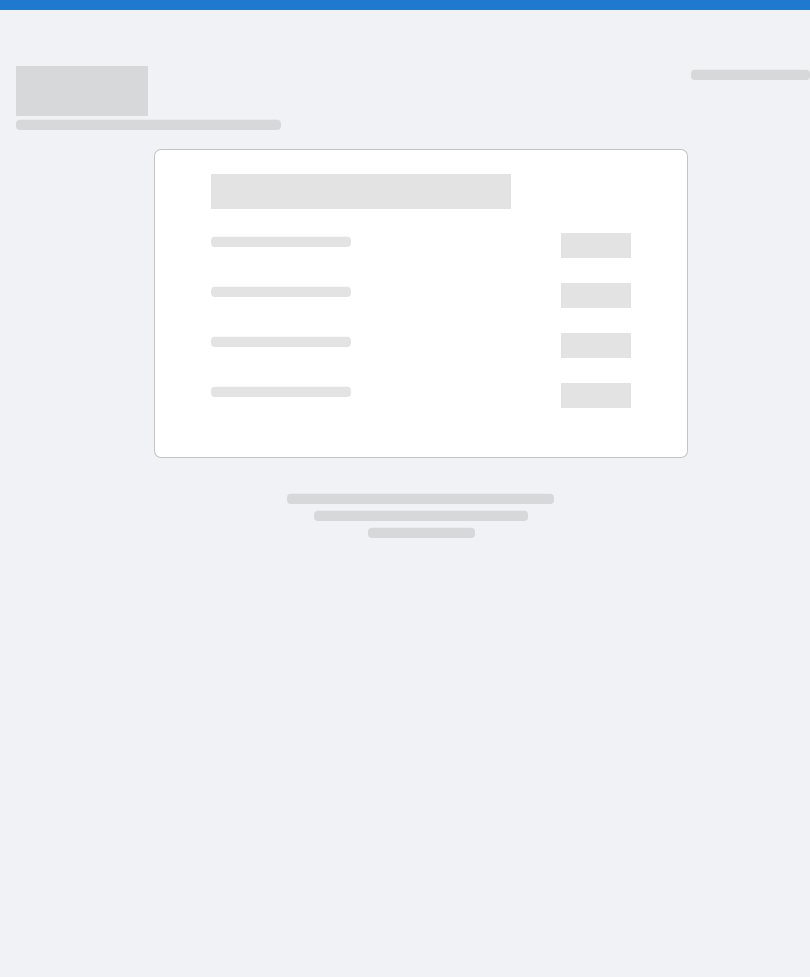 scroll, scrollTop: 0, scrollLeft: 0, axis: both 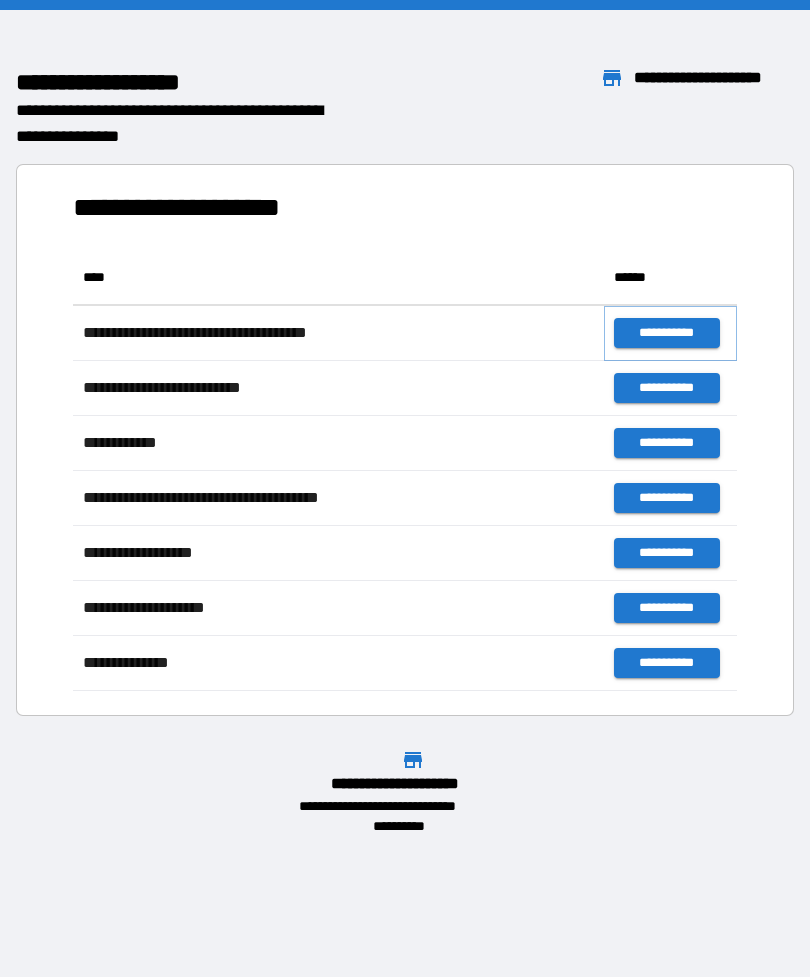 click on "**********" at bounding box center [666, 333] 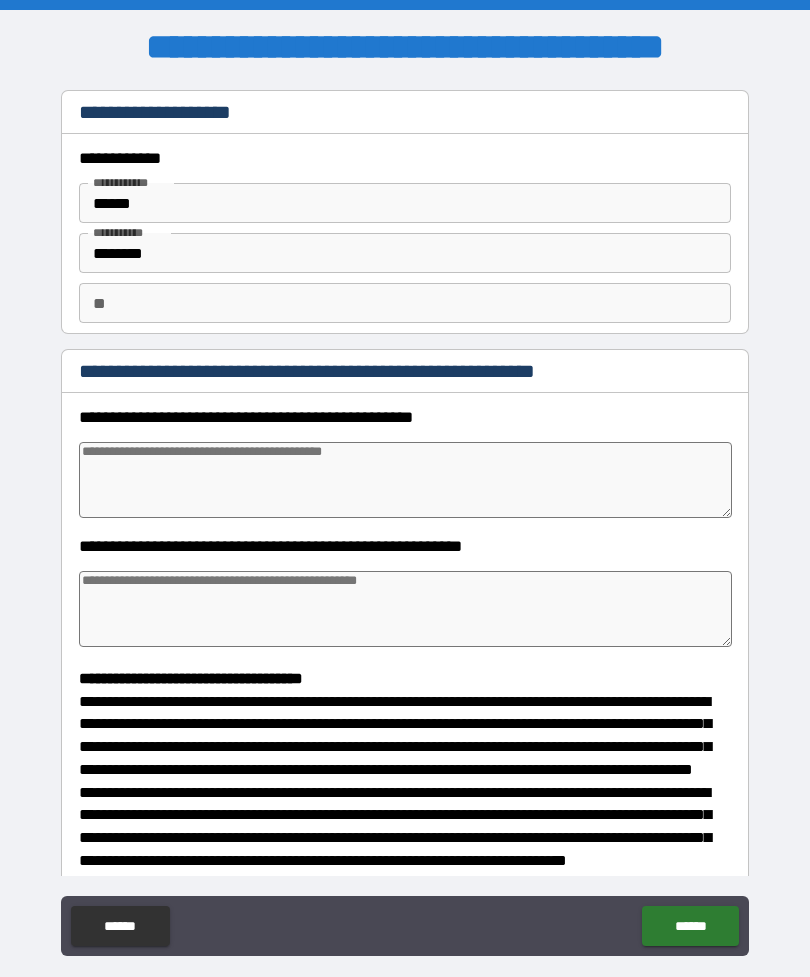 type on "*" 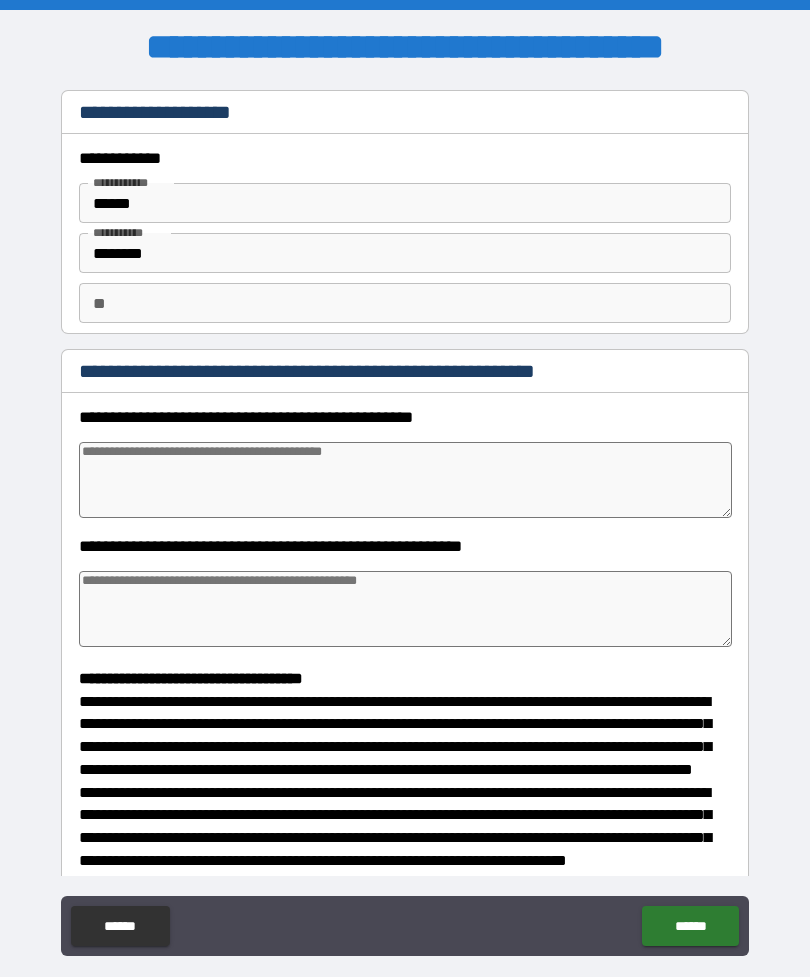 type on "*" 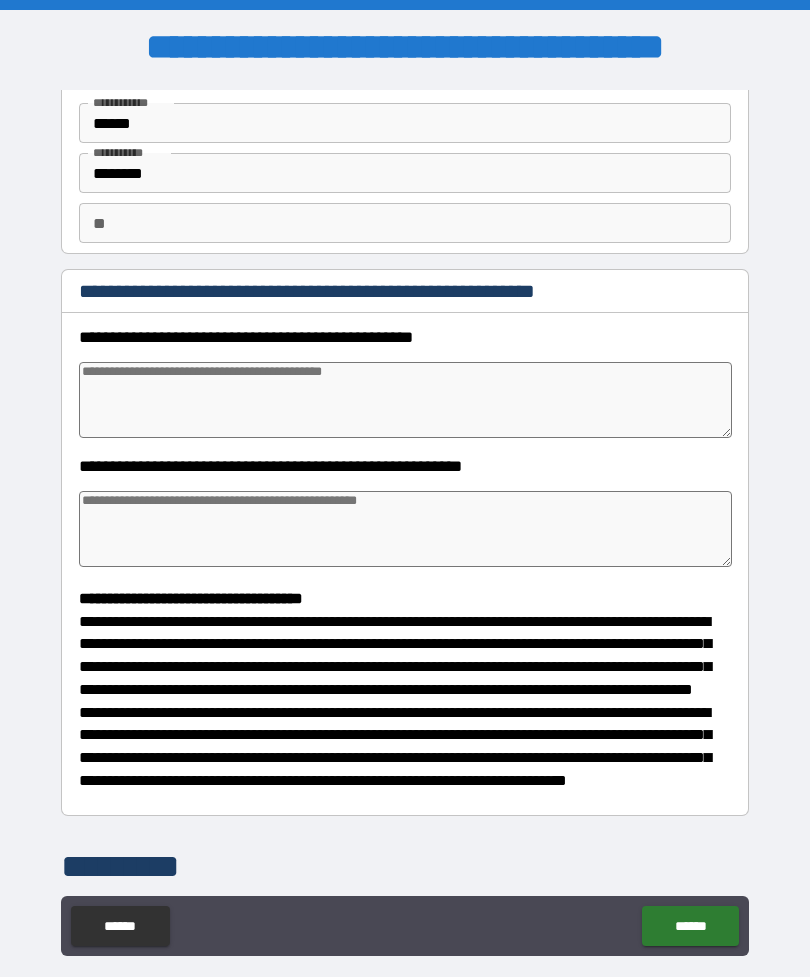 scroll, scrollTop: 93, scrollLeft: 0, axis: vertical 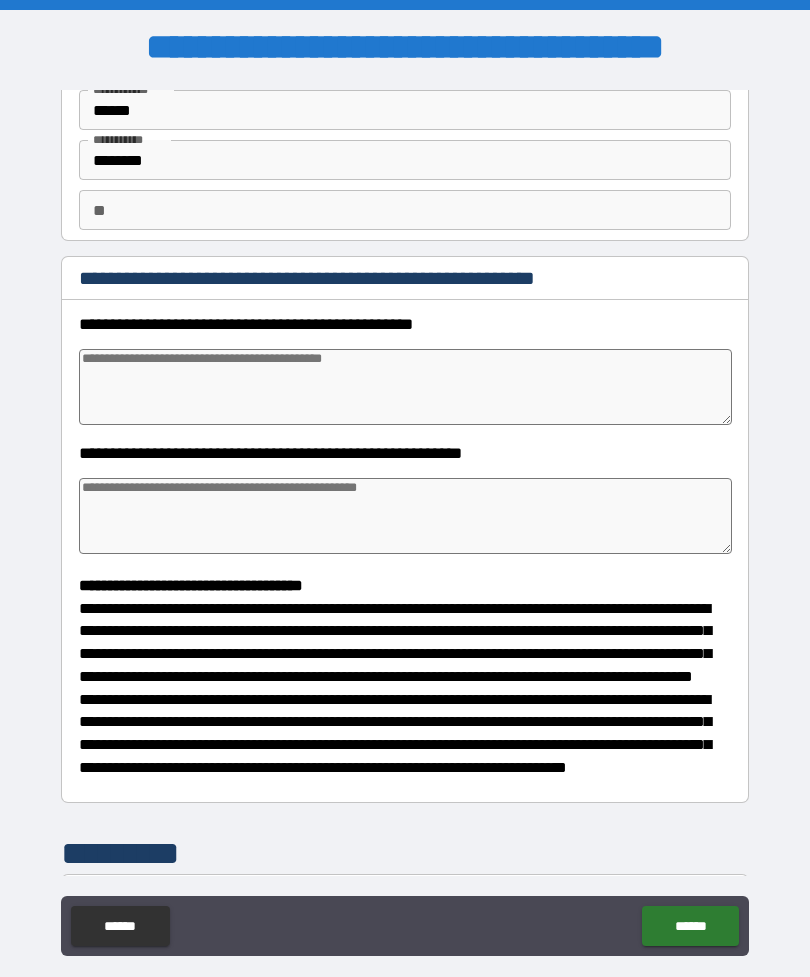 click at bounding box center (405, 516) 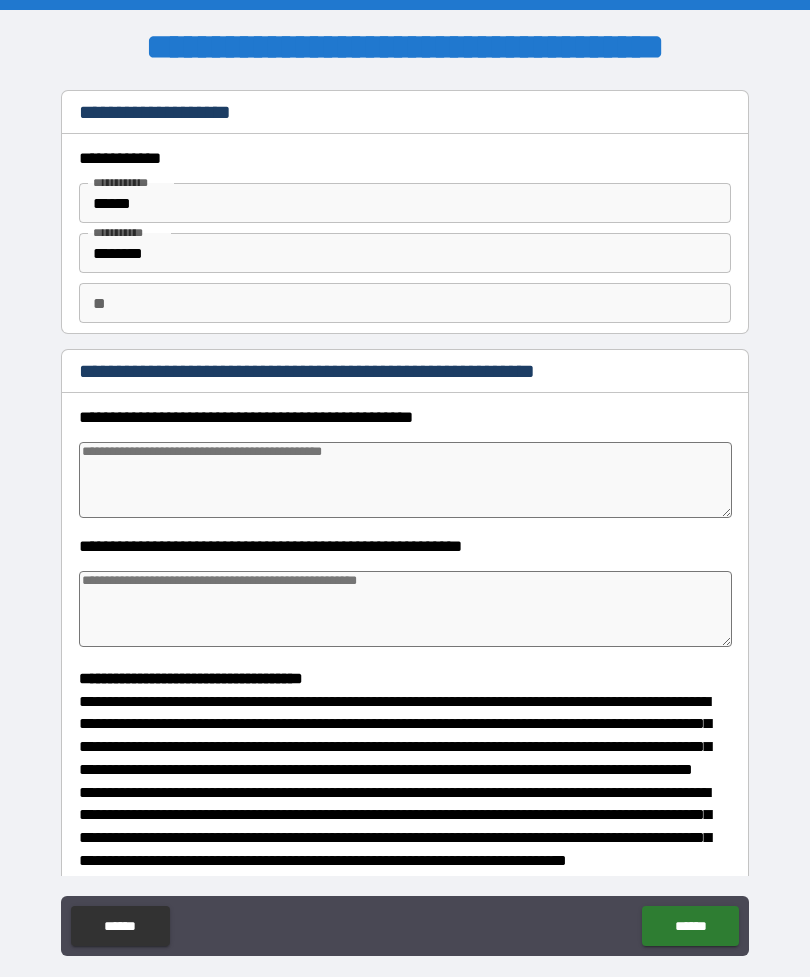 scroll, scrollTop: 0, scrollLeft: 0, axis: both 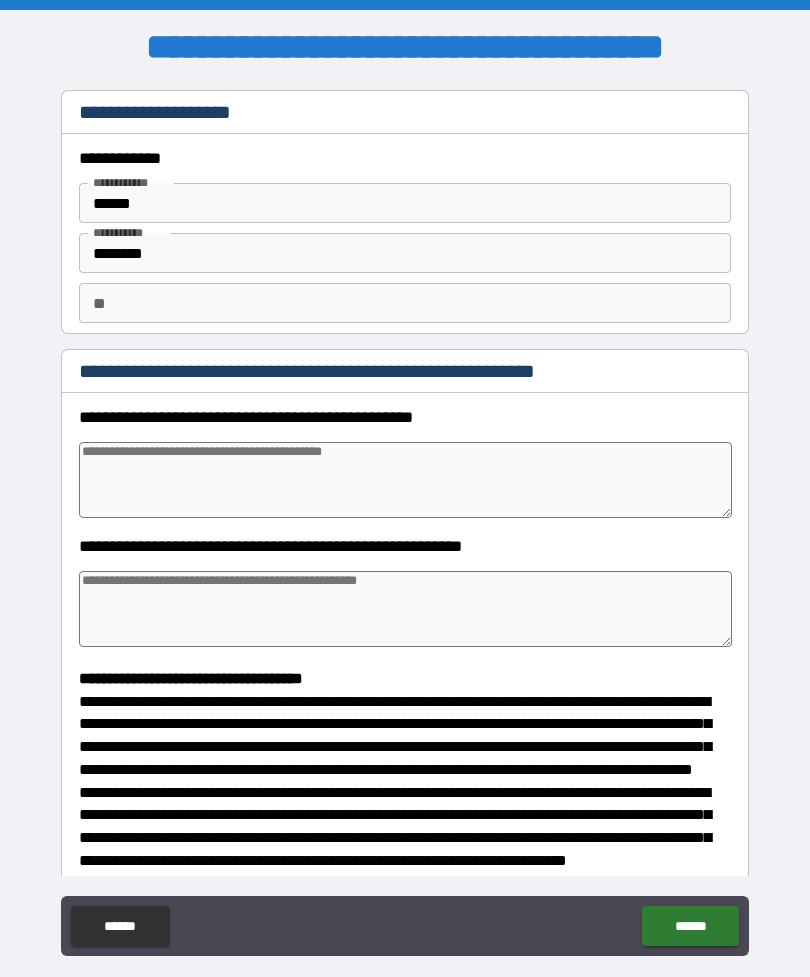 click on "**" at bounding box center (405, 303) 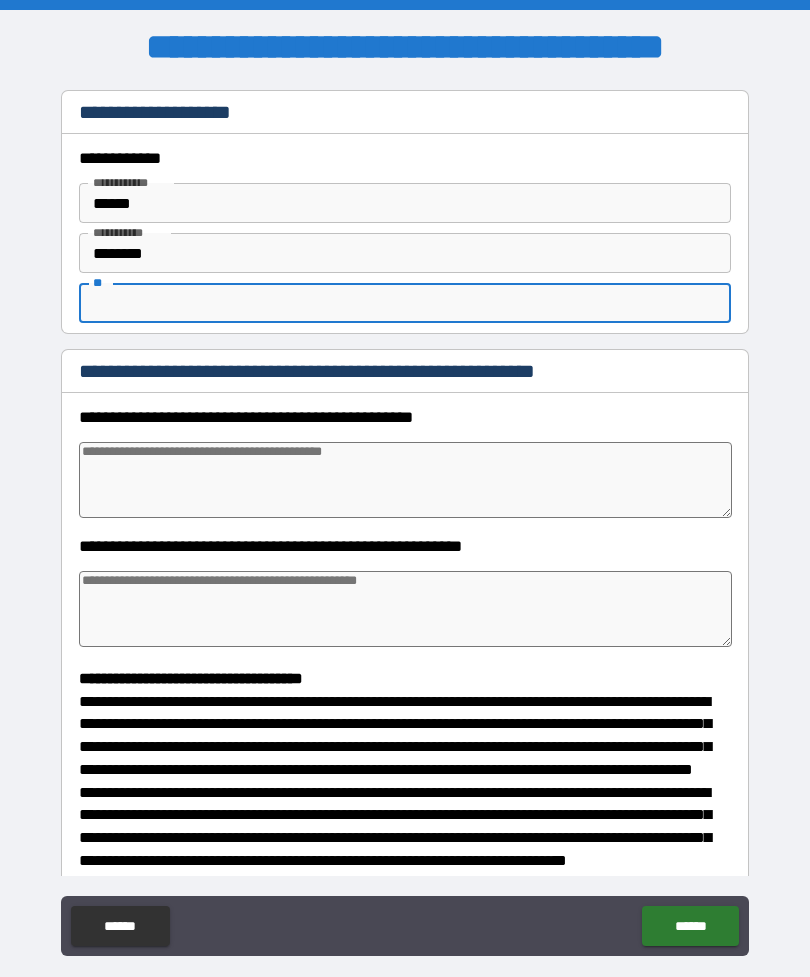type on "*" 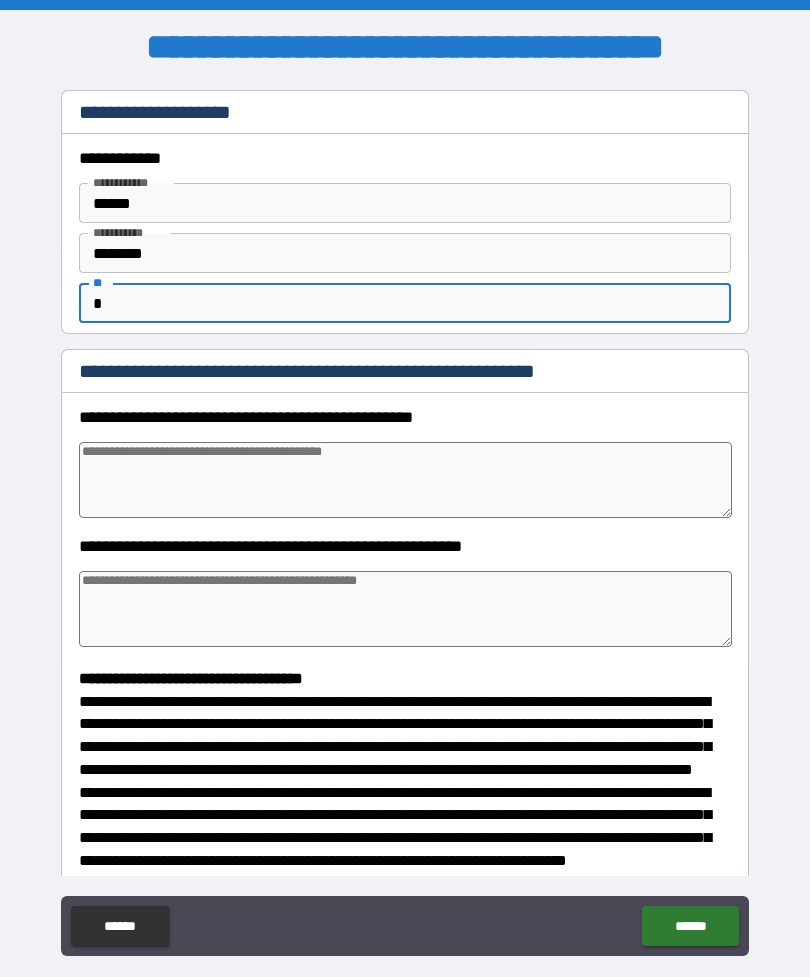 type on "*" 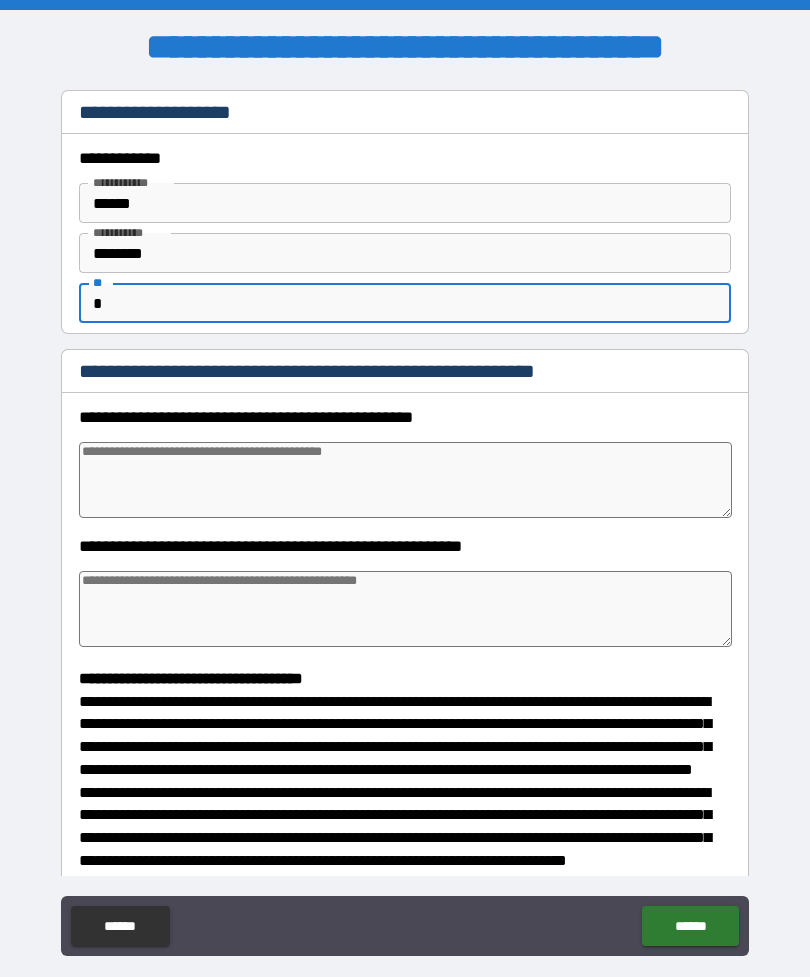 type on "*" 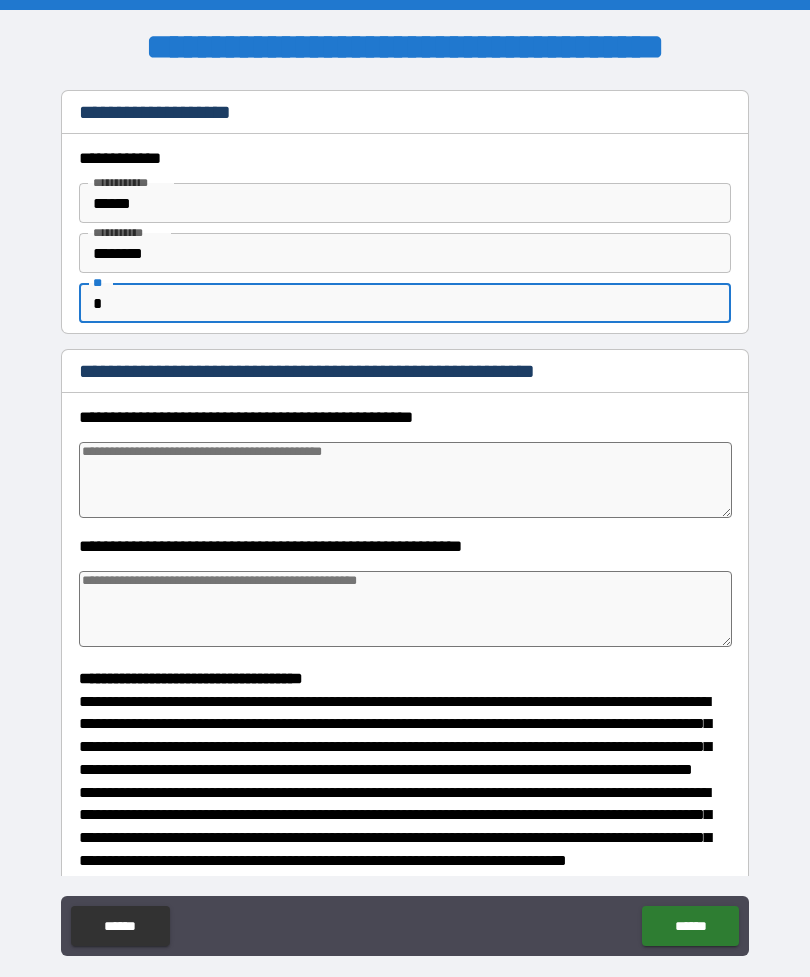type on "*" 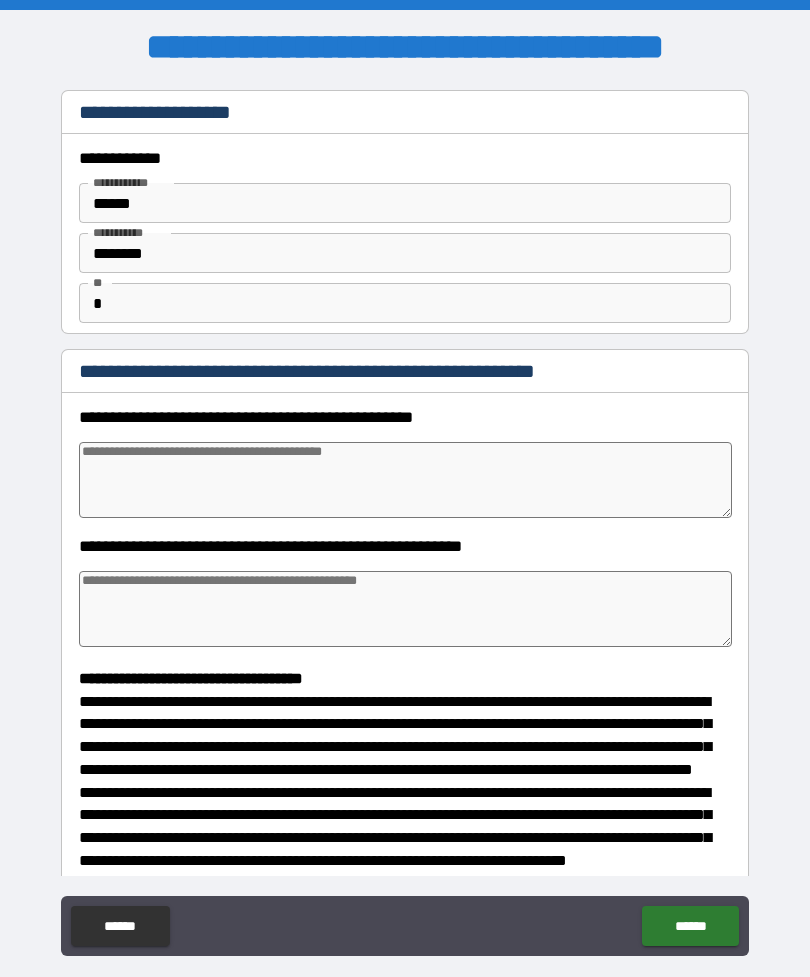 type on "*" 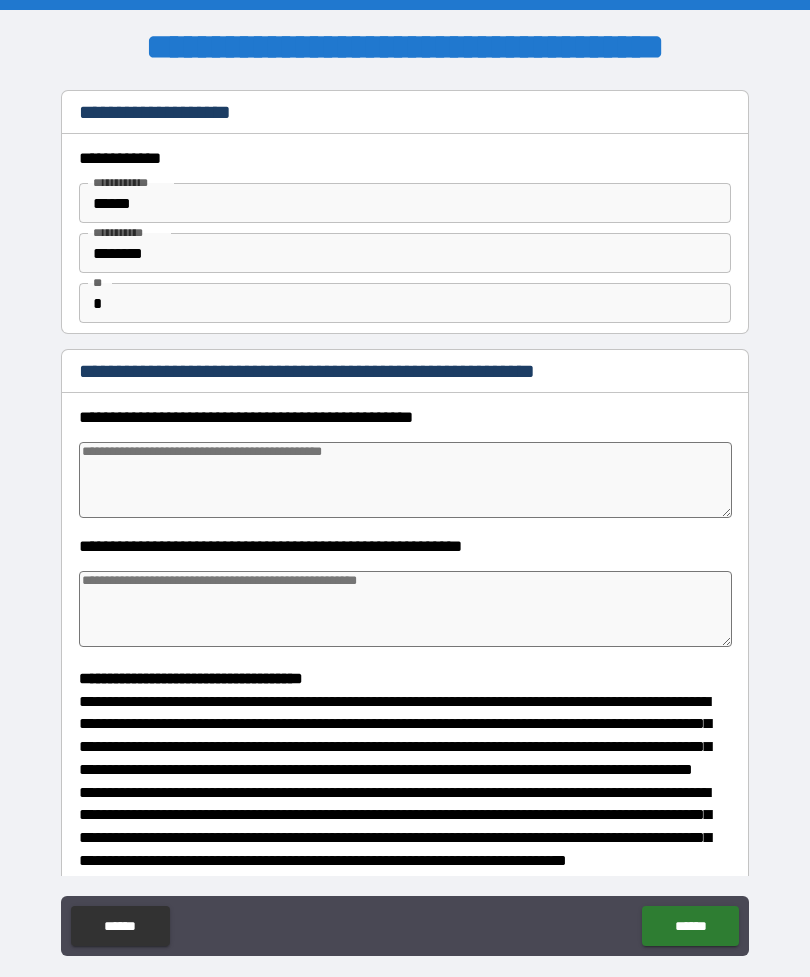 type on "*" 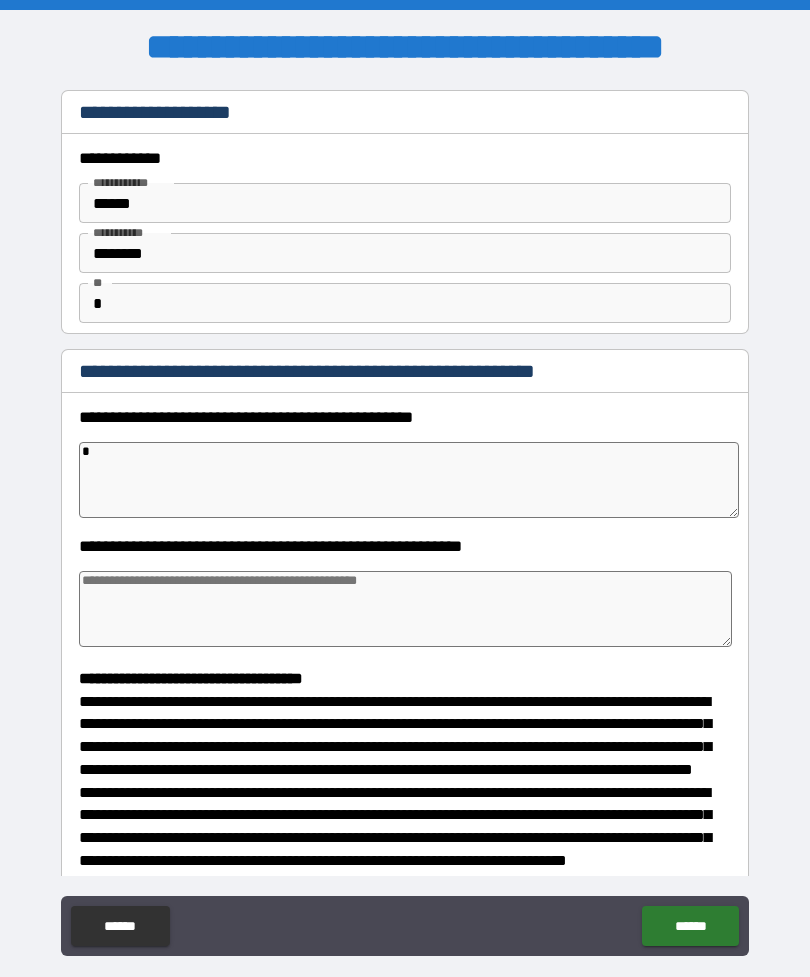 type on "*" 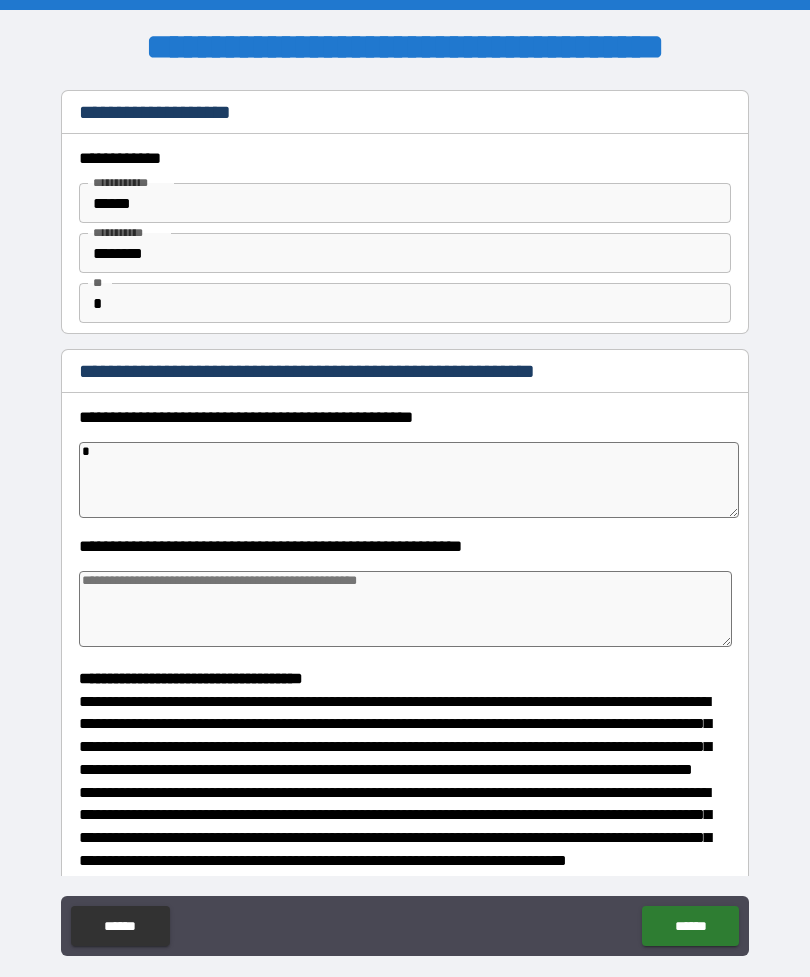 type on "*" 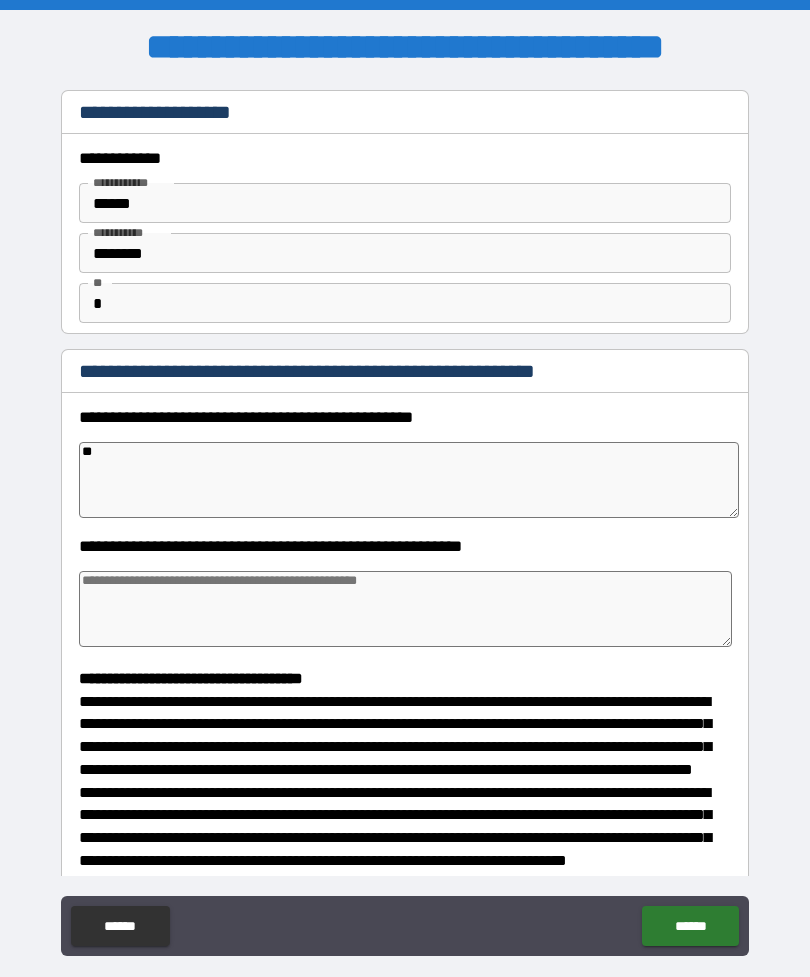 type on "*" 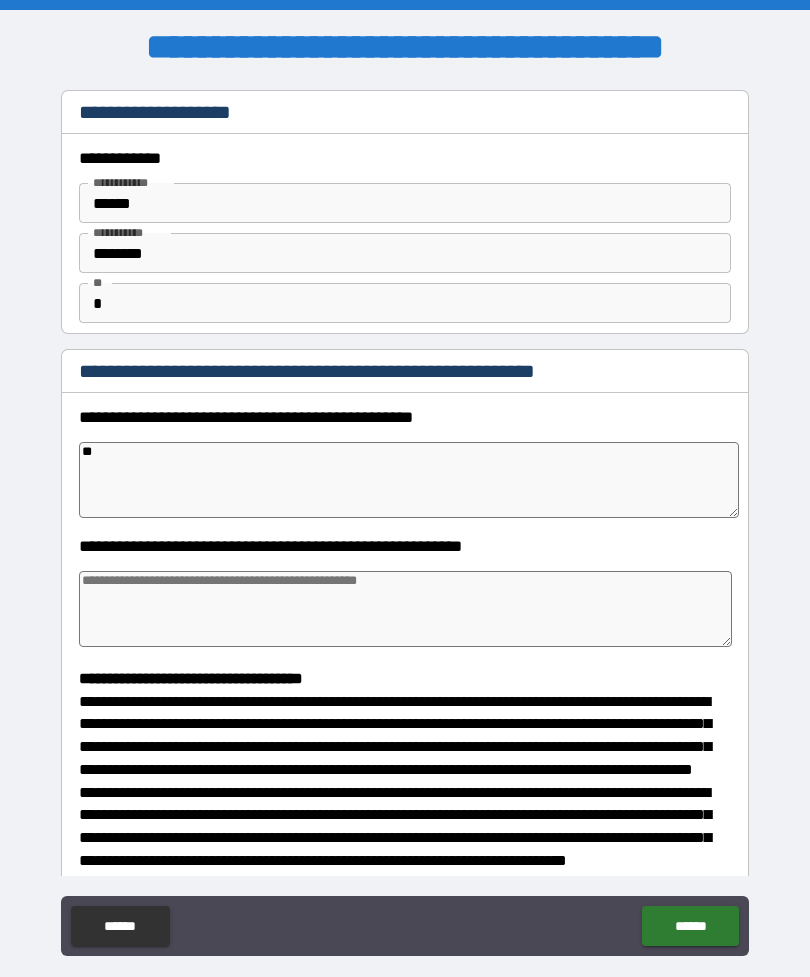 type on "*" 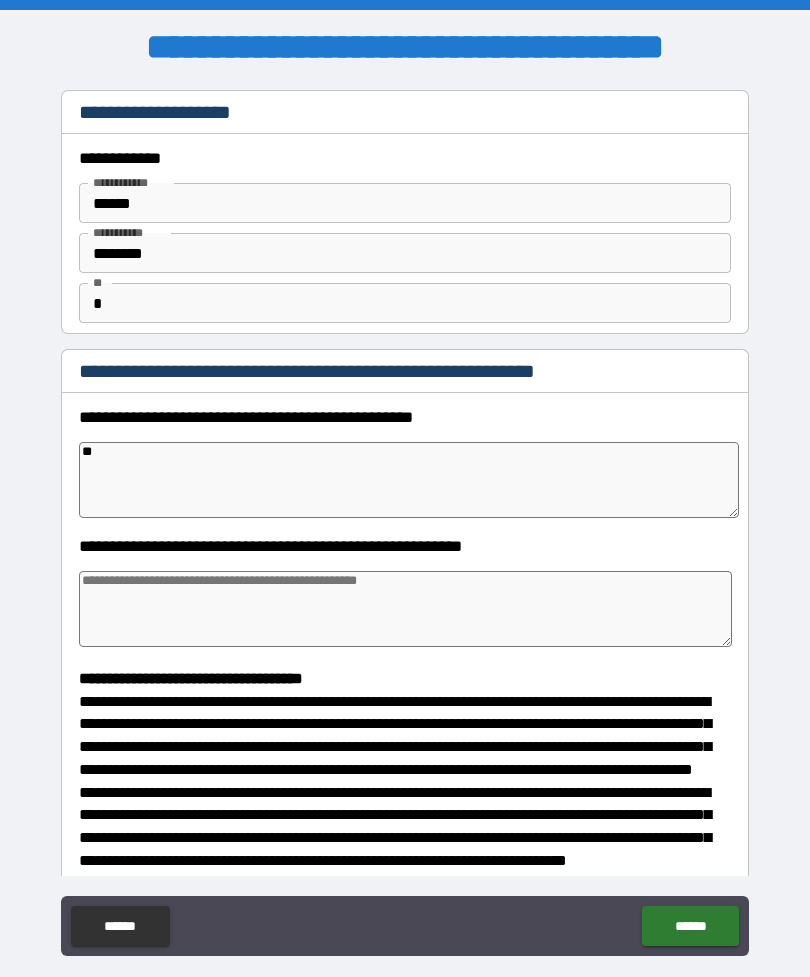 type on "*" 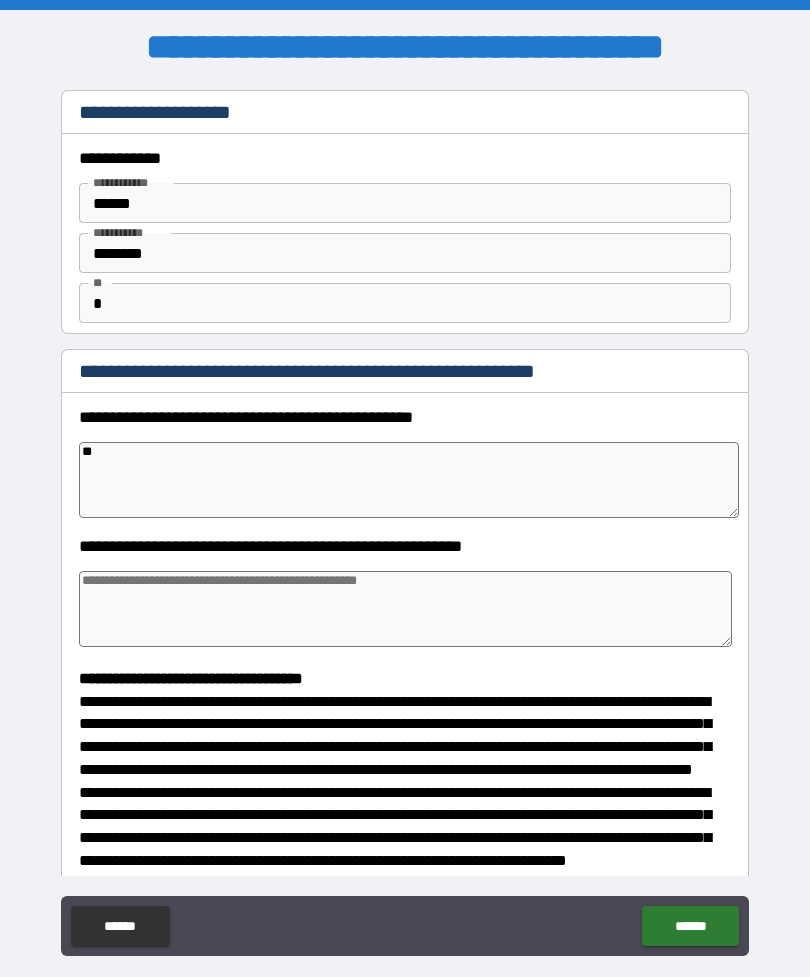 type on "***" 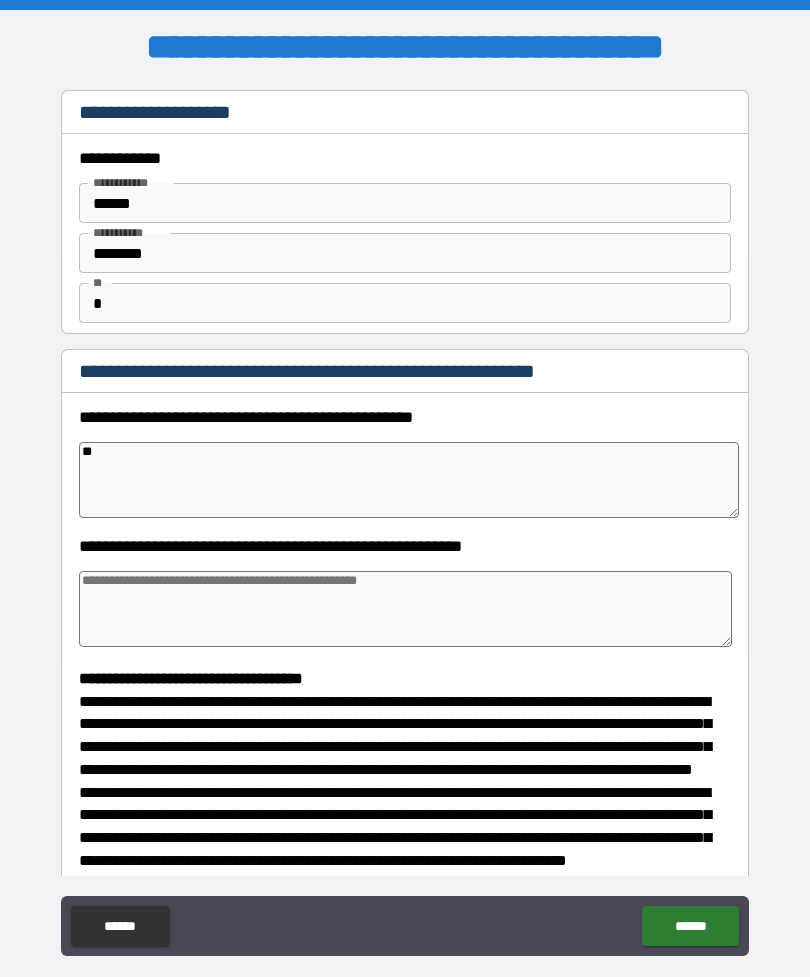 type on "*" 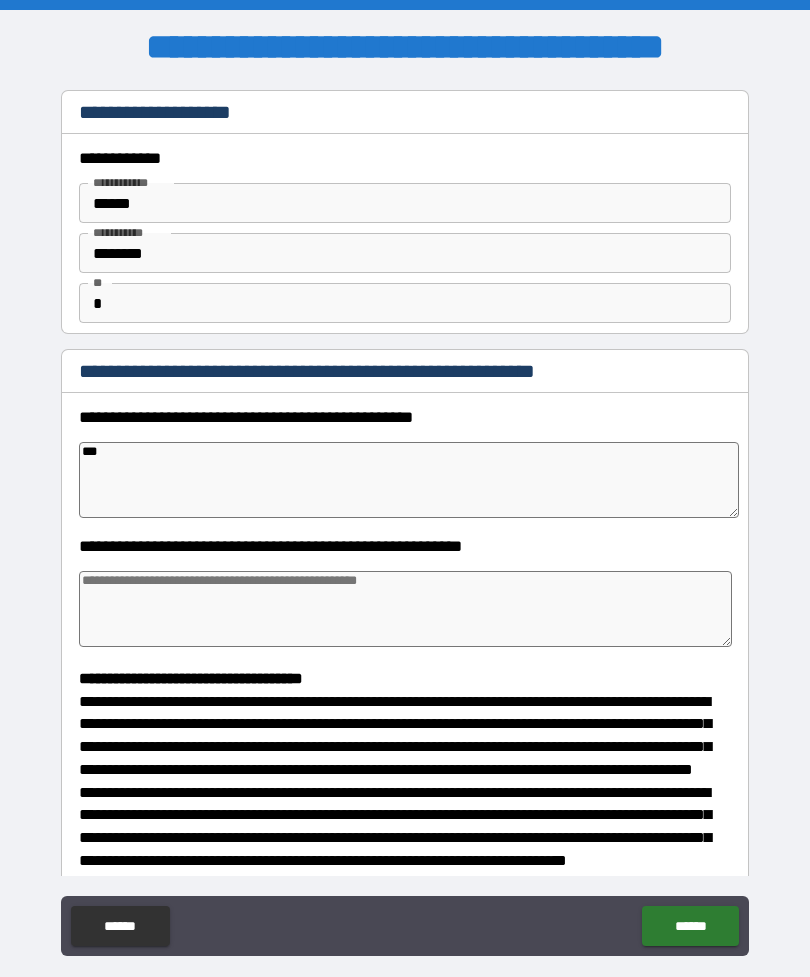 type on "*" 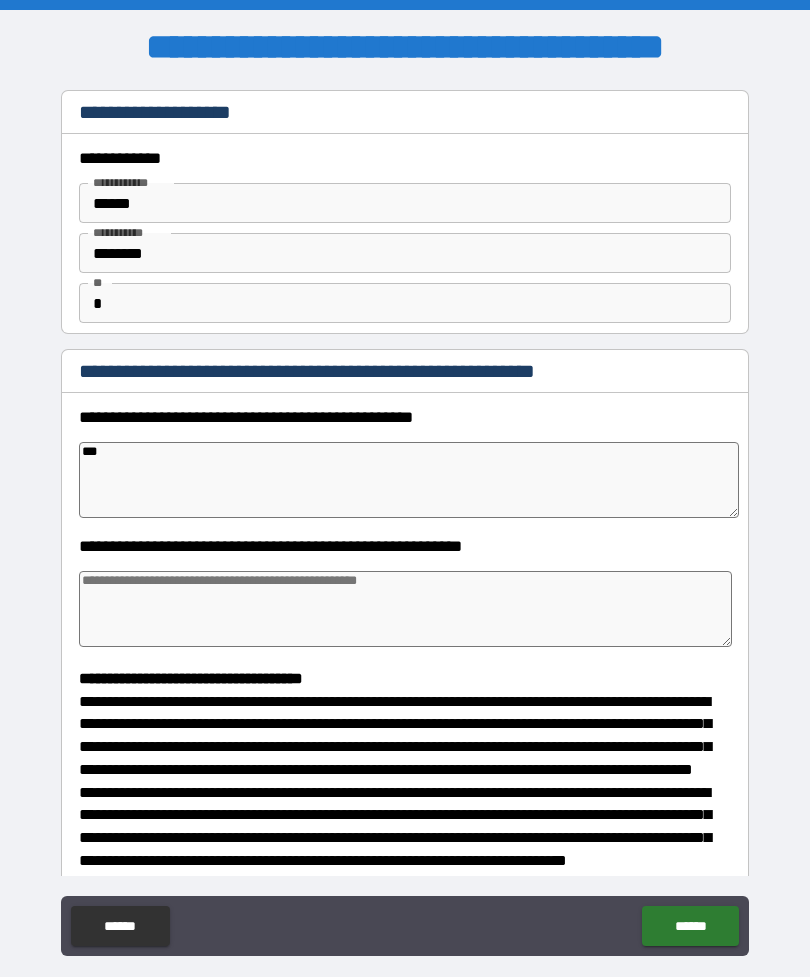 type on "*" 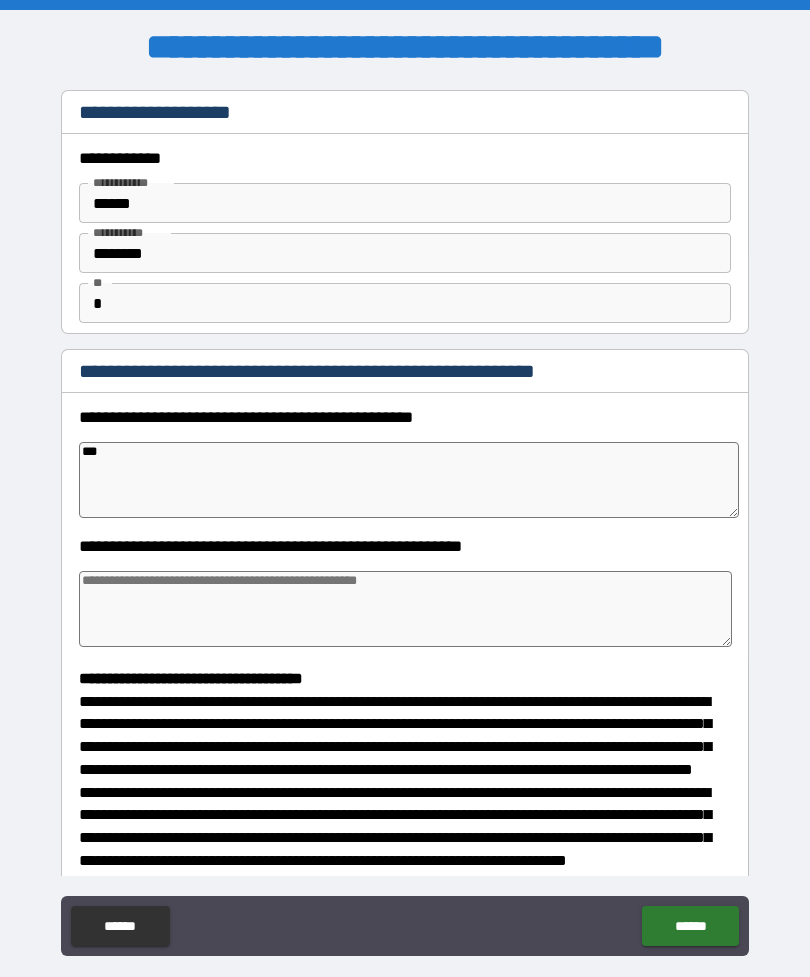 type on "*" 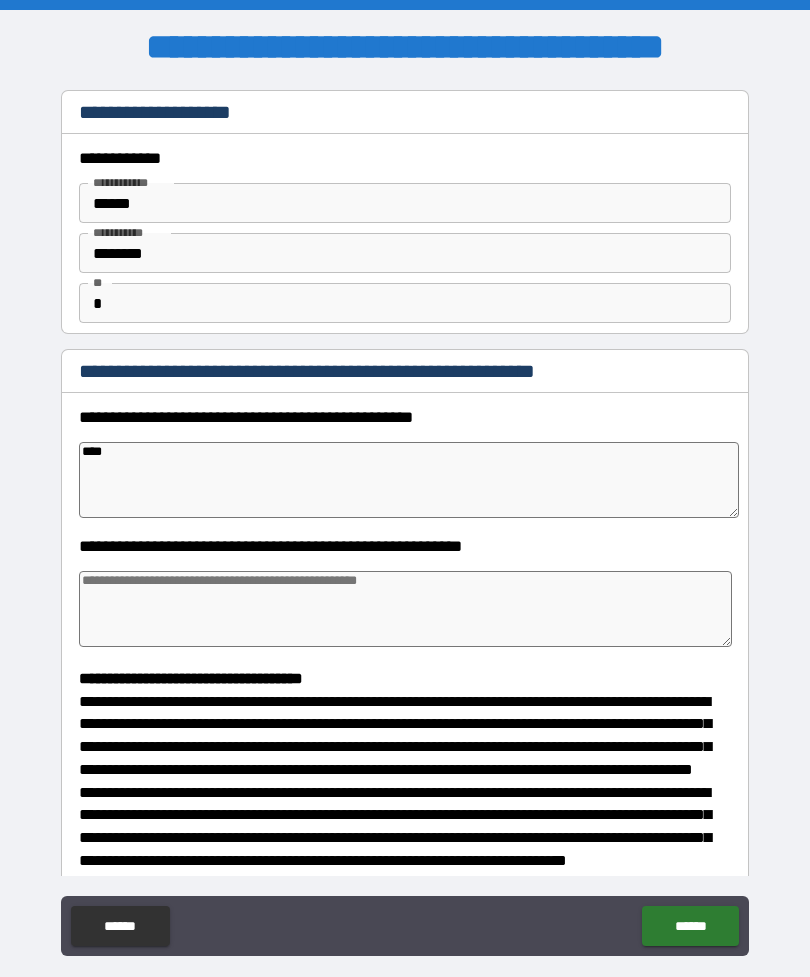 type on "*" 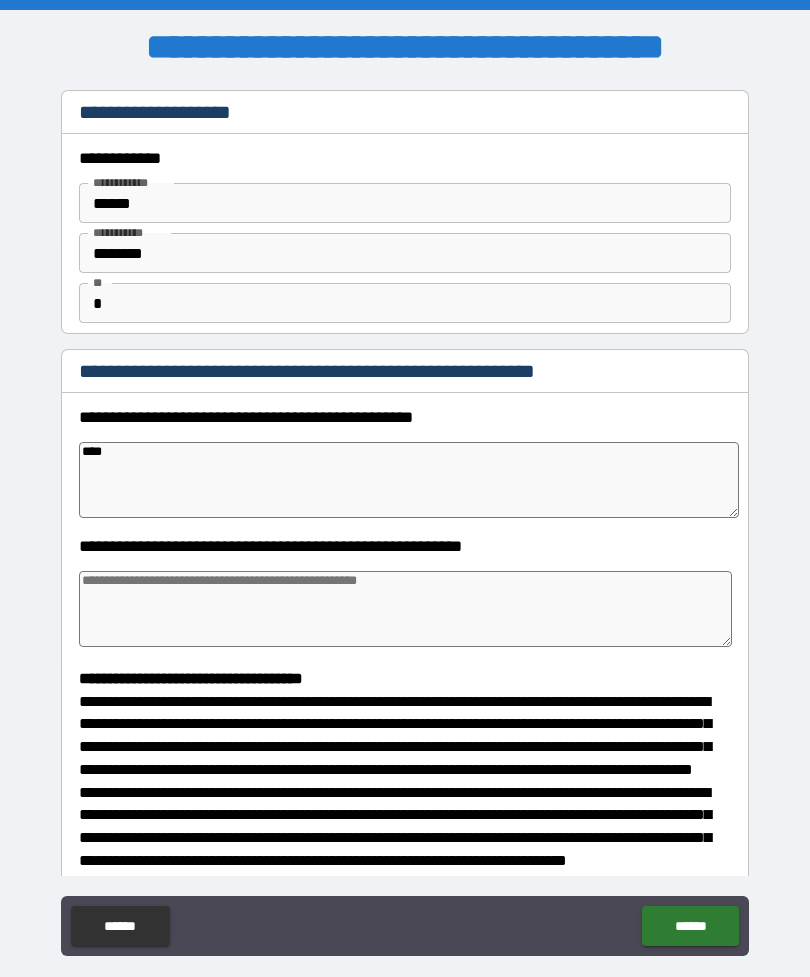 type on "*****" 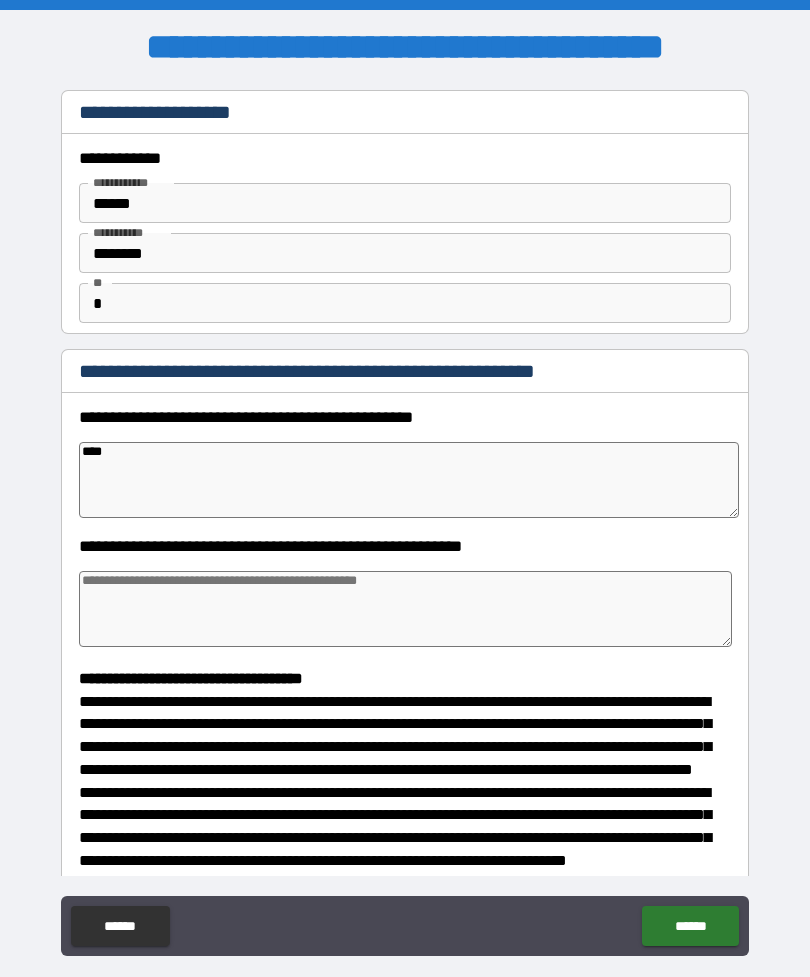 type on "*" 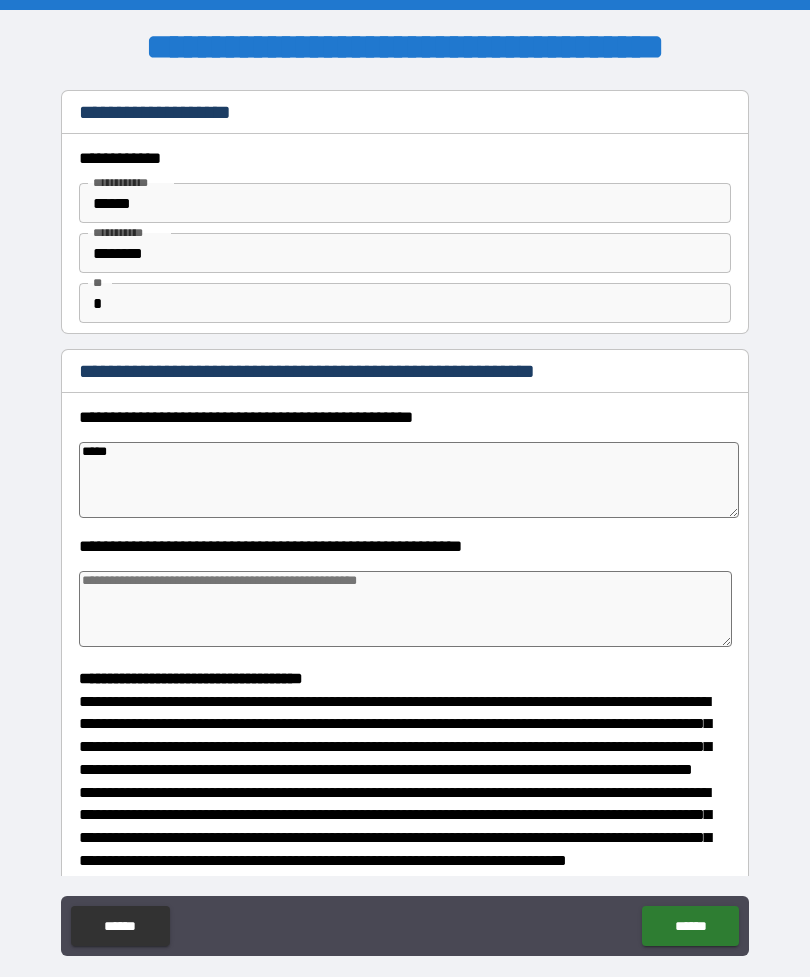 type on "*" 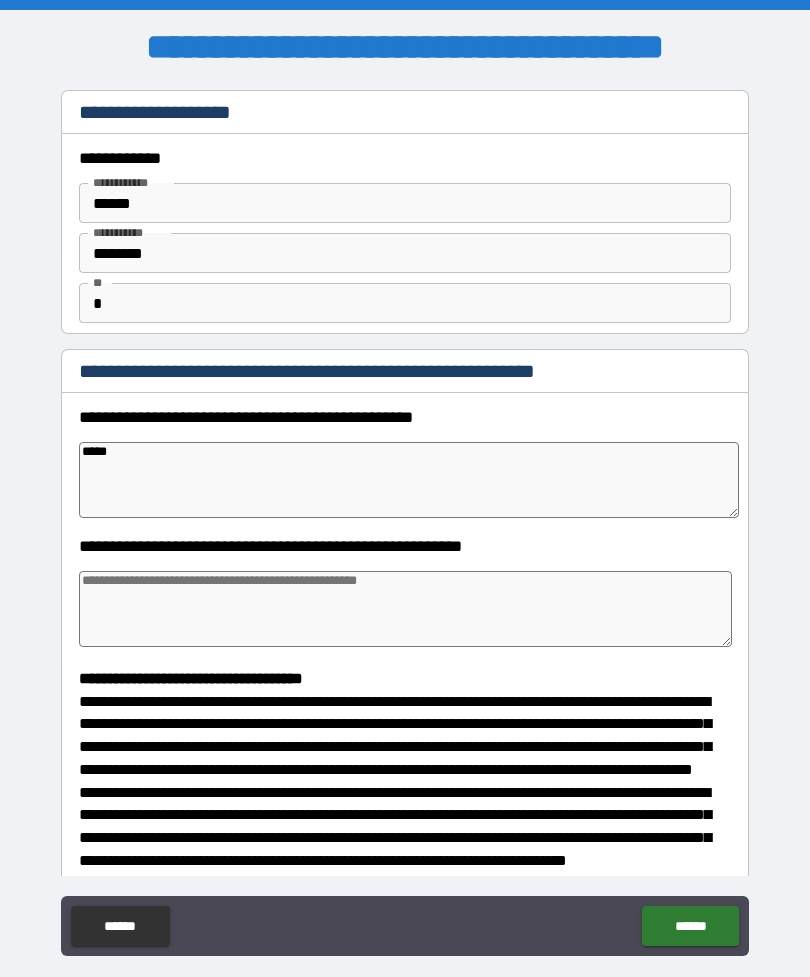 type on "*" 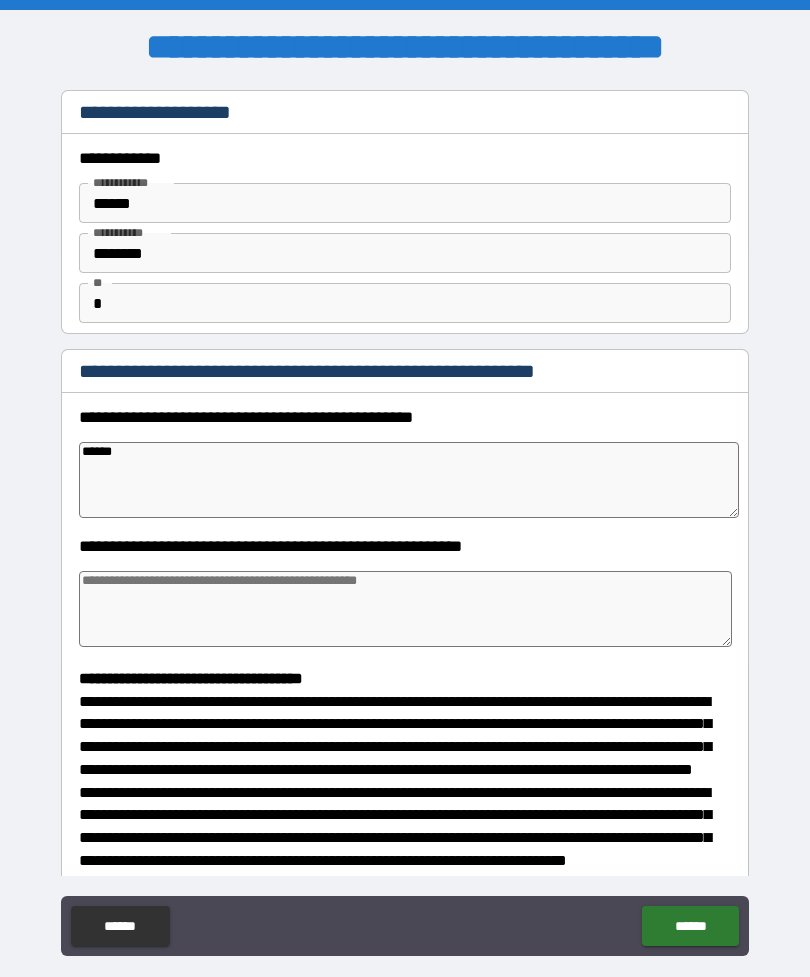 type on "*" 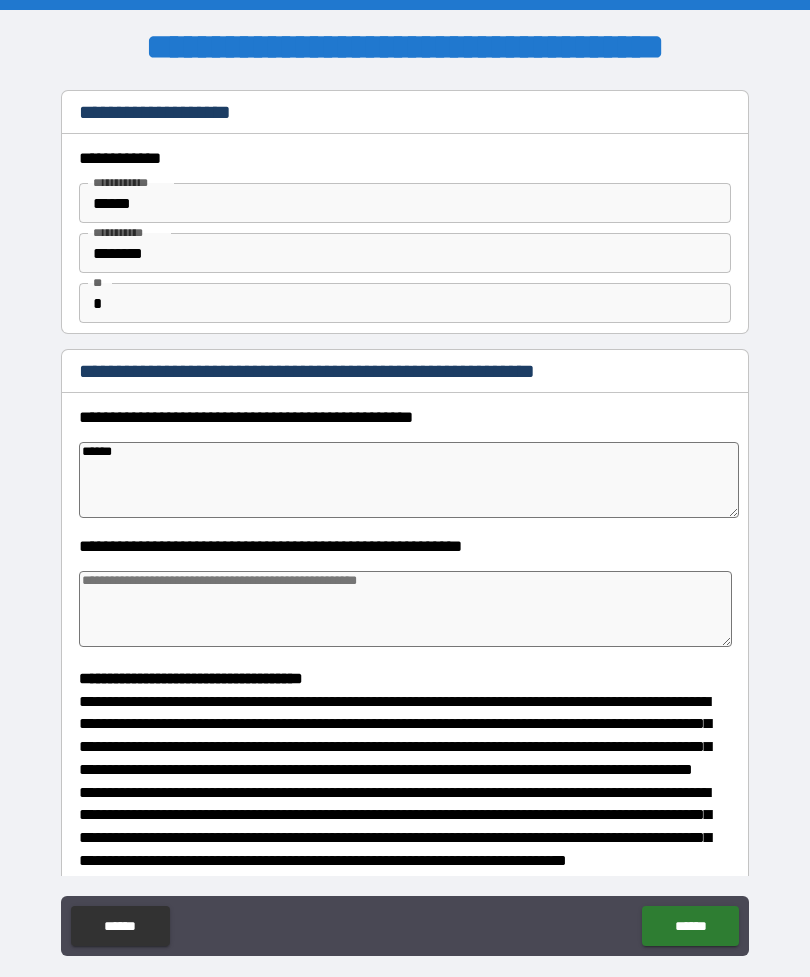 type on "*" 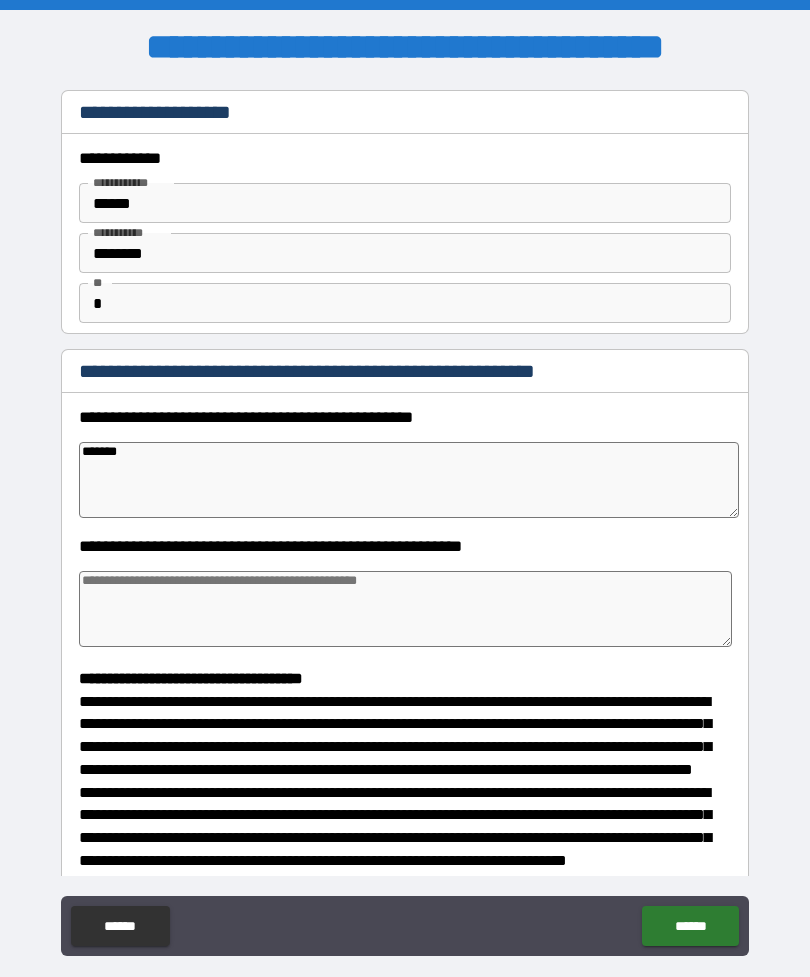 type on "*" 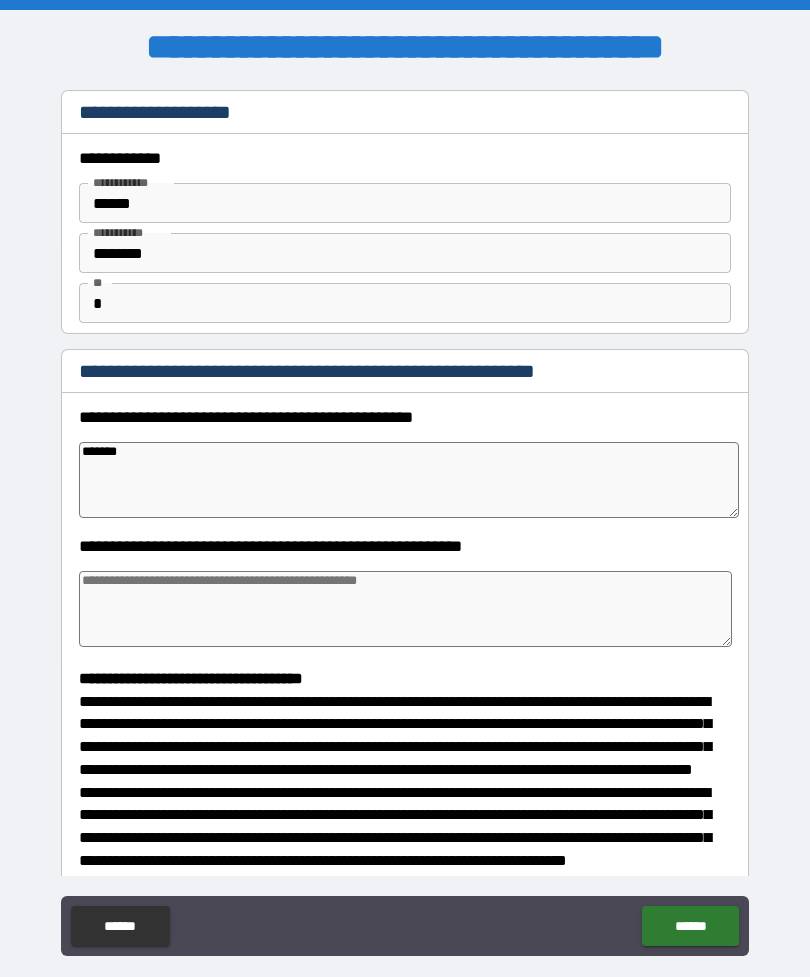 type on "*" 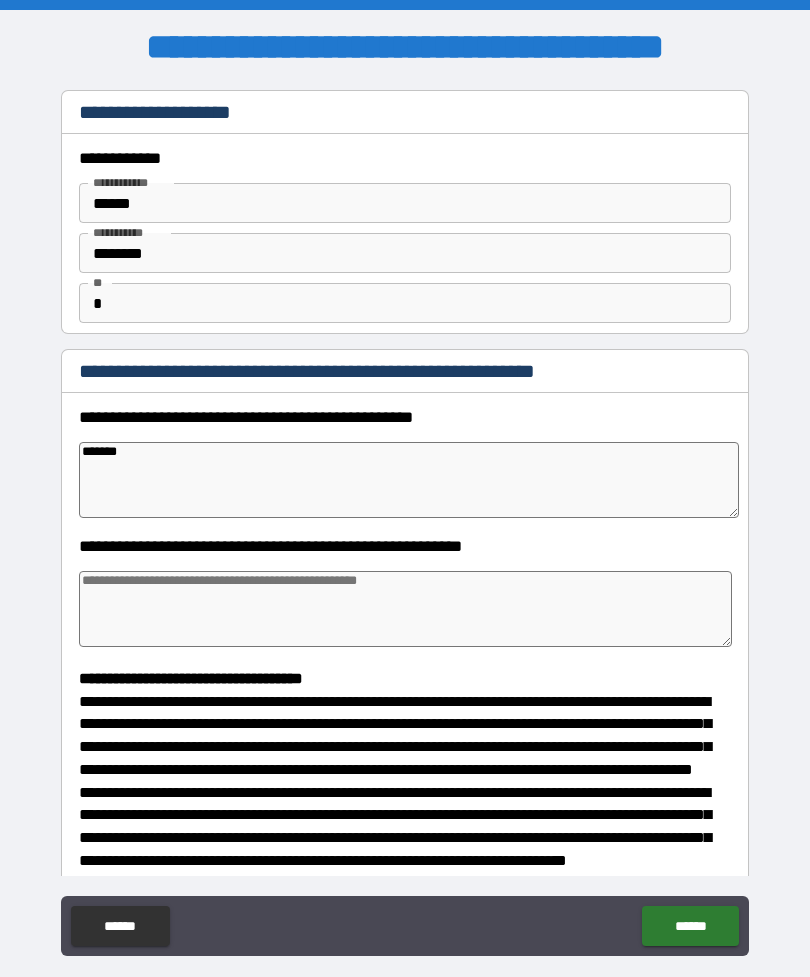 type on "*" 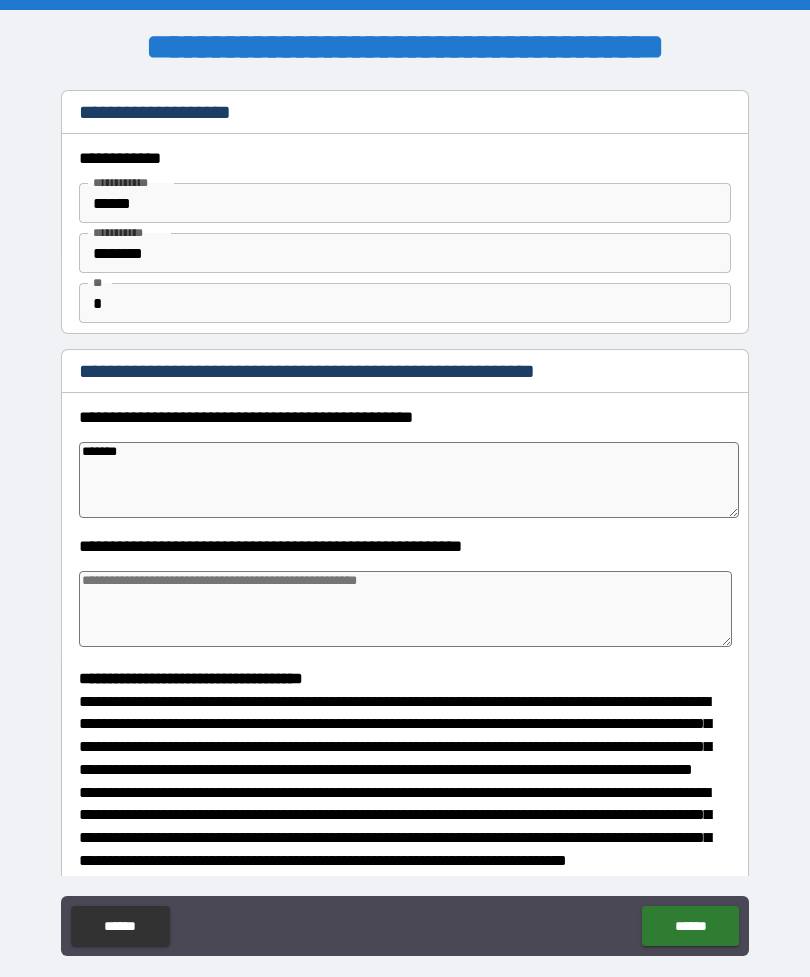 type on "********" 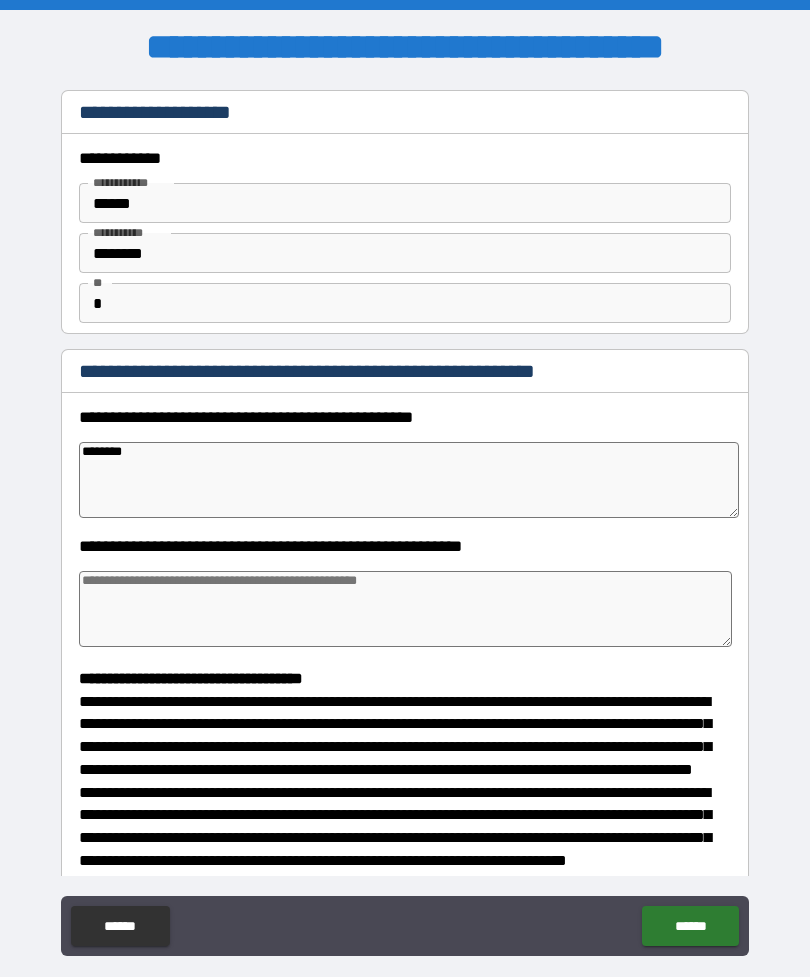 type on "*" 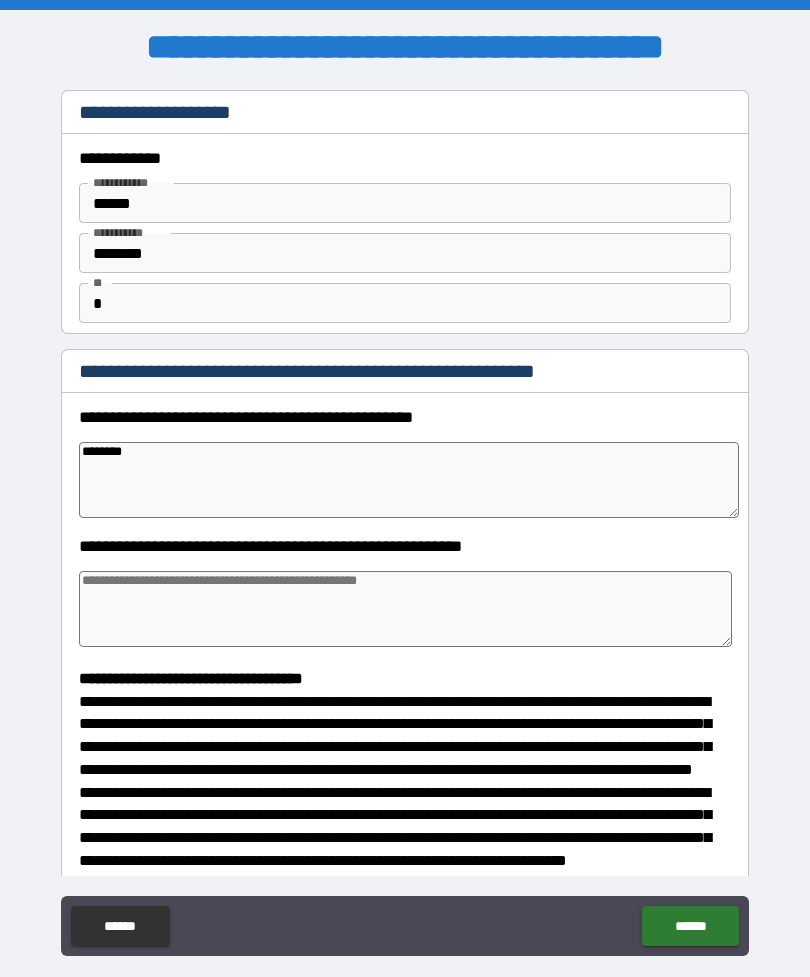 type on "*" 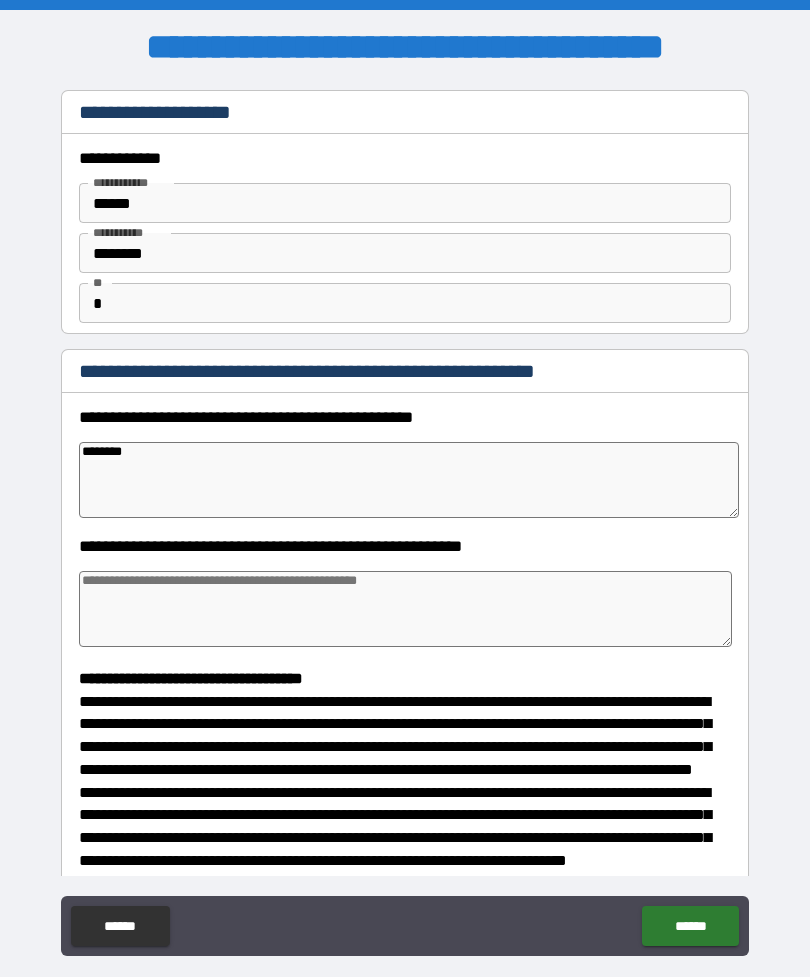 type on "*" 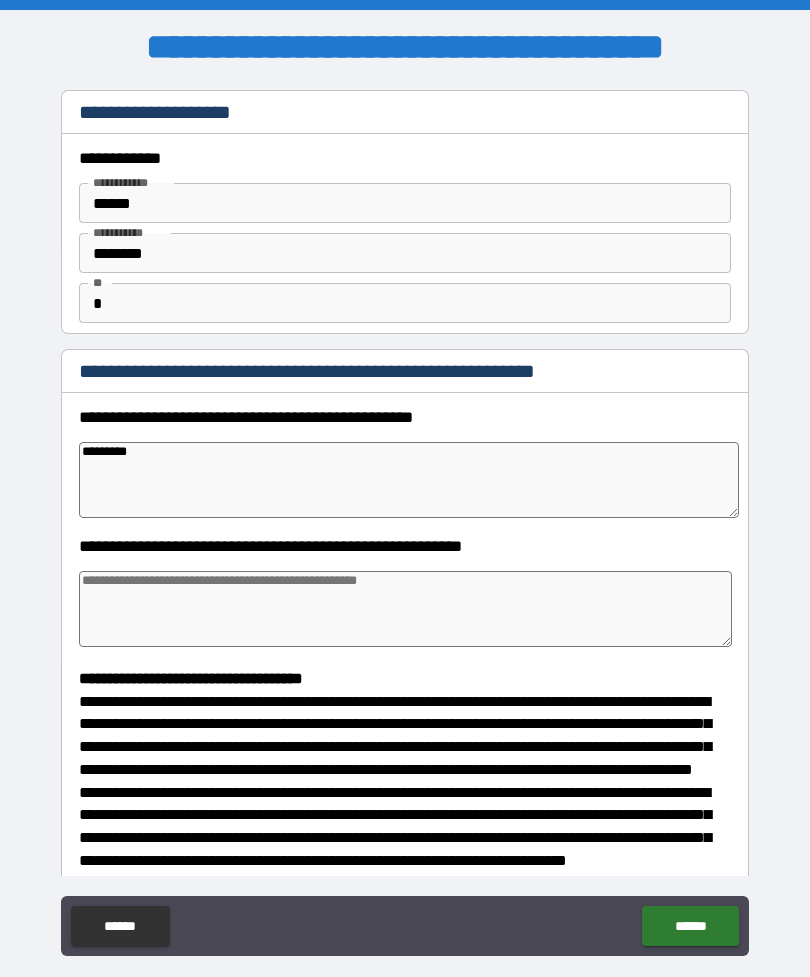 type on "*" 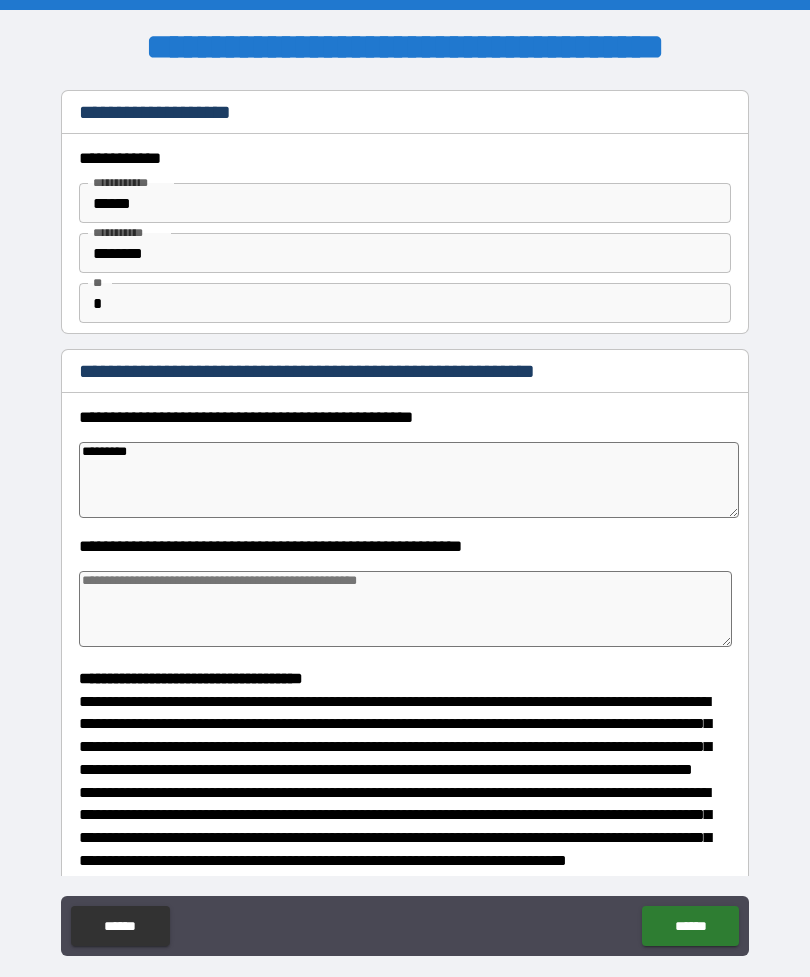 type on "*" 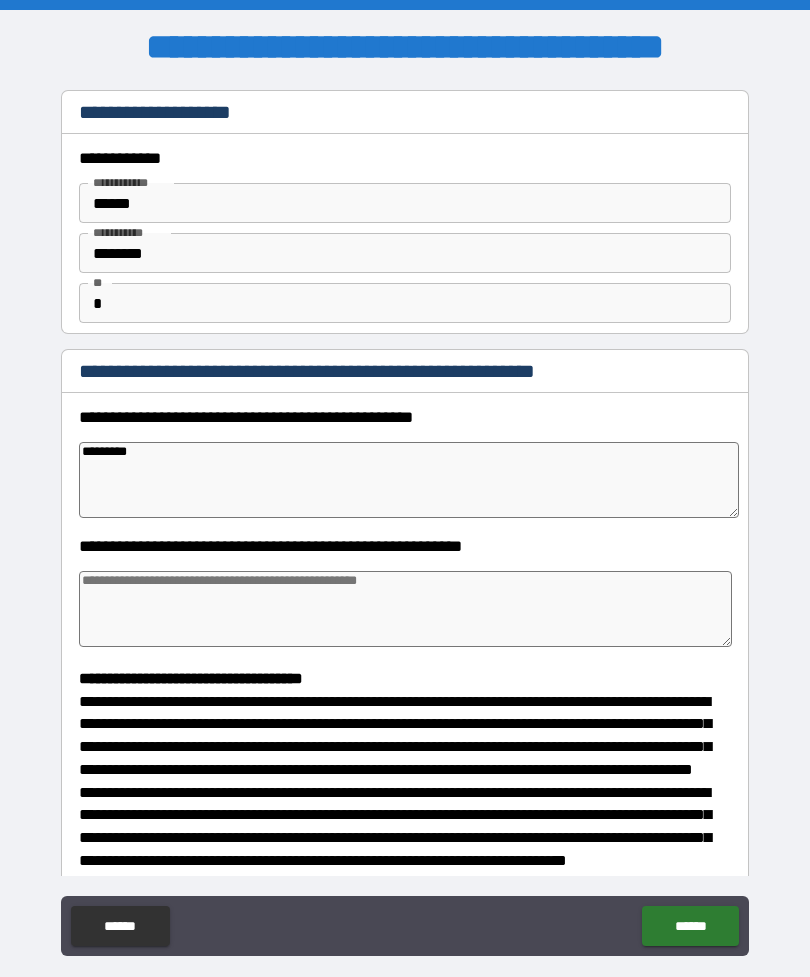 type on "*" 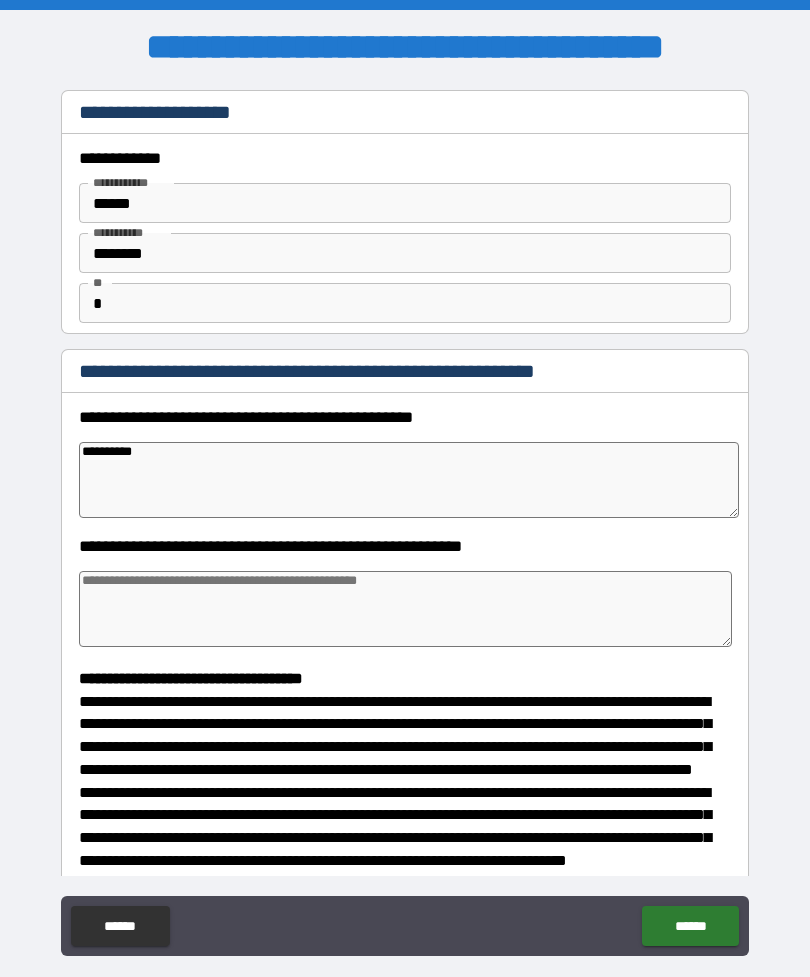 type on "*" 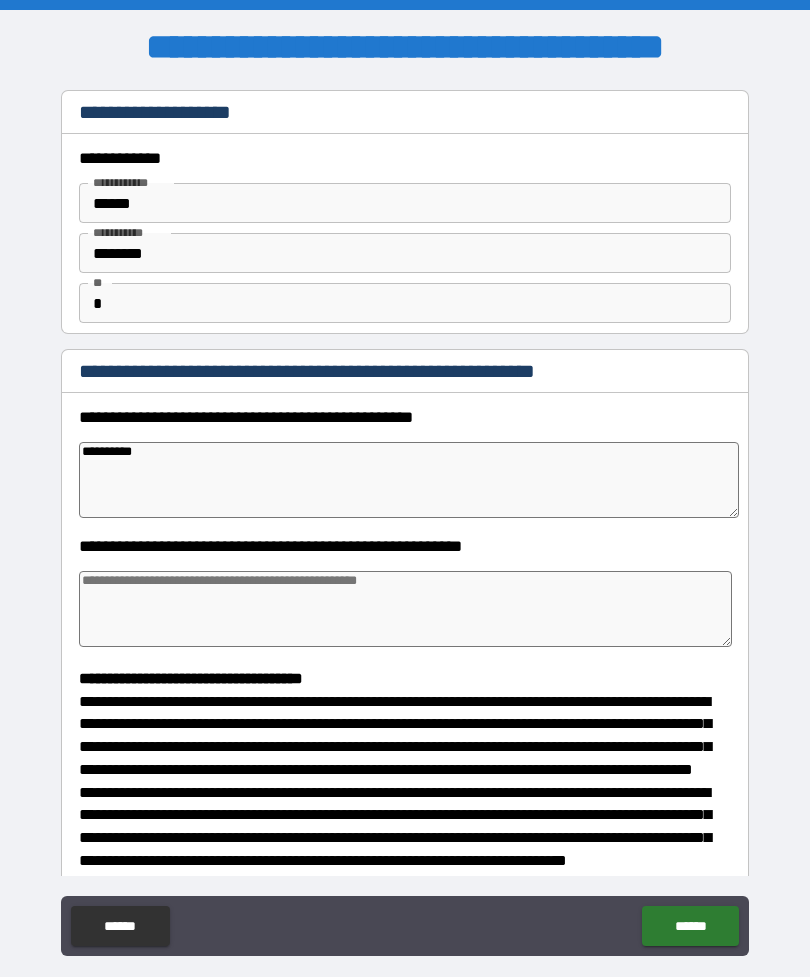 type on "**********" 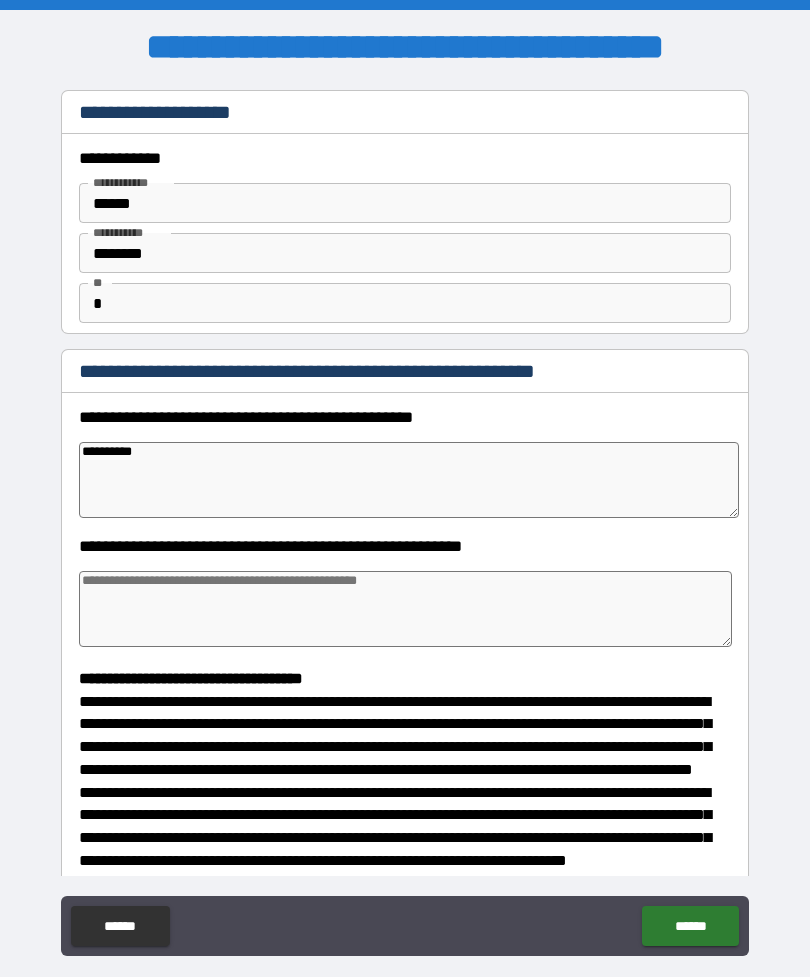 type on "*" 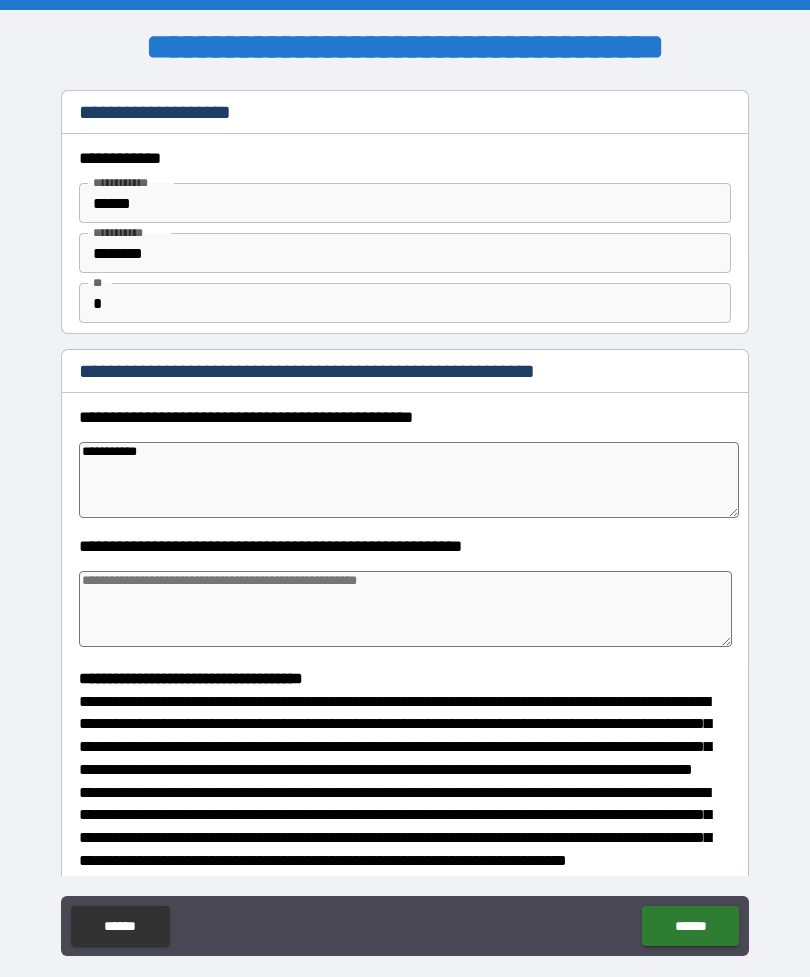 type on "*" 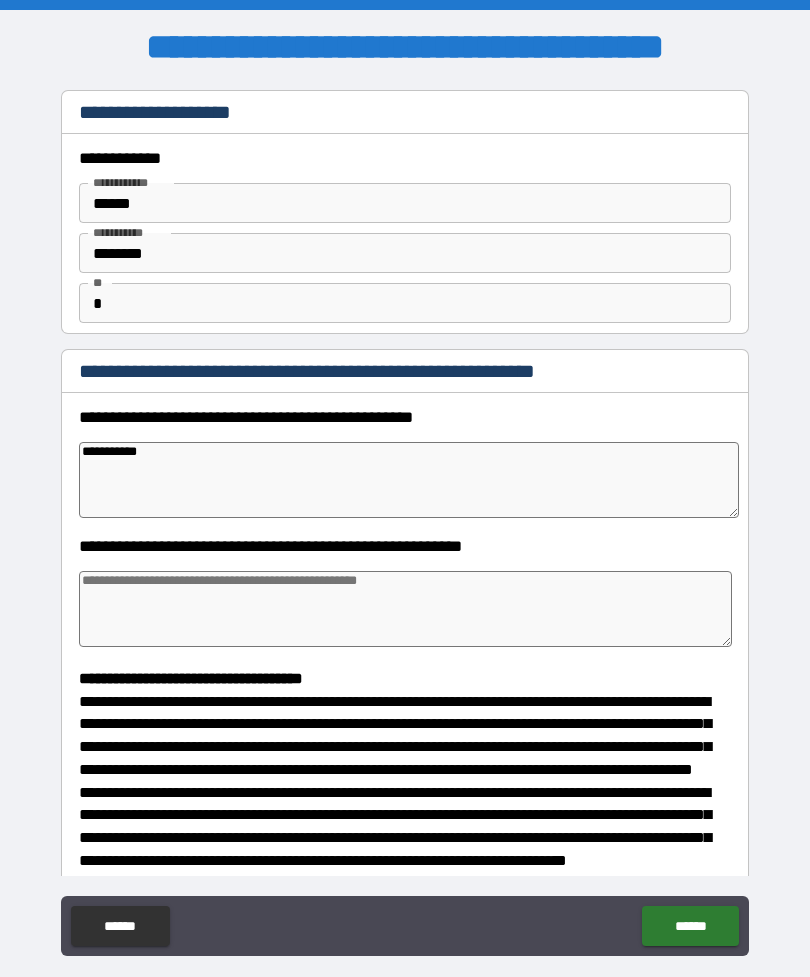 type on "*" 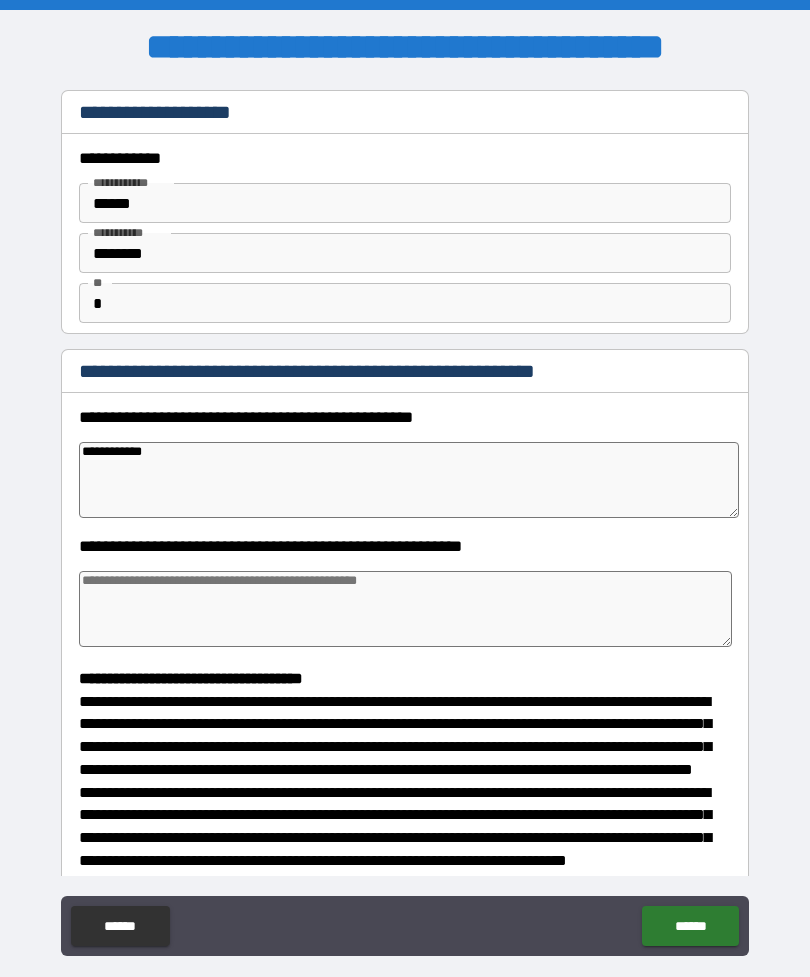 type on "*" 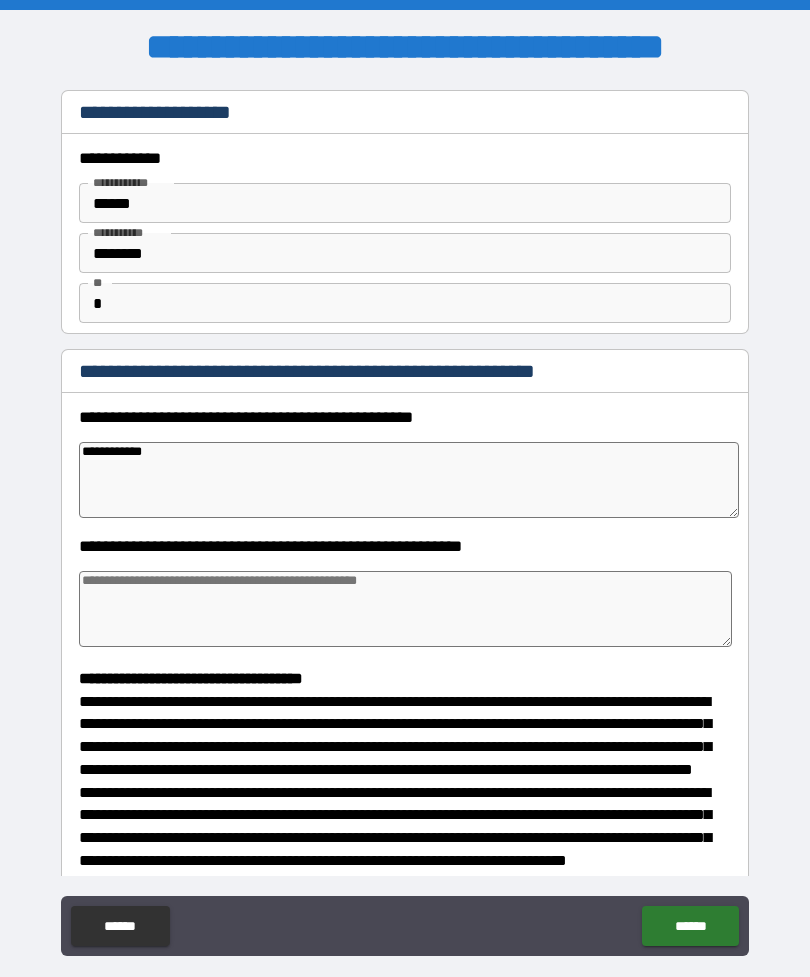 type on "**********" 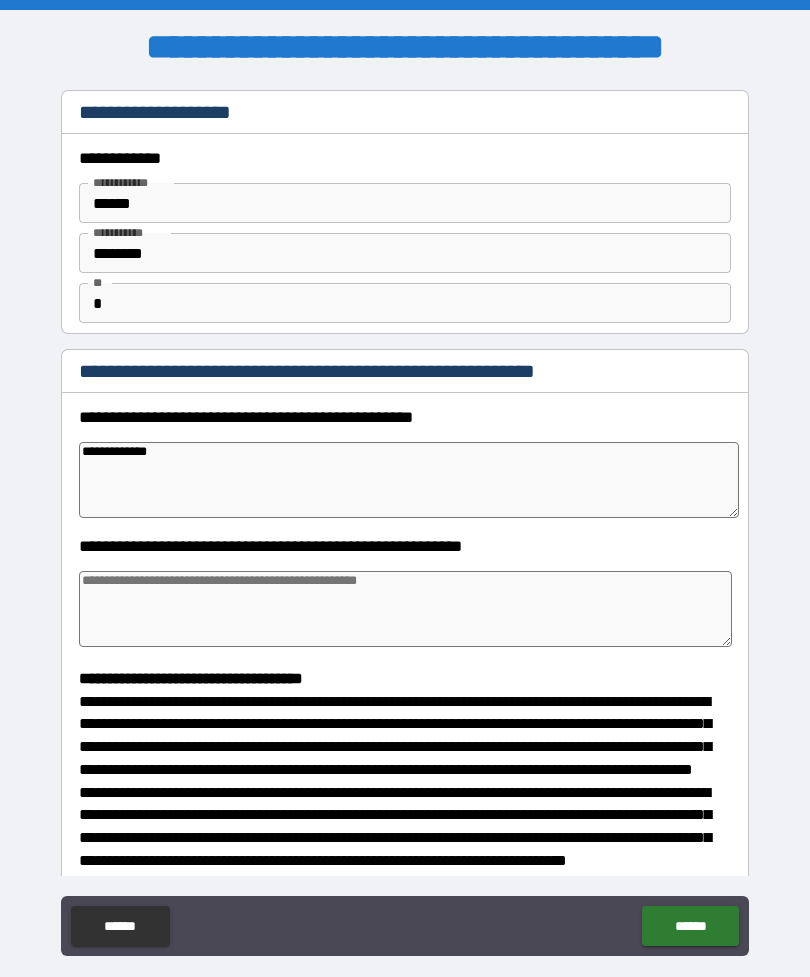 type on "*" 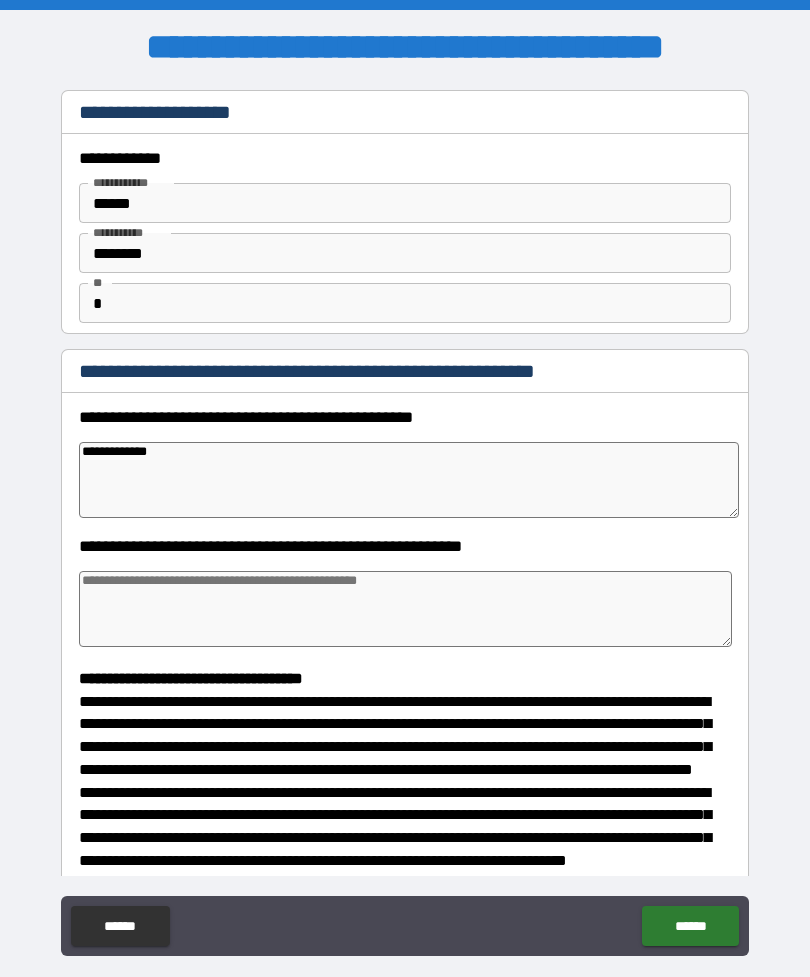 type on "*" 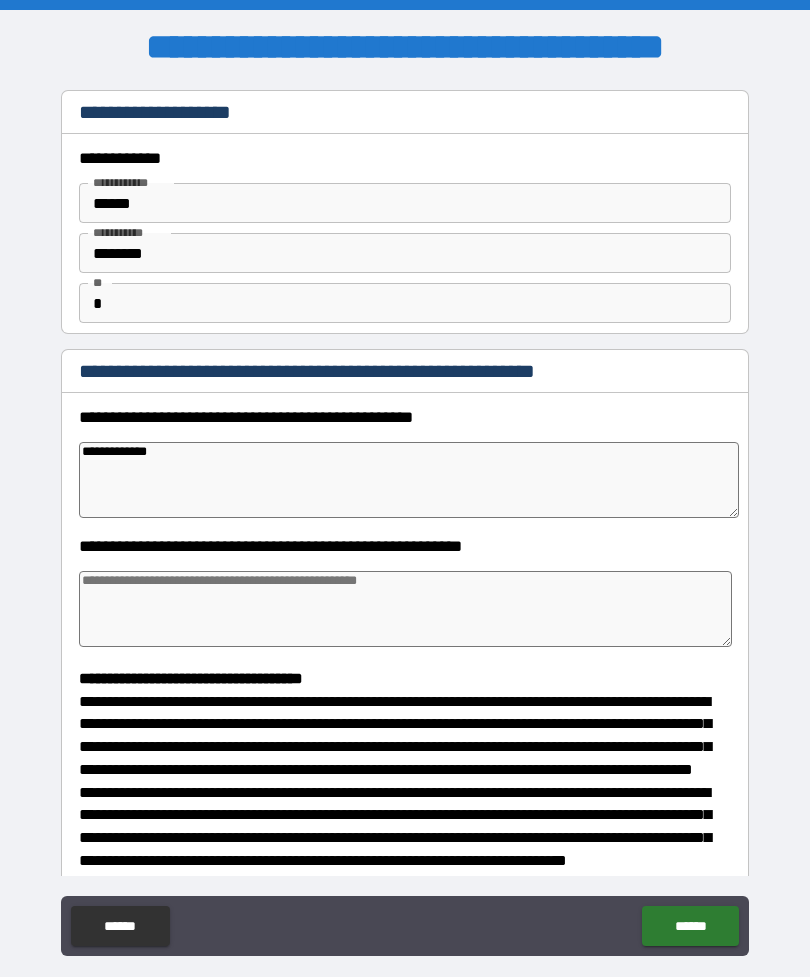 type on "*" 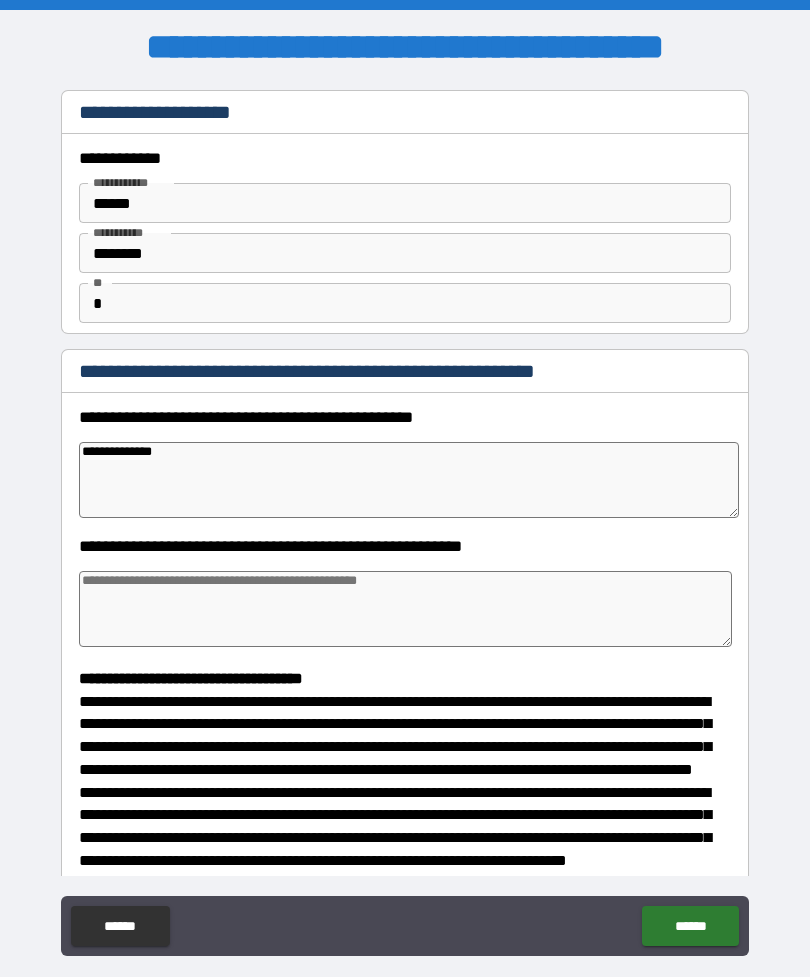 type on "*" 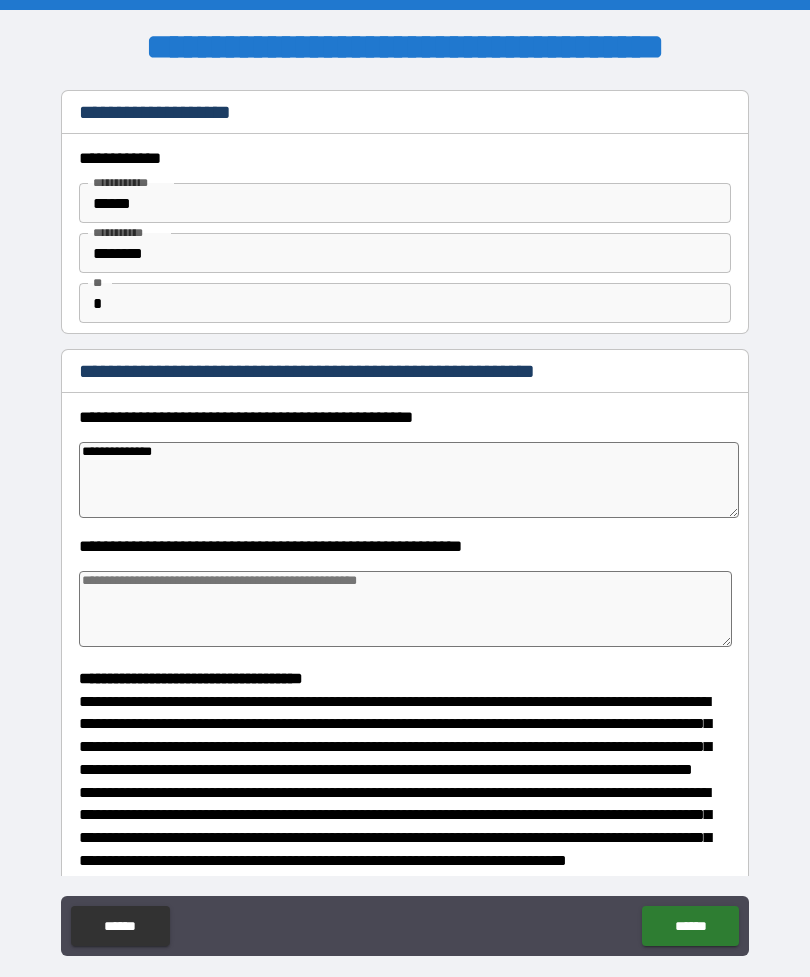 type on "*" 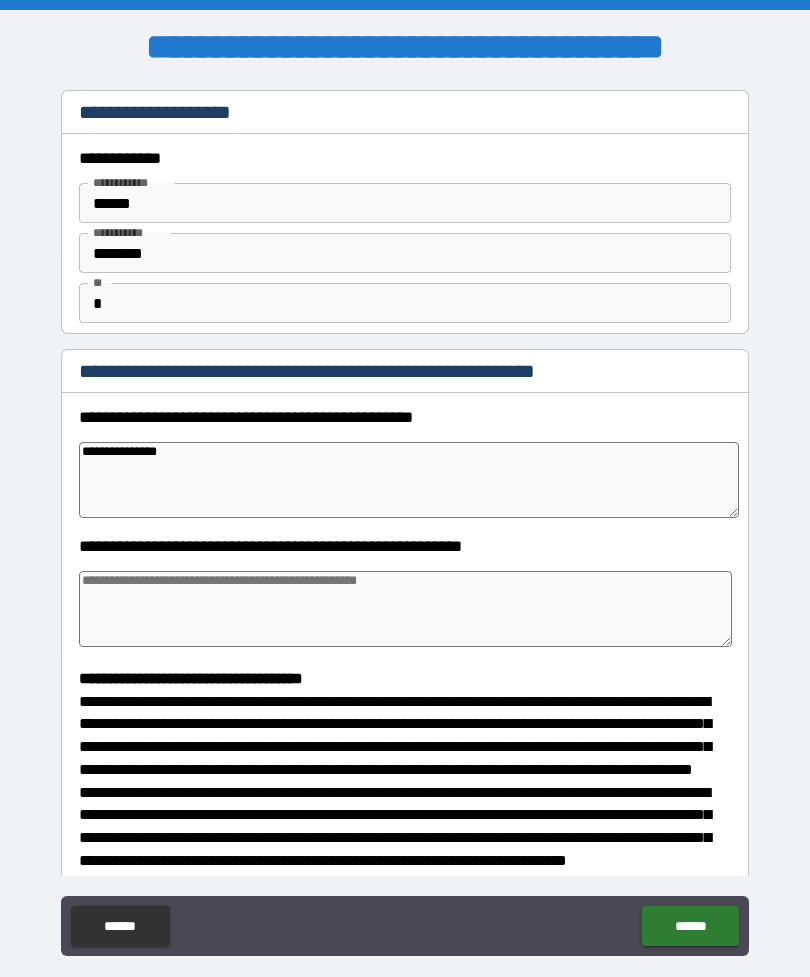 type on "*" 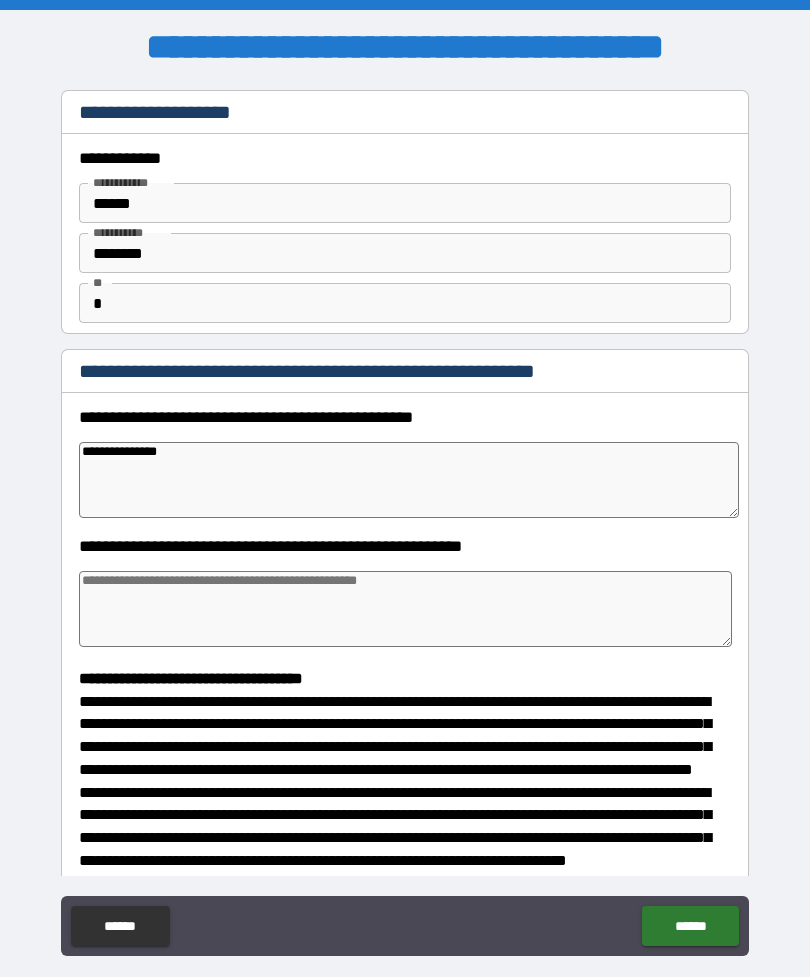 type on "*" 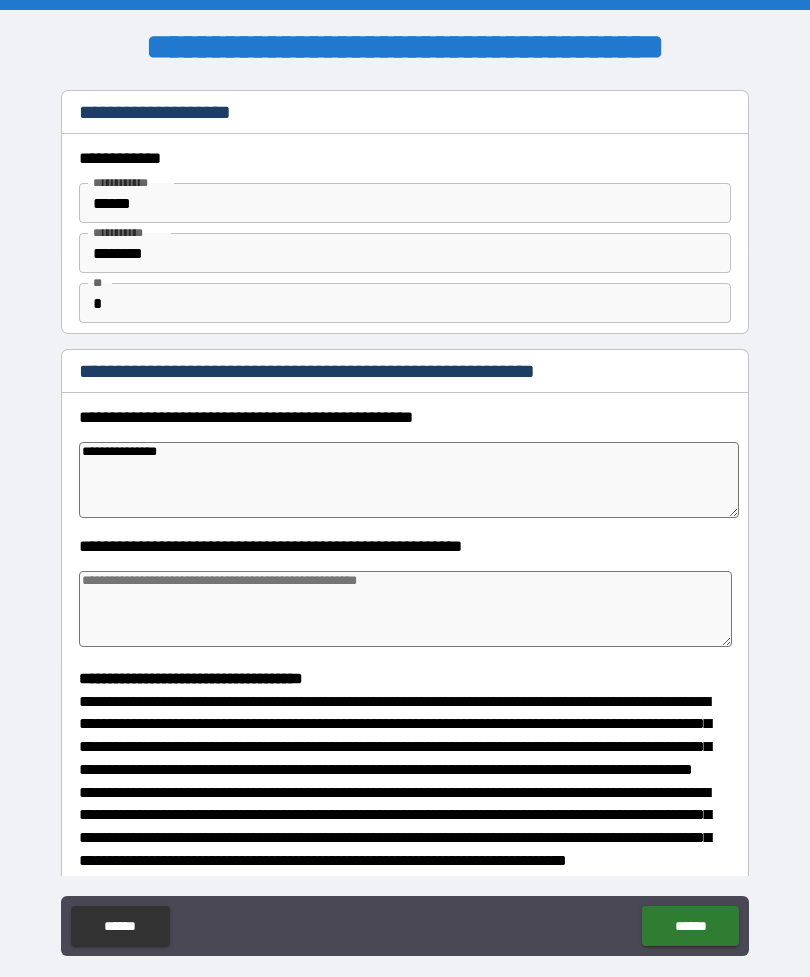 type on "*" 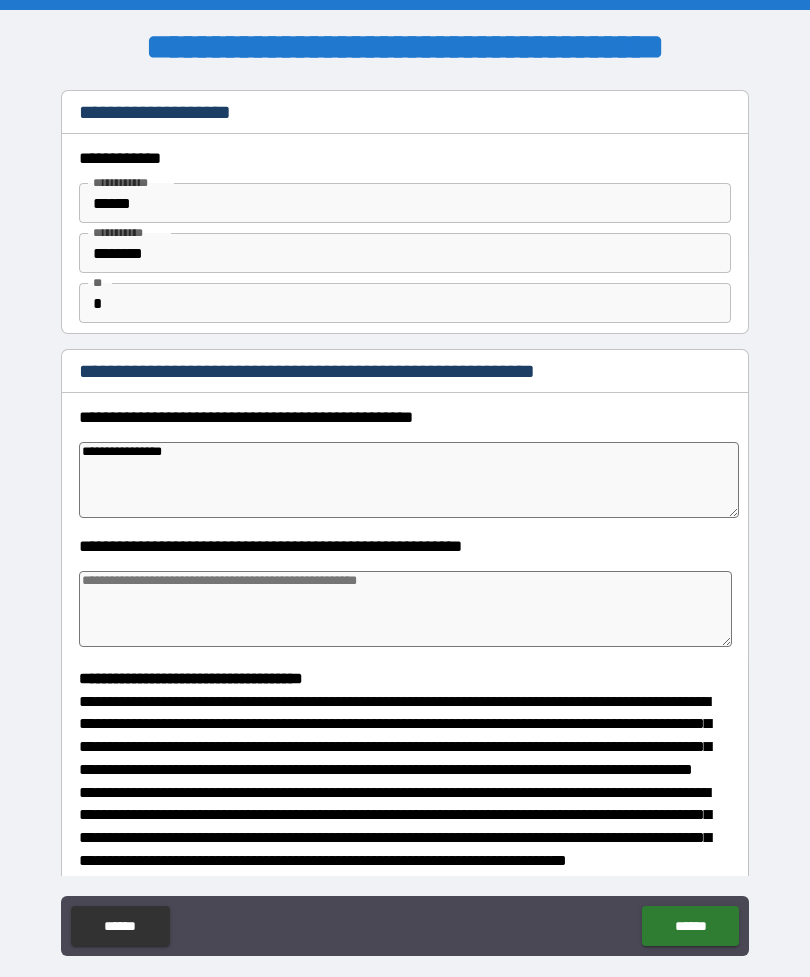 type on "*" 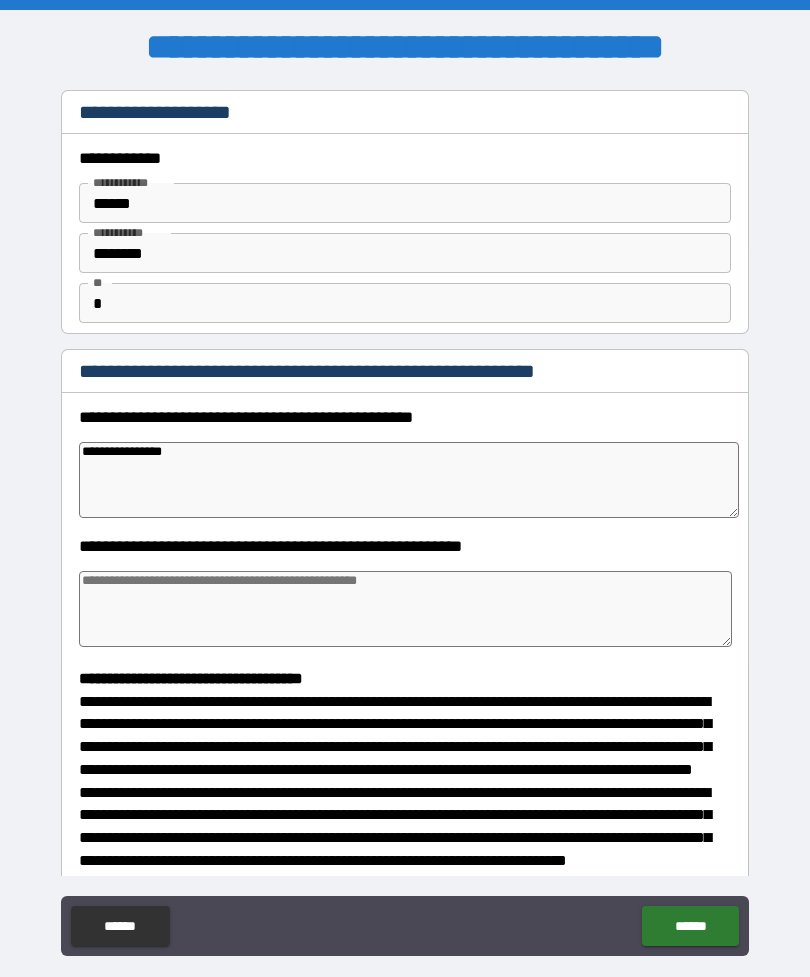 type on "*" 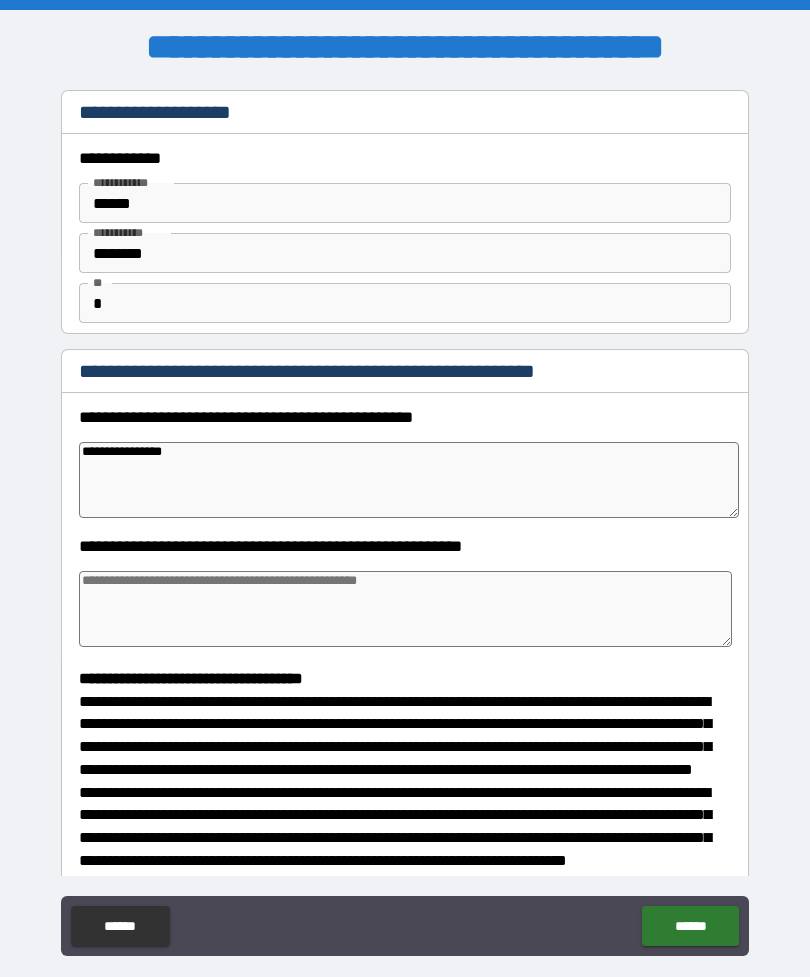 type on "*" 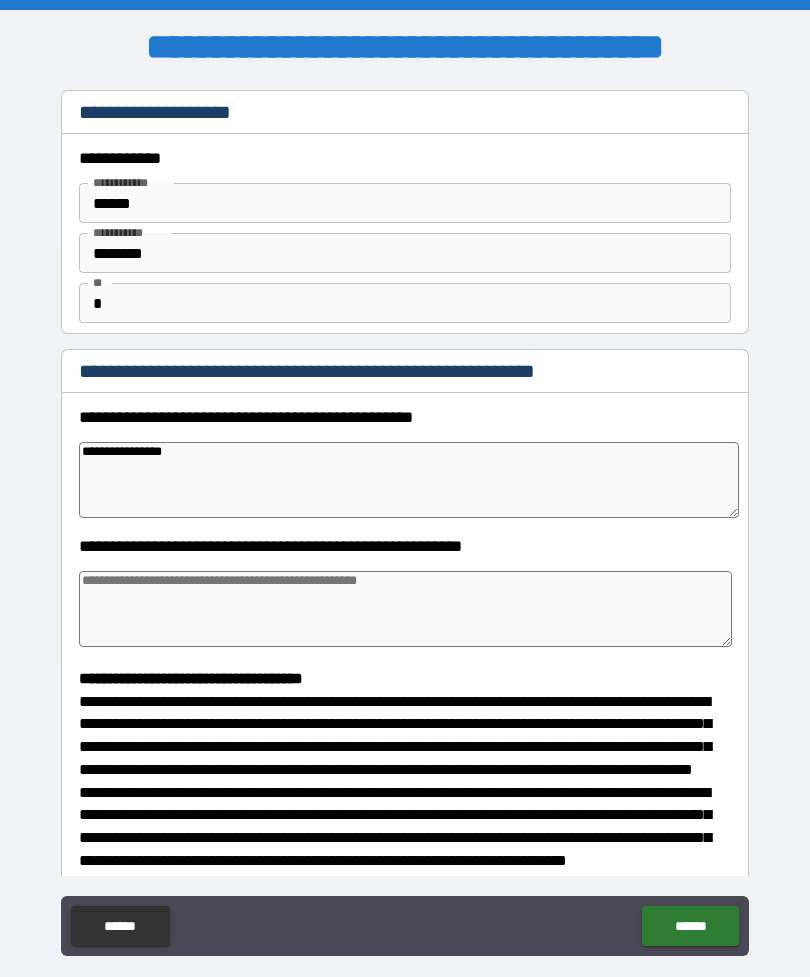 type on "**********" 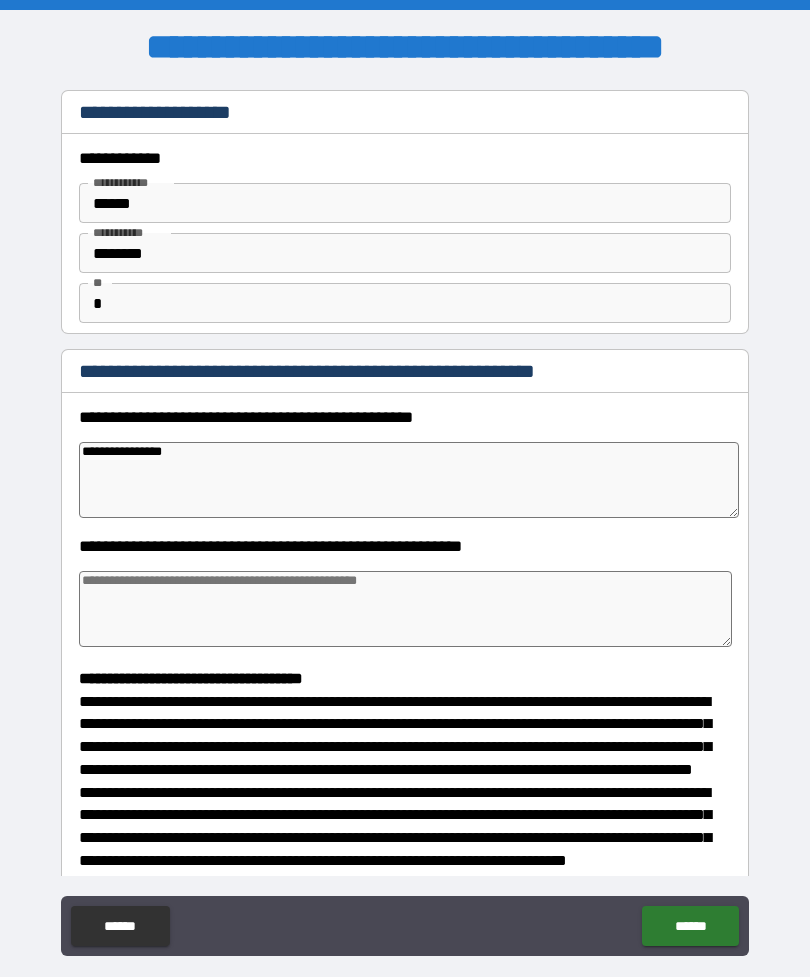 type on "*" 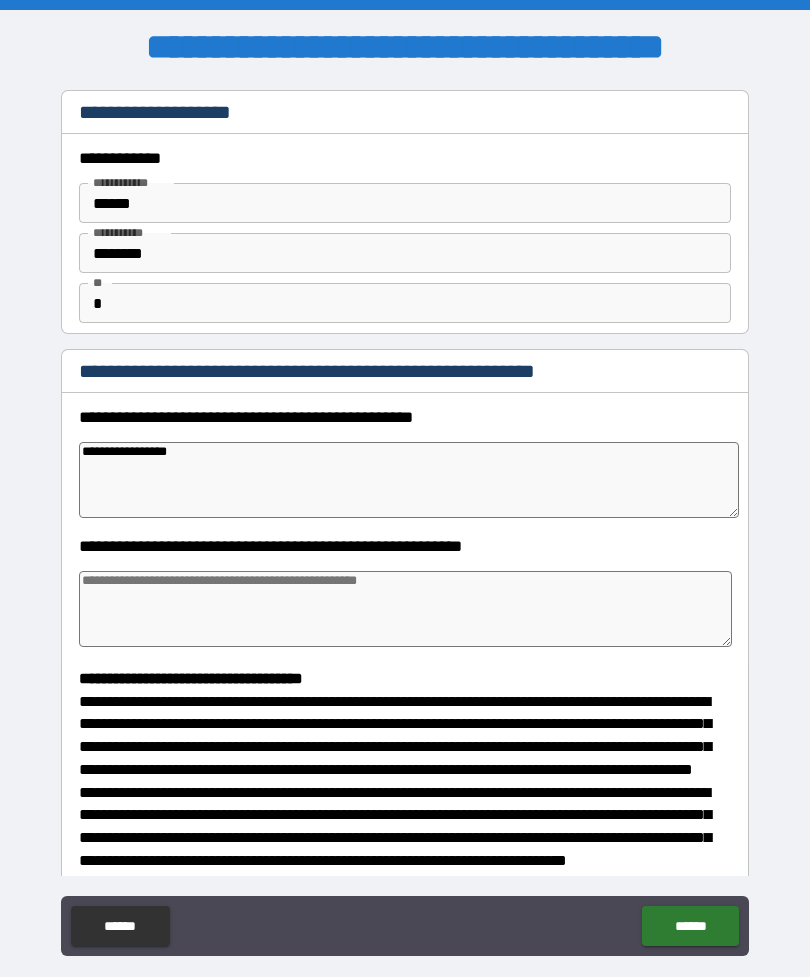 type on "**********" 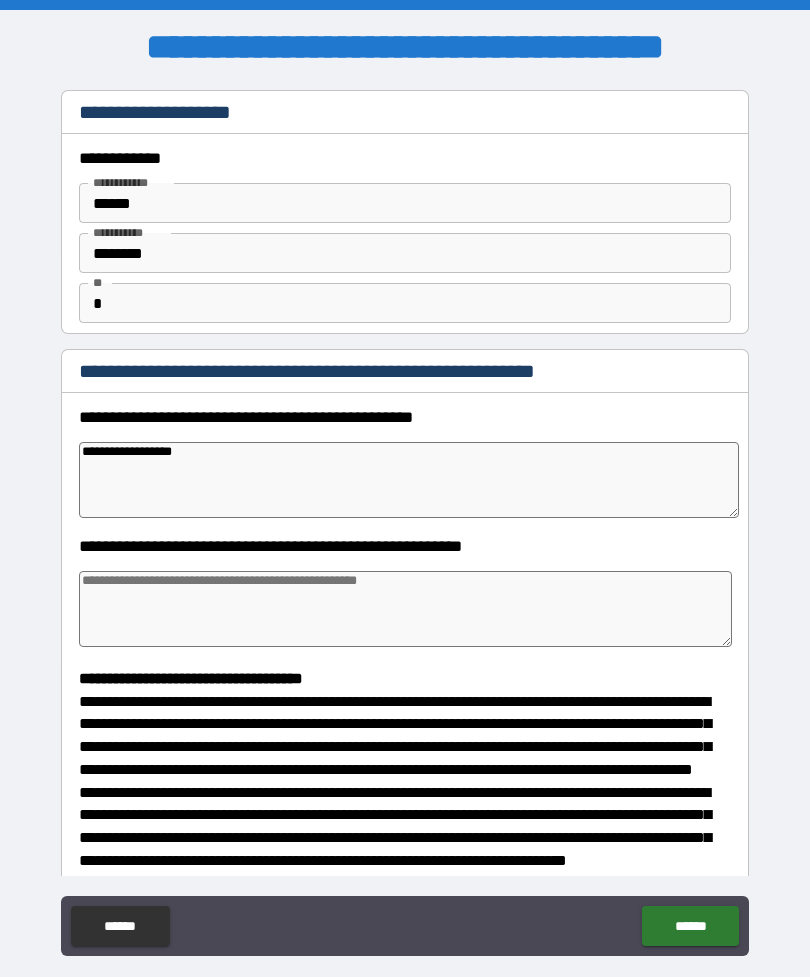 type on "*" 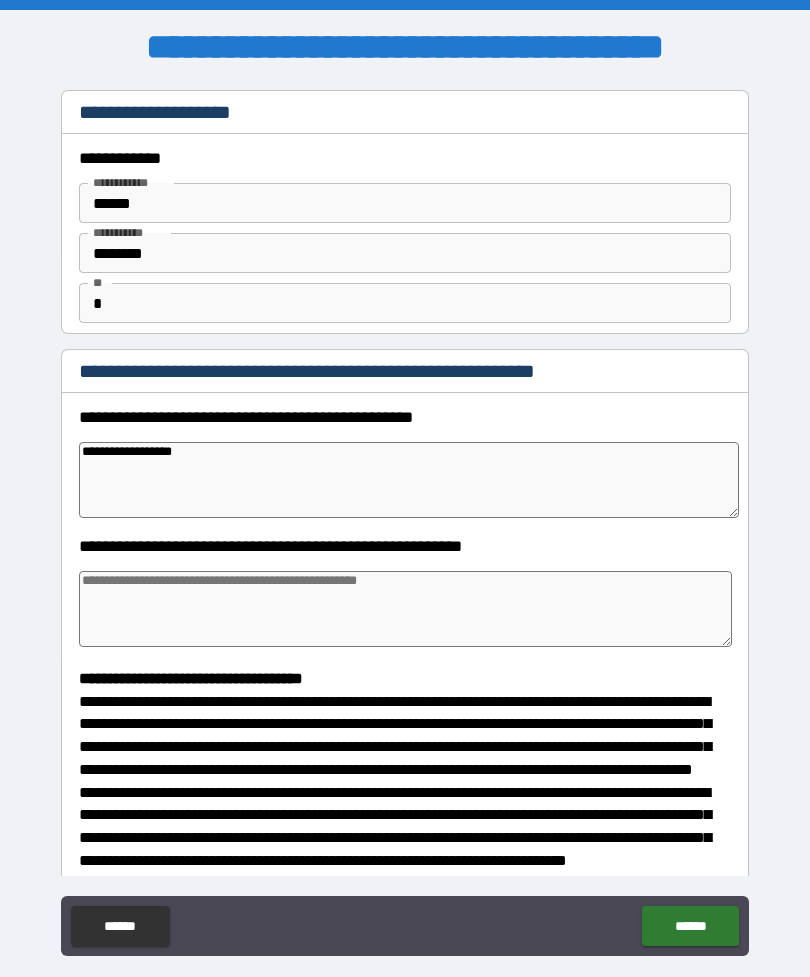 type on "*" 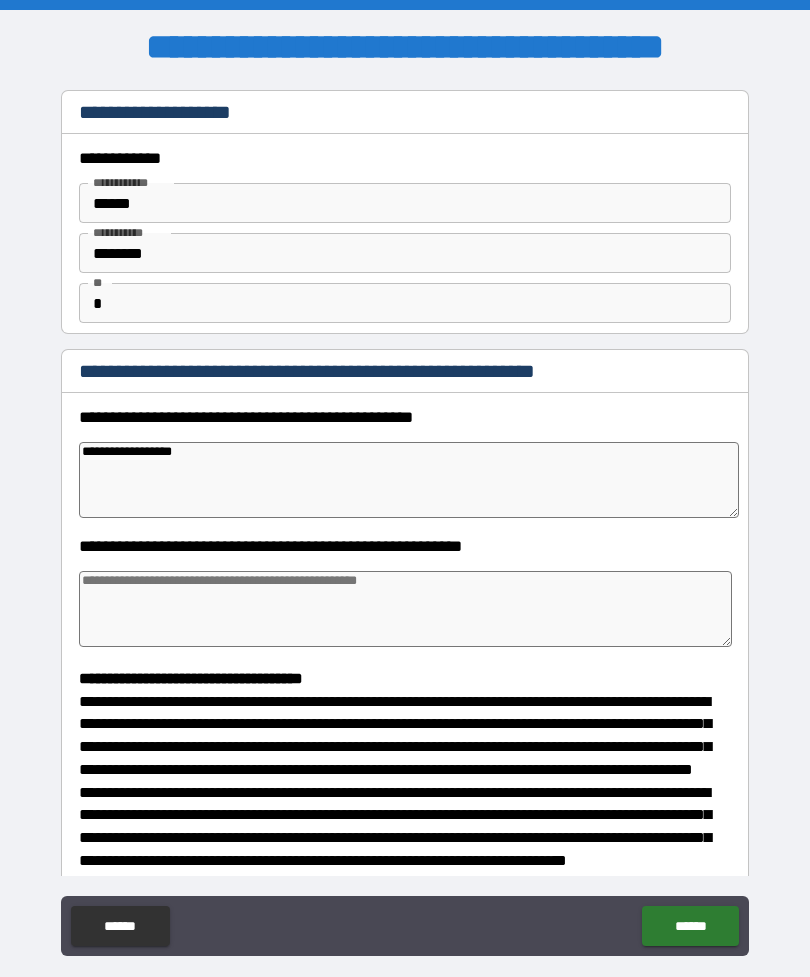 type on "*" 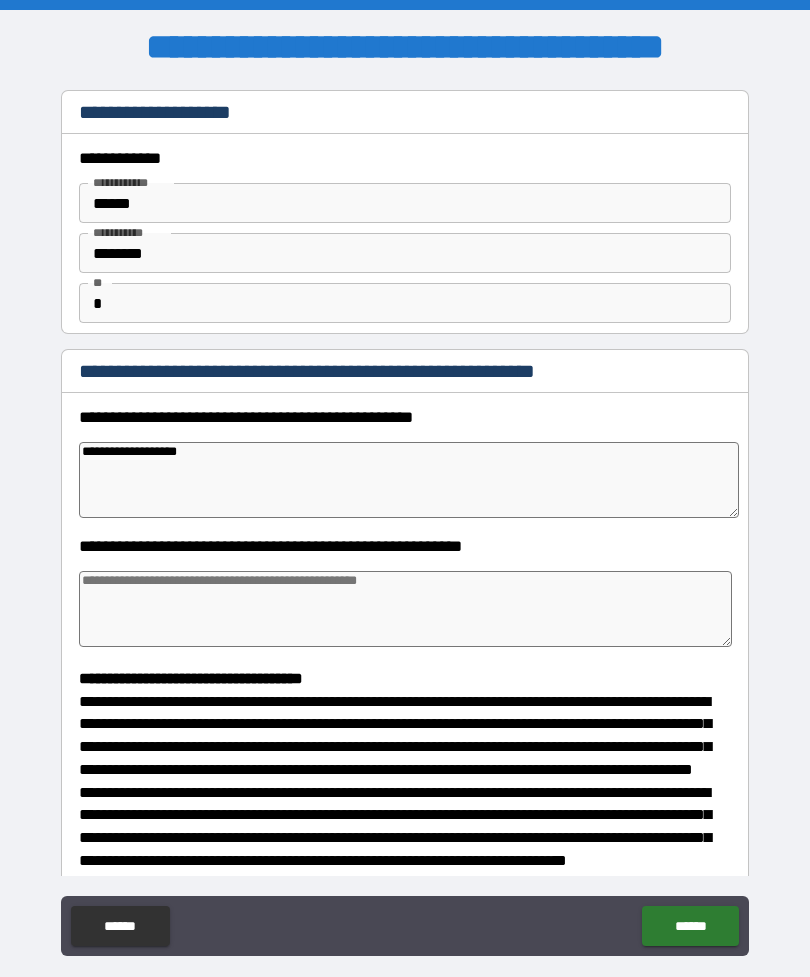 type on "*" 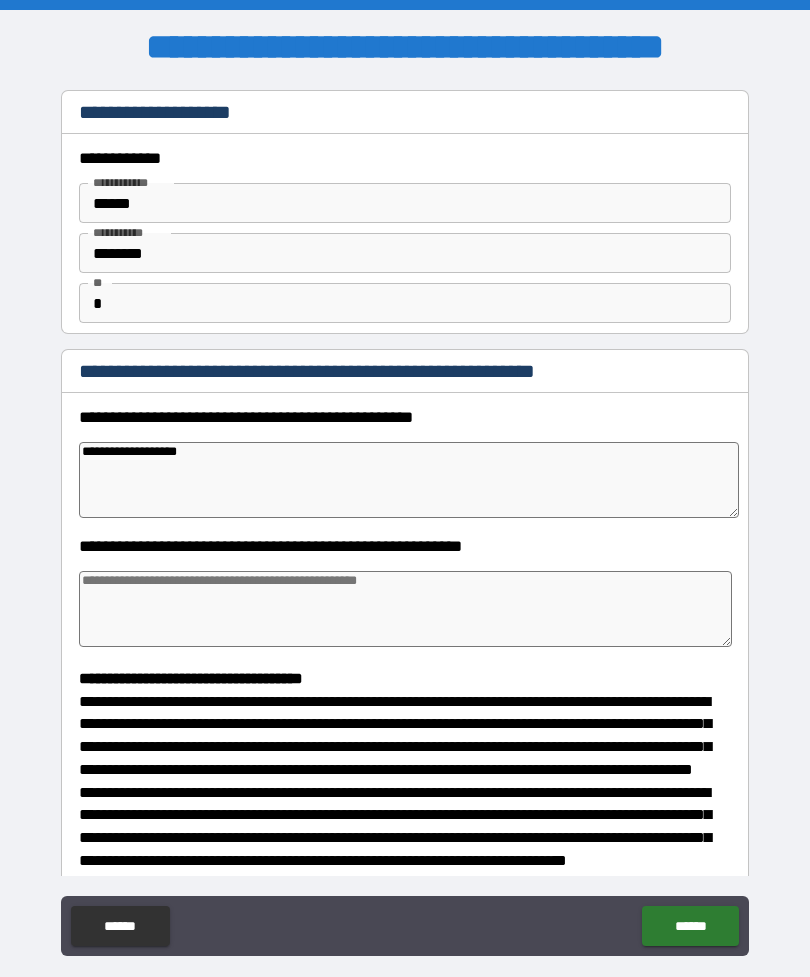 type on "**********" 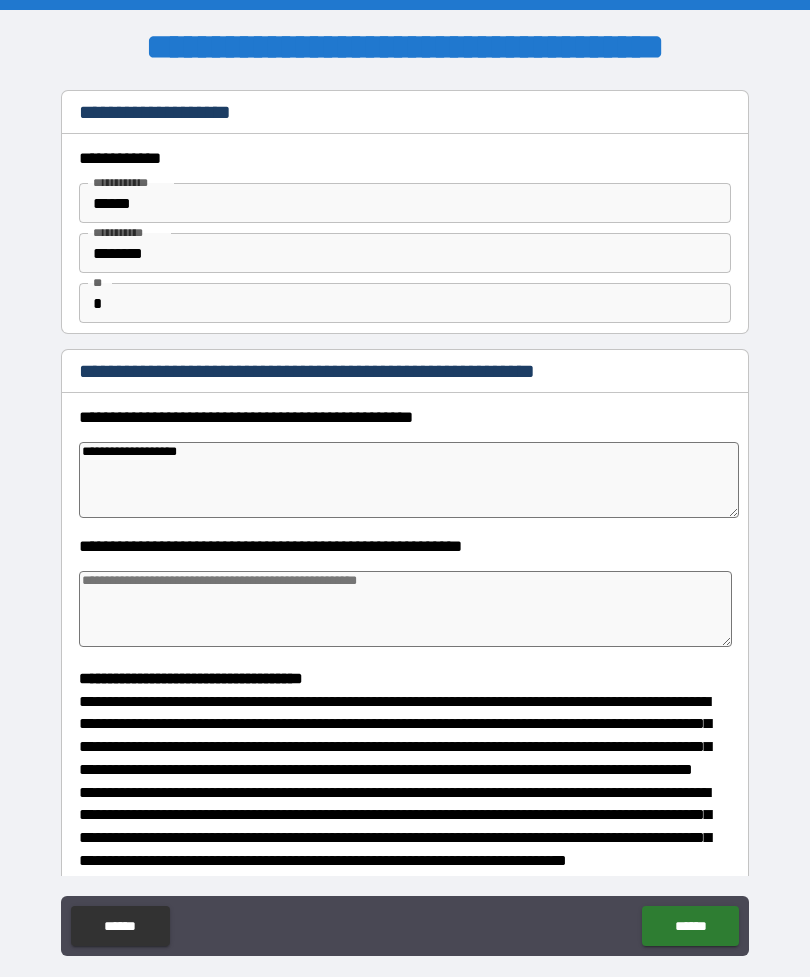 type on "*" 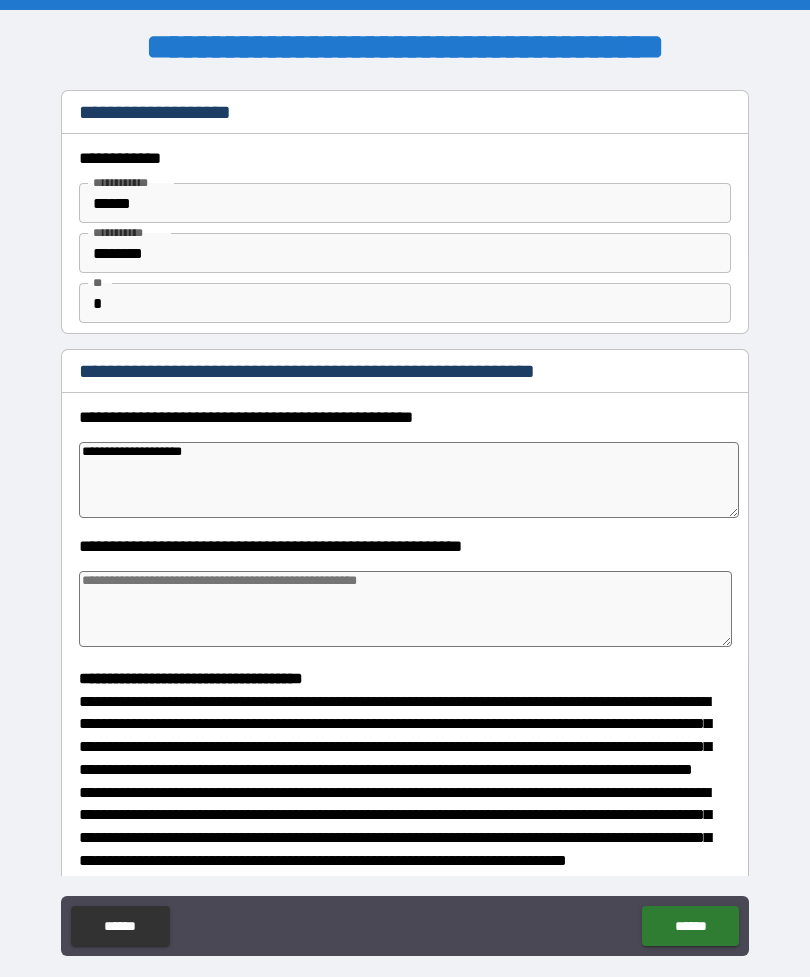 type on "*" 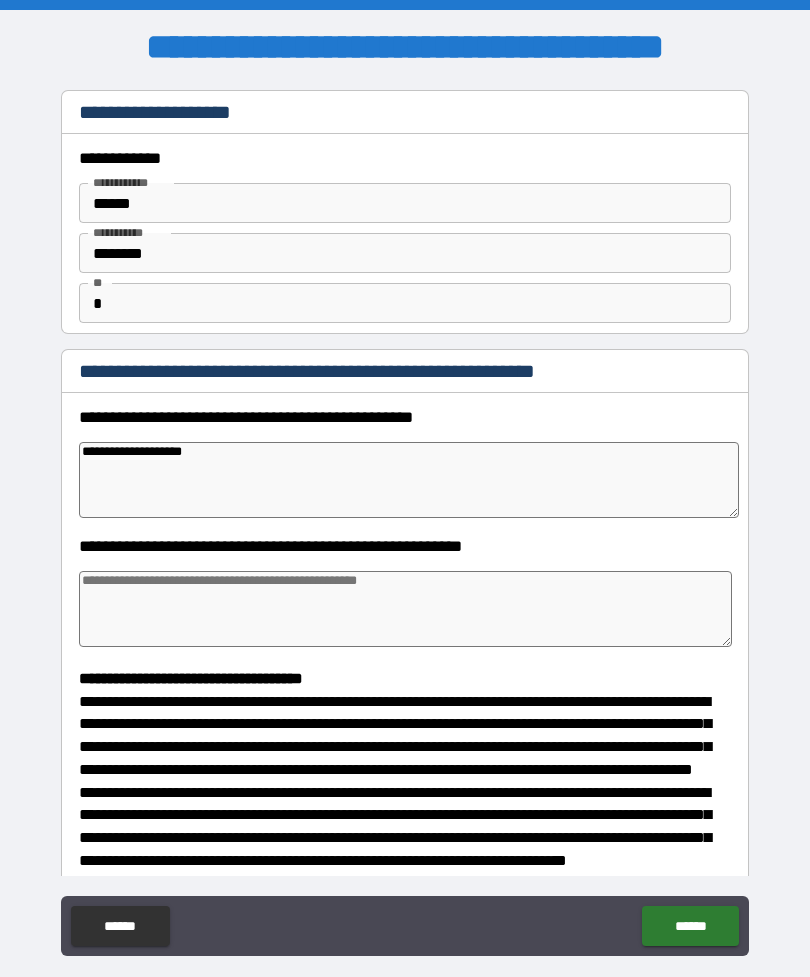 type on "**********" 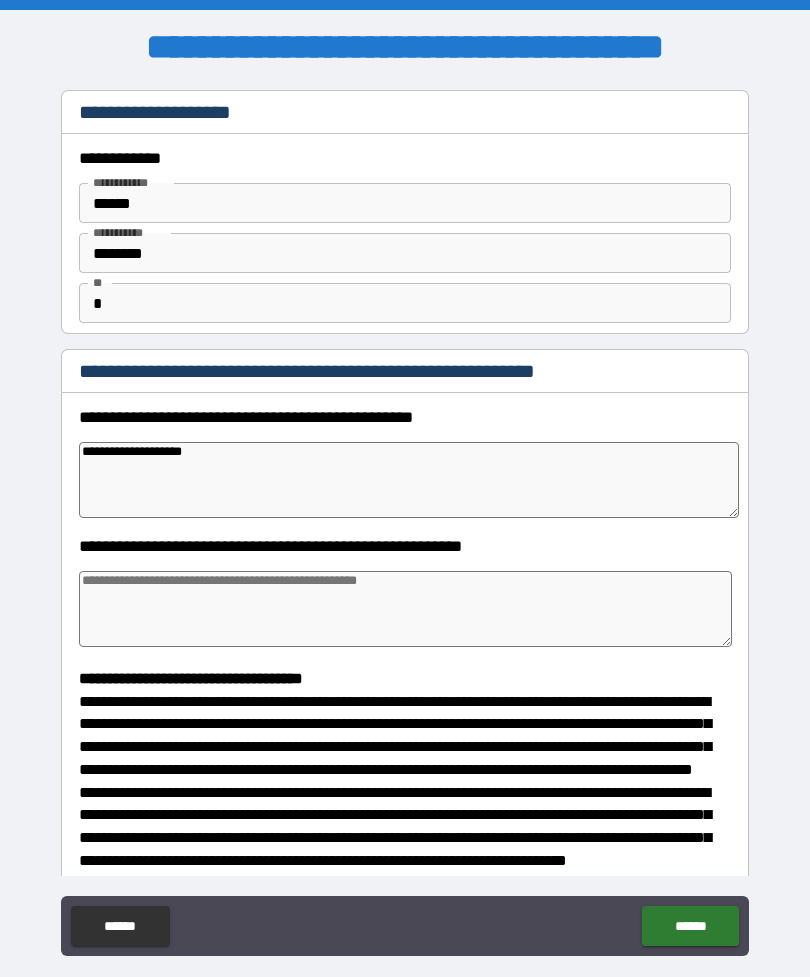 type on "*" 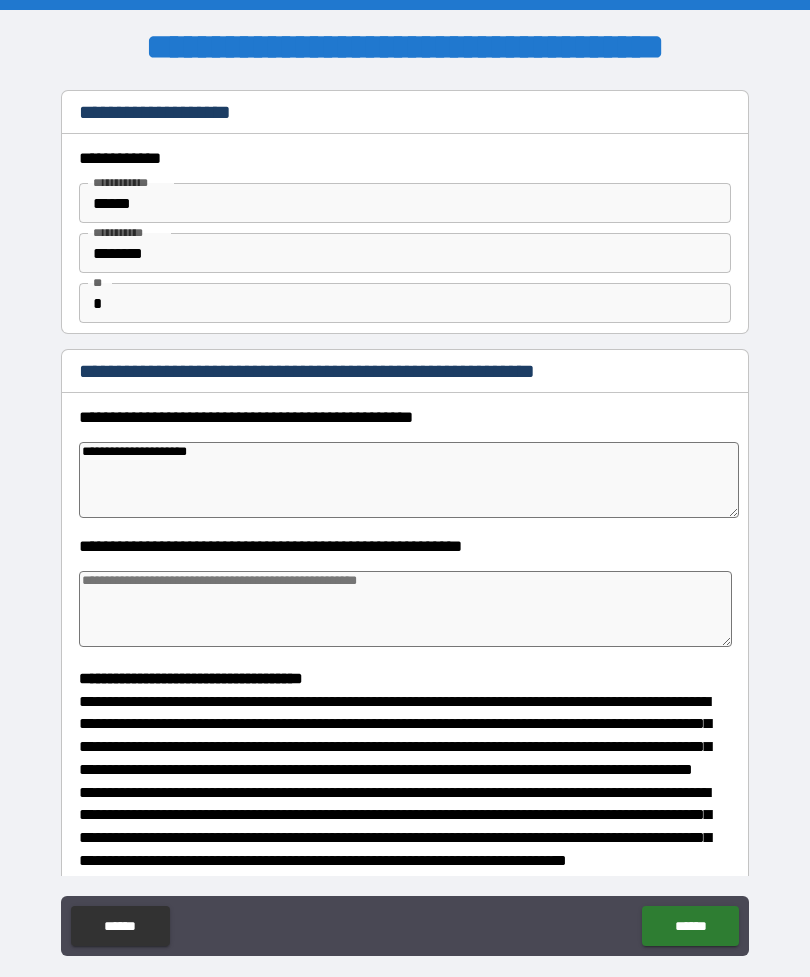 type on "**********" 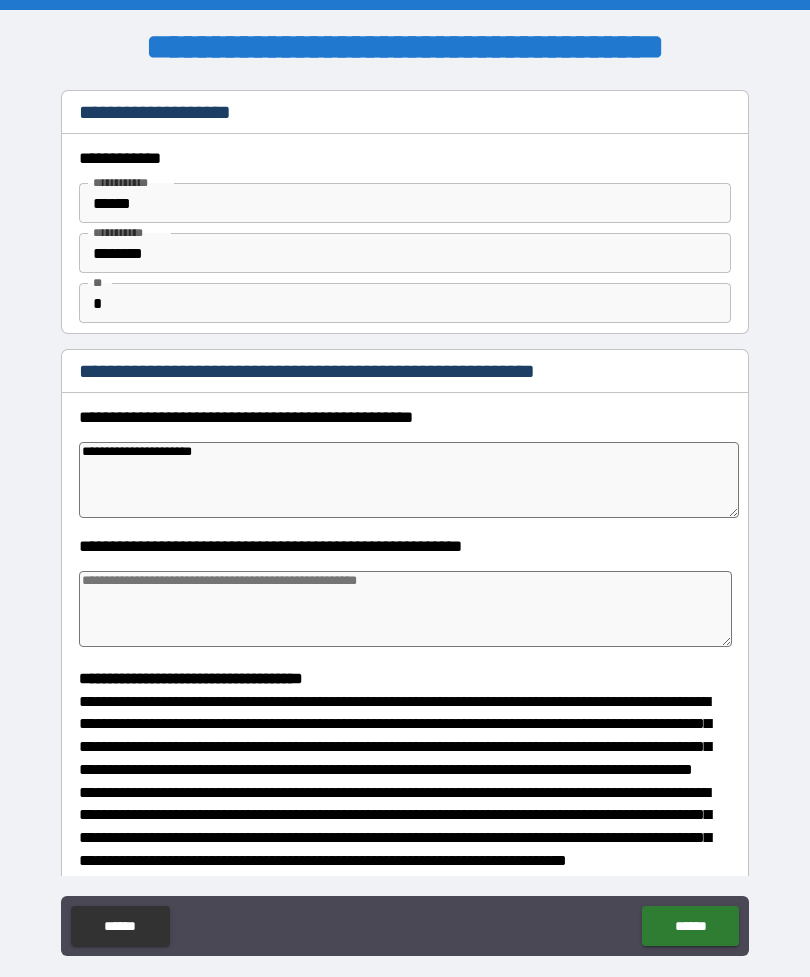type on "*" 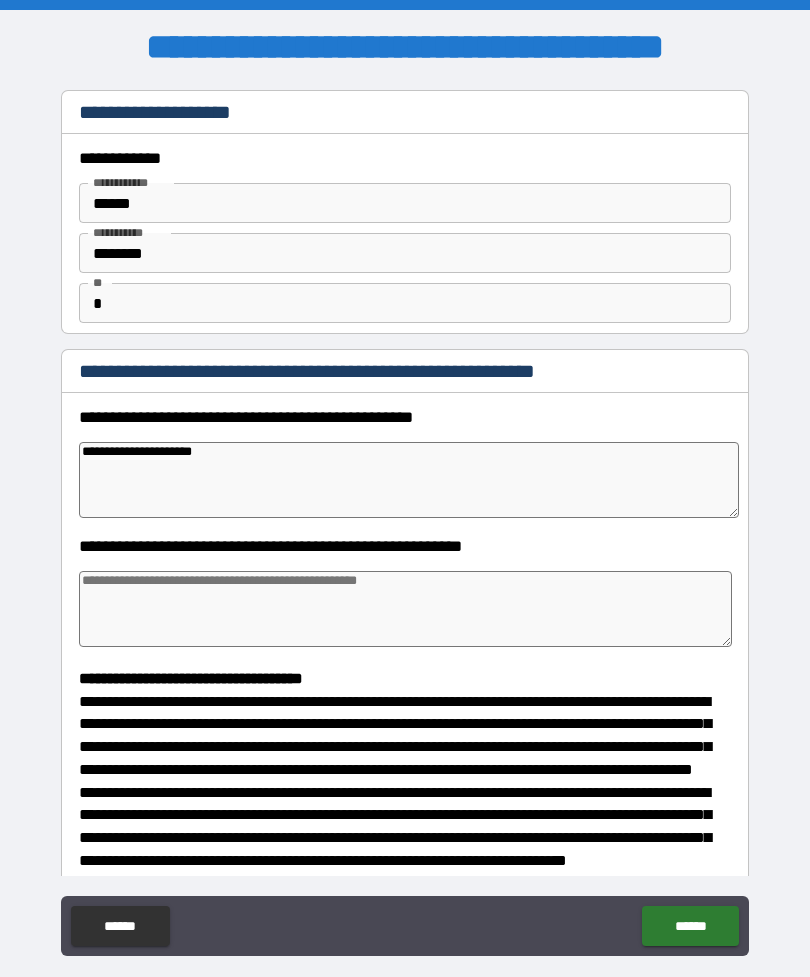 type on "*" 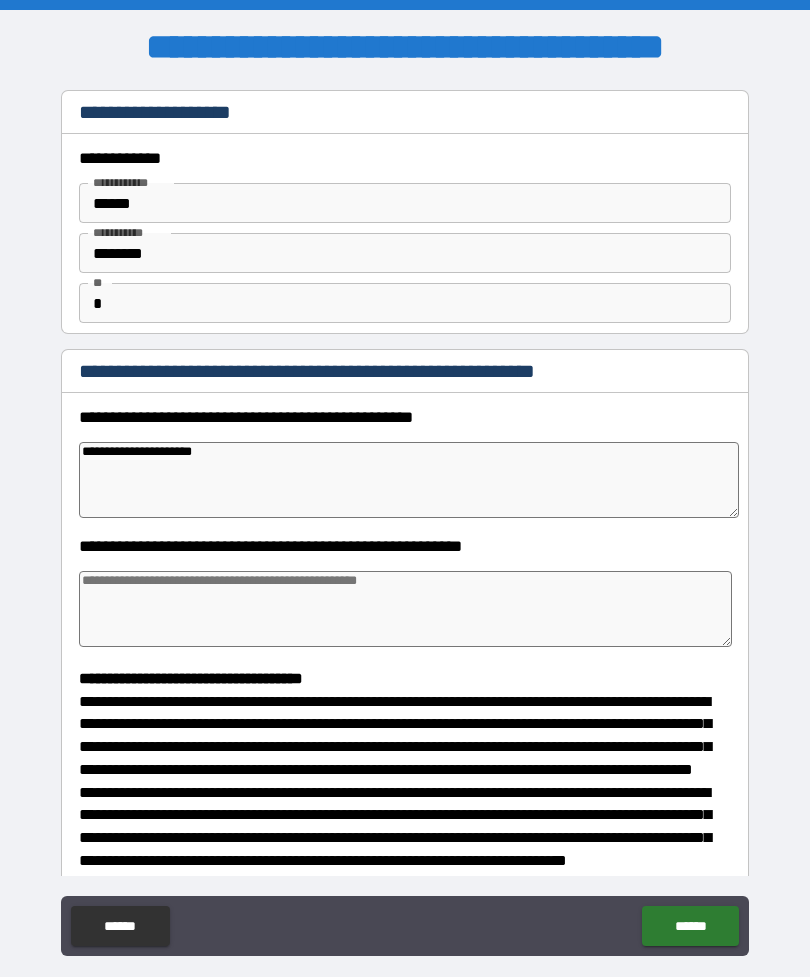 type on "*" 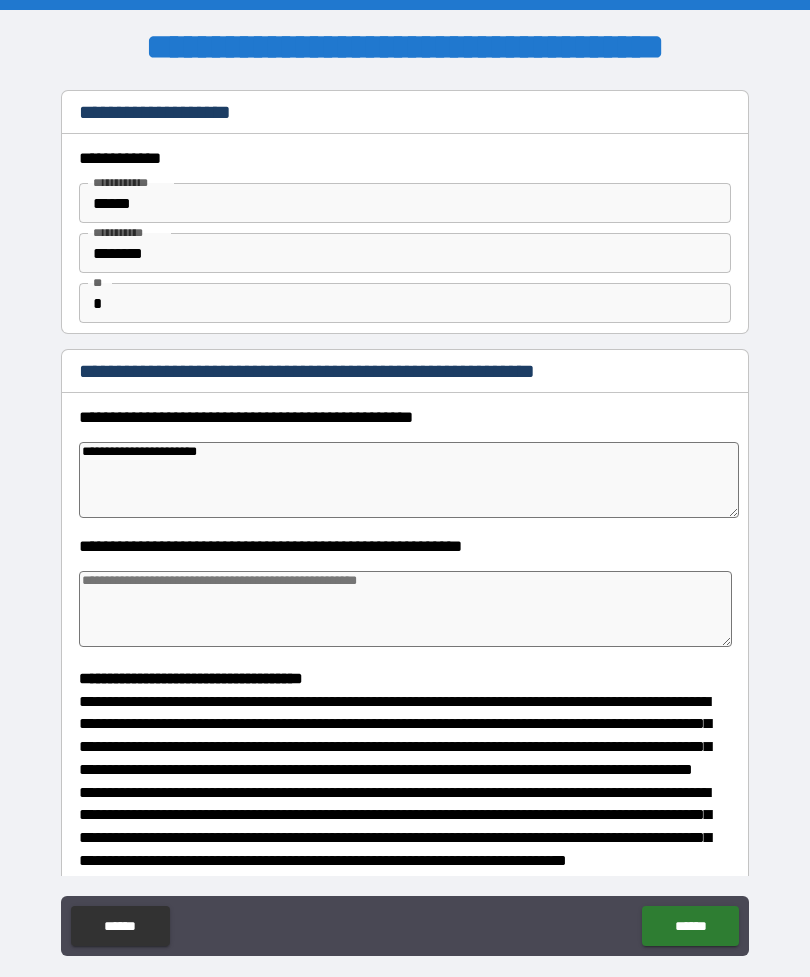 type on "*" 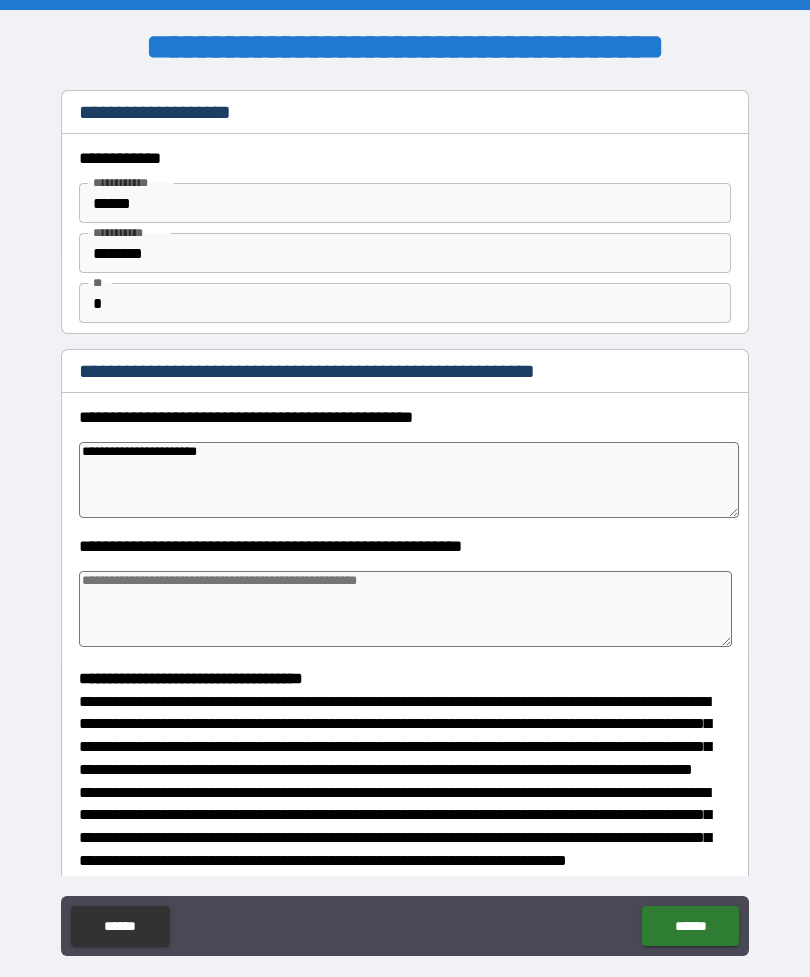 type on "*" 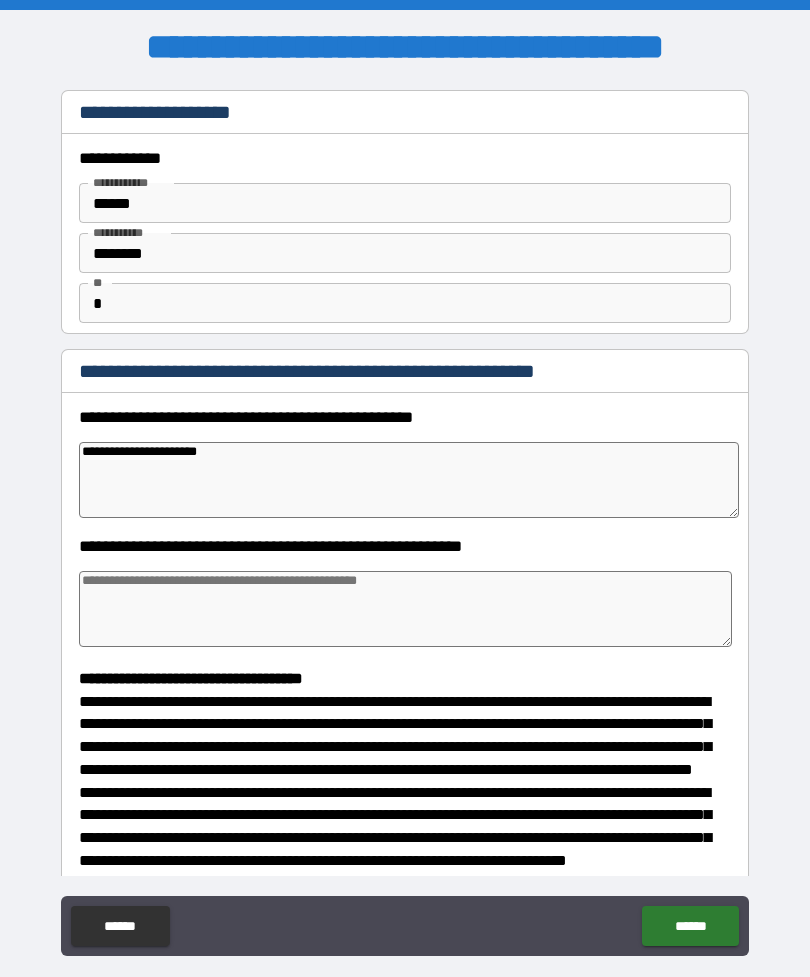 type on "**********" 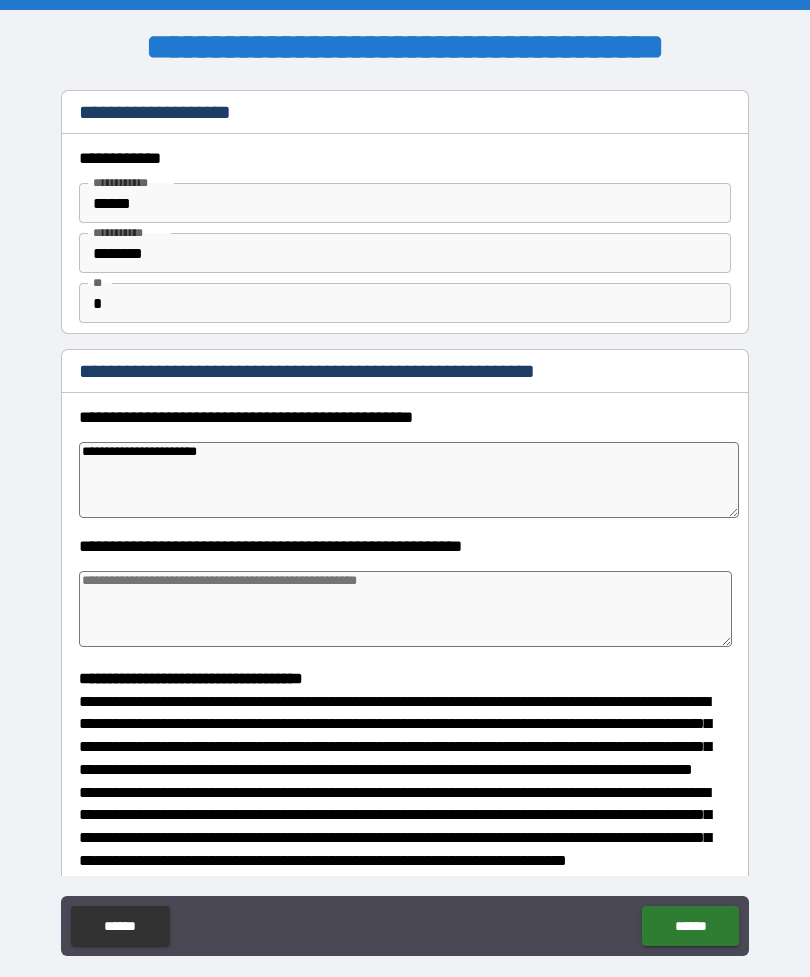 type on "*" 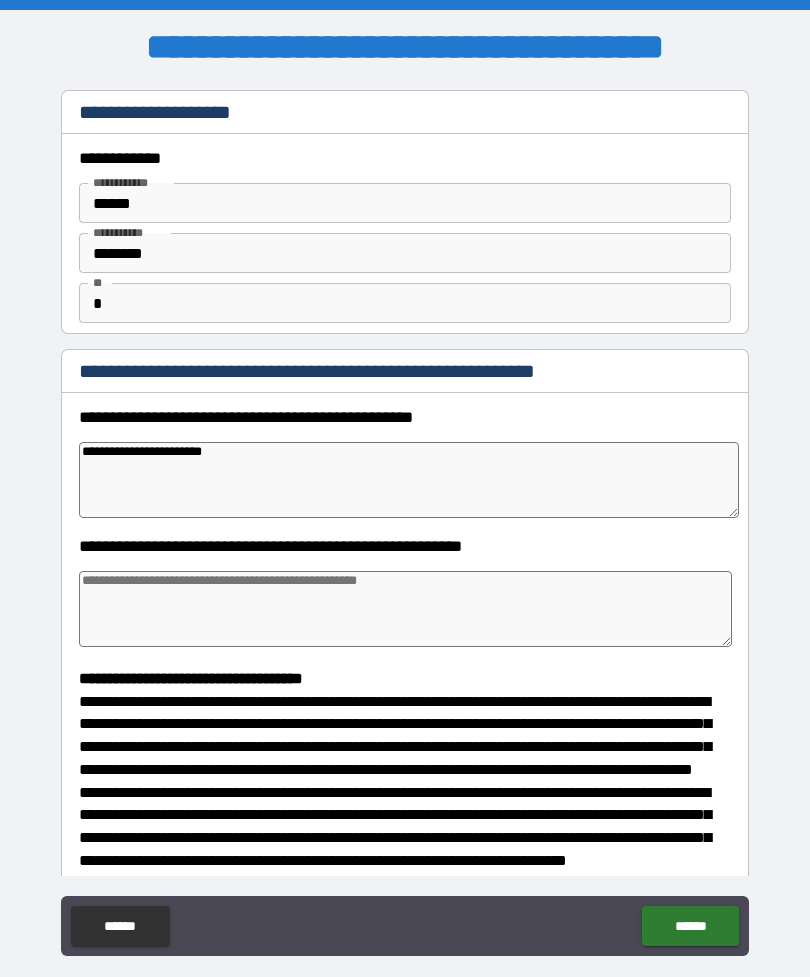 type on "**********" 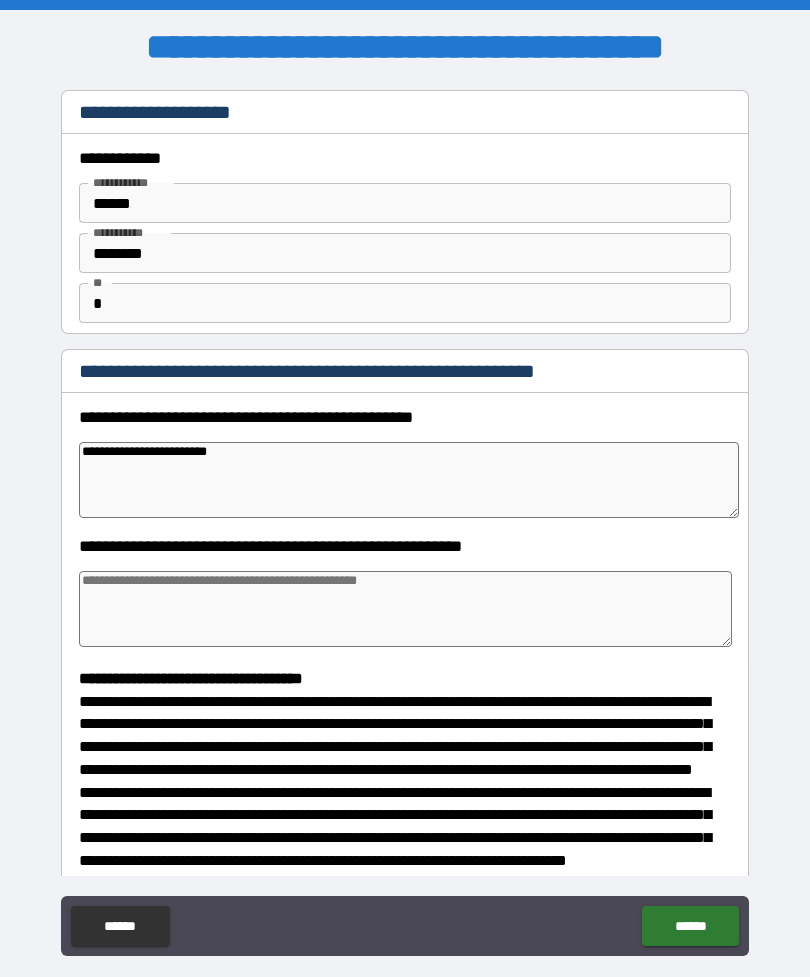 type on "*" 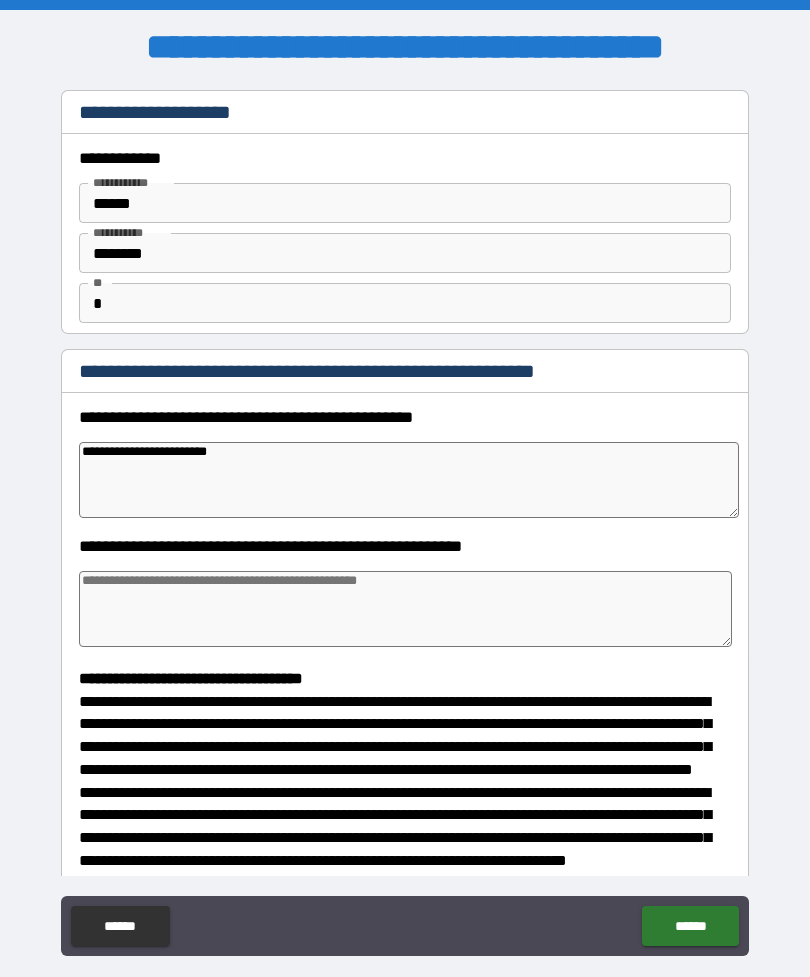 type on "**********" 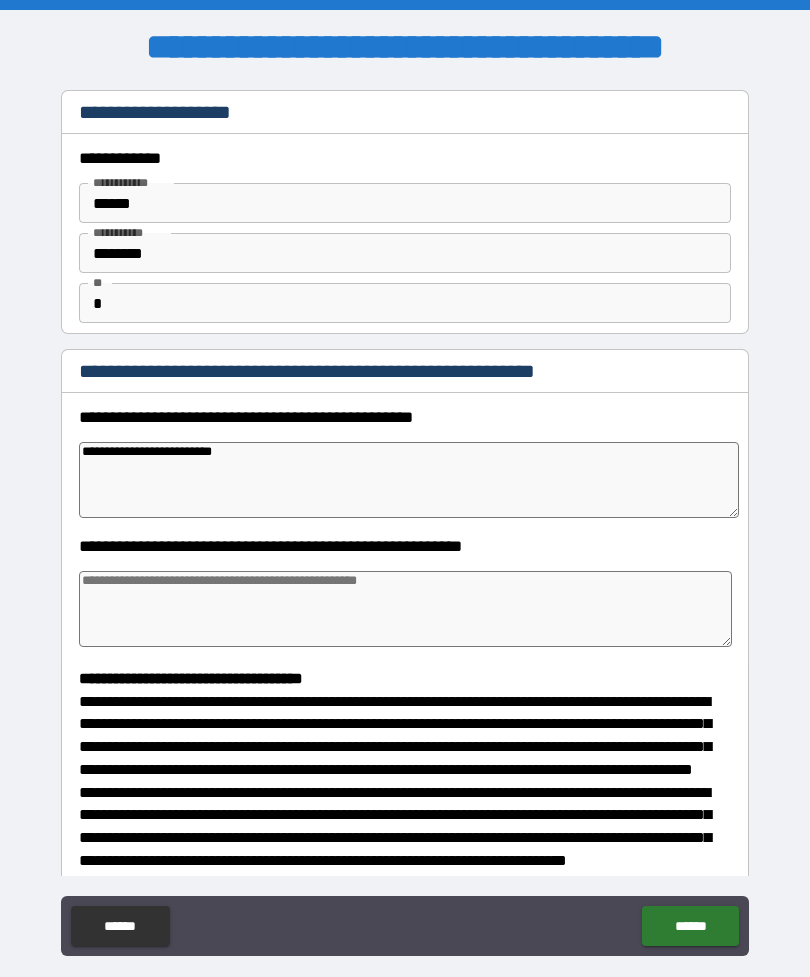type on "*" 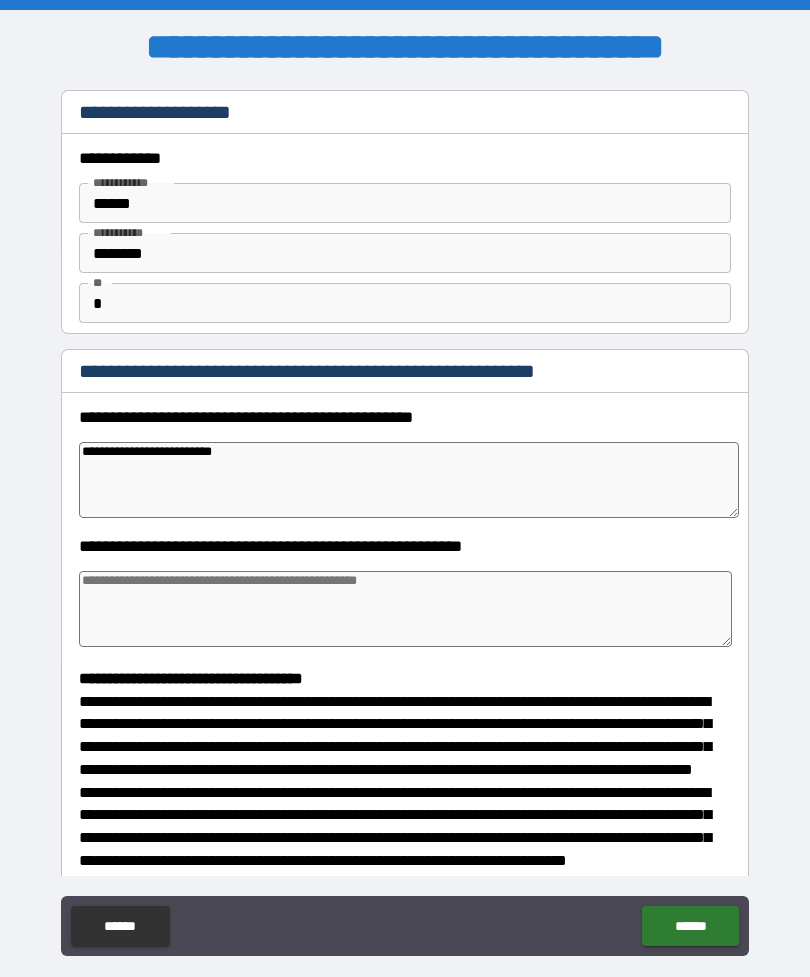 type on "*" 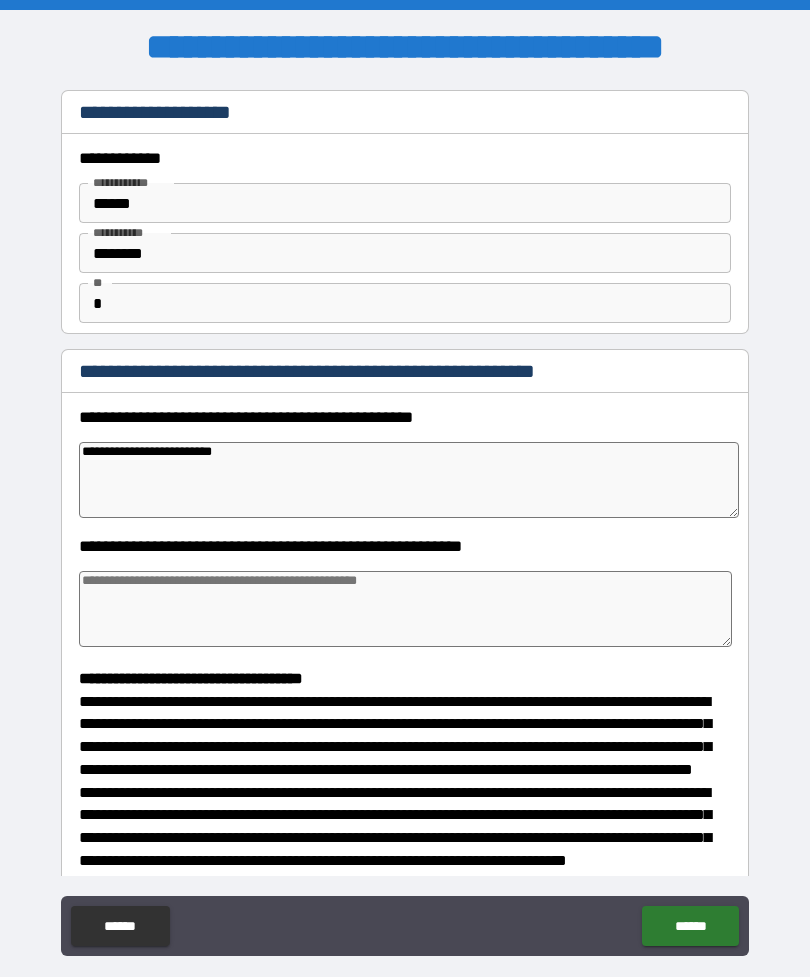 type on "*" 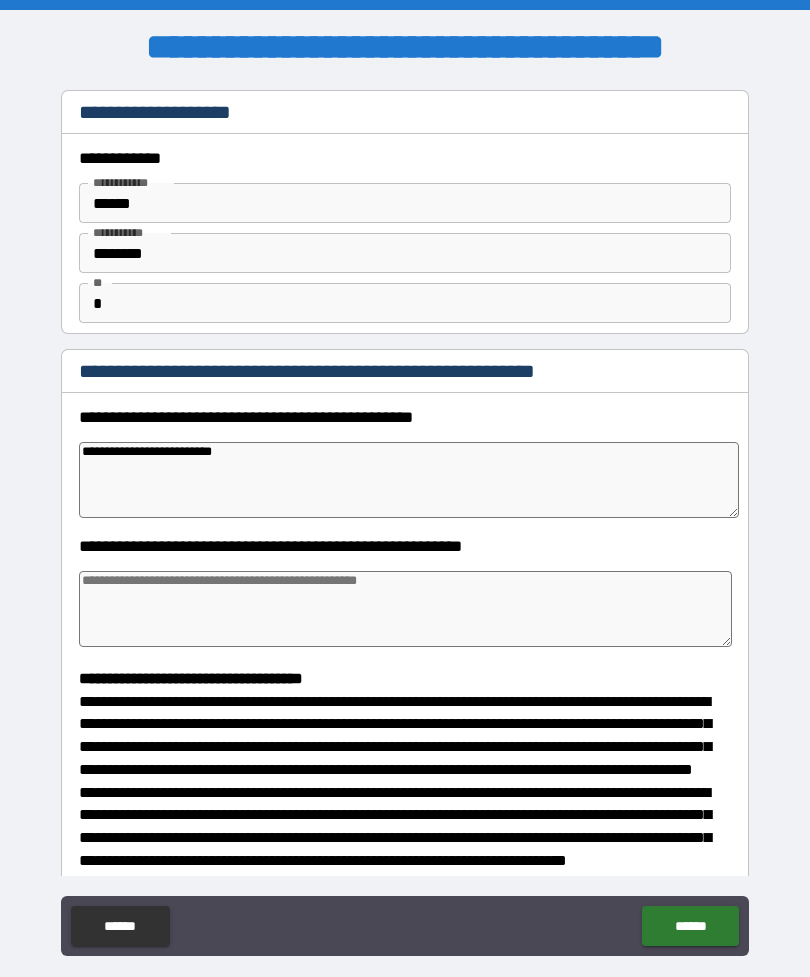 type on "**********" 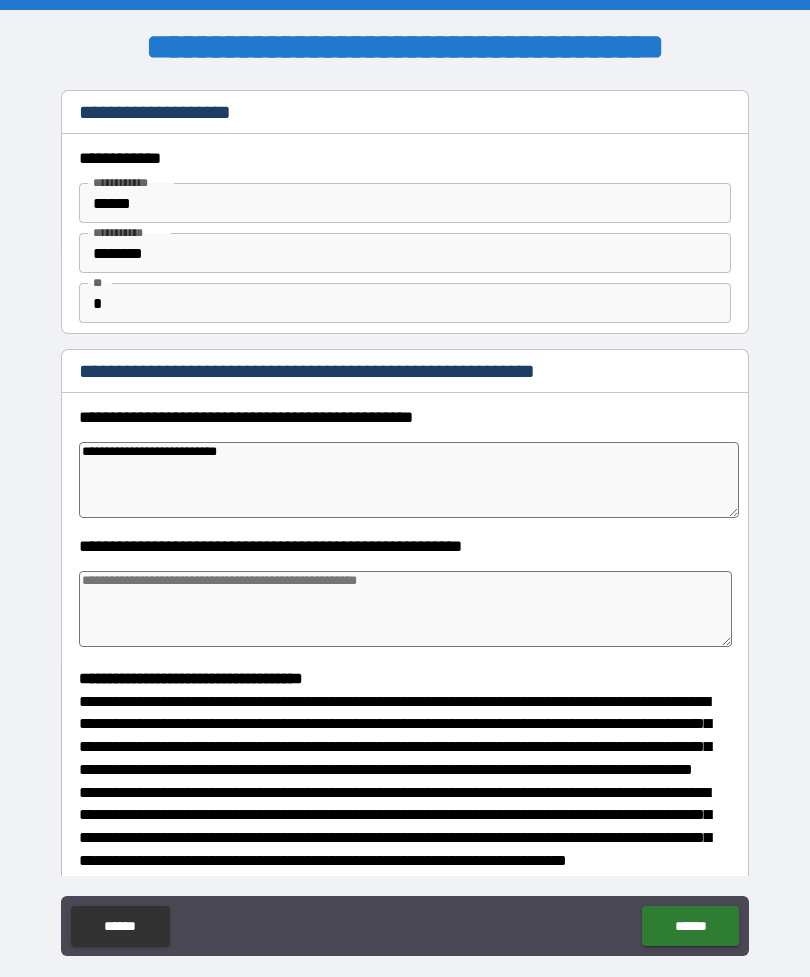 type on "*" 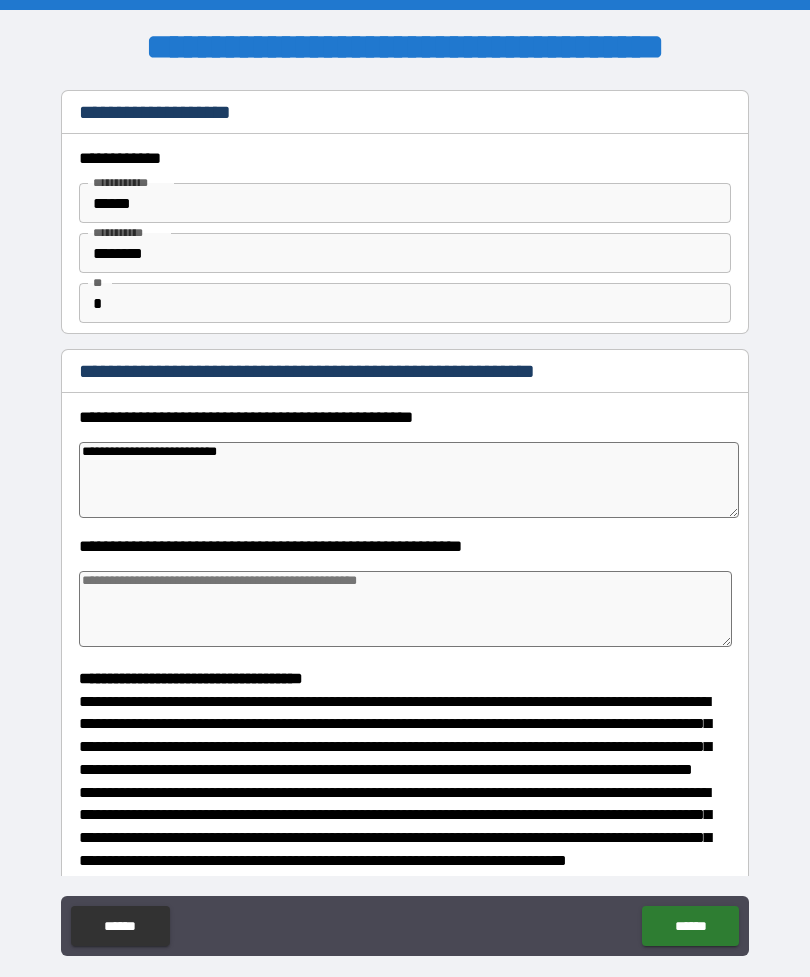 type on "*" 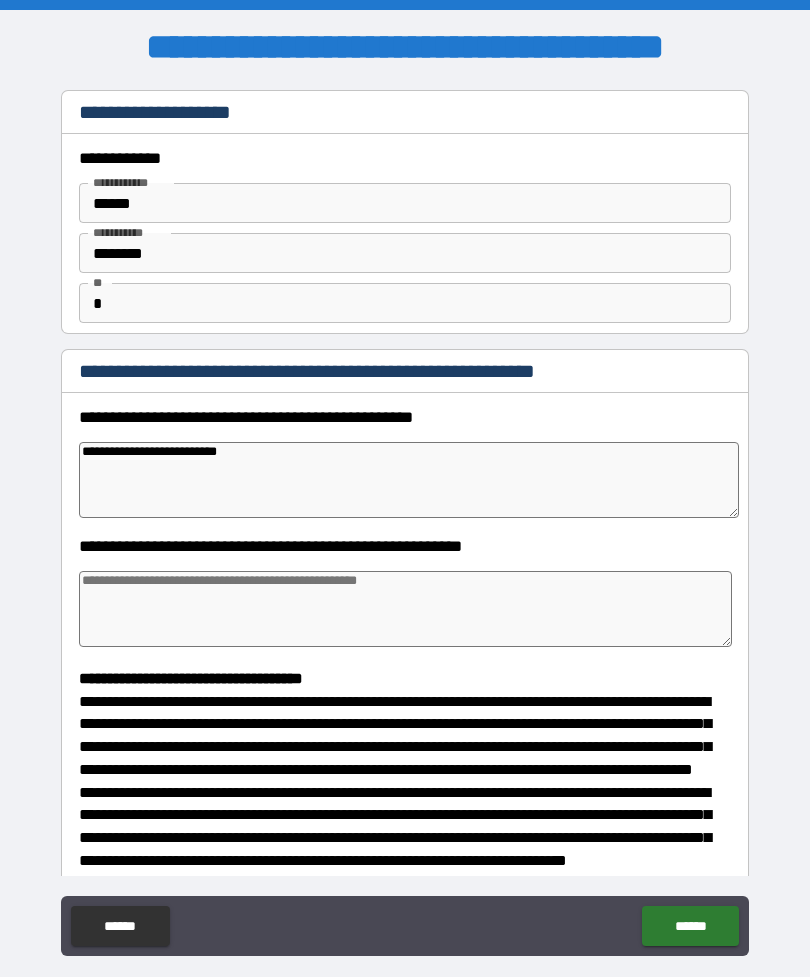 type on "*" 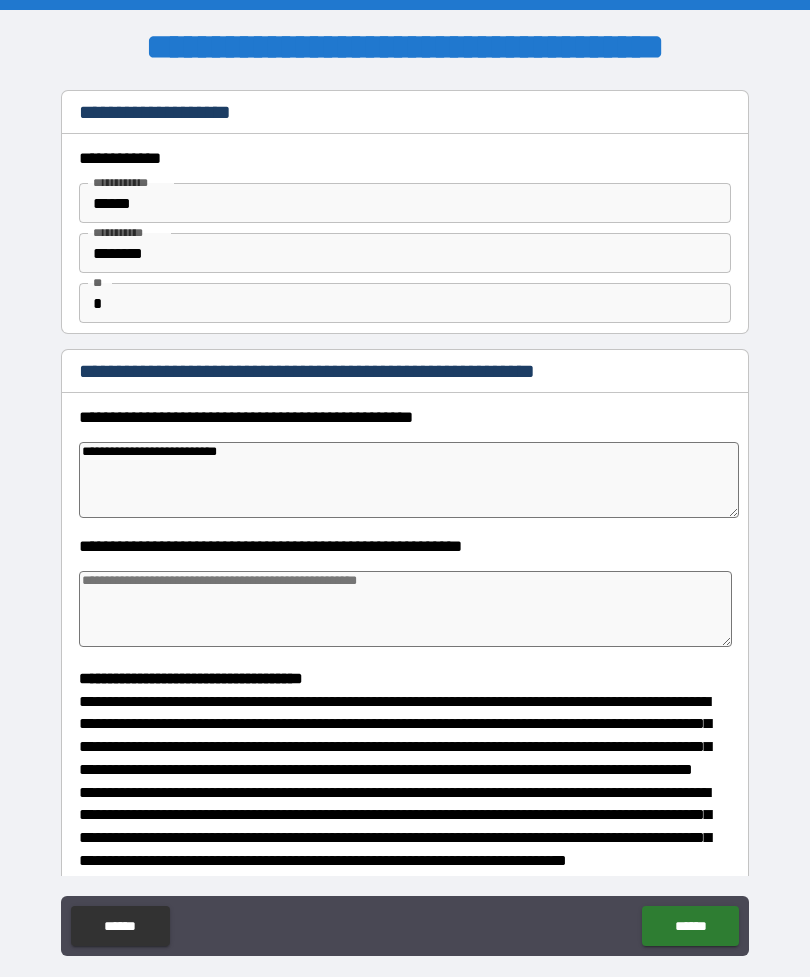 type on "**********" 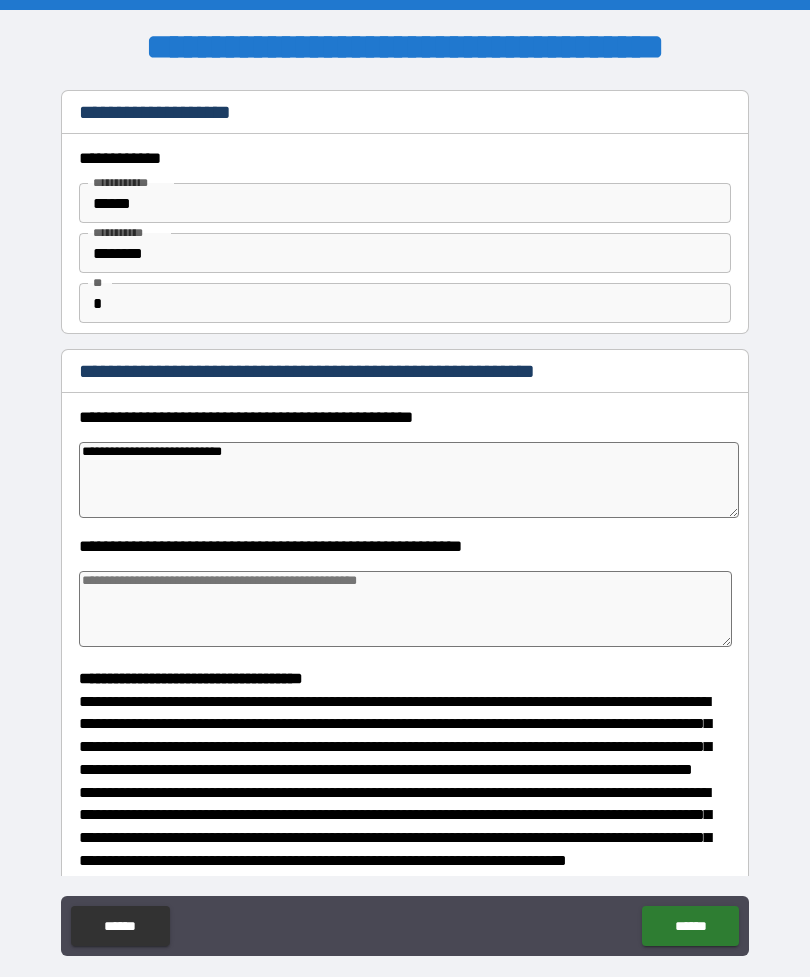 type on "*" 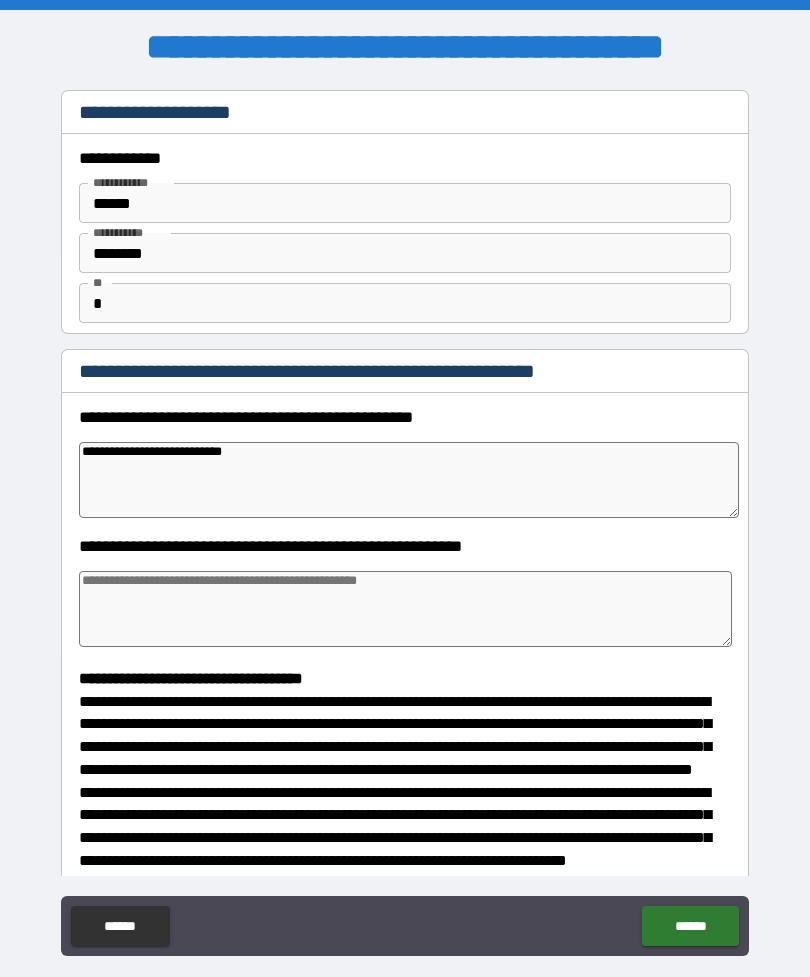 type on "*" 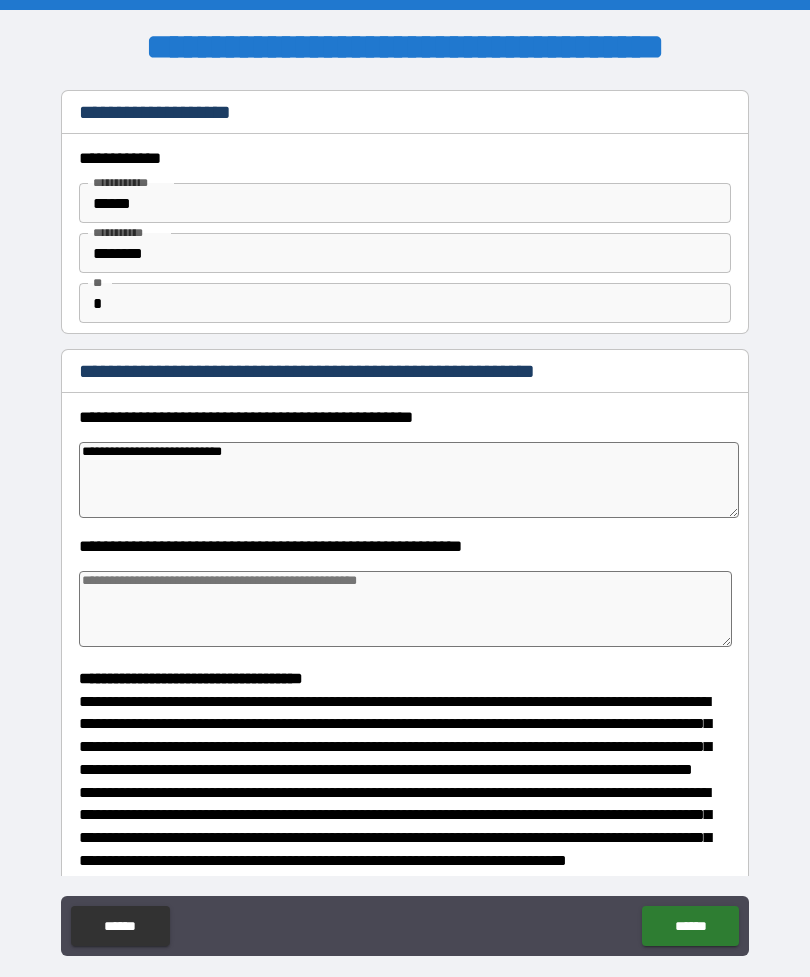 type on "*" 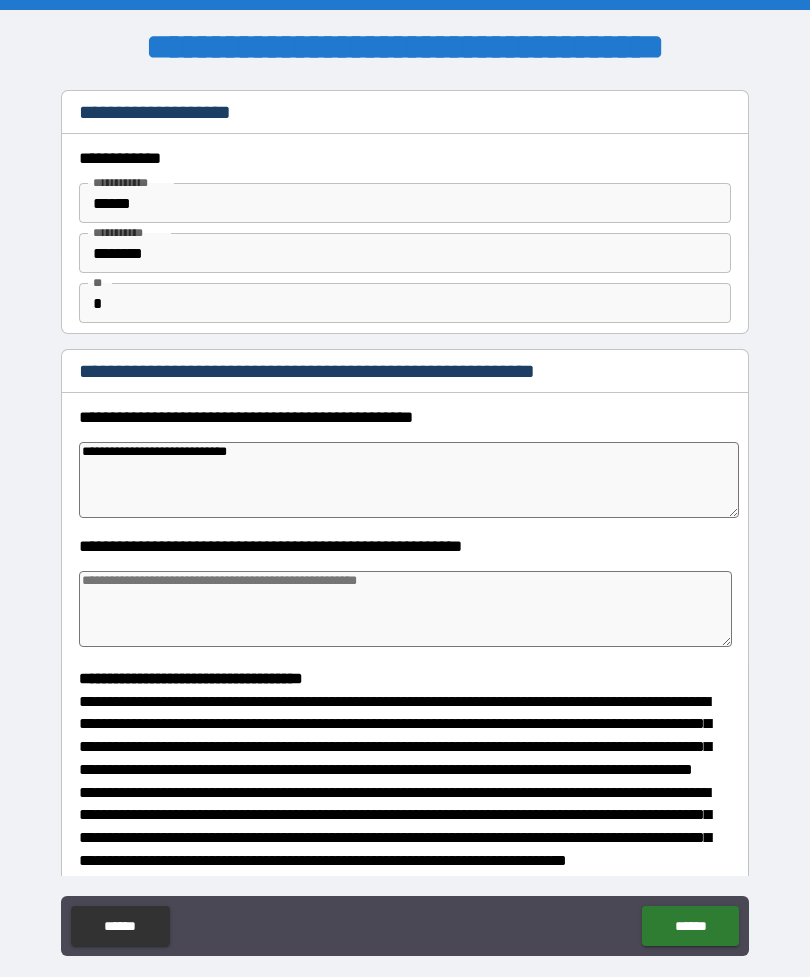 type on "*" 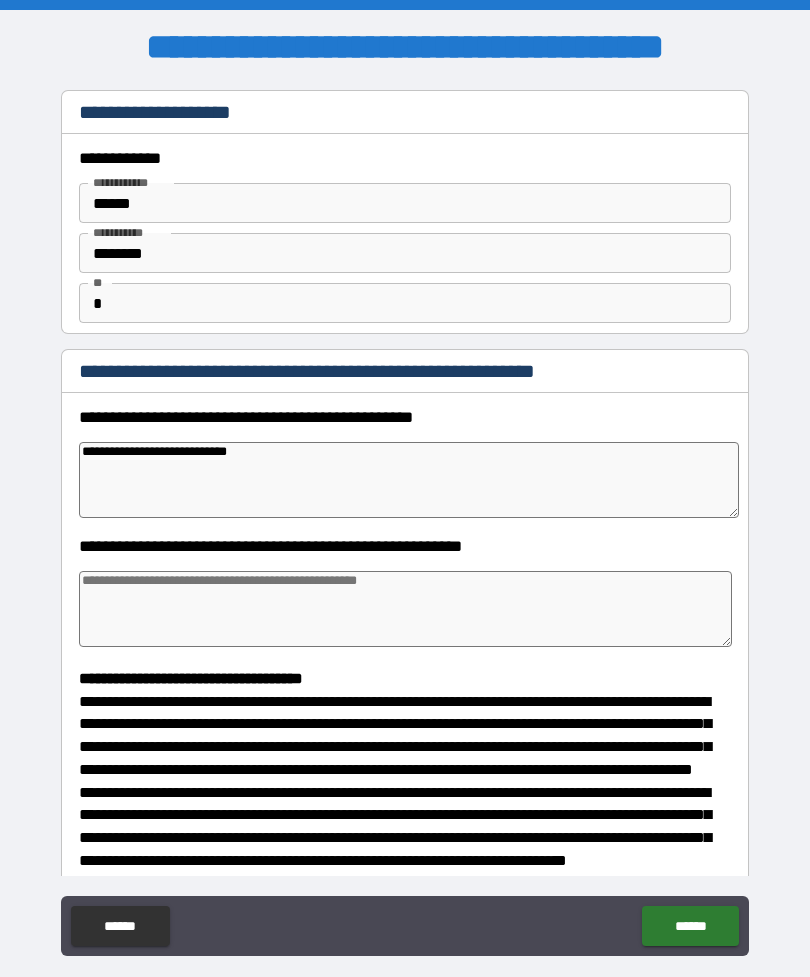 type on "*" 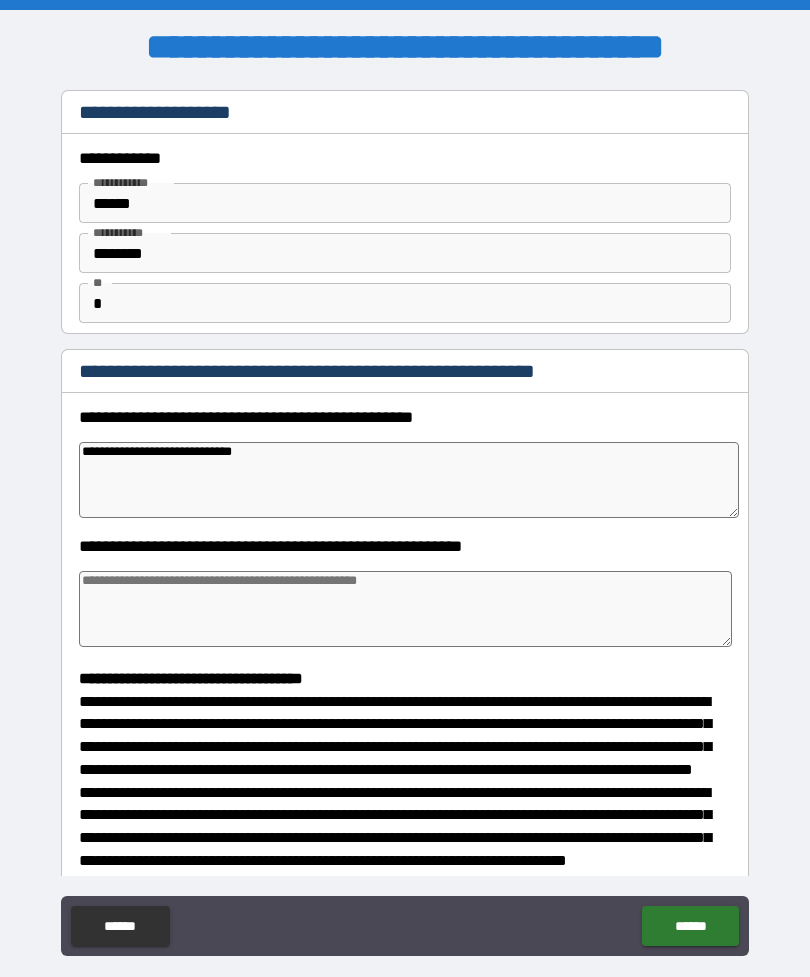 type on "*" 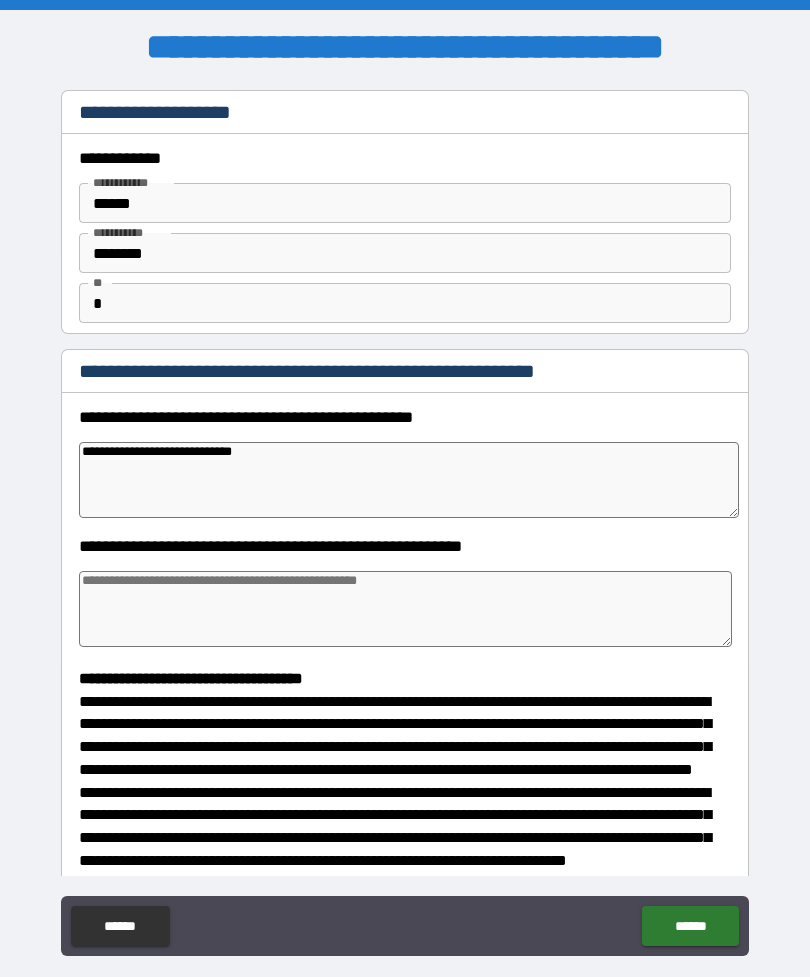 type on "*" 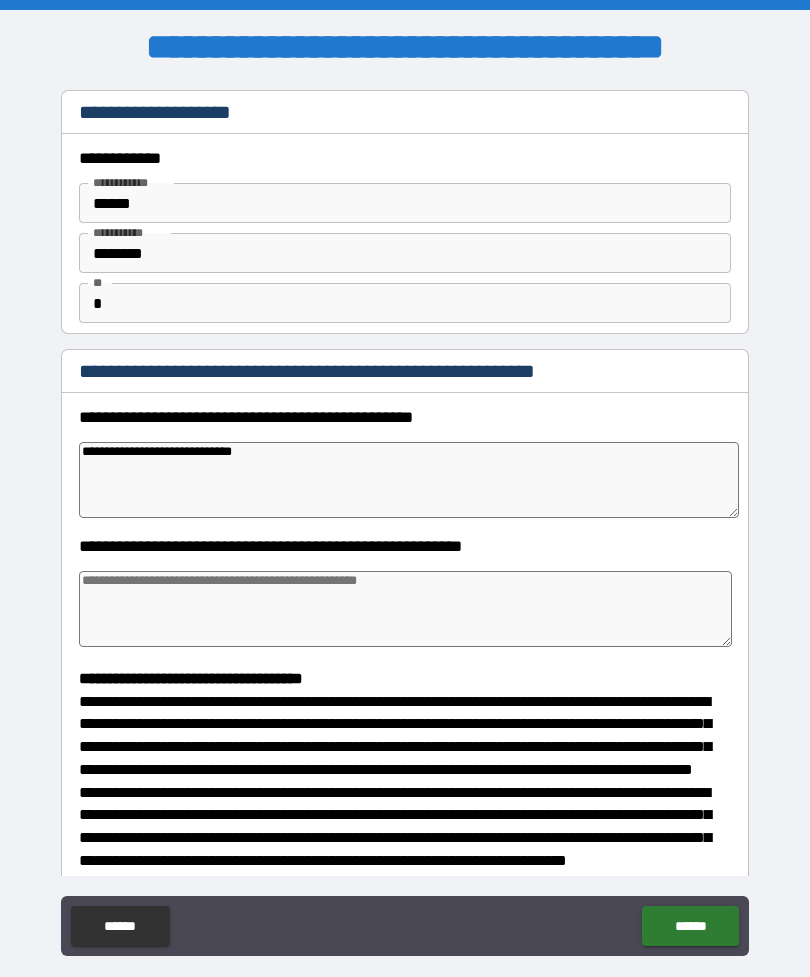 type on "*" 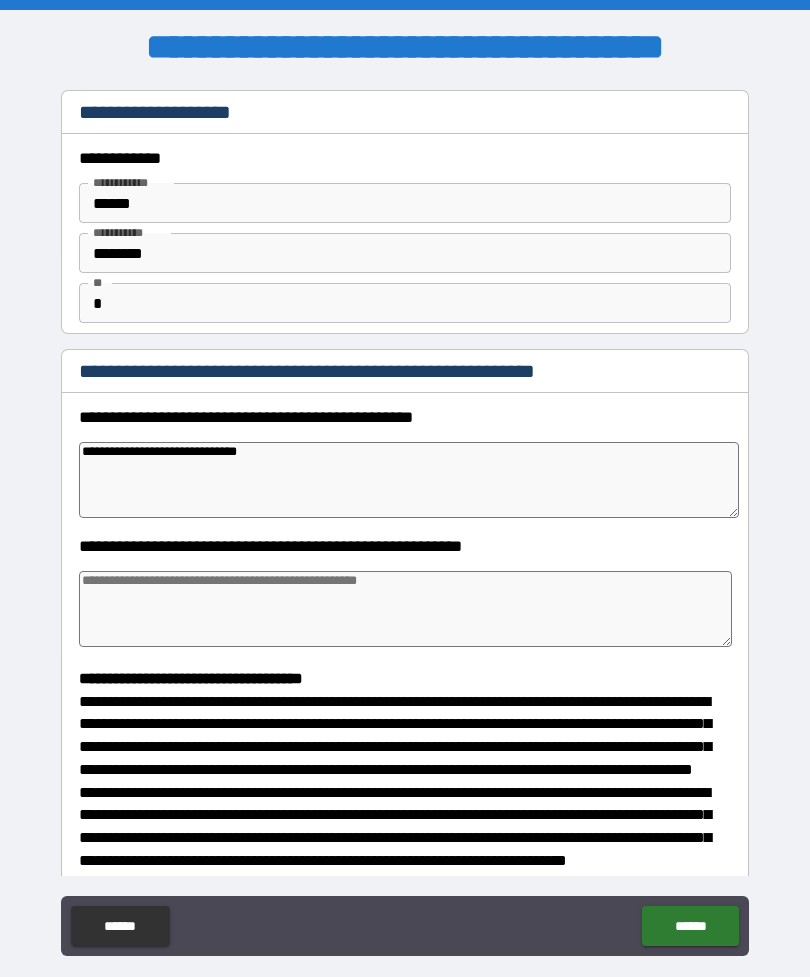 type on "*" 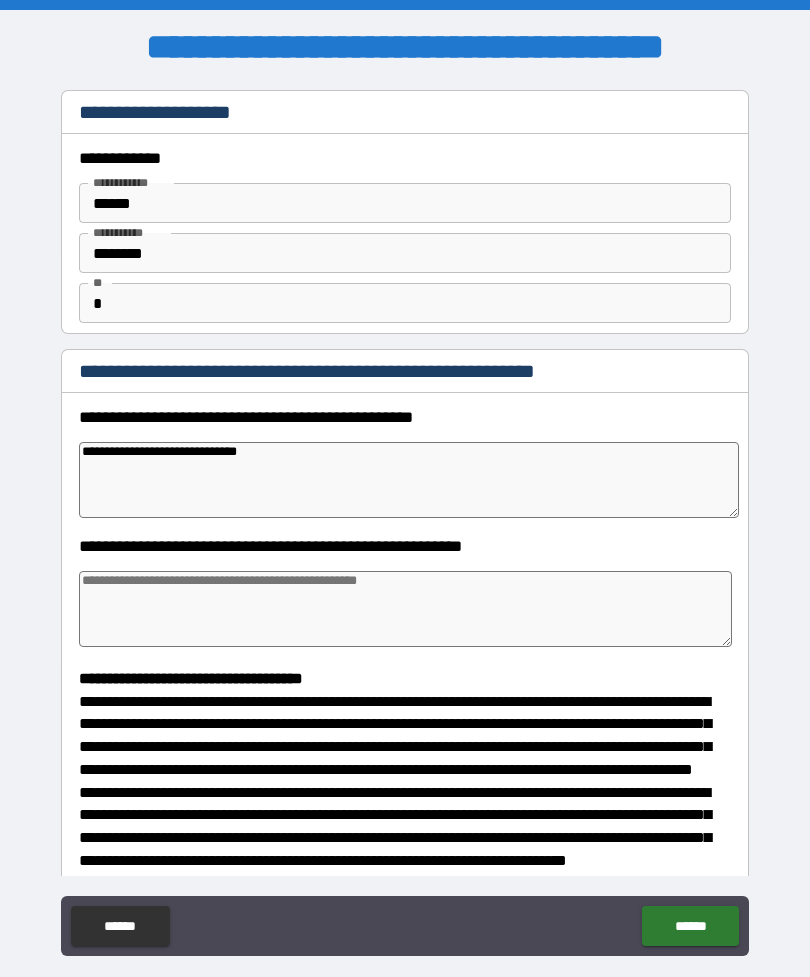 type on "*" 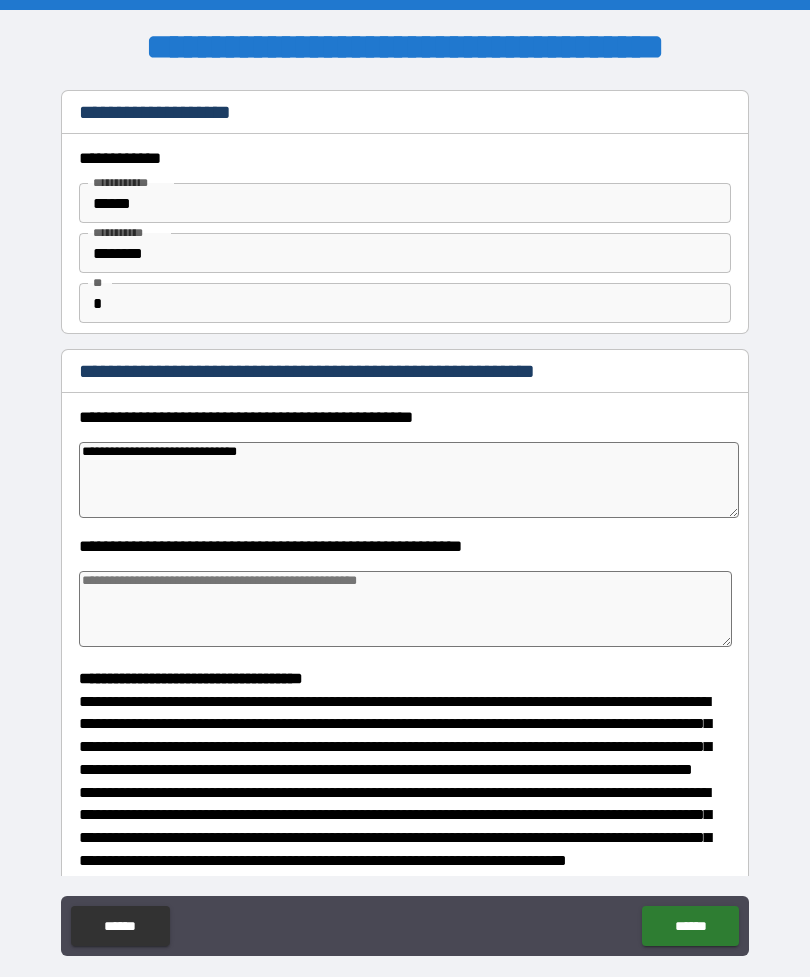 type on "*" 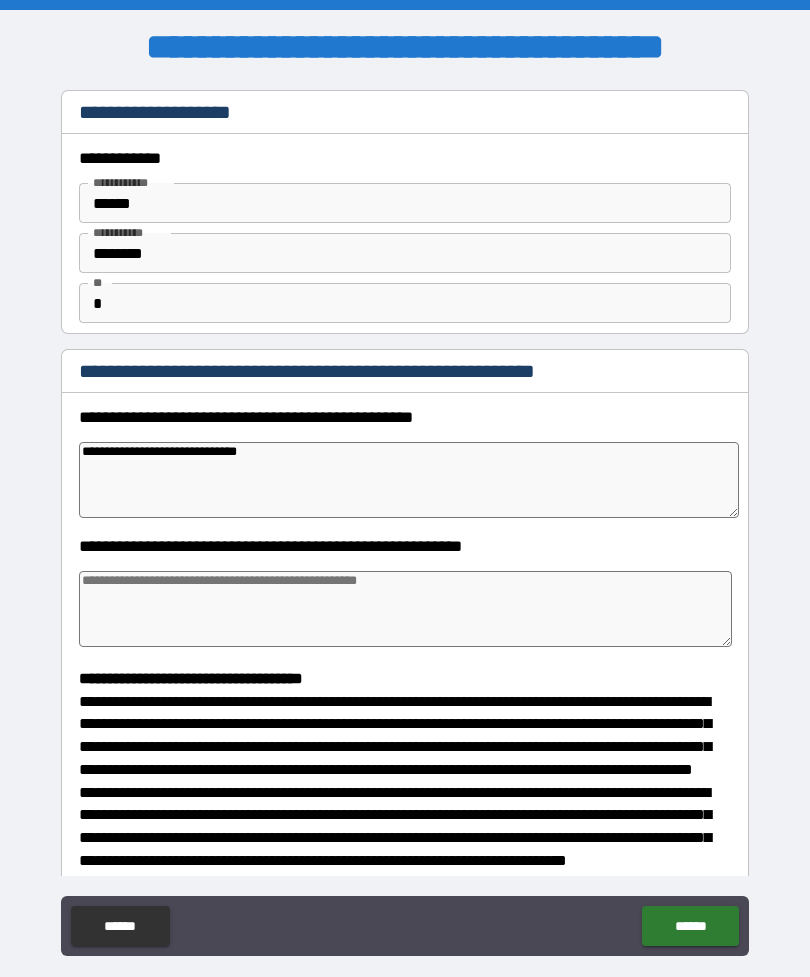 type on "**********" 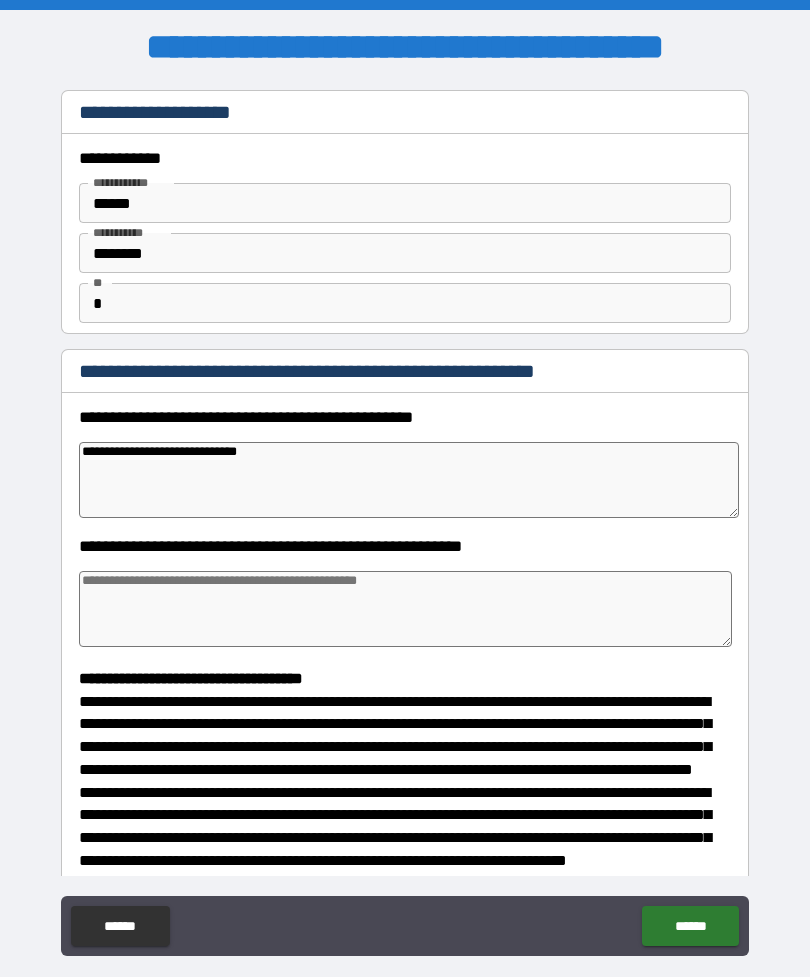 type on "*" 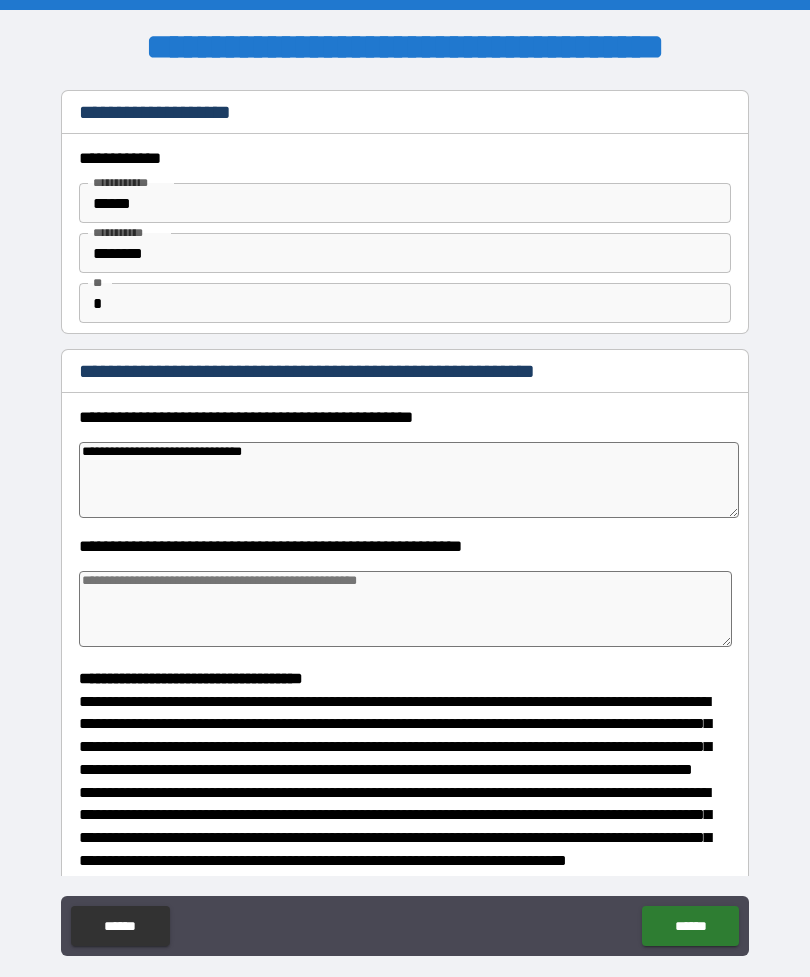 type on "*" 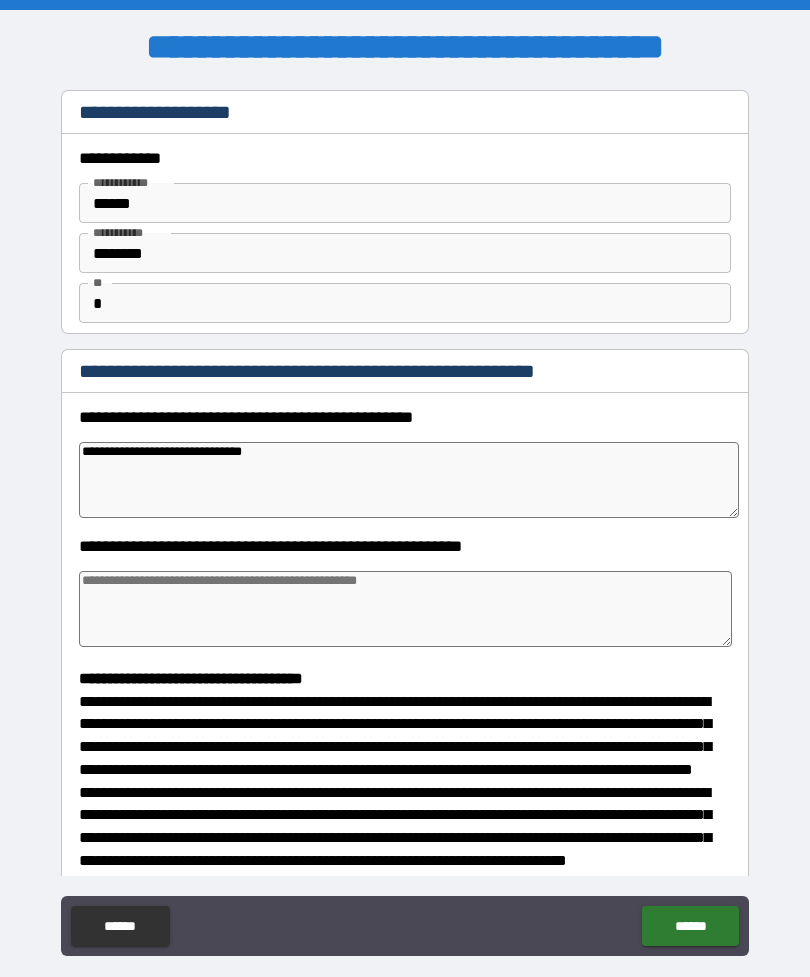 type on "**********" 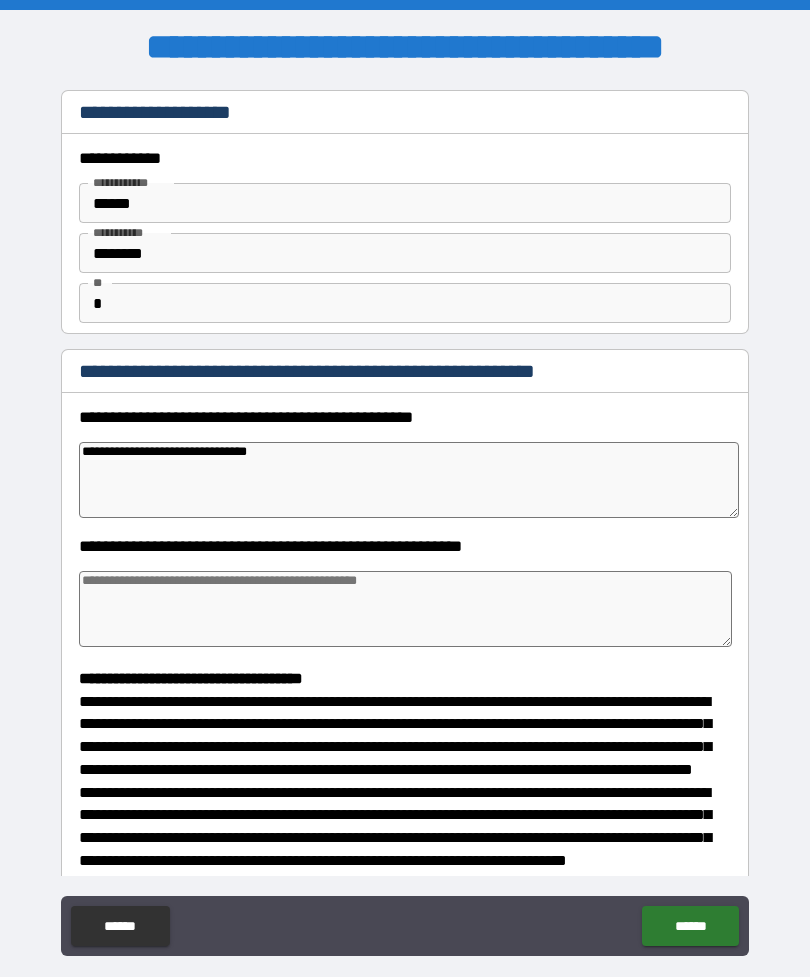 type on "*" 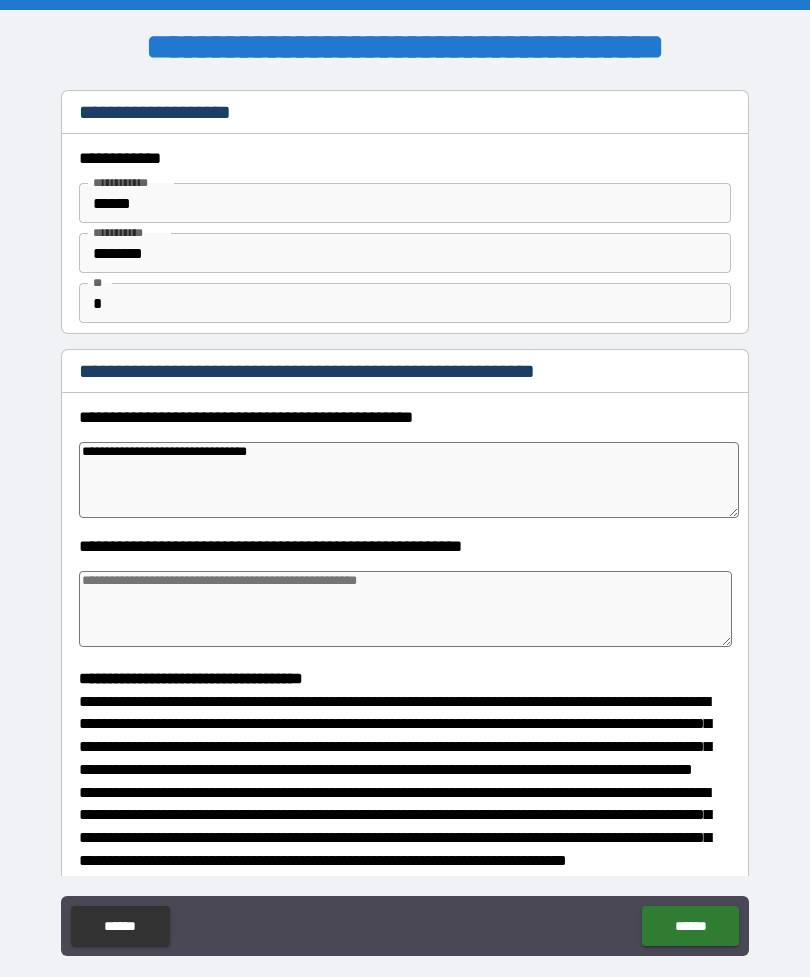 type on "*" 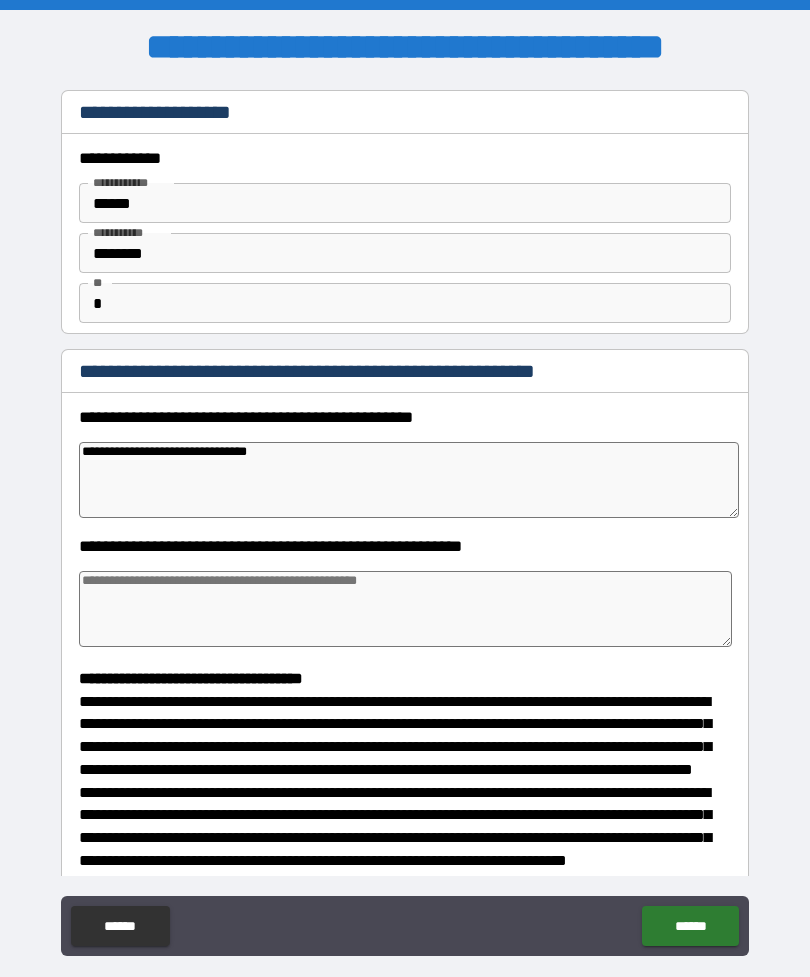 type on "*" 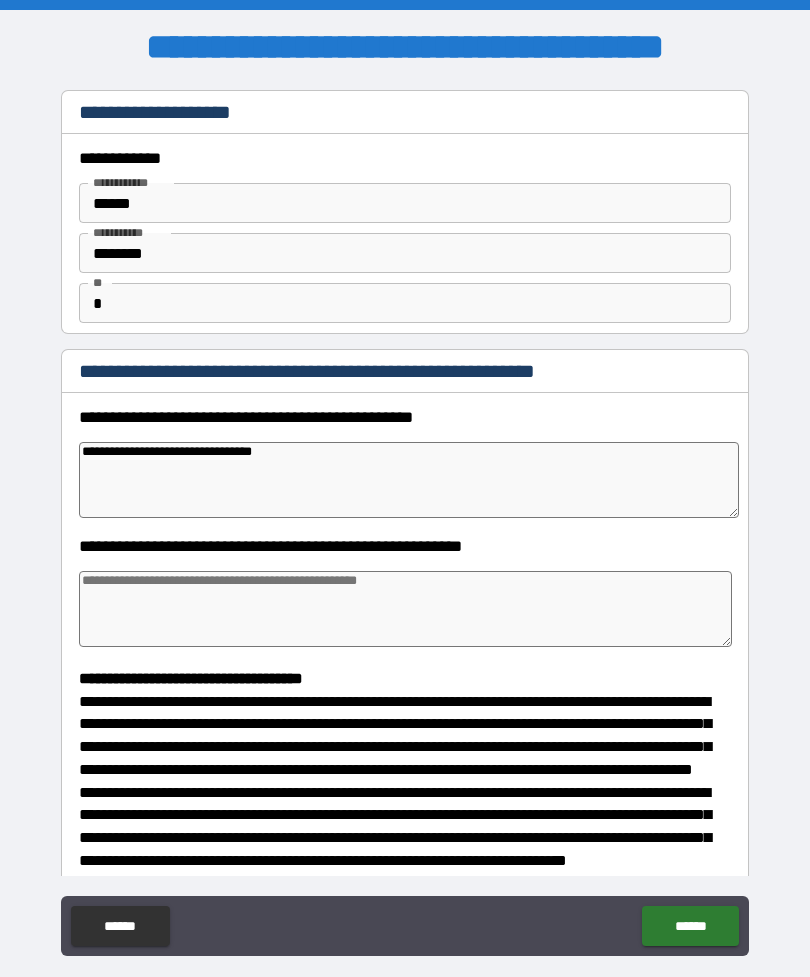 type on "*" 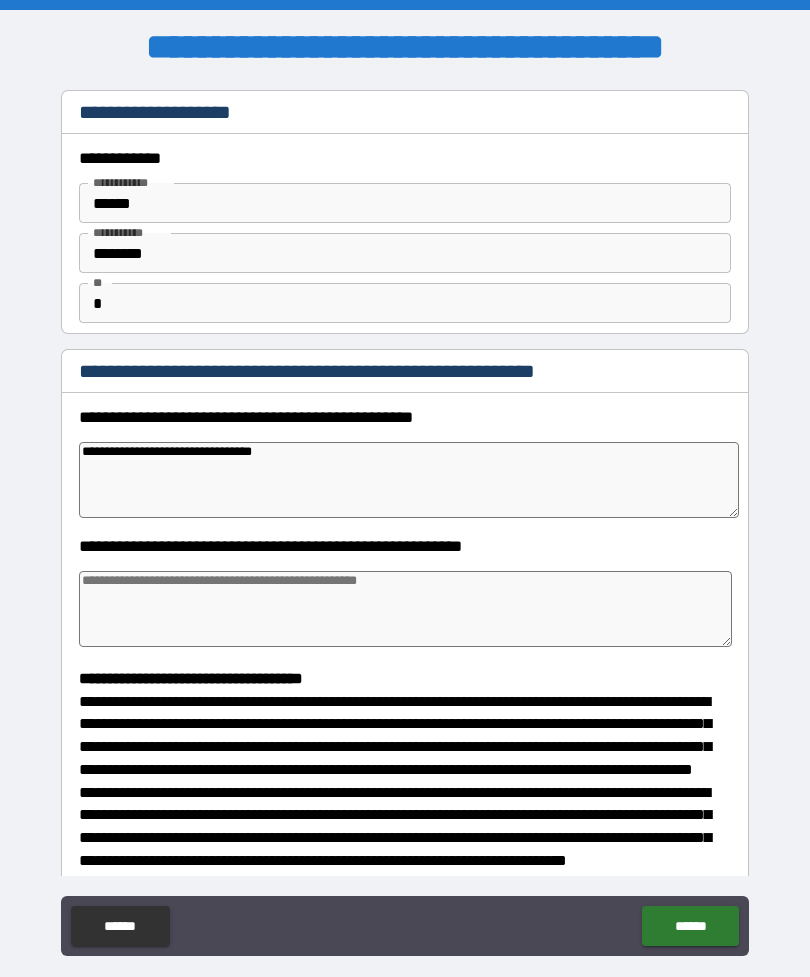 type on "*" 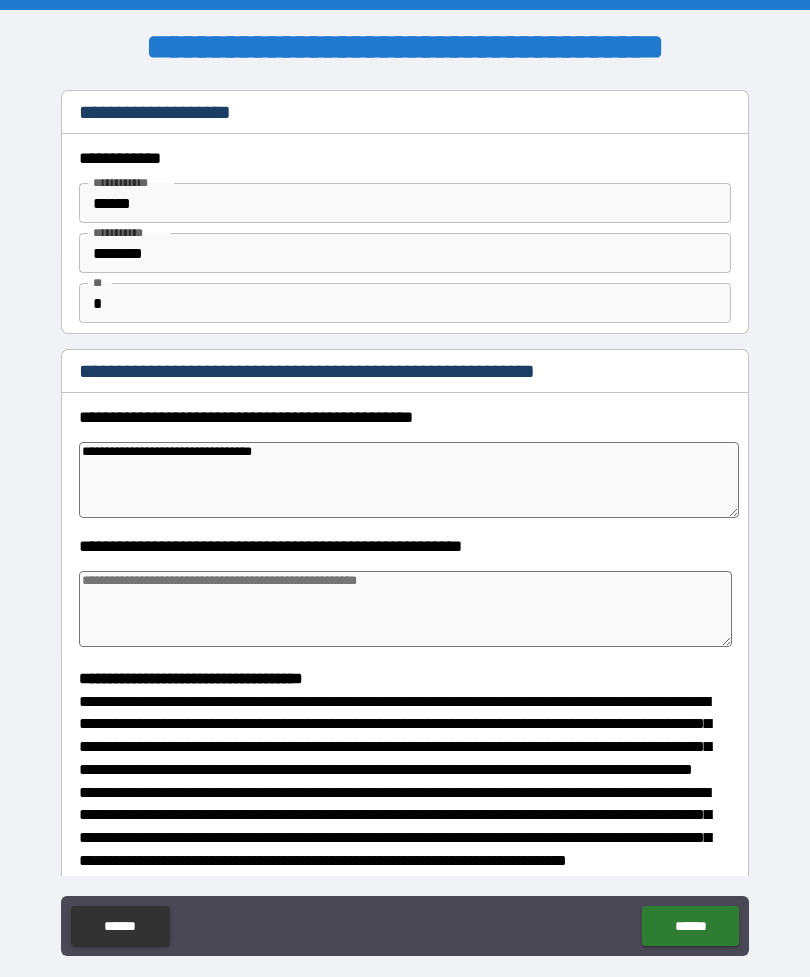 type on "*" 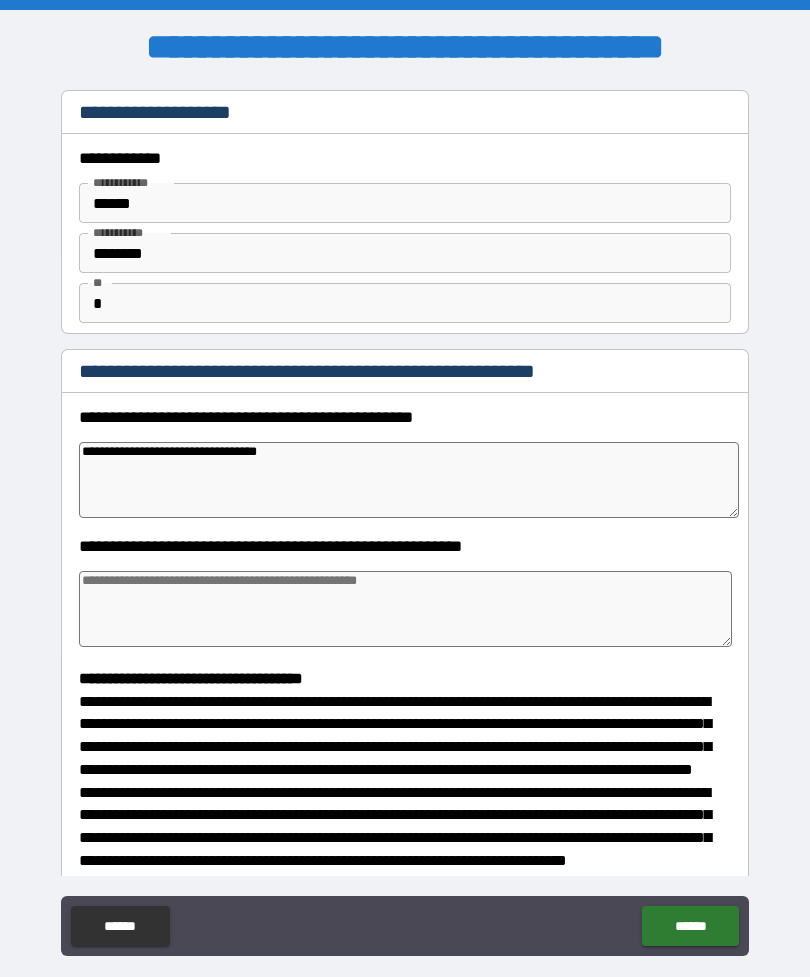 type on "*" 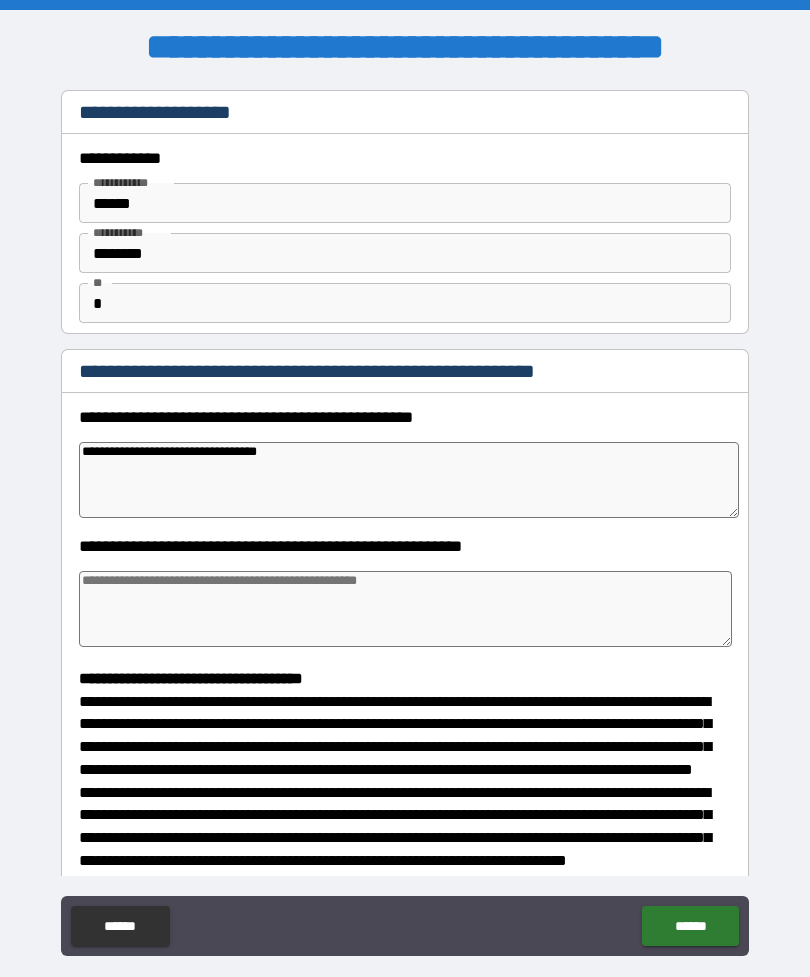 type on "*" 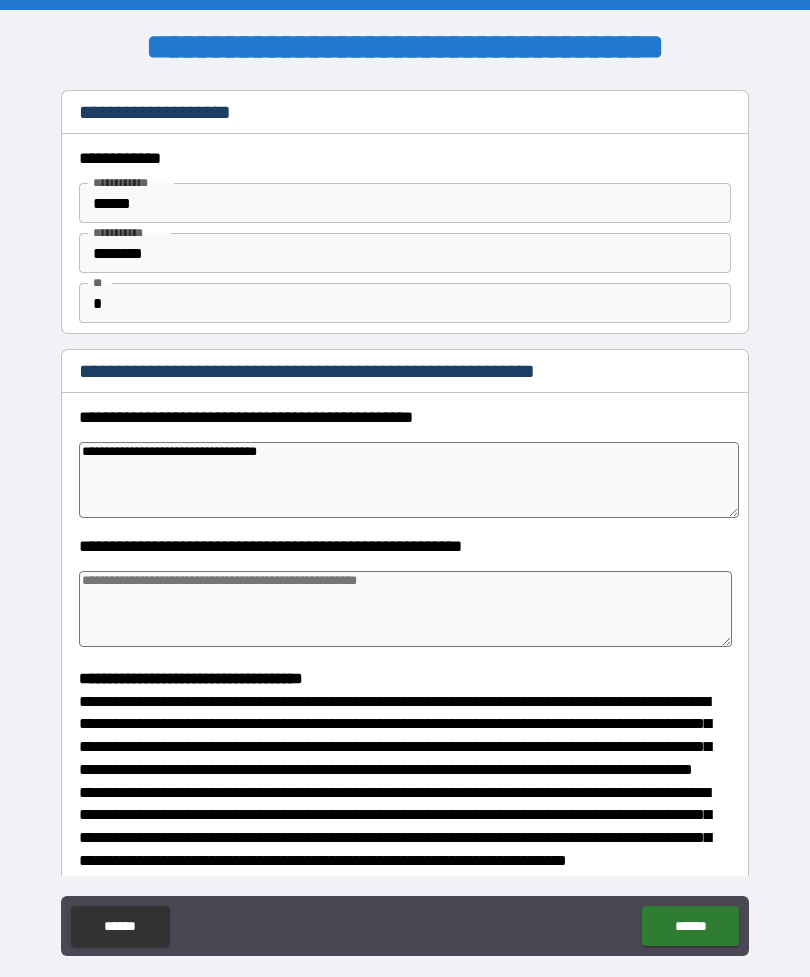 type on "*" 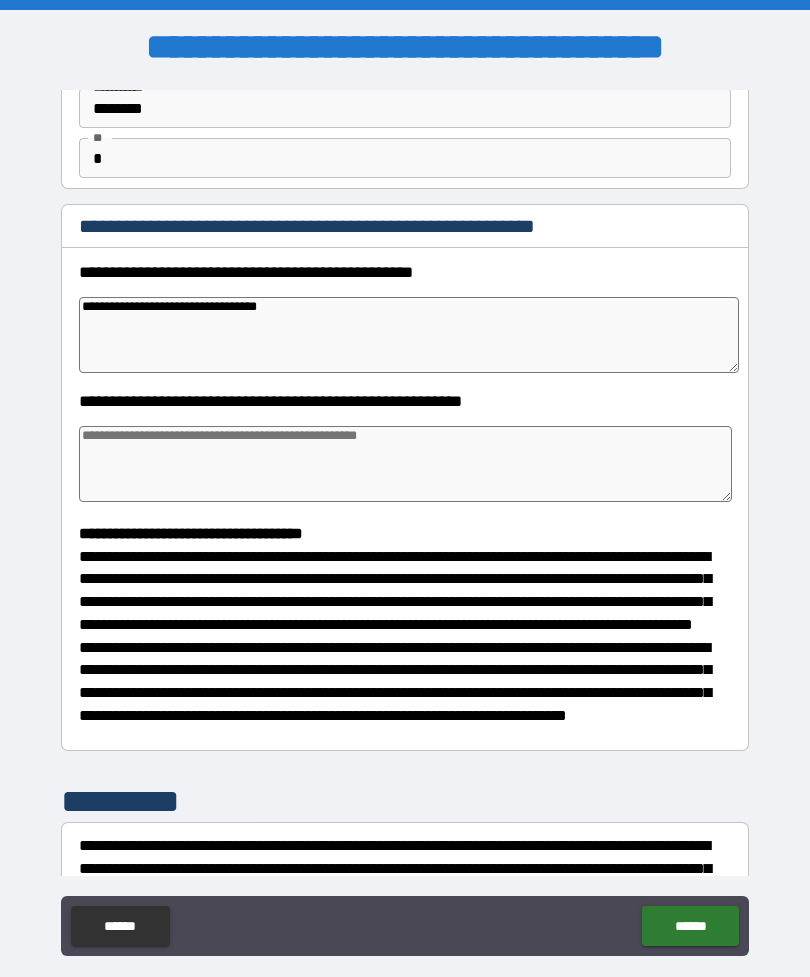 scroll, scrollTop: 154, scrollLeft: 0, axis: vertical 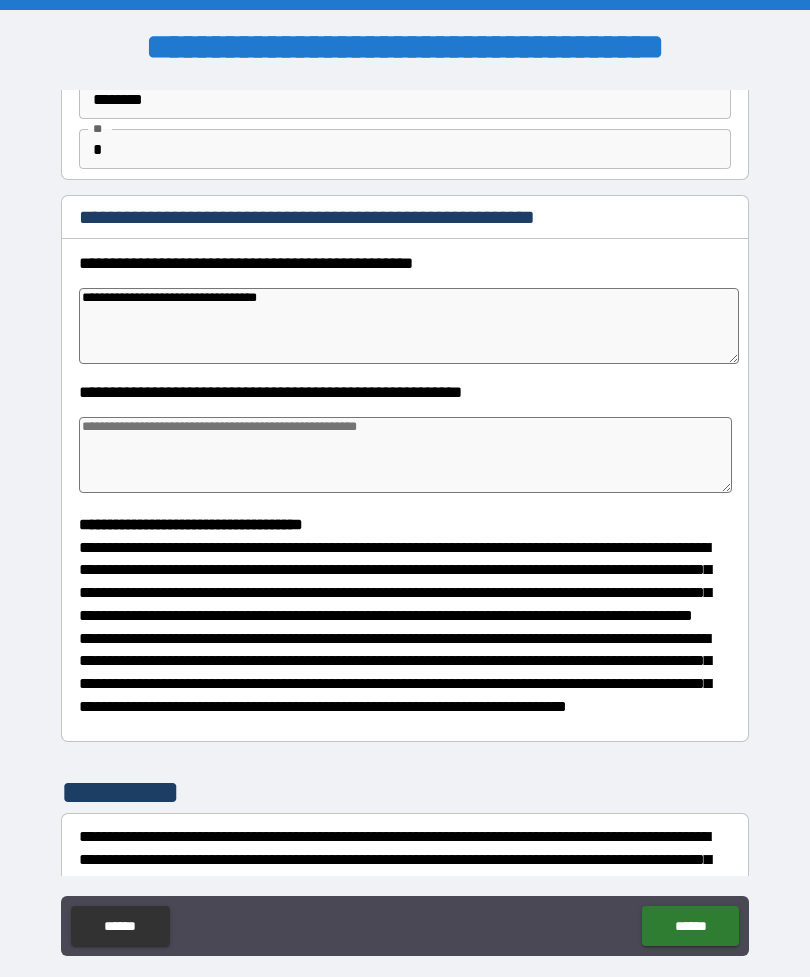 type on "**********" 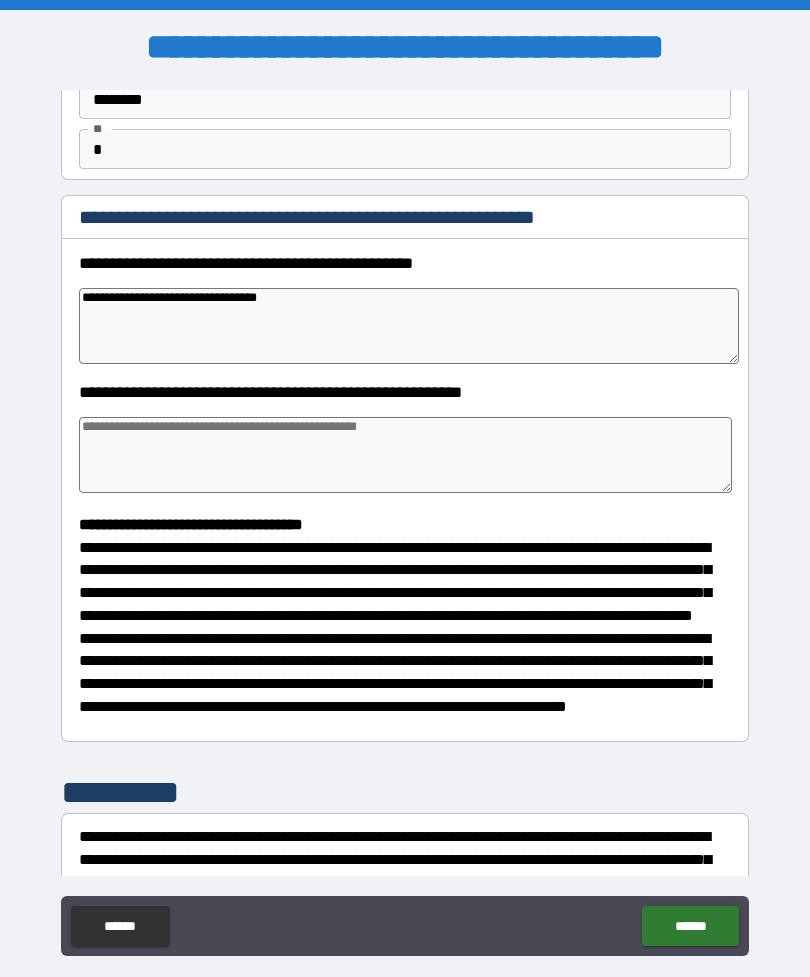 type on "*" 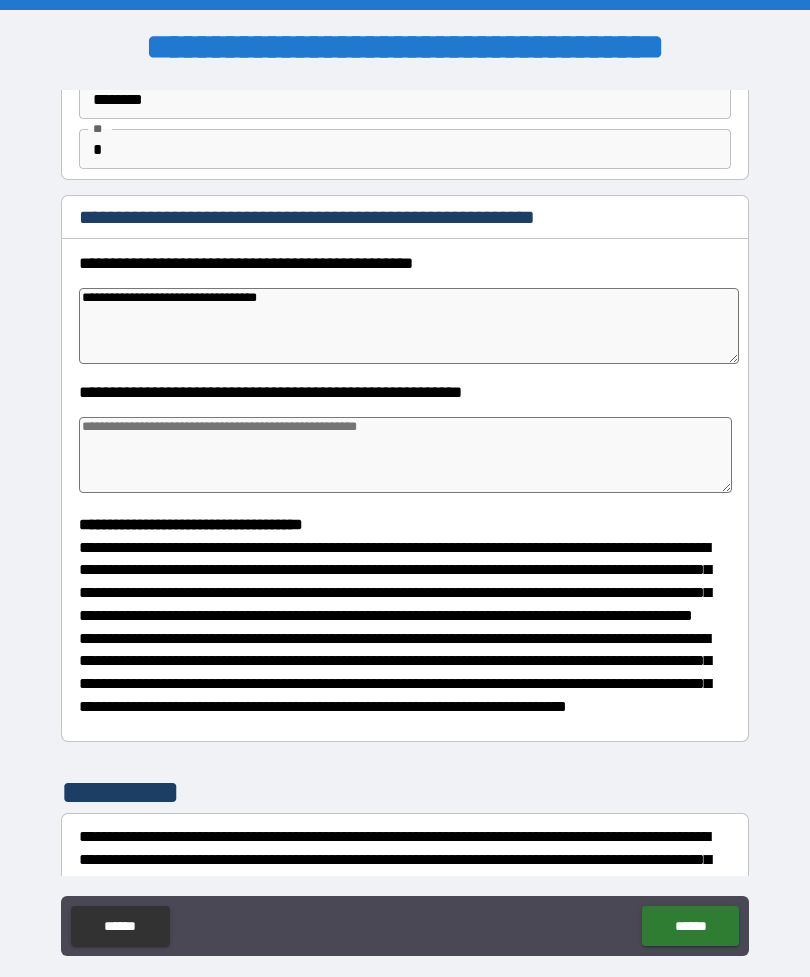 type on "*" 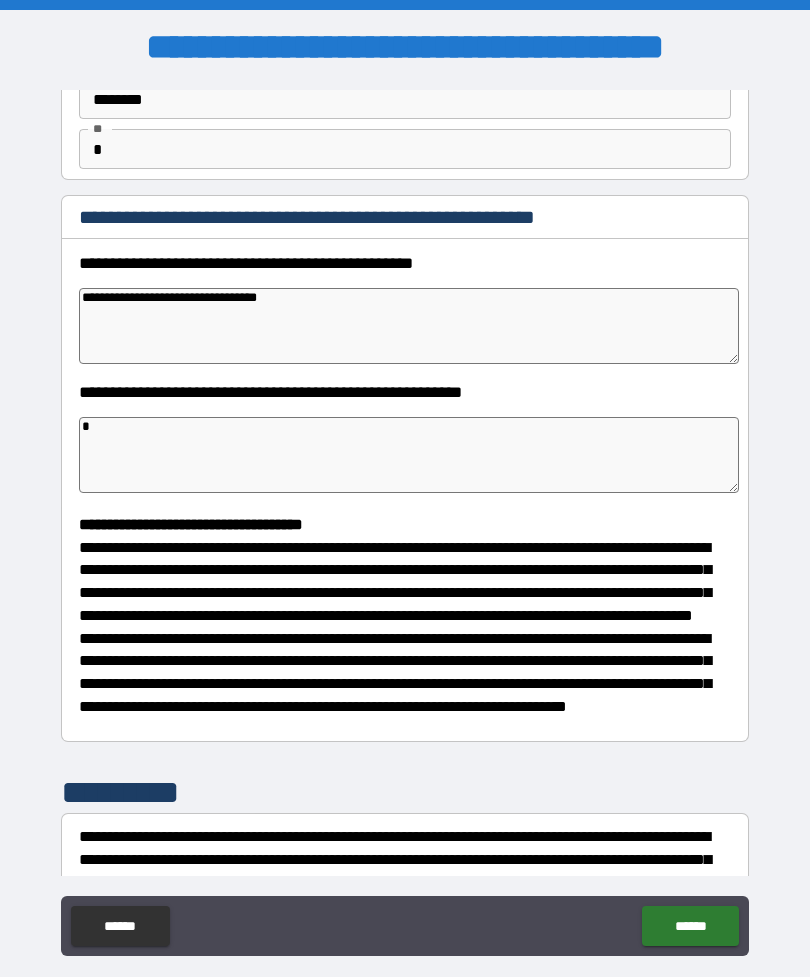 type on "*" 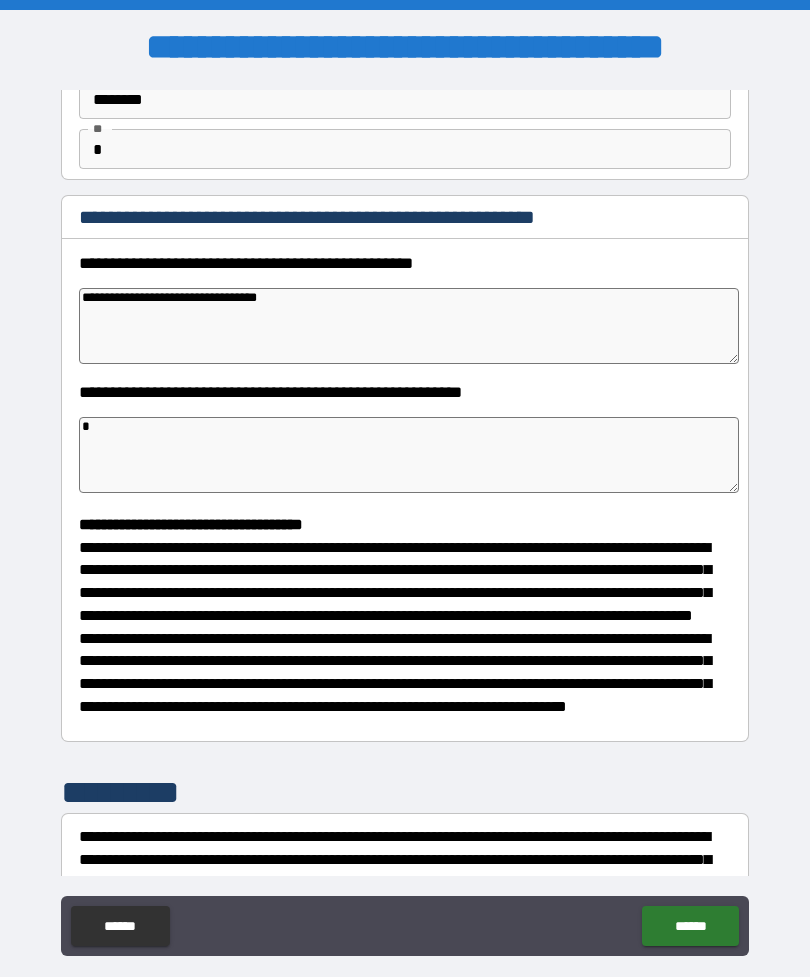 type on "*" 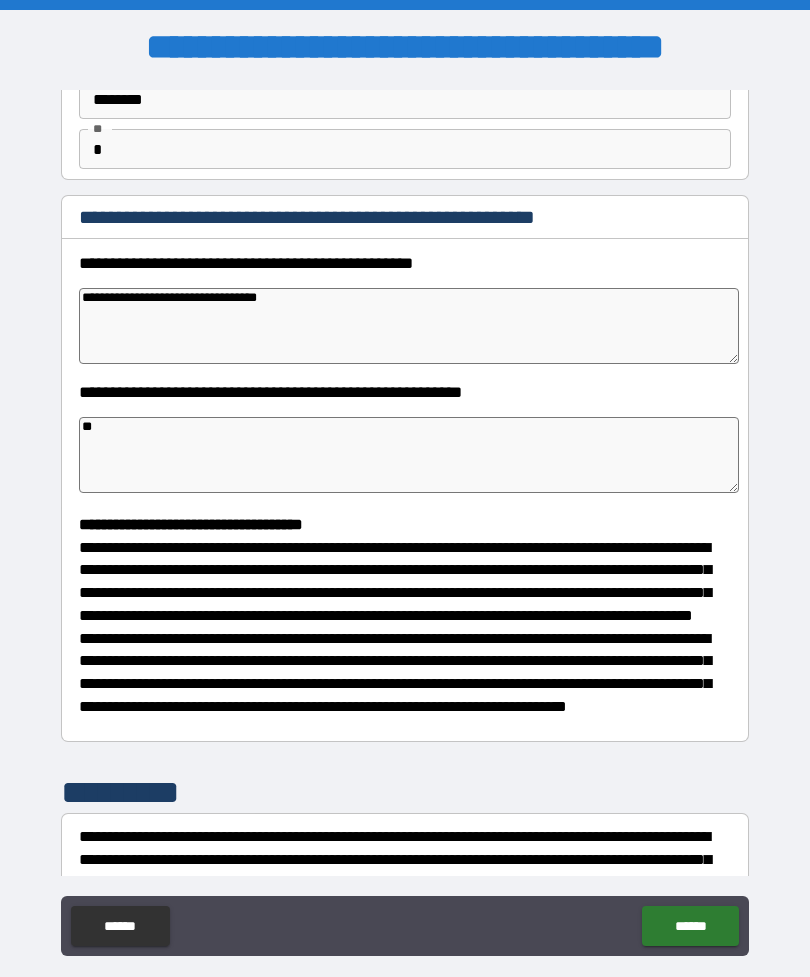 type on "*" 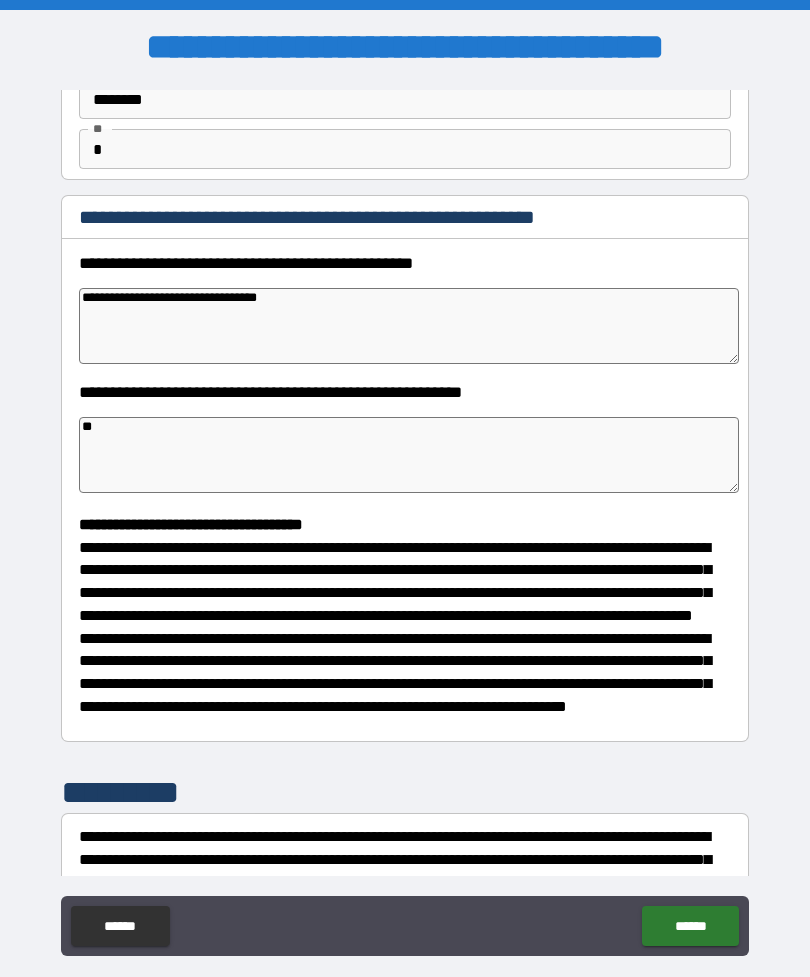 type on "*" 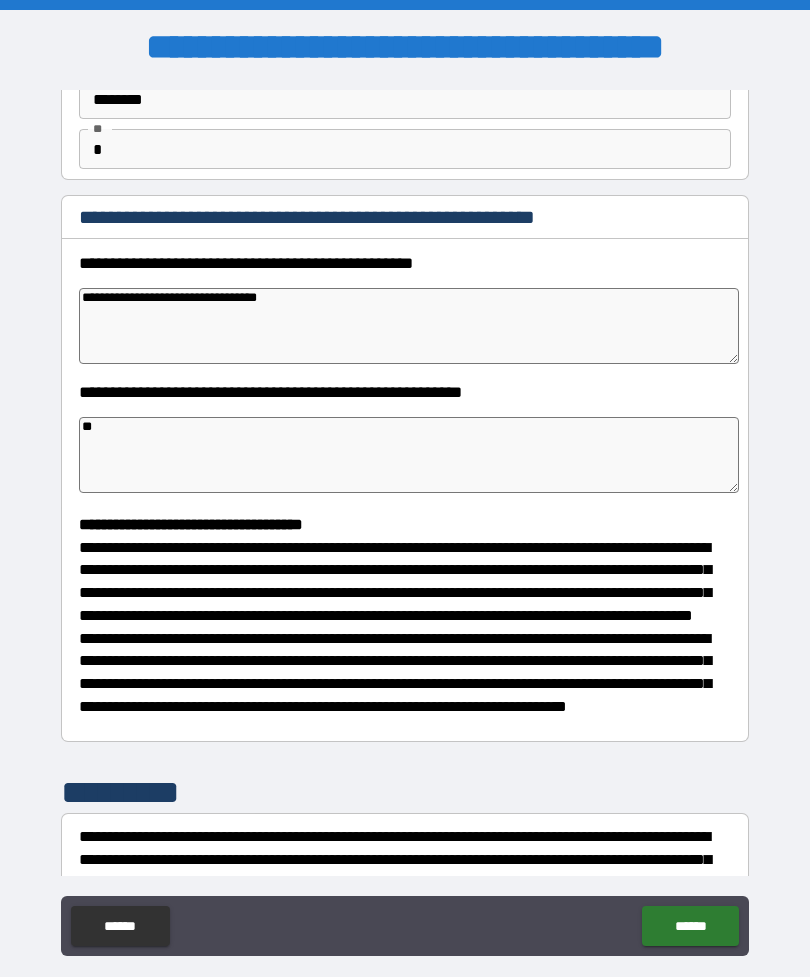 type on "*" 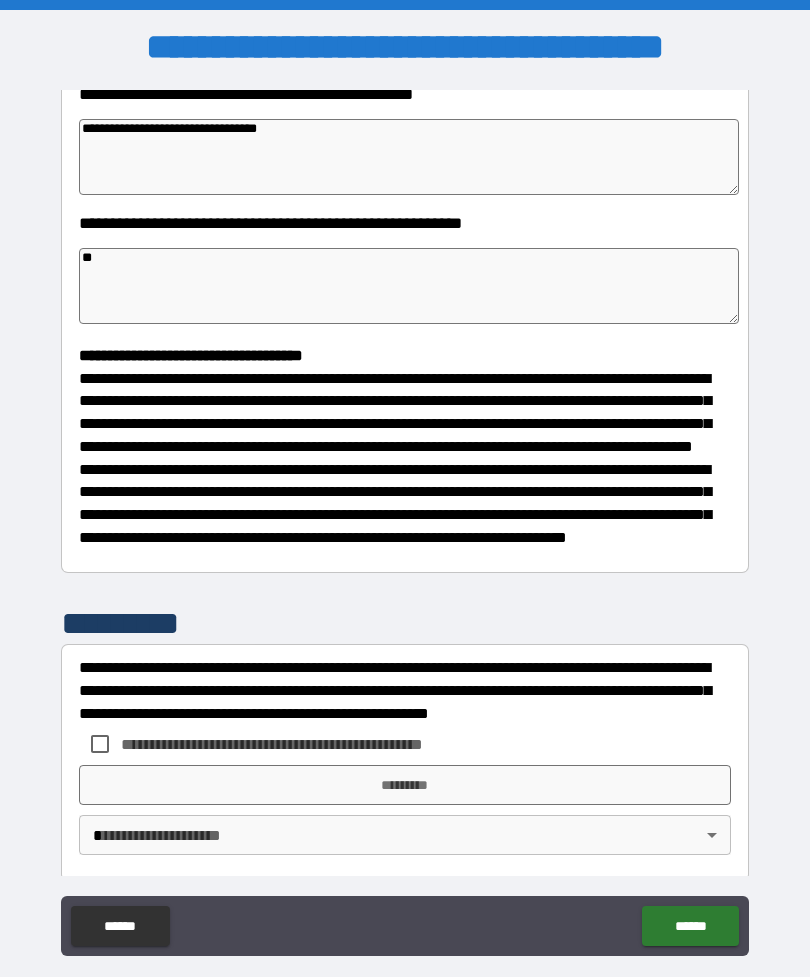 scroll, scrollTop: 325, scrollLeft: 0, axis: vertical 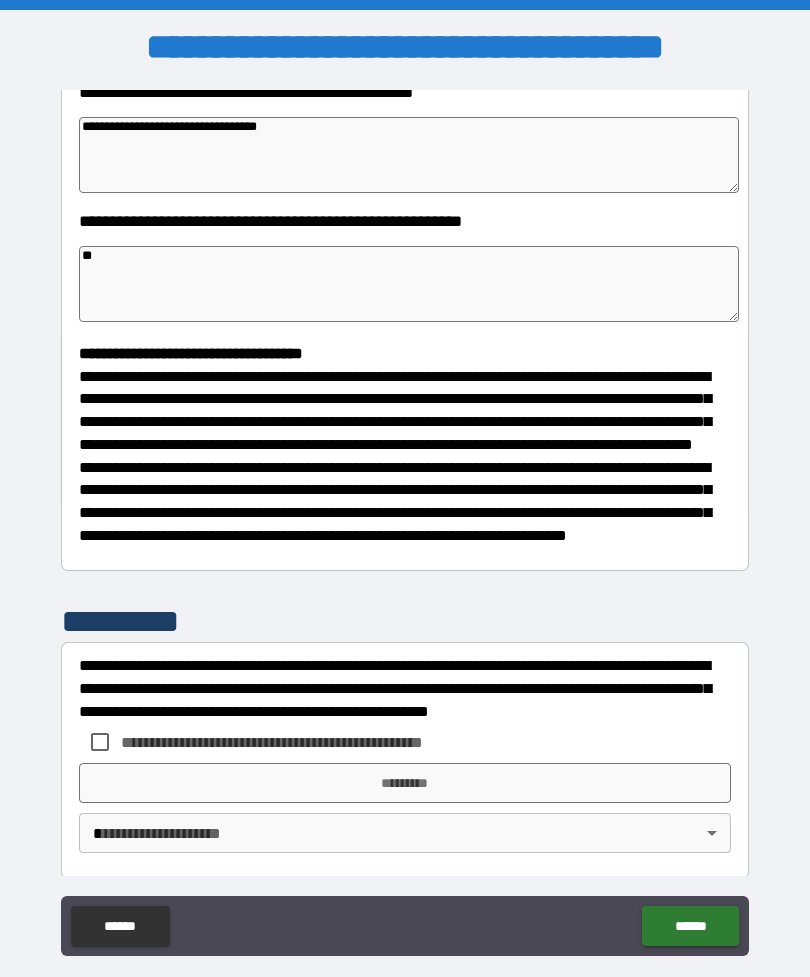 type on "*" 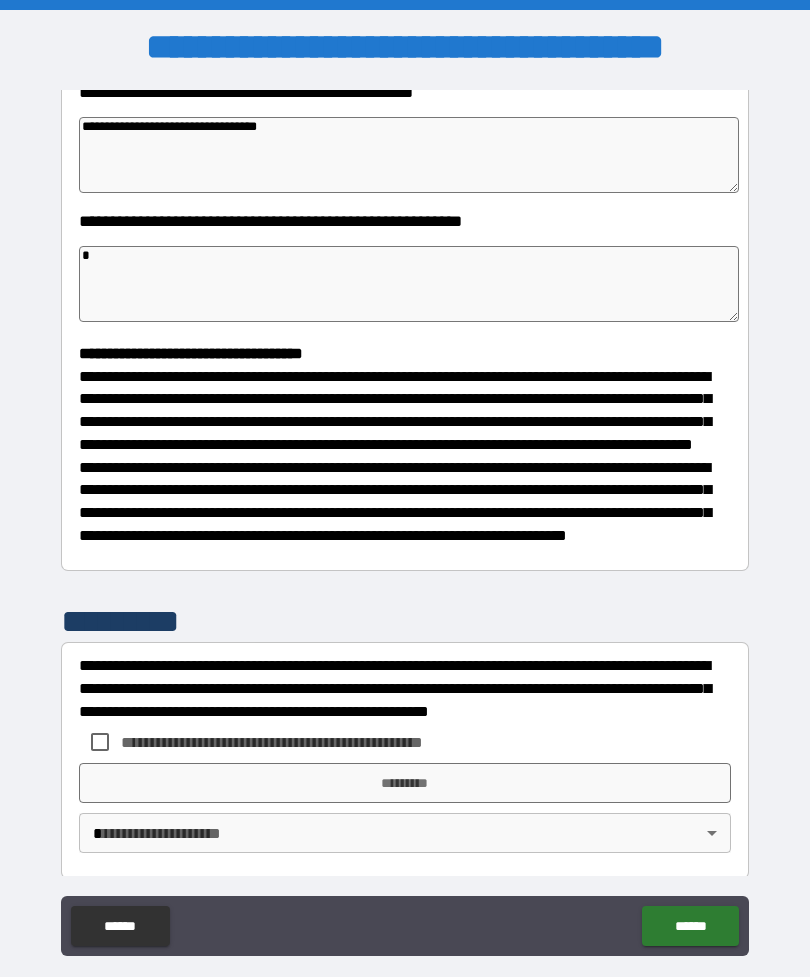 type on "*" 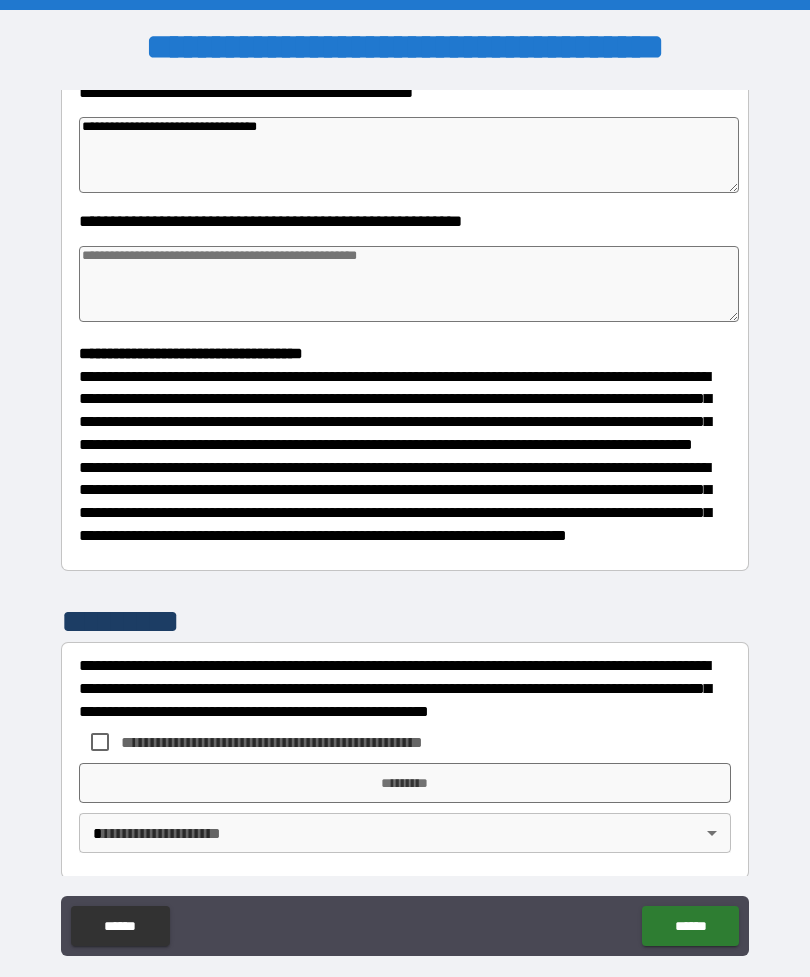 type on "*" 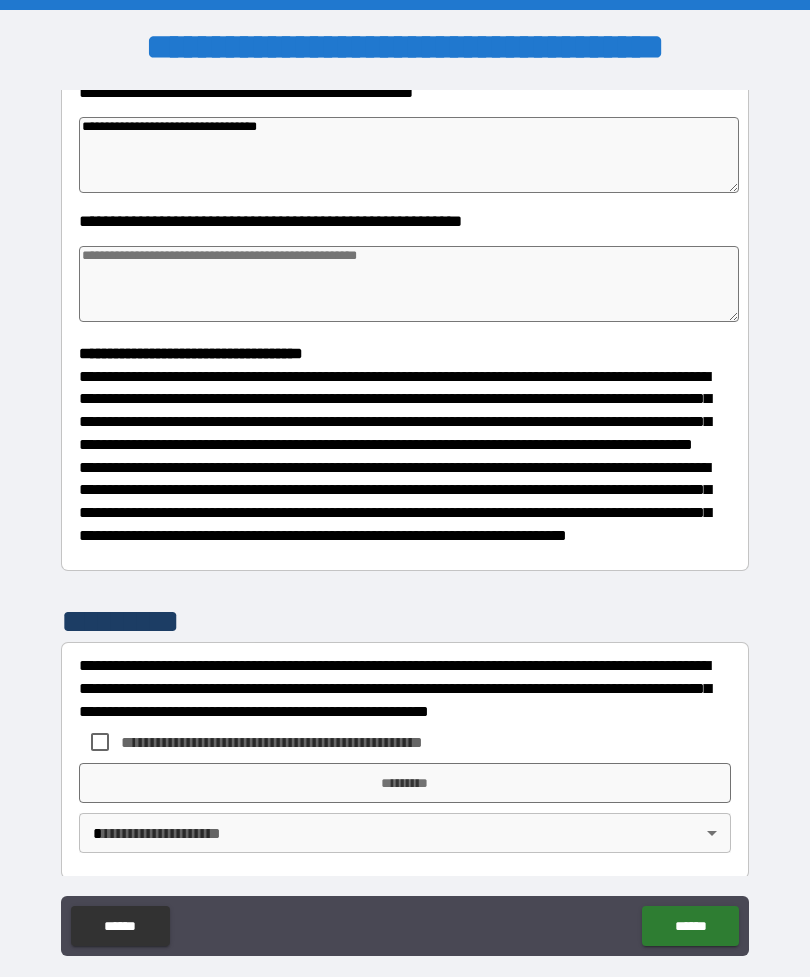 type on "*" 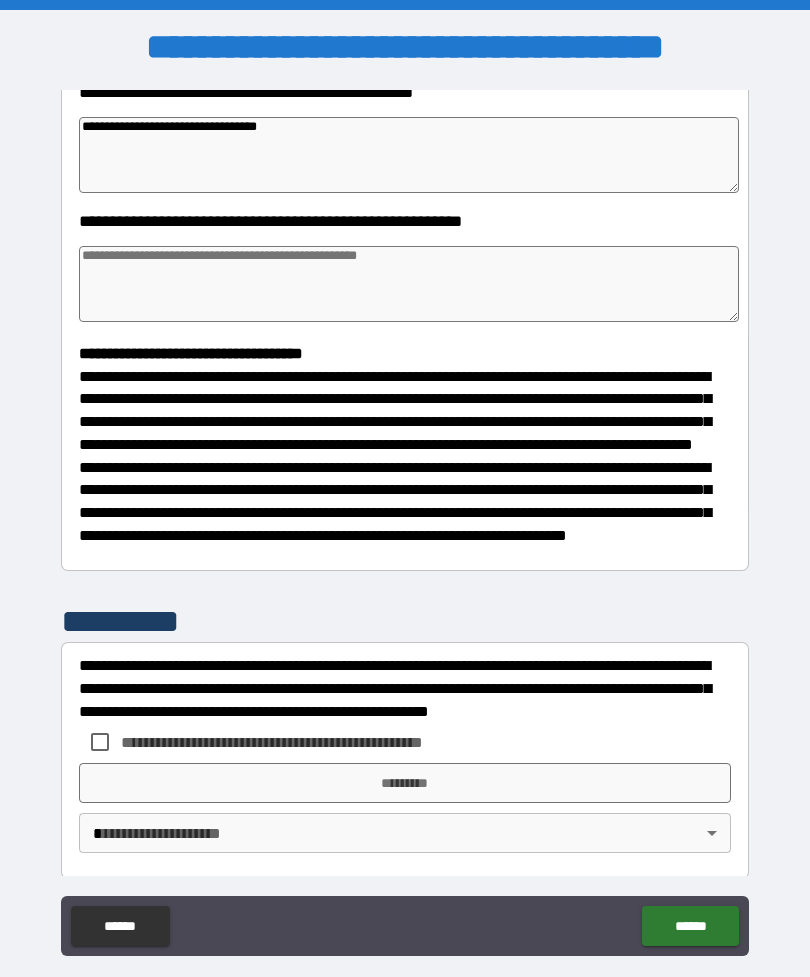 type on "*" 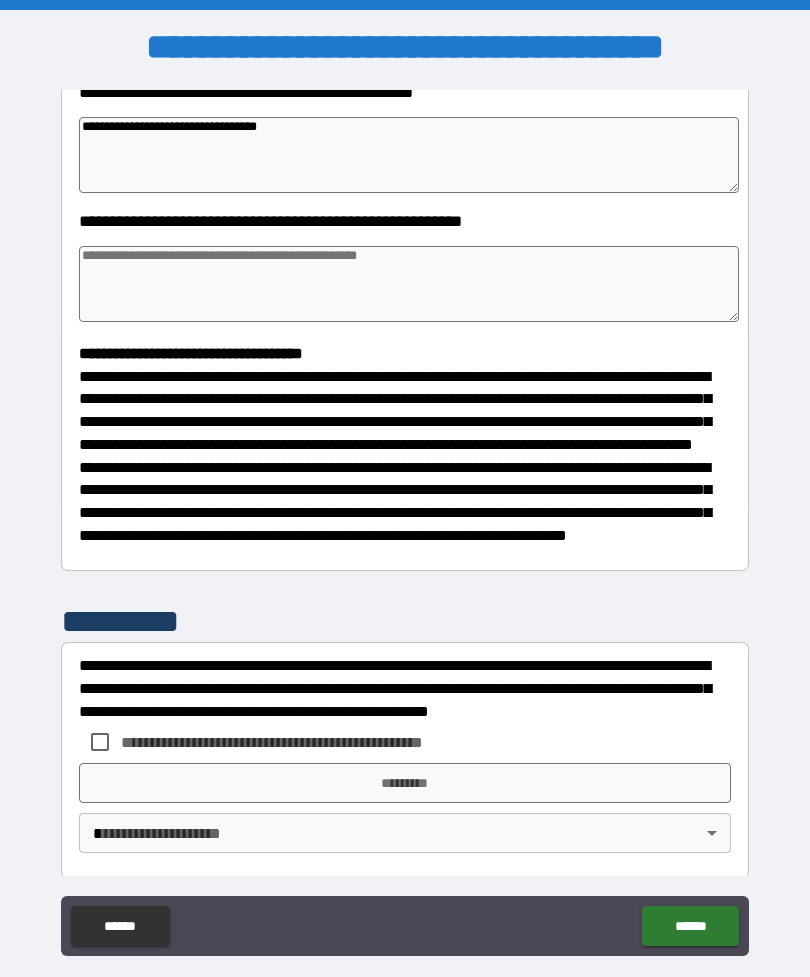 type on "*" 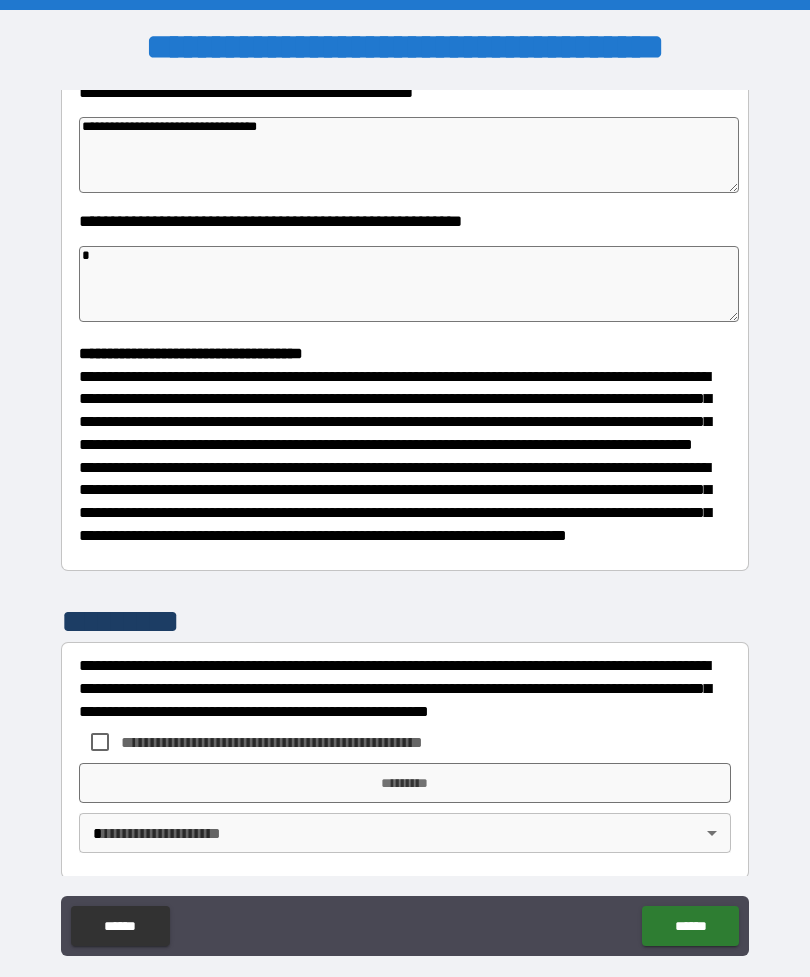 type on "*" 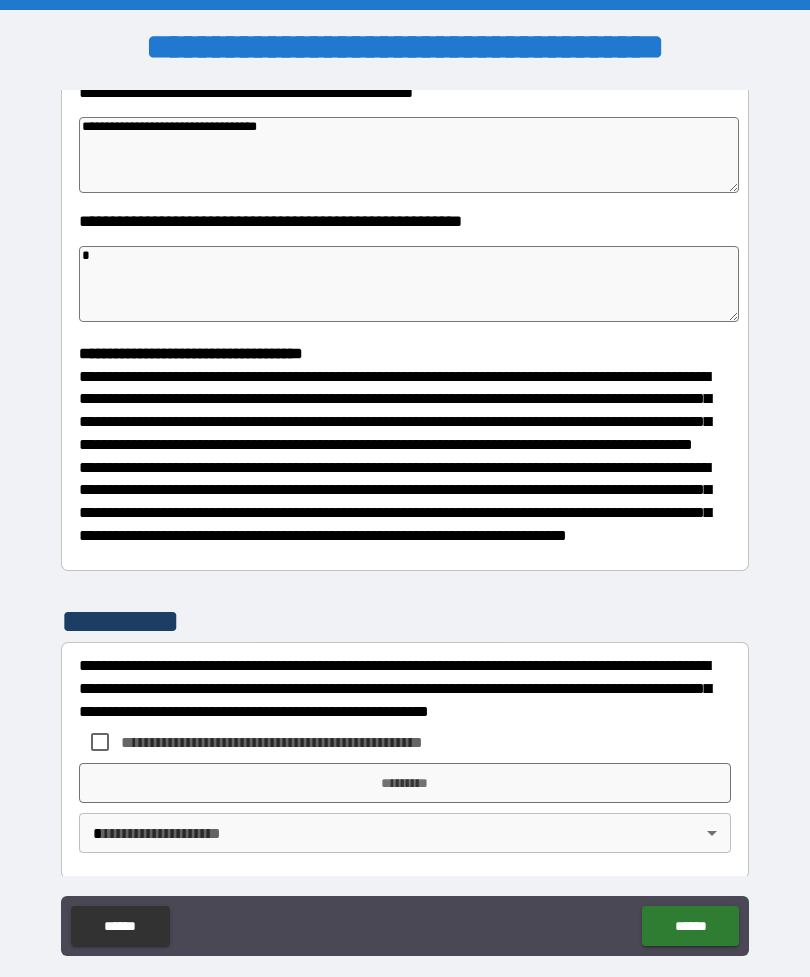 type on "*" 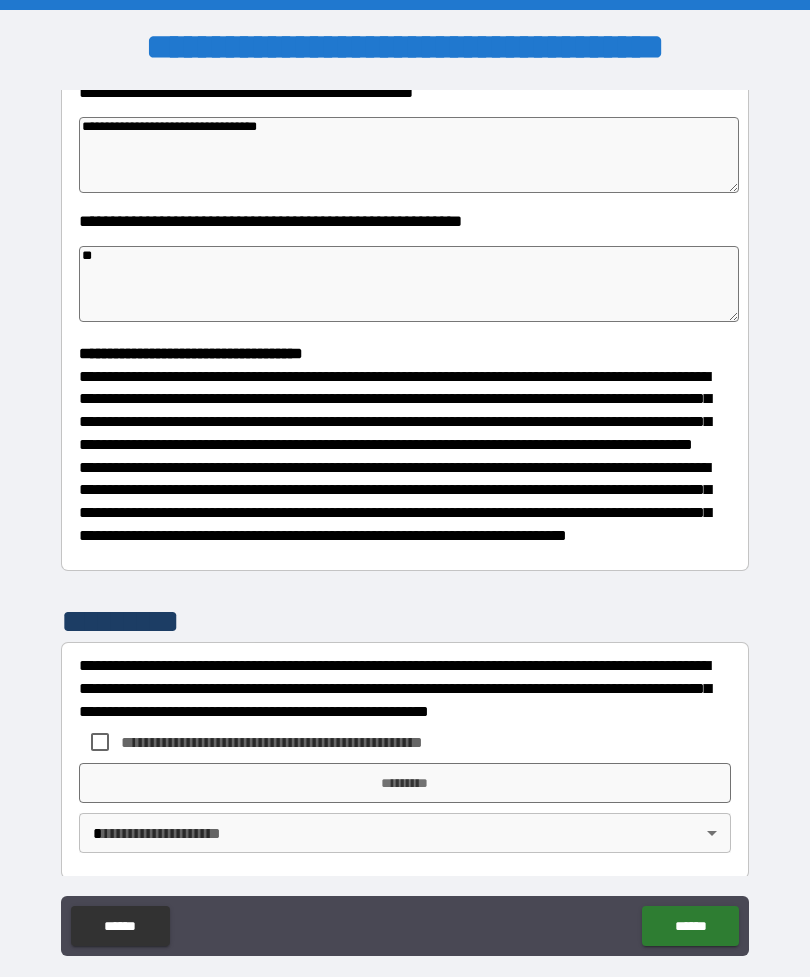 type on "*" 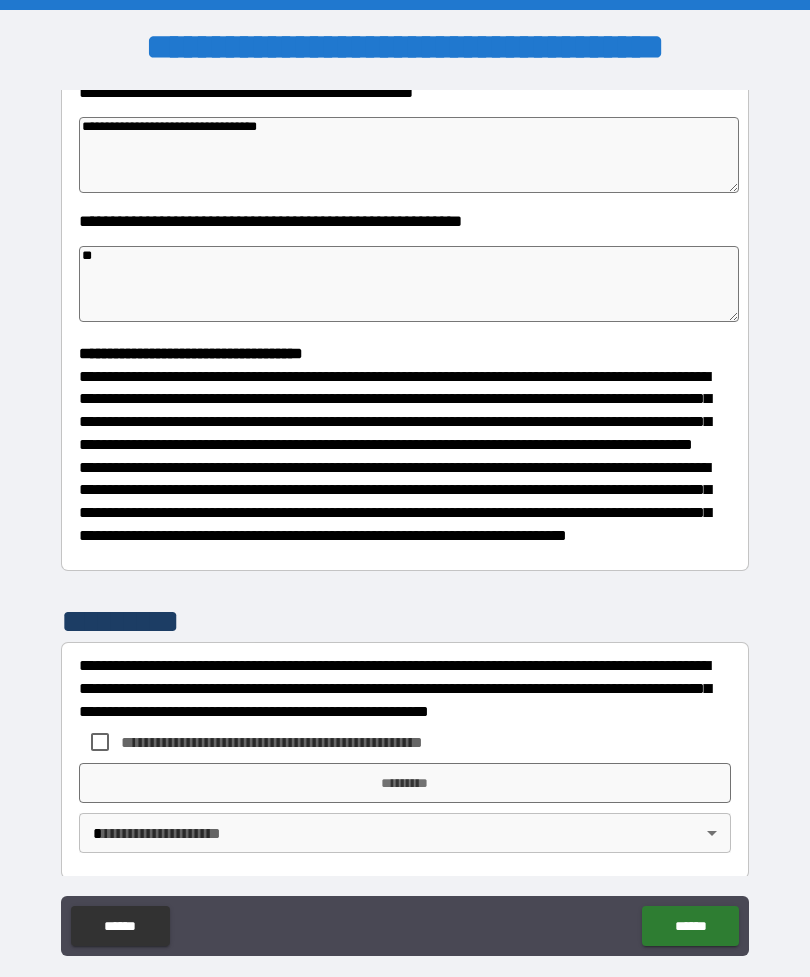 type on "*" 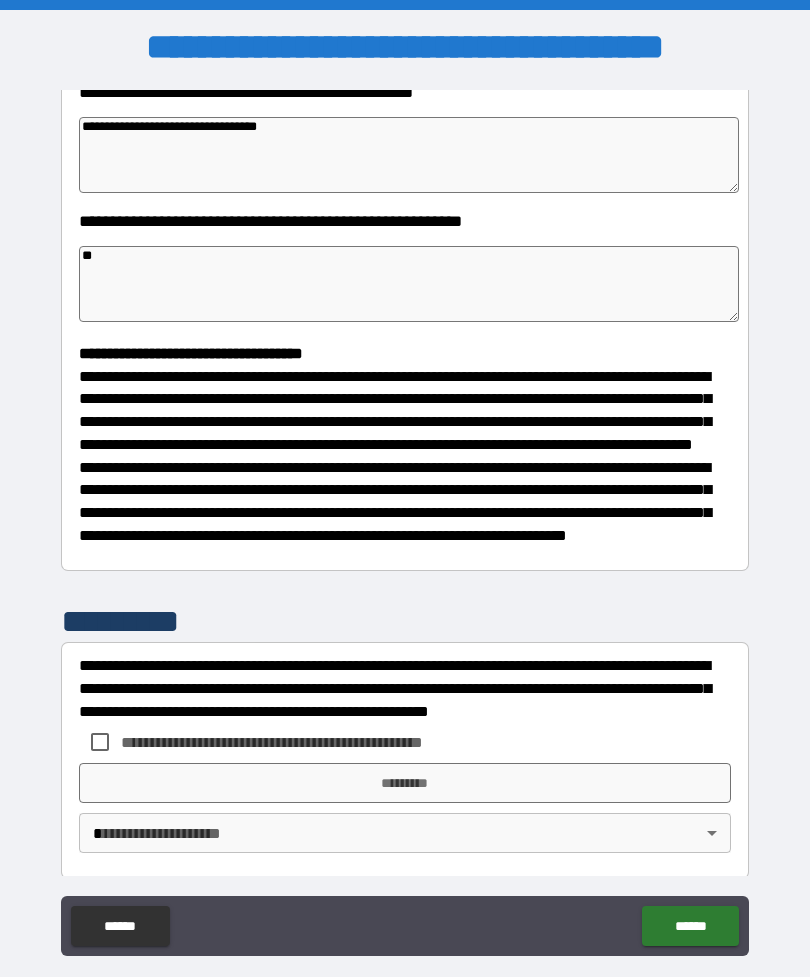 type on "*" 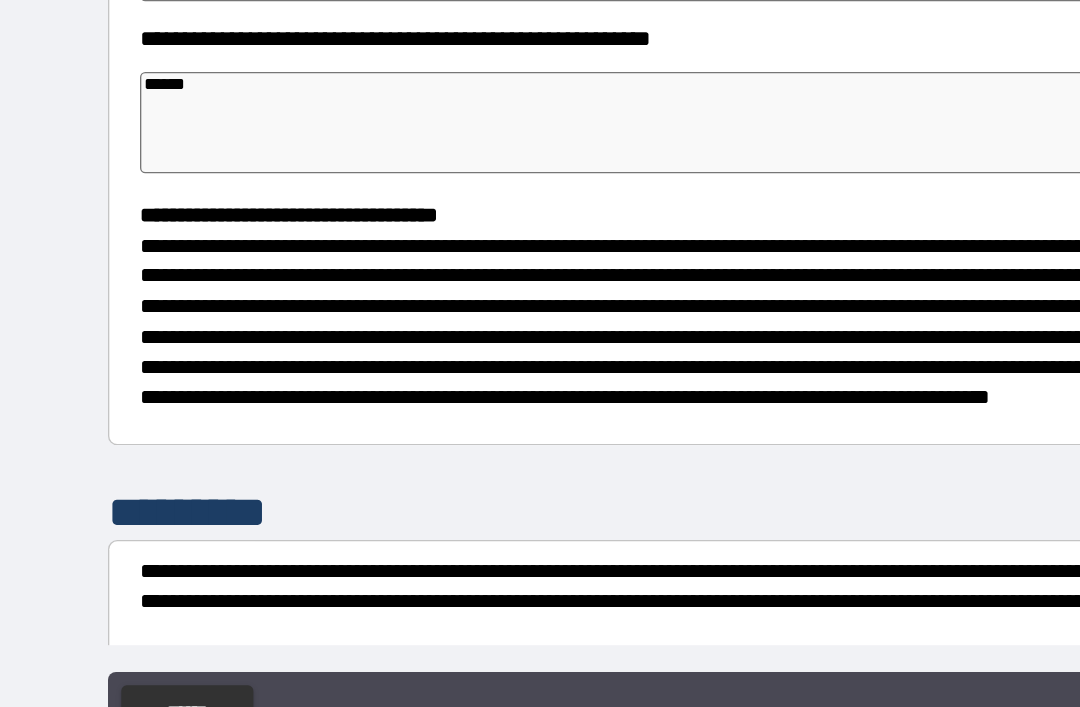 scroll, scrollTop: 0, scrollLeft: 0, axis: both 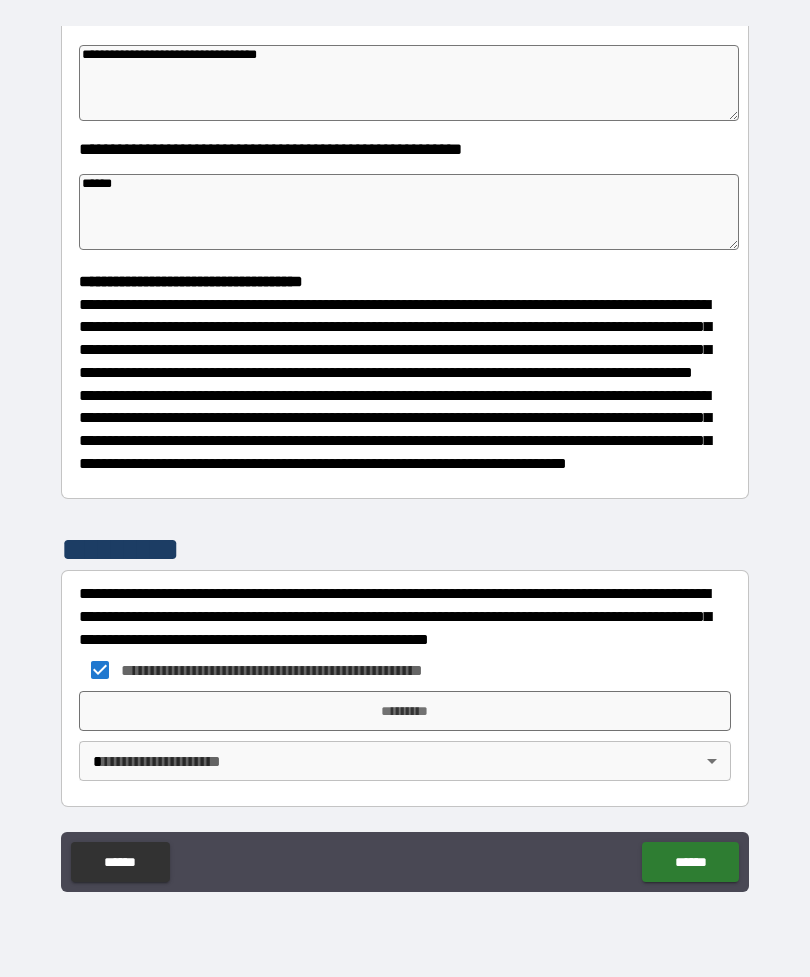 click on "*********" at bounding box center [405, 711] 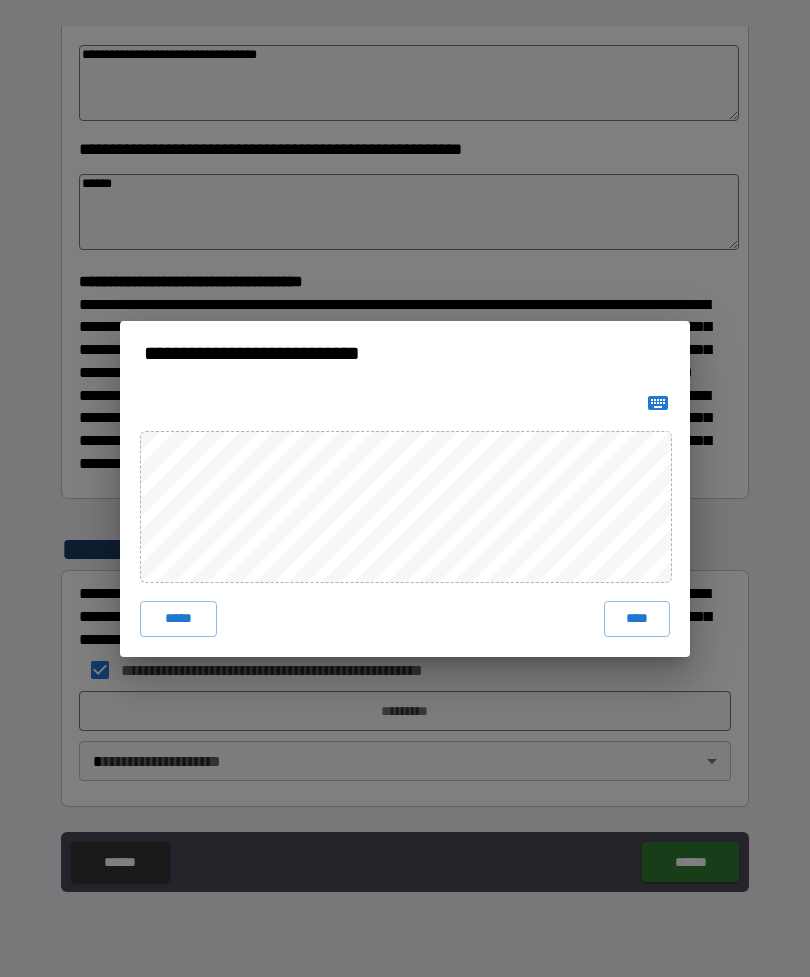 click on "****" at bounding box center (637, 619) 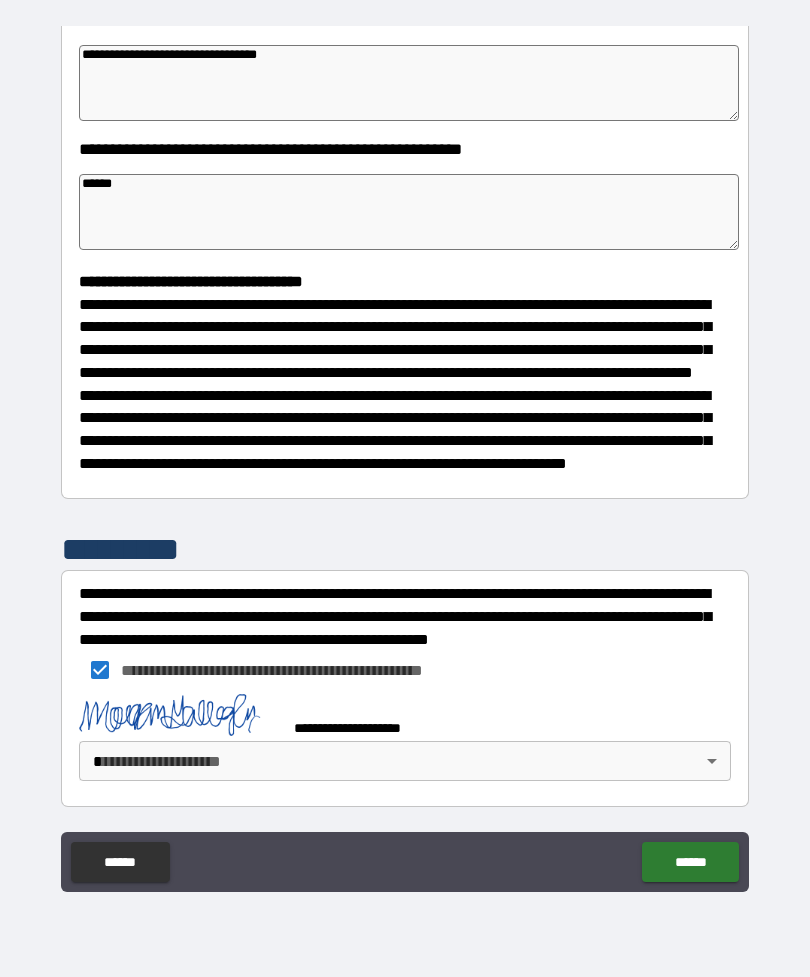 scroll, scrollTop: 360, scrollLeft: 0, axis: vertical 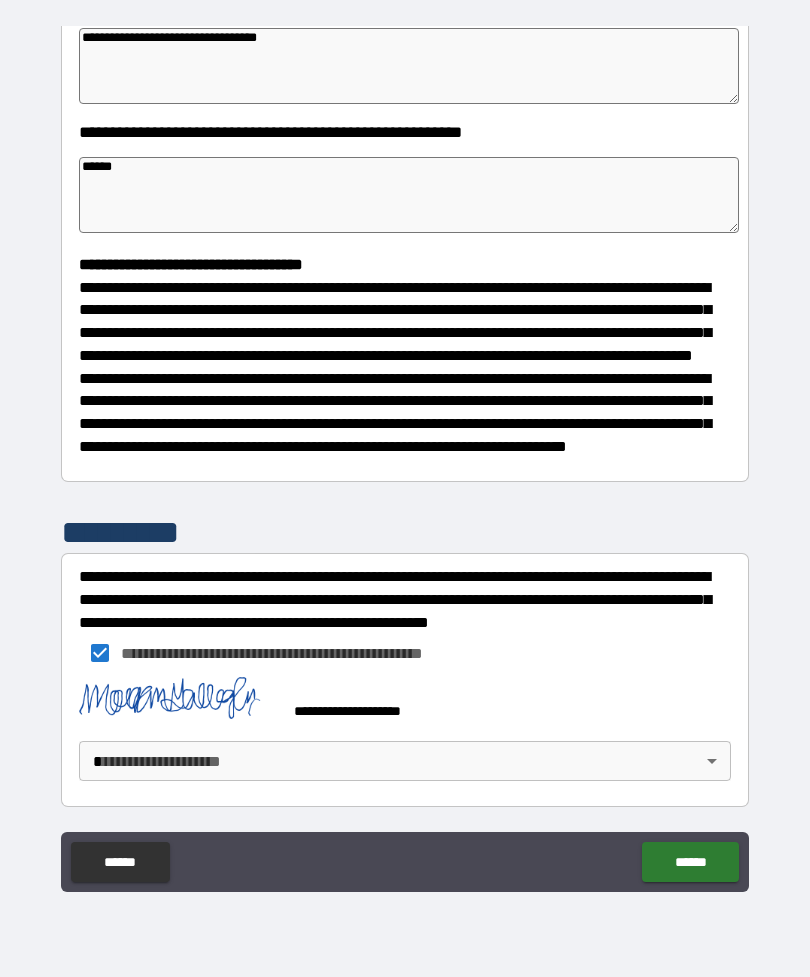 click on "******" at bounding box center (690, 862) 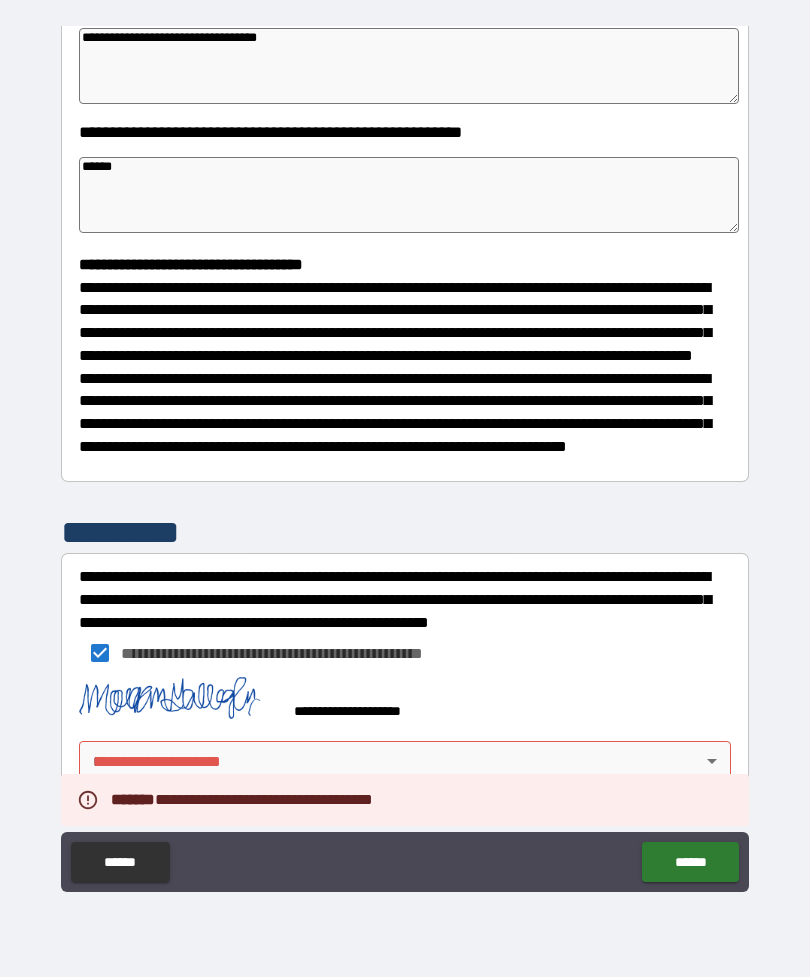 scroll, scrollTop: 387, scrollLeft: 0, axis: vertical 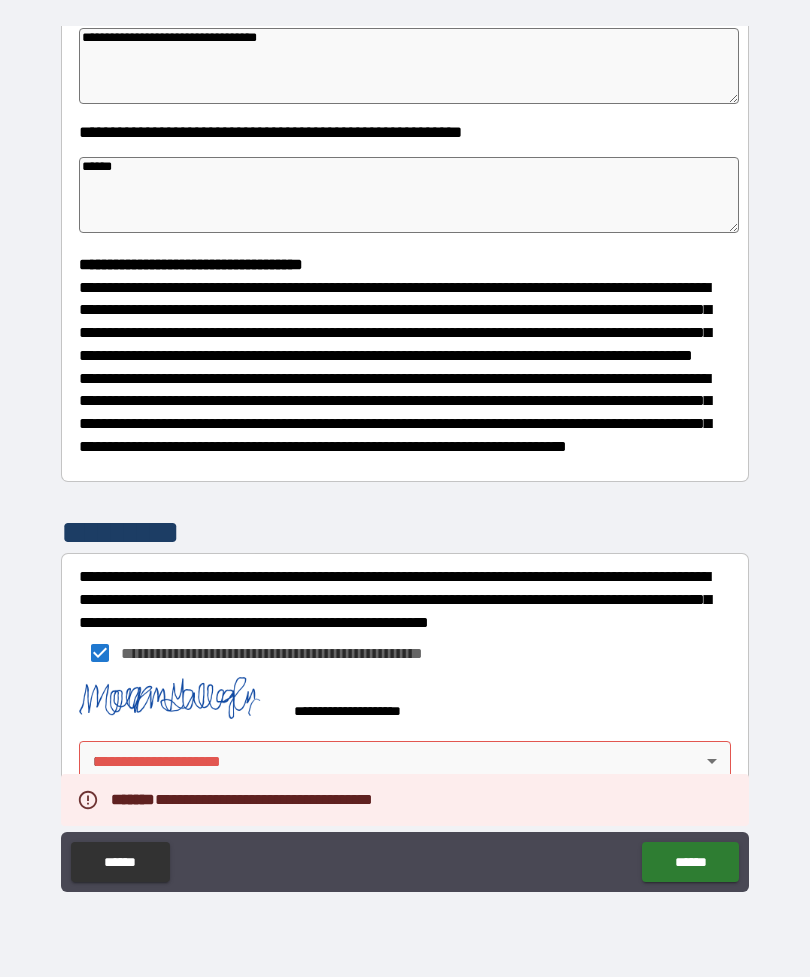 click on "**********" at bounding box center (405, 456) 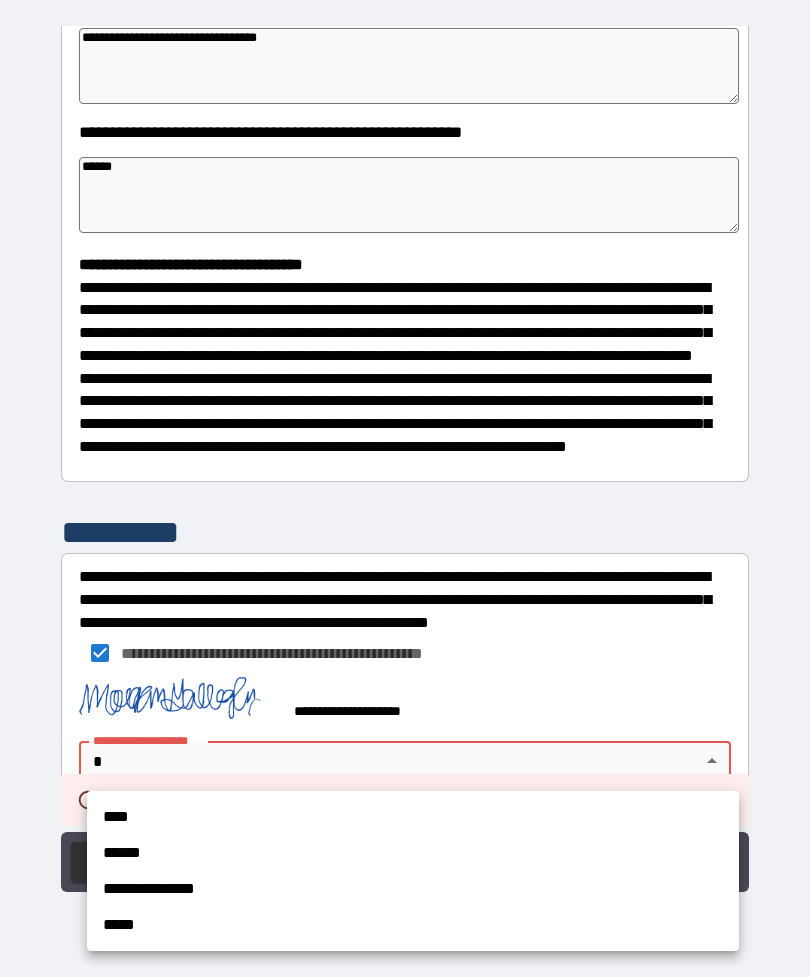 click on "****" at bounding box center (413, 817) 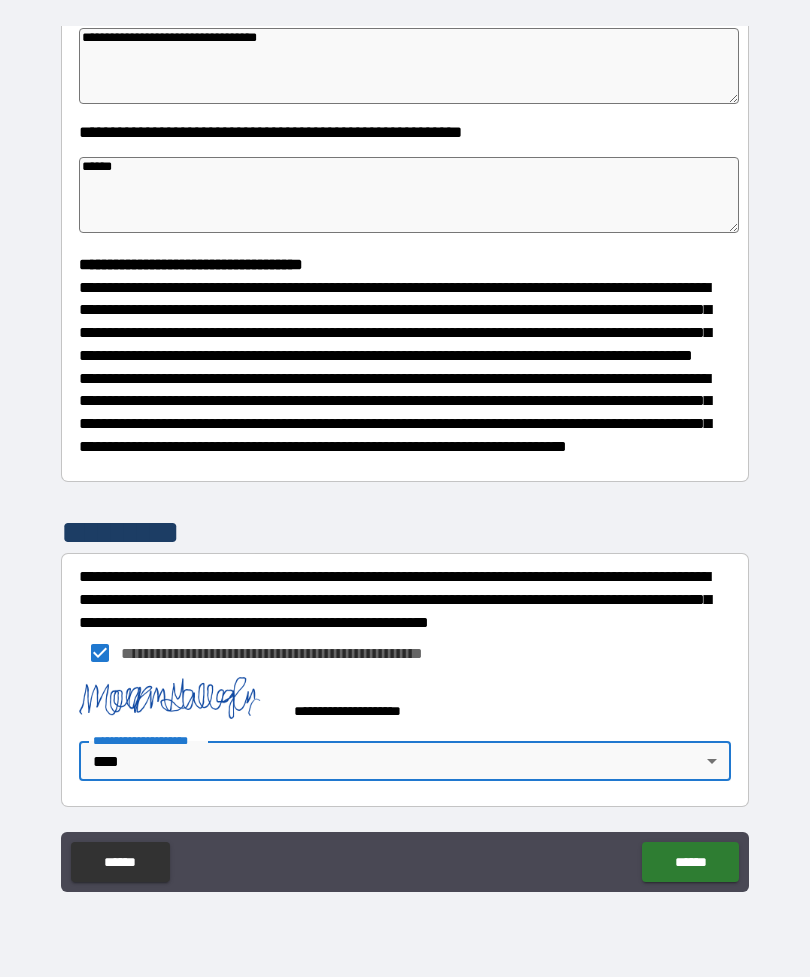 click on "******" at bounding box center [690, 862] 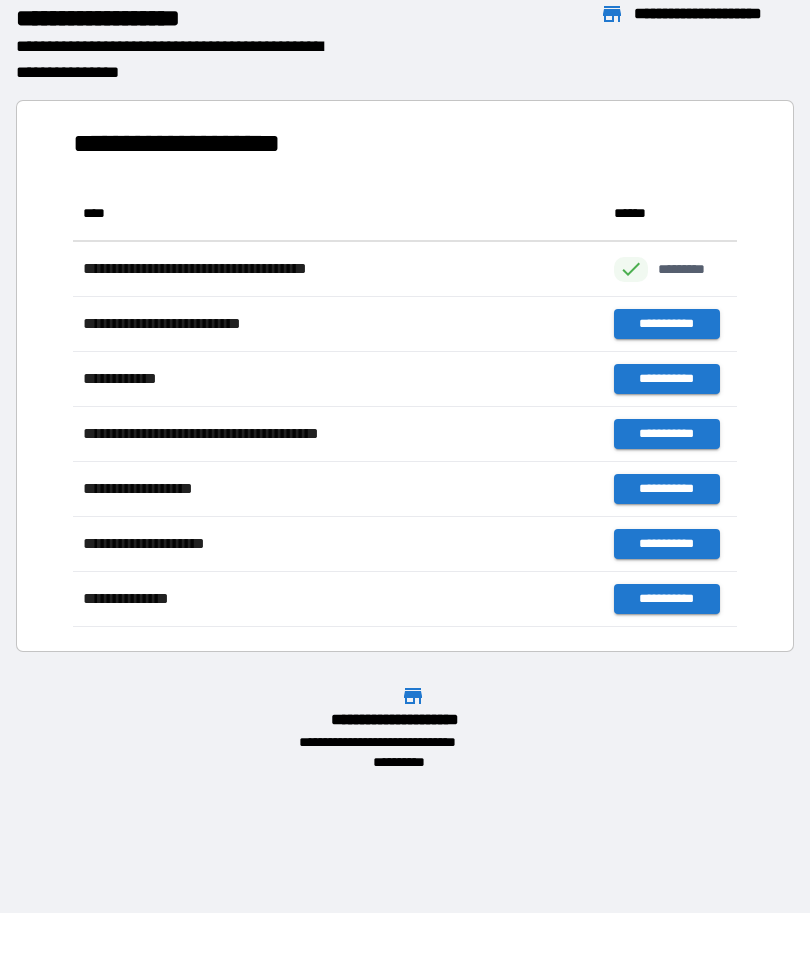 scroll, scrollTop: 1, scrollLeft: 1, axis: both 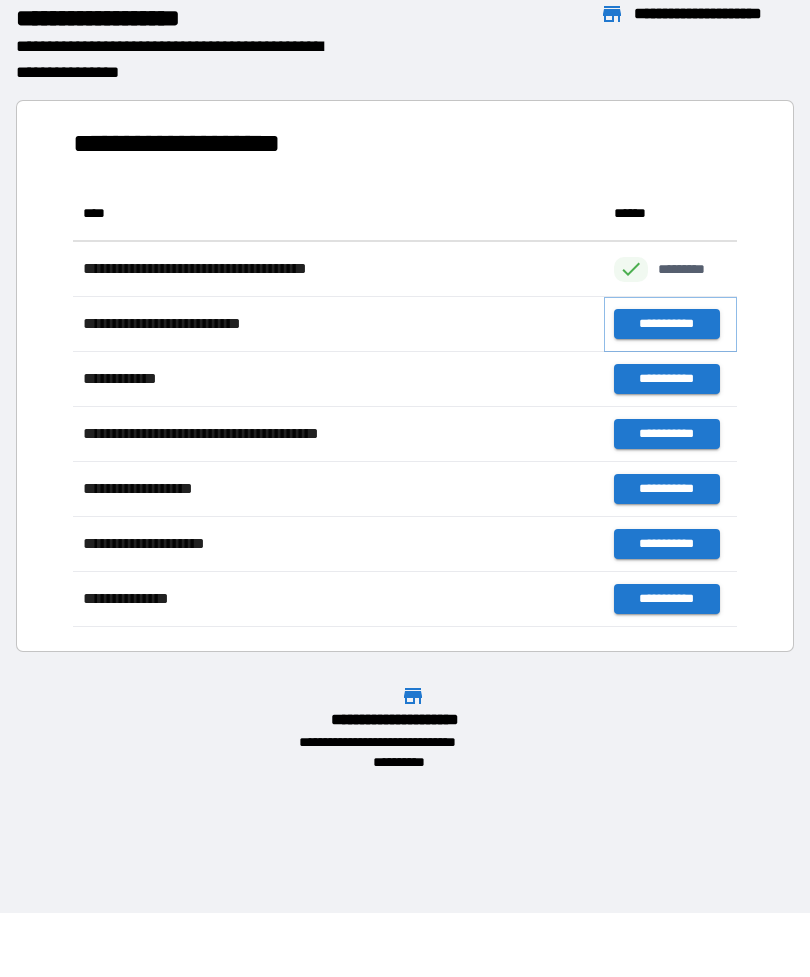 click on "**********" at bounding box center [666, 324] 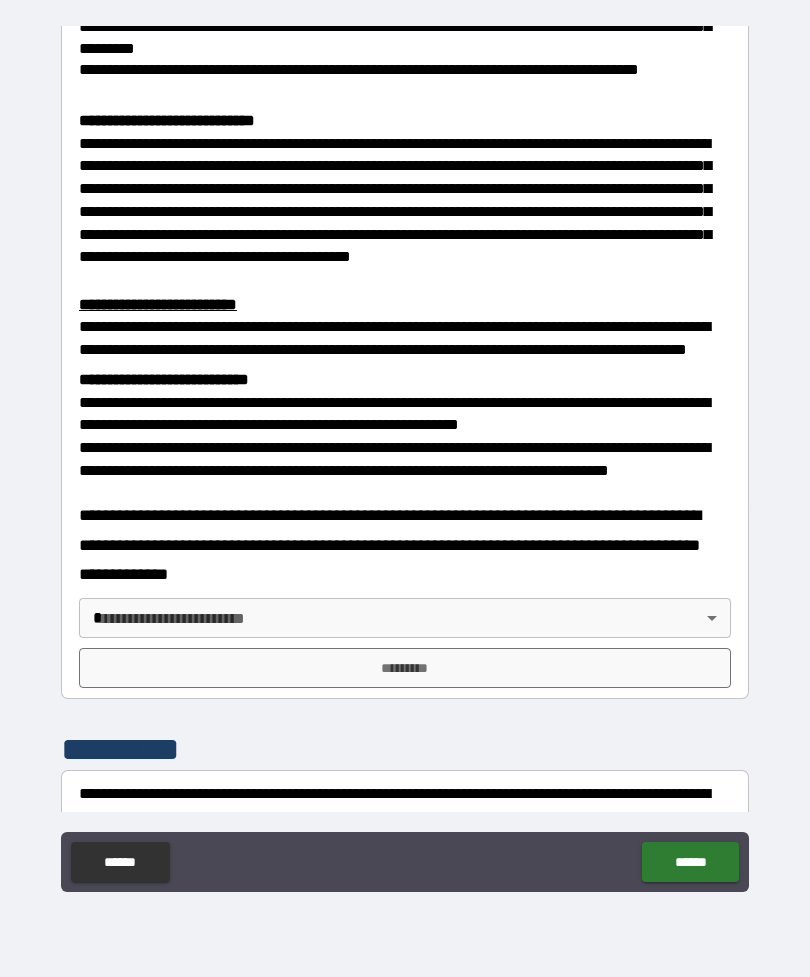 scroll, scrollTop: 456, scrollLeft: 0, axis: vertical 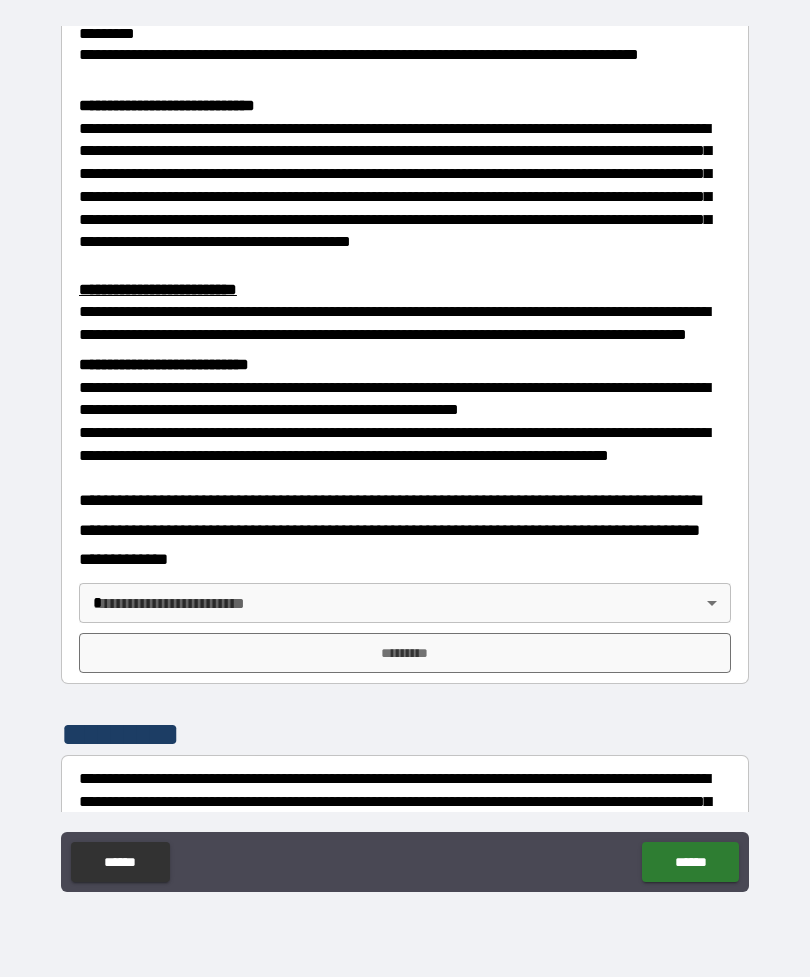 click on "**********" at bounding box center [405, 456] 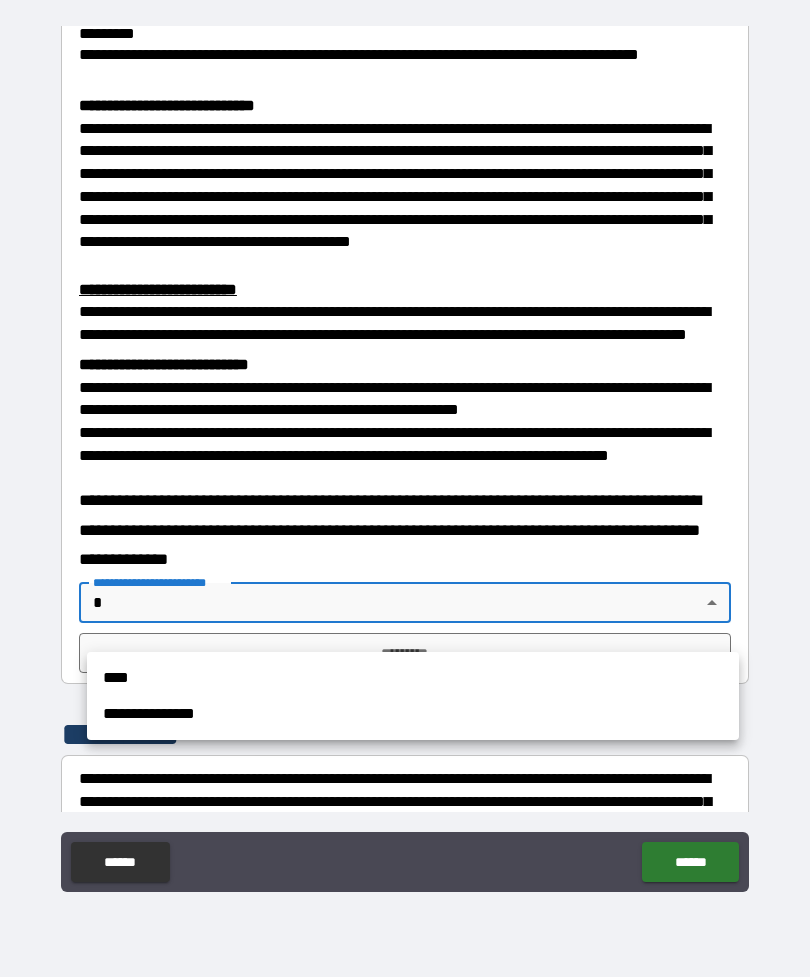 click on "****" at bounding box center [413, 678] 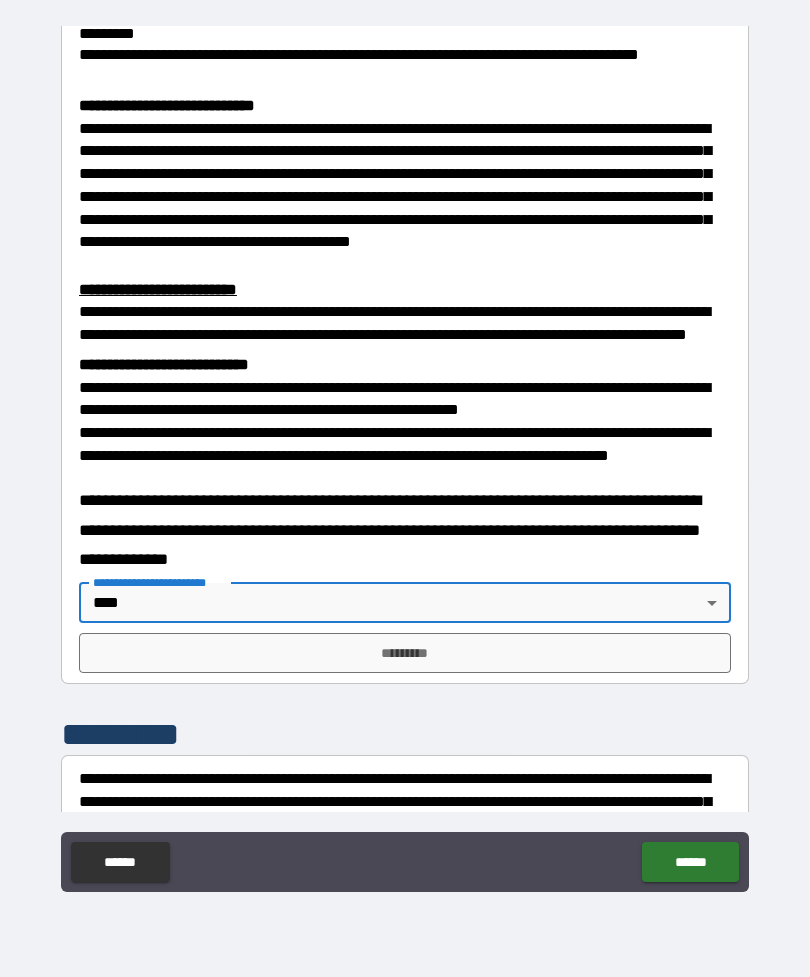 click on "*********" at bounding box center [405, 653] 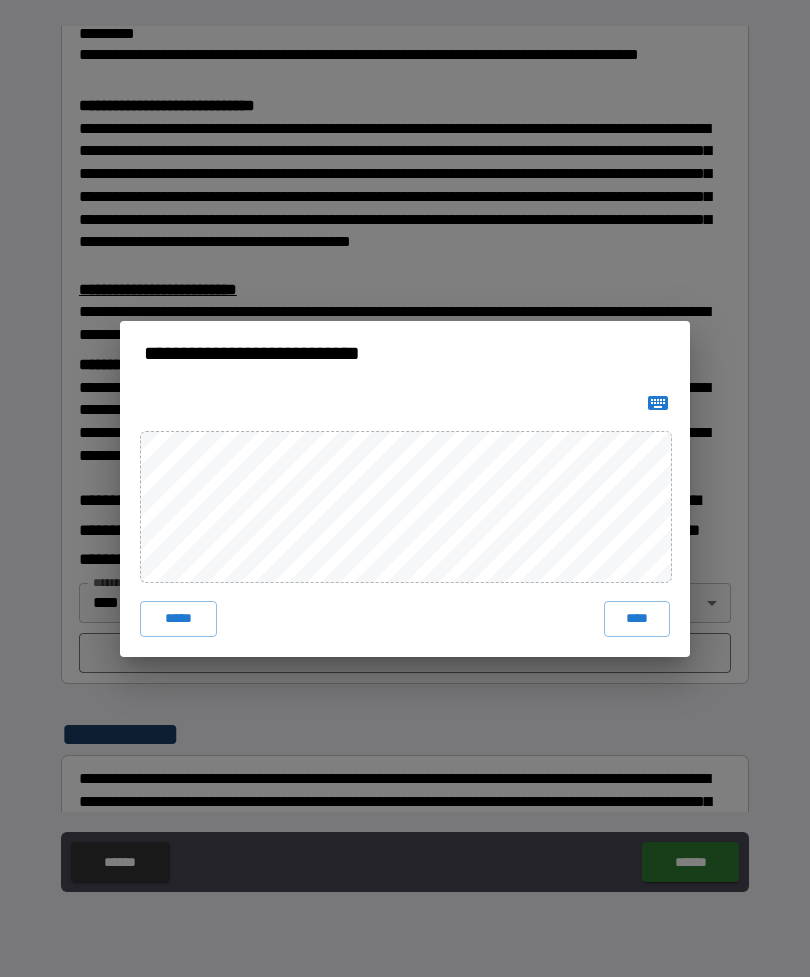 click at bounding box center (405, 506) 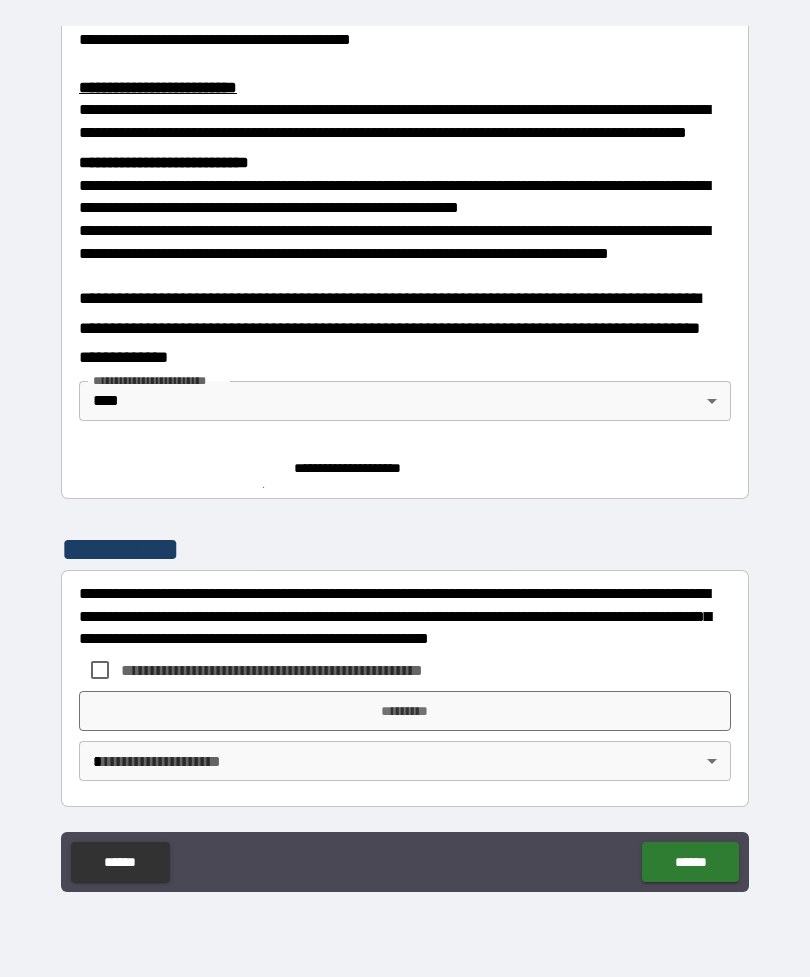 scroll, scrollTop: 677, scrollLeft: 0, axis: vertical 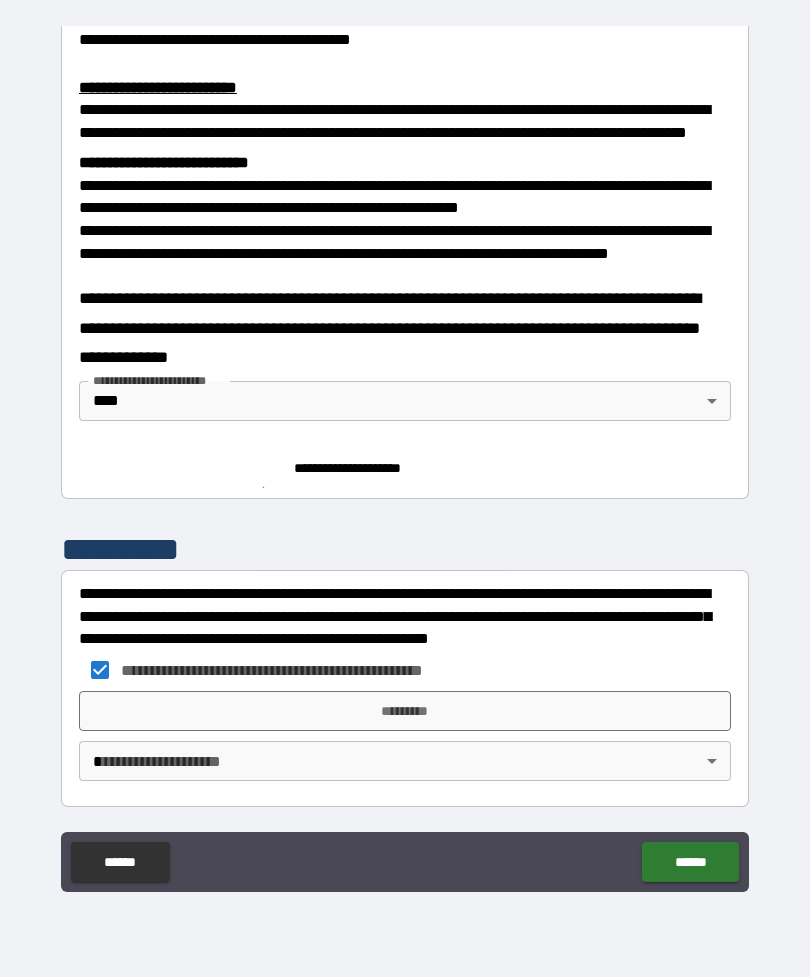 click on "*********" at bounding box center (405, 711) 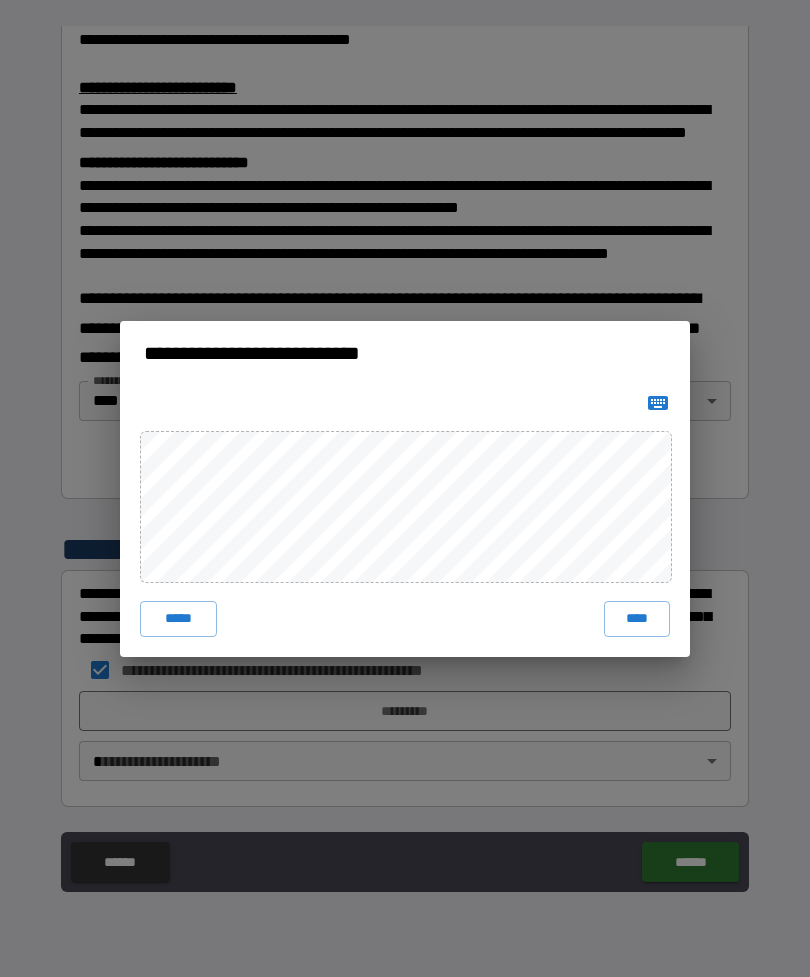 click on "****" at bounding box center (637, 619) 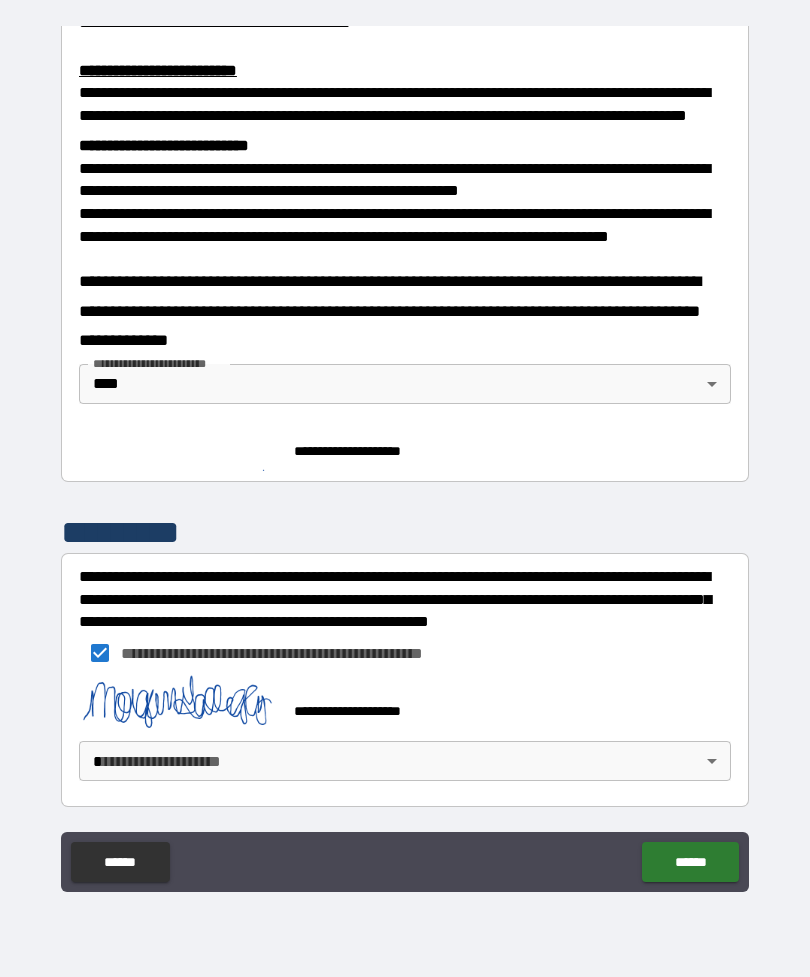 click on "**********" at bounding box center [405, 456] 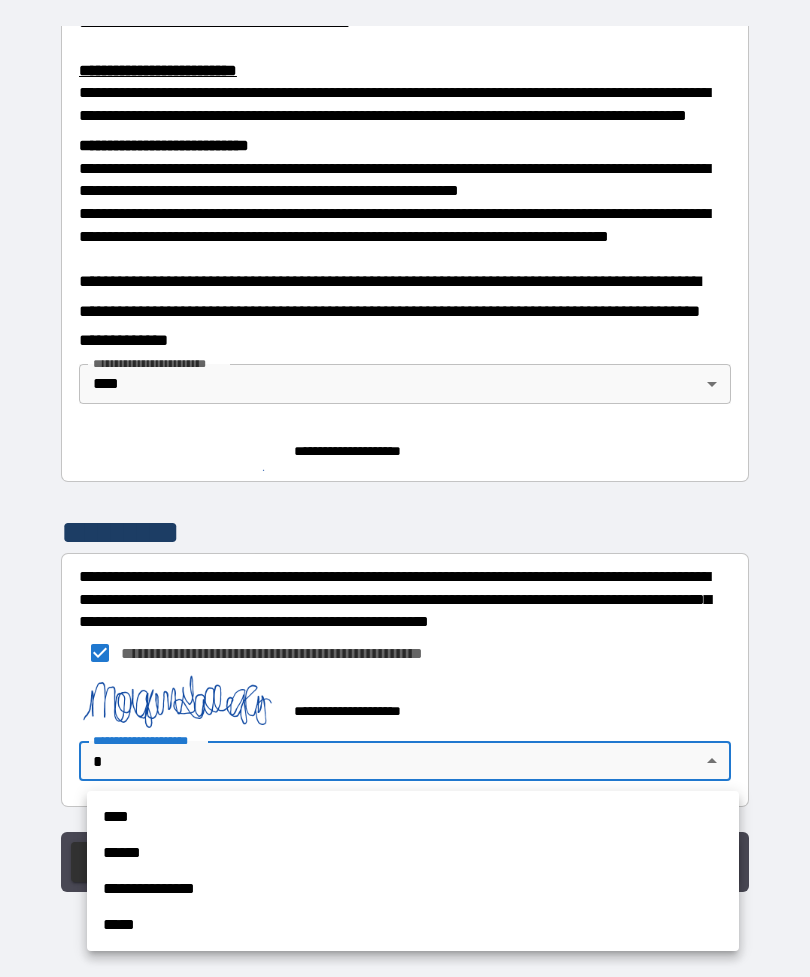 click on "****" at bounding box center (413, 817) 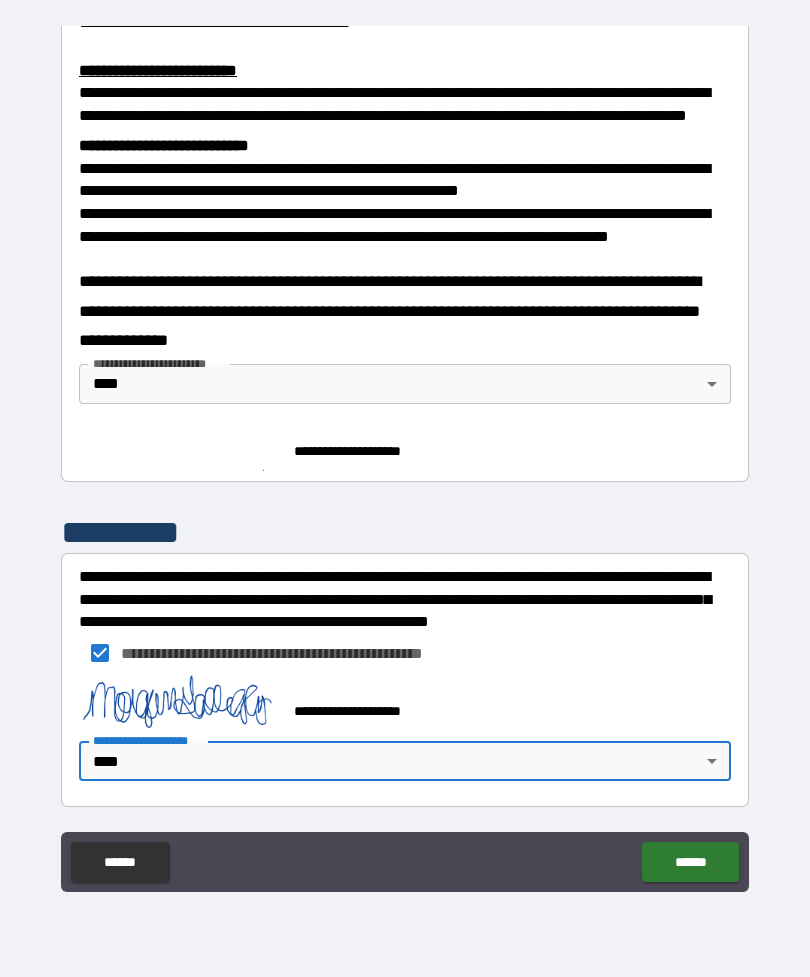 click on "******" at bounding box center (690, 862) 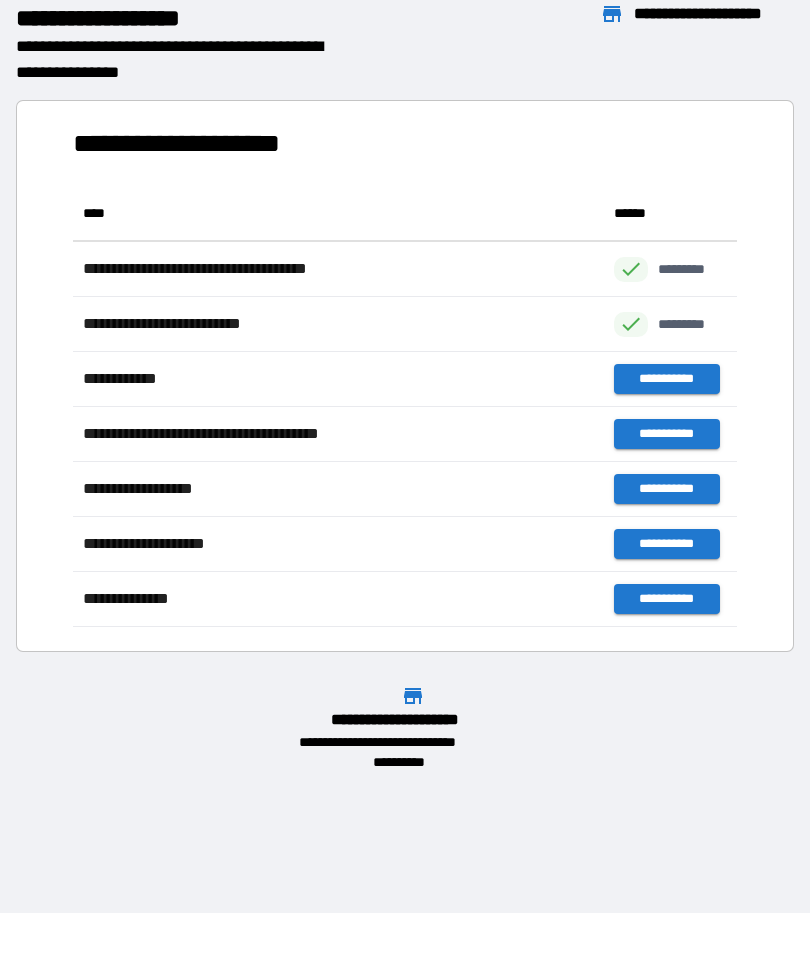 scroll, scrollTop: 1, scrollLeft: 1, axis: both 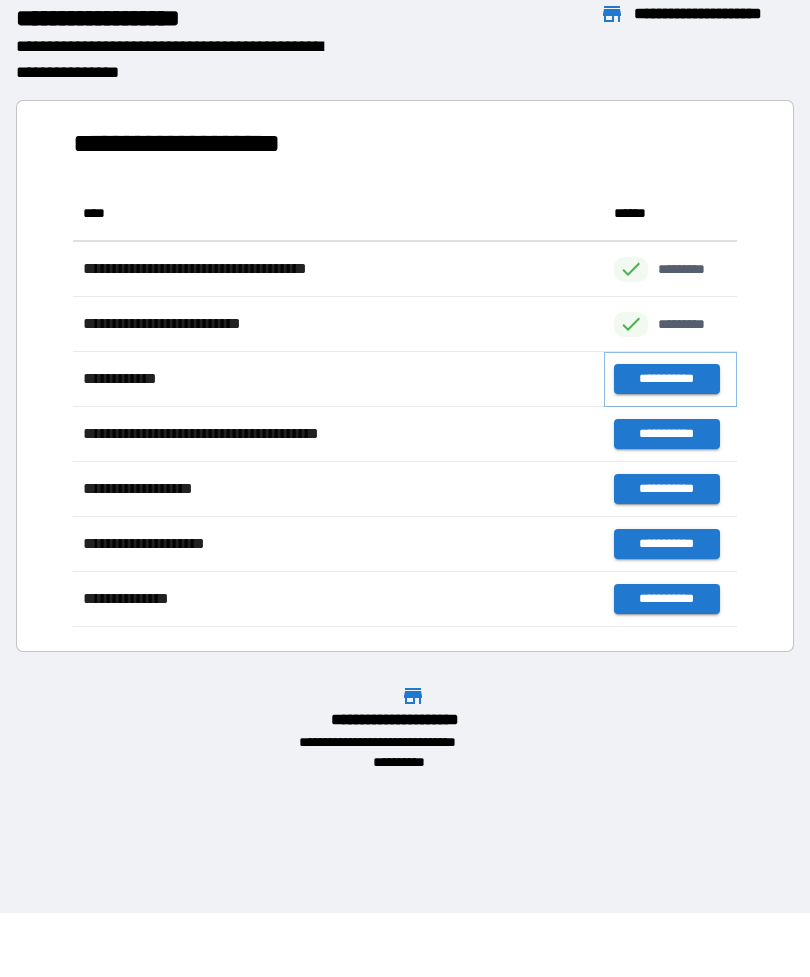 click on "**********" at bounding box center (666, 379) 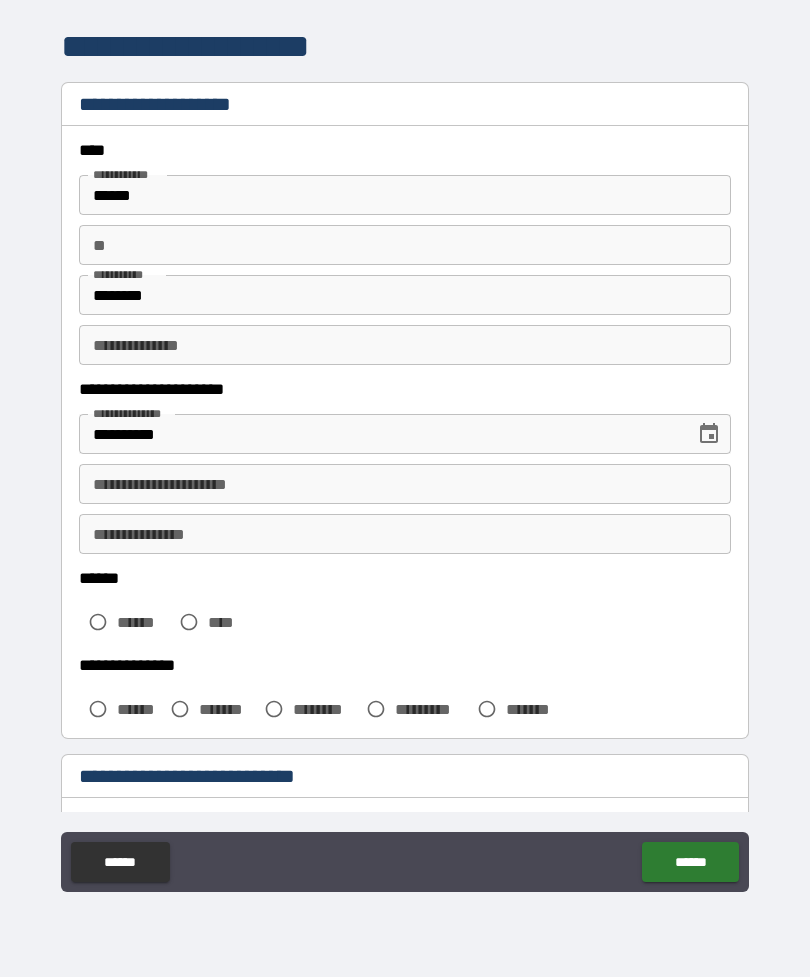 click on "**********" at bounding box center (405, 484) 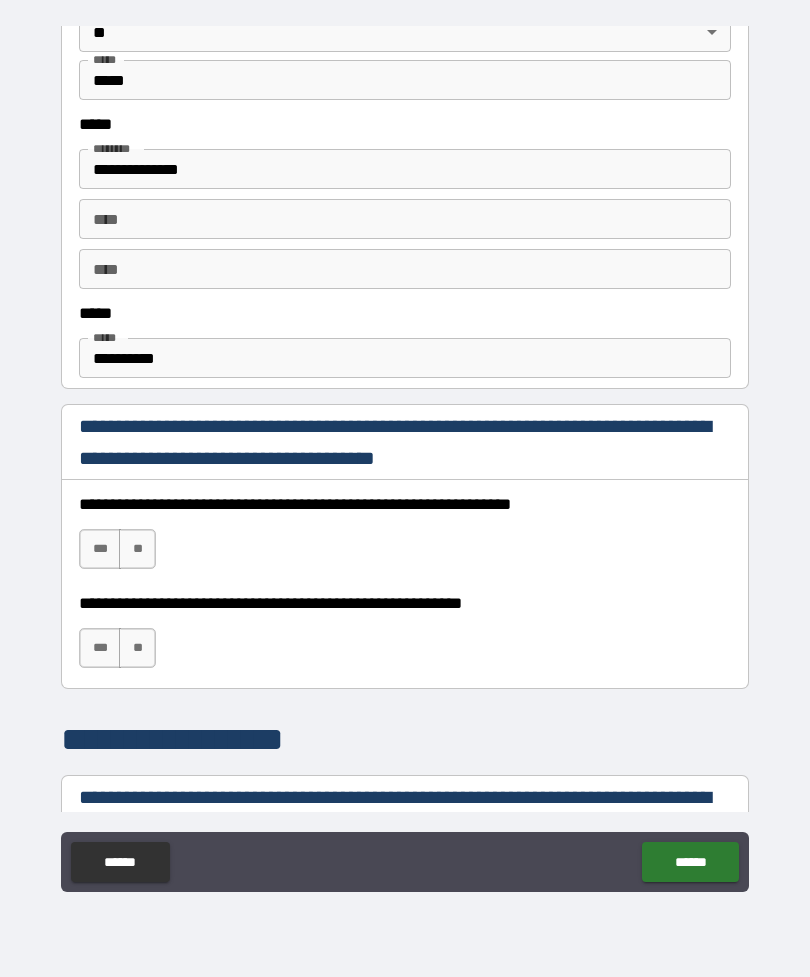 scroll, scrollTop: 979, scrollLeft: 0, axis: vertical 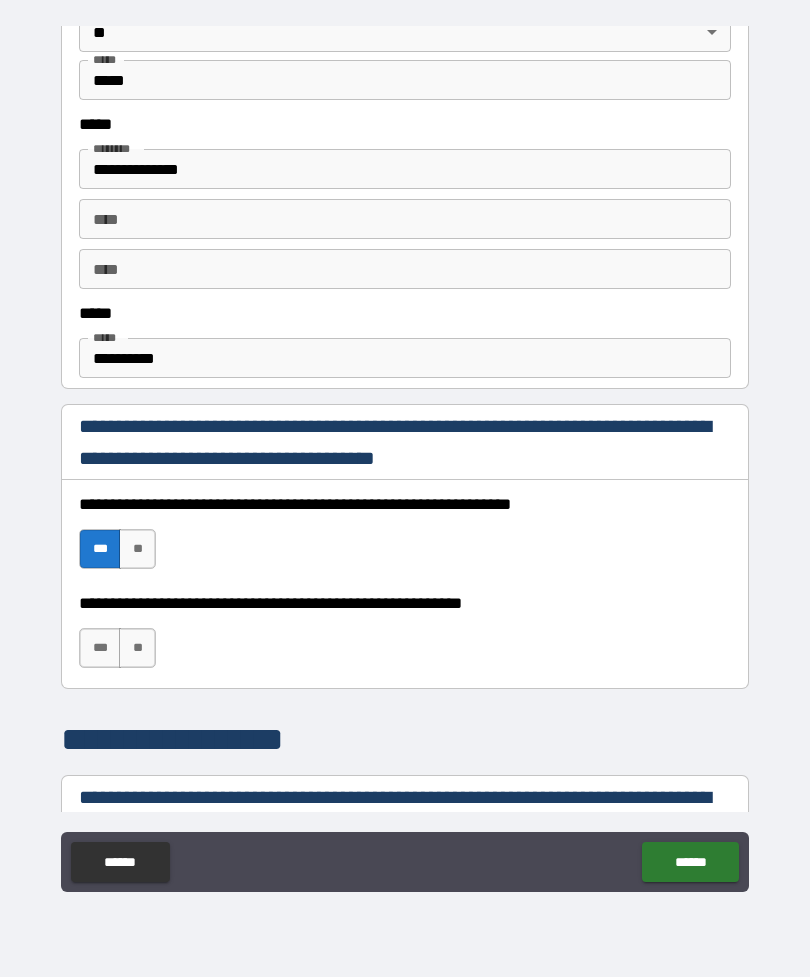 click on "***" at bounding box center (100, 648) 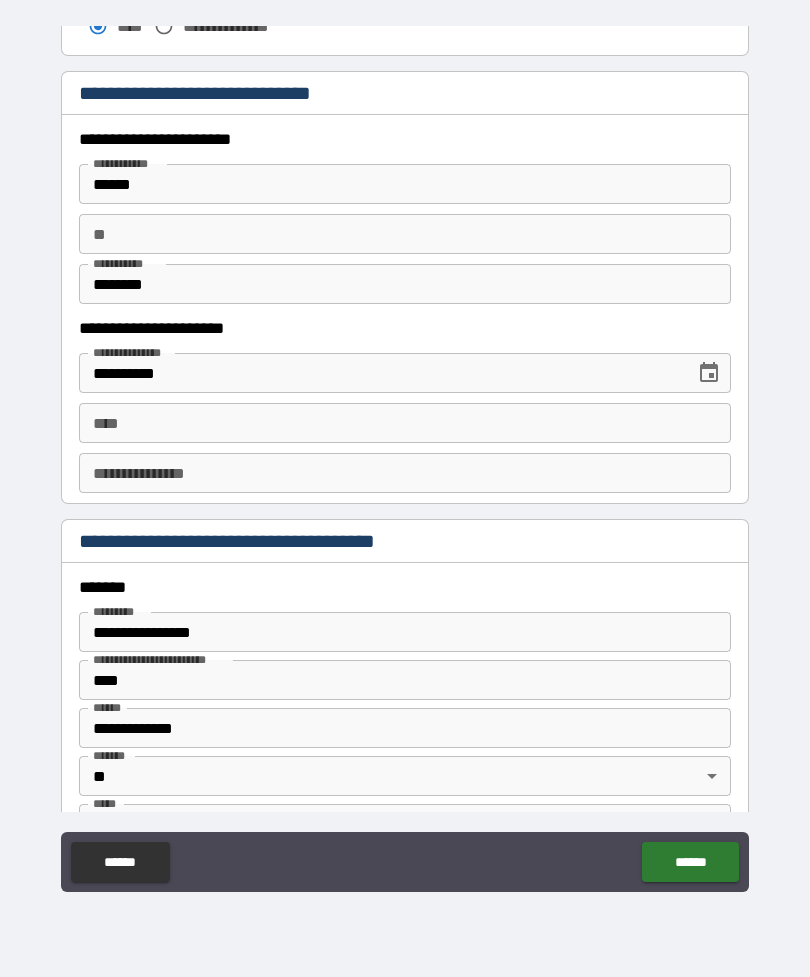 scroll, scrollTop: 1873, scrollLeft: 0, axis: vertical 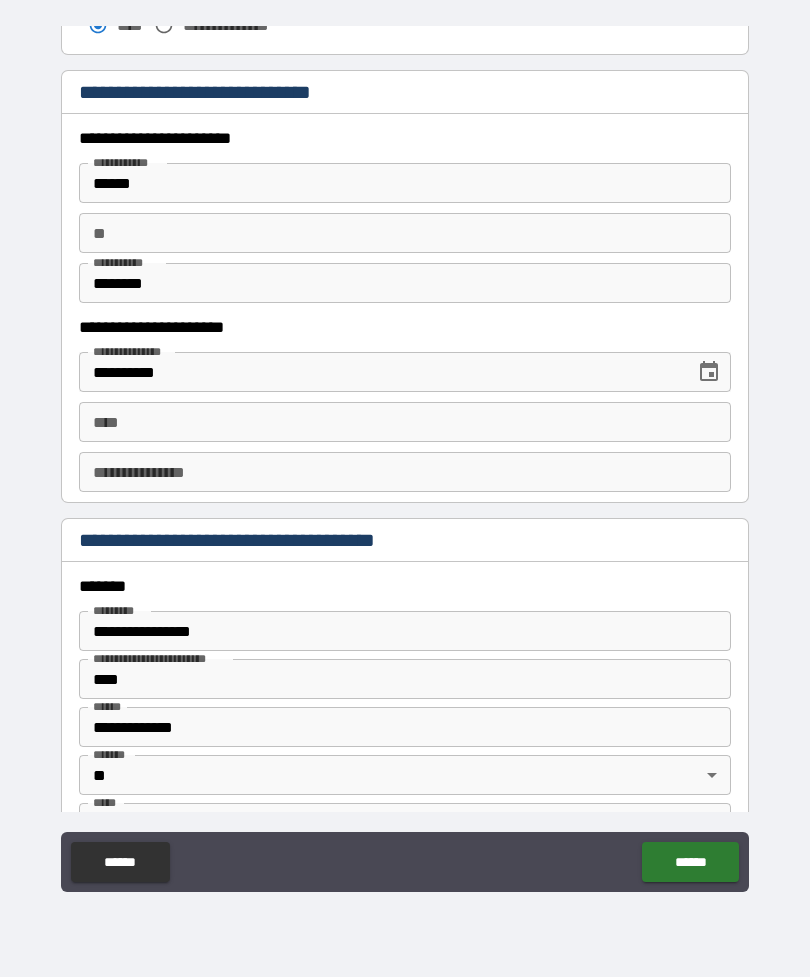 click on "**** ****" at bounding box center [405, 422] 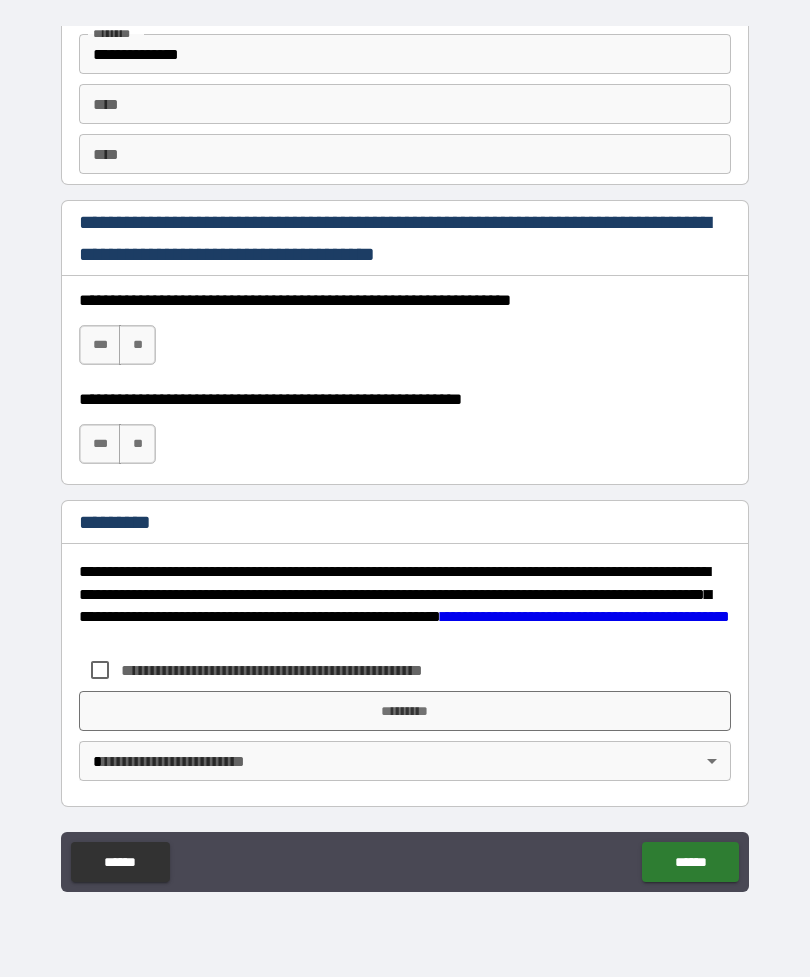 scroll, scrollTop: 2820, scrollLeft: 0, axis: vertical 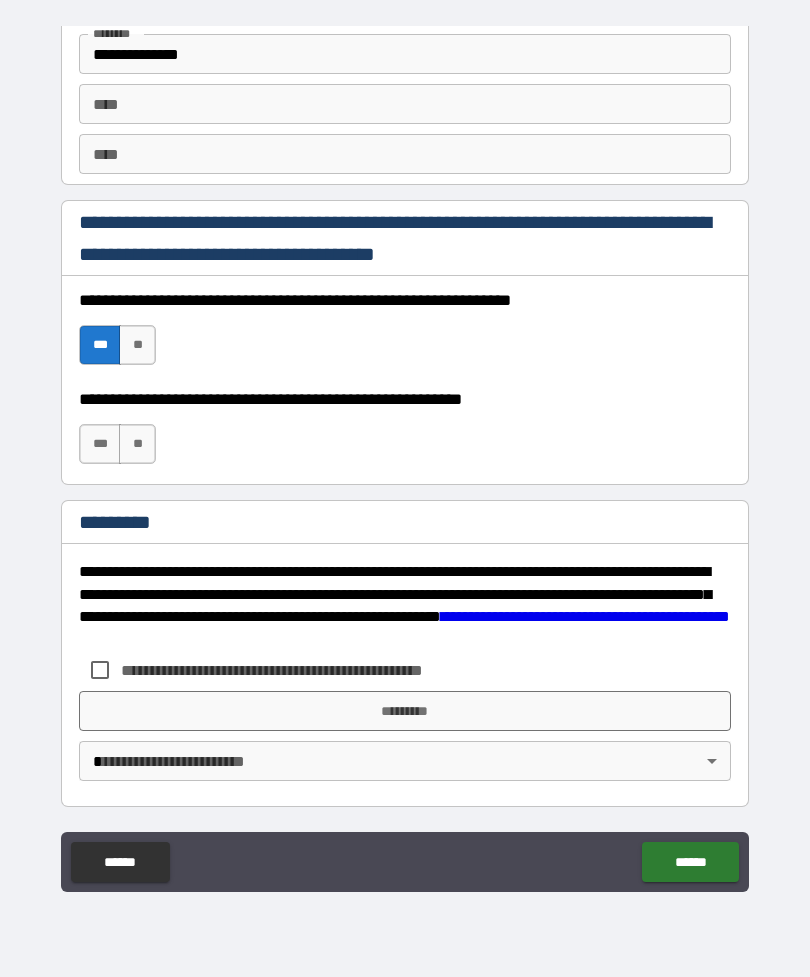 click on "**********" at bounding box center (405, 434) 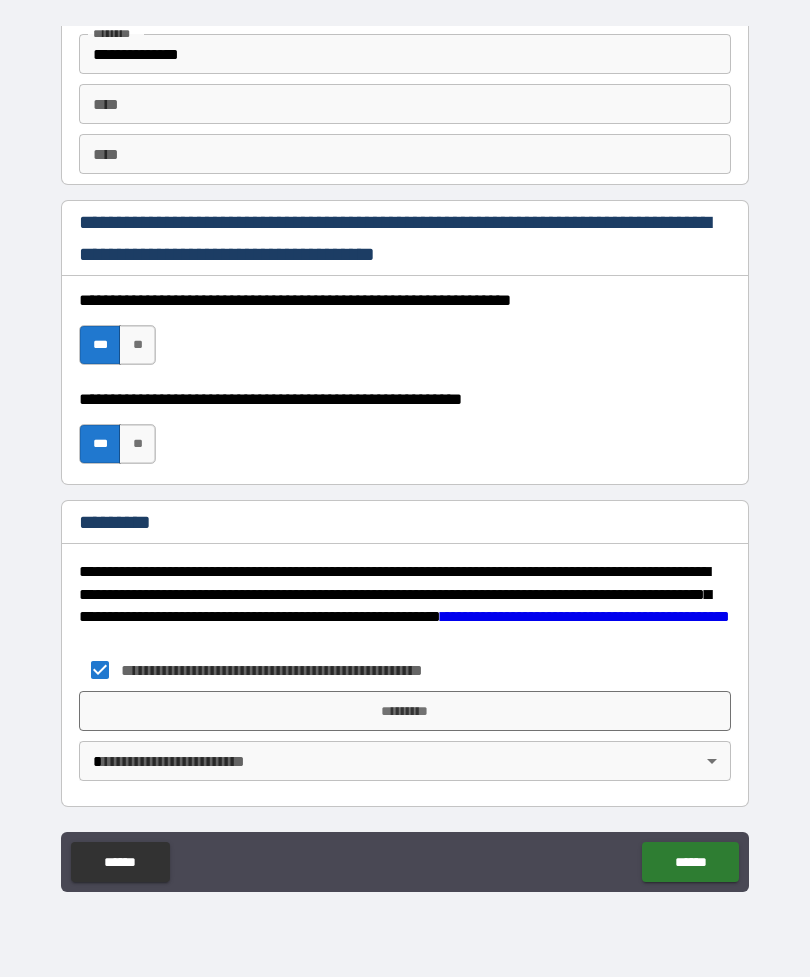click on "*********" at bounding box center [405, 711] 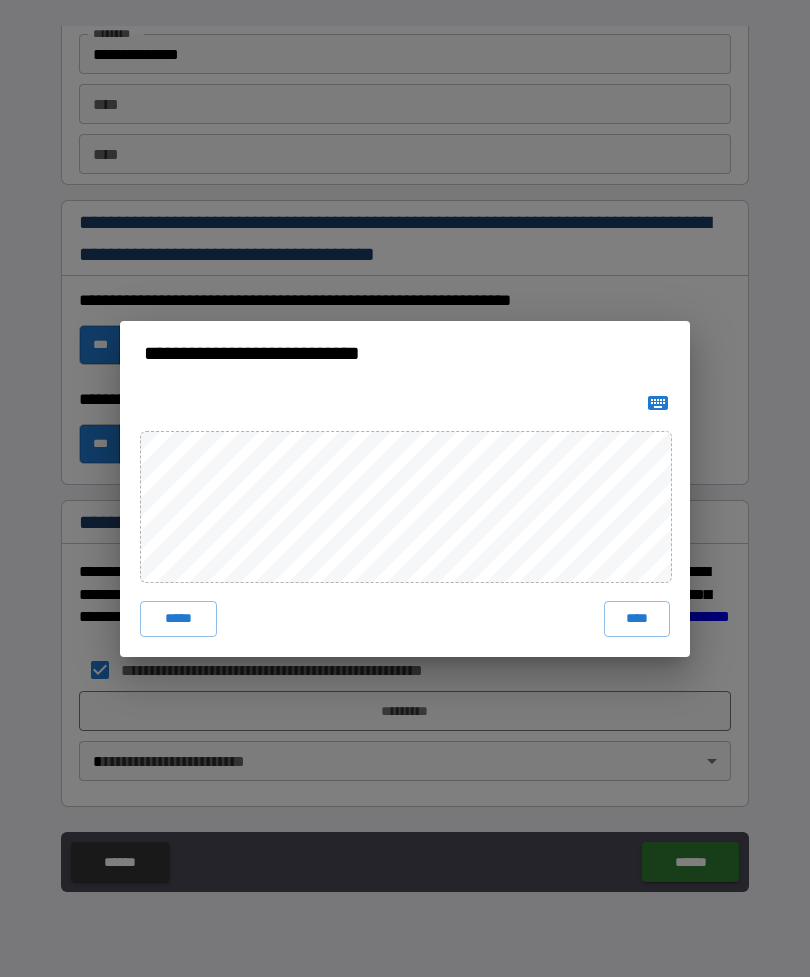 click on "****" at bounding box center (637, 619) 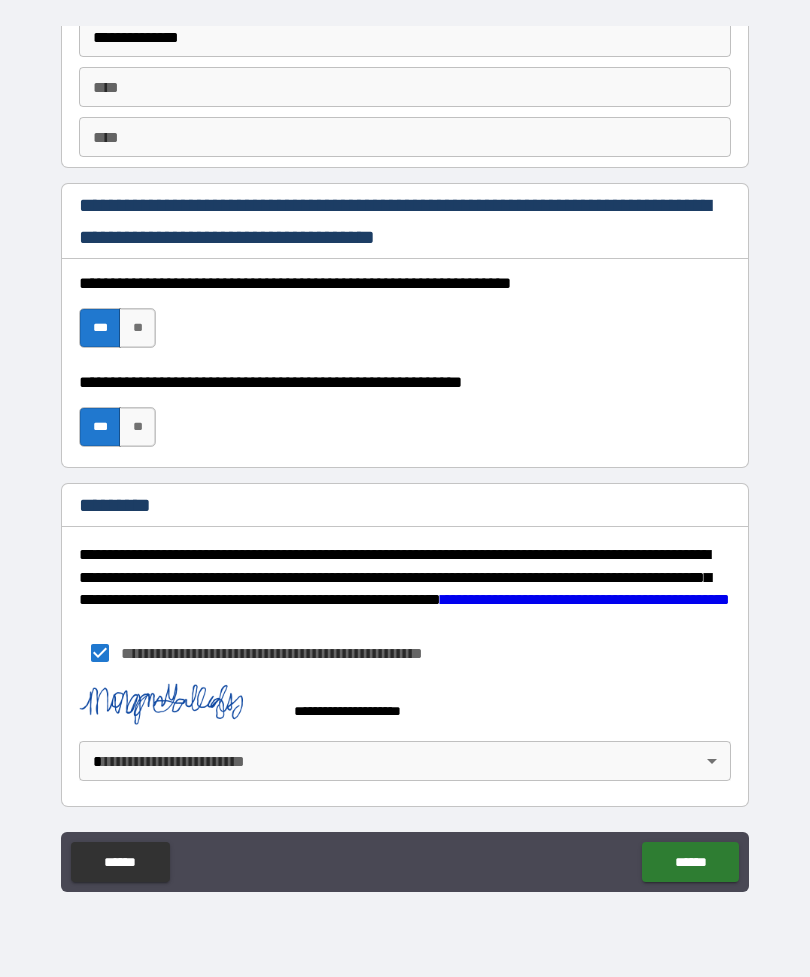 scroll, scrollTop: 2837, scrollLeft: 0, axis: vertical 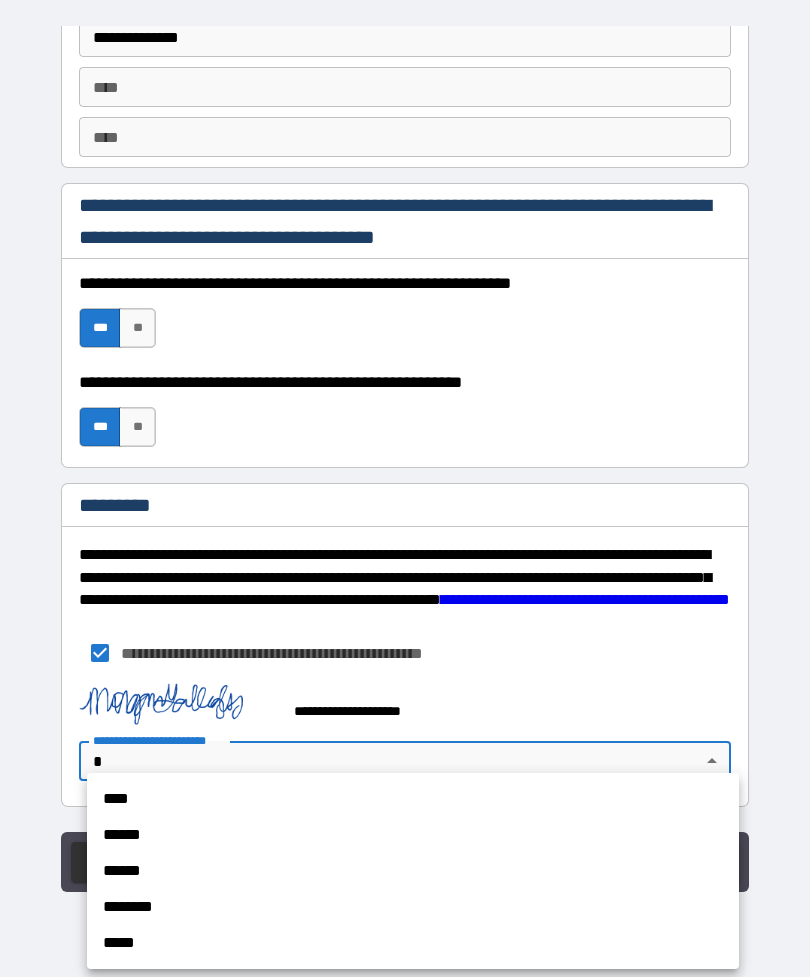 click on "****" at bounding box center (413, 799) 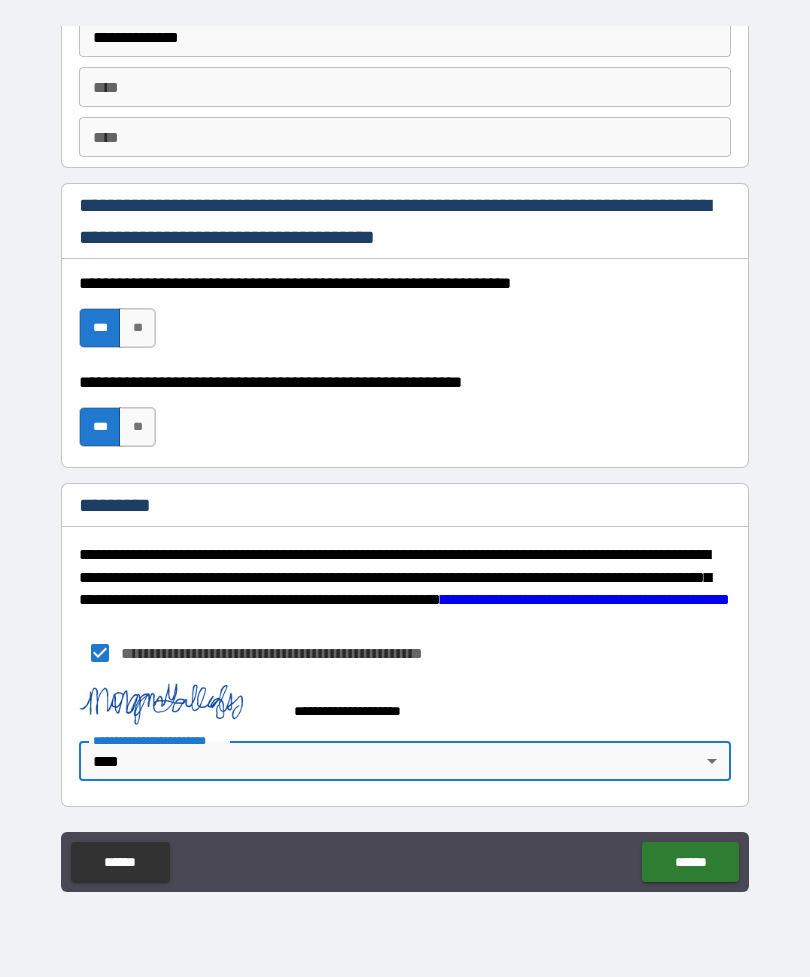 click on "******" at bounding box center (690, 862) 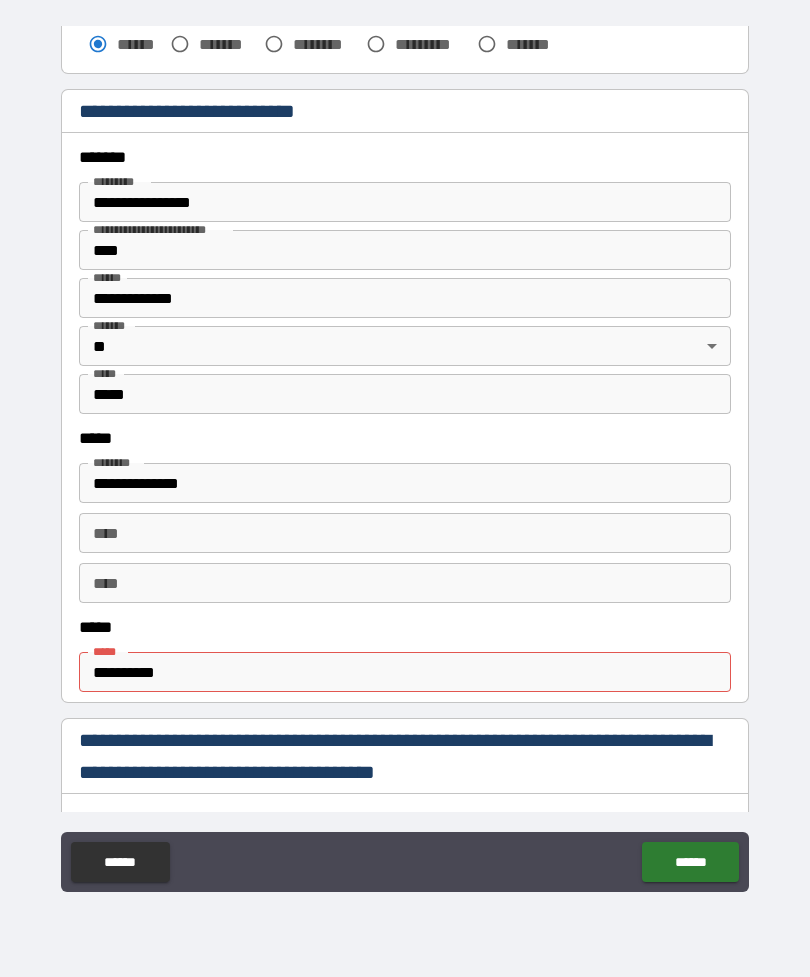 scroll, scrollTop: 665, scrollLeft: 0, axis: vertical 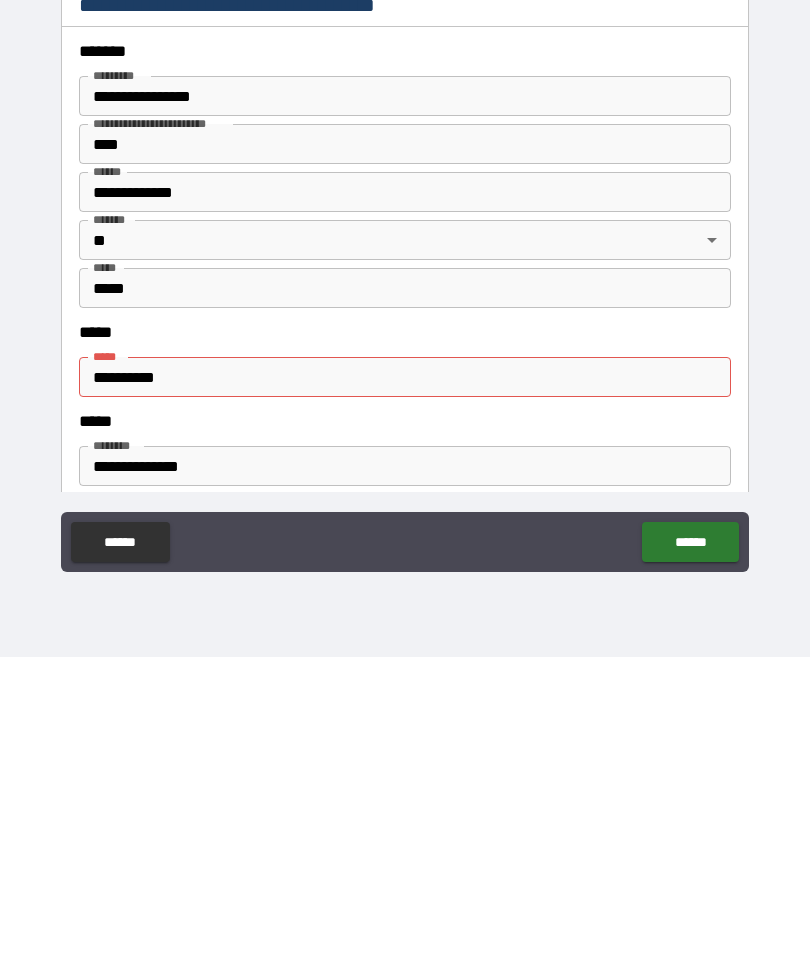 click on "**********" at bounding box center [405, 697] 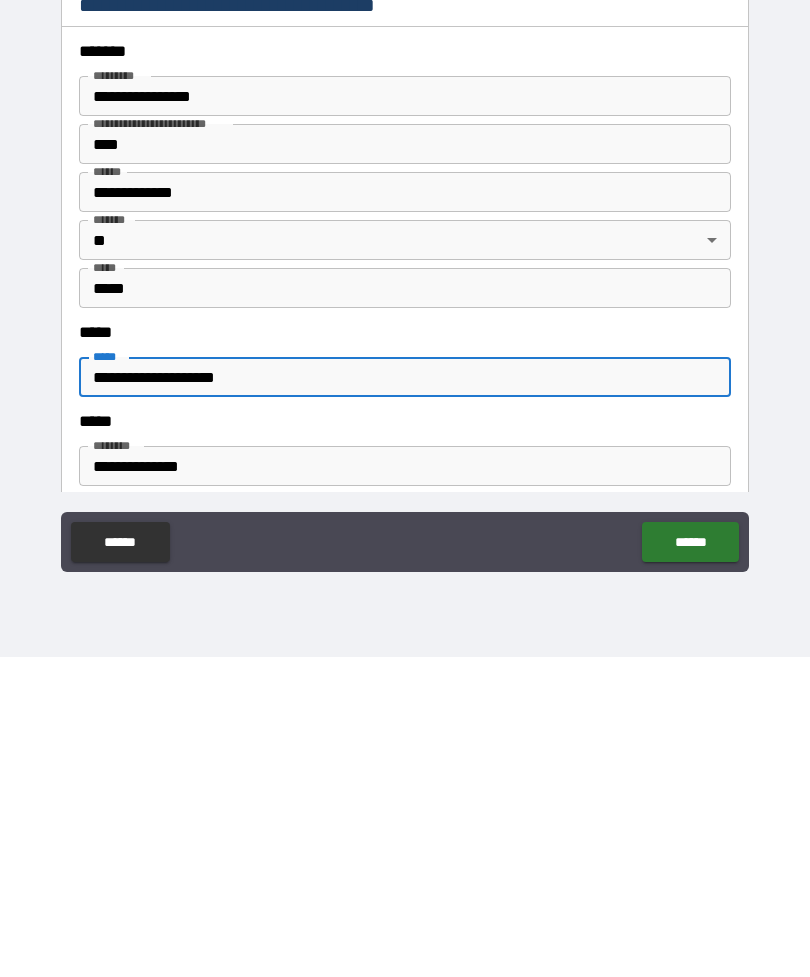 click on "******" at bounding box center [690, 862] 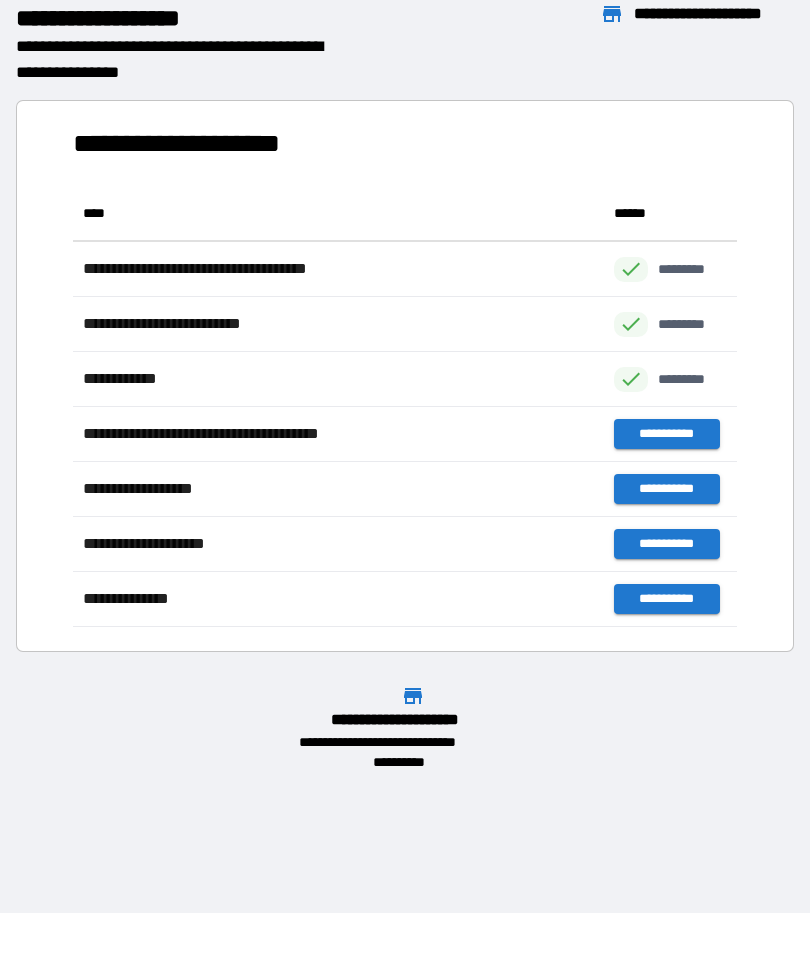 scroll, scrollTop: 1, scrollLeft: 1, axis: both 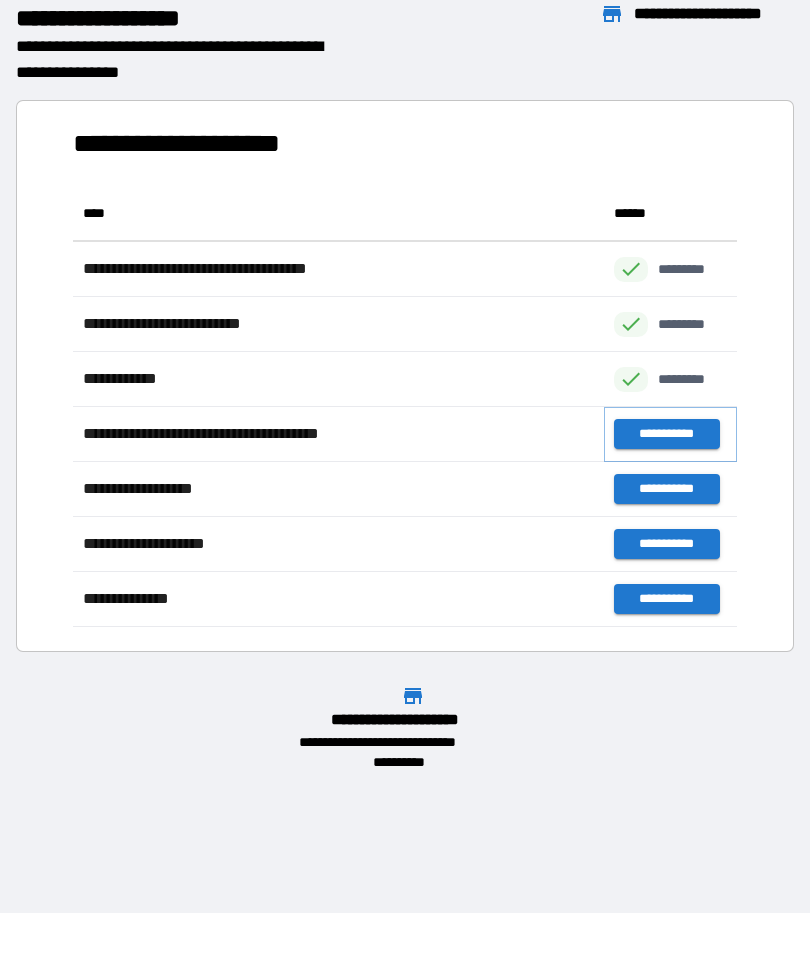 click on "**********" at bounding box center (666, 434) 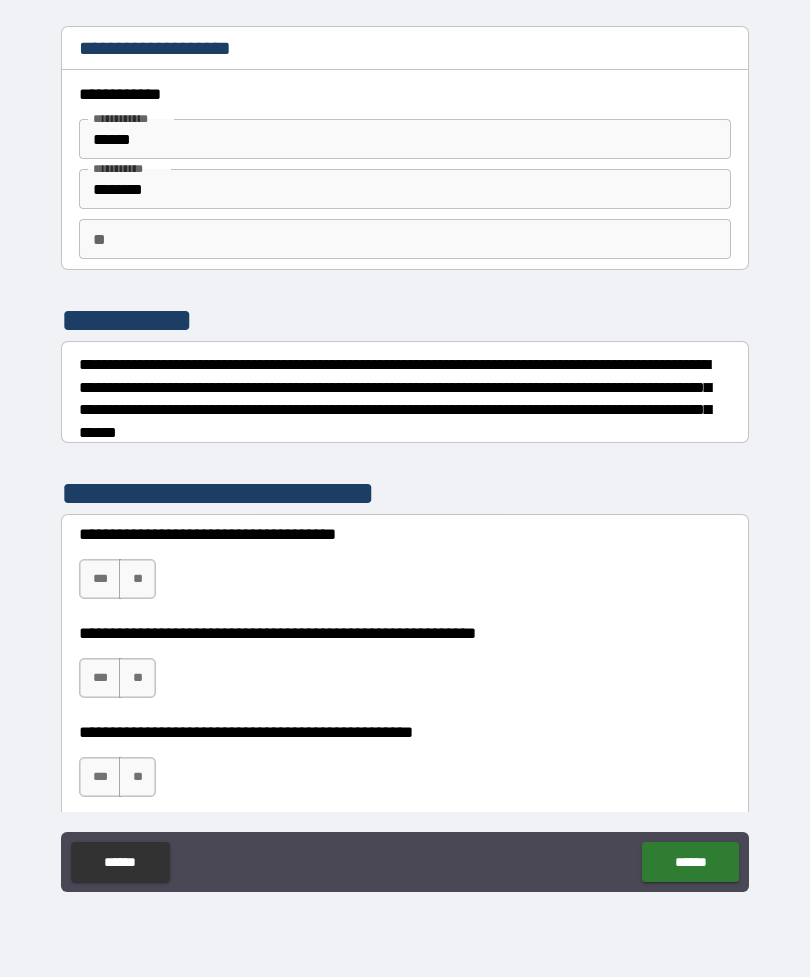 scroll, scrollTop: 0, scrollLeft: 0, axis: both 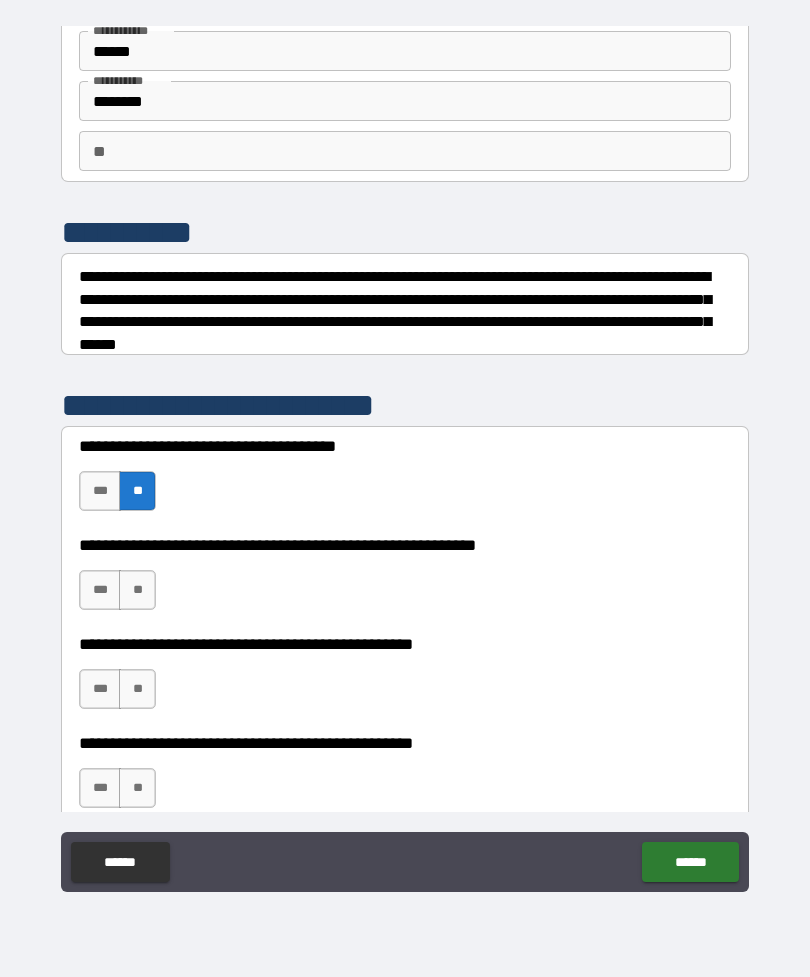 click on "***" at bounding box center [100, 590] 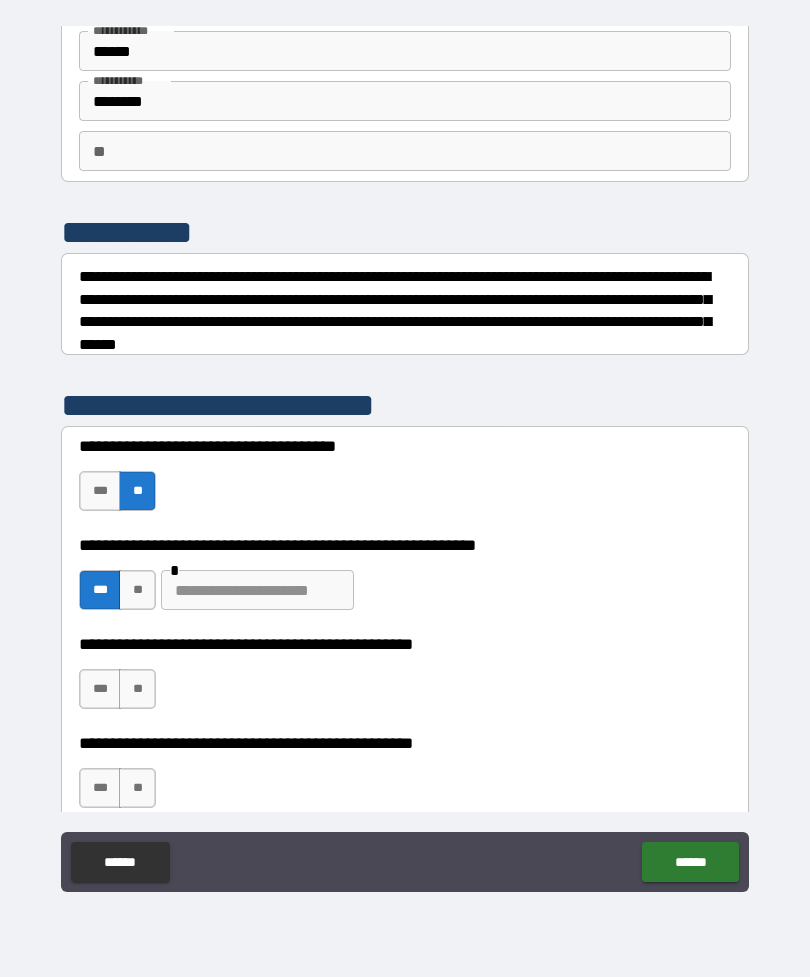 click at bounding box center (257, 590) 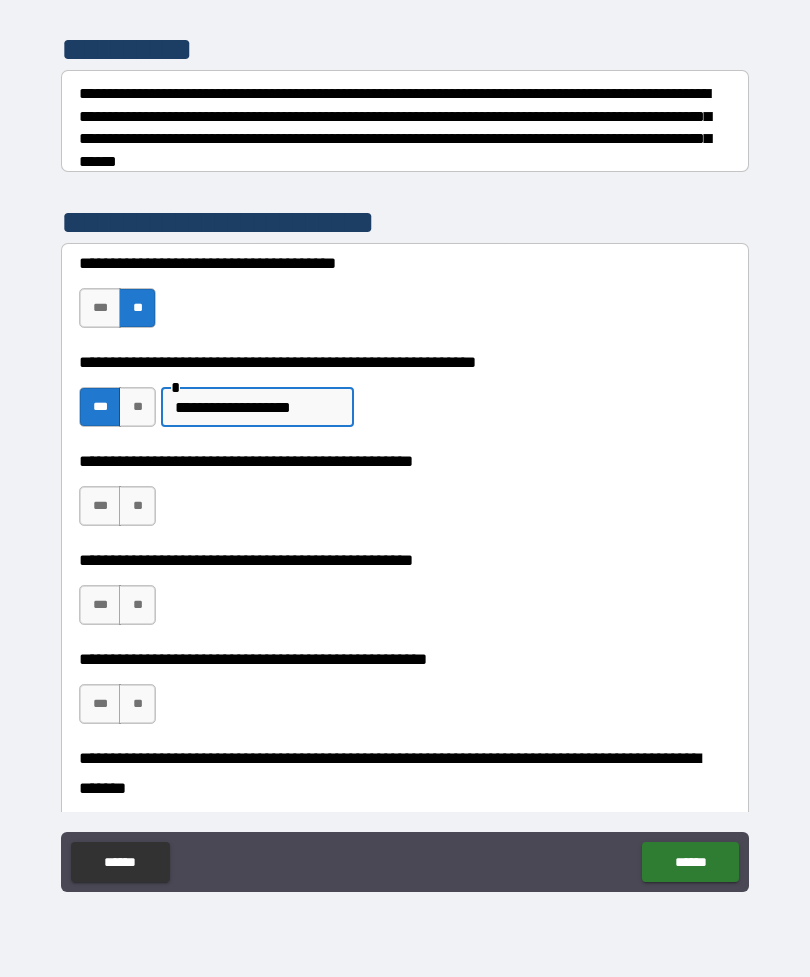scroll, scrollTop: 281, scrollLeft: 0, axis: vertical 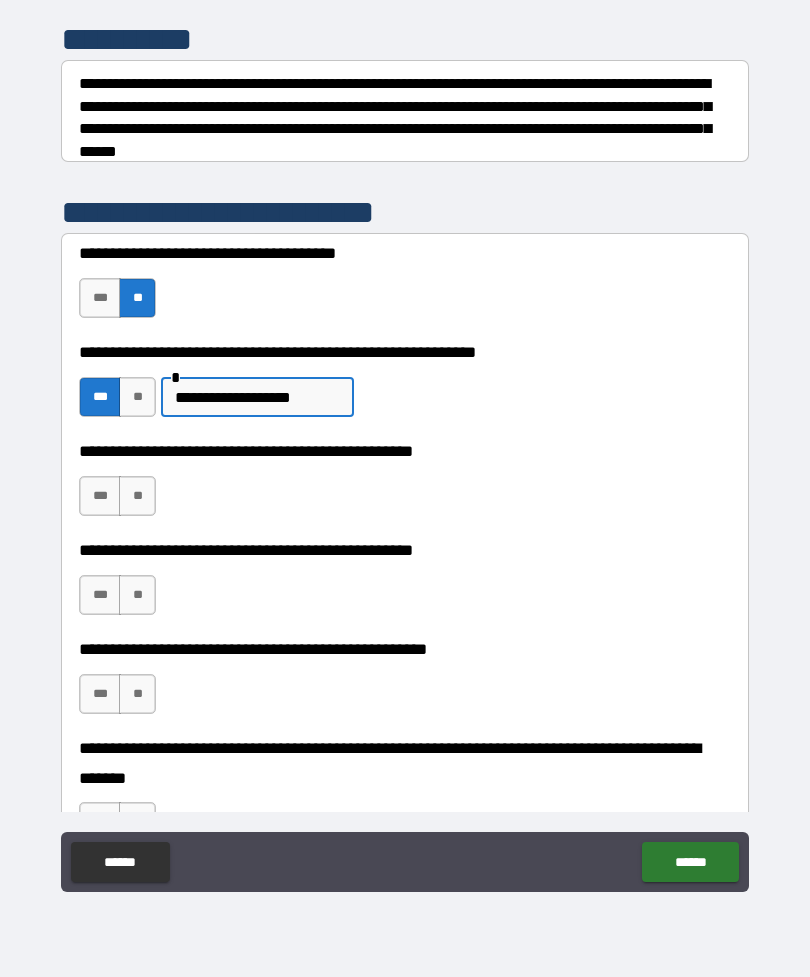 click on "**" at bounding box center [137, 496] 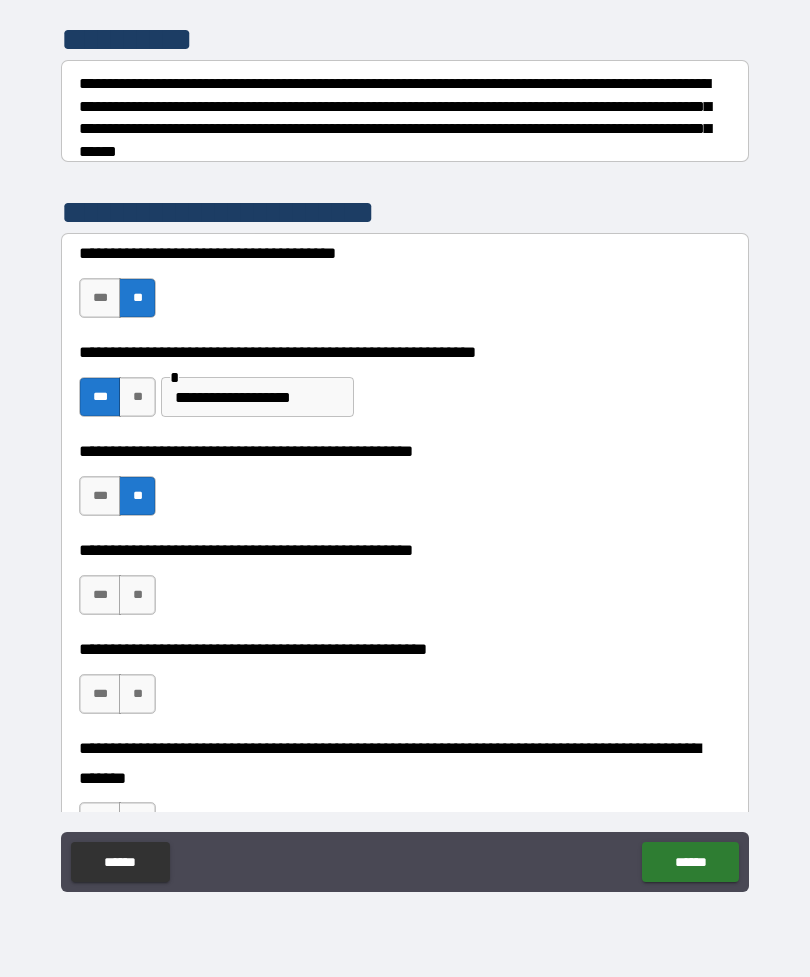 click on "**" at bounding box center (137, 595) 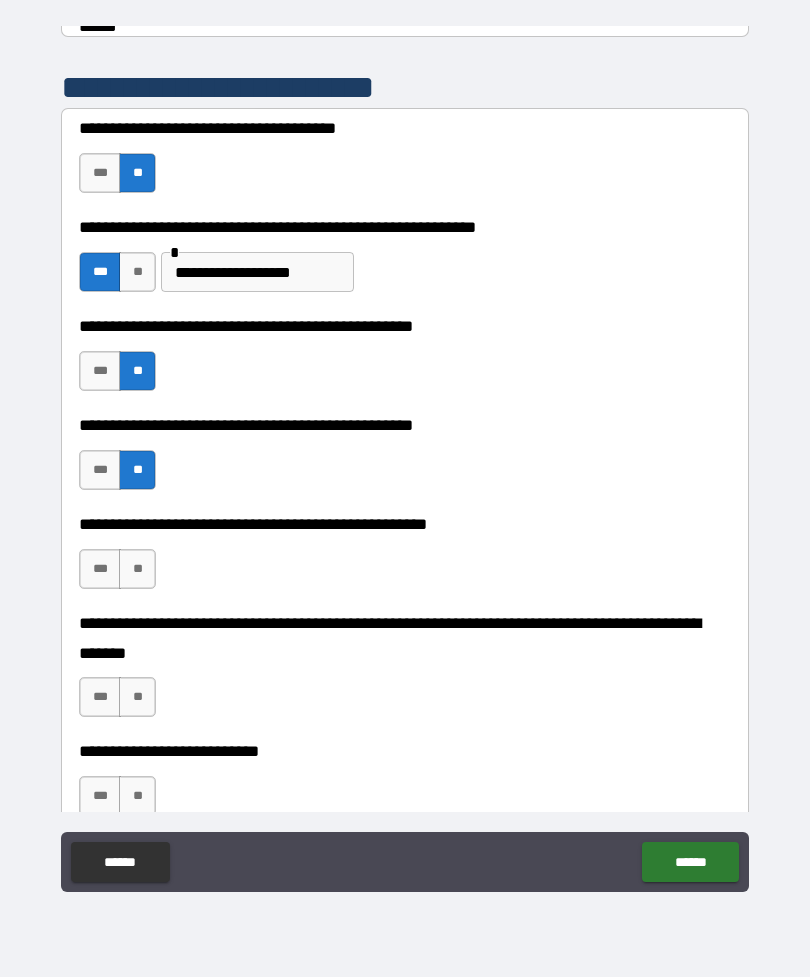 scroll, scrollTop: 409, scrollLeft: 0, axis: vertical 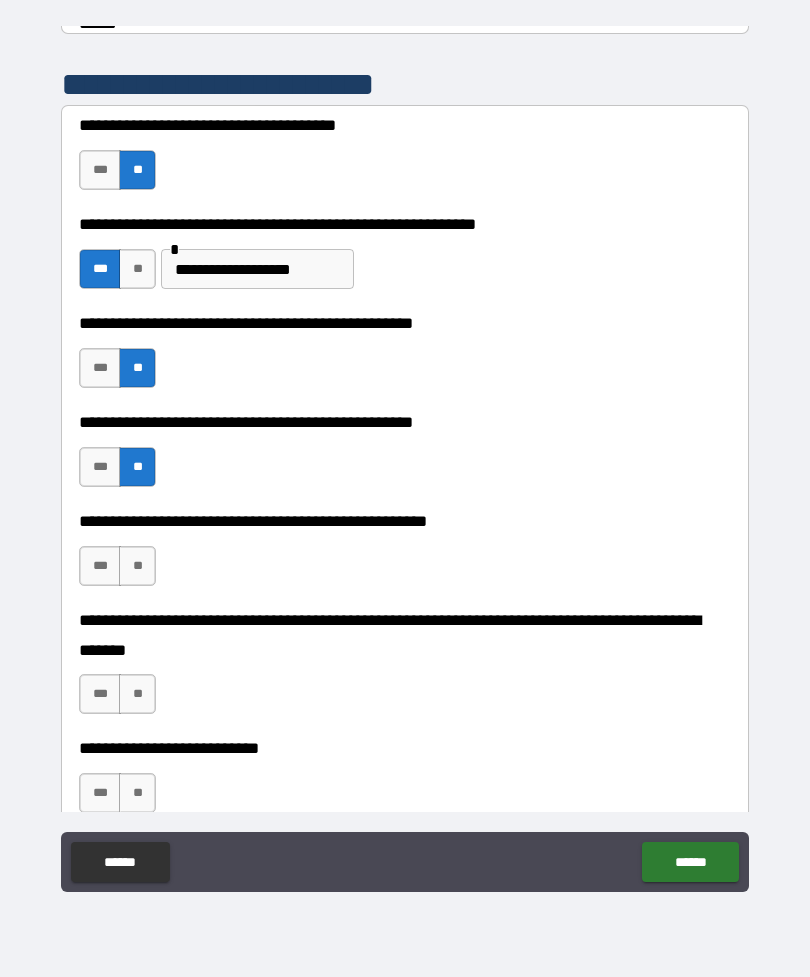 click on "**" at bounding box center (137, 566) 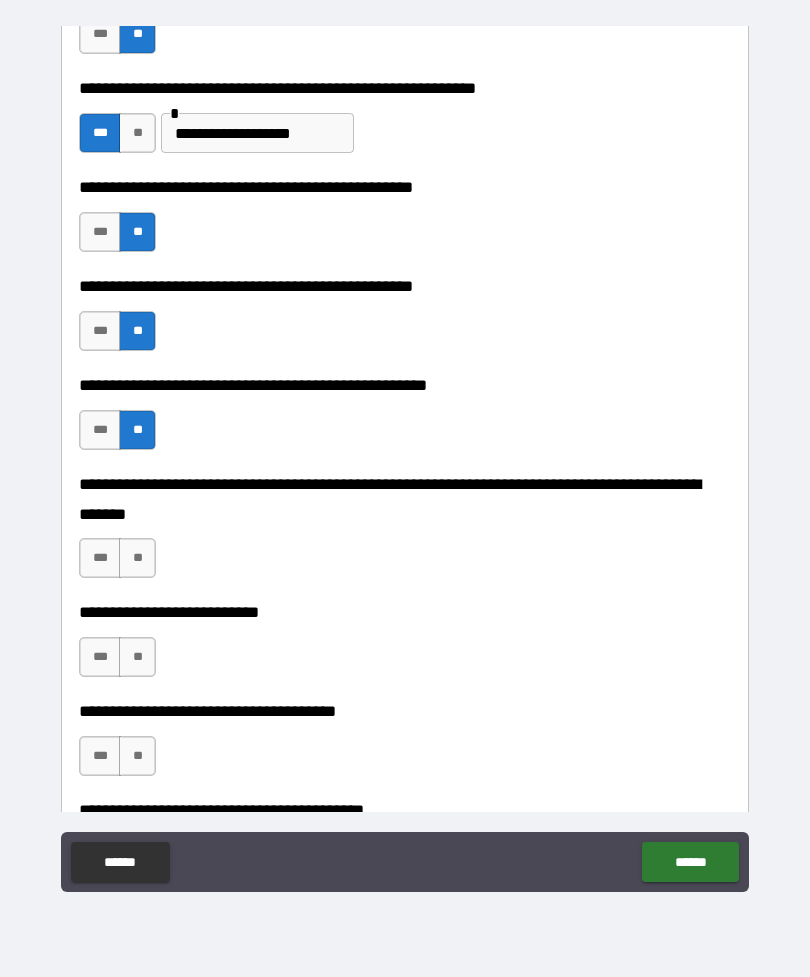 scroll, scrollTop: 556, scrollLeft: 0, axis: vertical 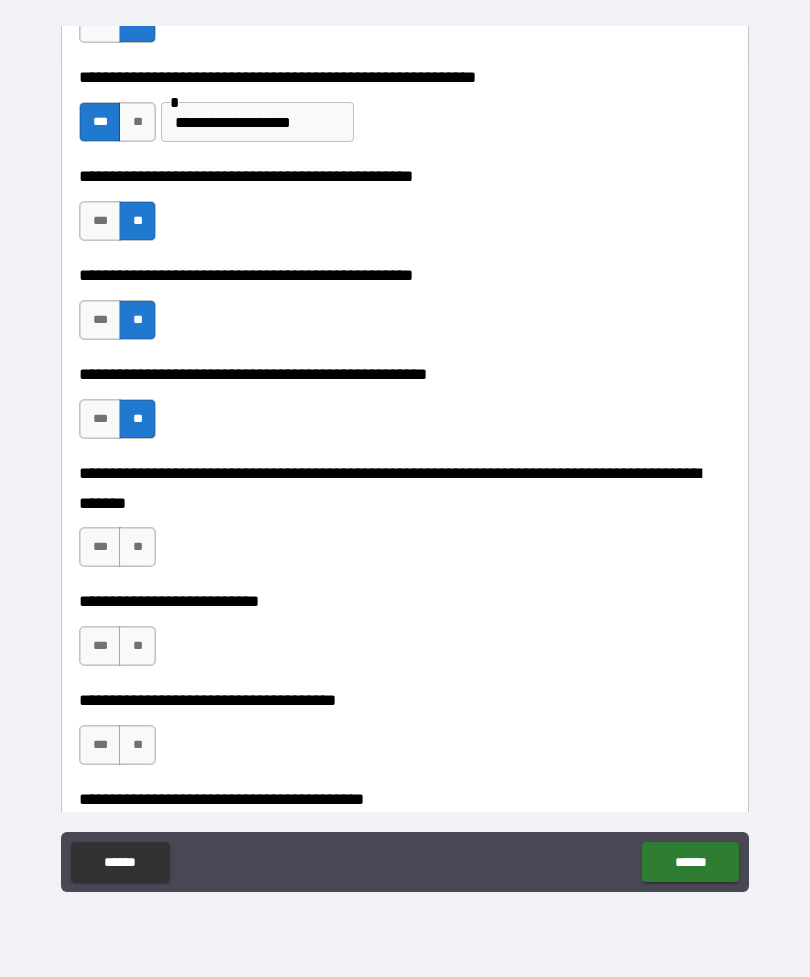 click on "**" at bounding box center [137, 547] 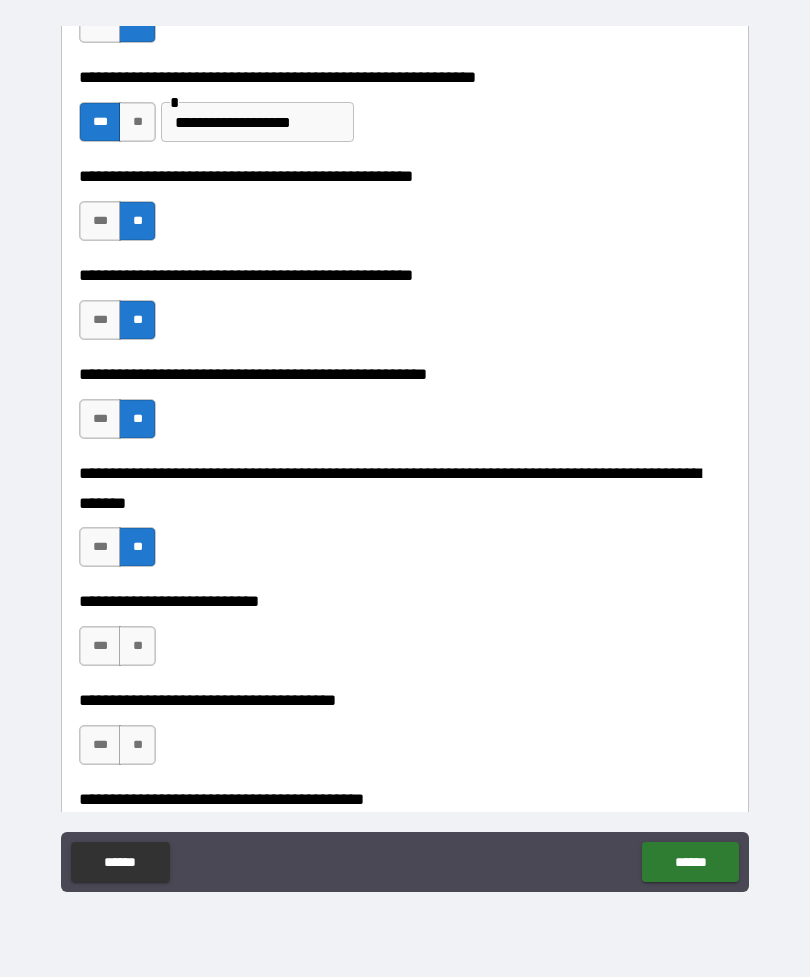 scroll, scrollTop: 640, scrollLeft: 0, axis: vertical 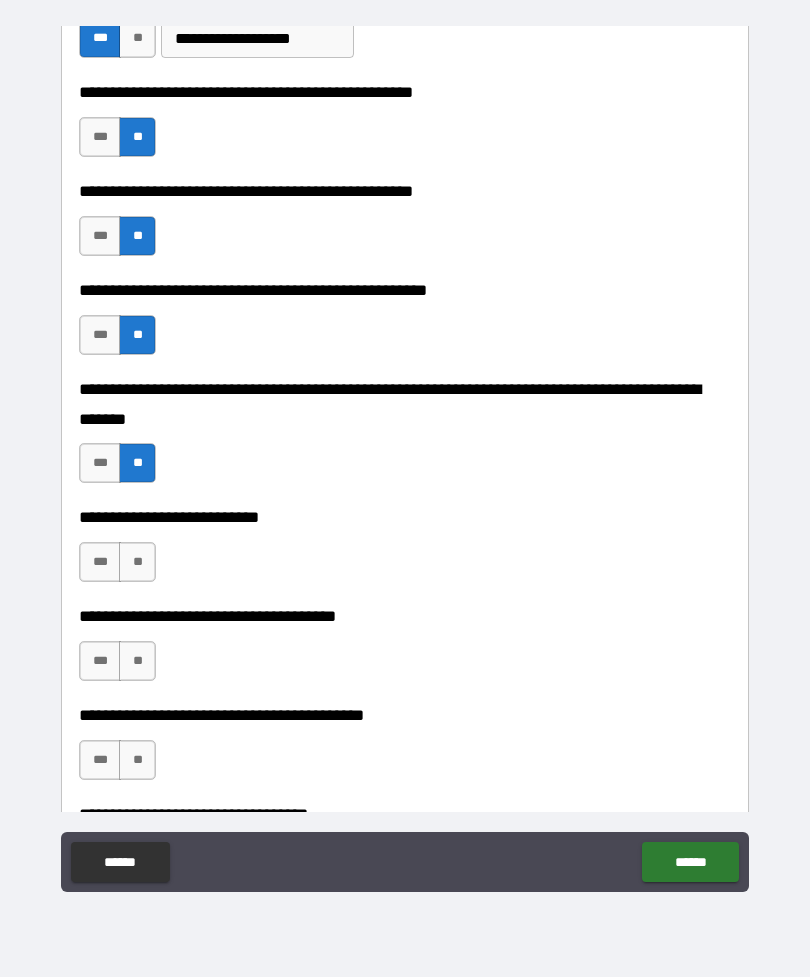 click on "**" at bounding box center (137, 562) 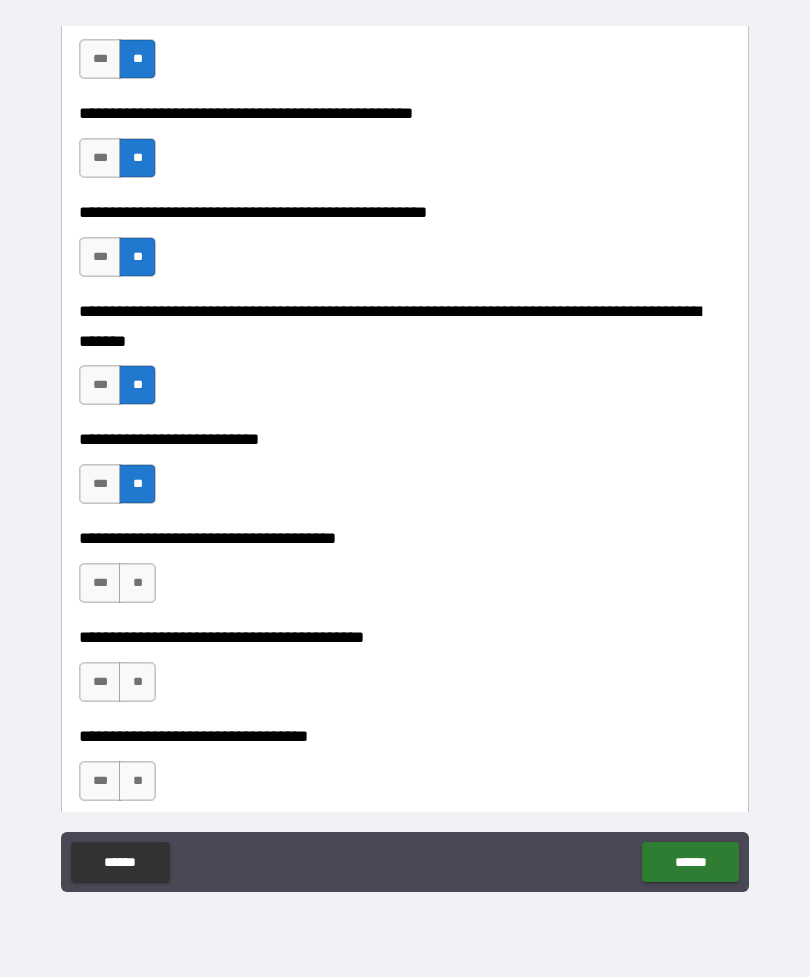scroll, scrollTop: 721, scrollLeft: 0, axis: vertical 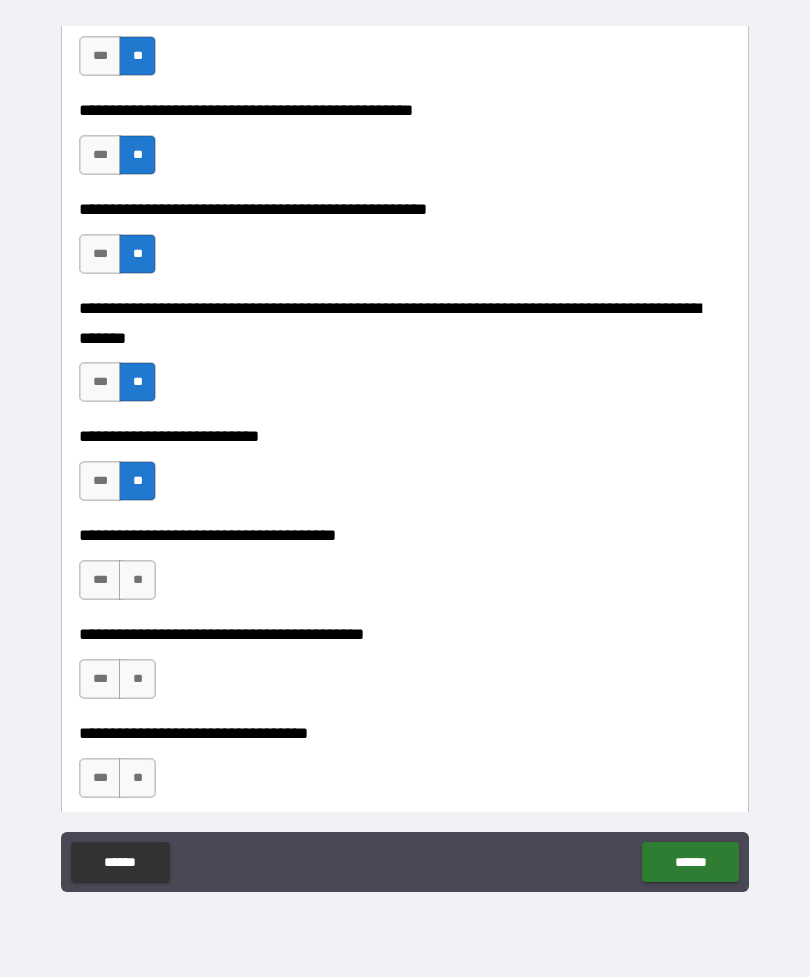 click on "**" at bounding box center (137, 580) 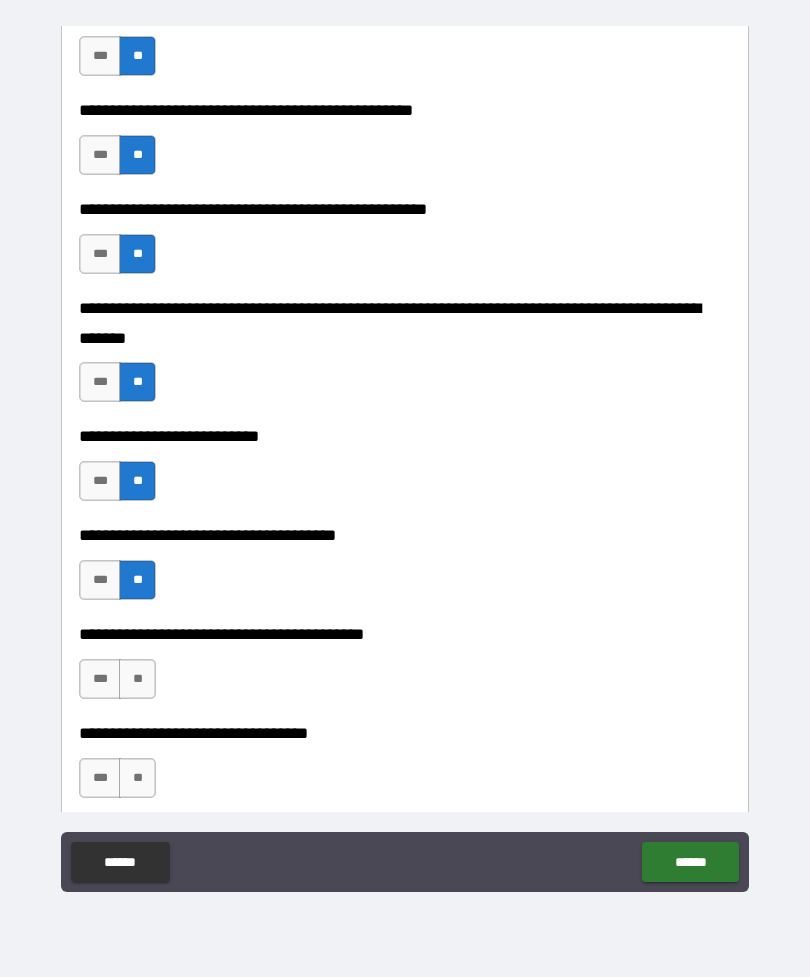 scroll, scrollTop: 812, scrollLeft: 0, axis: vertical 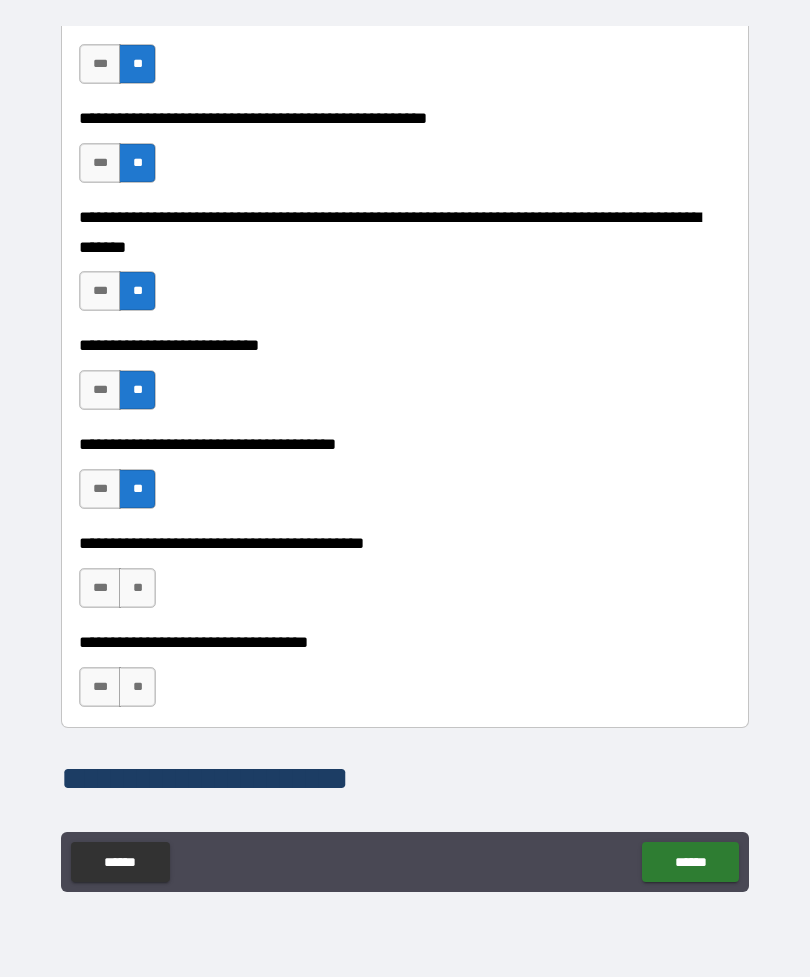 click on "**" at bounding box center [137, 588] 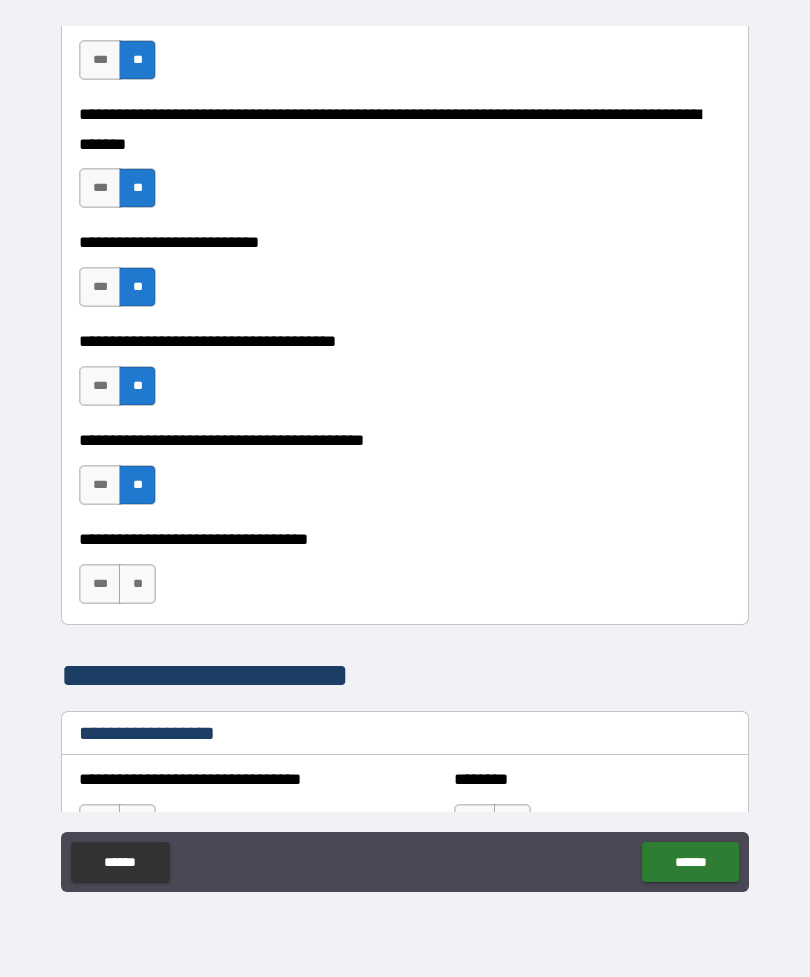 scroll, scrollTop: 918, scrollLeft: 0, axis: vertical 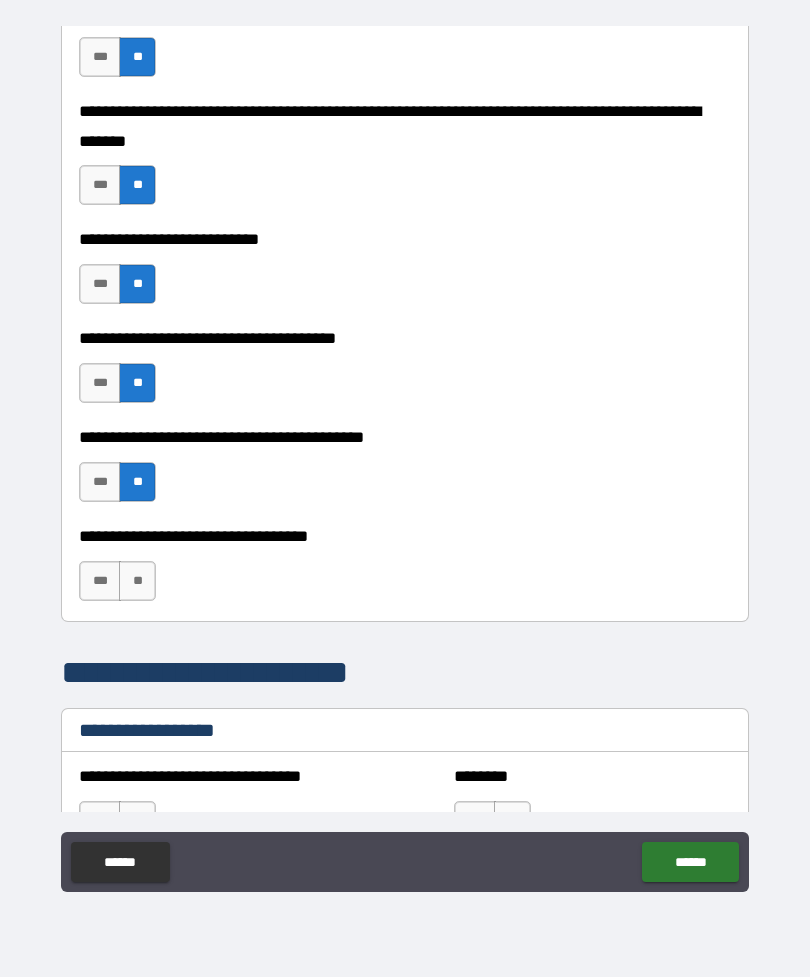 click on "**" at bounding box center [137, 581] 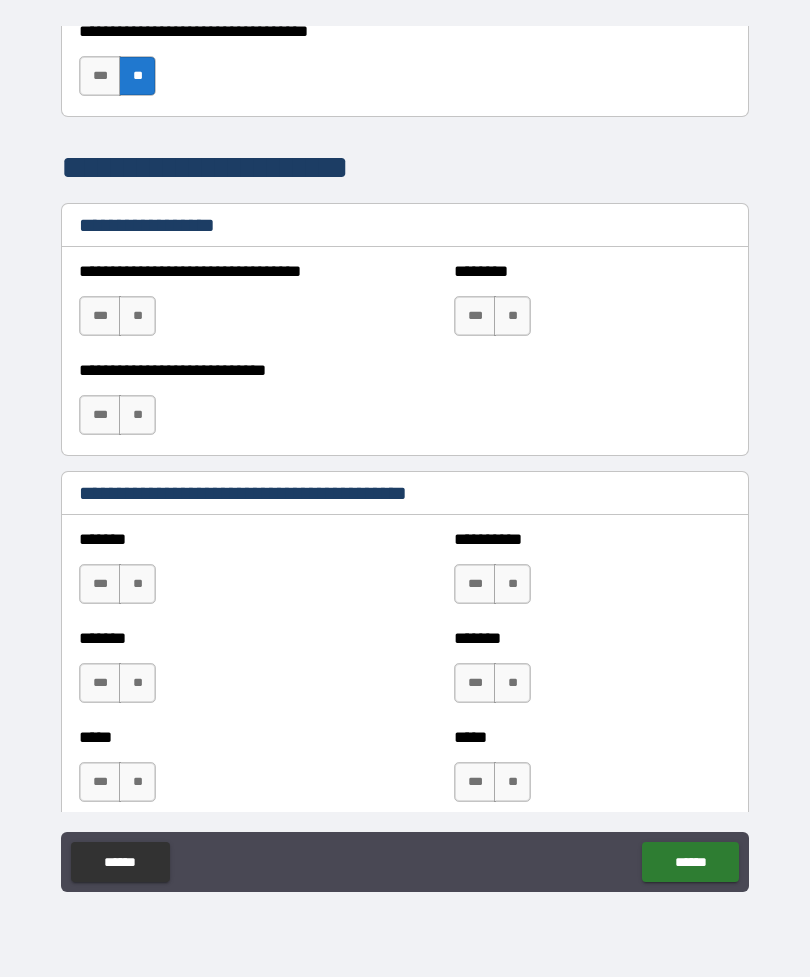 scroll, scrollTop: 1415, scrollLeft: 0, axis: vertical 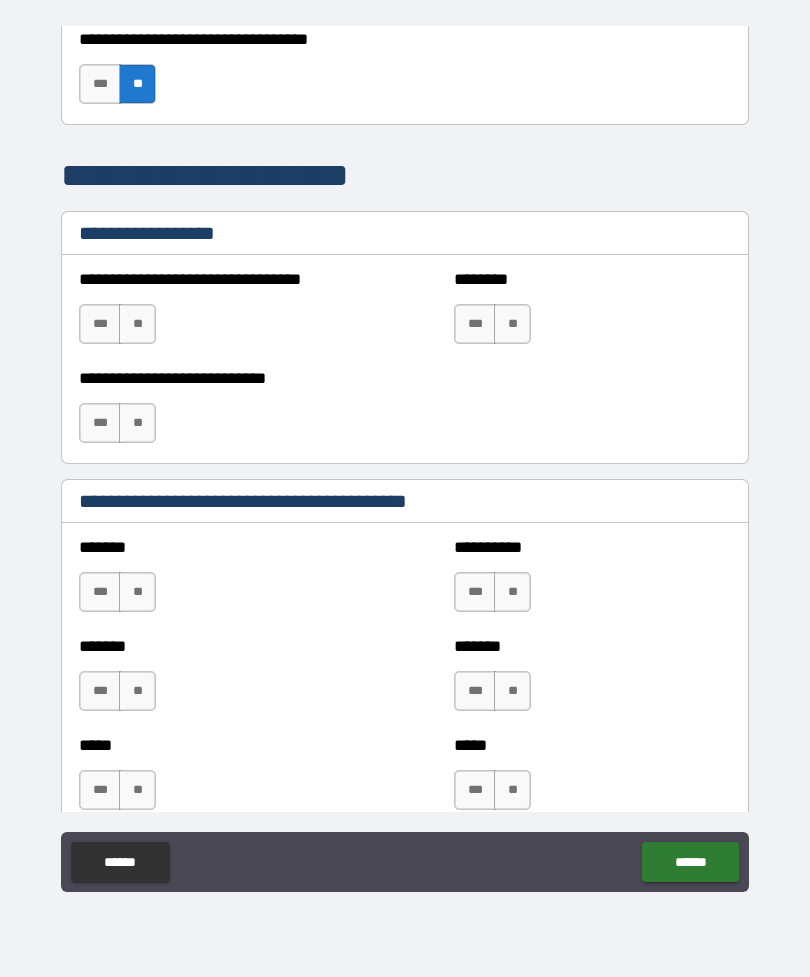 click on "**" at bounding box center (137, 324) 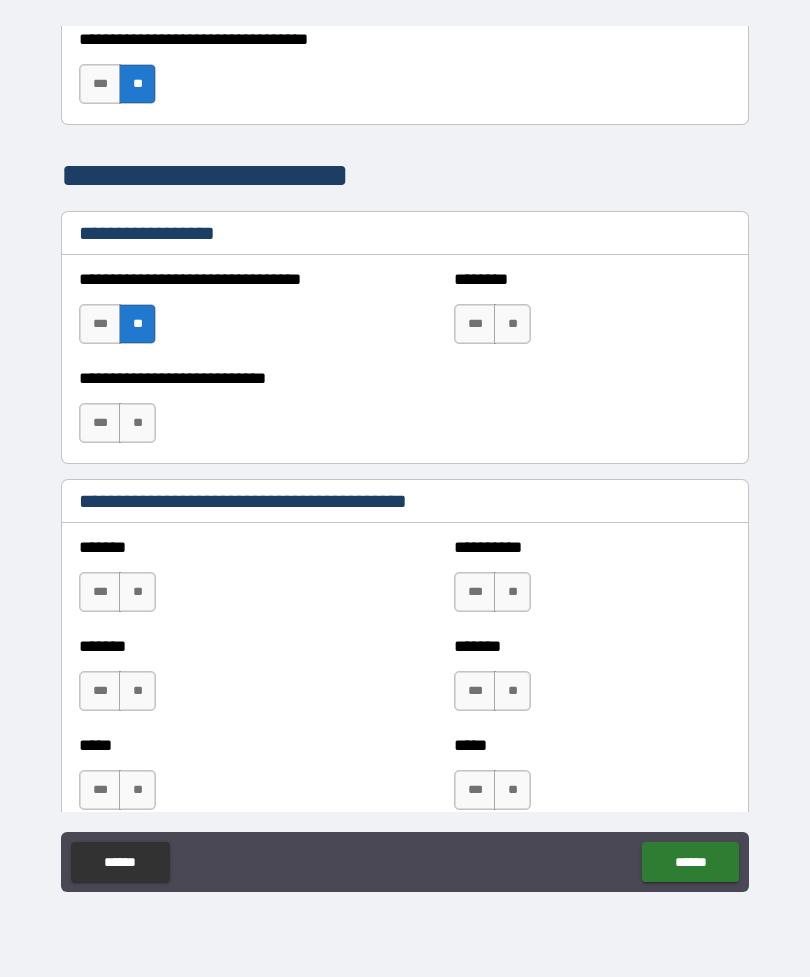 click on "**" at bounding box center (137, 423) 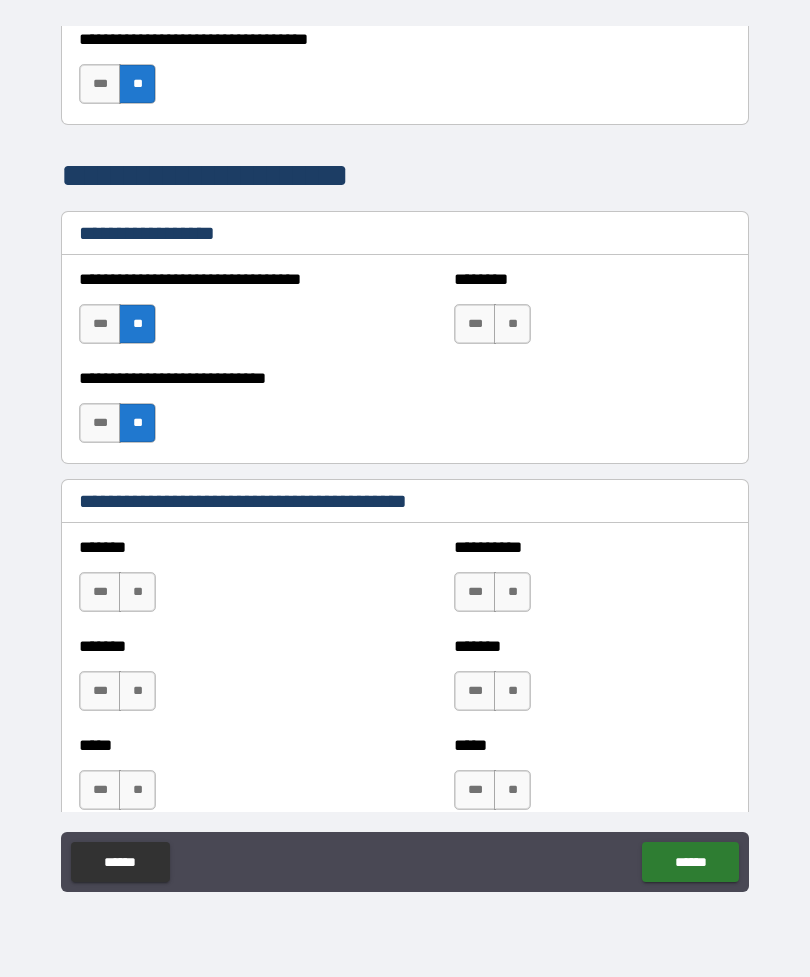 click on "**" at bounding box center [512, 324] 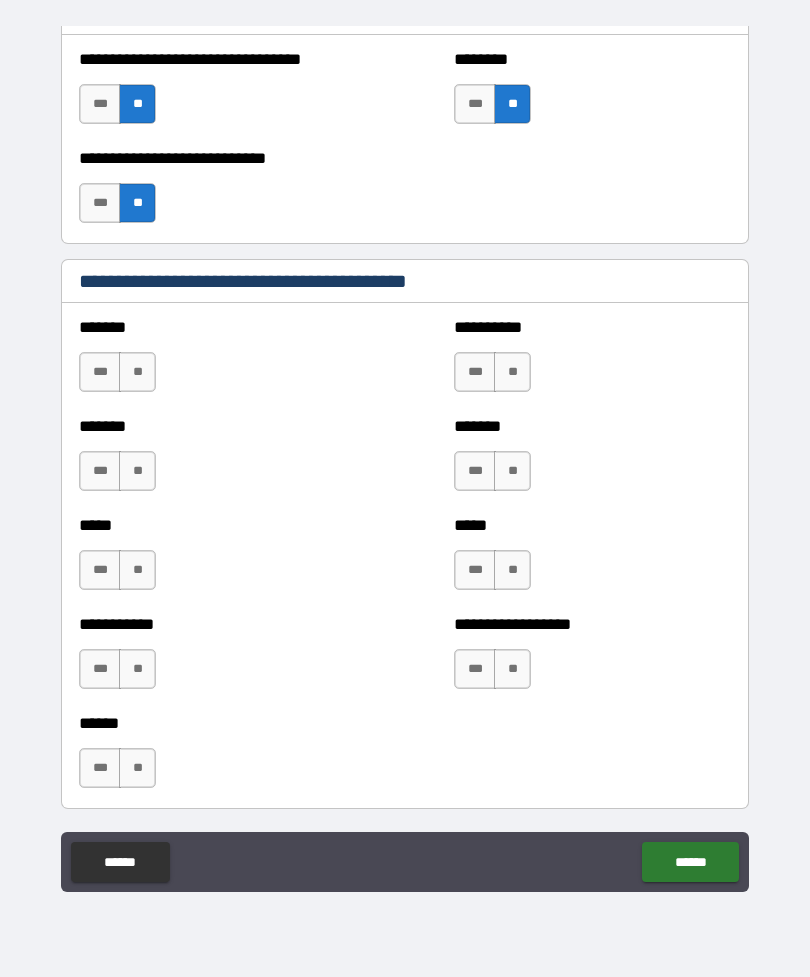 scroll, scrollTop: 1705, scrollLeft: 0, axis: vertical 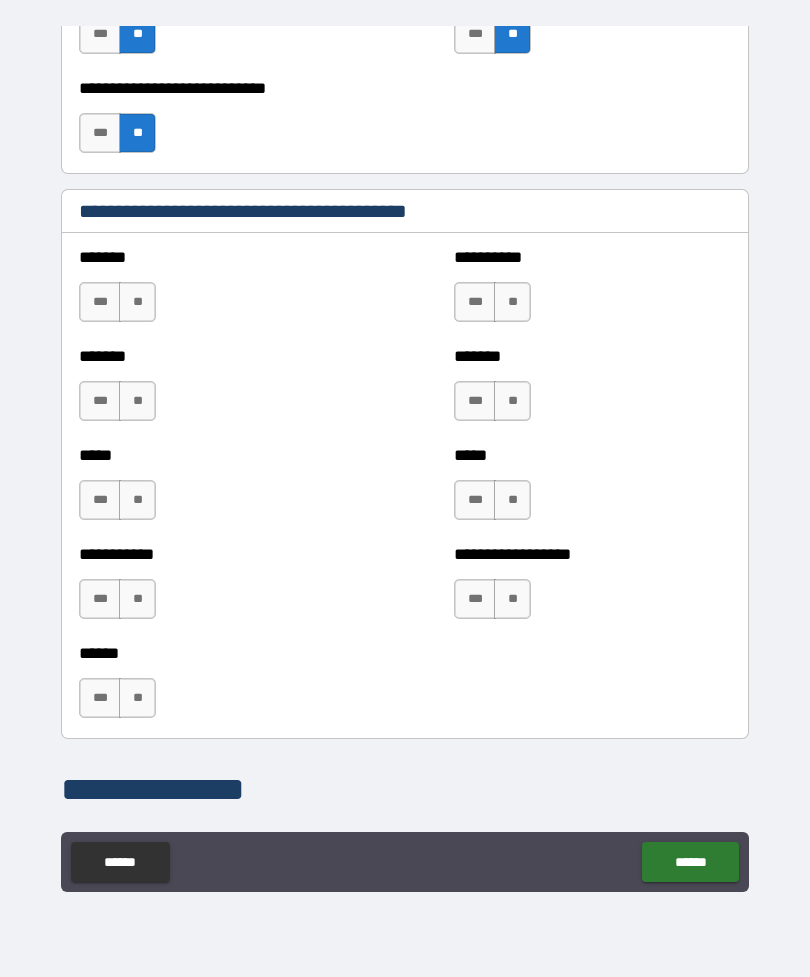 click on "**" at bounding box center [137, 302] 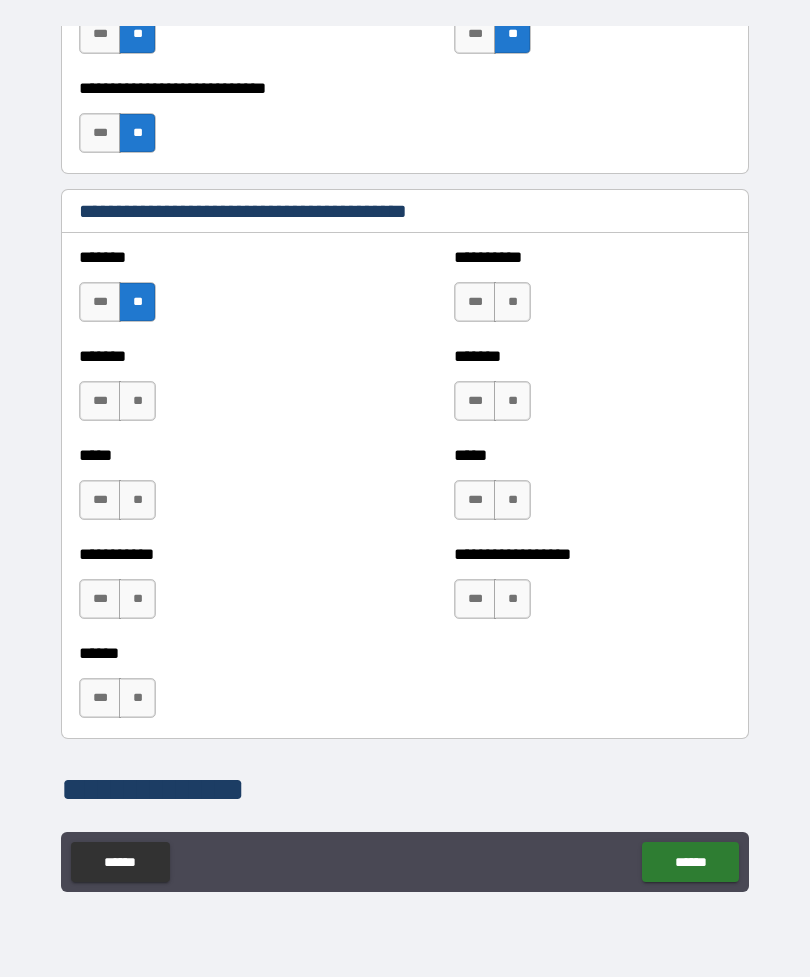 click on "**" at bounding box center [137, 401] 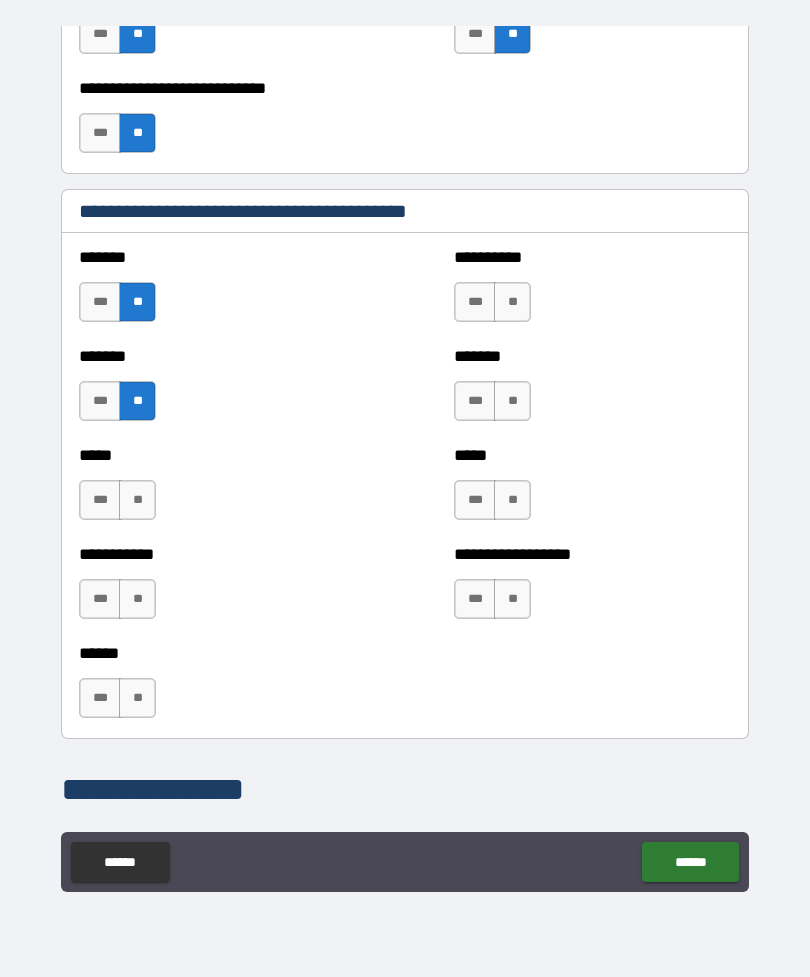 click on "**" at bounding box center [137, 500] 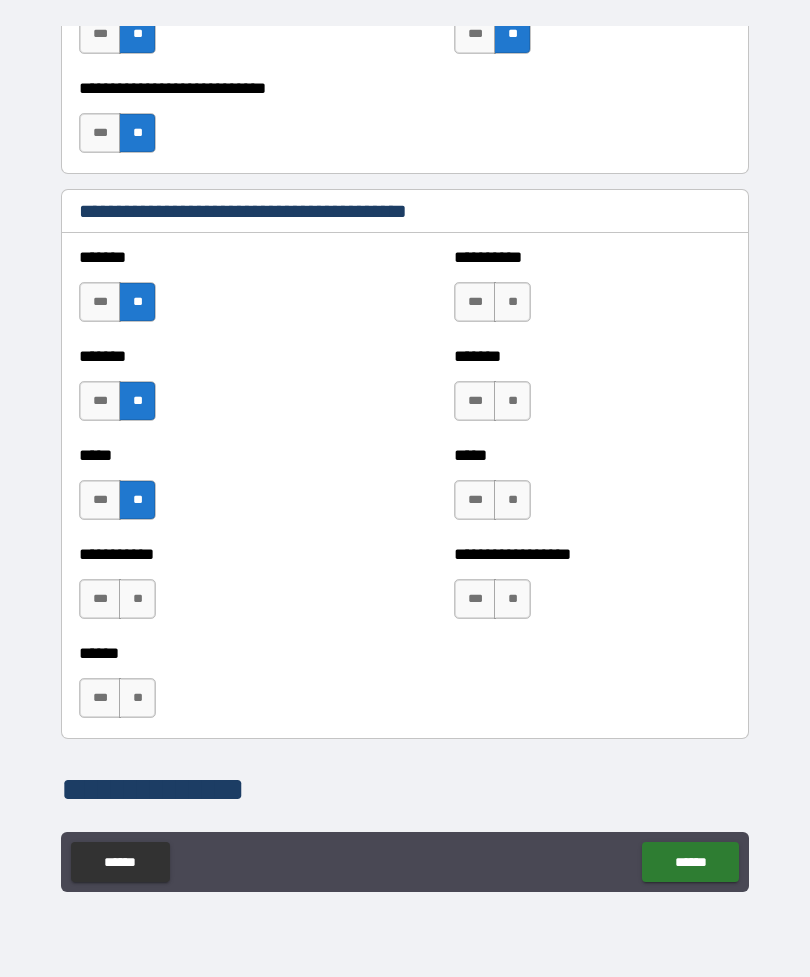 click on "**" at bounding box center (137, 599) 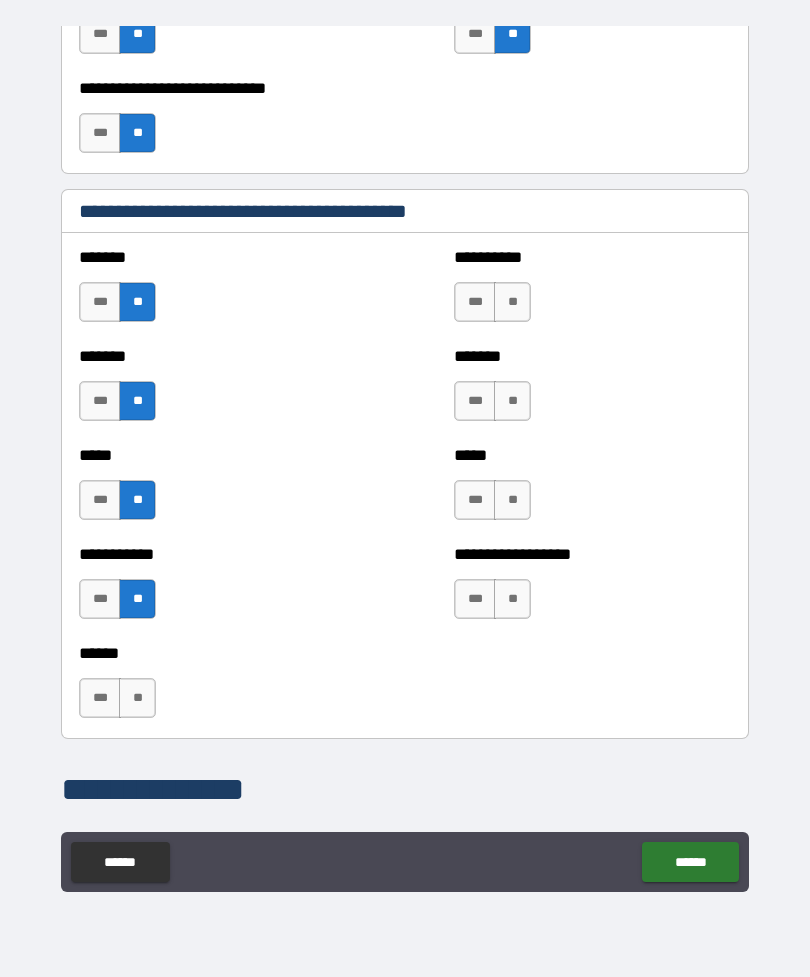 click on "**" at bounding box center [137, 698] 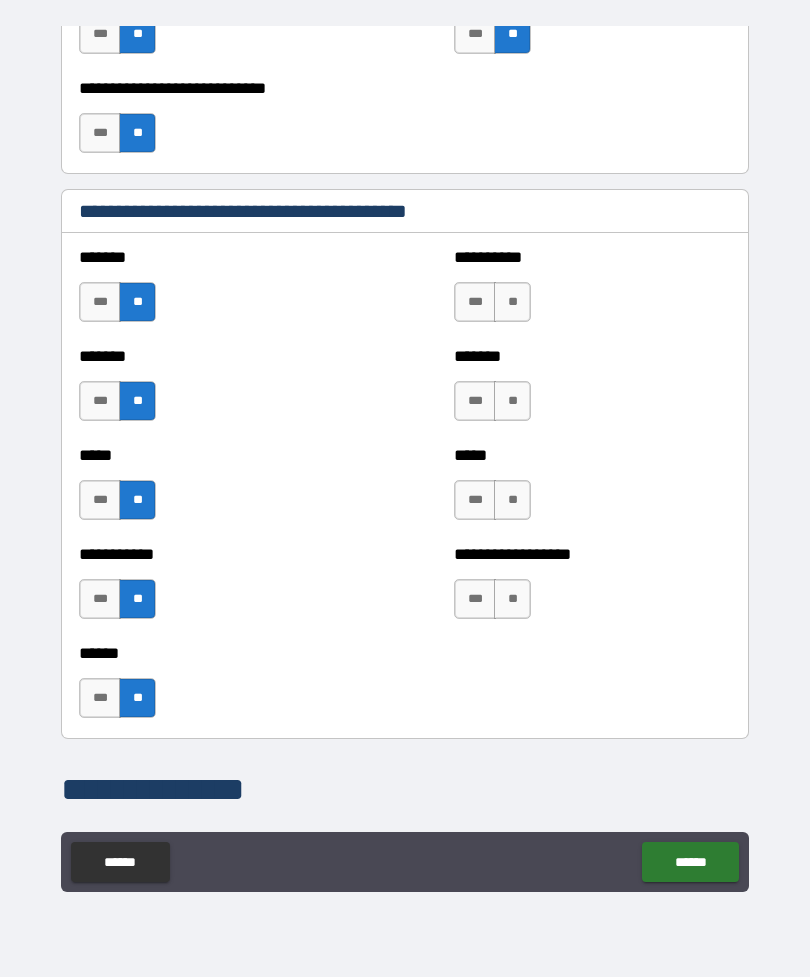 click on "**" at bounding box center (512, 599) 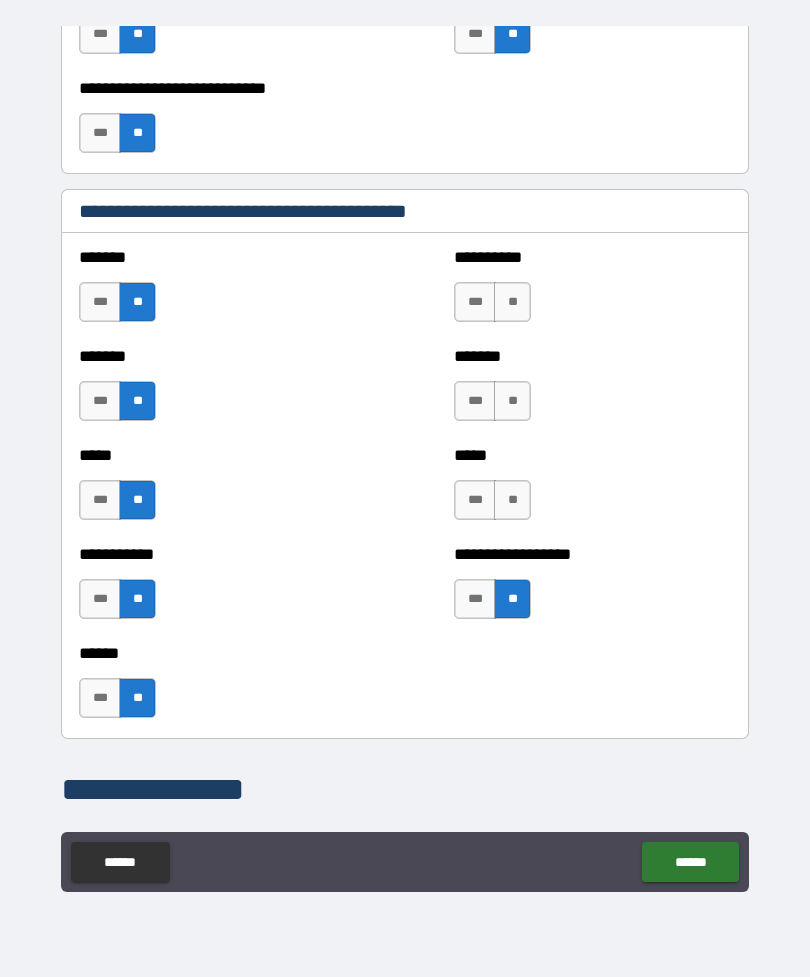 click on "***** *** **" at bounding box center [592, 490] 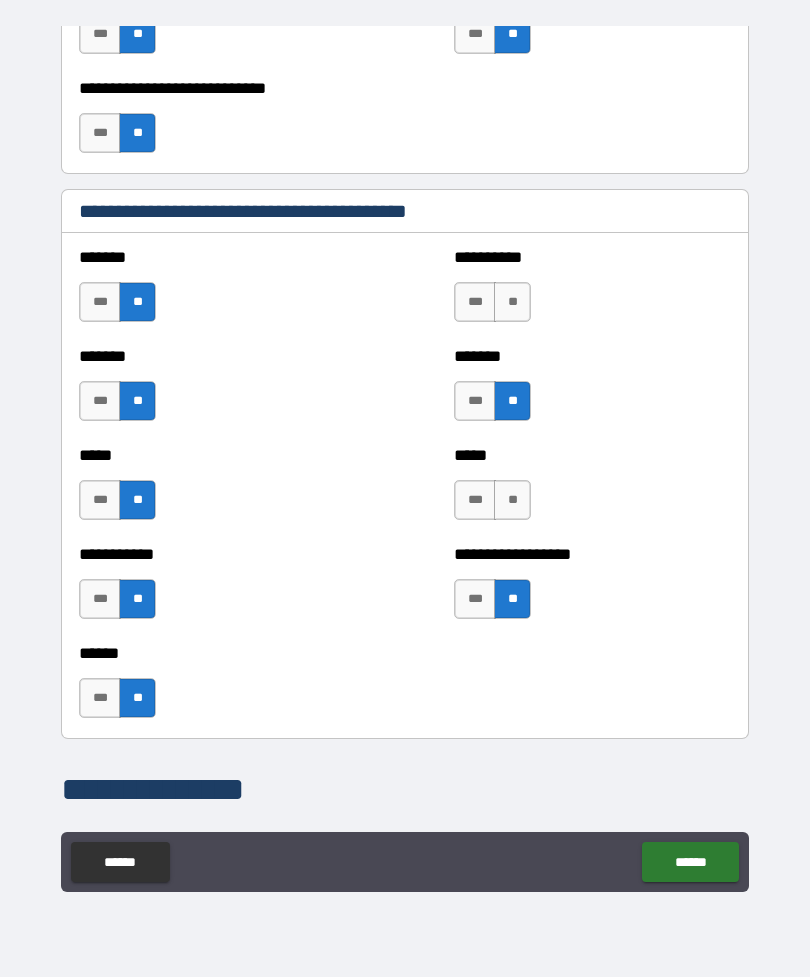 click on "**" at bounding box center [512, 302] 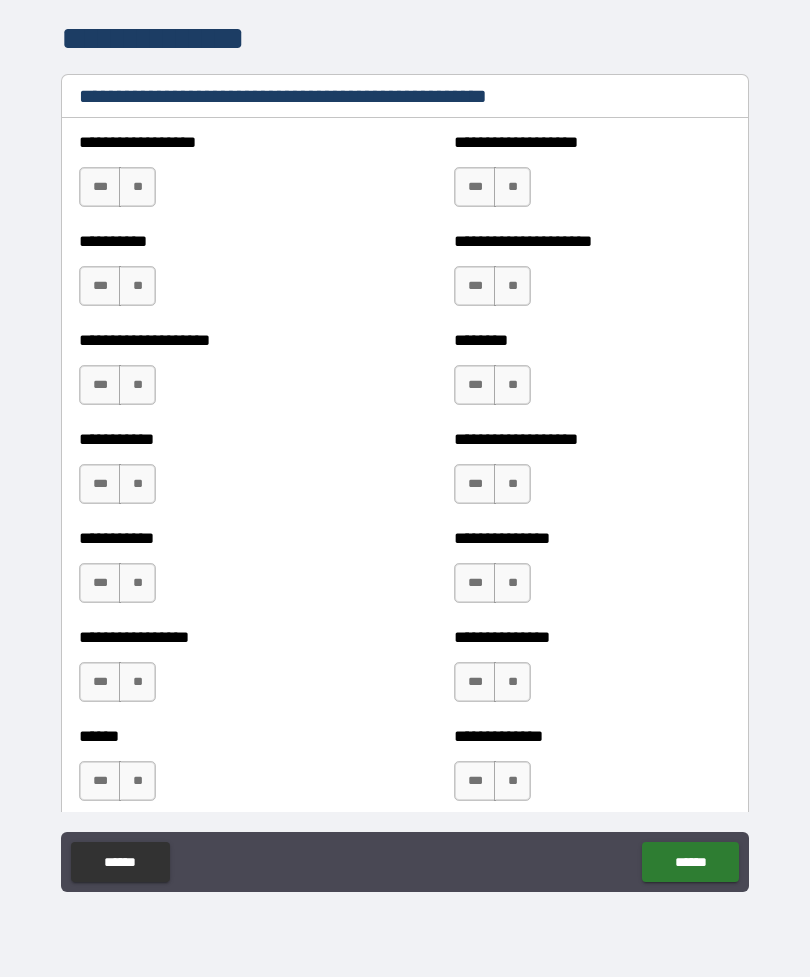scroll, scrollTop: 2455, scrollLeft: 0, axis: vertical 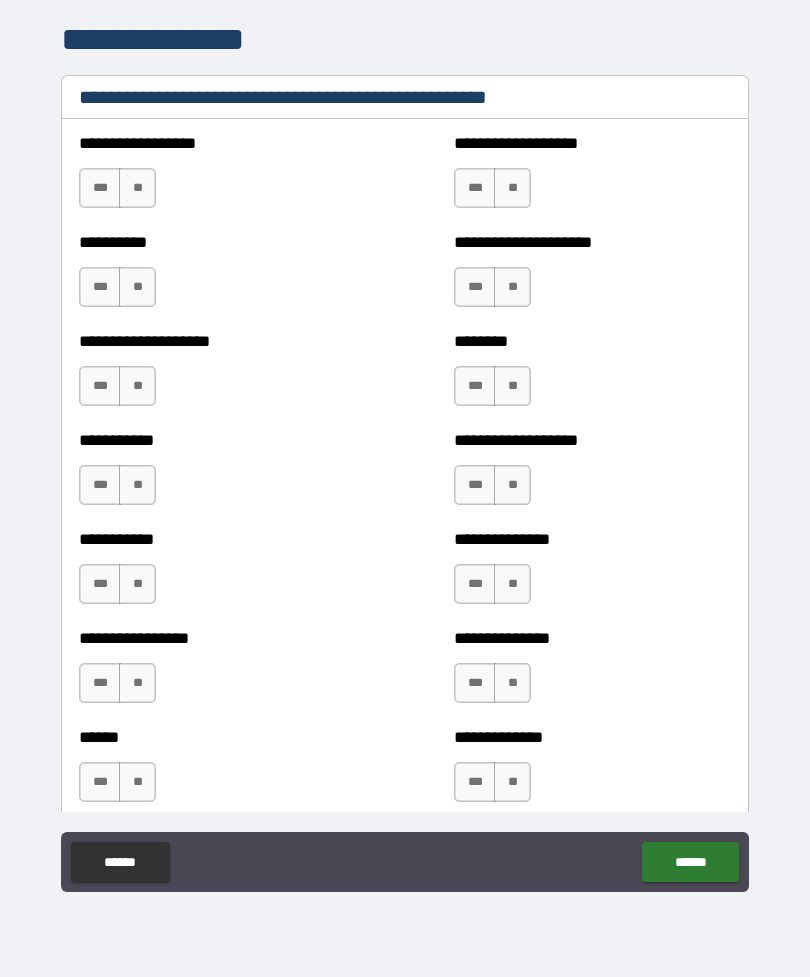 click on "**" at bounding box center [137, 188] 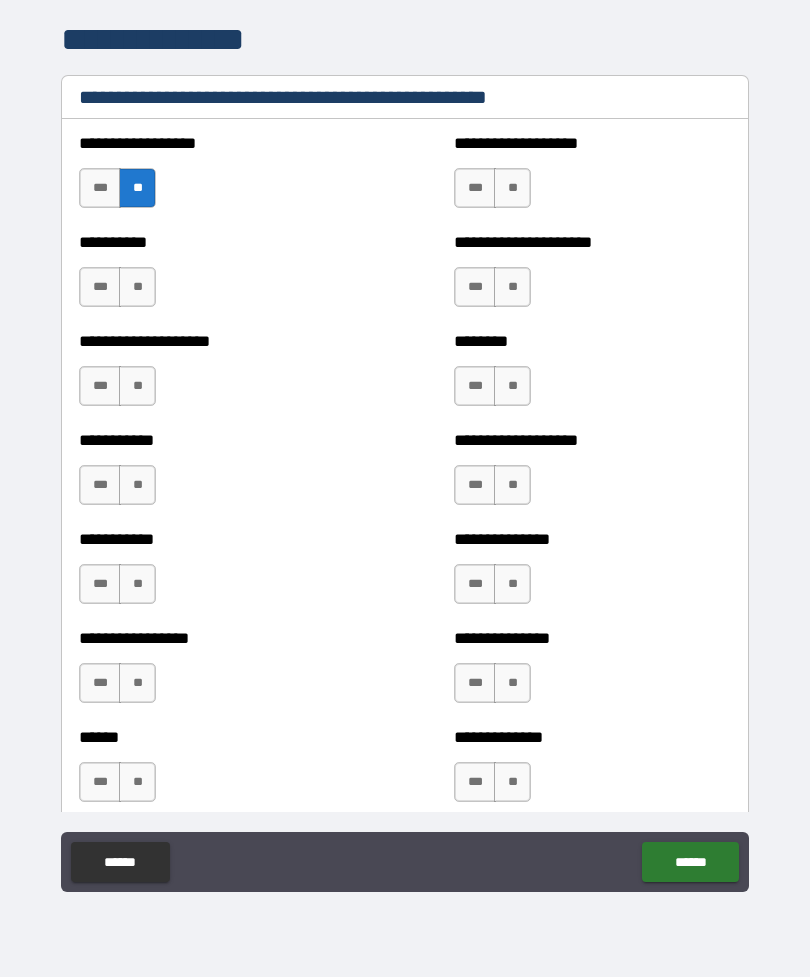 click on "**" at bounding box center [137, 287] 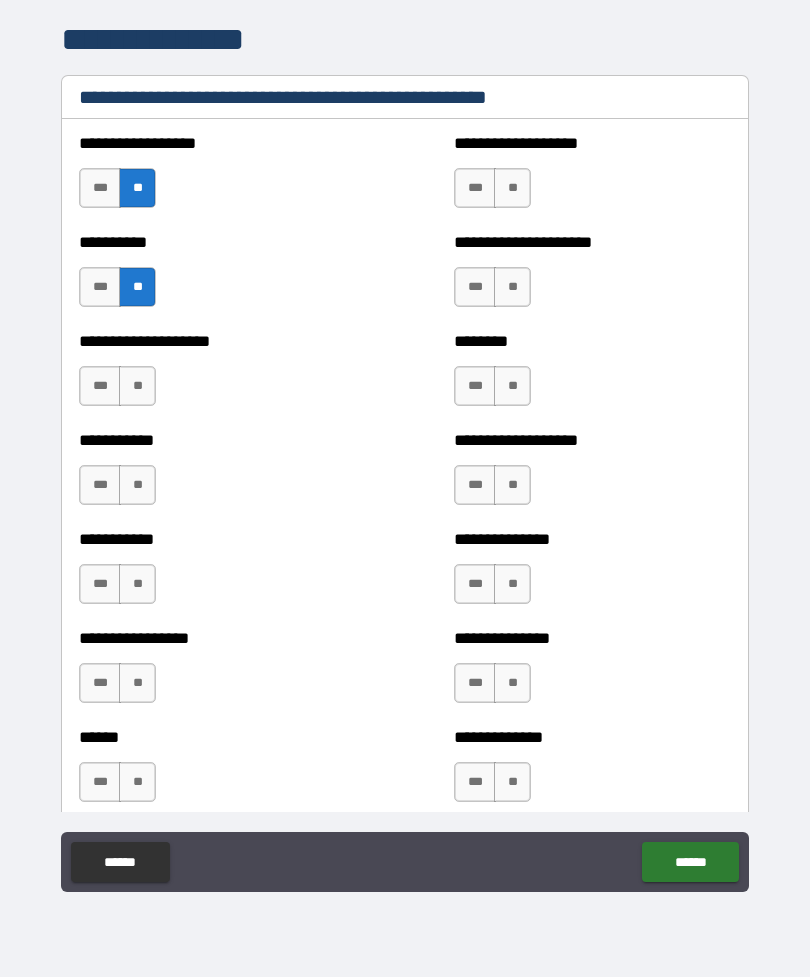 click on "**" at bounding box center [137, 584] 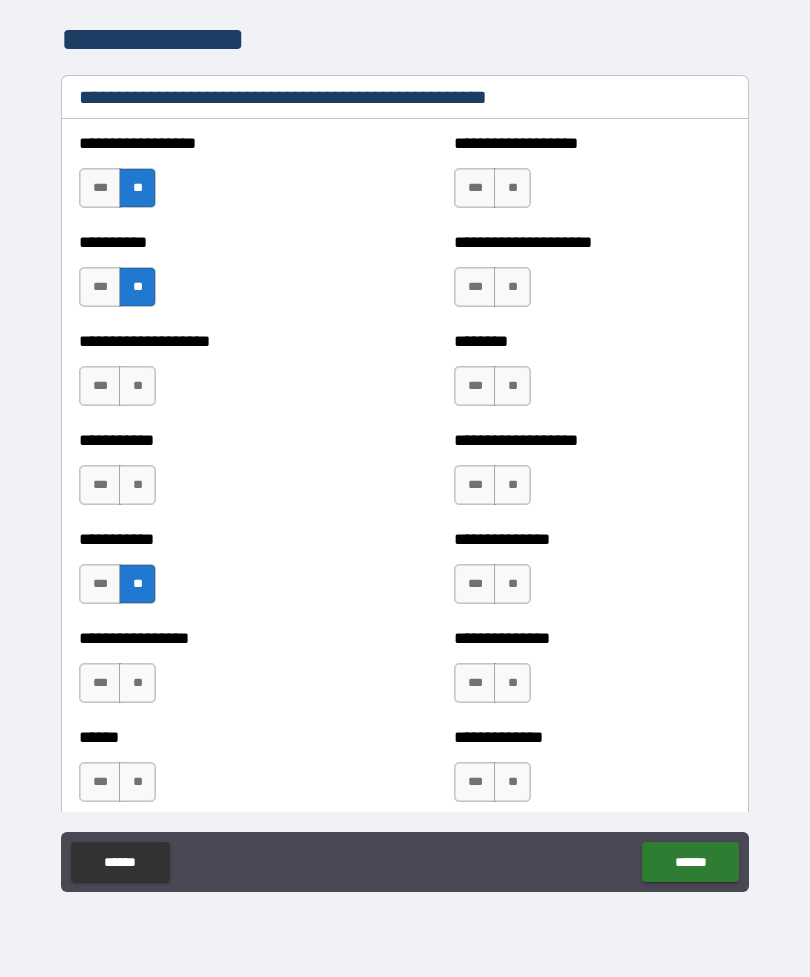 click on "**" at bounding box center [137, 683] 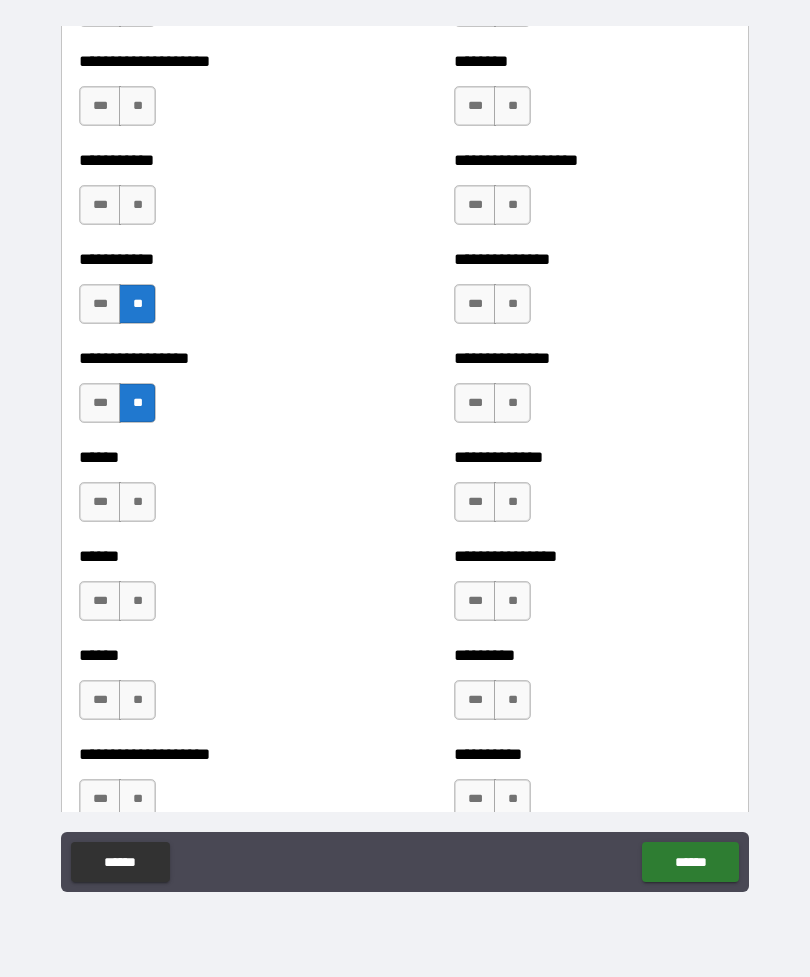 scroll, scrollTop: 2740, scrollLeft: 0, axis: vertical 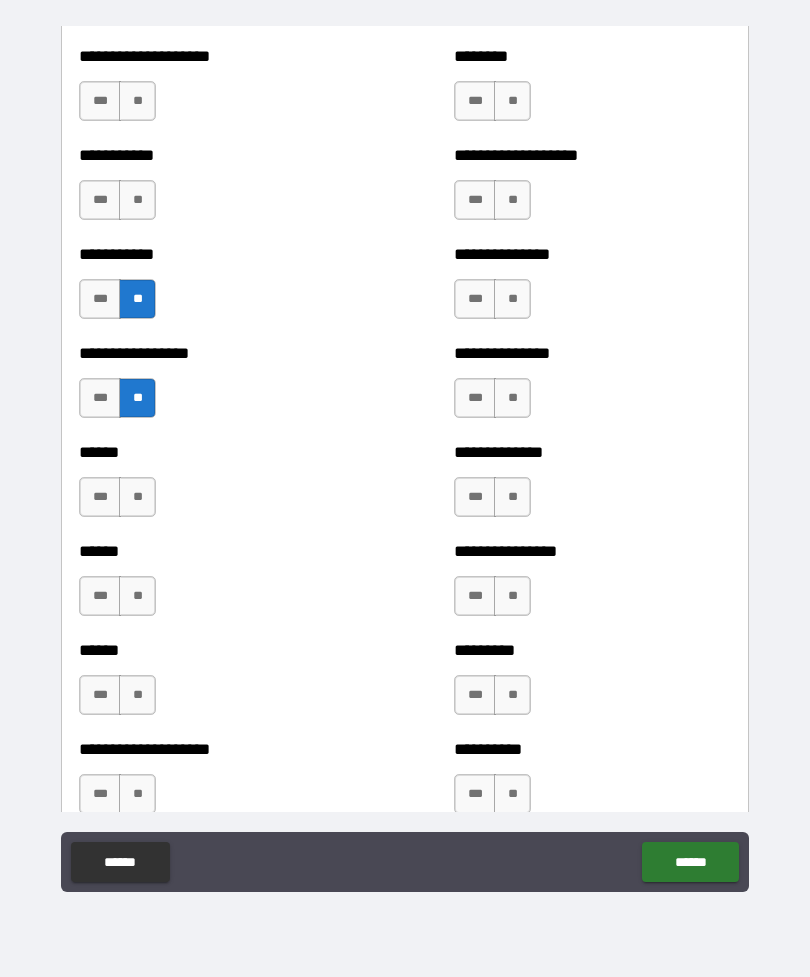 click on "**" at bounding box center [137, 497] 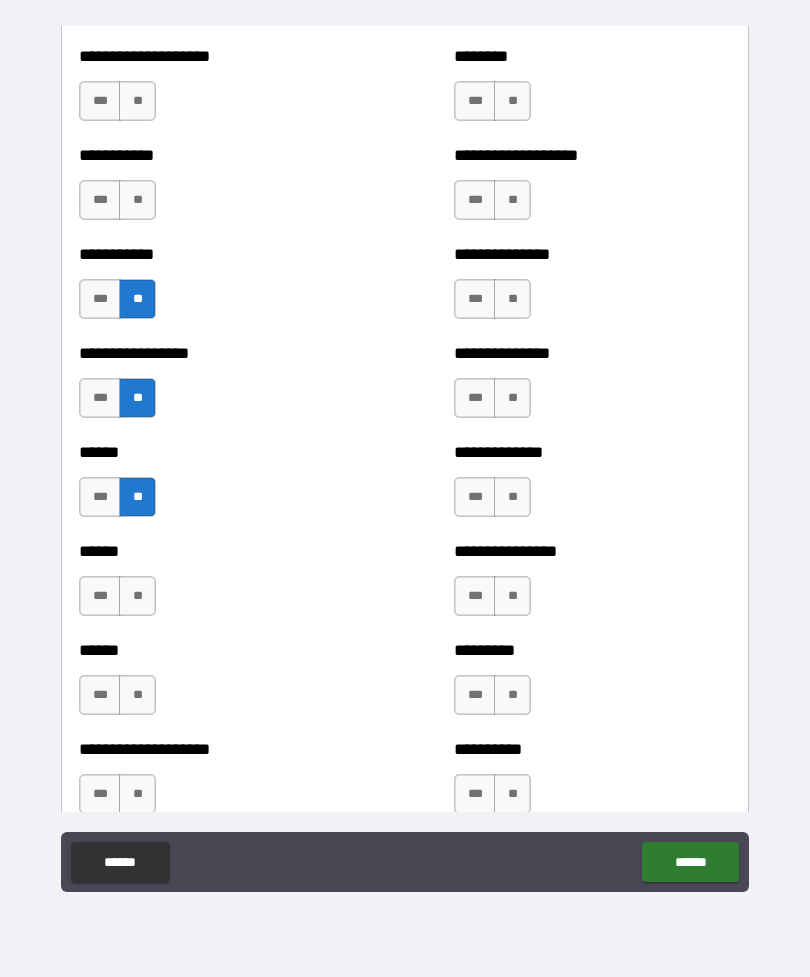 click on "**" at bounding box center (137, 596) 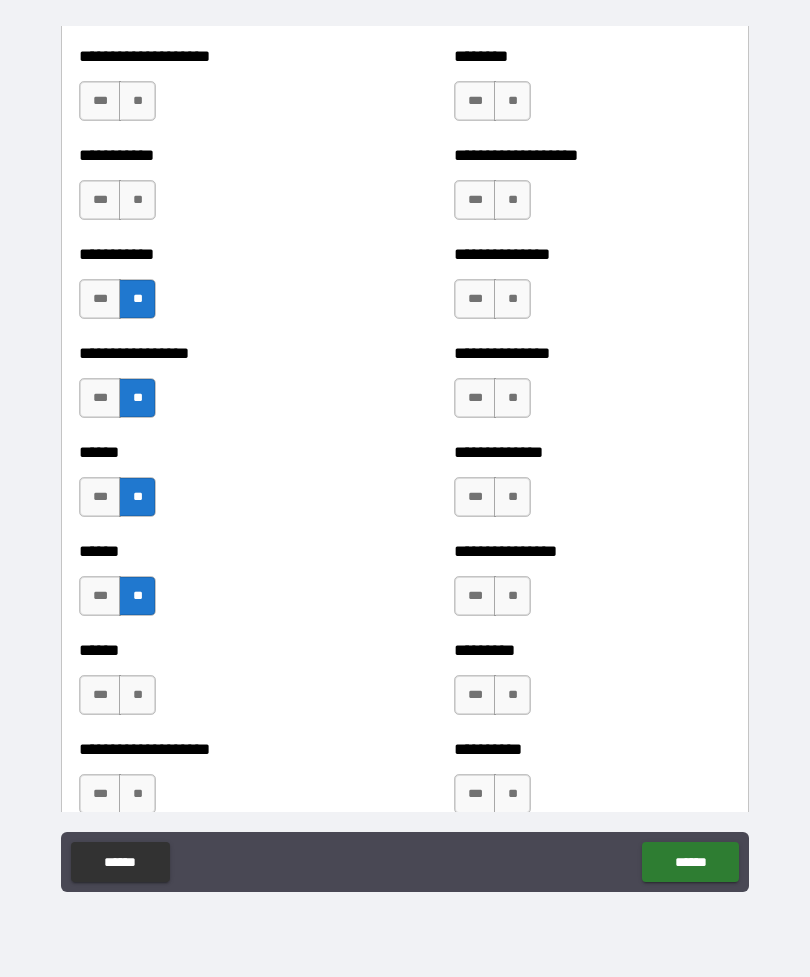 click on "**" at bounding box center (137, 695) 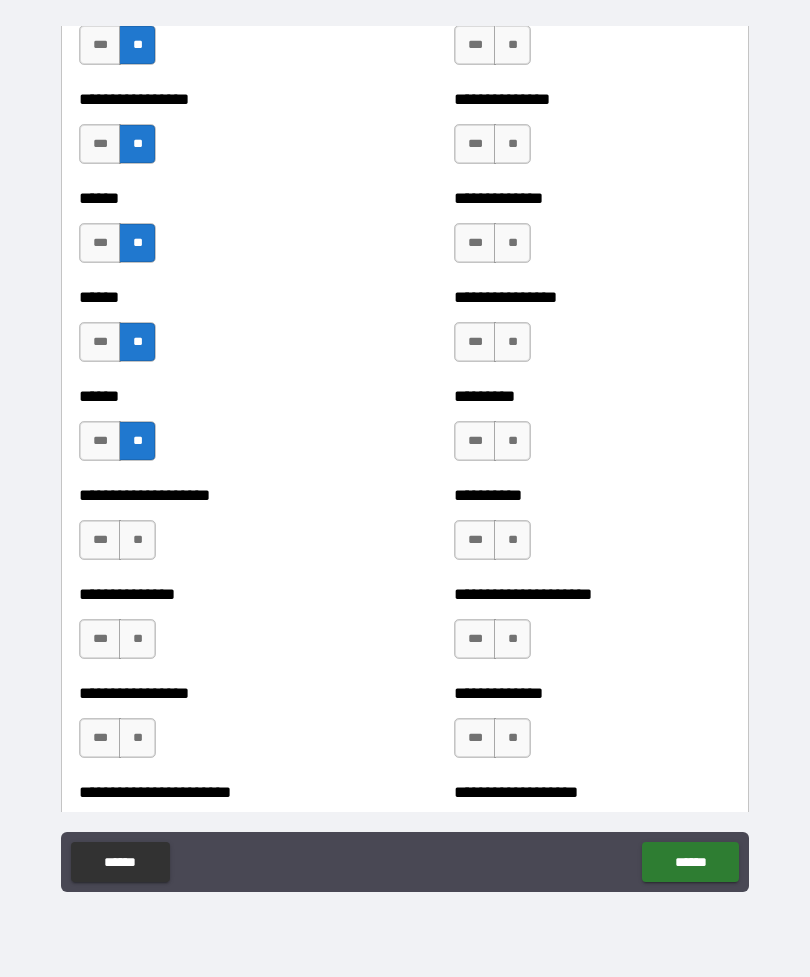 scroll, scrollTop: 2997, scrollLeft: 0, axis: vertical 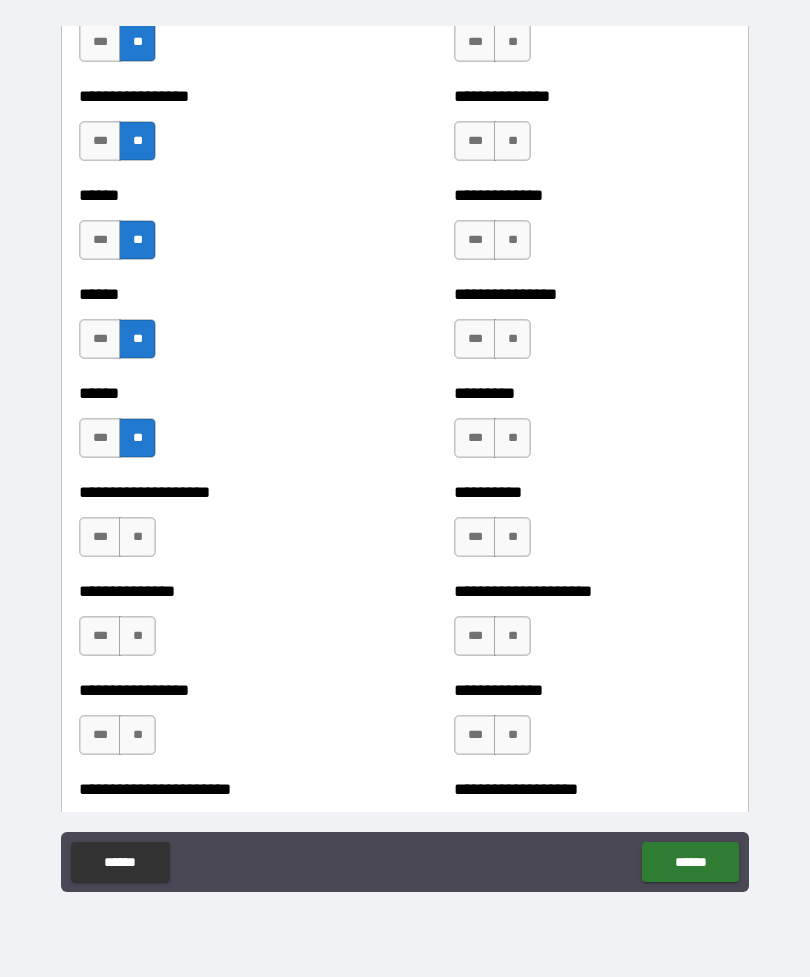 click on "**" at bounding box center (137, 537) 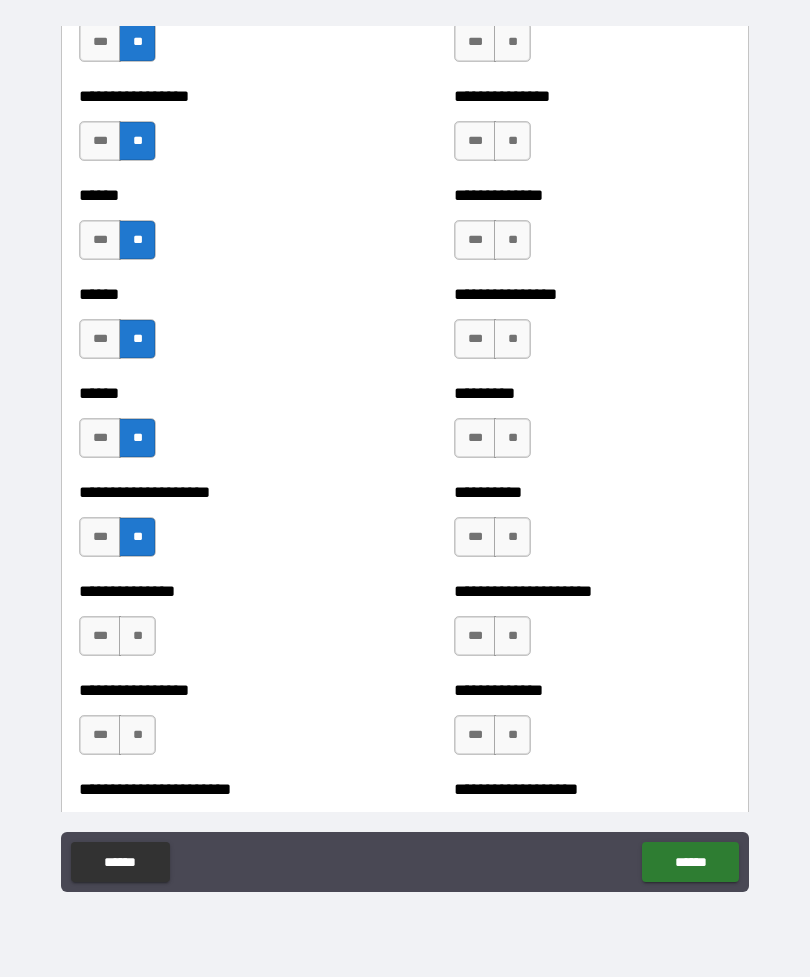click on "**" at bounding box center [137, 636] 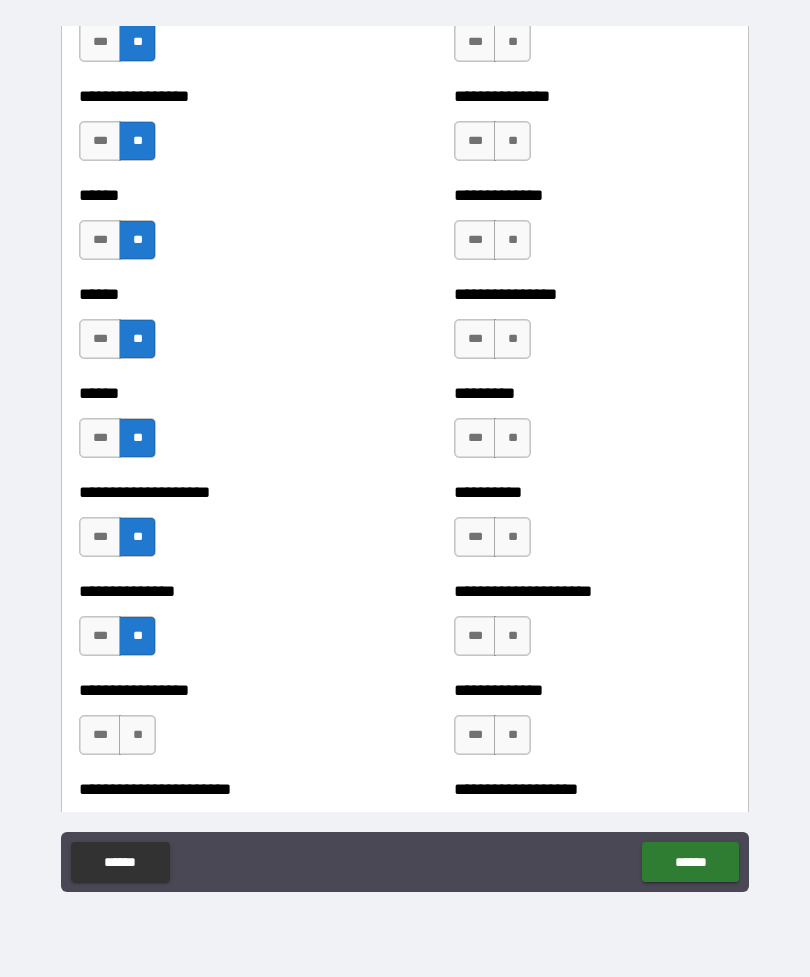 click on "**" at bounding box center (137, 735) 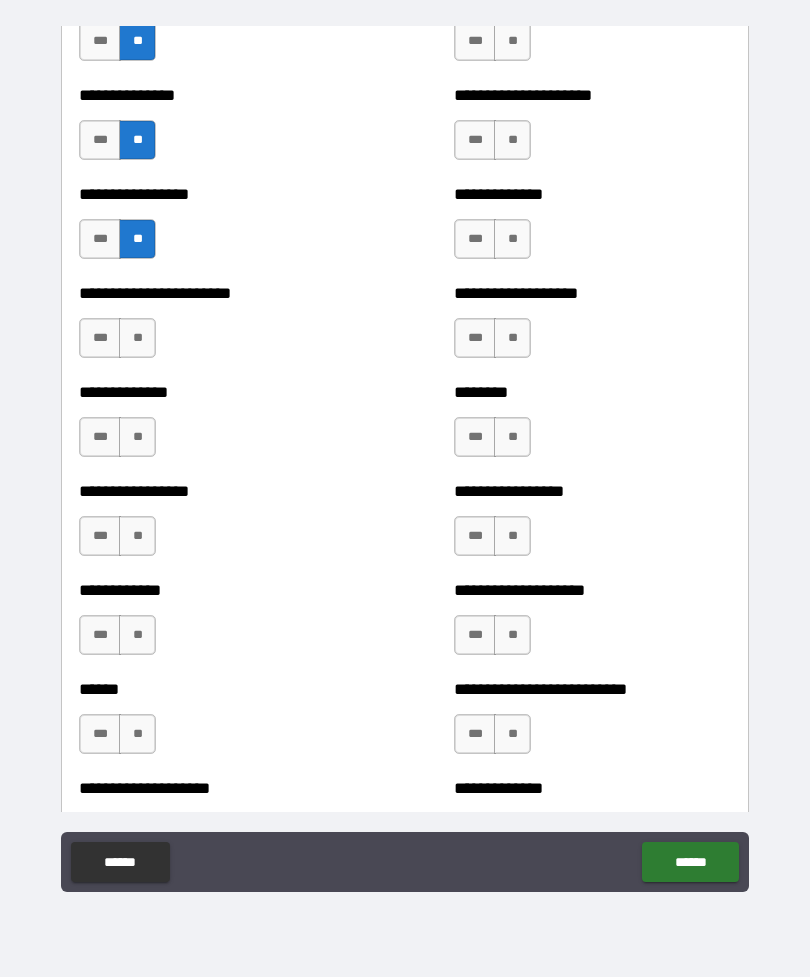 scroll, scrollTop: 3494, scrollLeft: 0, axis: vertical 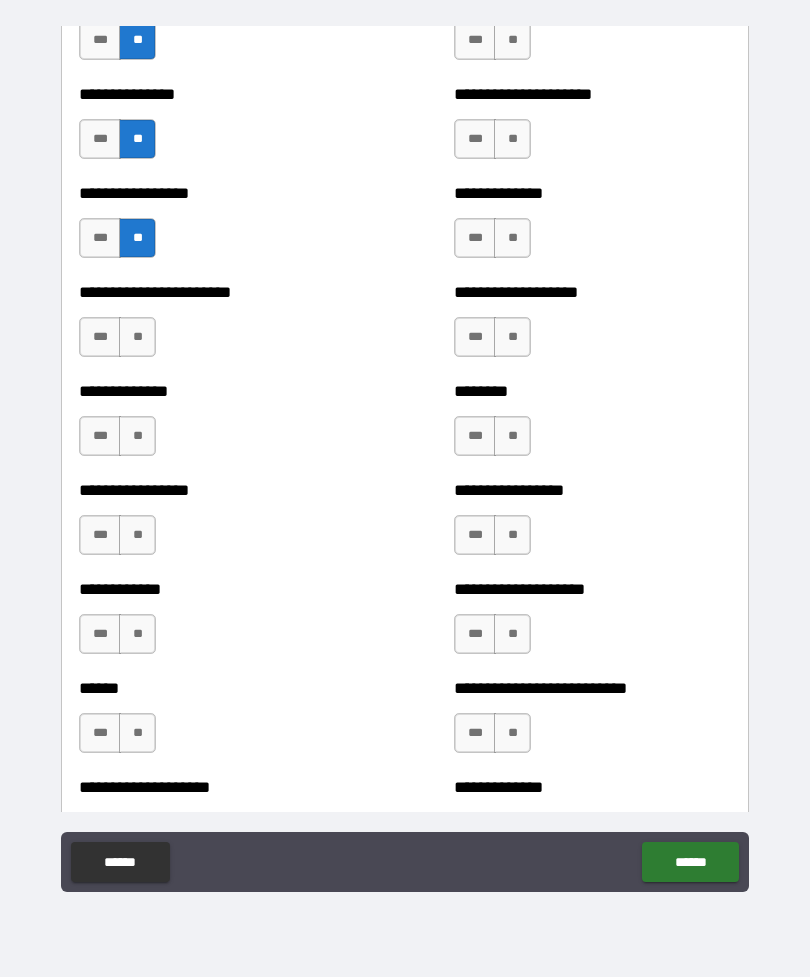 click on "**" at bounding box center (137, 337) 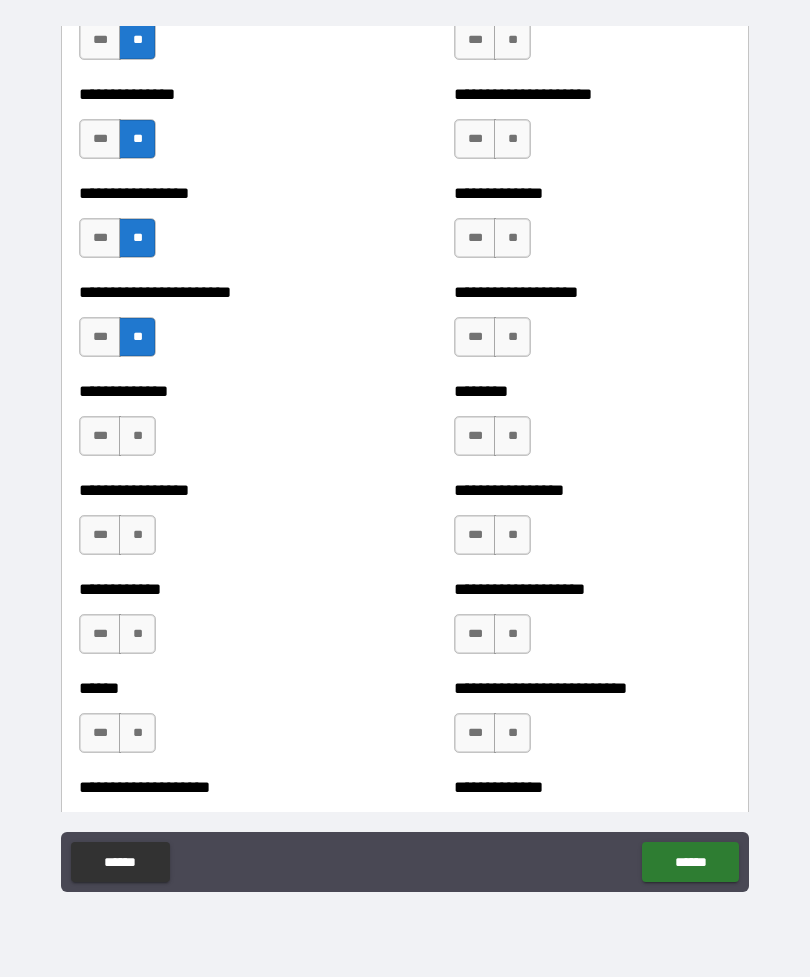 click on "**" at bounding box center (137, 436) 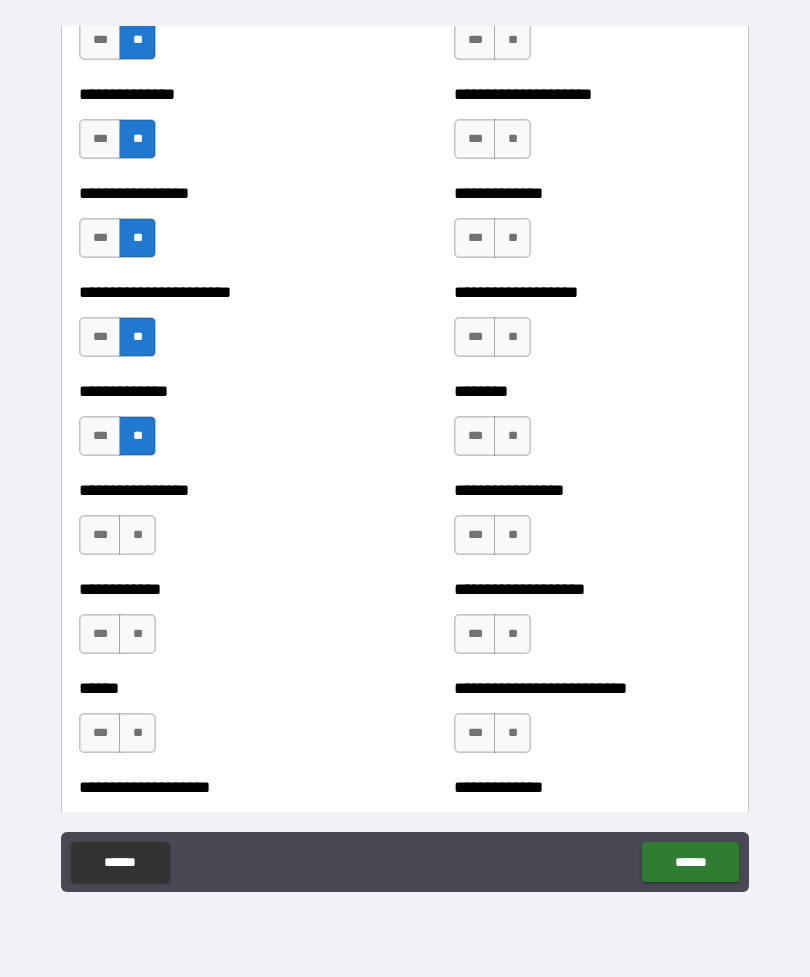 click on "**" at bounding box center [137, 535] 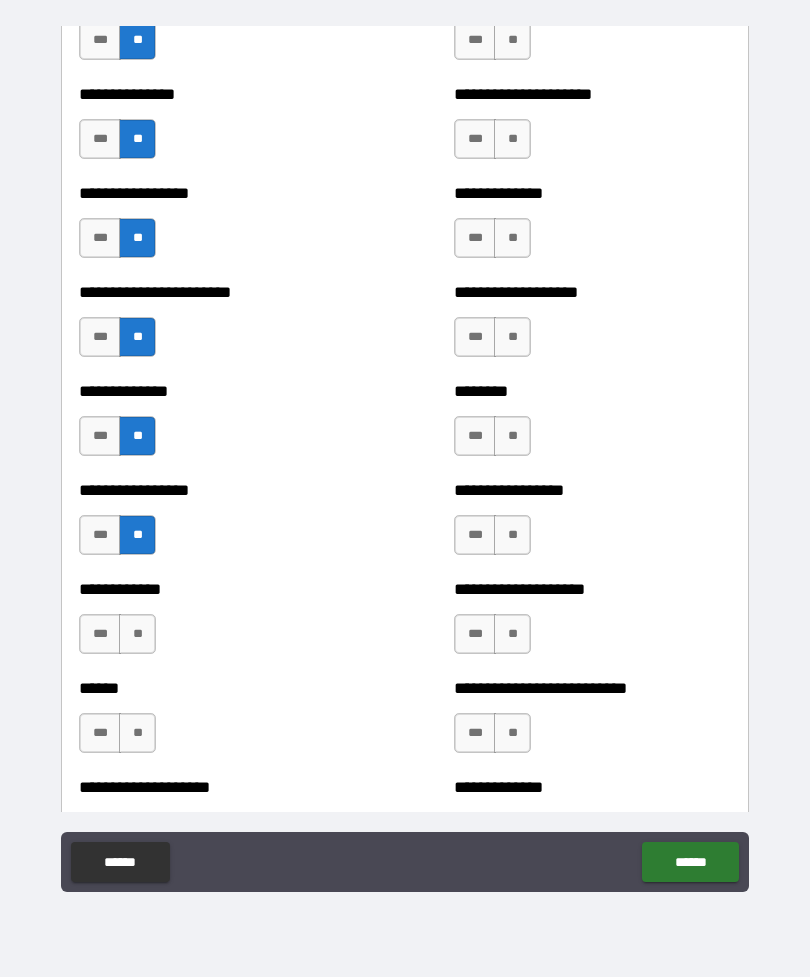click on "**" at bounding box center [137, 634] 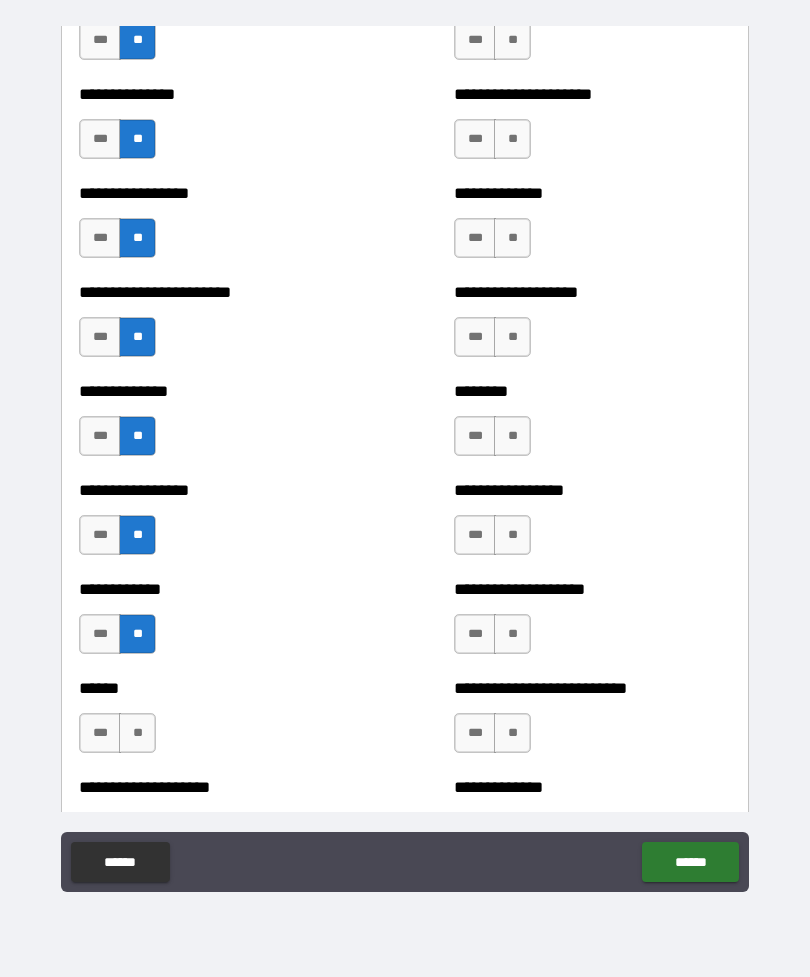 click on "**" at bounding box center (137, 733) 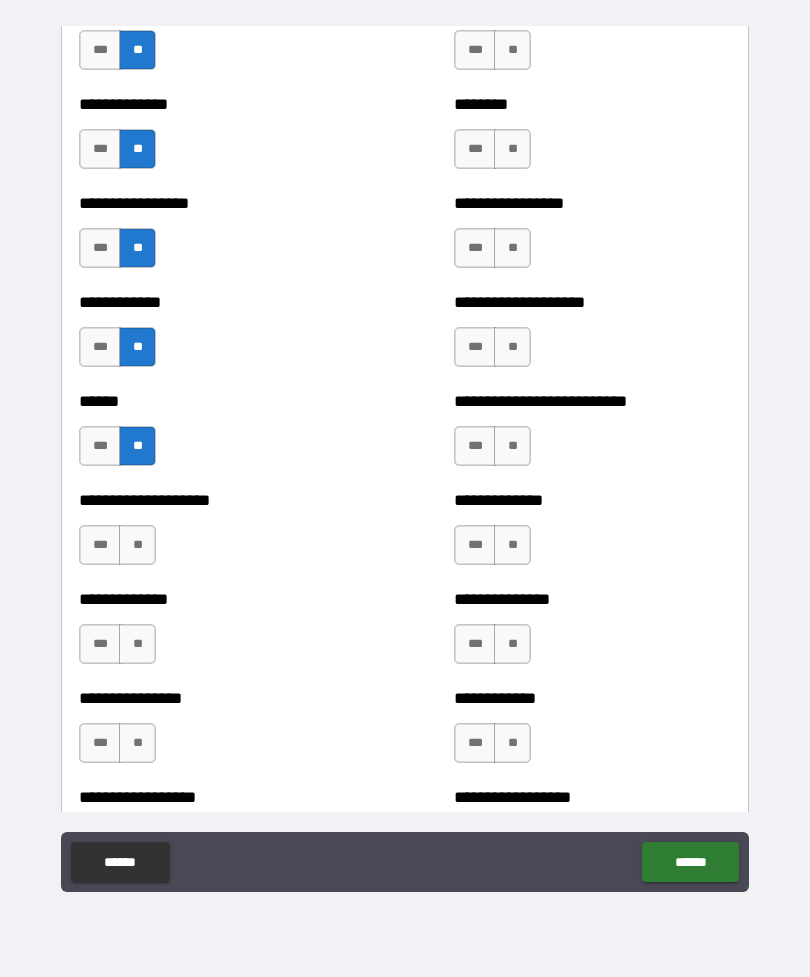 scroll, scrollTop: 3784, scrollLeft: 0, axis: vertical 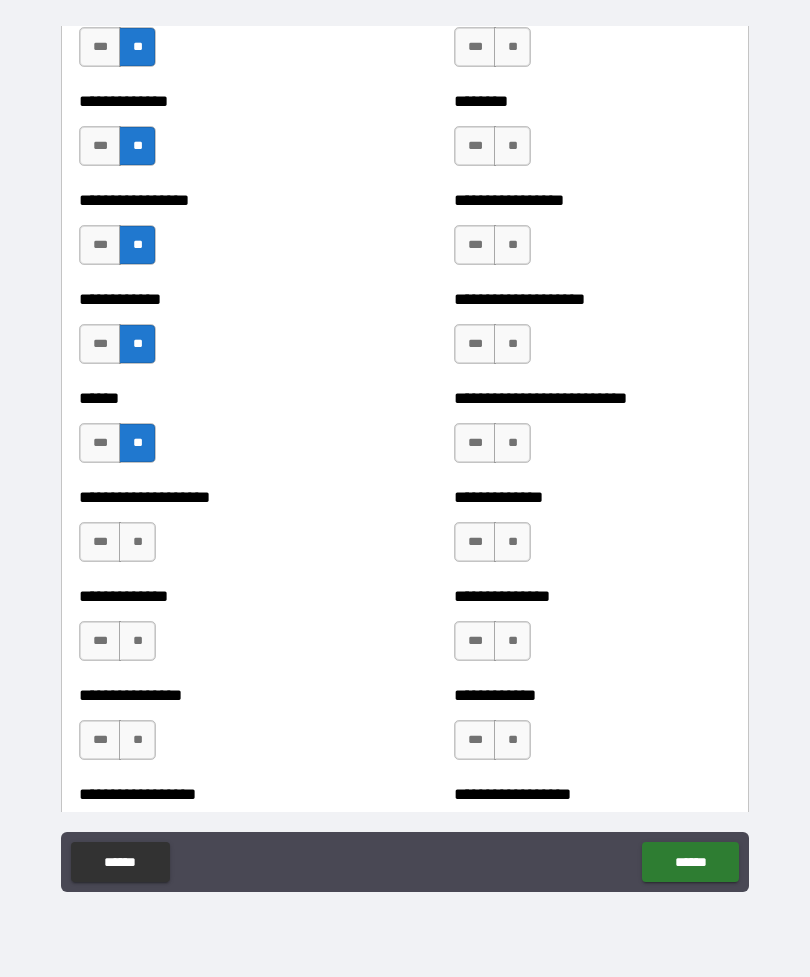 click on "*** **" at bounding box center [117, 542] 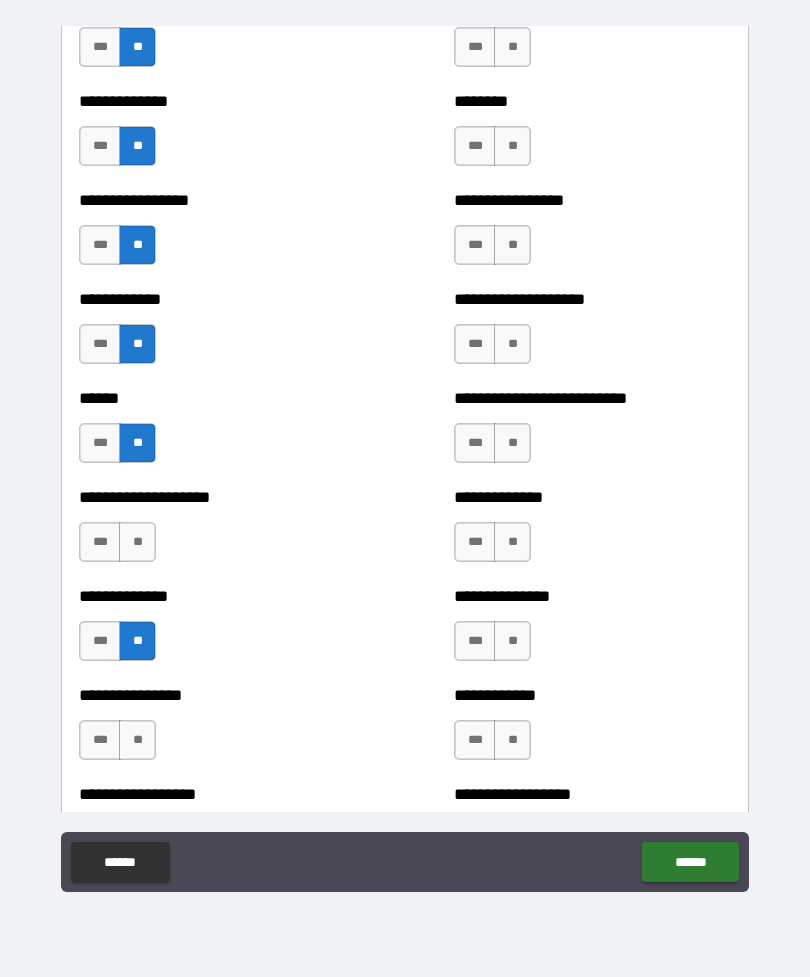 click on "**" at bounding box center (137, 740) 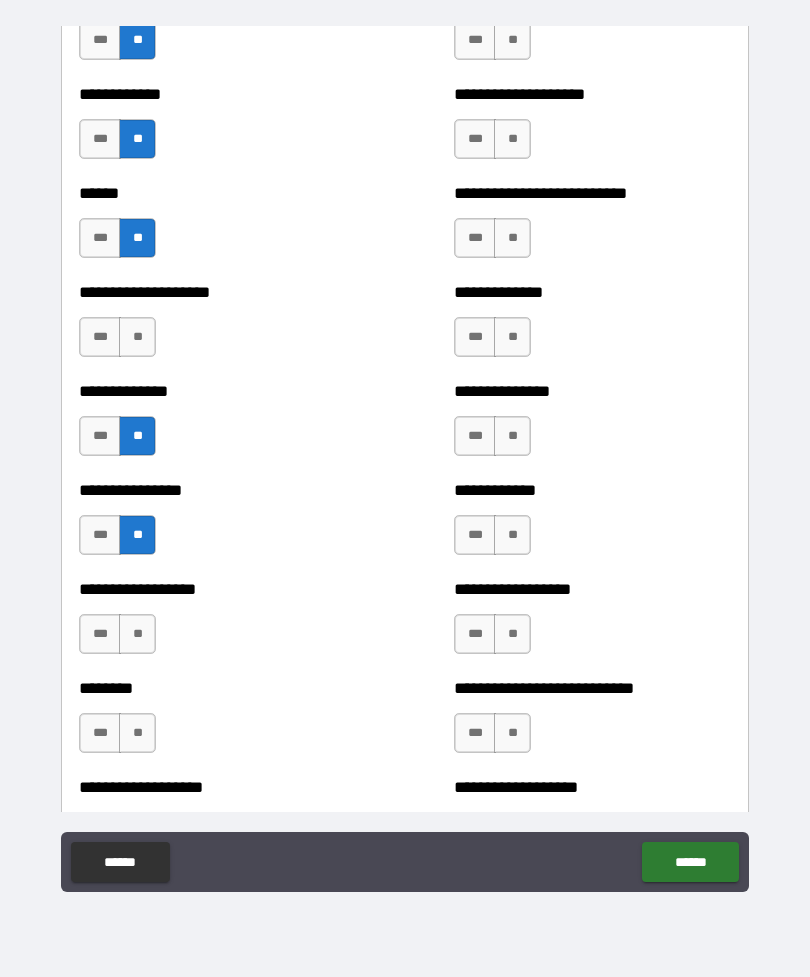scroll, scrollTop: 3992, scrollLeft: 0, axis: vertical 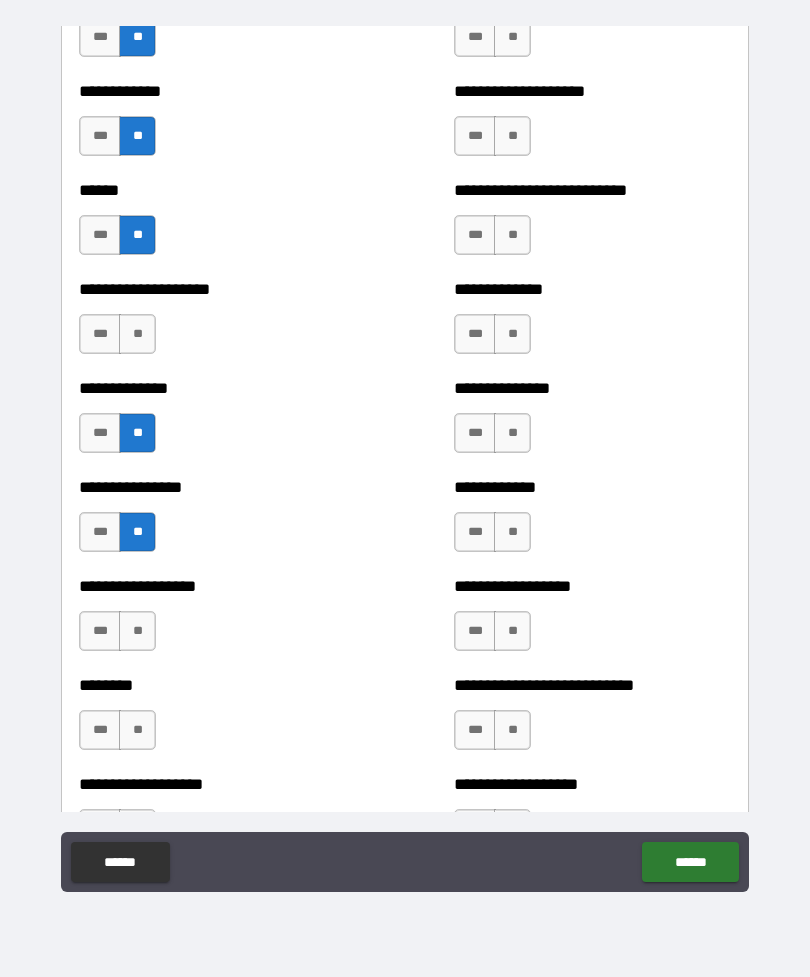 click on "**" at bounding box center [137, 334] 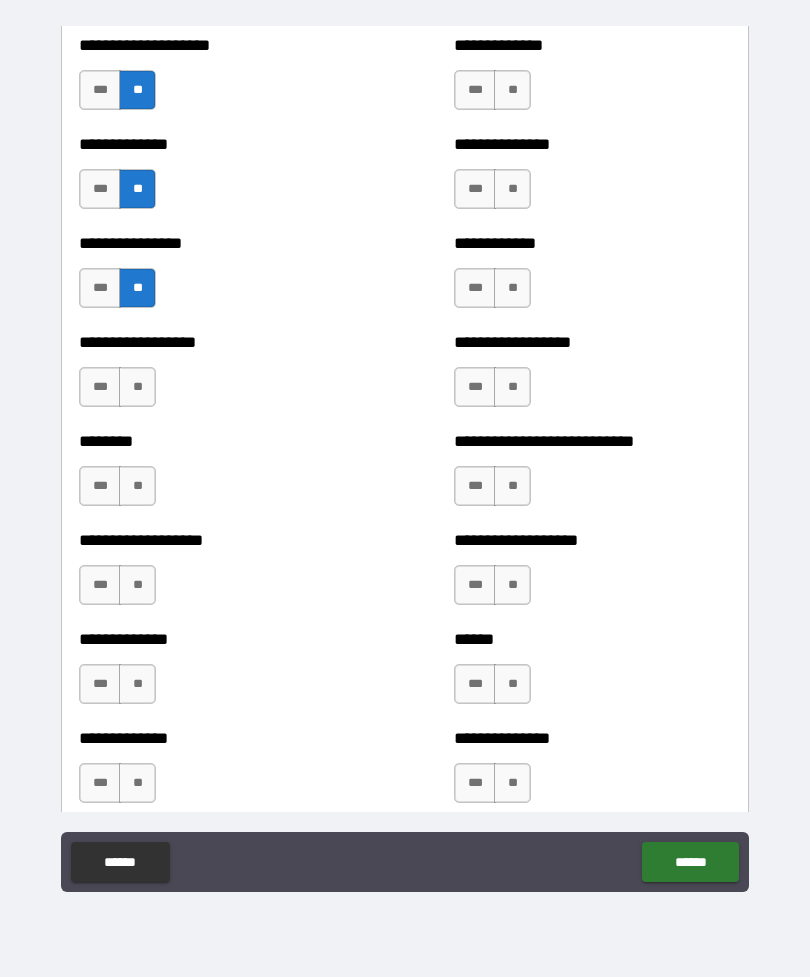 scroll, scrollTop: 4279, scrollLeft: 0, axis: vertical 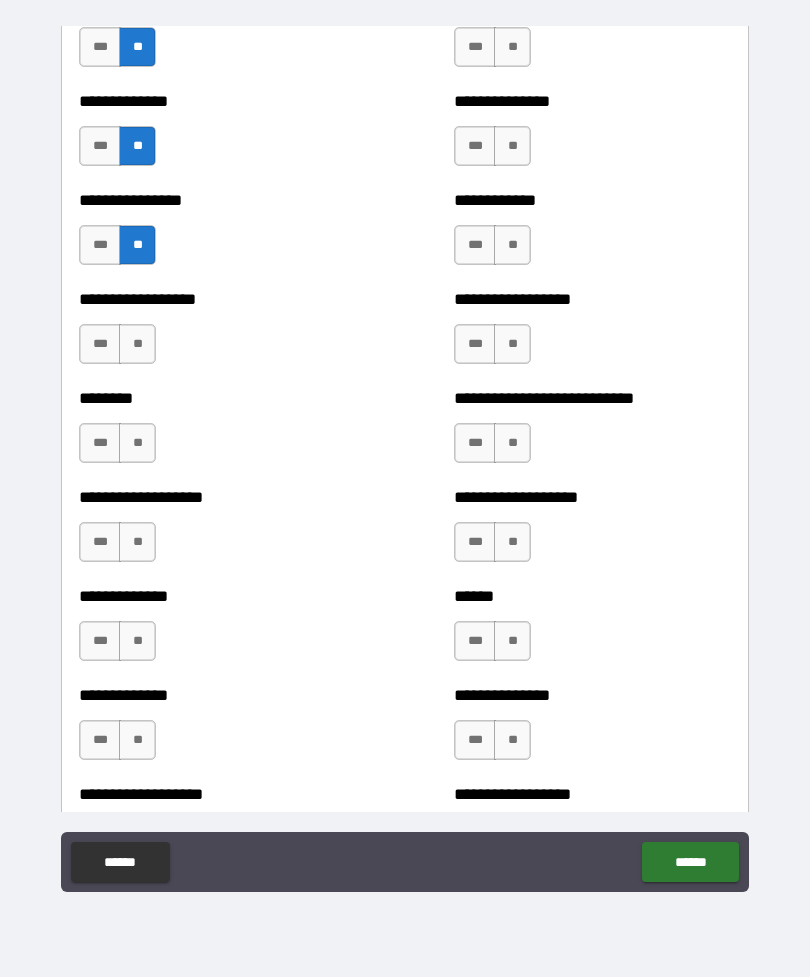 click on "**" at bounding box center [137, 344] 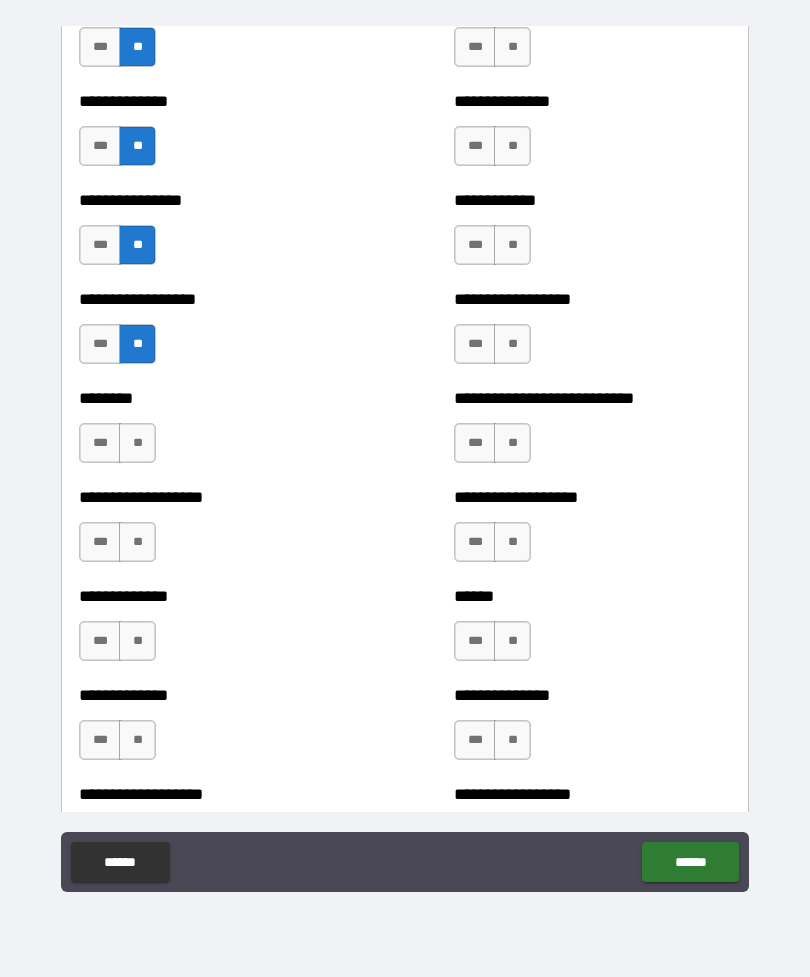 click on "**" at bounding box center [137, 443] 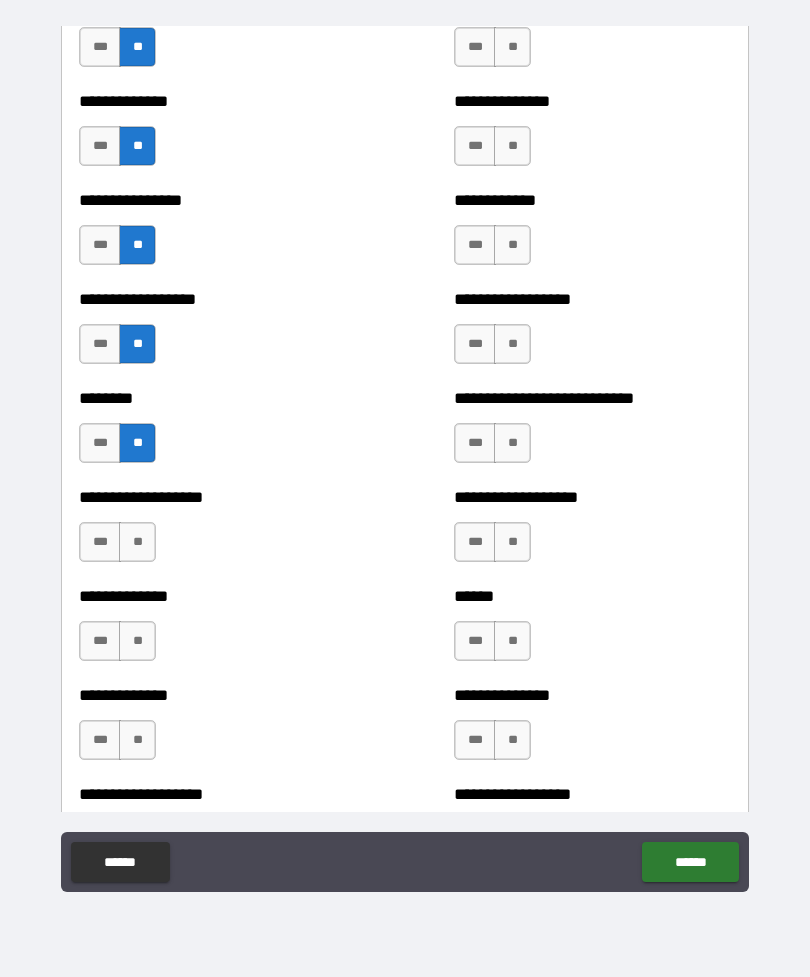 click on "**" at bounding box center (137, 542) 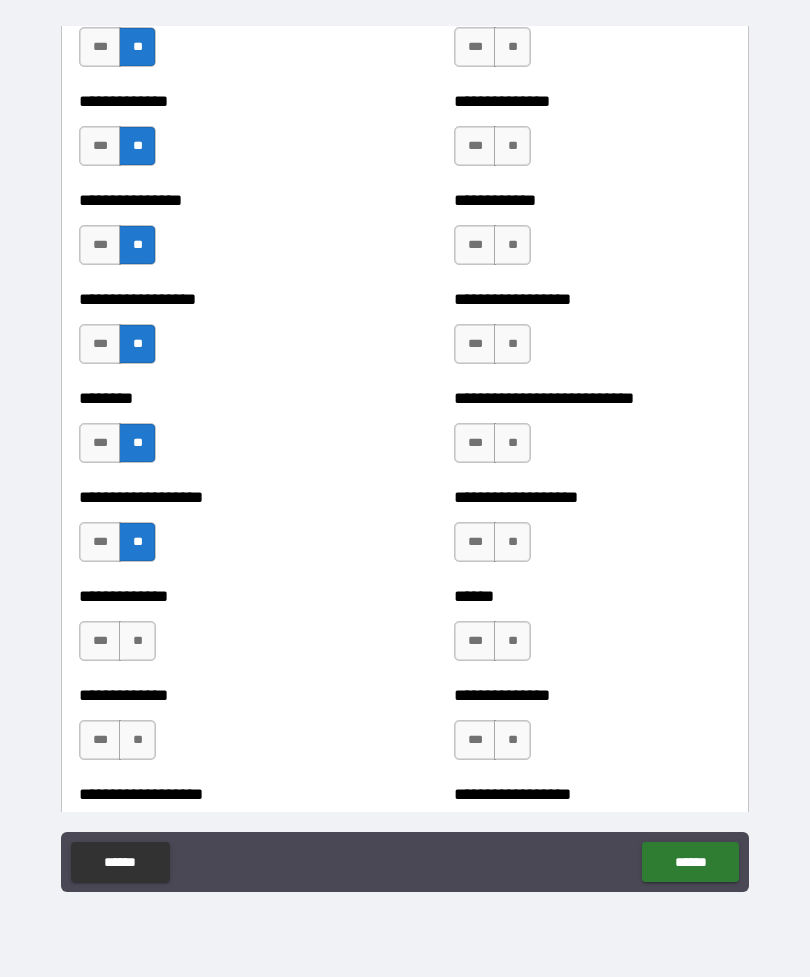 click on "**" at bounding box center [137, 641] 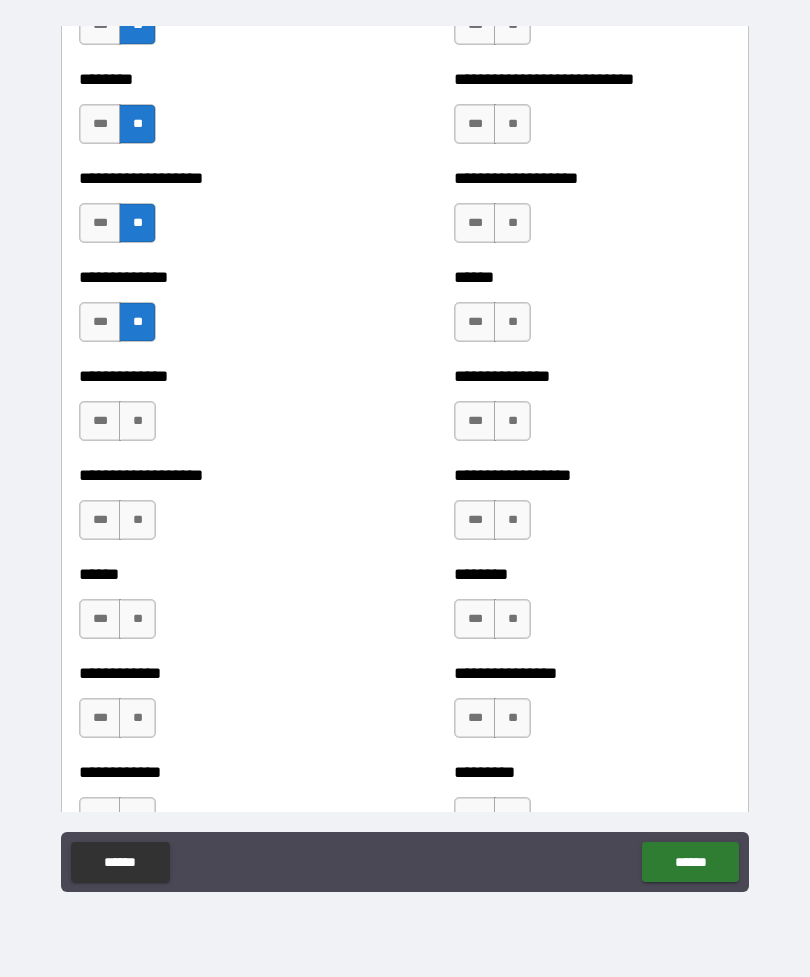 scroll, scrollTop: 4608, scrollLeft: 0, axis: vertical 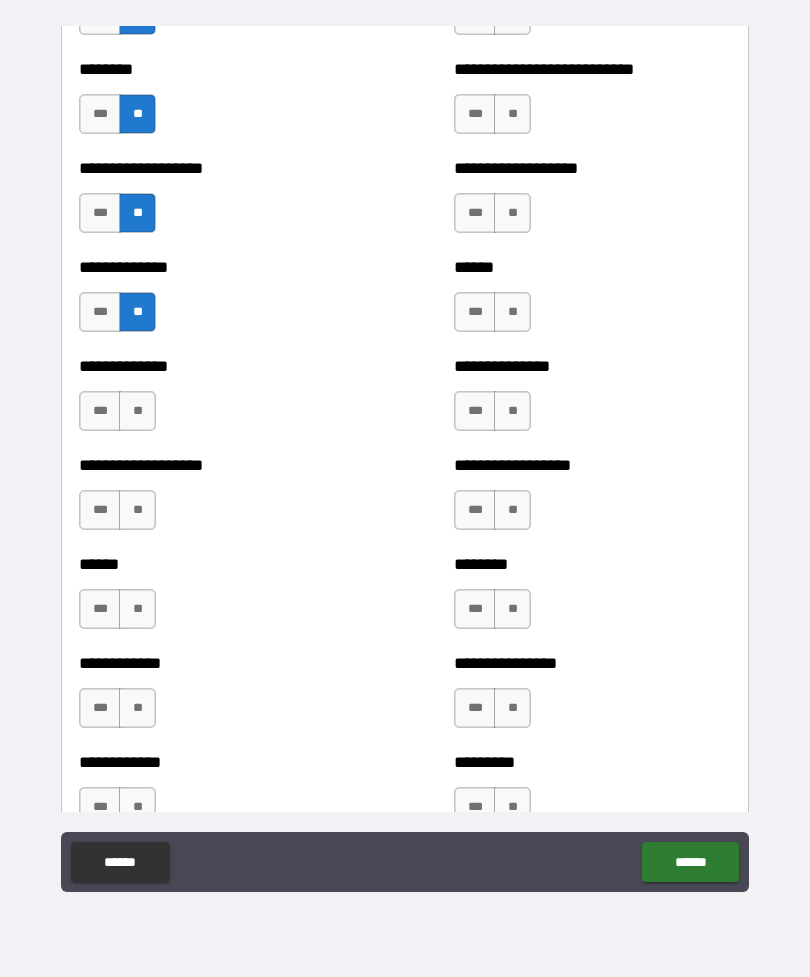 click on "**" at bounding box center [137, 411] 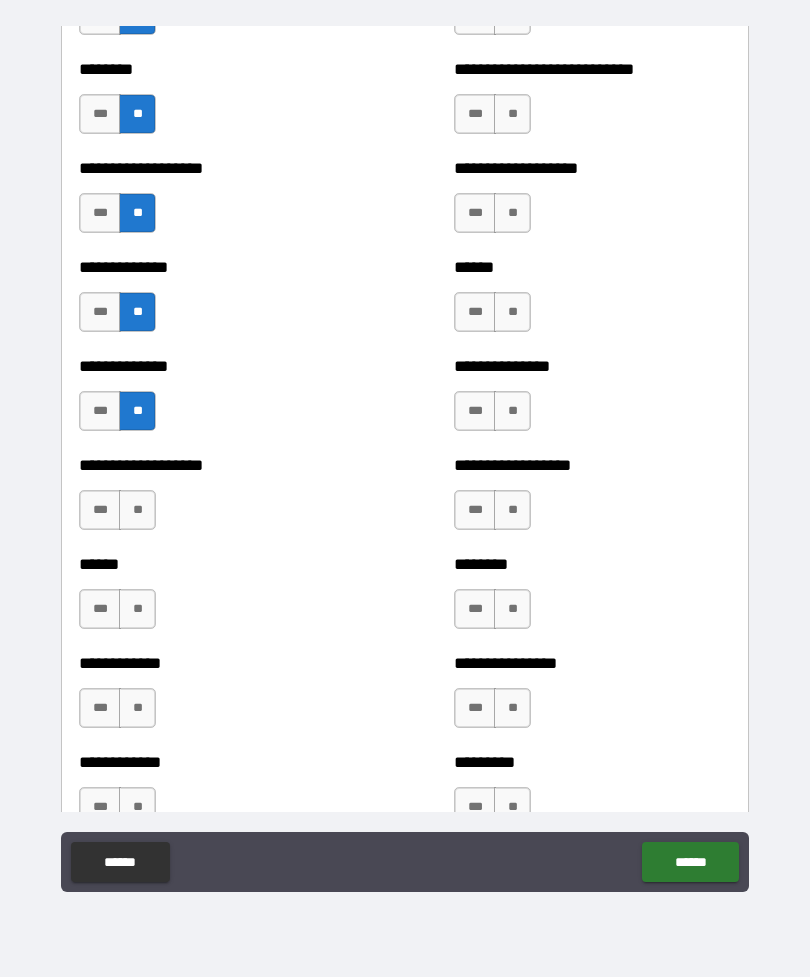 click on "**" at bounding box center (137, 510) 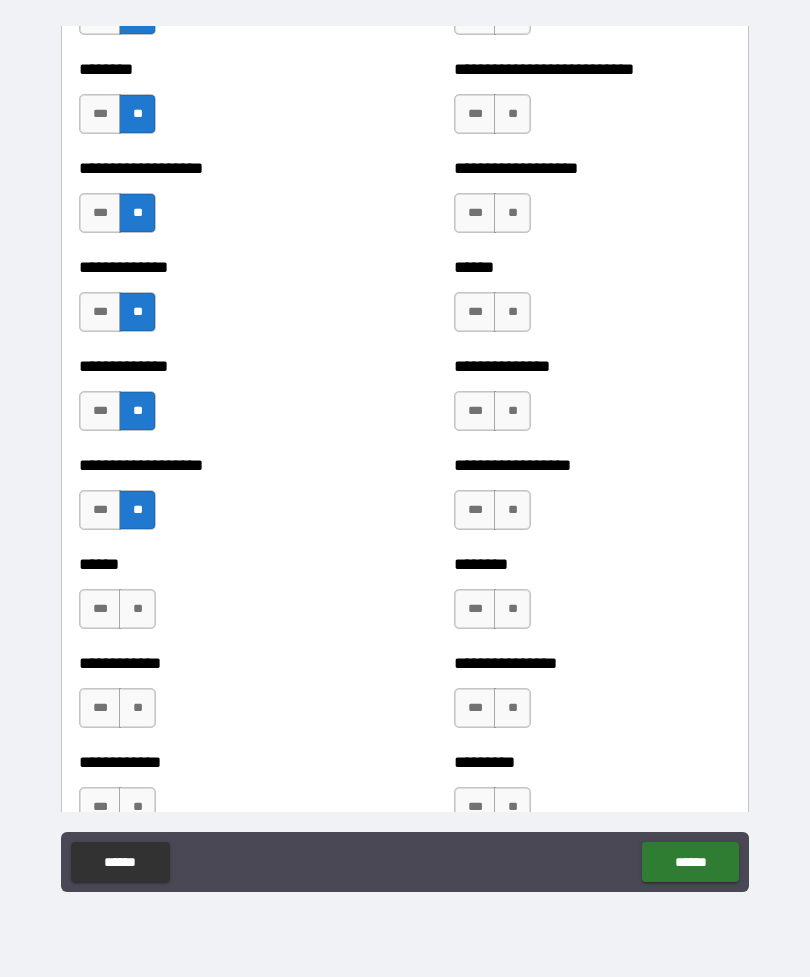 click on "**" at bounding box center [137, 609] 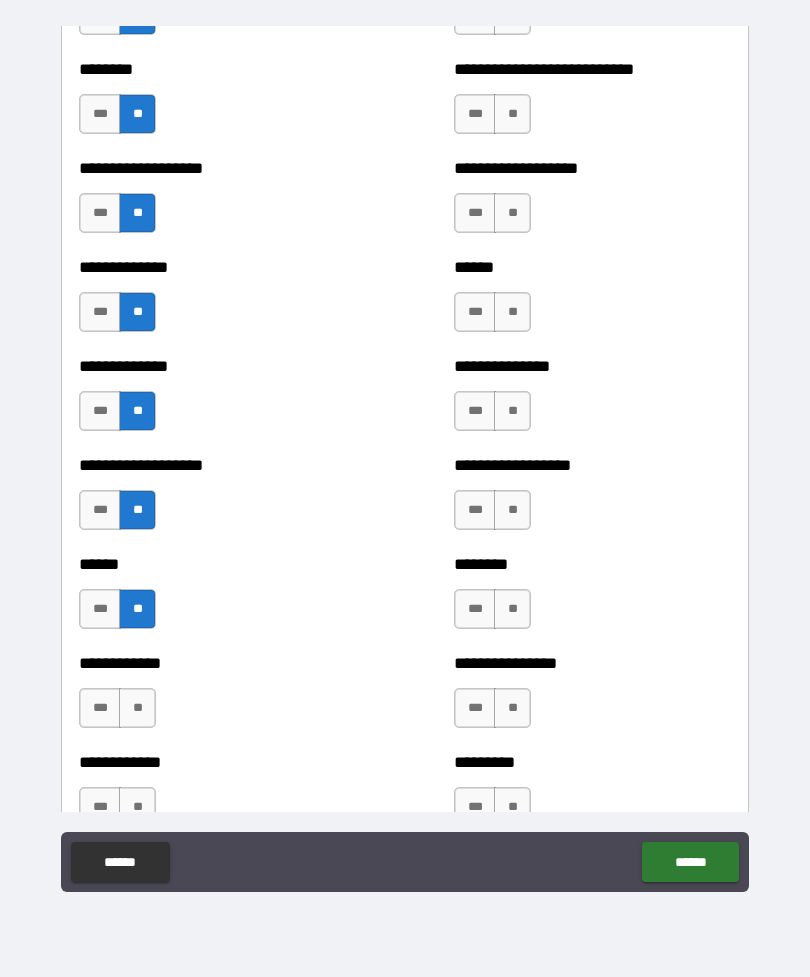 click on "**" at bounding box center [137, 708] 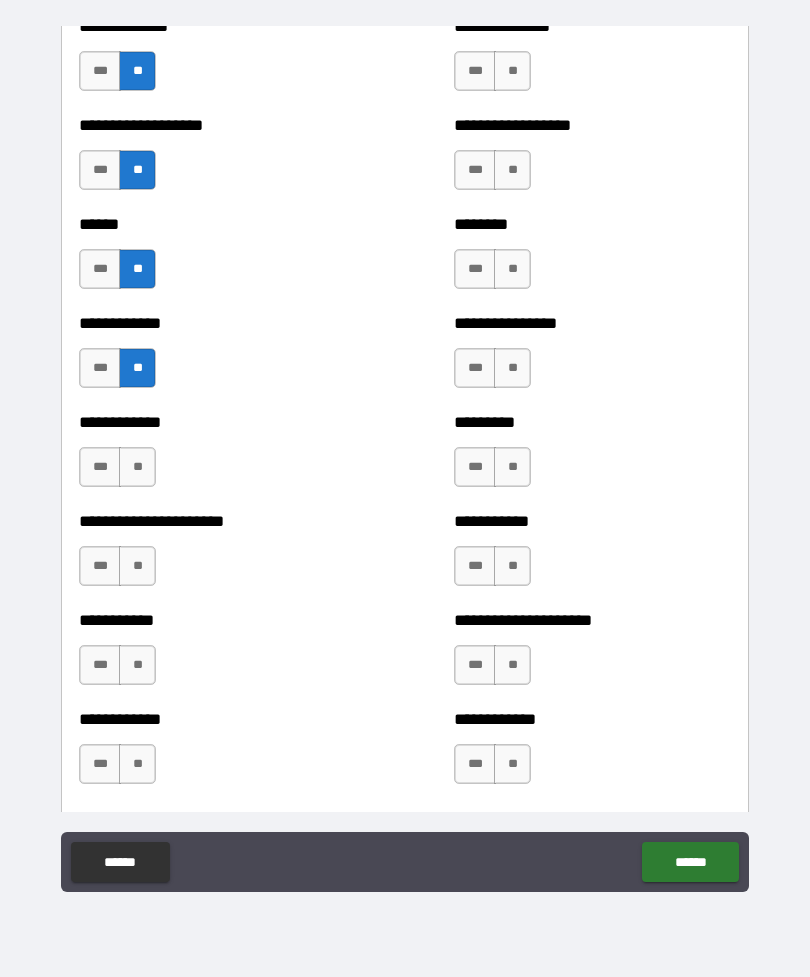 scroll, scrollTop: 4996, scrollLeft: 0, axis: vertical 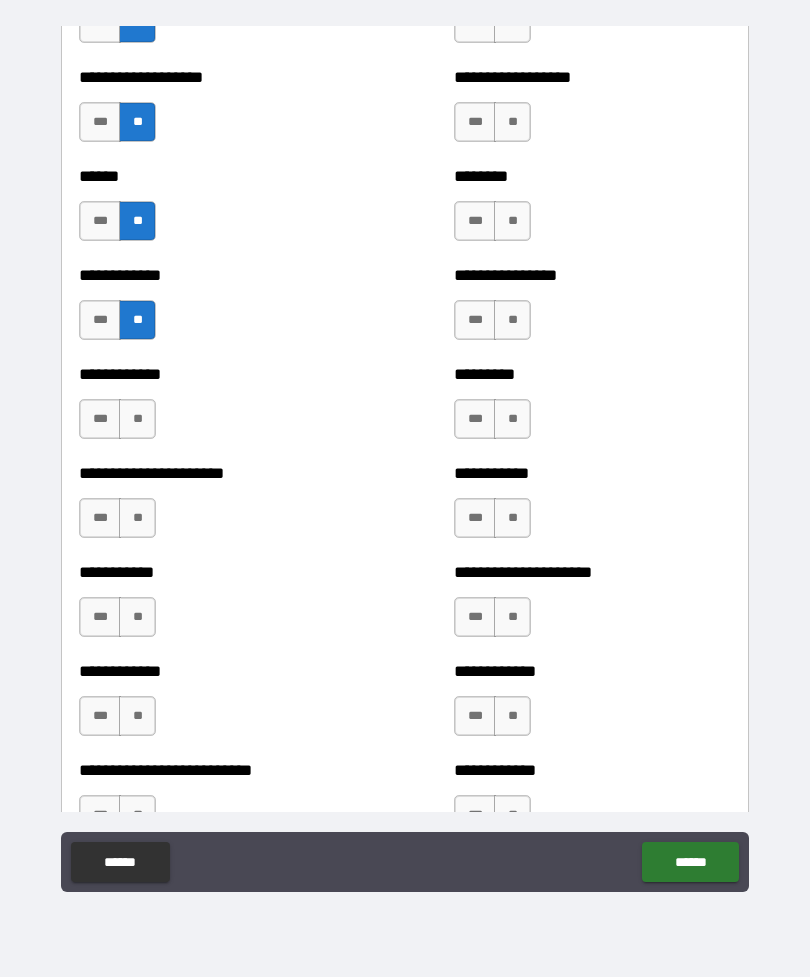 click on "**" at bounding box center (137, 419) 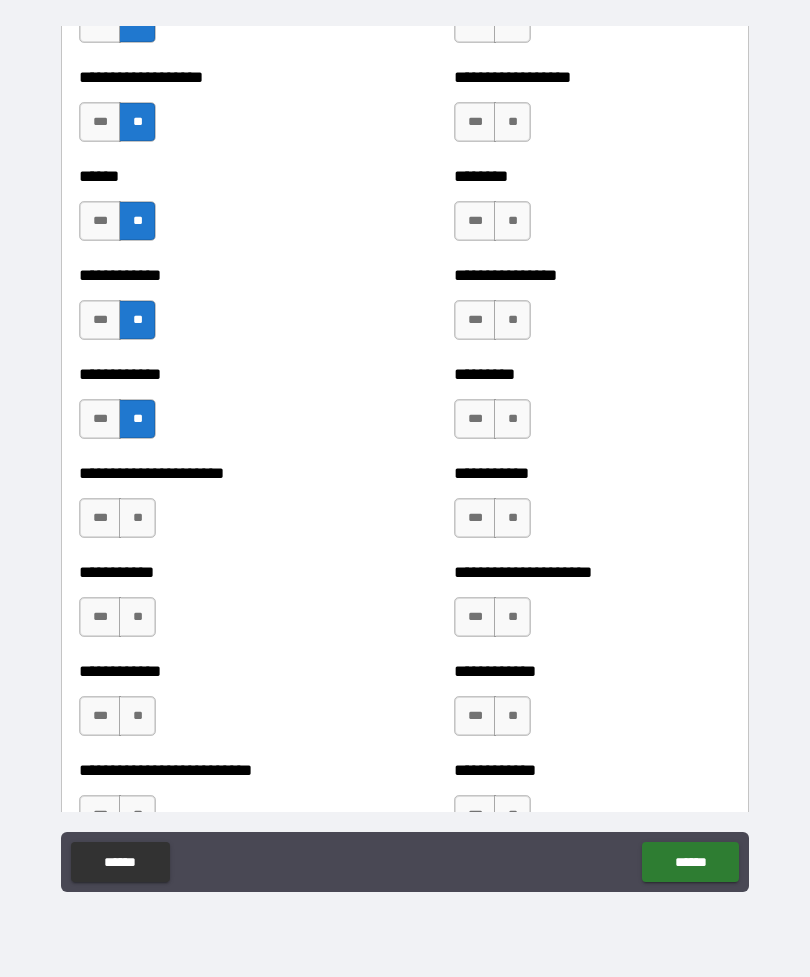 click on "**" at bounding box center [137, 518] 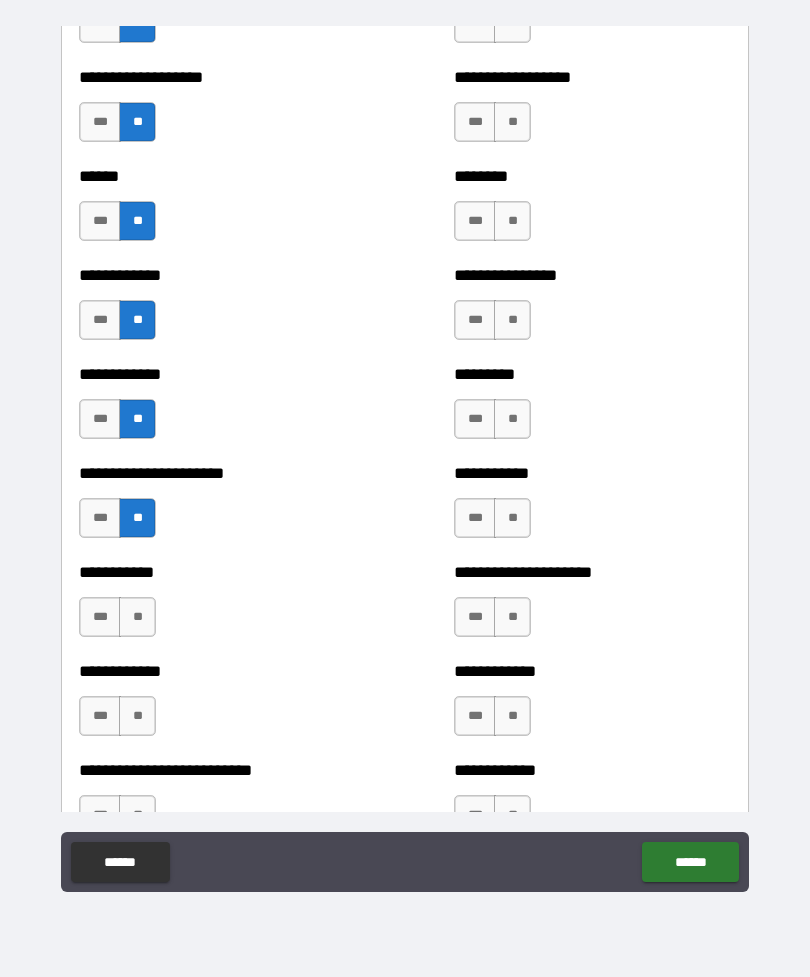 click on "**" at bounding box center (137, 617) 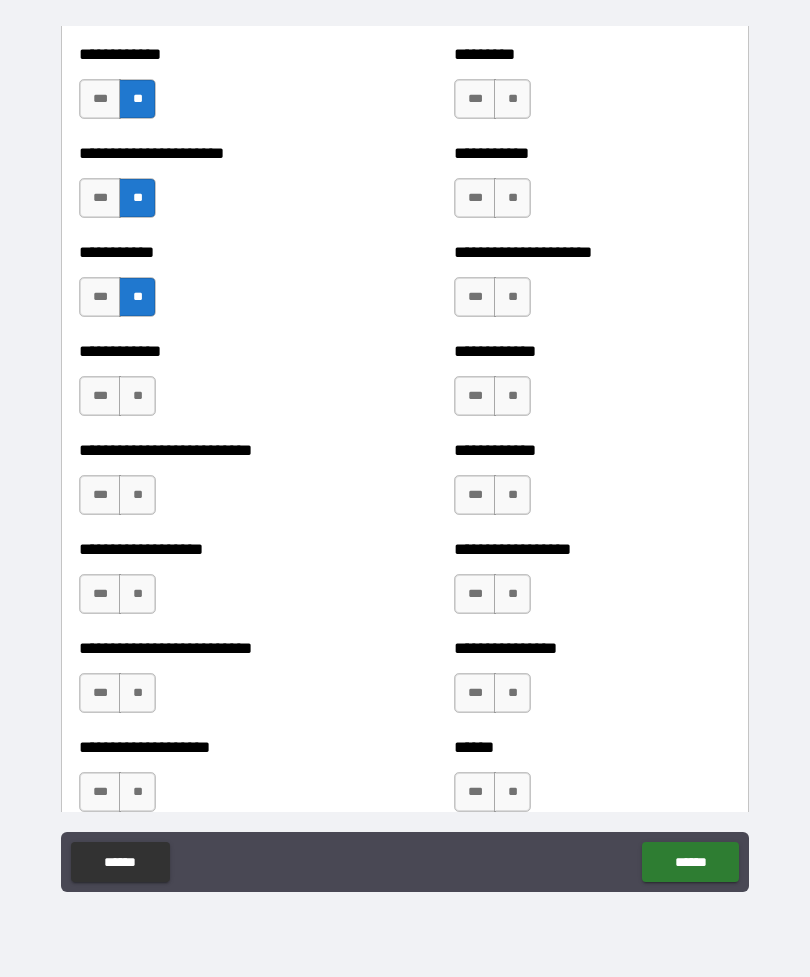 scroll, scrollTop: 5331, scrollLeft: 0, axis: vertical 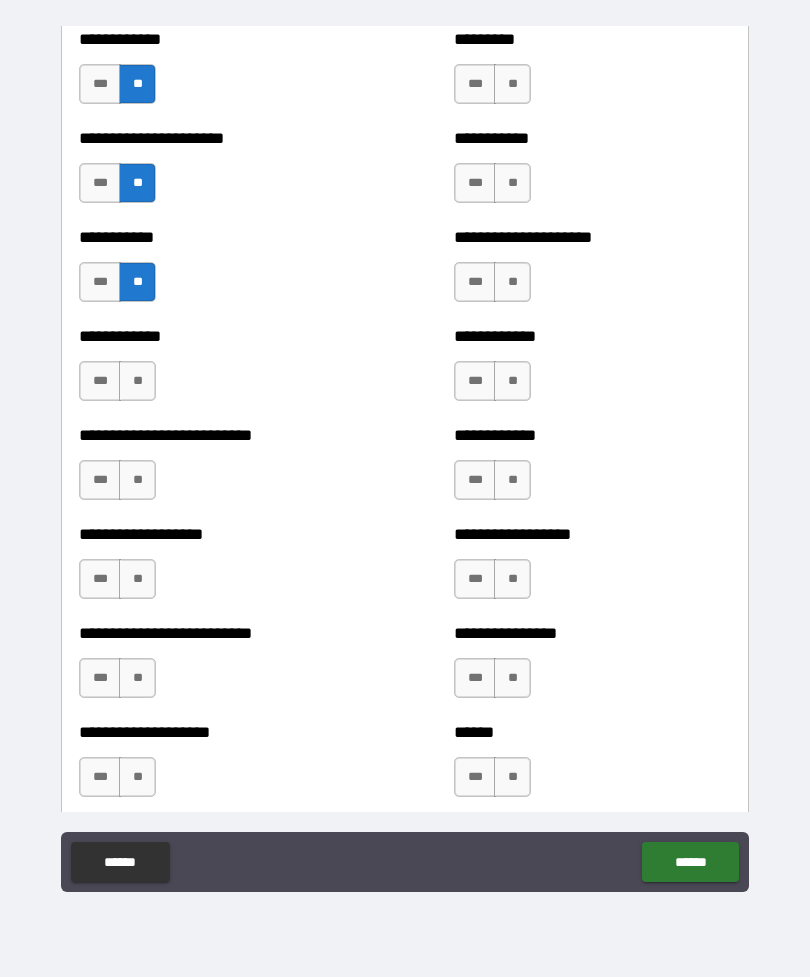 click on "**" at bounding box center [137, 381] 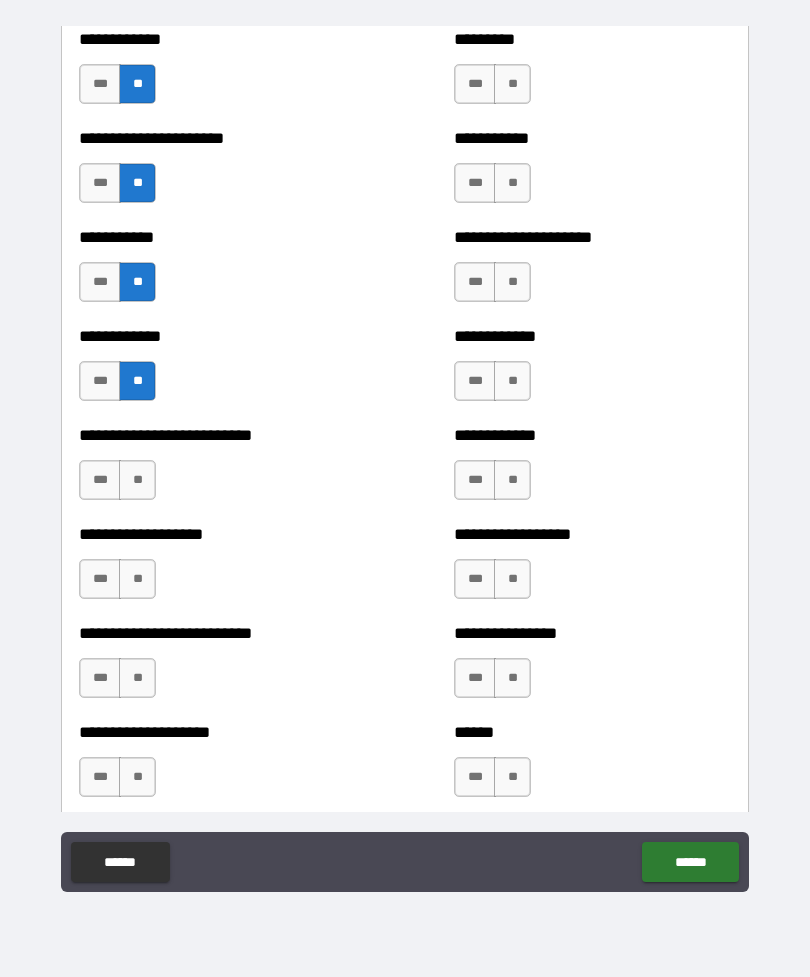 click on "**" at bounding box center [137, 480] 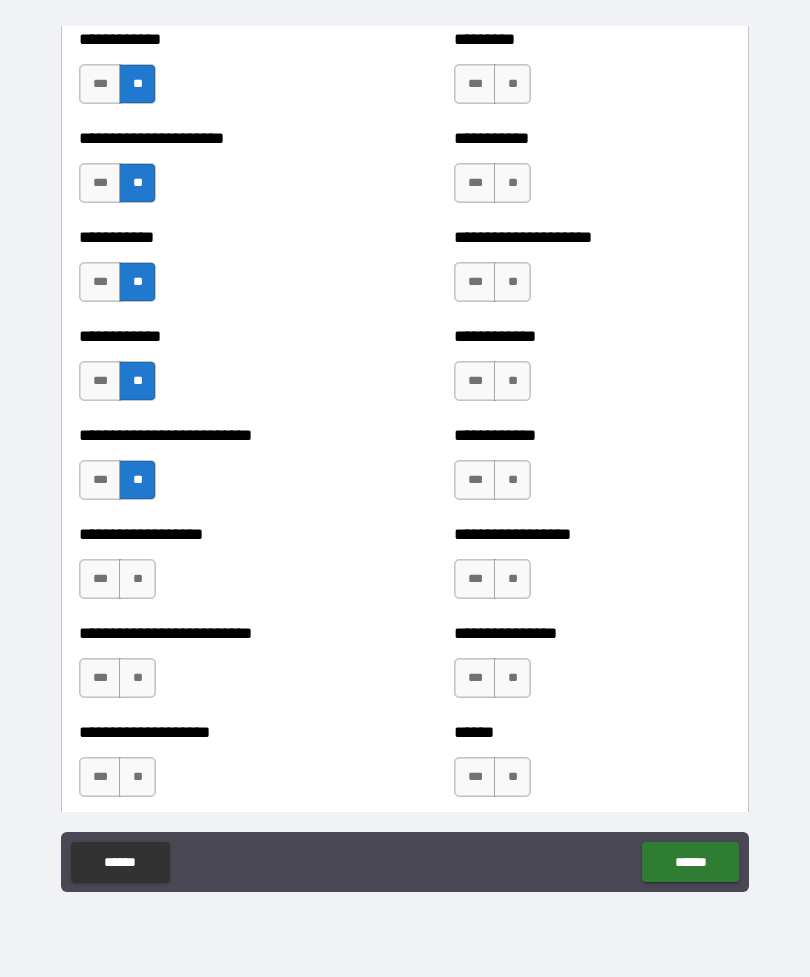 click on "**" at bounding box center (137, 579) 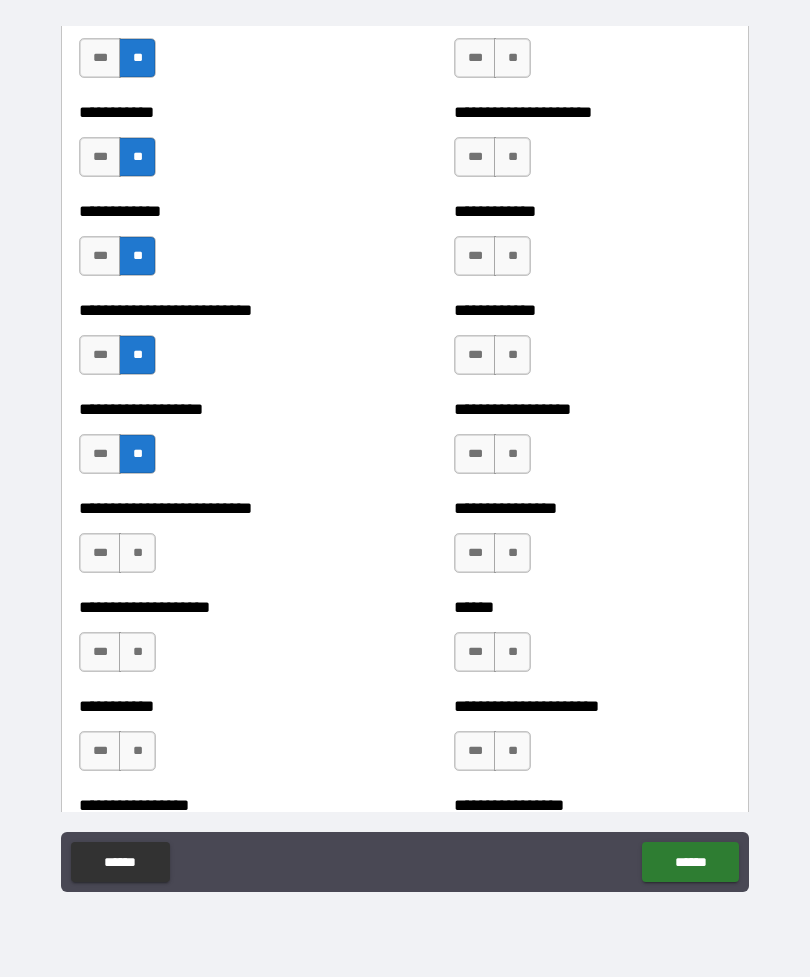 scroll, scrollTop: 5494, scrollLeft: 0, axis: vertical 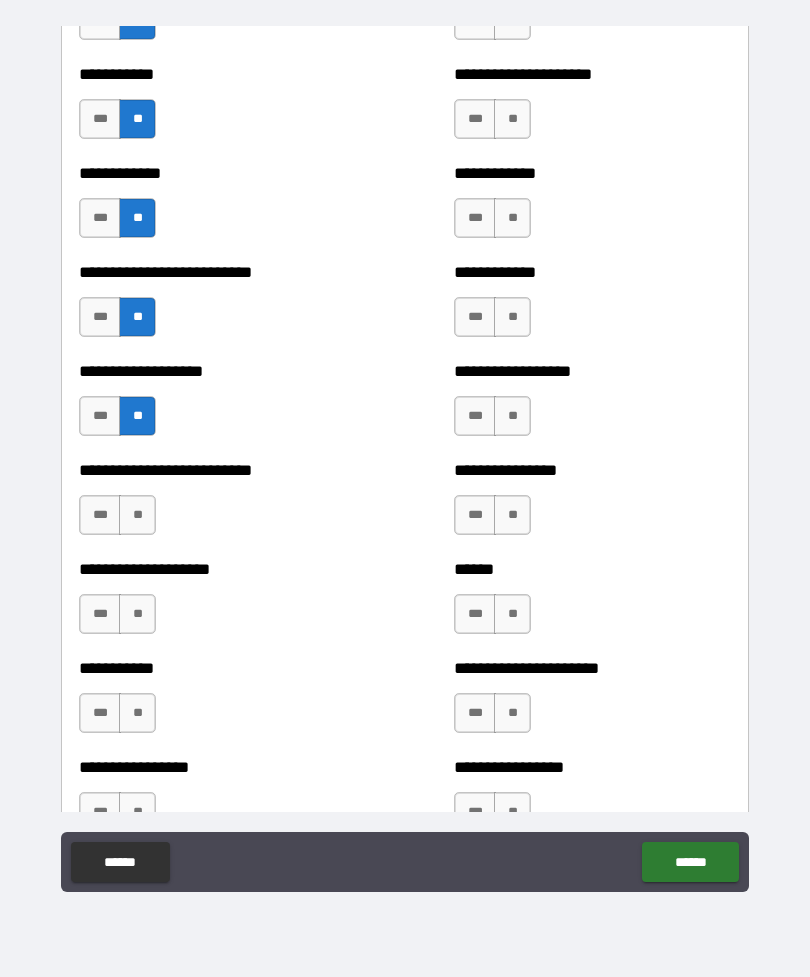 click on "***" at bounding box center (100, 416) 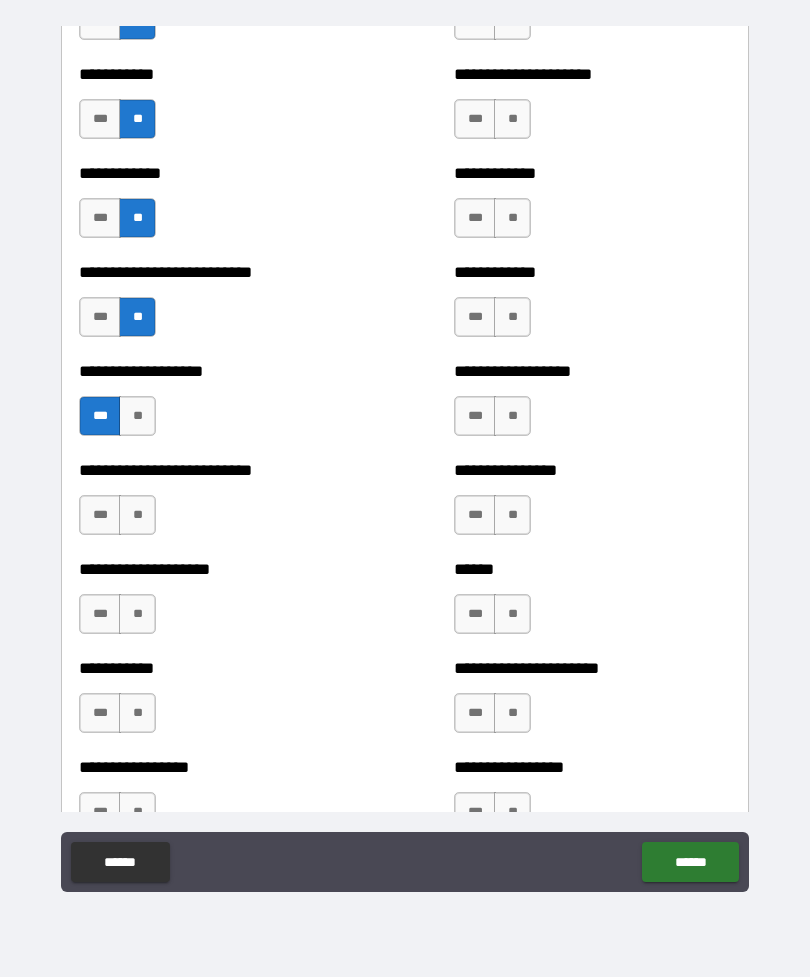 click on "**" at bounding box center (137, 515) 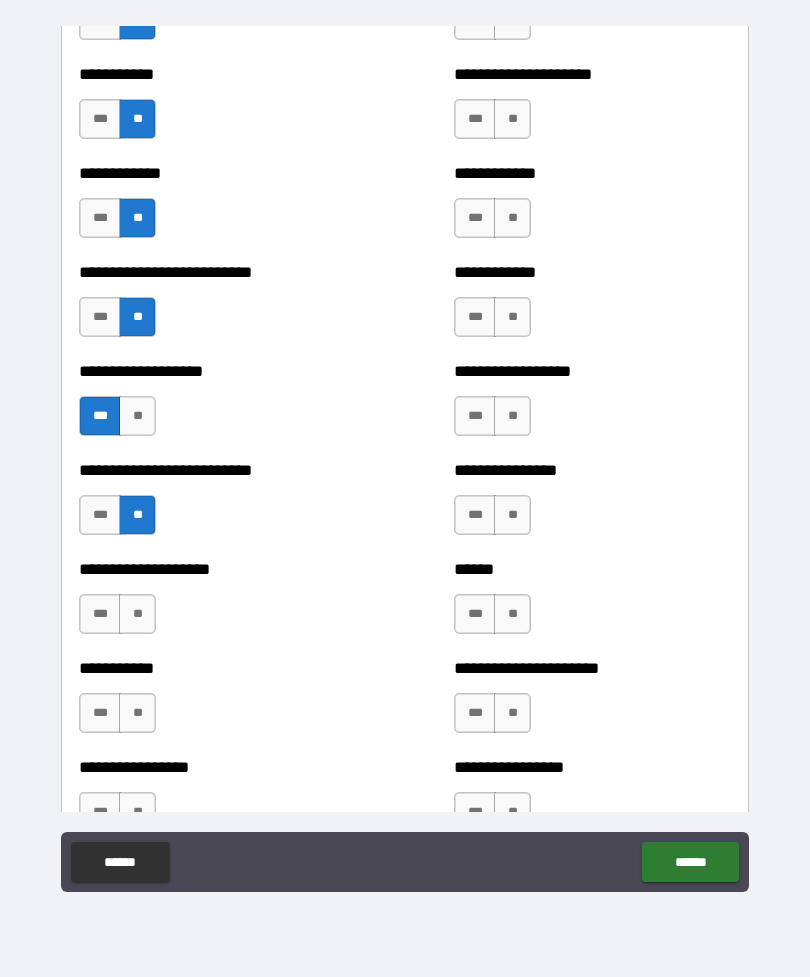 click on "**" at bounding box center (137, 614) 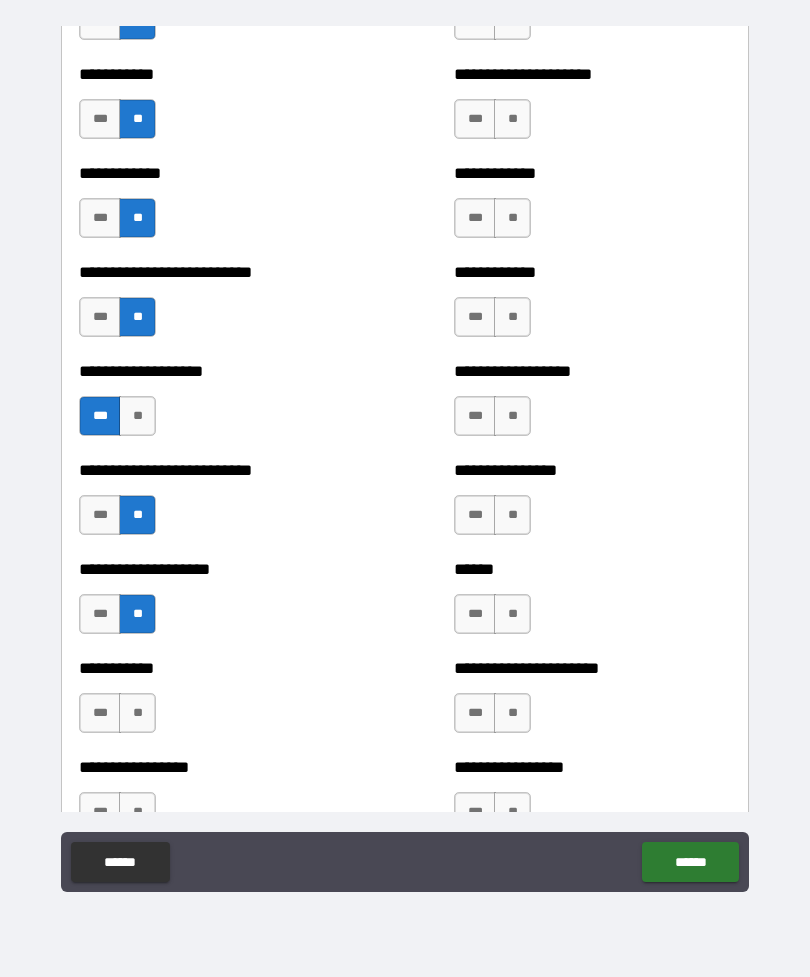 click on "**" at bounding box center (137, 713) 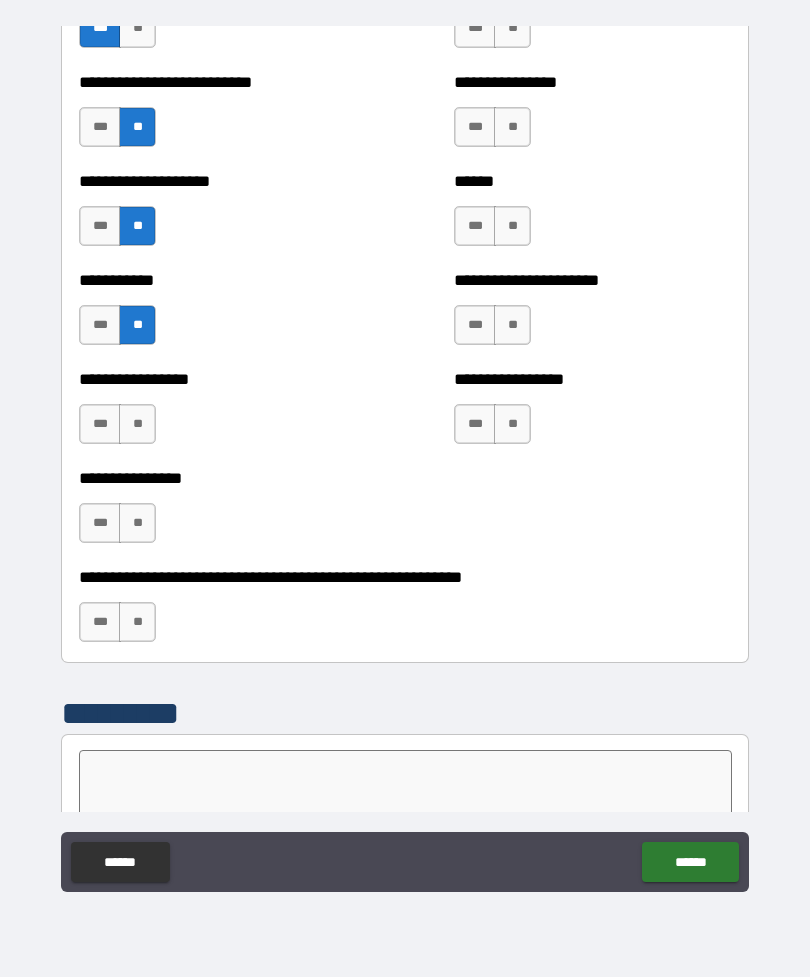 scroll, scrollTop: 5887, scrollLeft: 0, axis: vertical 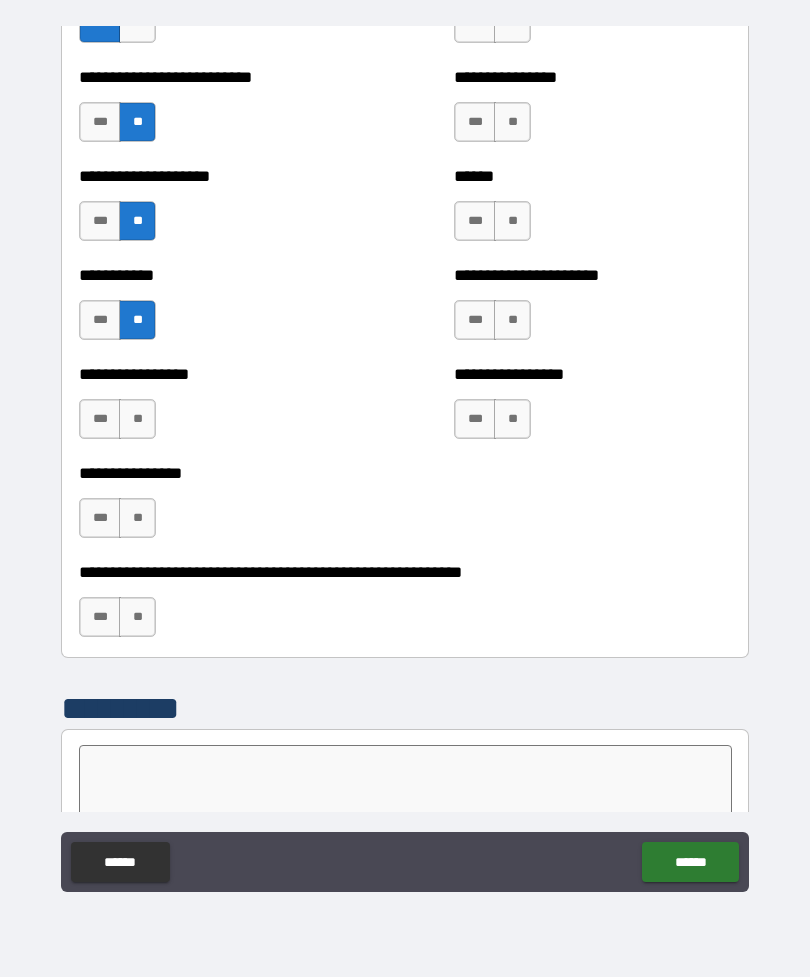 click on "**" at bounding box center (137, 419) 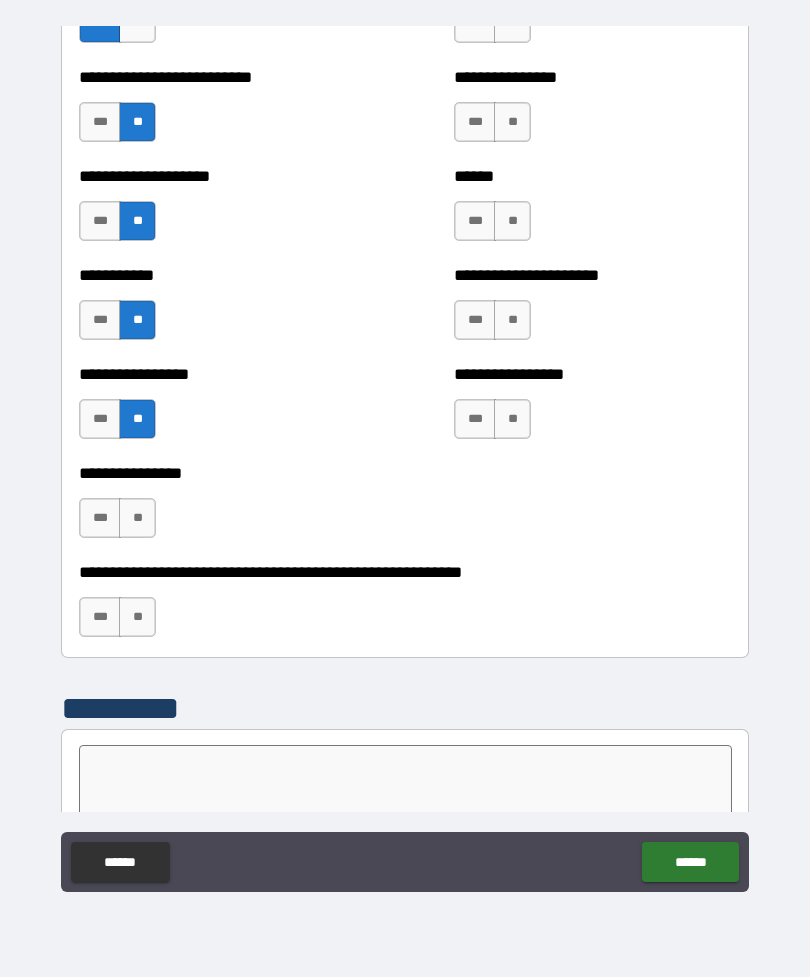 click on "**" at bounding box center [137, 518] 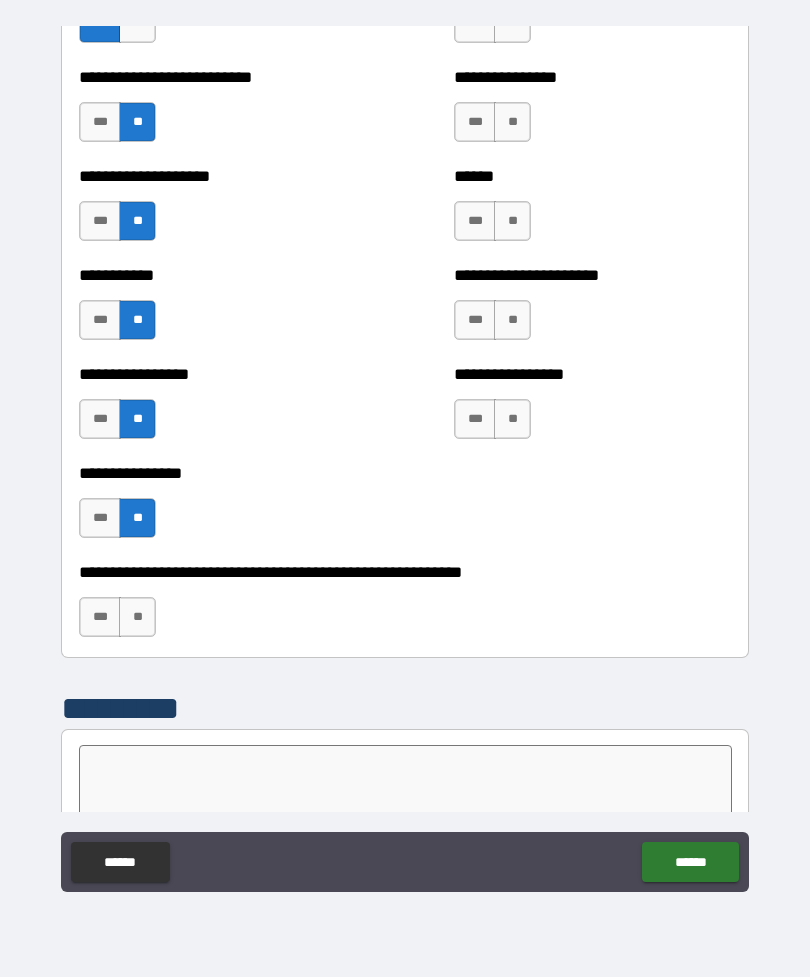 click on "**" at bounding box center [137, 617] 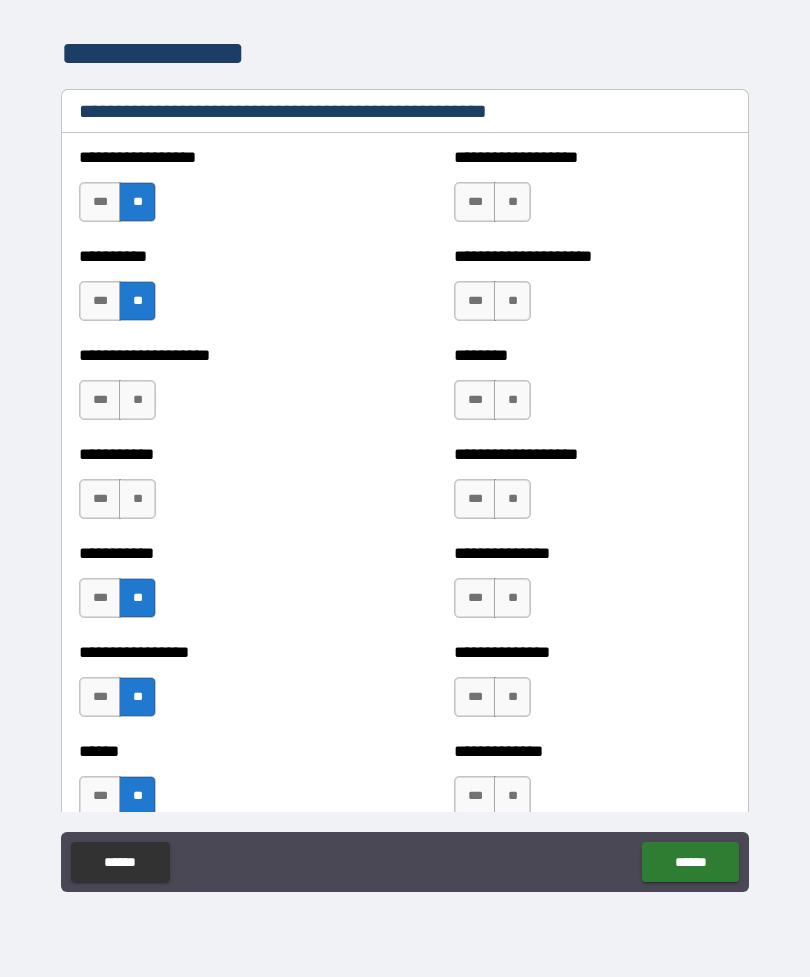 scroll, scrollTop: 2464, scrollLeft: 0, axis: vertical 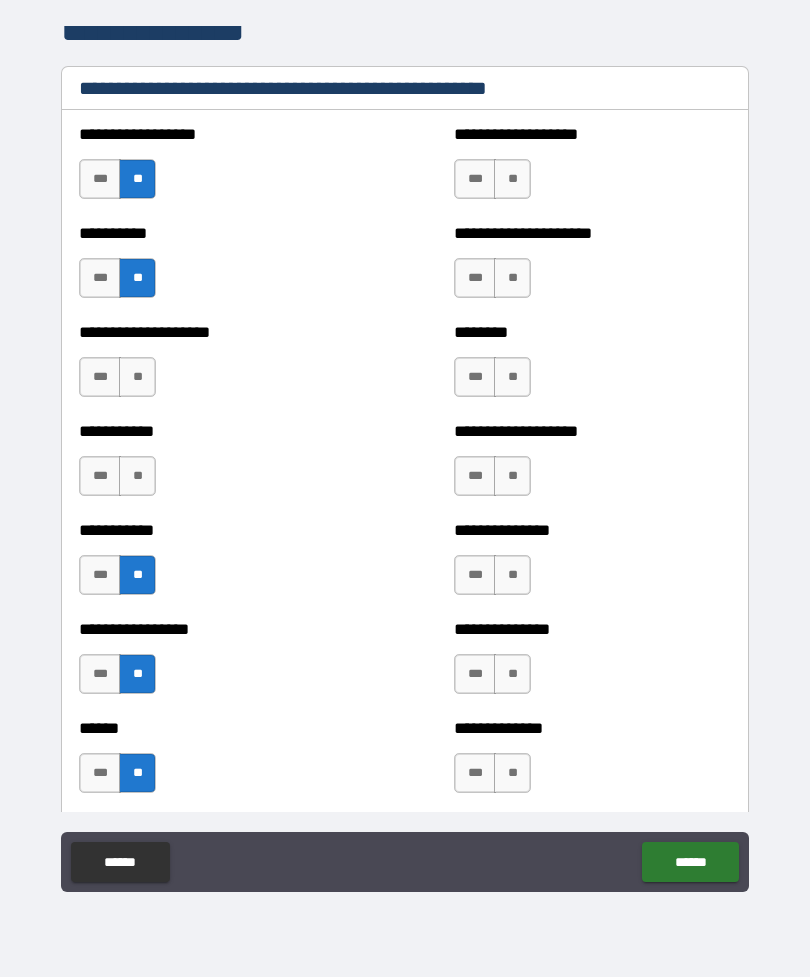 click on "**" at bounding box center (512, 179) 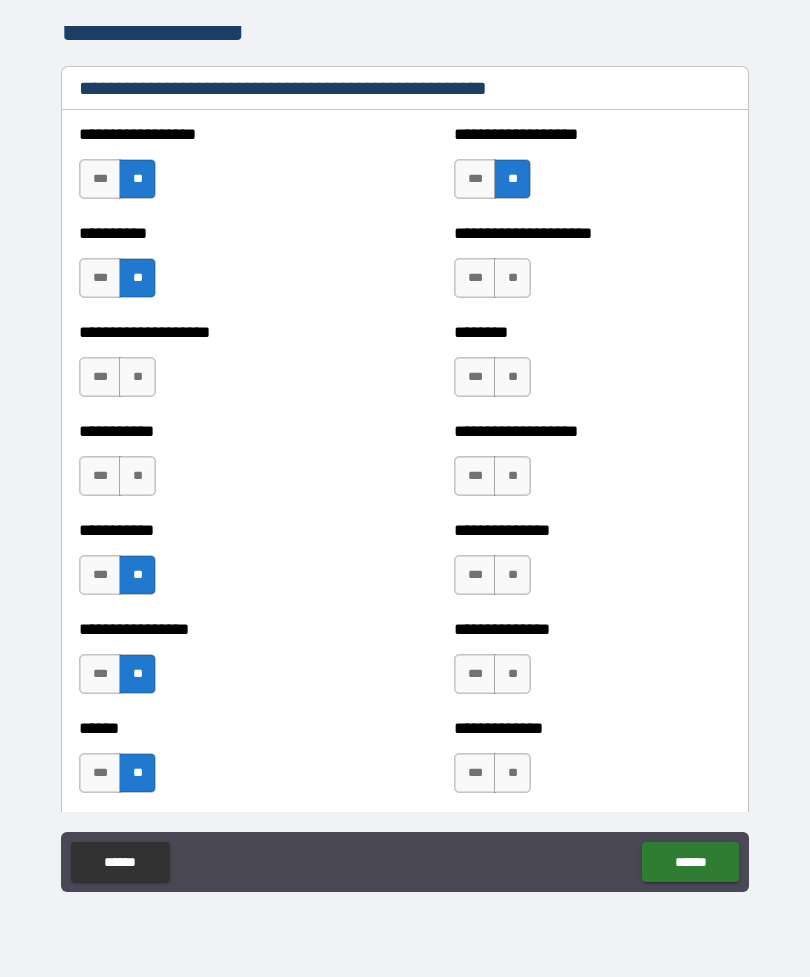 click on "**" at bounding box center [512, 278] 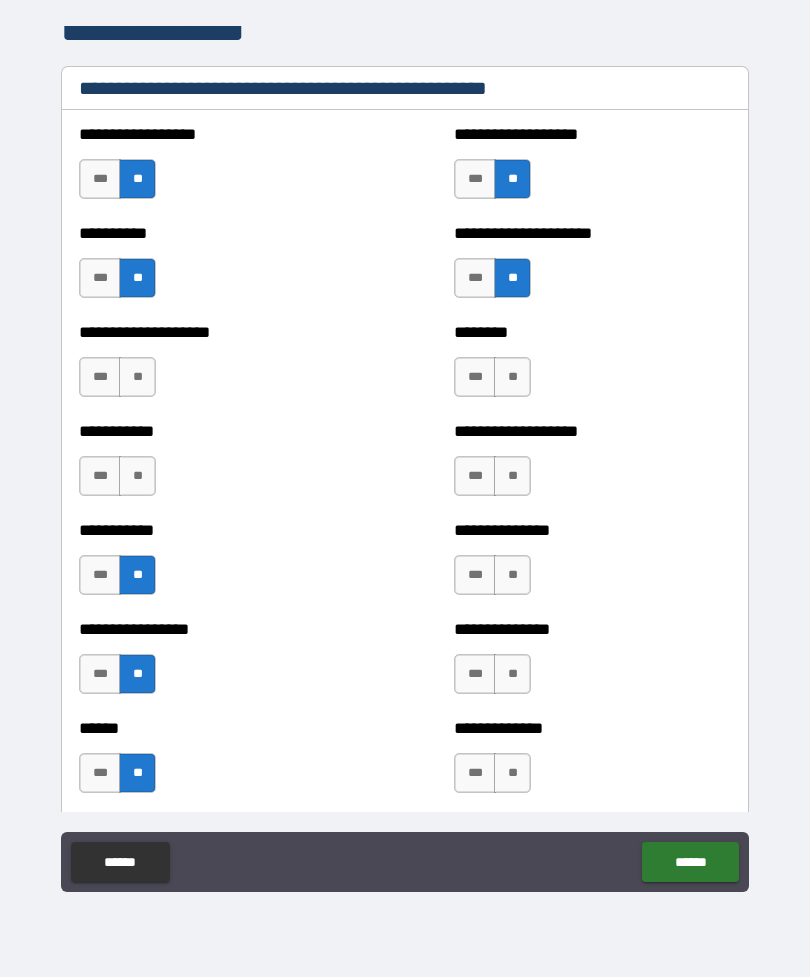 click on "******** *** **" at bounding box center [592, 367] 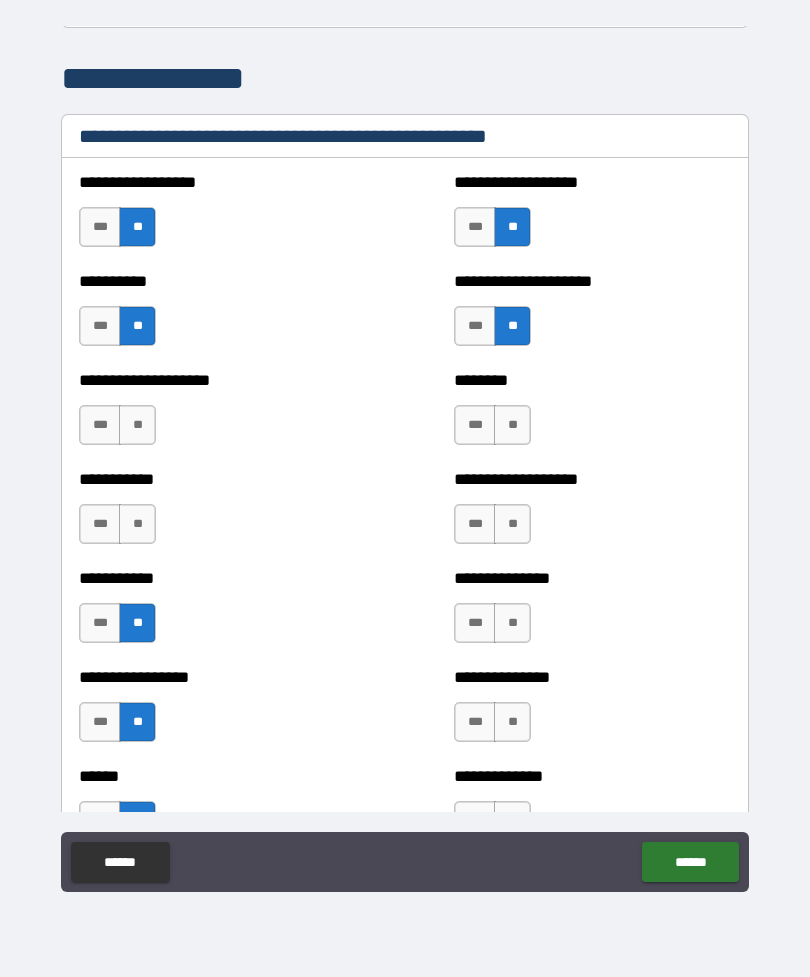 scroll, scrollTop: 2416, scrollLeft: 0, axis: vertical 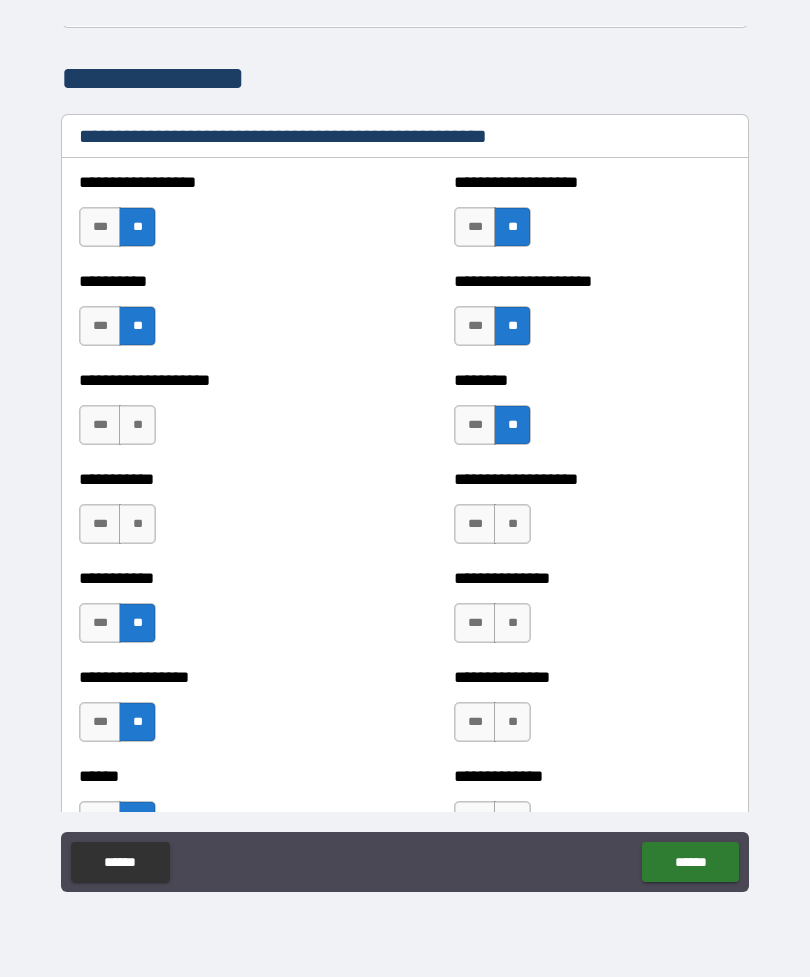 click on "**" at bounding box center [512, 524] 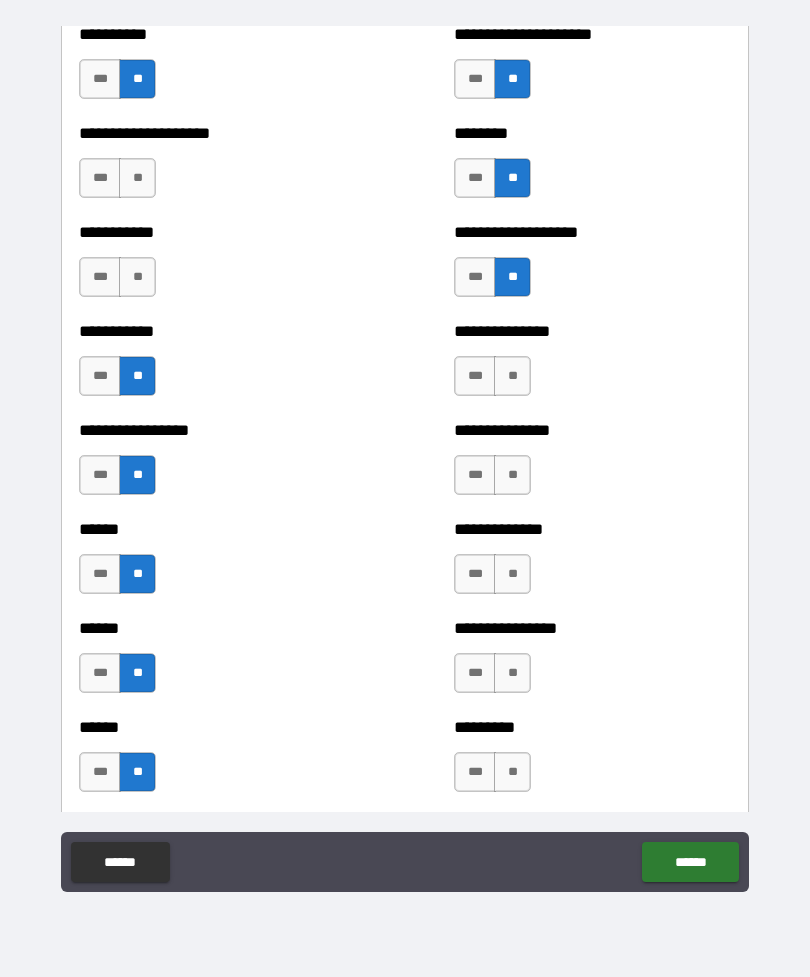 scroll, scrollTop: 2668, scrollLeft: 0, axis: vertical 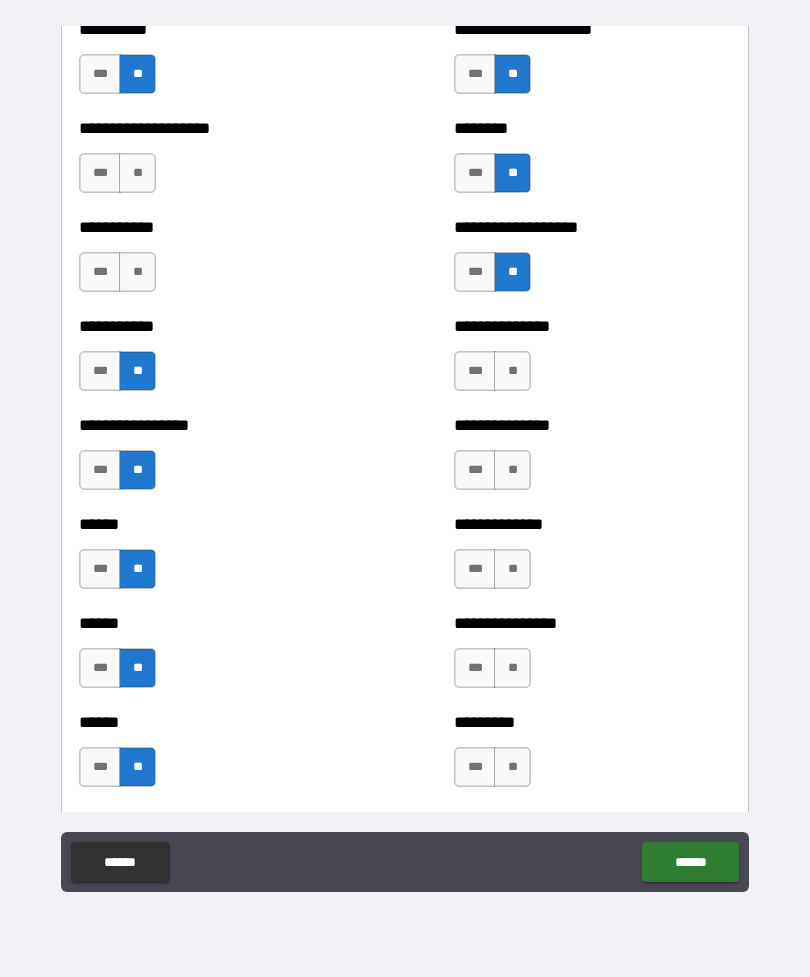 click on "**" at bounding box center (512, 371) 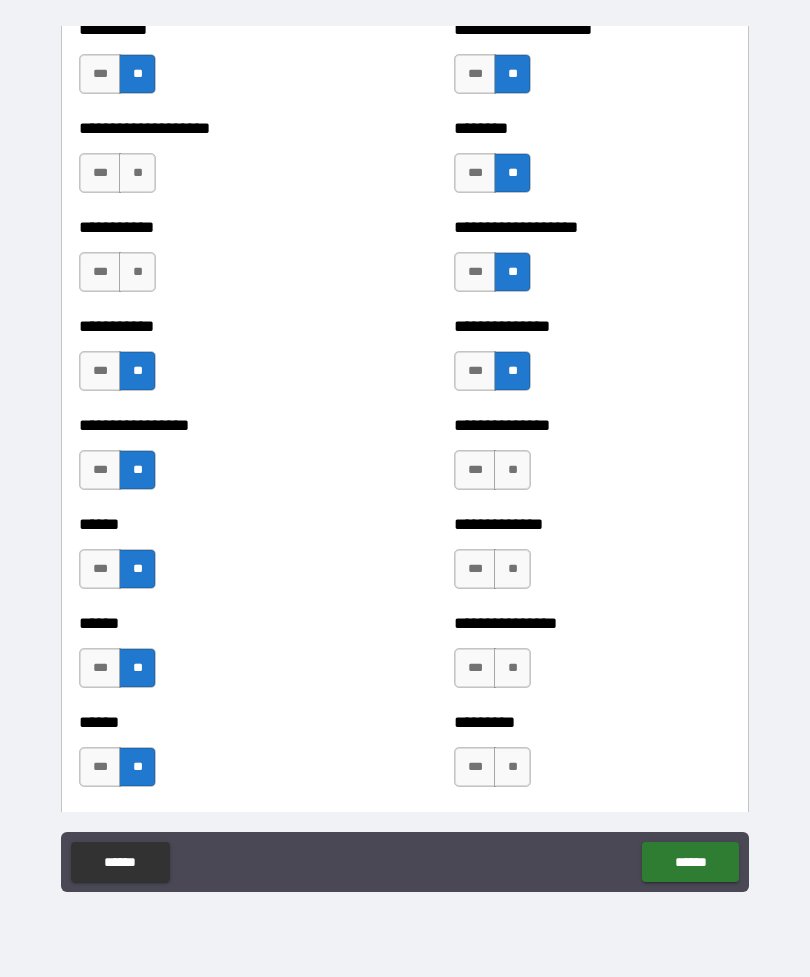 click on "**" at bounding box center (512, 470) 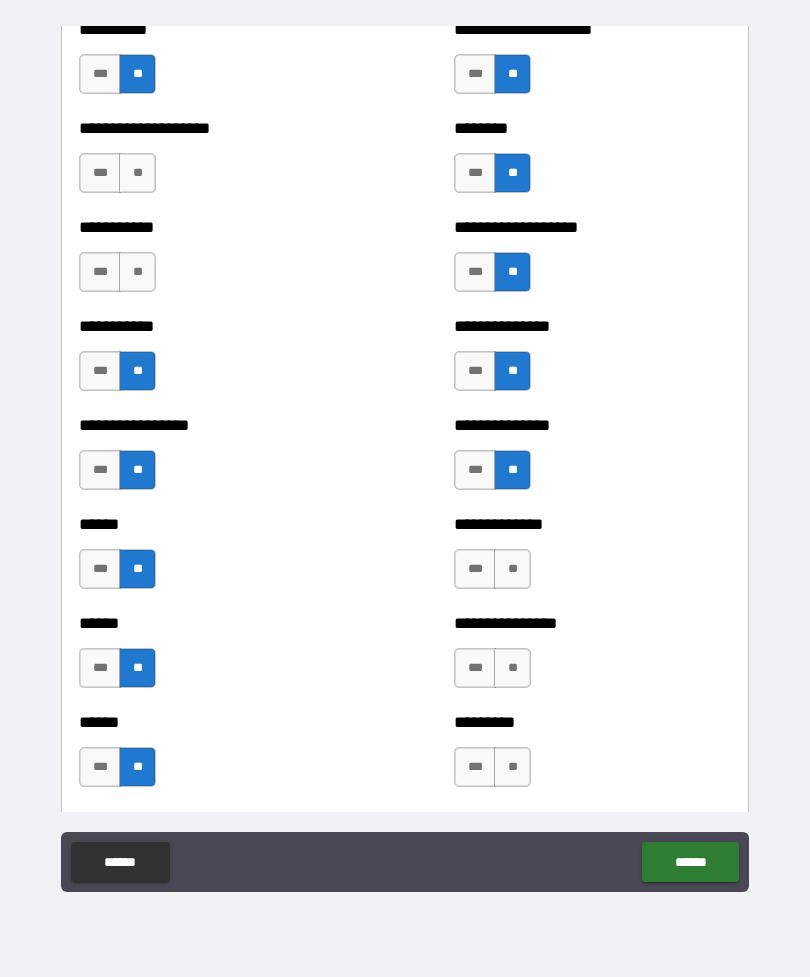 click on "**" at bounding box center (512, 569) 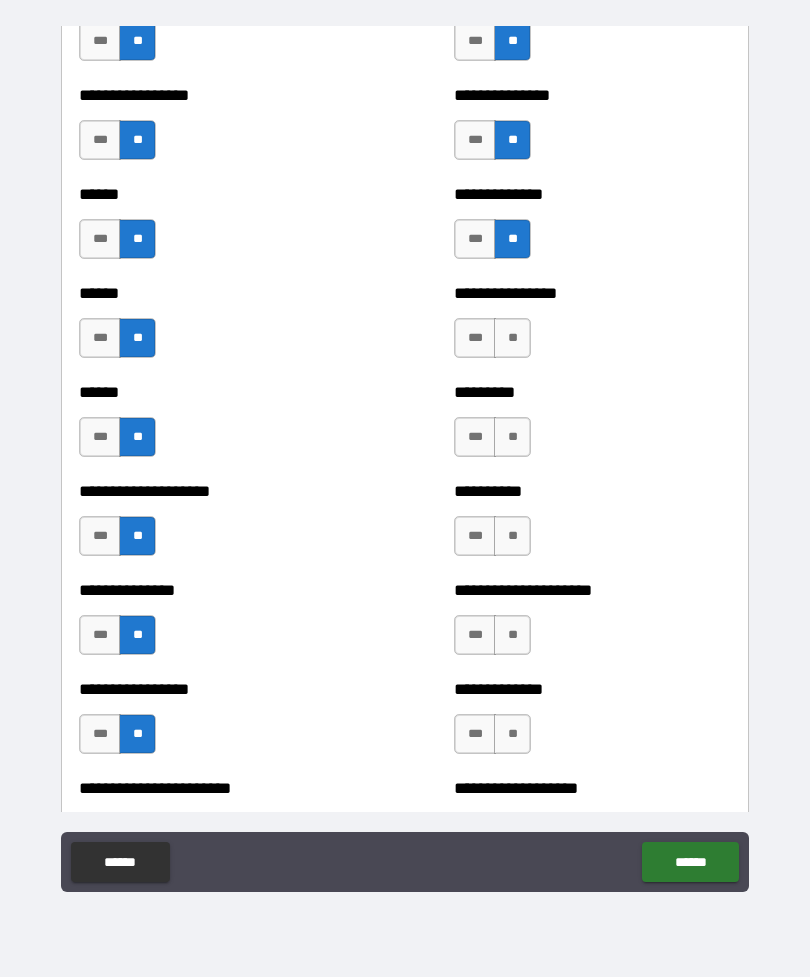 scroll, scrollTop: 3002, scrollLeft: 0, axis: vertical 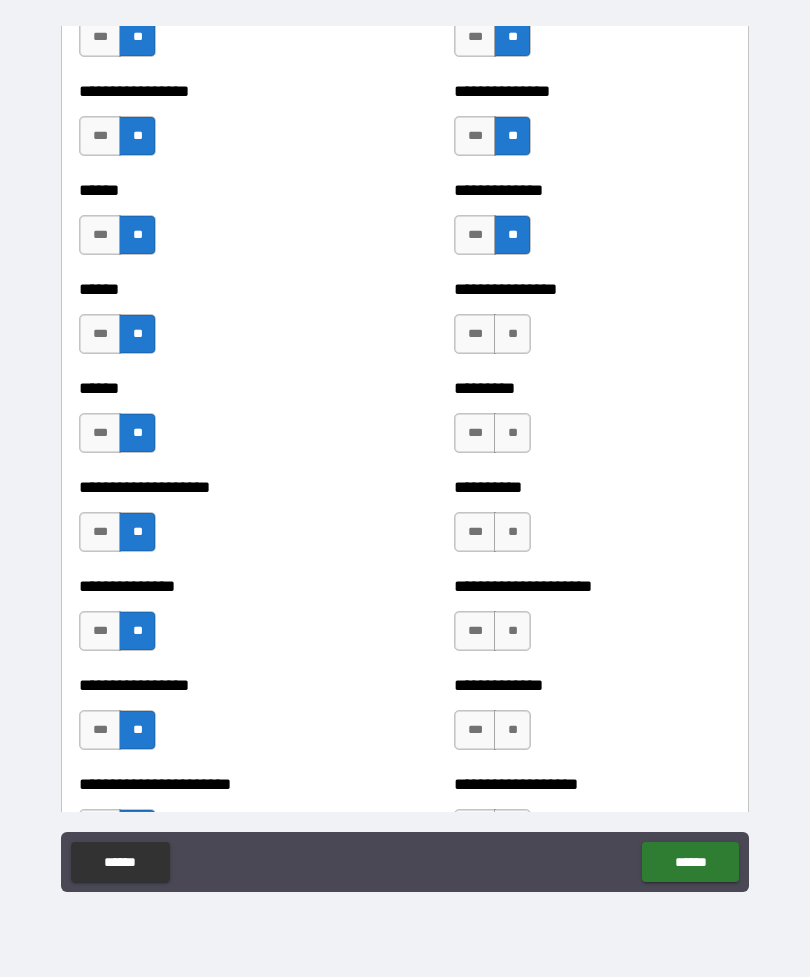 click on "**" at bounding box center (512, 334) 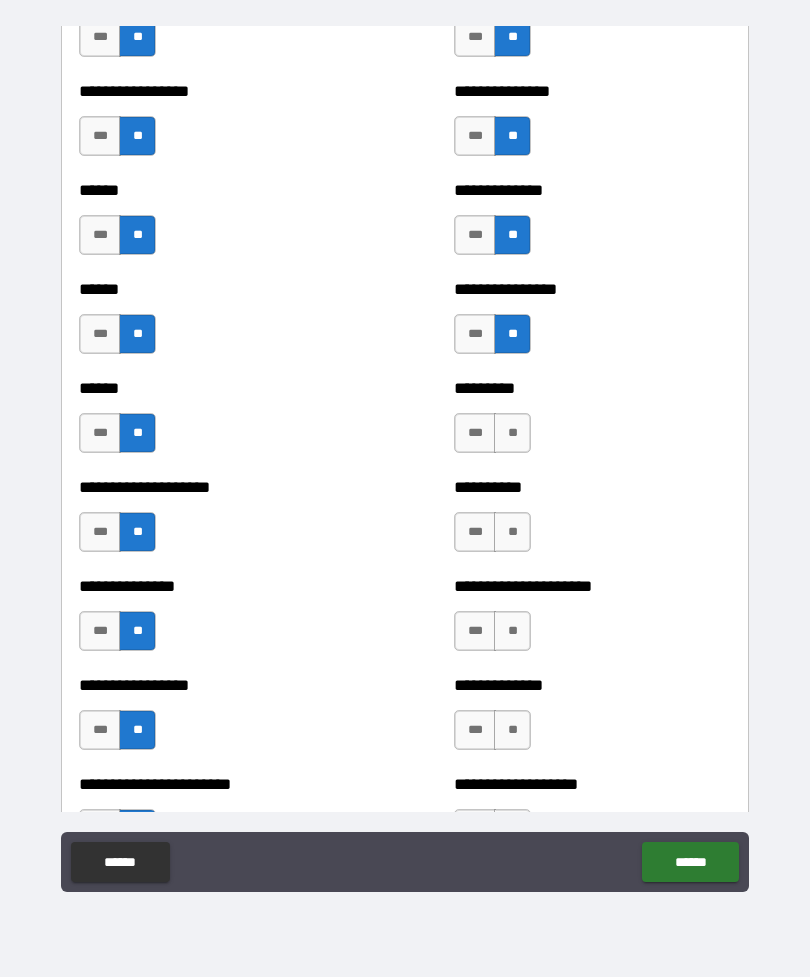 click on "**" at bounding box center (512, 433) 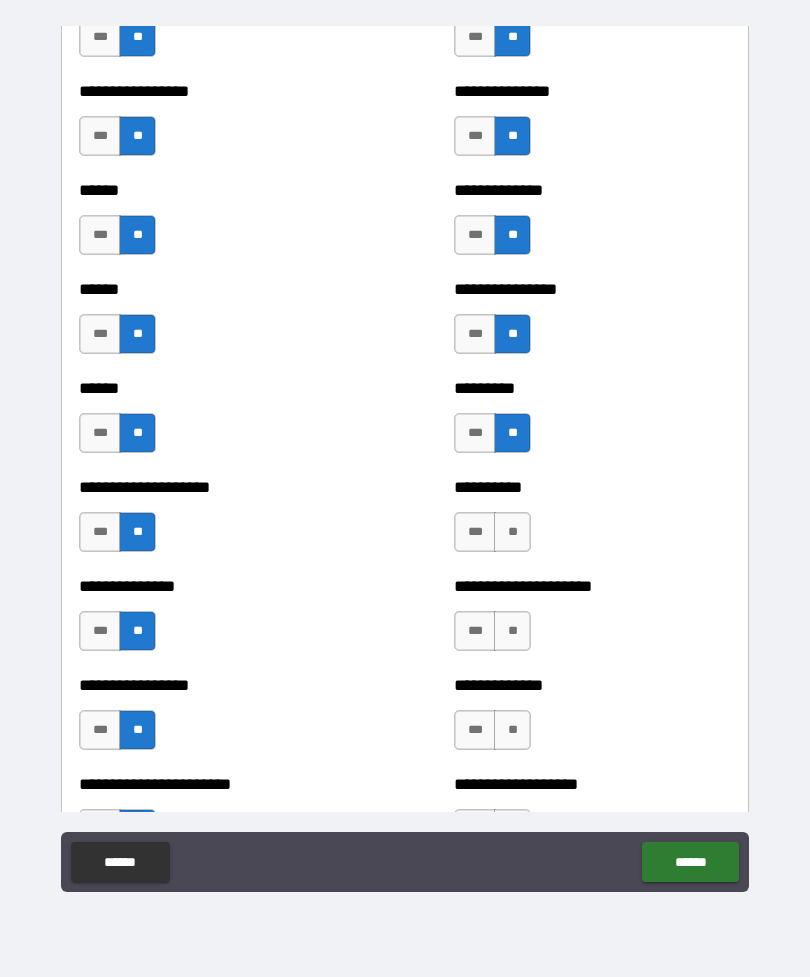 click on "**" at bounding box center (512, 532) 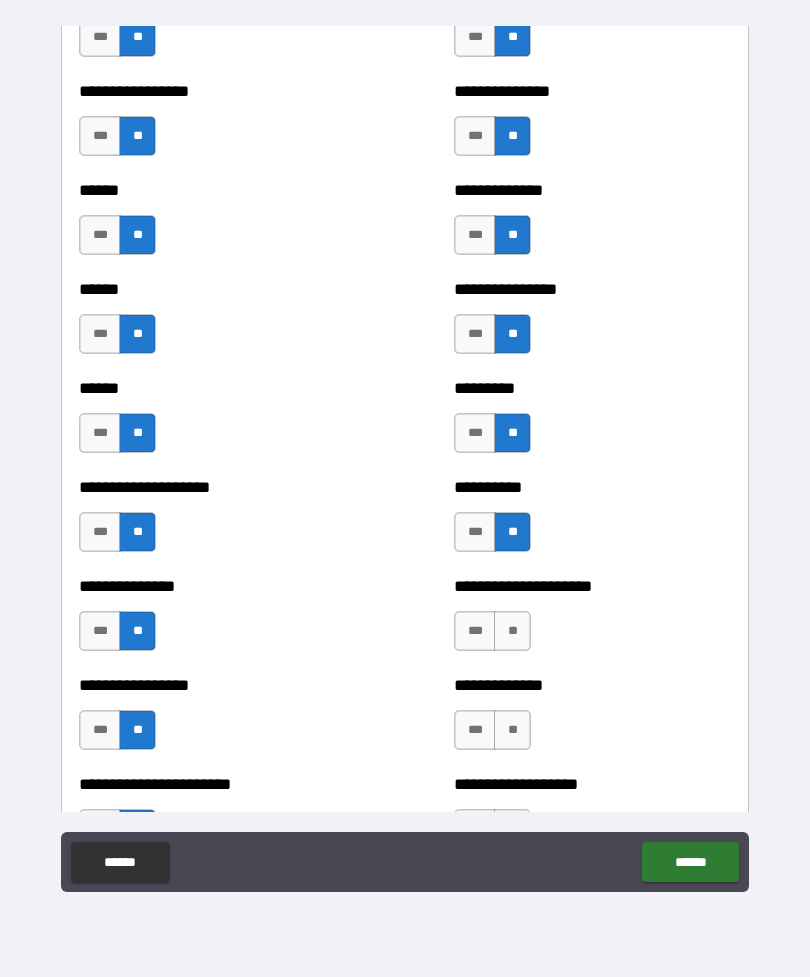 click on "**" at bounding box center [512, 631] 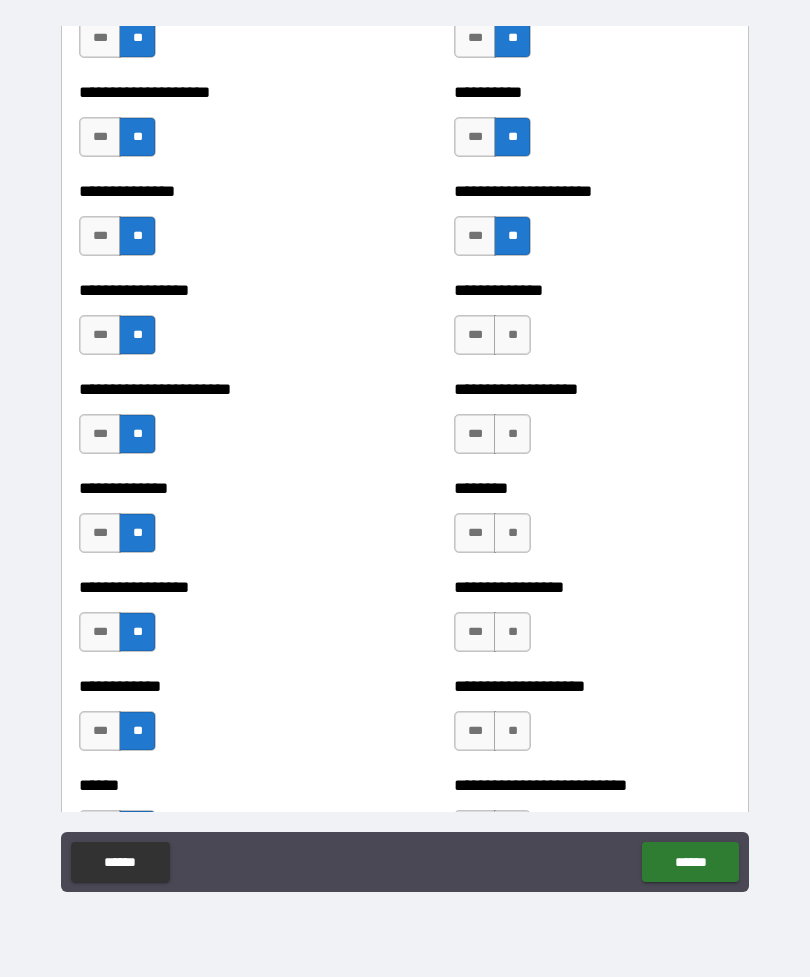 scroll, scrollTop: 3398, scrollLeft: 0, axis: vertical 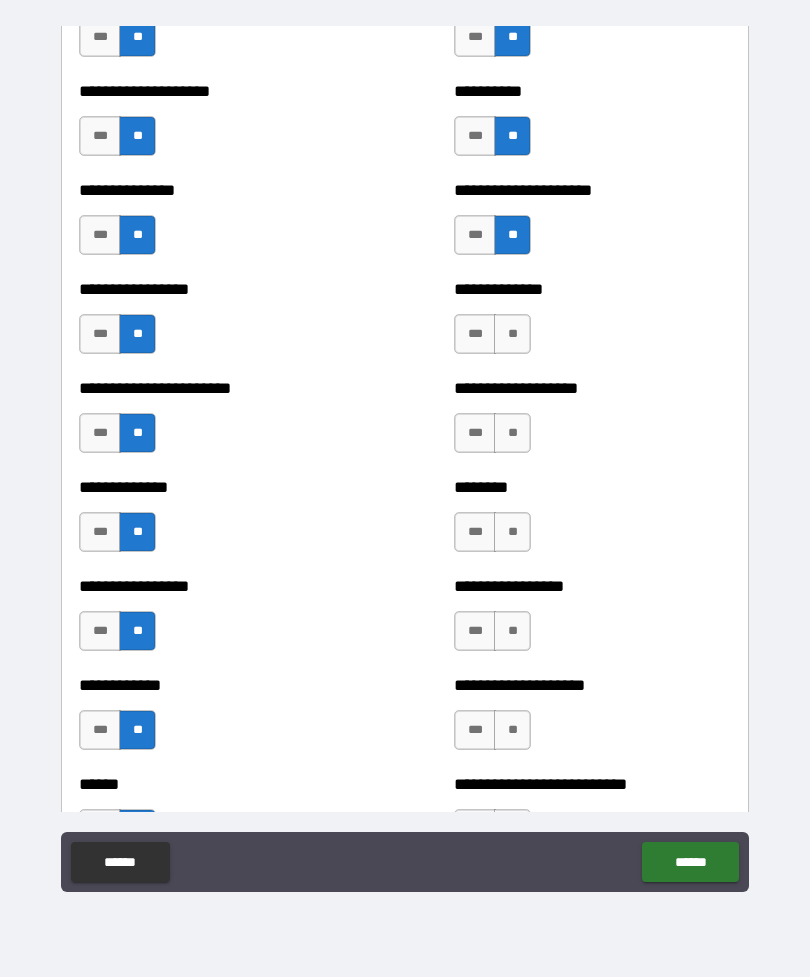 click on "**" at bounding box center [512, 334] 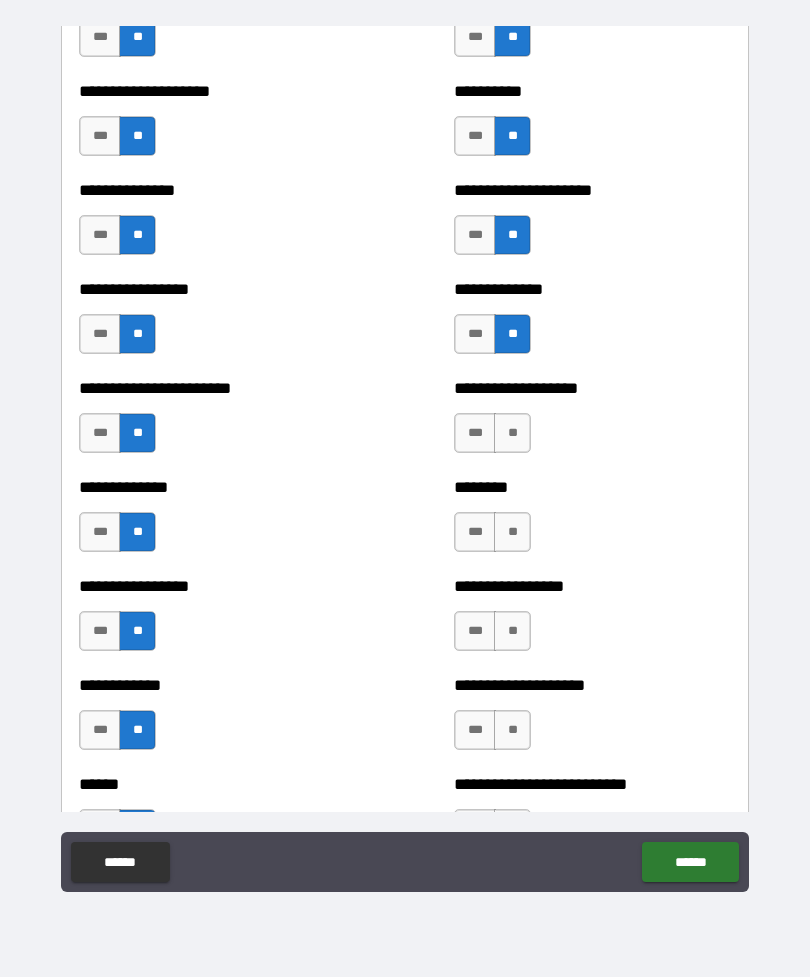 click on "**" at bounding box center (512, 433) 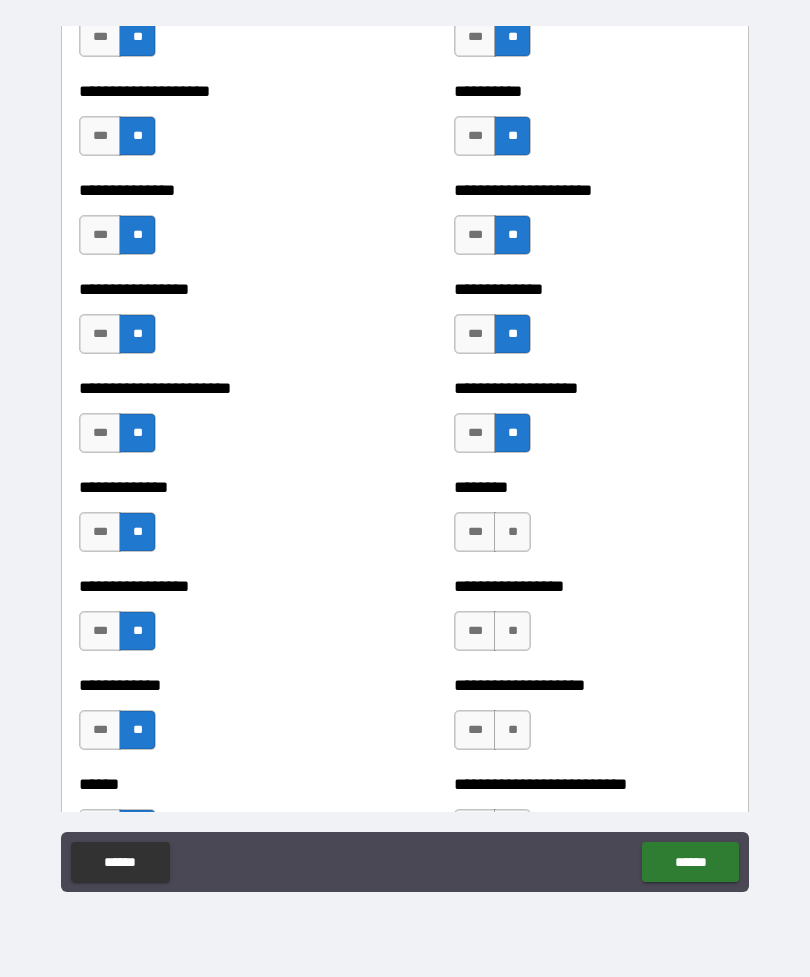 click on "**" at bounding box center (512, 532) 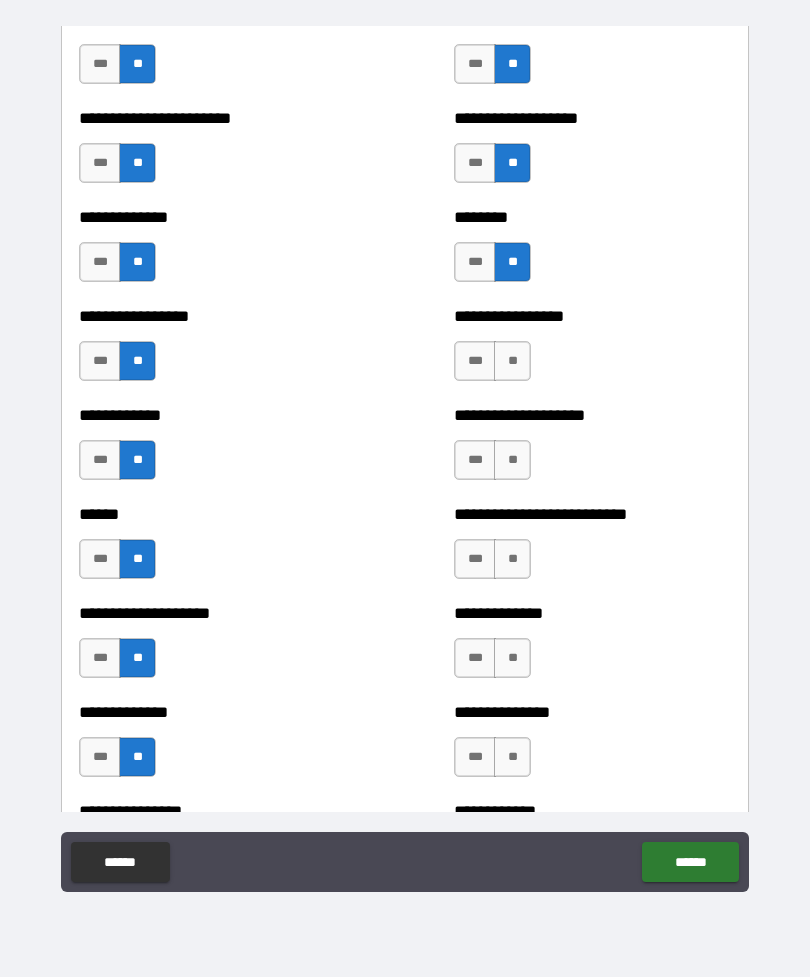 scroll, scrollTop: 3670, scrollLeft: 0, axis: vertical 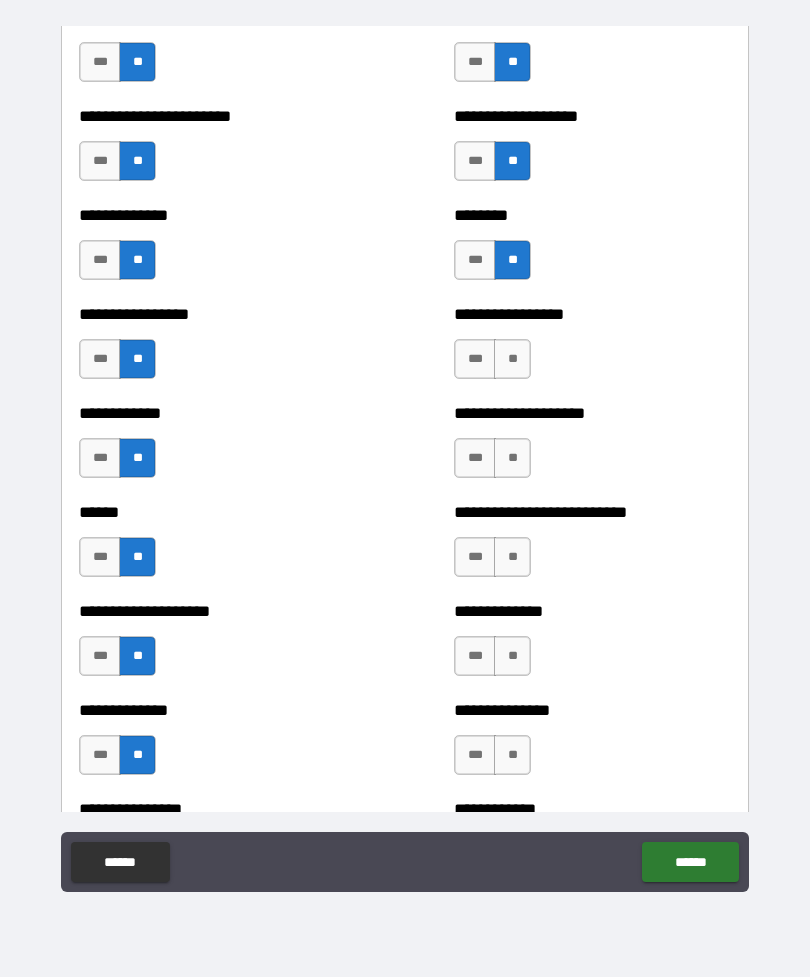 click on "**" at bounding box center [512, 359] 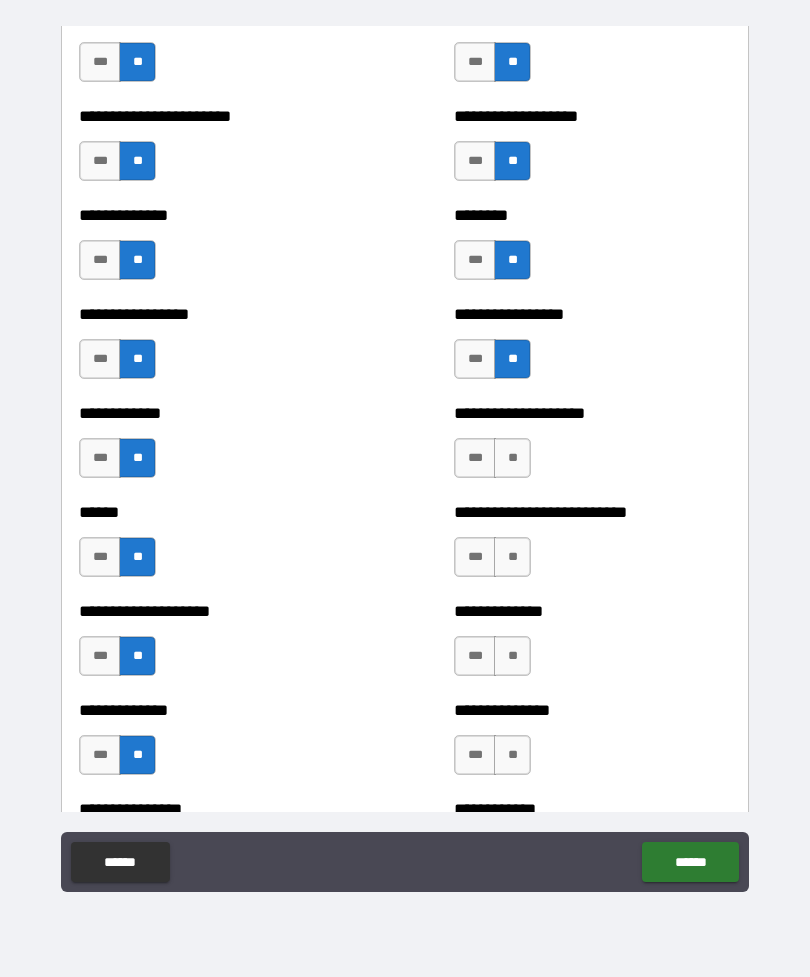 click on "**" at bounding box center [512, 458] 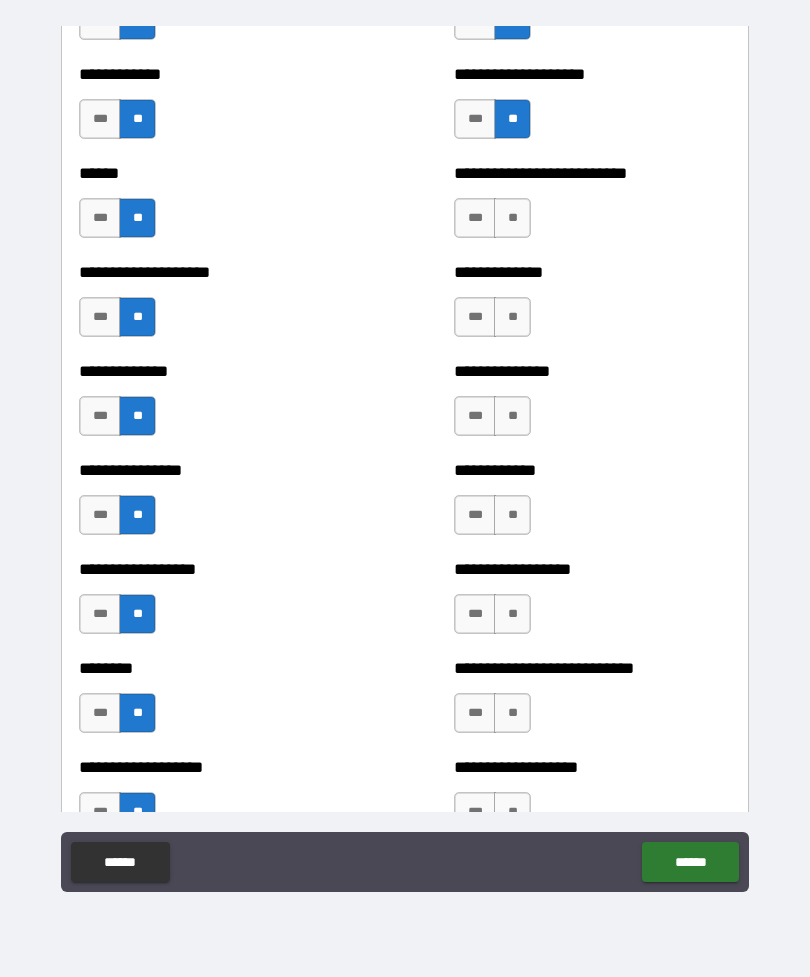 scroll, scrollTop: 4011, scrollLeft: 0, axis: vertical 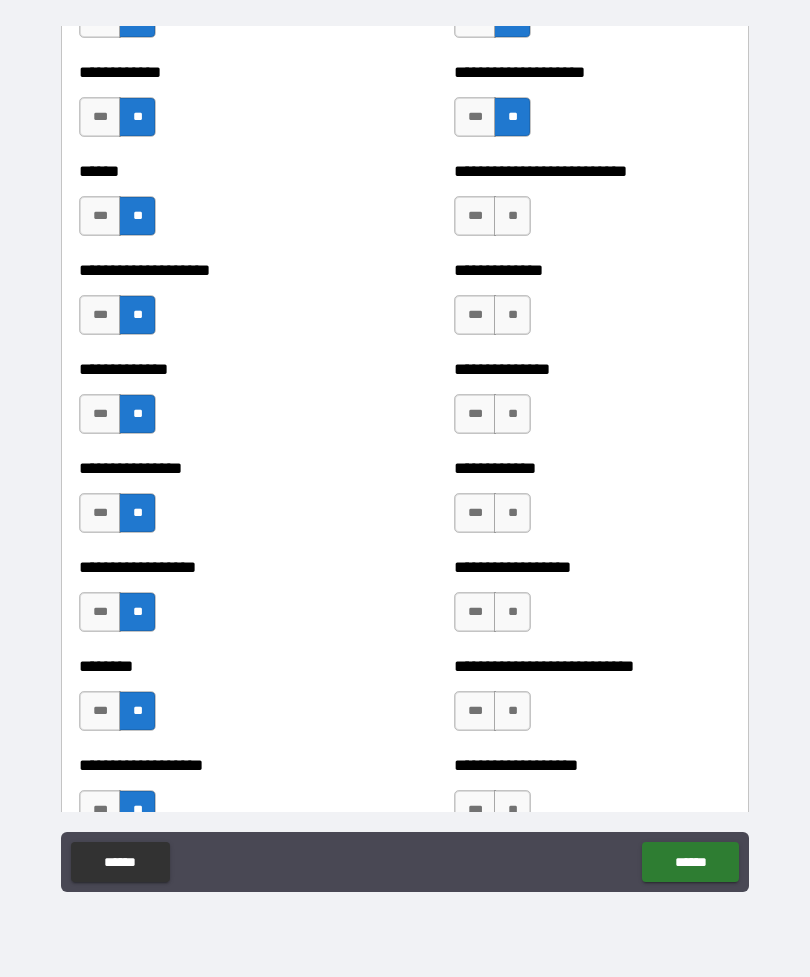 click on "**" at bounding box center (512, 216) 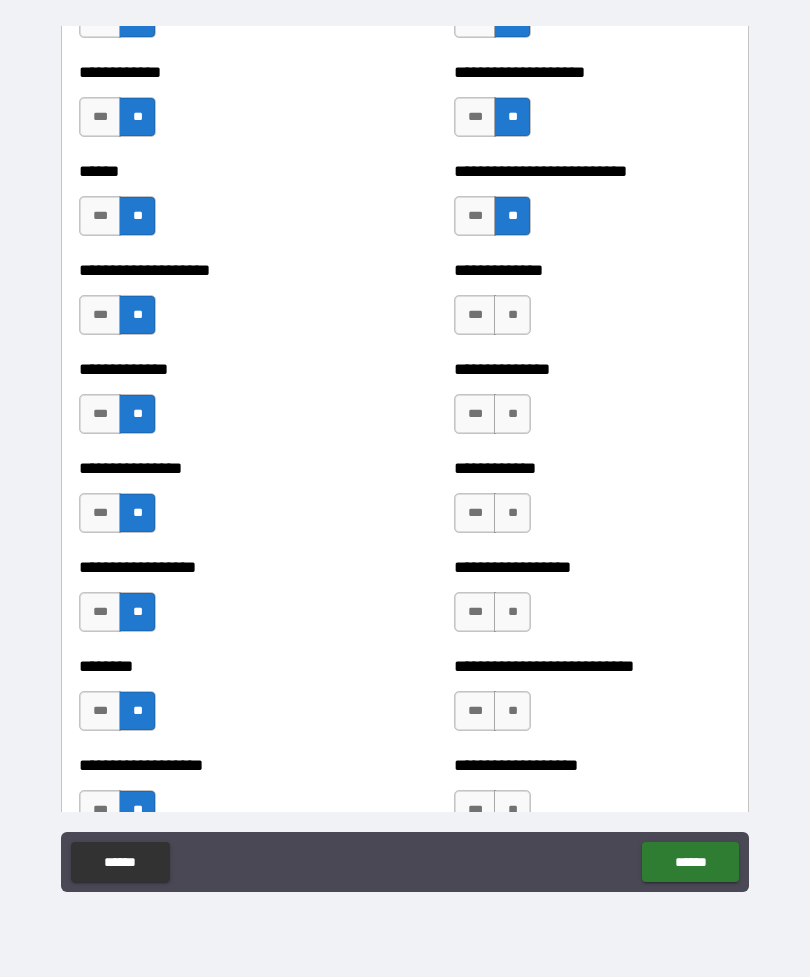 click on "**" at bounding box center [512, 414] 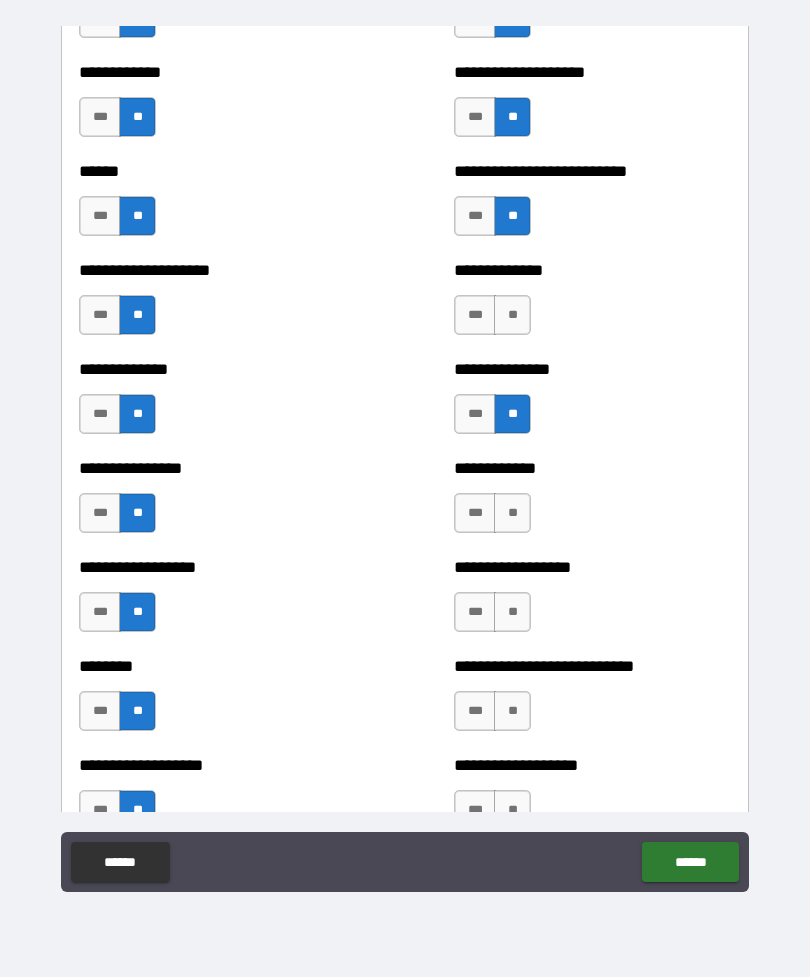 click on "**" at bounding box center [512, 513] 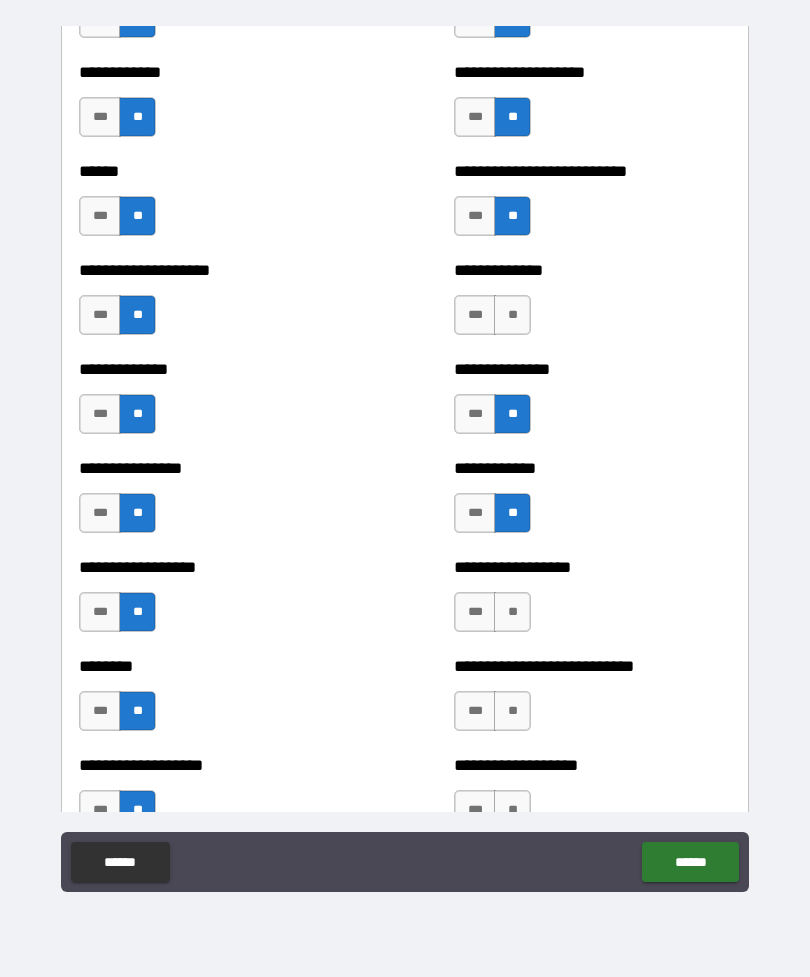 click on "**" at bounding box center (512, 612) 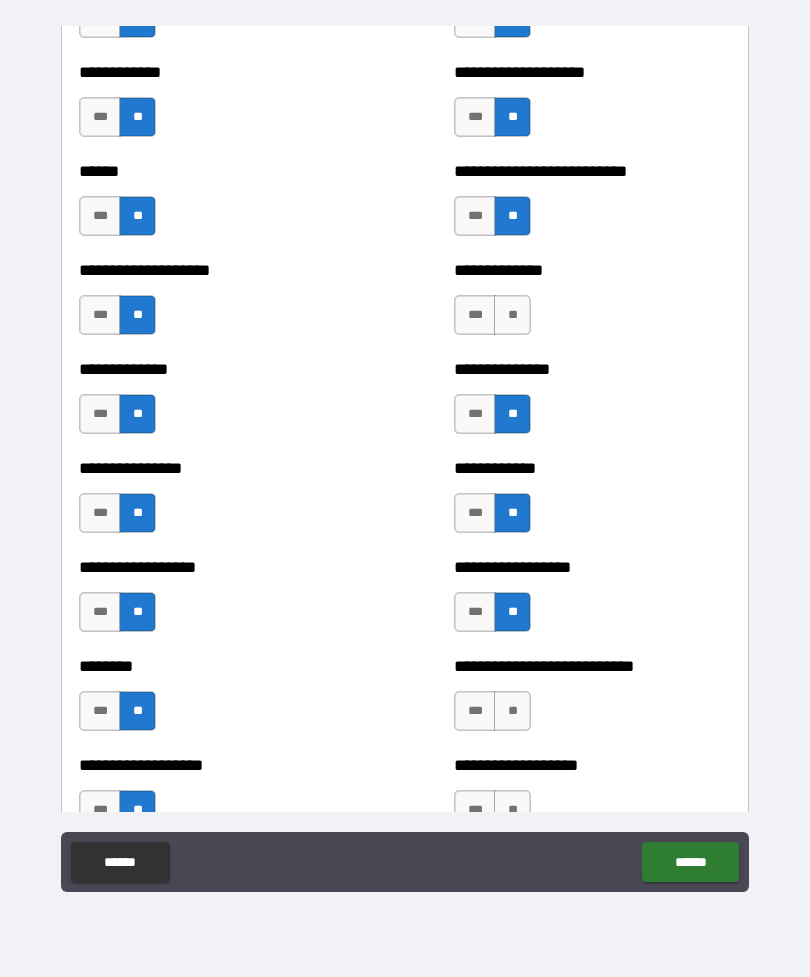 click on "**" at bounding box center [512, 315] 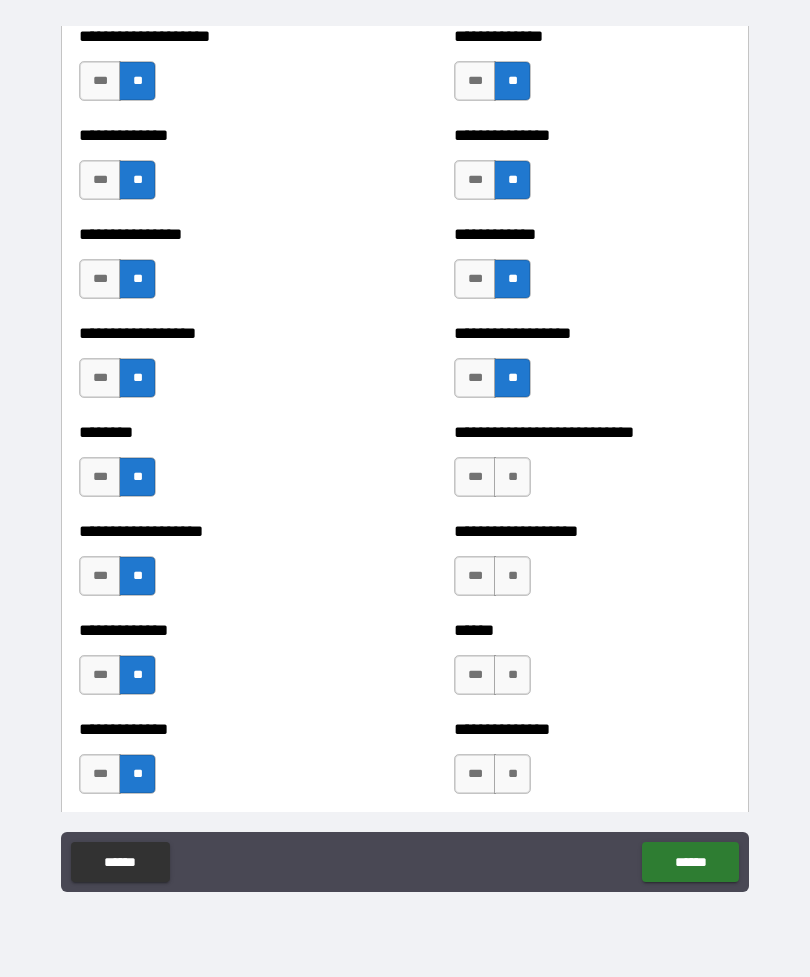 scroll, scrollTop: 4256, scrollLeft: 0, axis: vertical 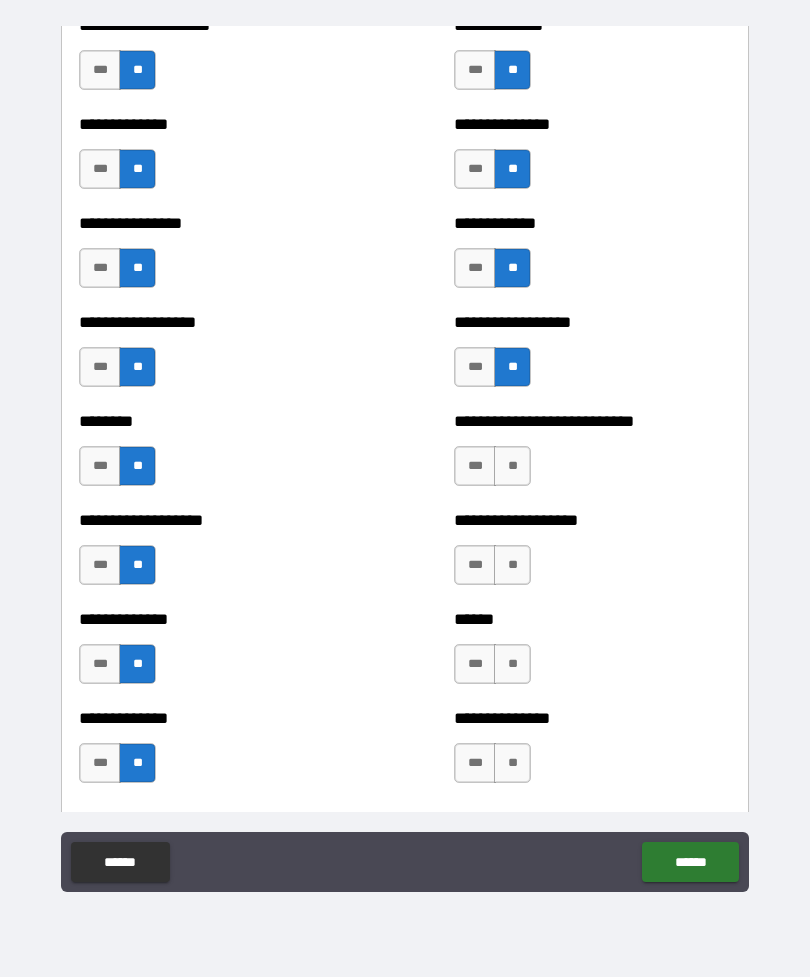 click on "**" at bounding box center (512, 466) 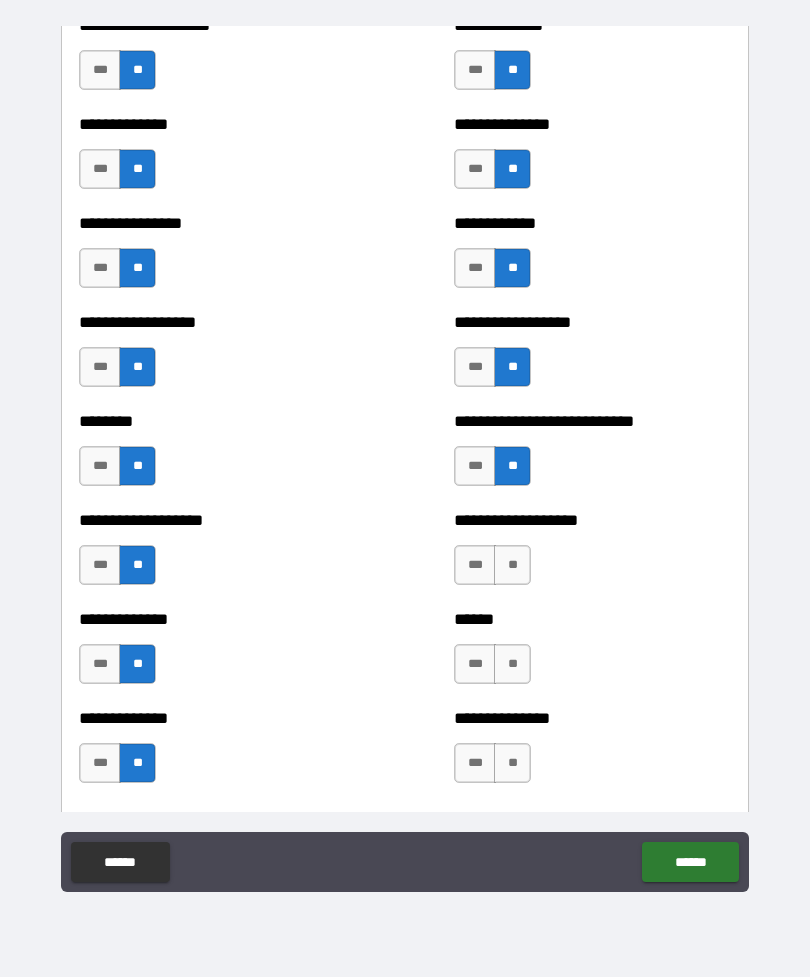 click on "**" at bounding box center [512, 565] 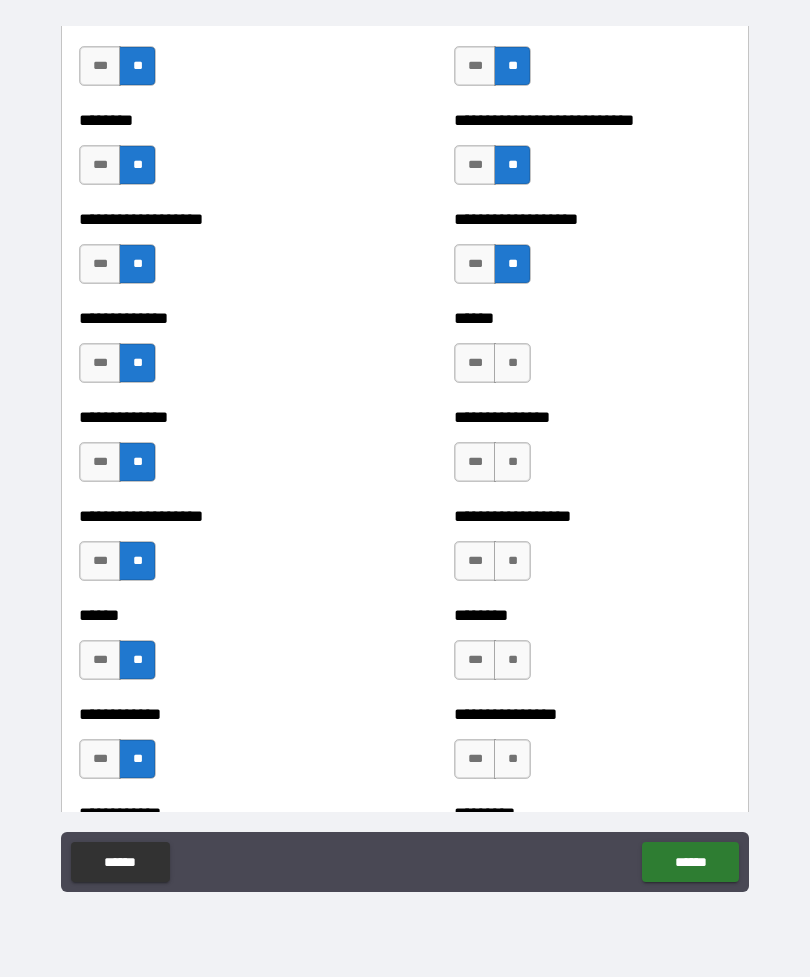 scroll, scrollTop: 4570, scrollLeft: 0, axis: vertical 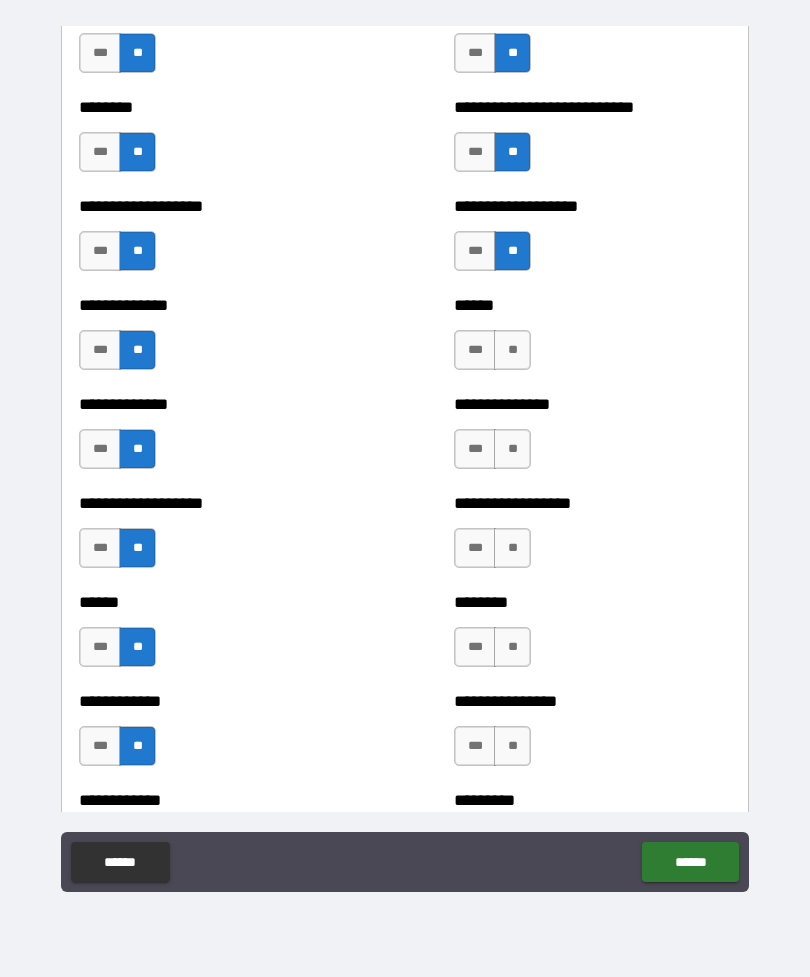 click on "***" at bounding box center [475, 251] 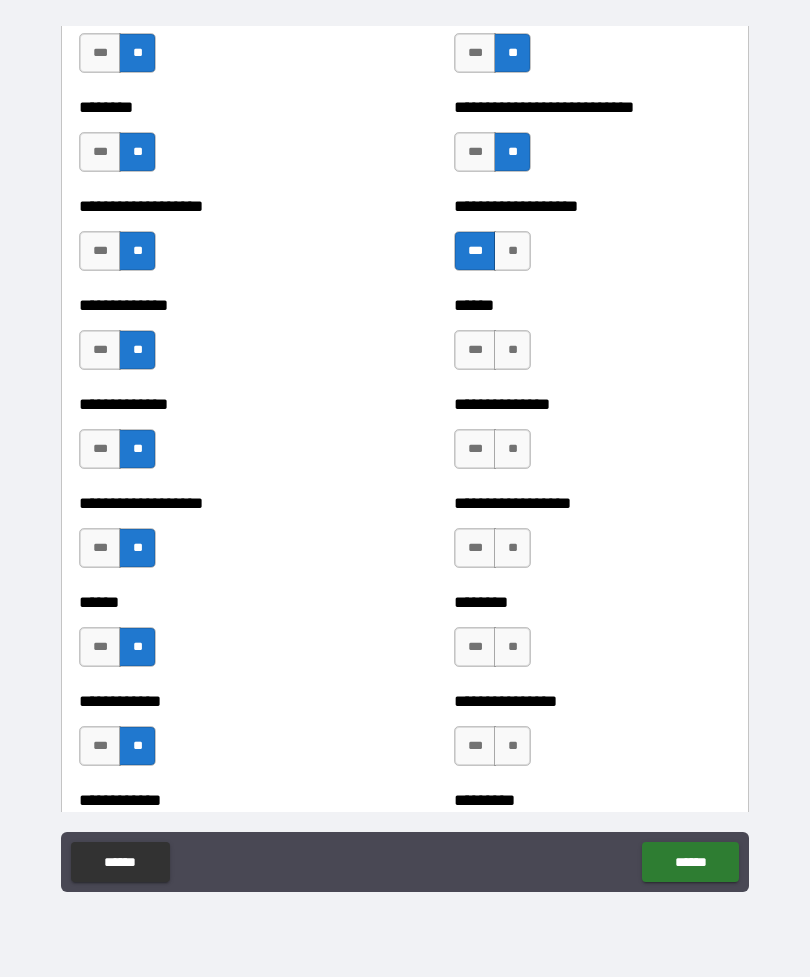 click on "**" at bounding box center [512, 350] 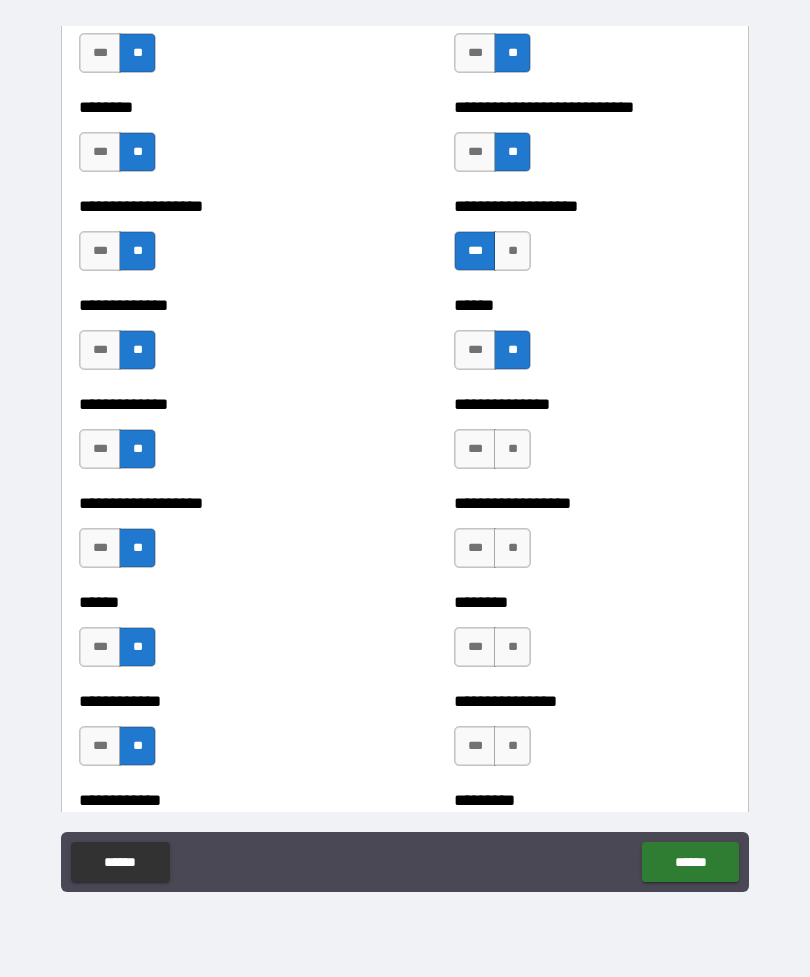 click on "**" at bounding box center [512, 449] 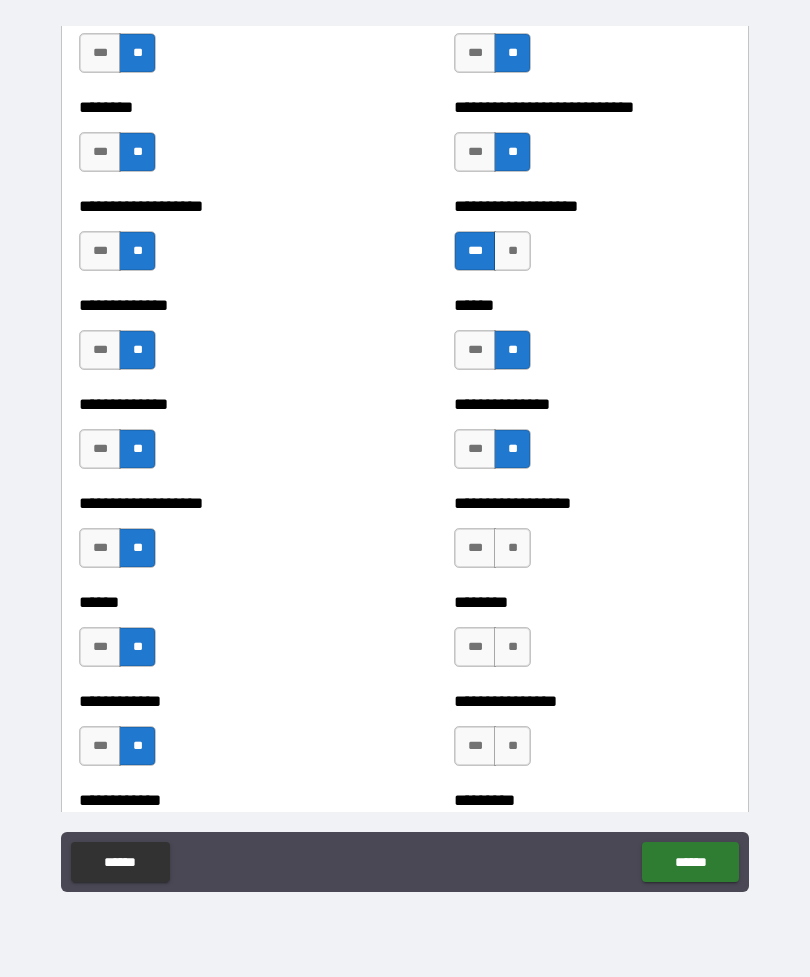 click on "**" at bounding box center (512, 548) 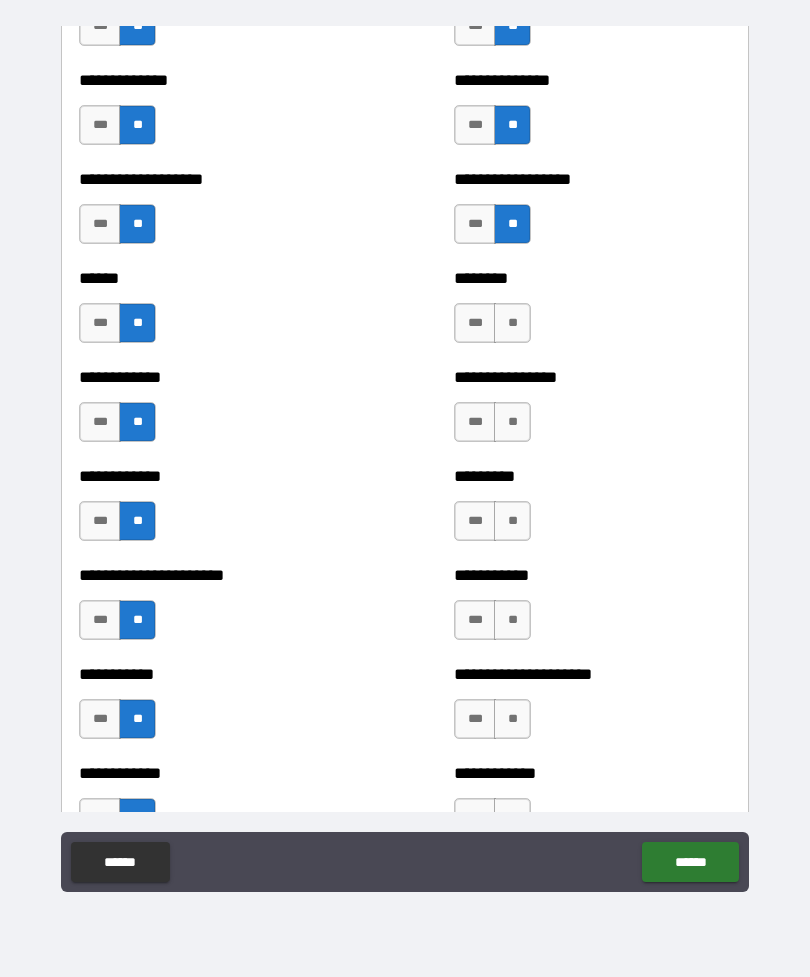 scroll, scrollTop: 4905, scrollLeft: 0, axis: vertical 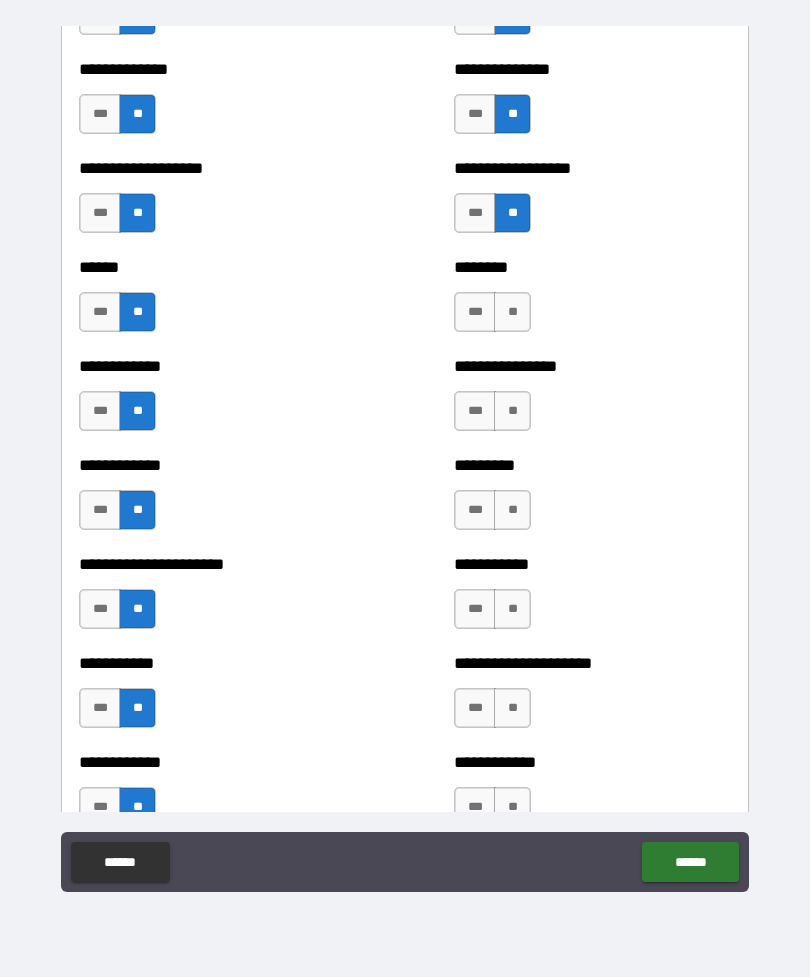 click on "**" at bounding box center (512, 312) 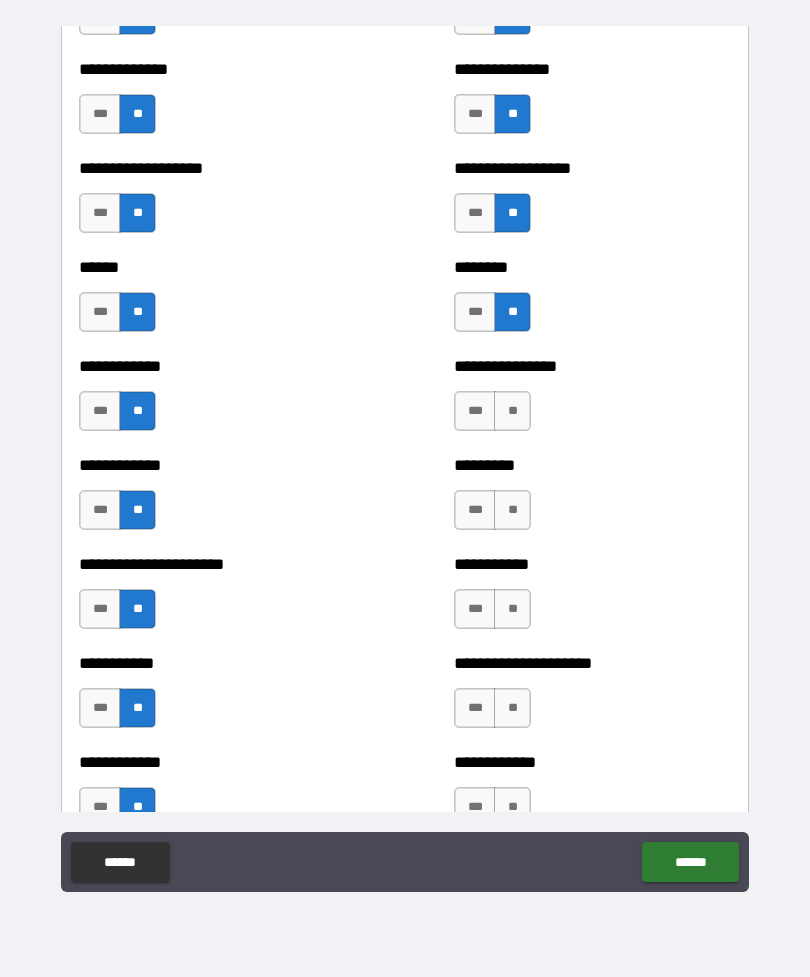 click on "**" at bounding box center [512, 411] 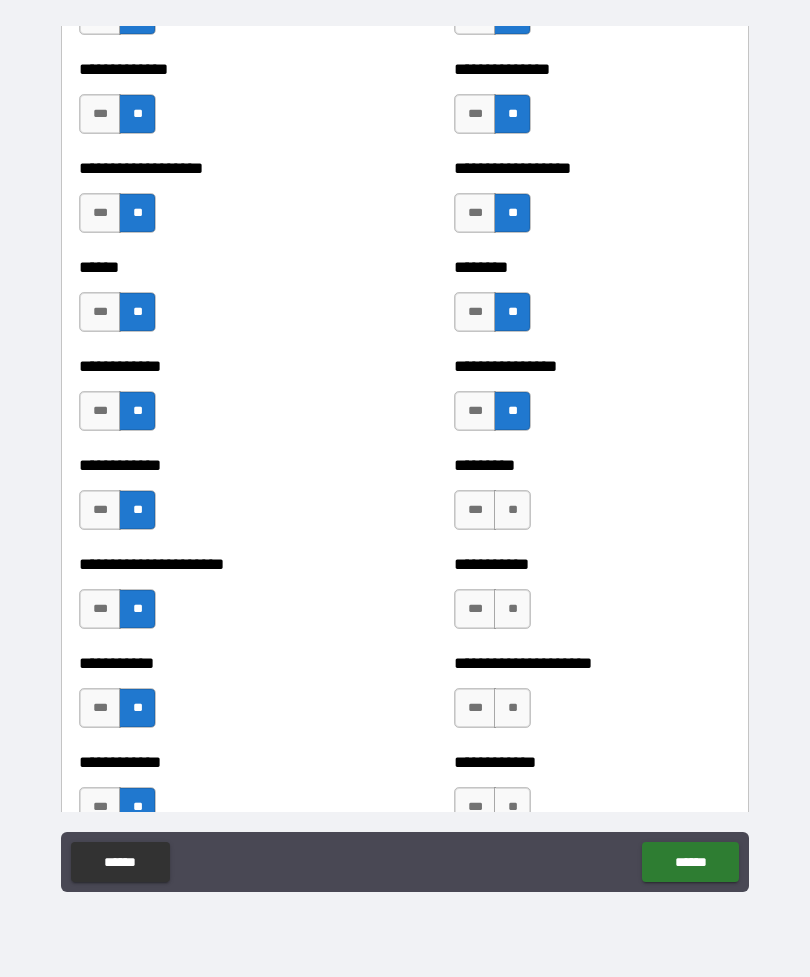 click on "**" at bounding box center [512, 510] 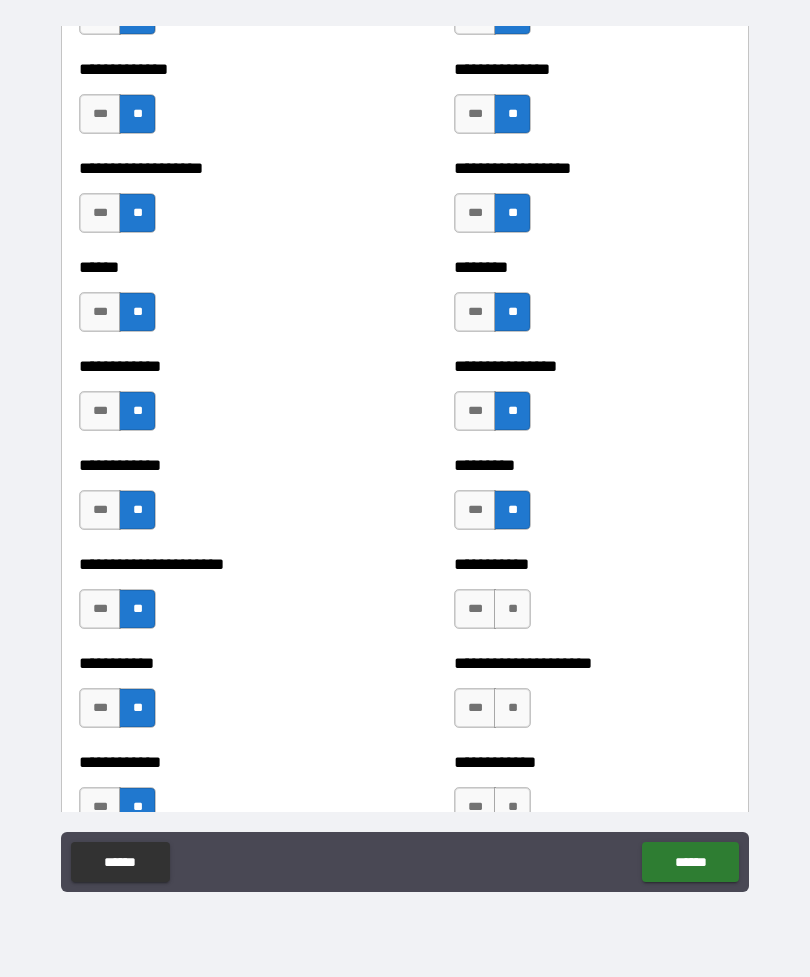 click on "**" at bounding box center [512, 609] 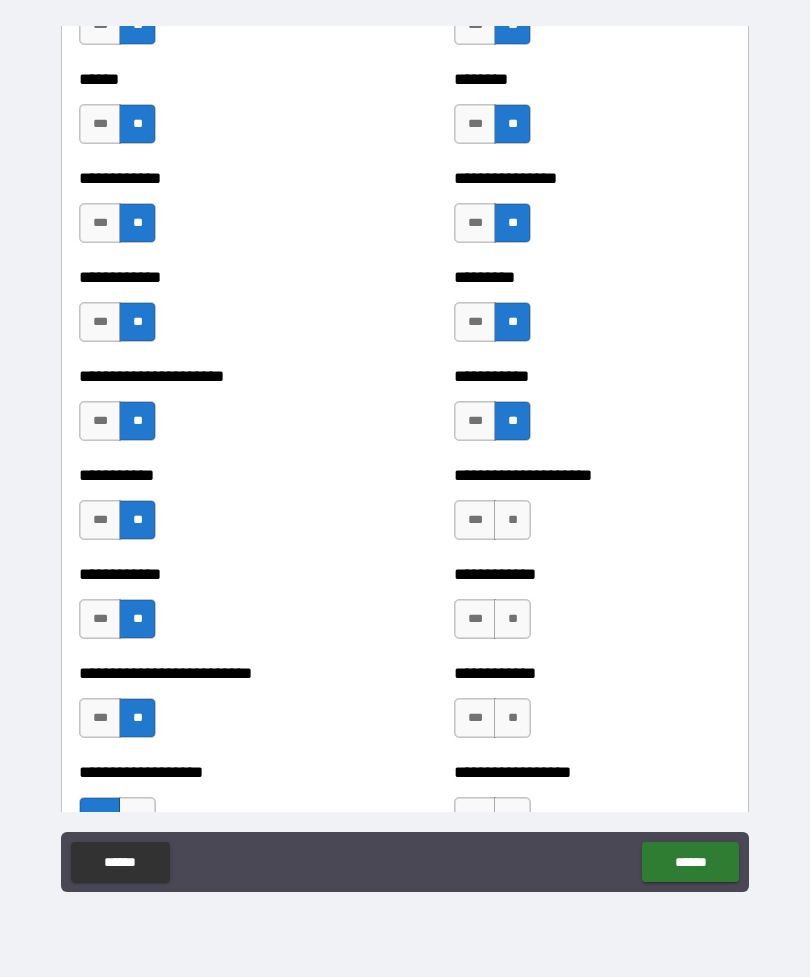 scroll, scrollTop: 5098, scrollLeft: 0, axis: vertical 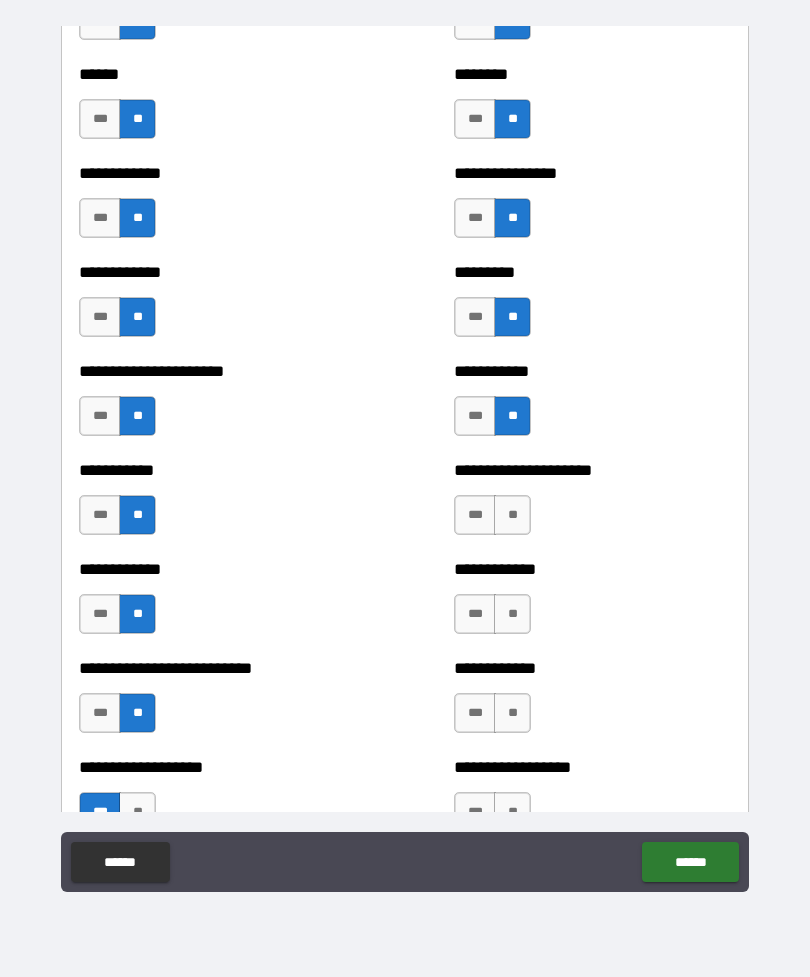 click on "**" at bounding box center (512, 515) 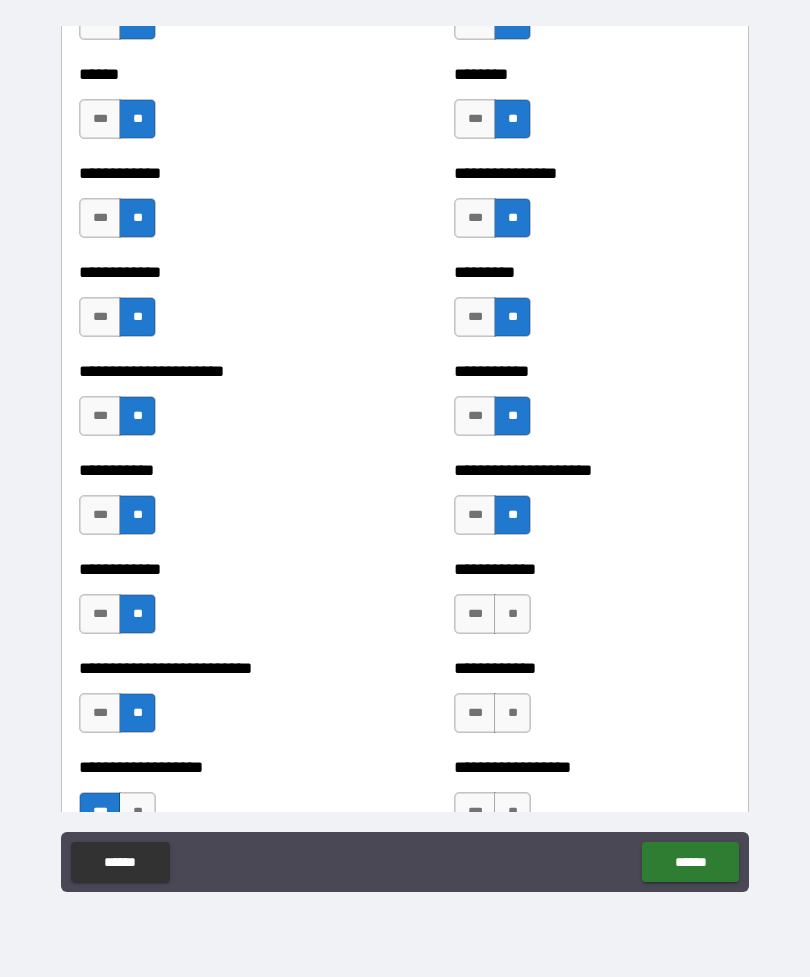 click on "**" at bounding box center [512, 614] 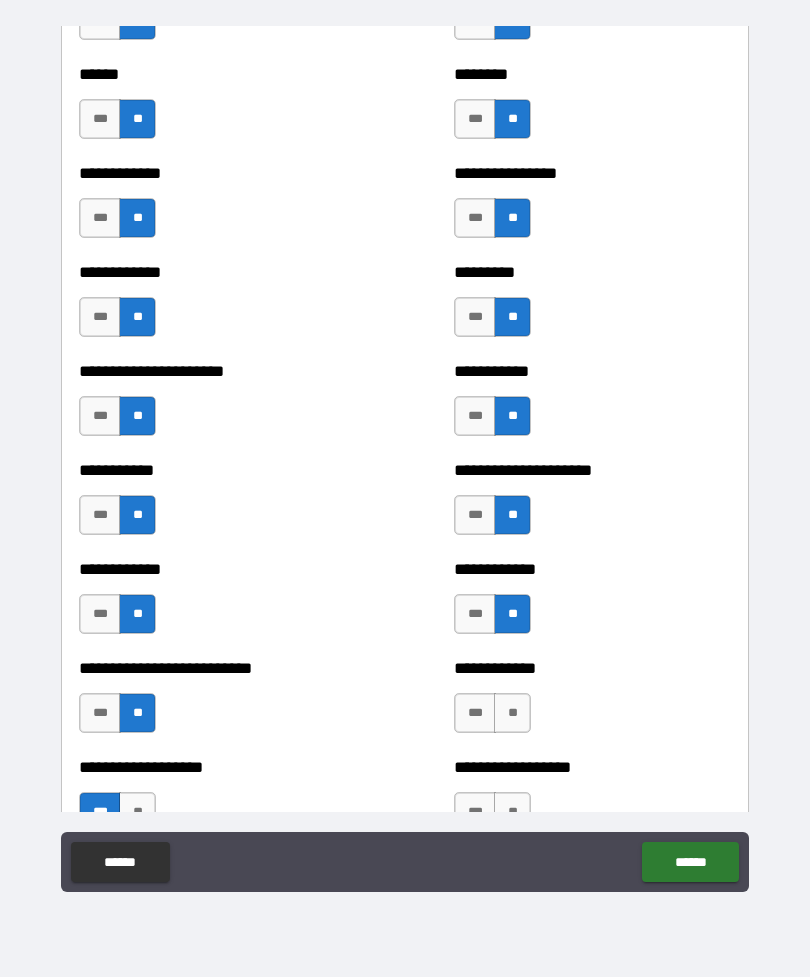click on "**" at bounding box center [512, 713] 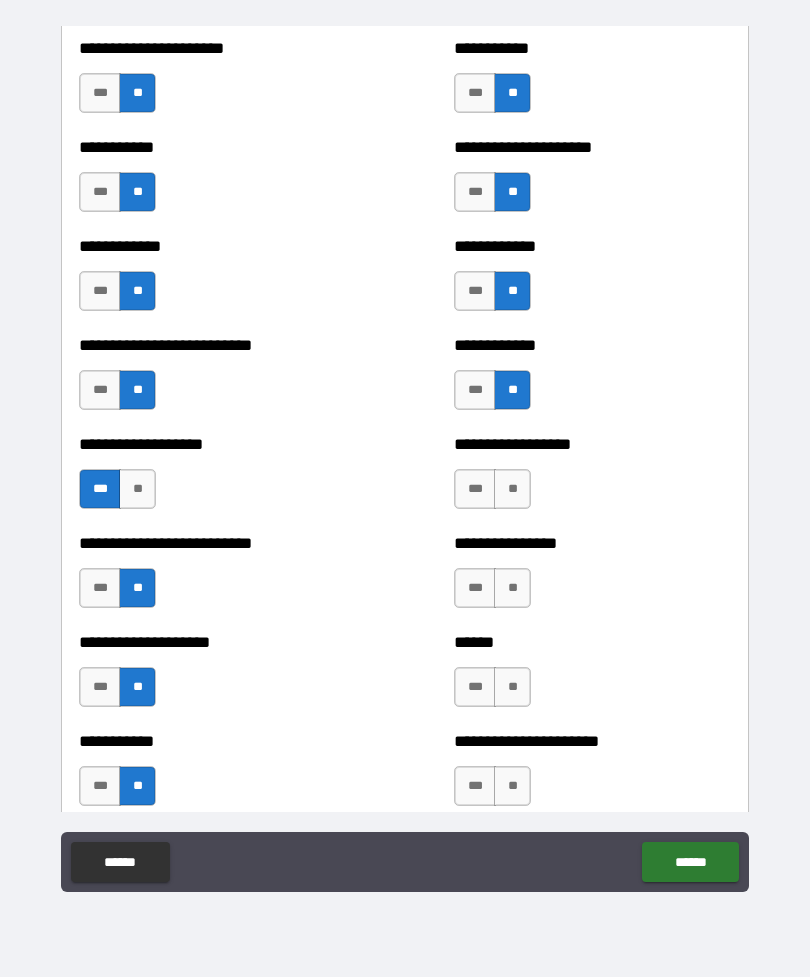 scroll, scrollTop: 5430, scrollLeft: 0, axis: vertical 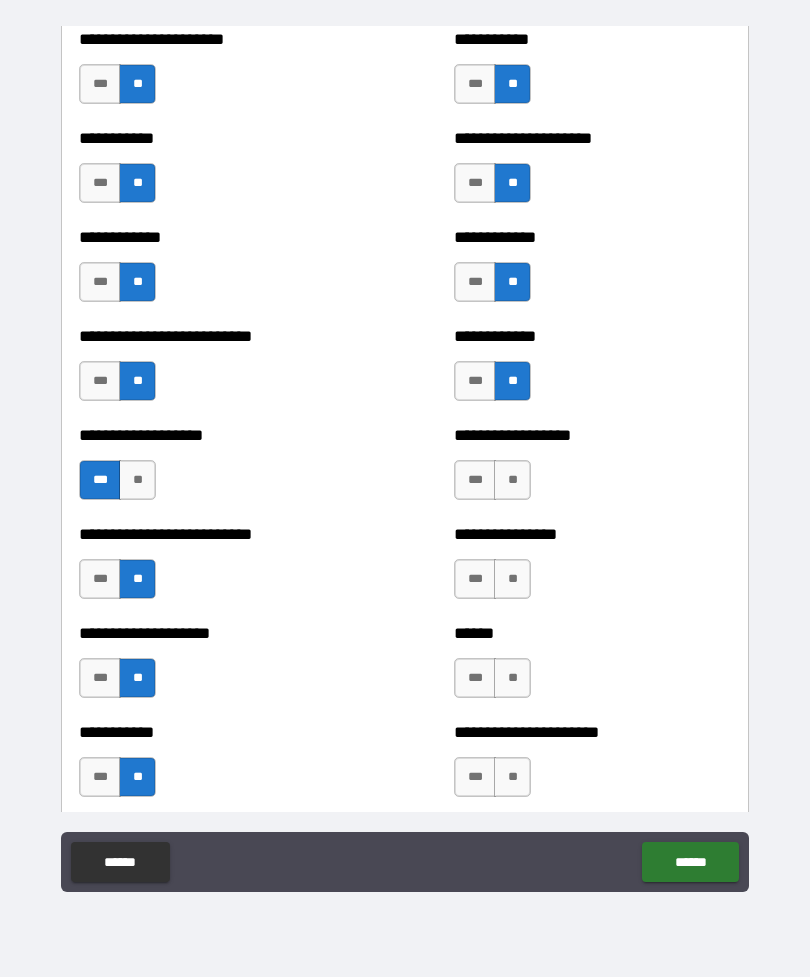 click on "**" at bounding box center (512, 480) 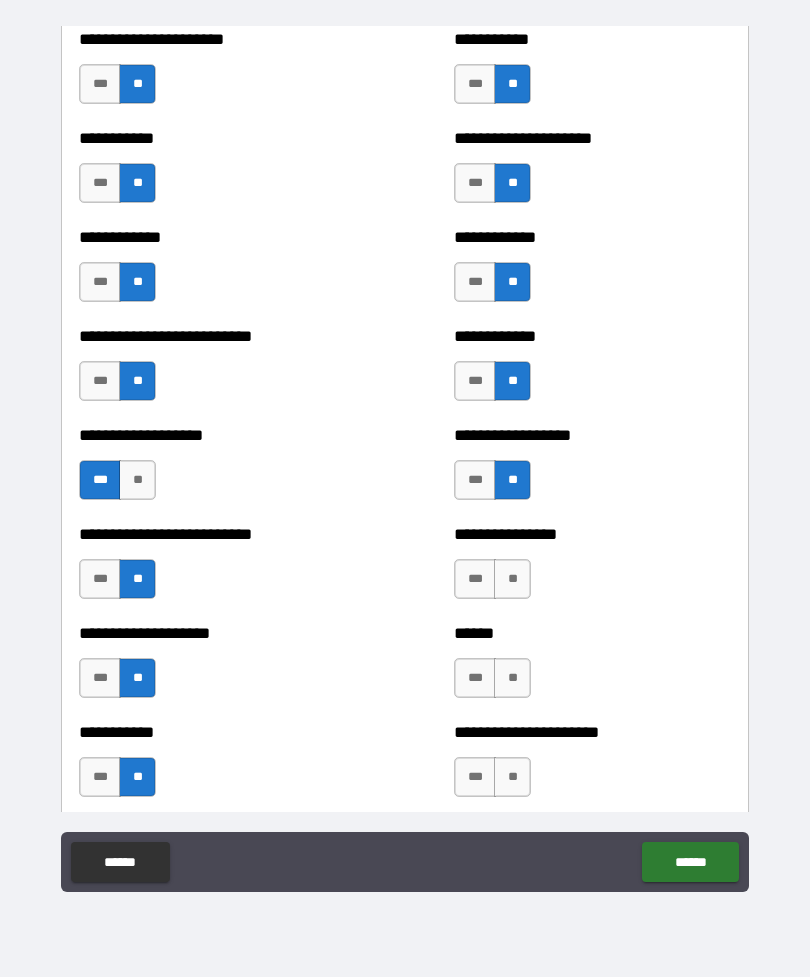 click on "**" at bounding box center [512, 579] 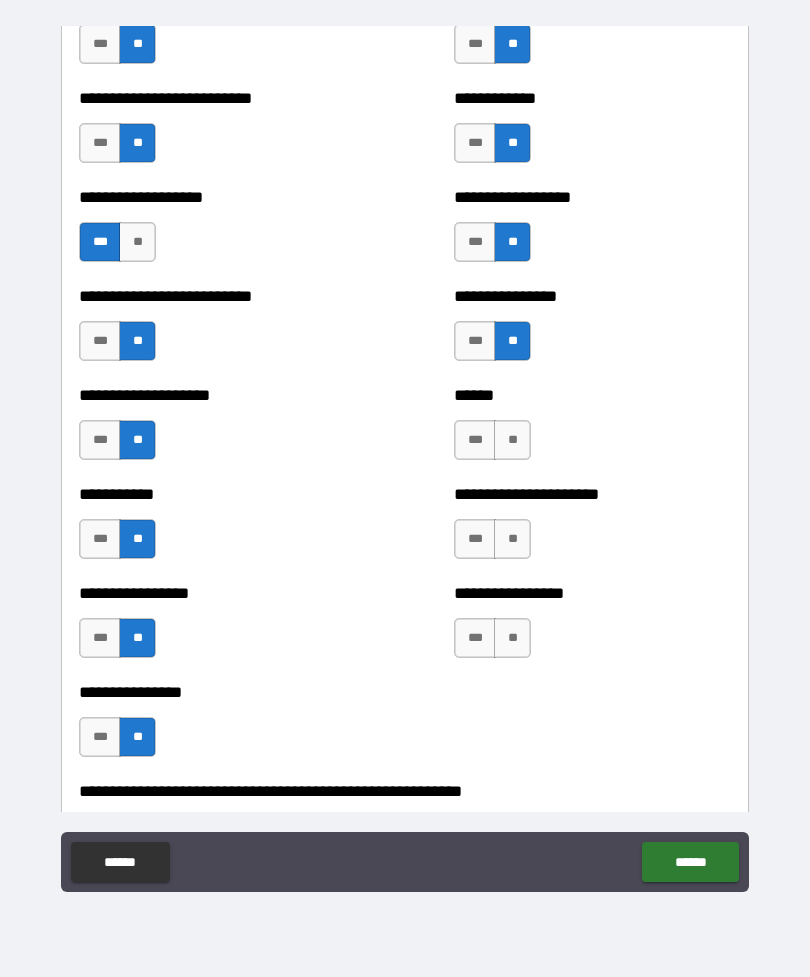 scroll, scrollTop: 5672, scrollLeft: 0, axis: vertical 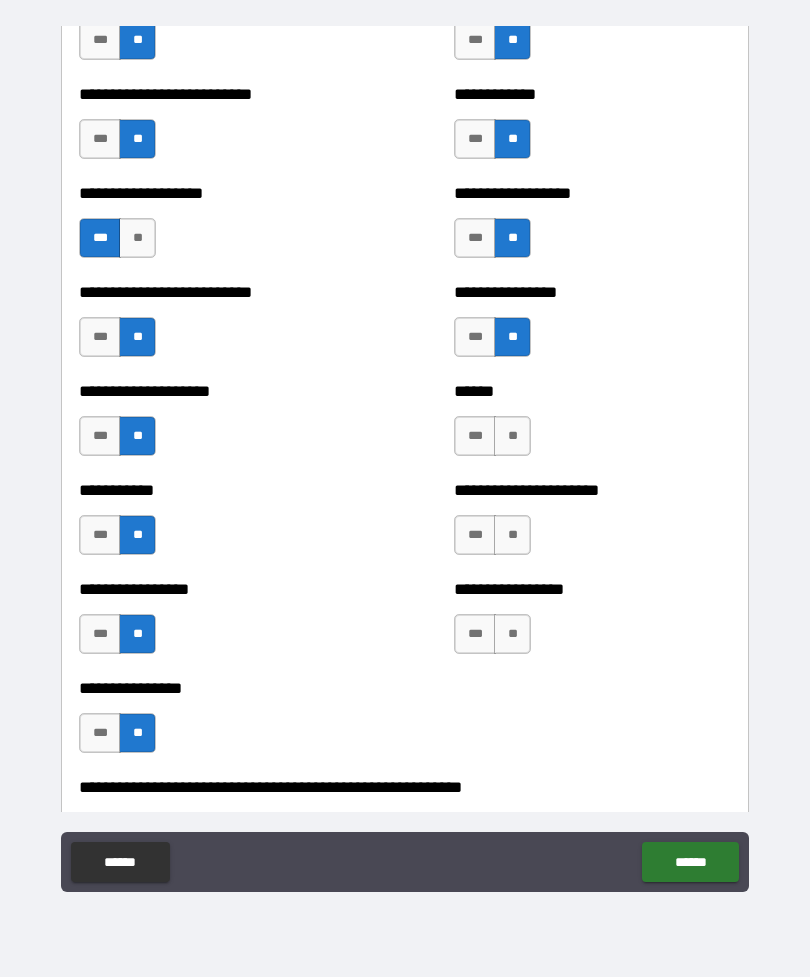 click on "**" at bounding box center [512, 436] 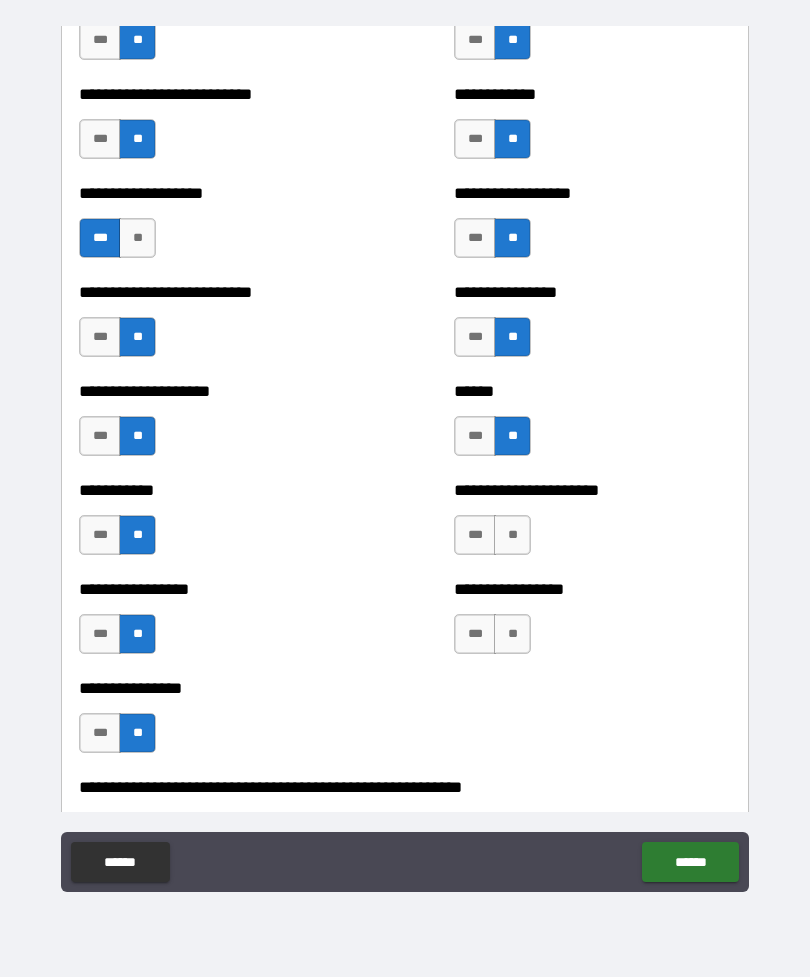 click on "**" at bounding box center [512, 634] 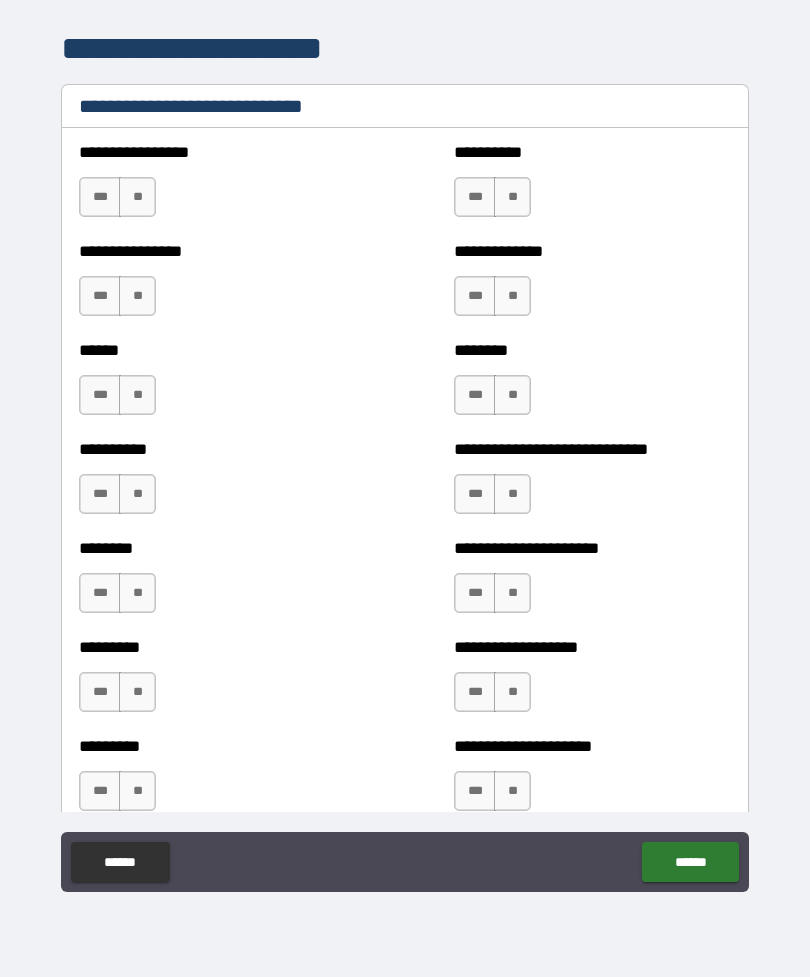 scroll, scrollTop: 6742, scrollLeft: 0, axis: vertical 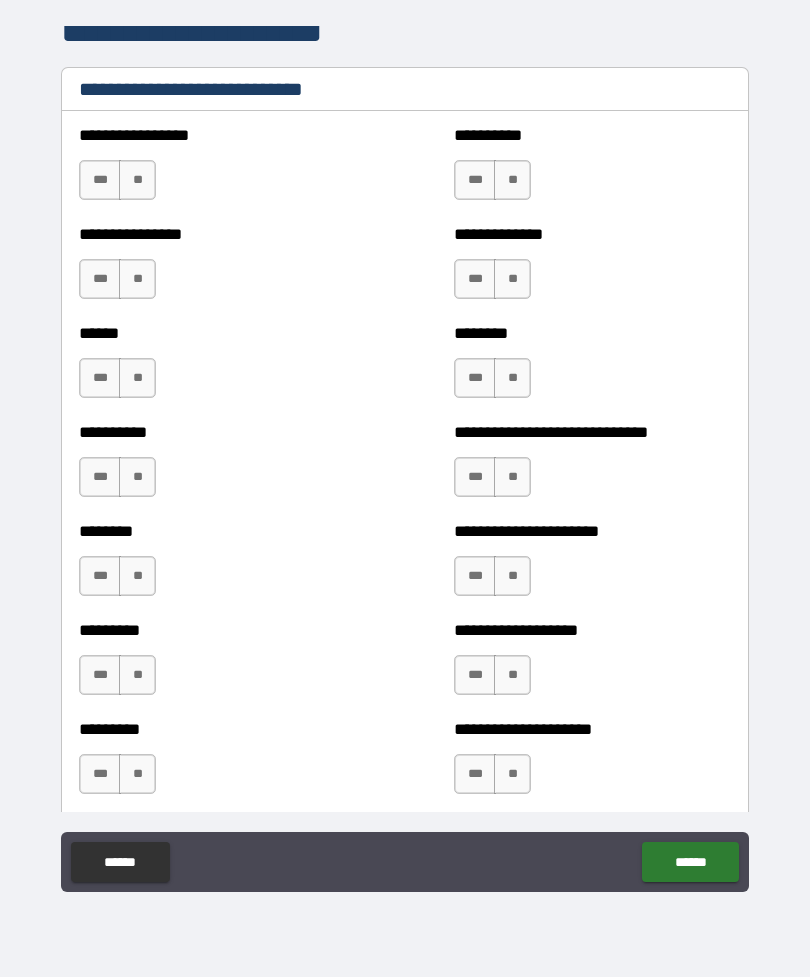 click on "***" at bounding box center (100, 180) 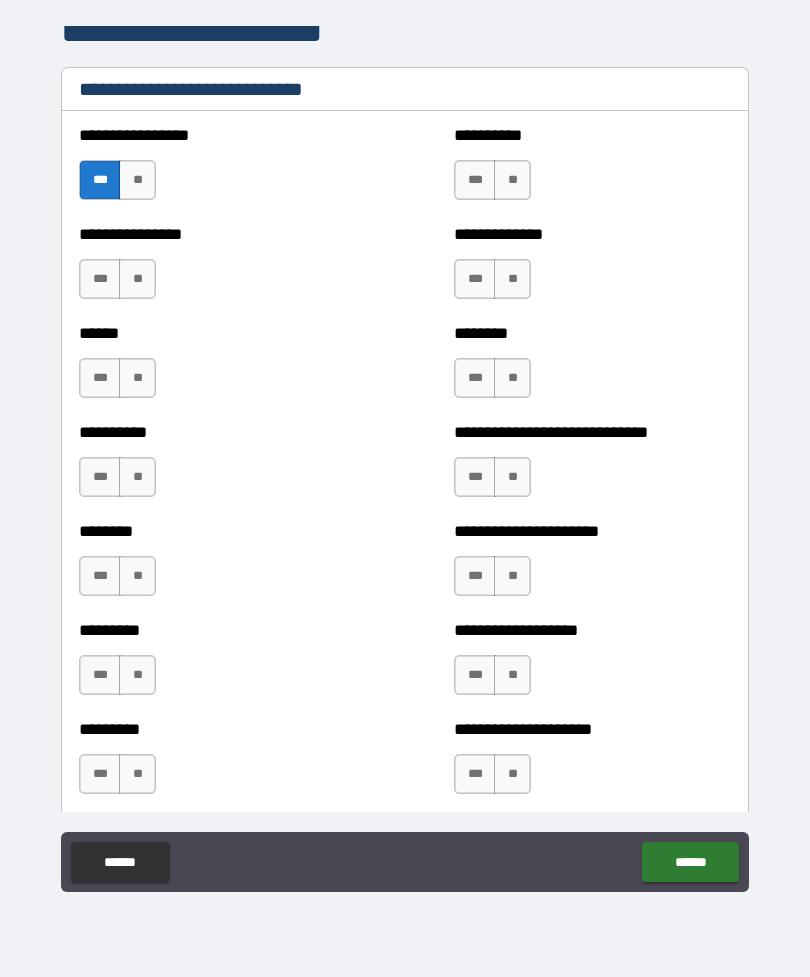 click on "**" at bounding box center (137, 279) 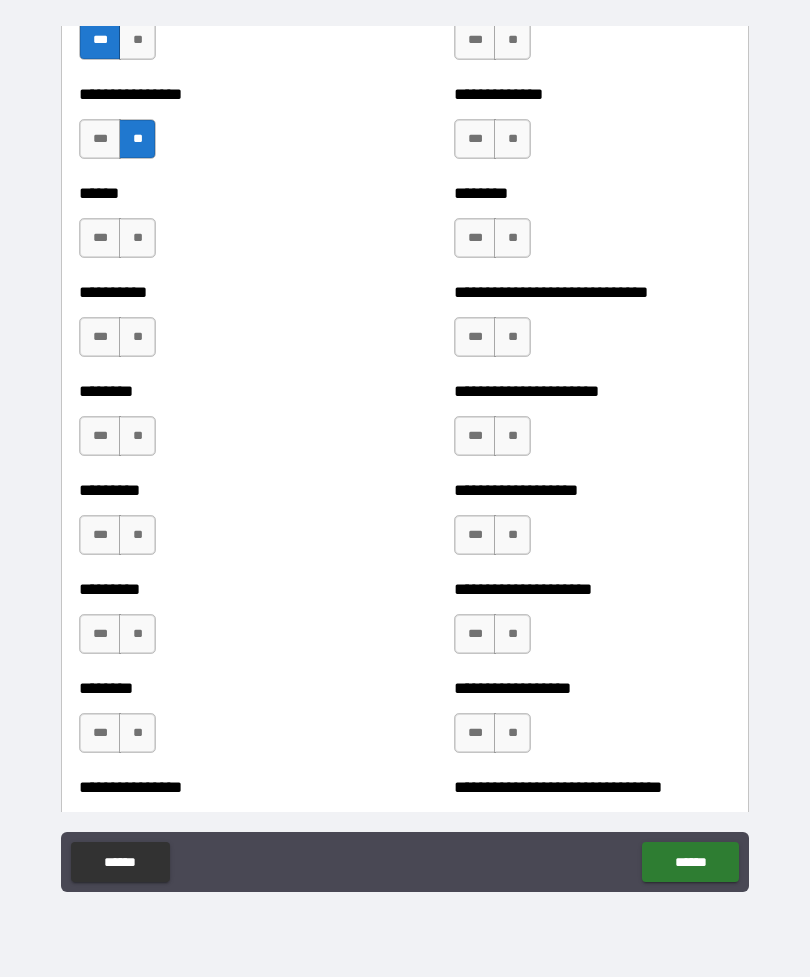scroll, scrollTop: 6887, scrollLeft: 0, axis: vertical 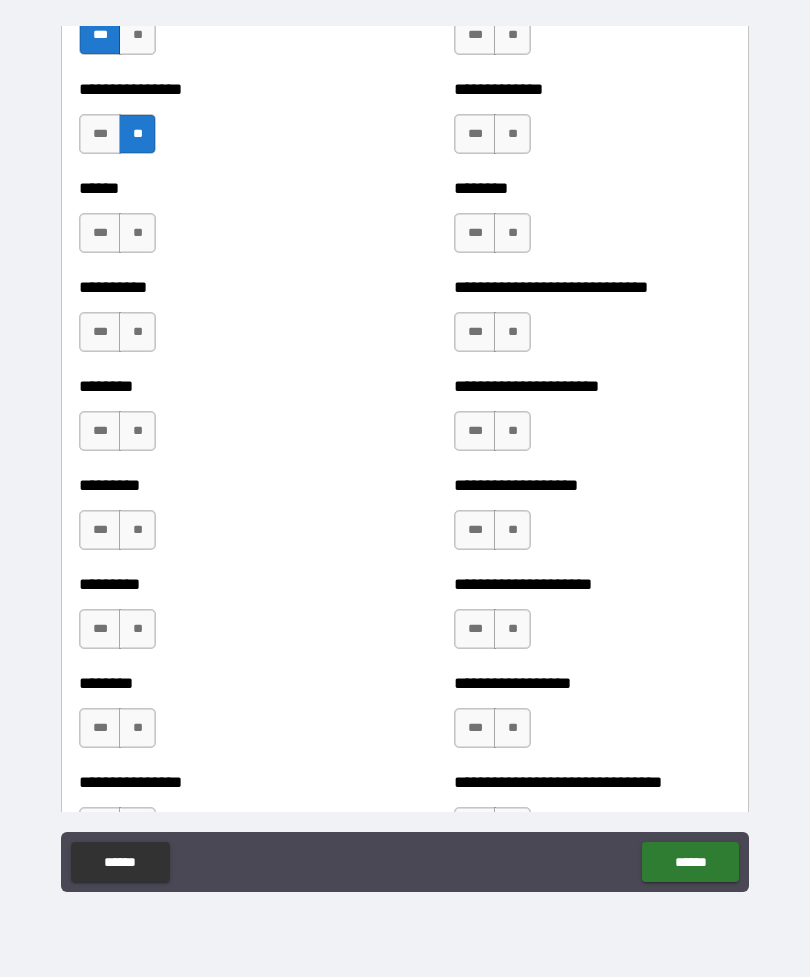 click on "***" at bounding box center [100, 233] 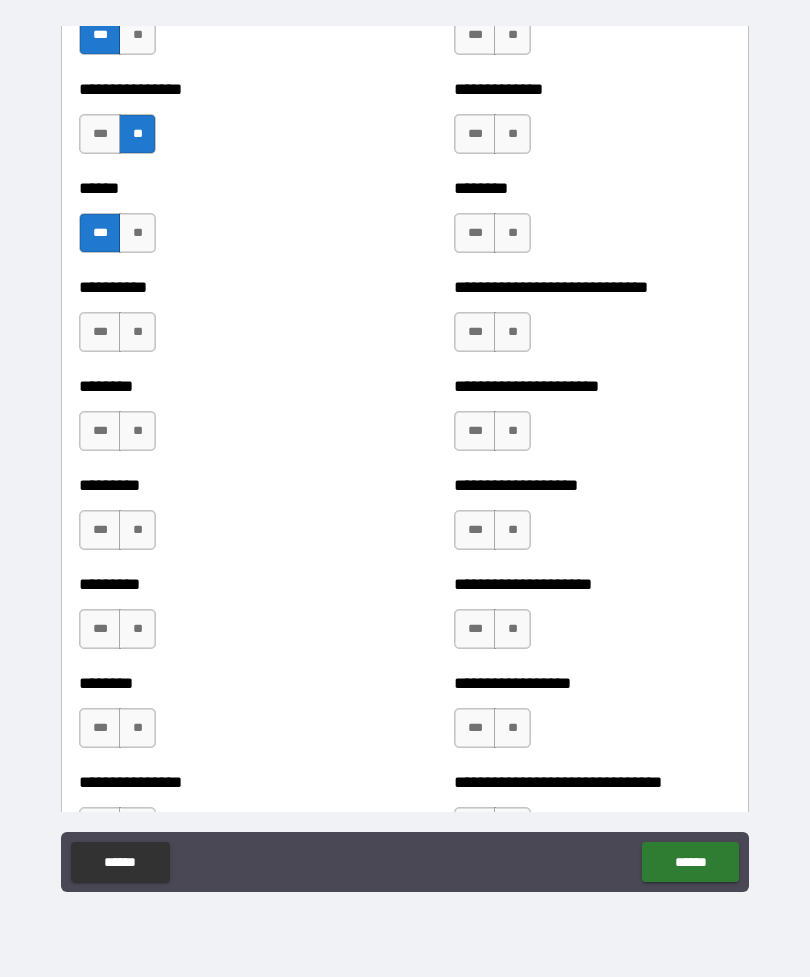 click on "**" at bounding box center [137, 332] 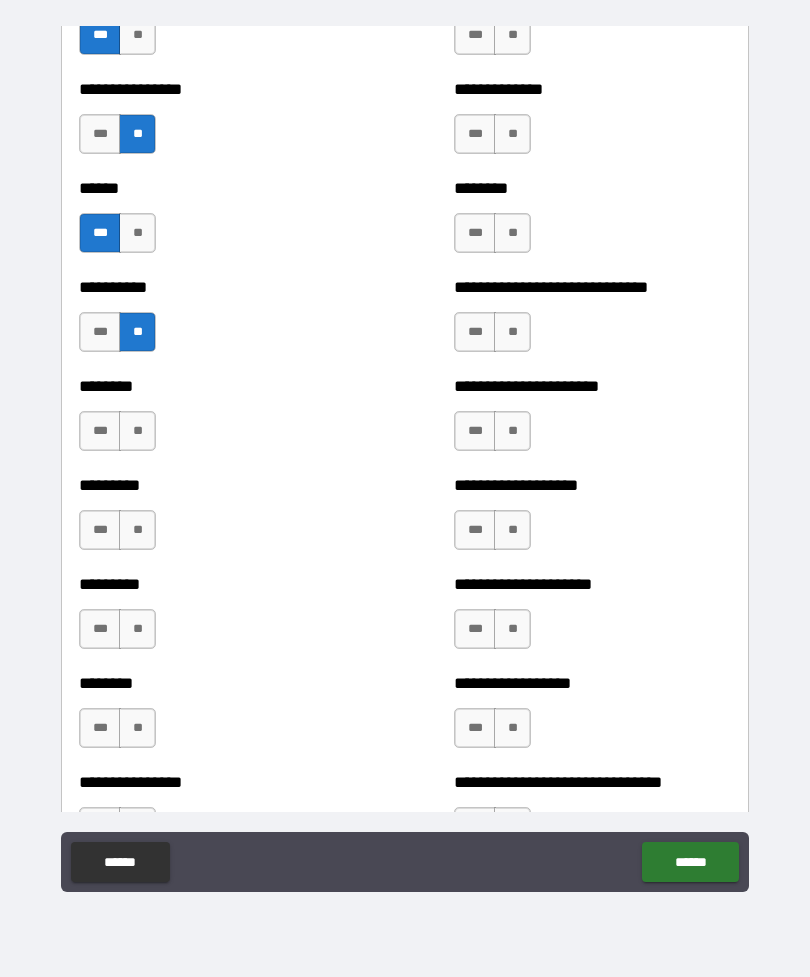 click on "**" at bounding box center (137, 431) 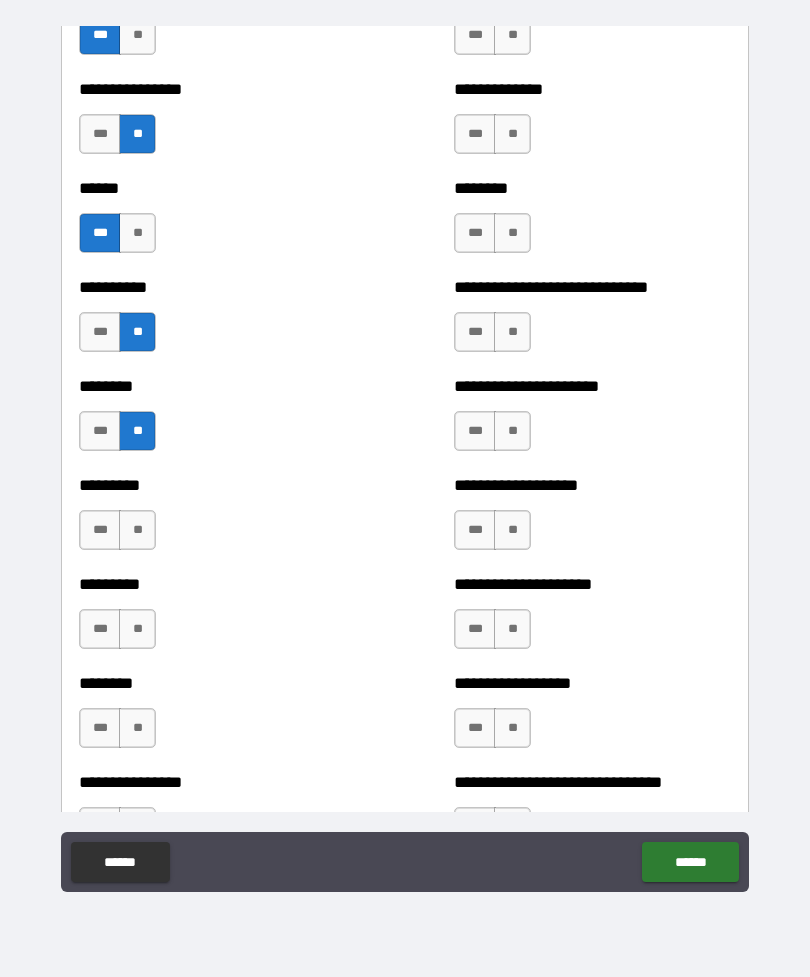 click on "**" at bounding box center (137, 530) 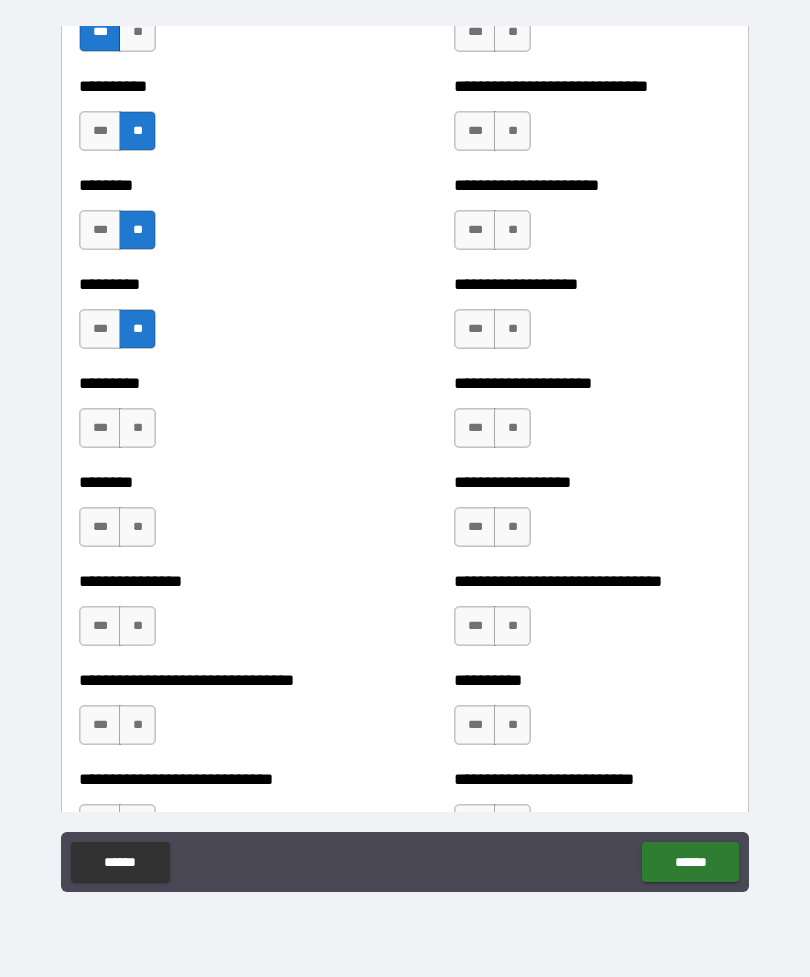 scroll, scrollTop: 7095, scrollLeft: 0, axis: vertical 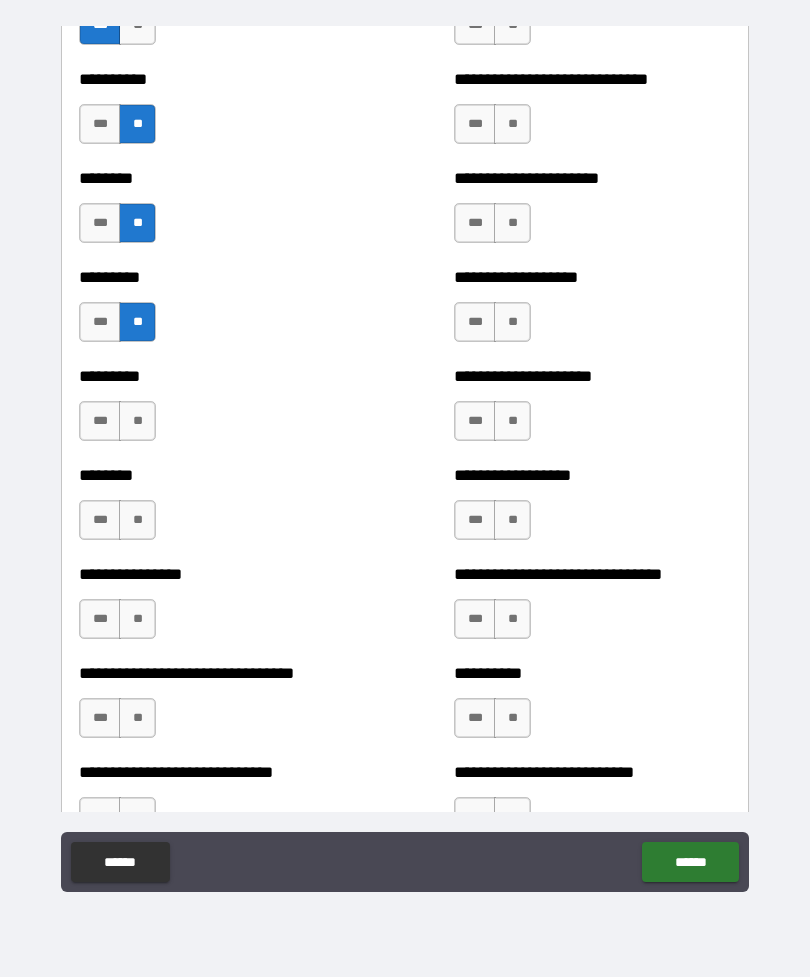 click on "***" at bounding box center [100, 421] 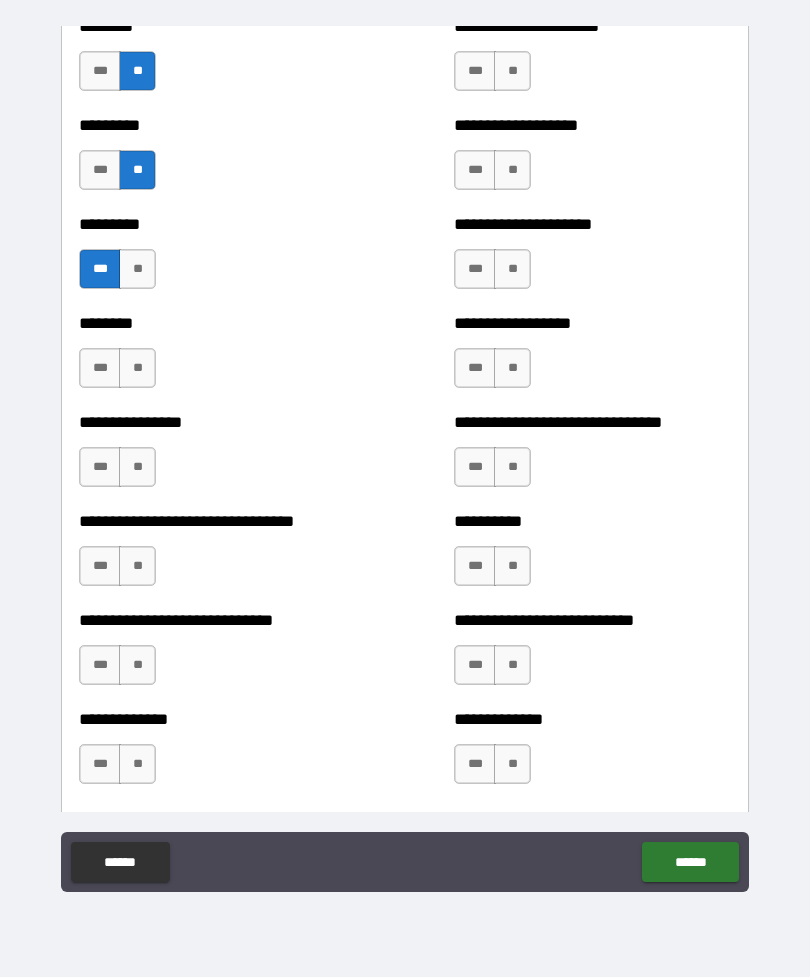 scroll, scrollTop: 7251, scrollLeft: 0, axis: vertical 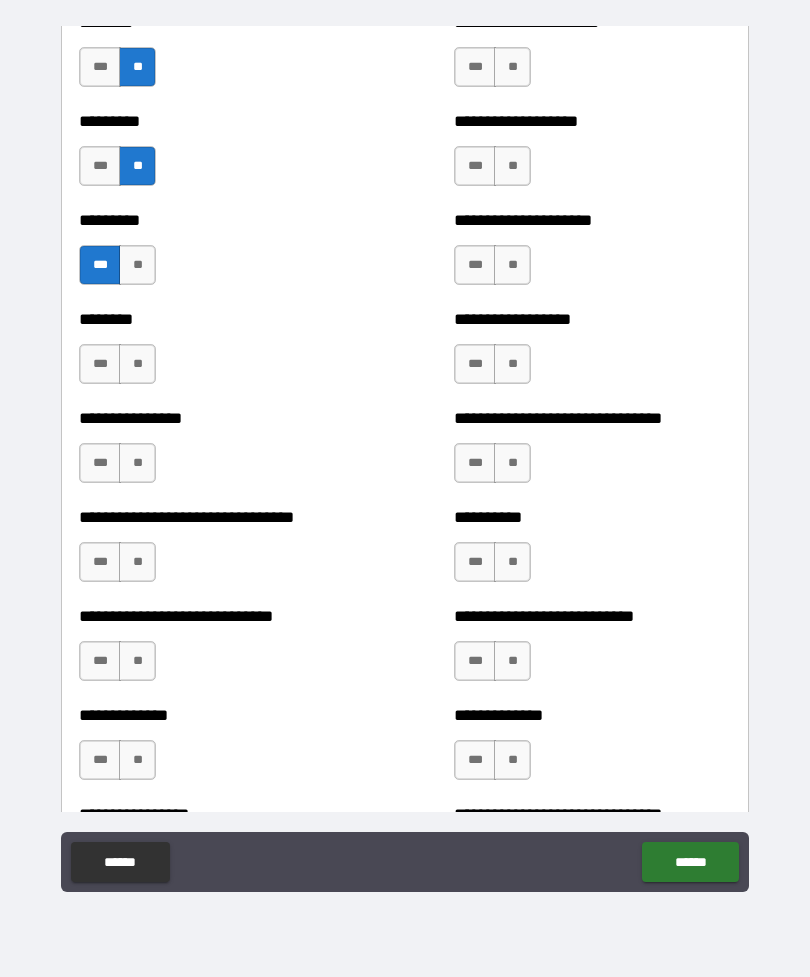 click on "***" at bounding box center (100, 364) 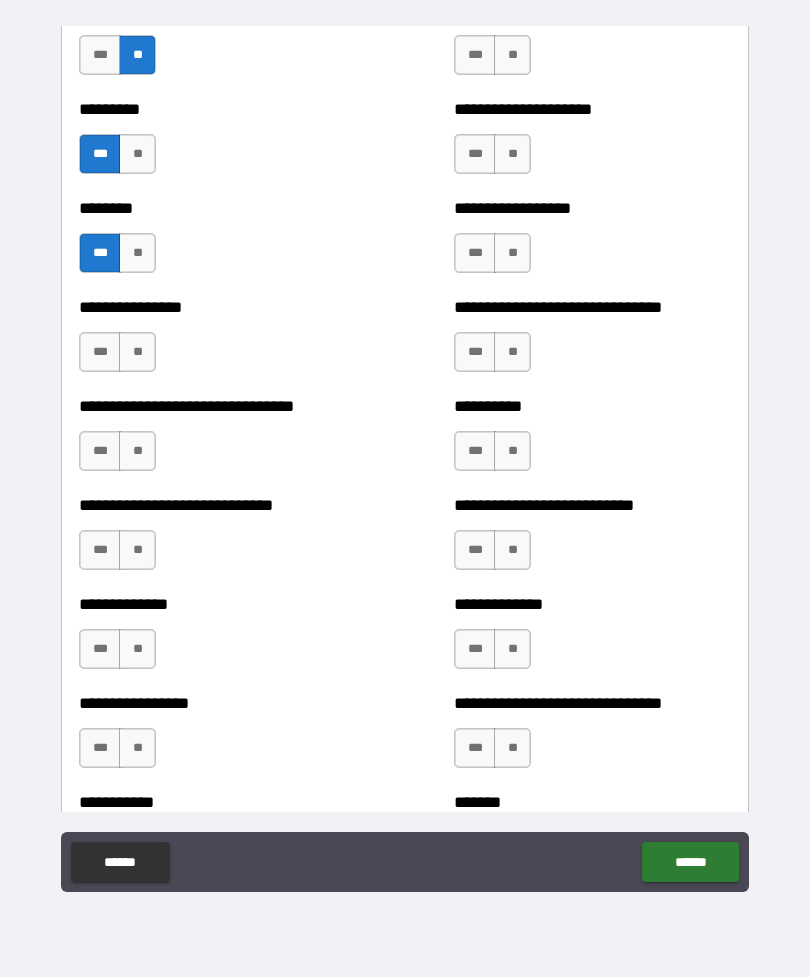 scroll, scrollTop: 7392, scrollLeft: 0, axis: vertical 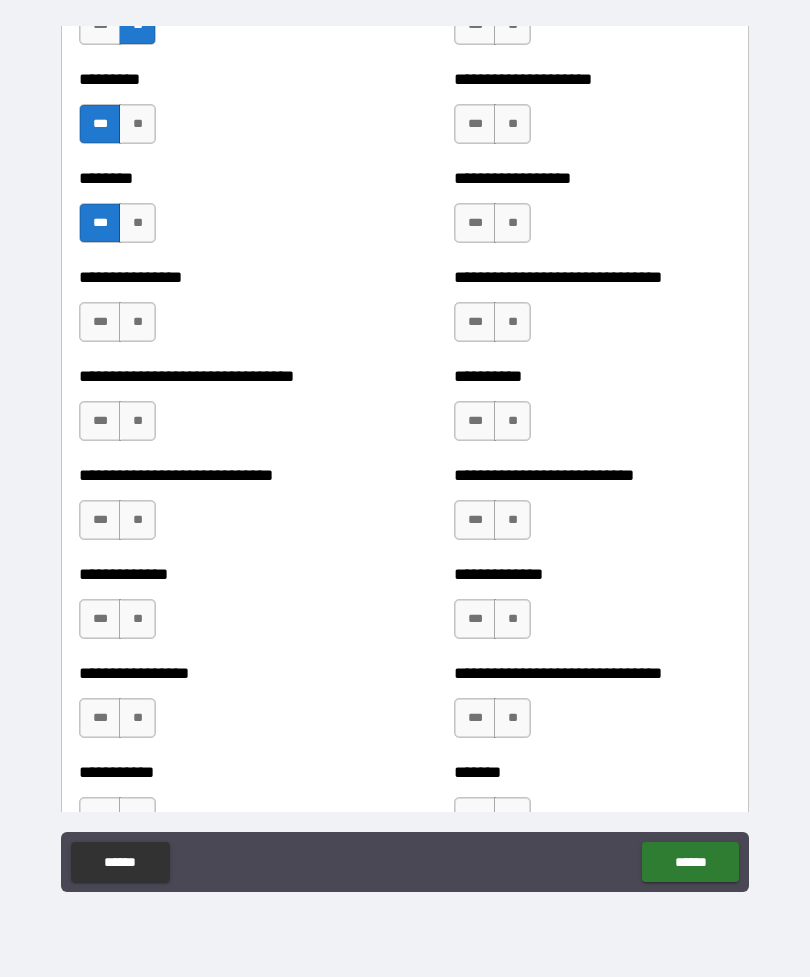 click on "***" at bounding box center [100, 322] 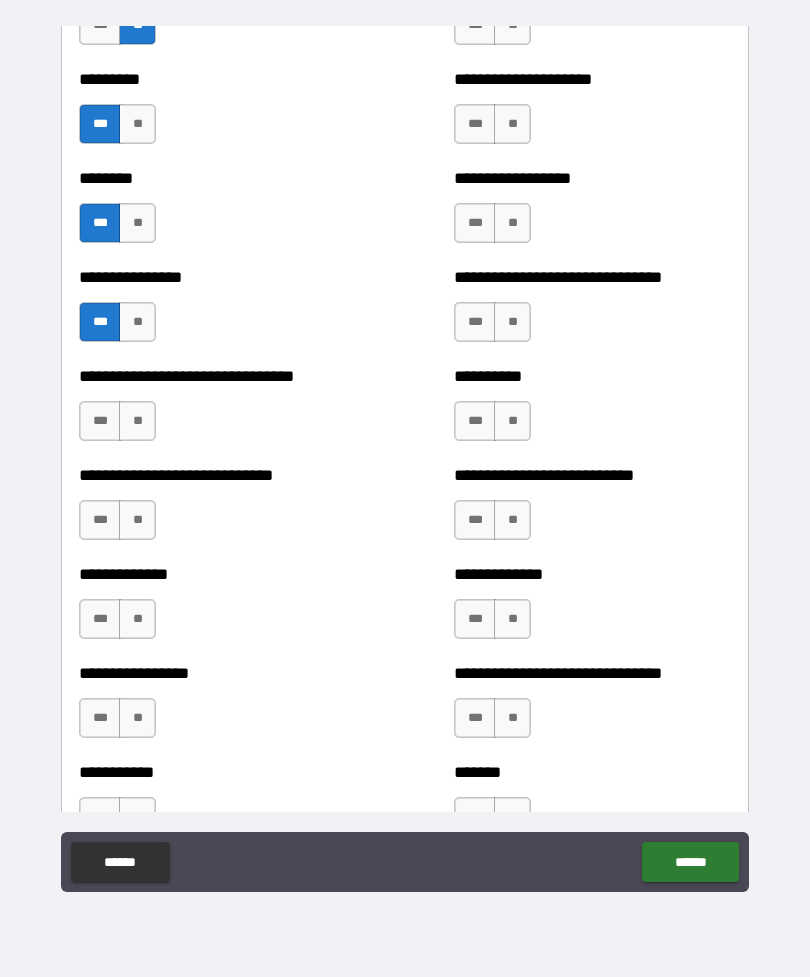 click on "**" at bounding box center [137, 421] 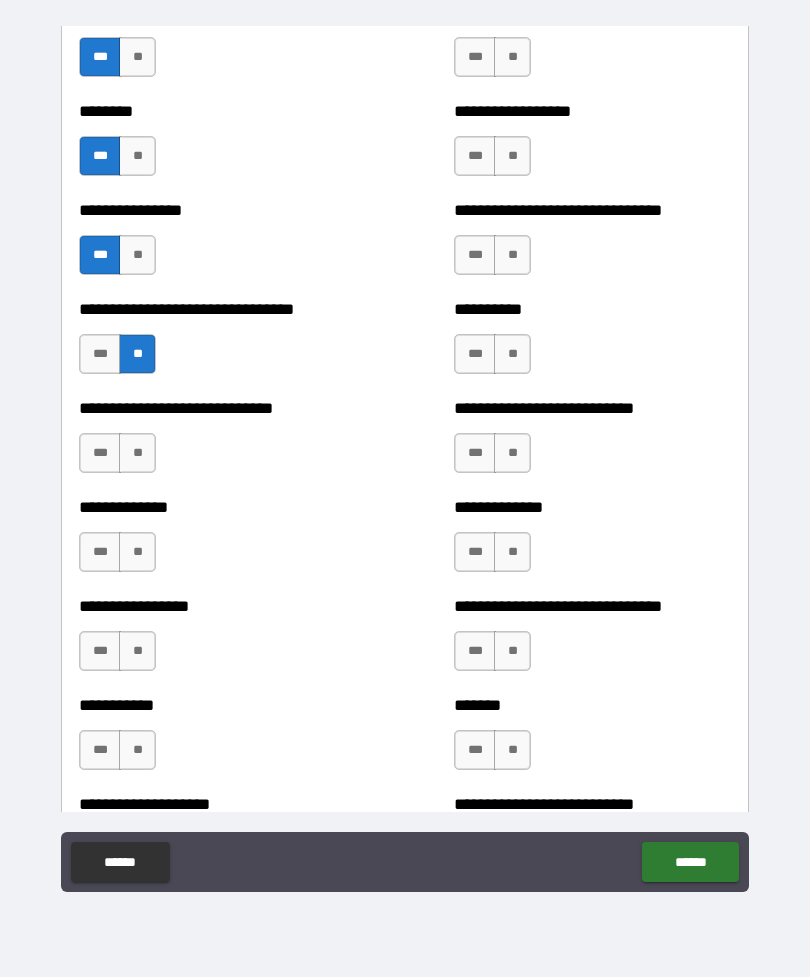 scroll, scrollTop: 7468, scrollLeft: 0, axis: vertical 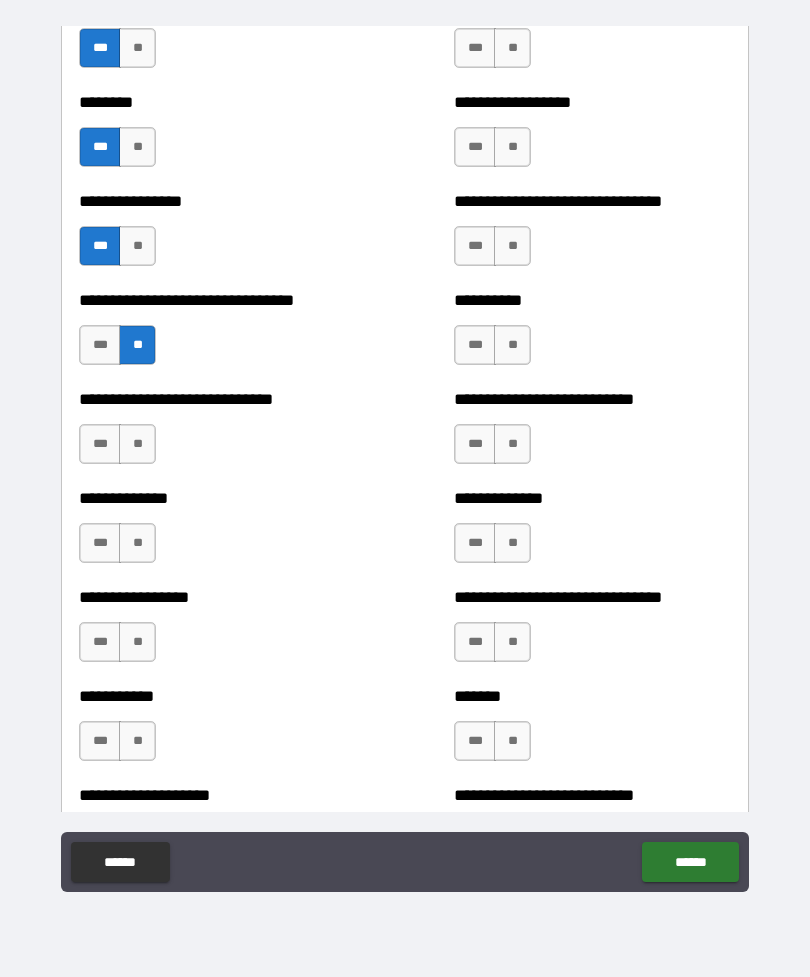 click on "**" at bounding box center (137, 444) 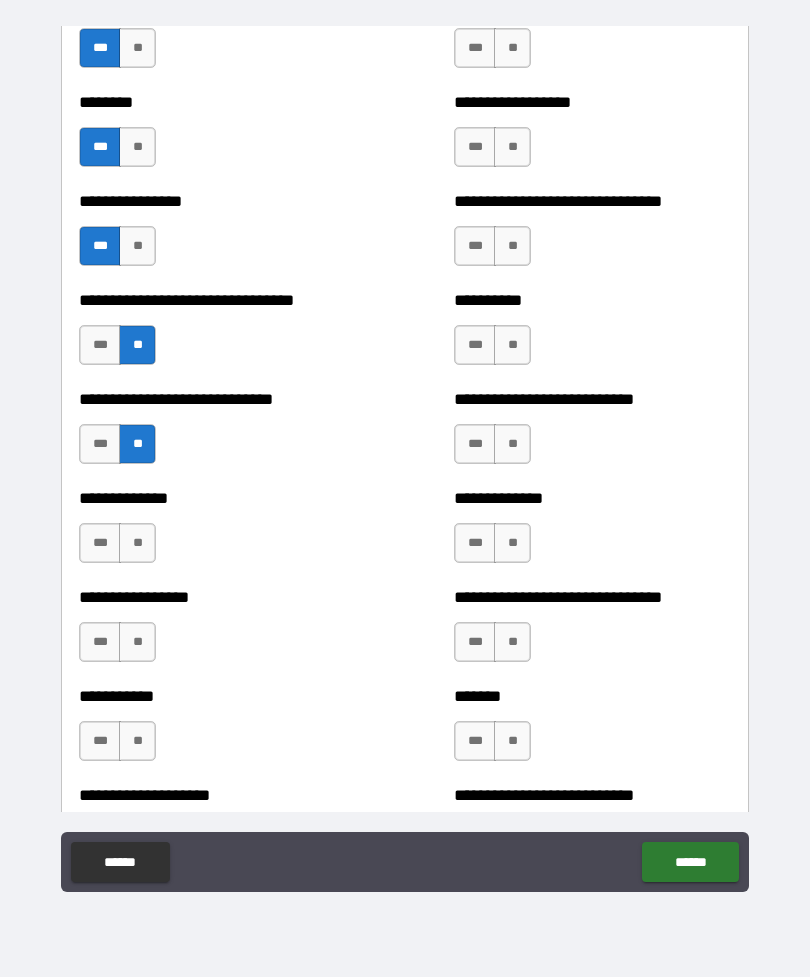 click on "**" at bounding box center [137, 543] 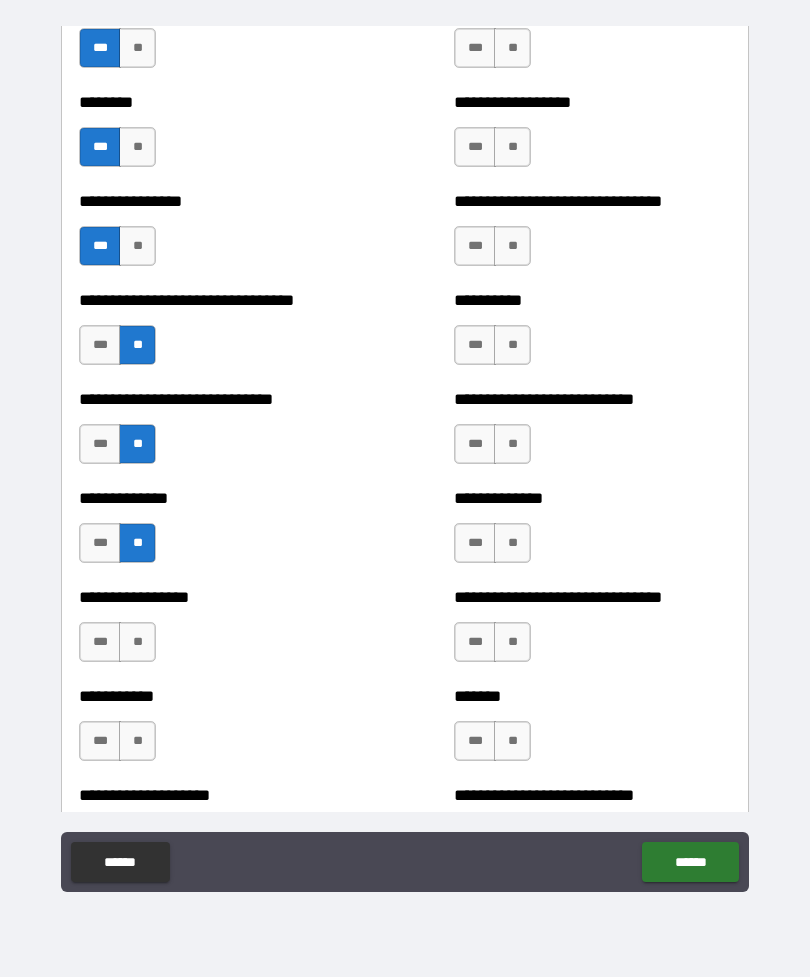 click on "**" at bounding box center (137, 642) 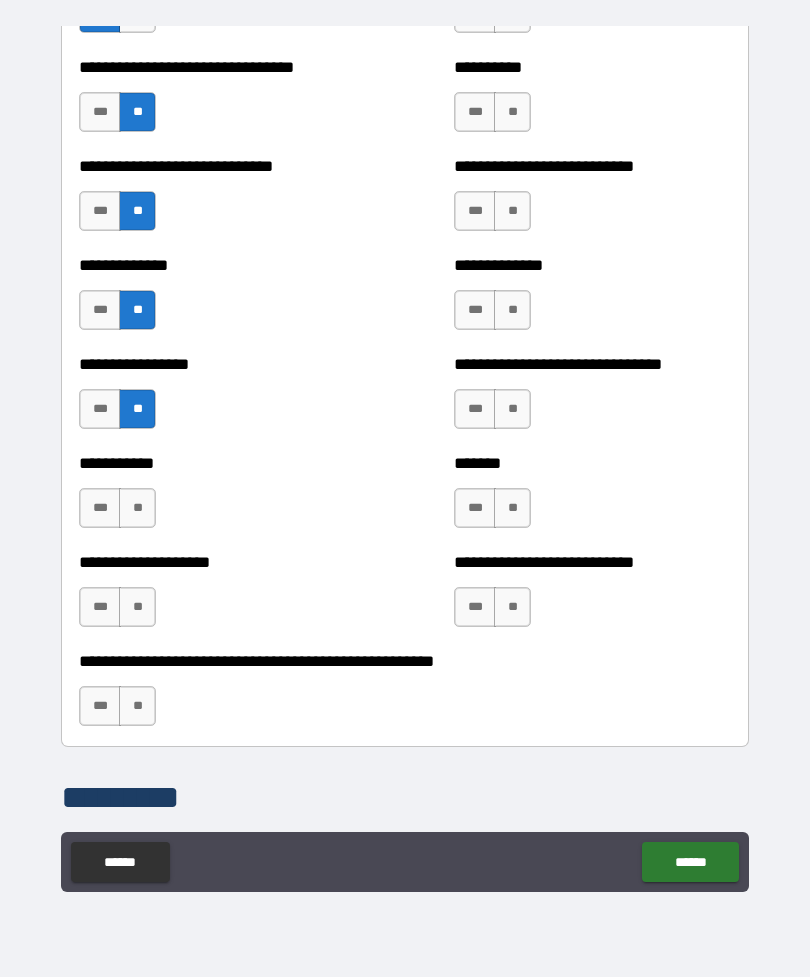 scroll, scrollTop: 7705, scrollLeft: 0, axis: vertical 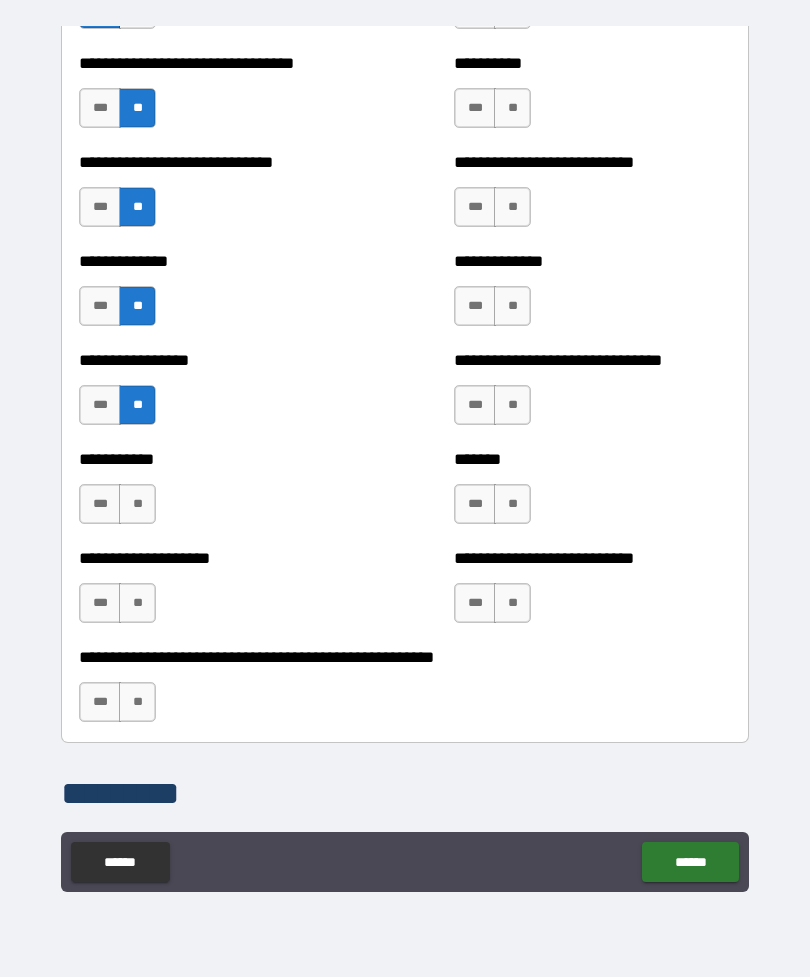 click on "**" at bounding box center [137, 504] 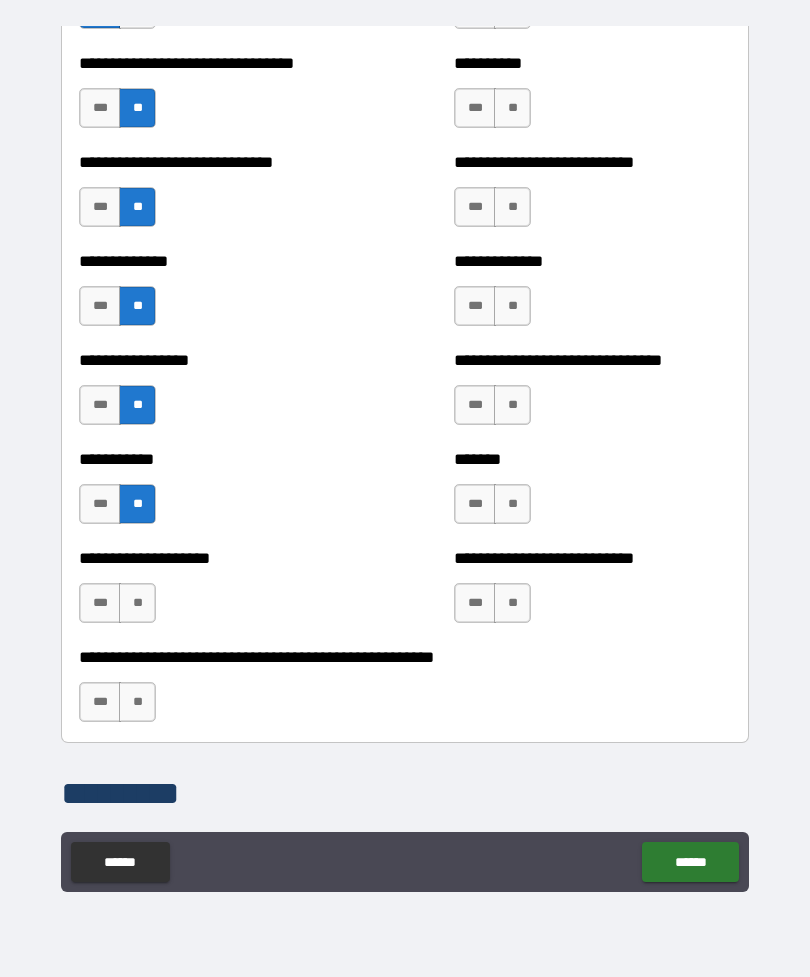 click on "**" at bounding box center (137, 603) 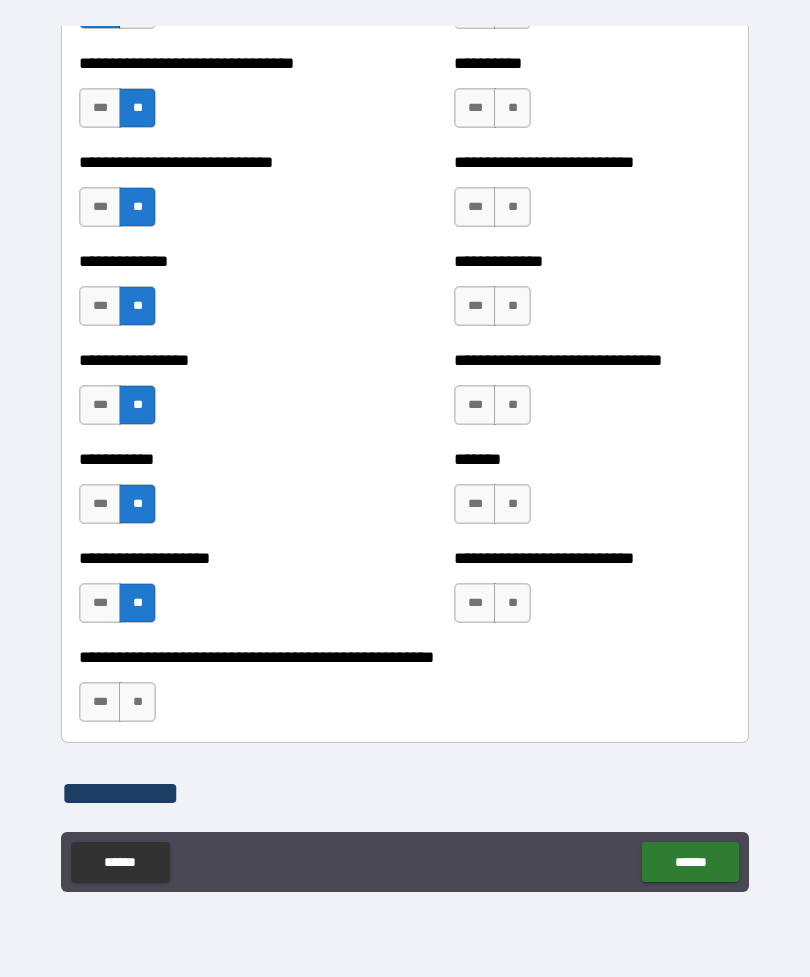 scroll, scrollTop: 7794, scrollLeft: 0, axis: vertical 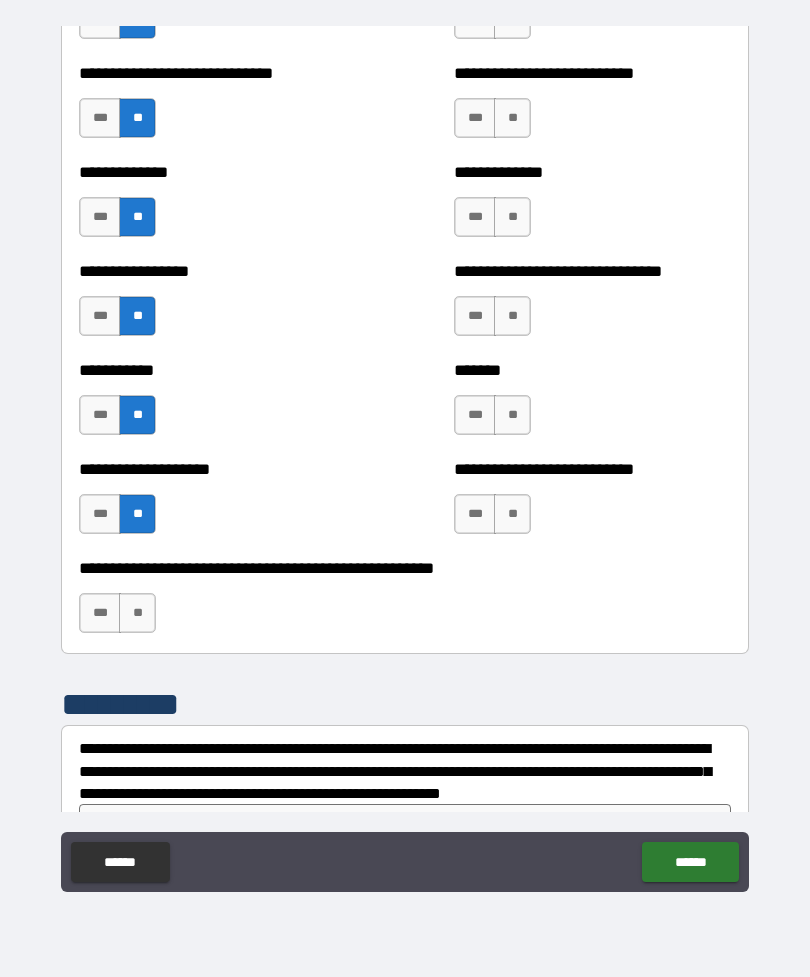click on "**" at bounding box center [137, 613] 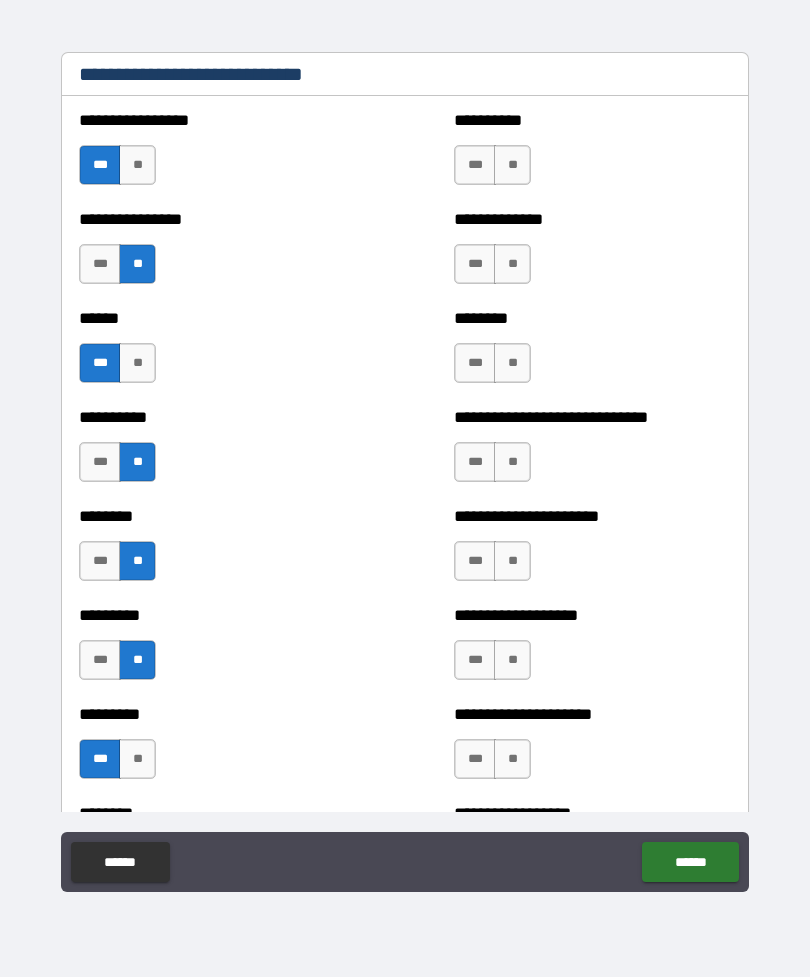 scroll, scrollTop: 6768, scrollLeft: 0, axis: vertical 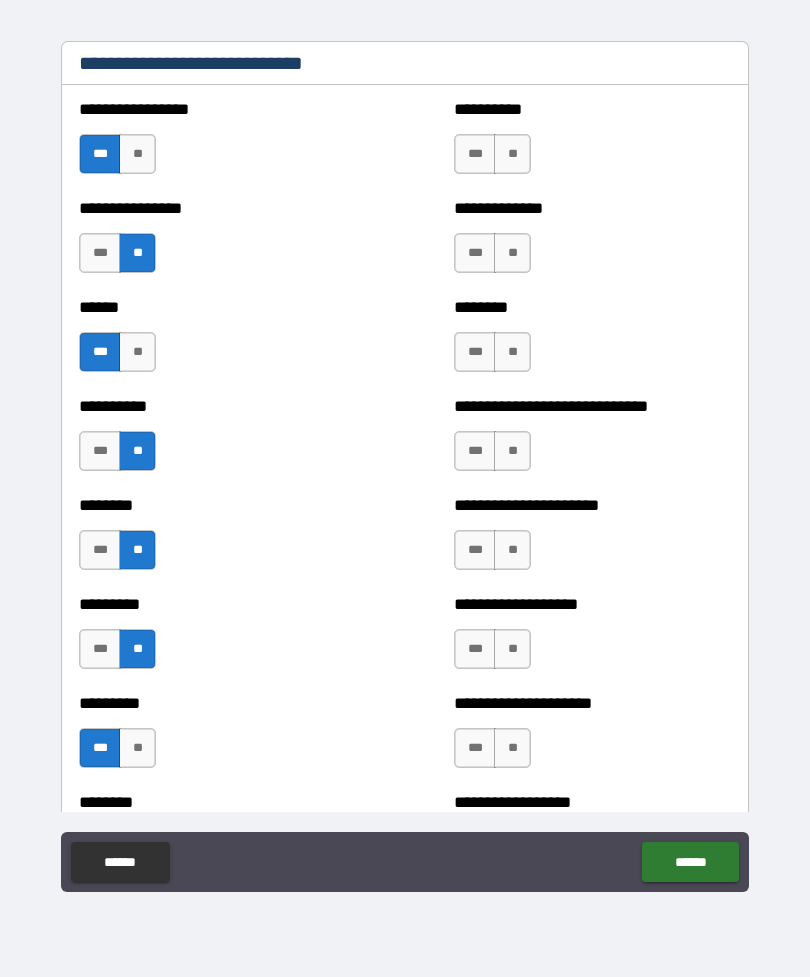 click on "**" at bounding box center (512, 154) 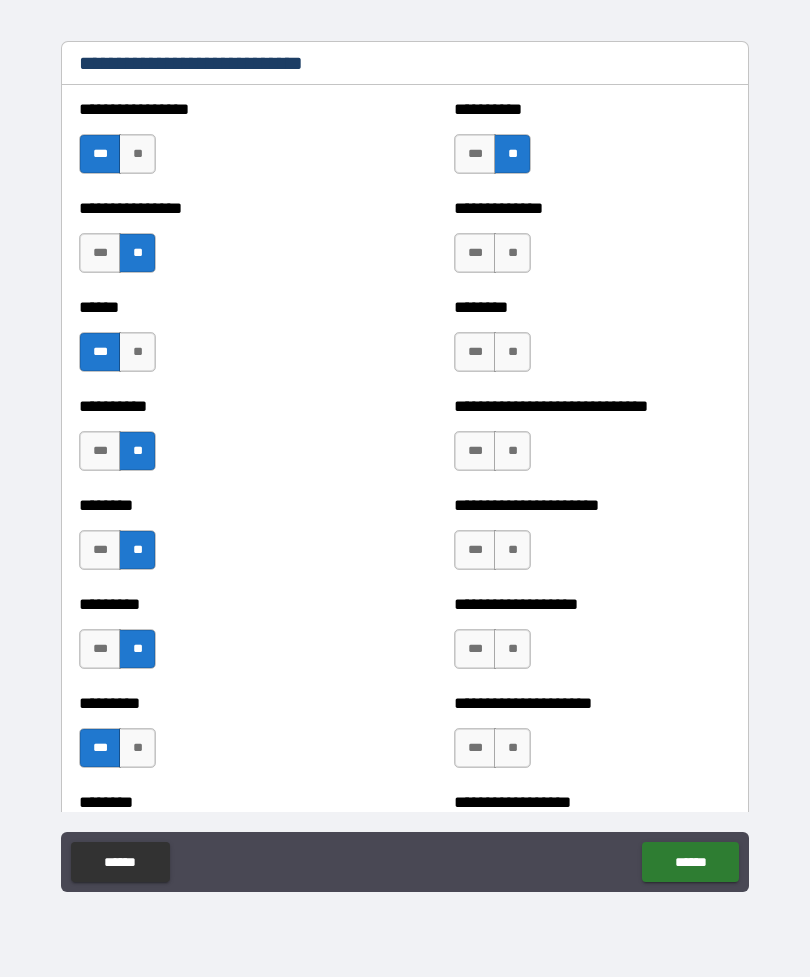 click on "**" at bounding box center (512, 253) 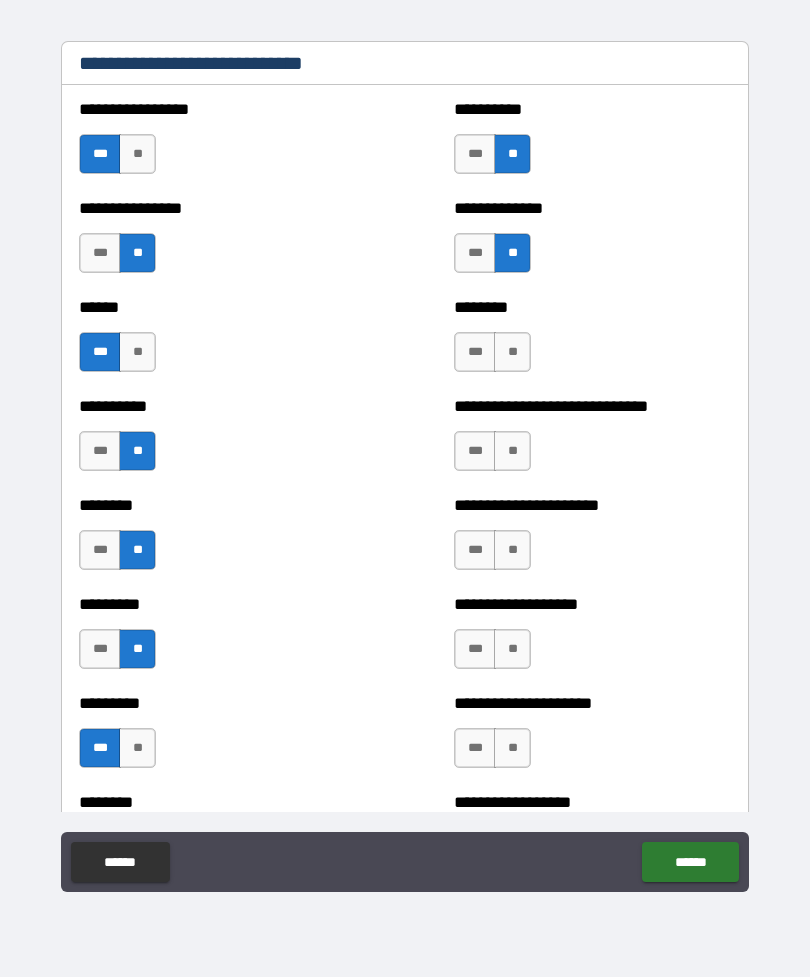 click on "**" at bounding box center (512, 352) 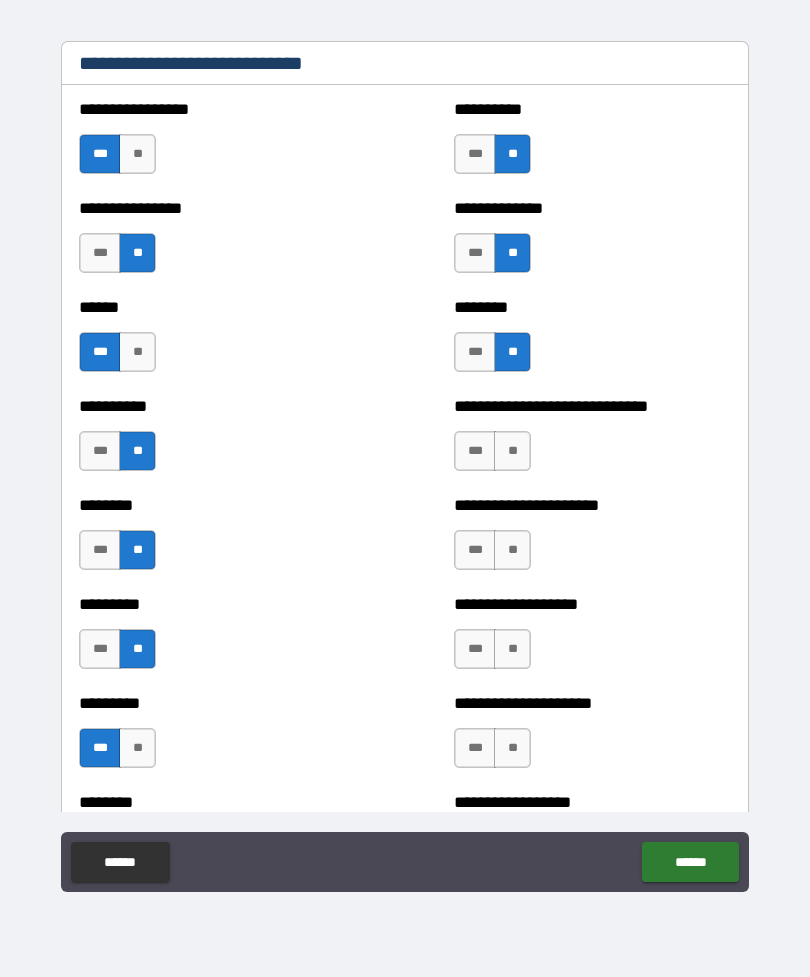 click on "**" at bounding box center [512, 451] 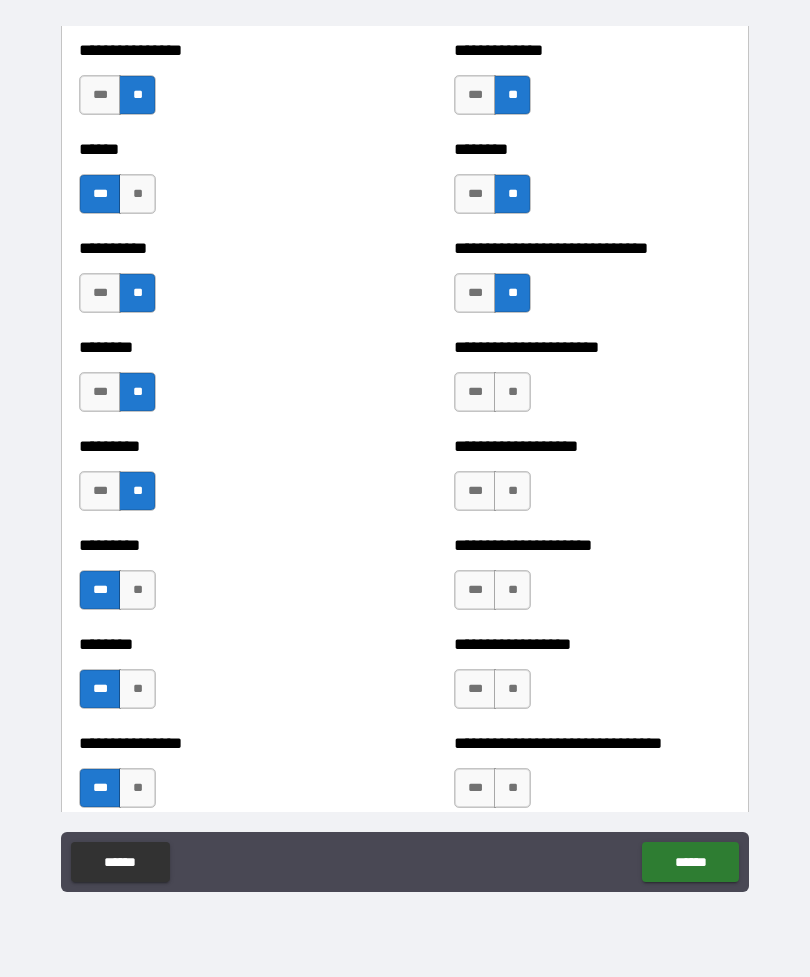 scroll, scrollTop: 6927, scrollLeft: 0, axis: vertical 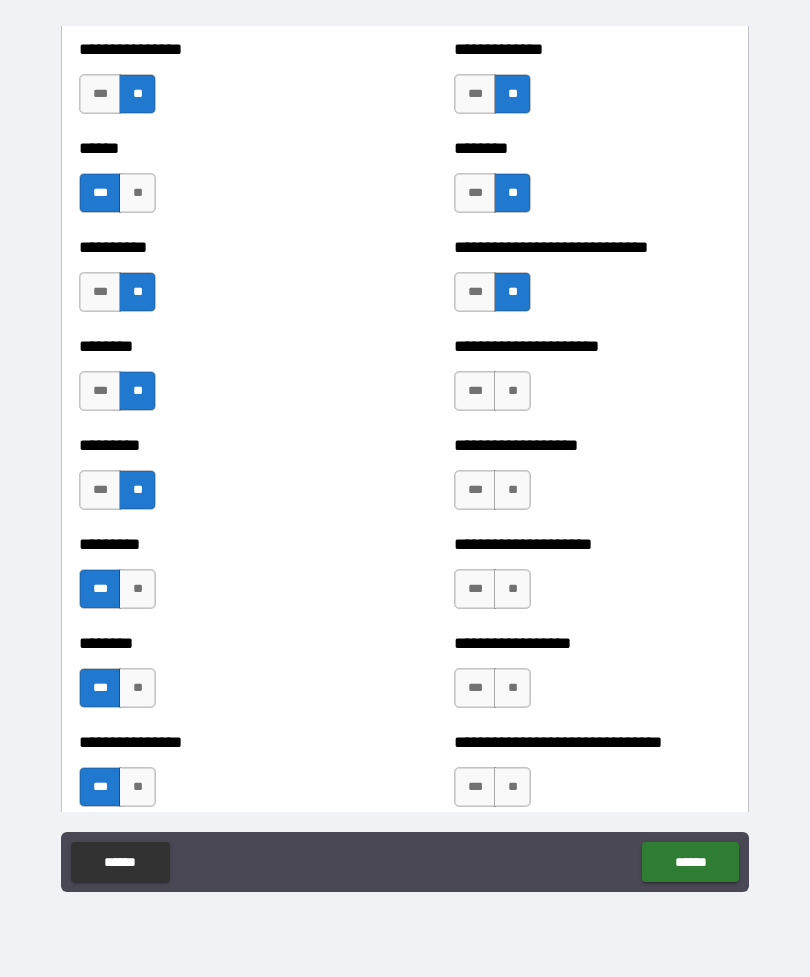 click on "***" at bounding box center (475, 391) 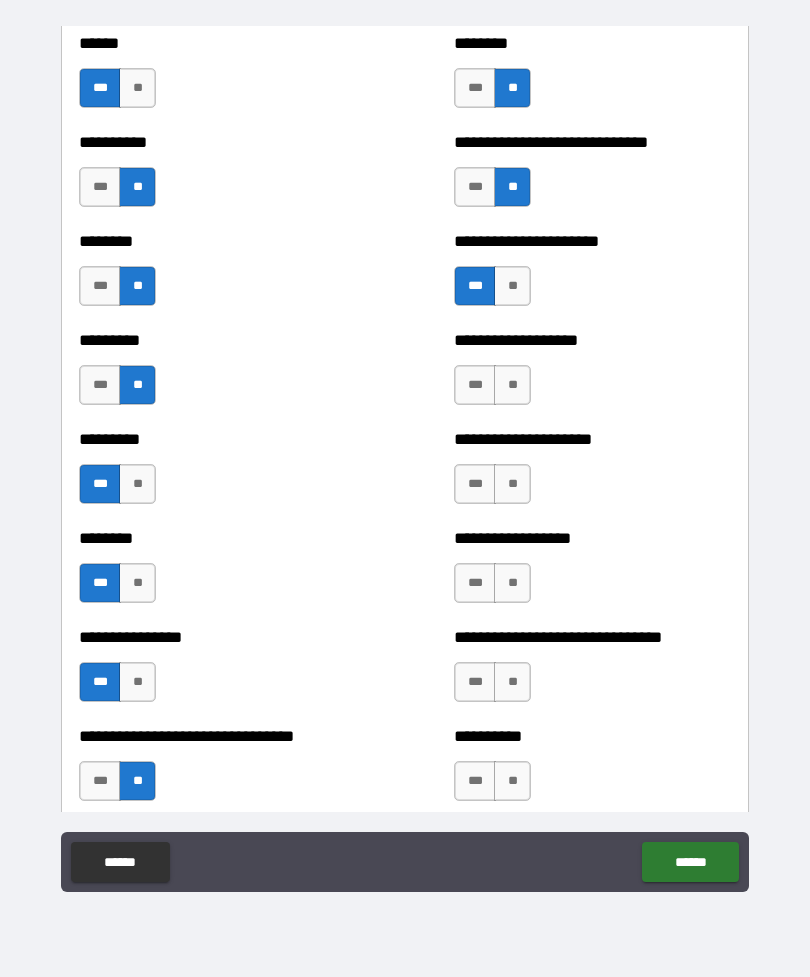 scroll, scrollTop: 7039, scrollLeft: 0, axis: vertical 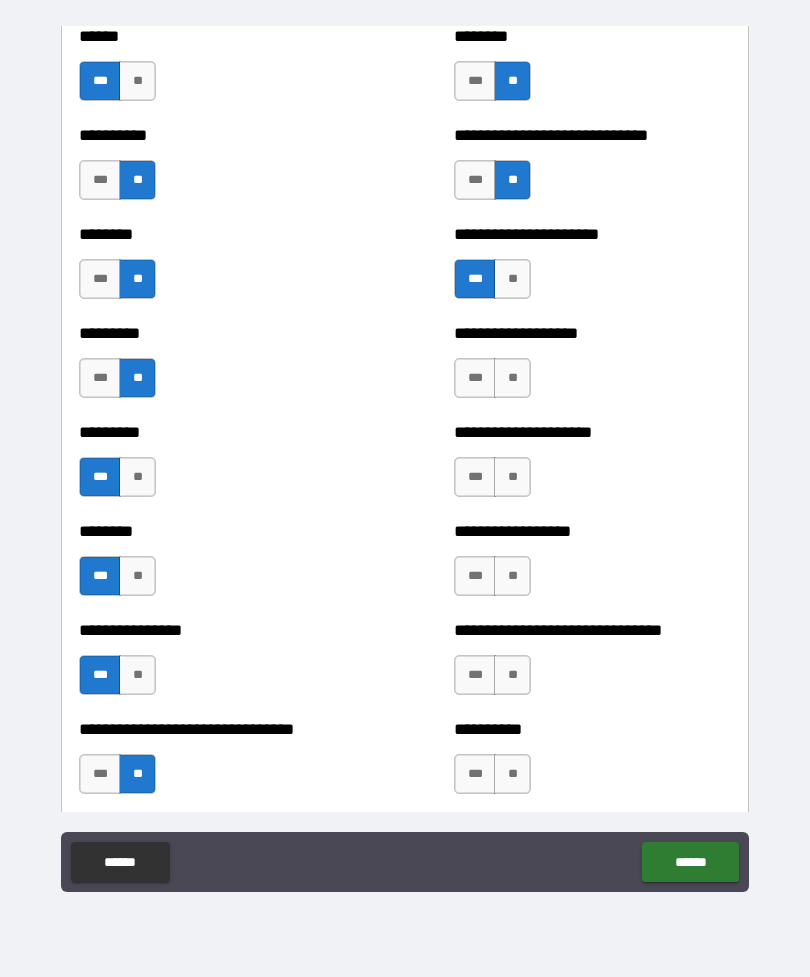 click on "***" at bounding box center [475, 378] 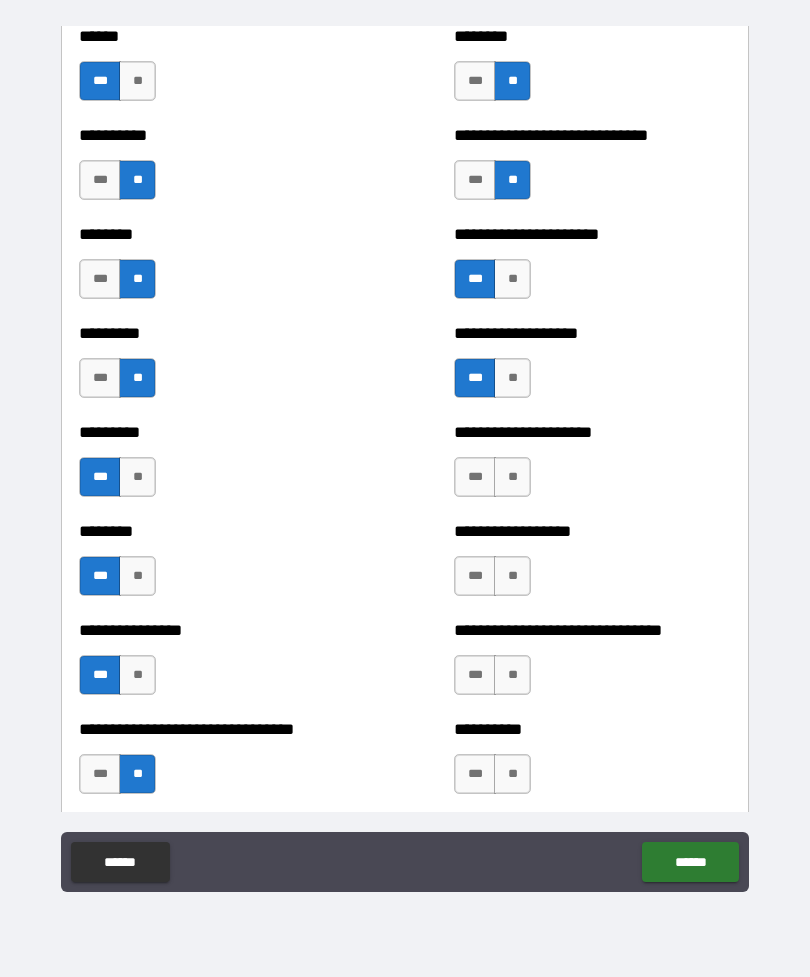 click on "***" at bounding box center [475, 477] 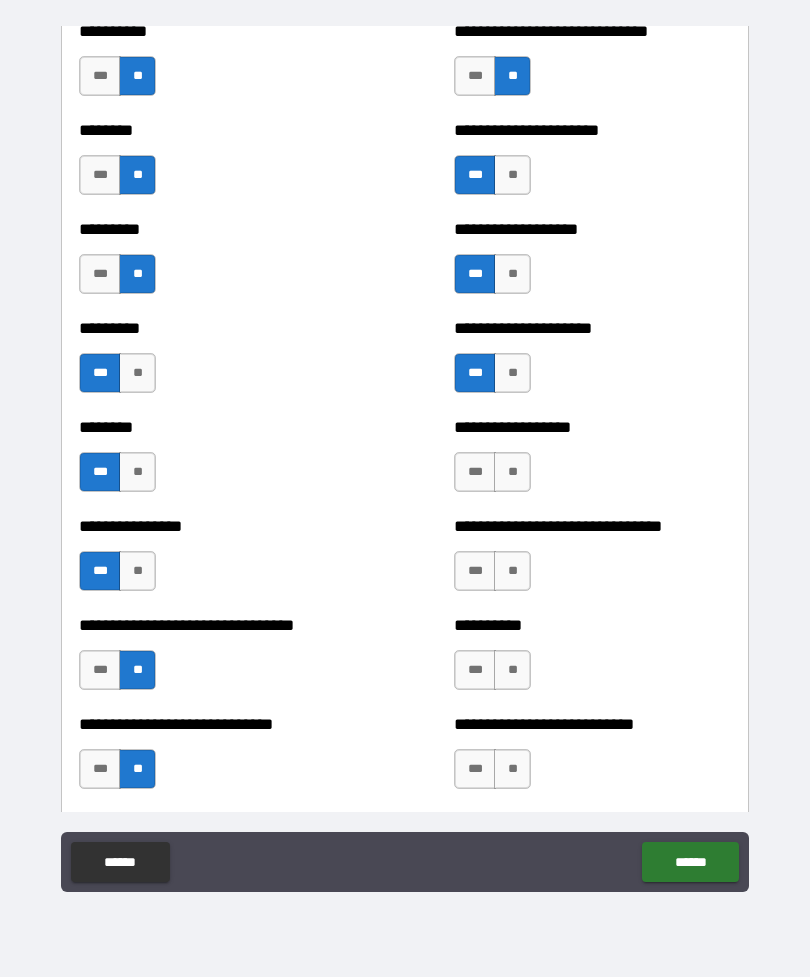 click on "**" at bounding box center [512, 472] 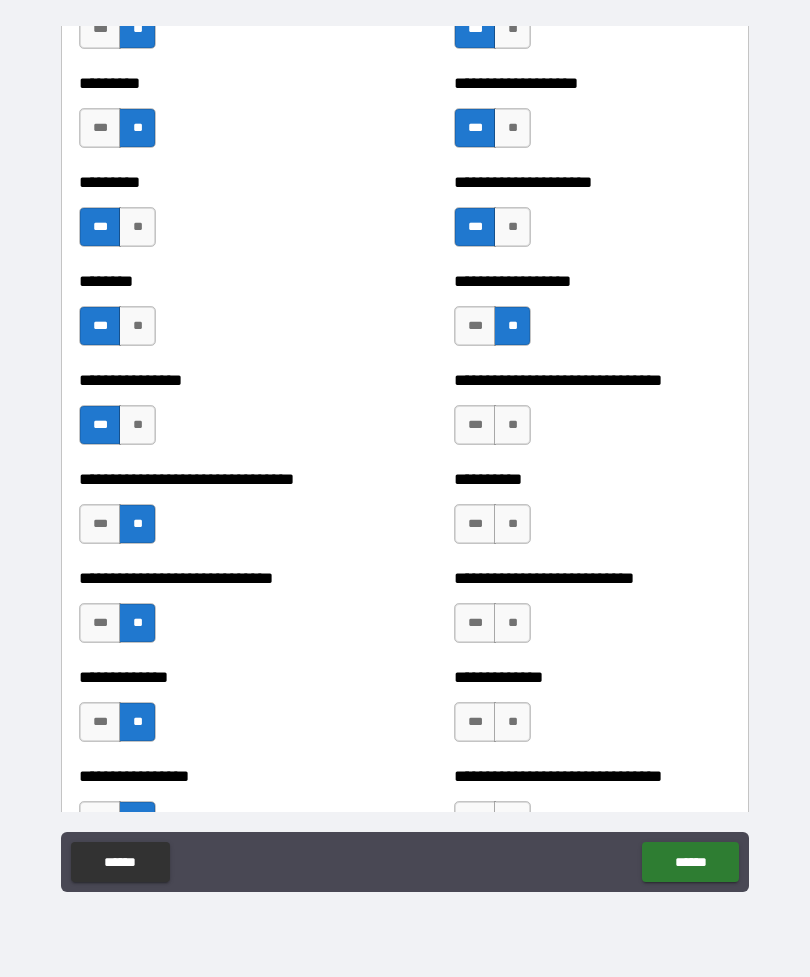 scroll, scrollTop: 7289, scrollLeft: 0, axis: vertical 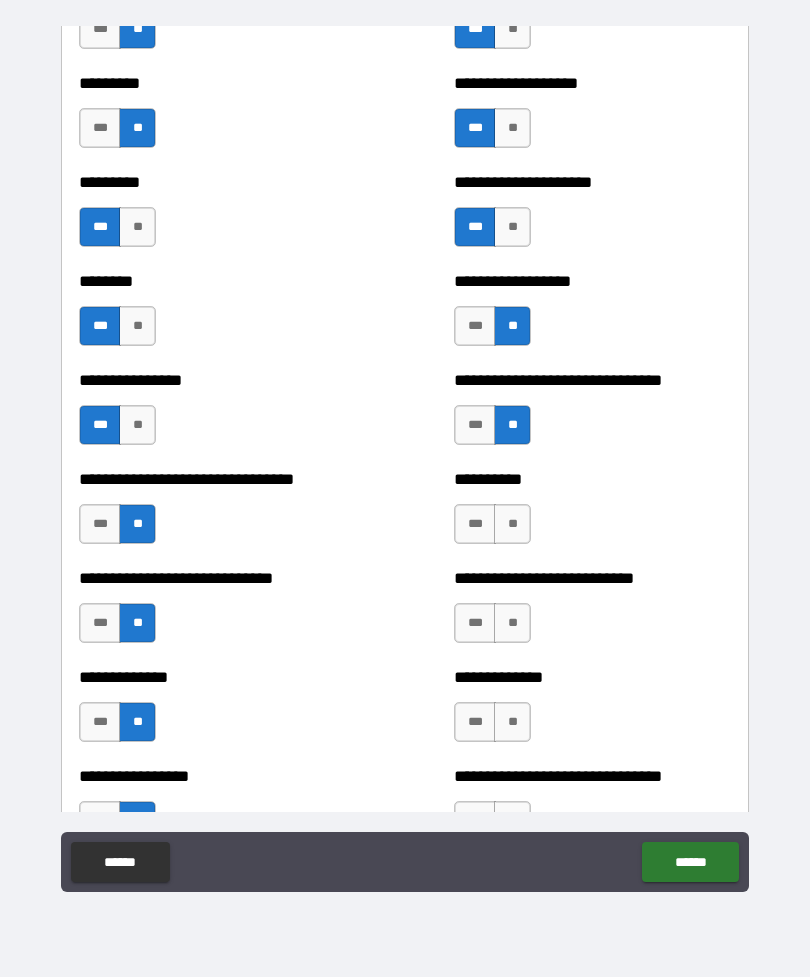 click on "***" at bounding box center (475, 425) 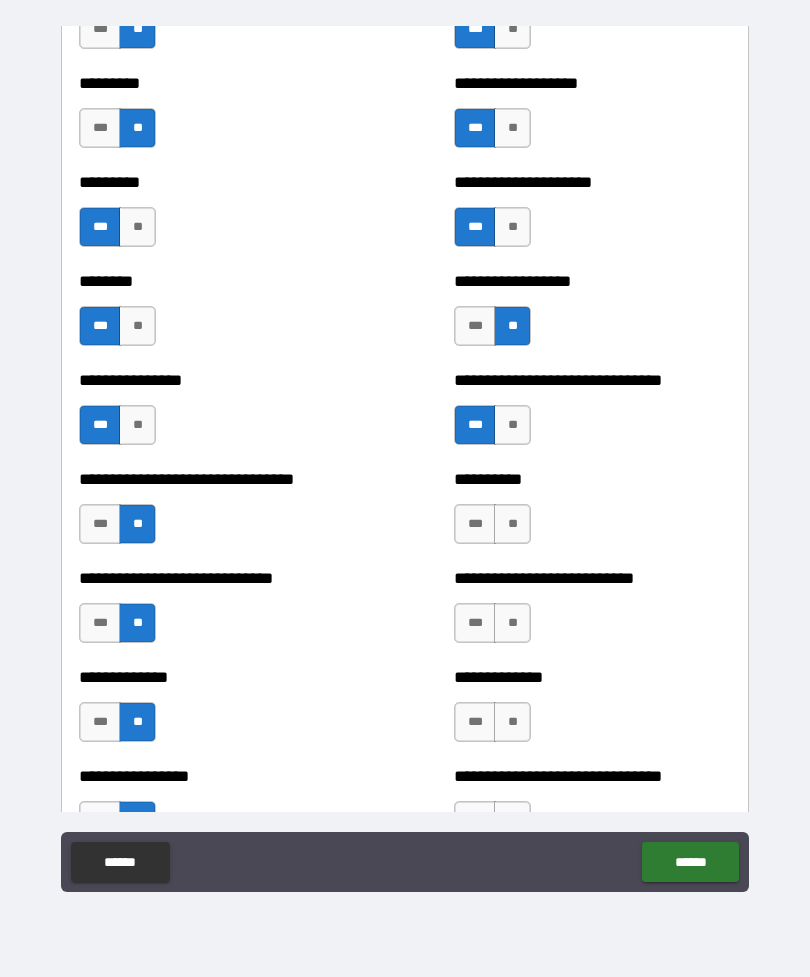 click on "**" at bounding box center (512, 425) 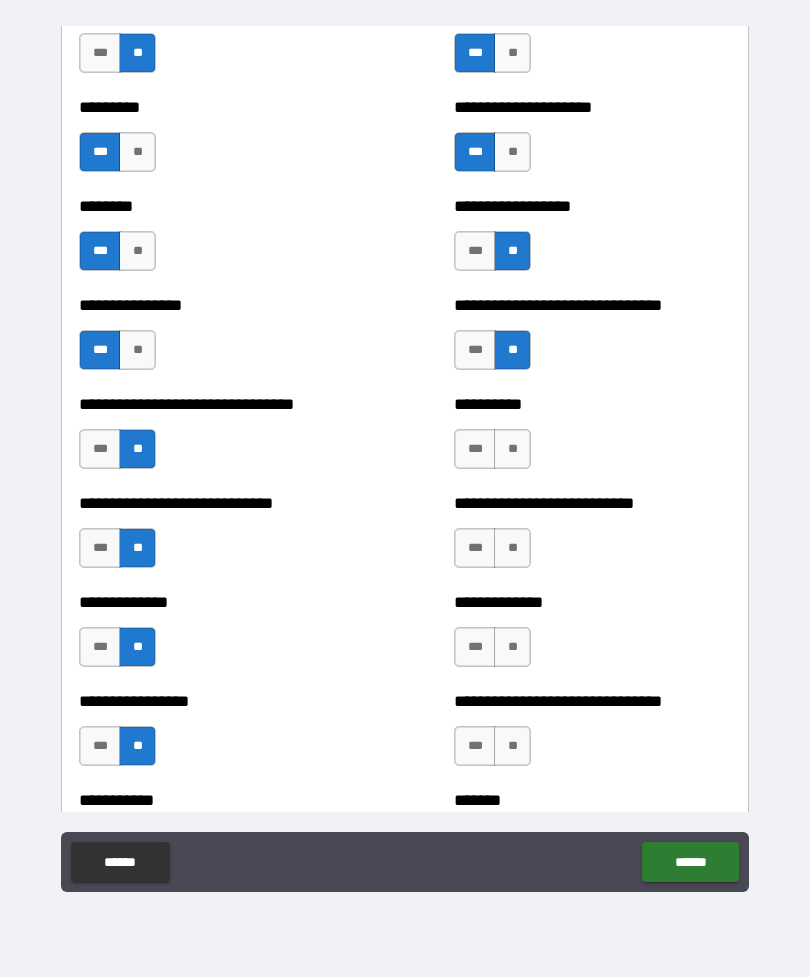 scroll, scrollTop: 7365, scrollLeft: 0, axis: vertical 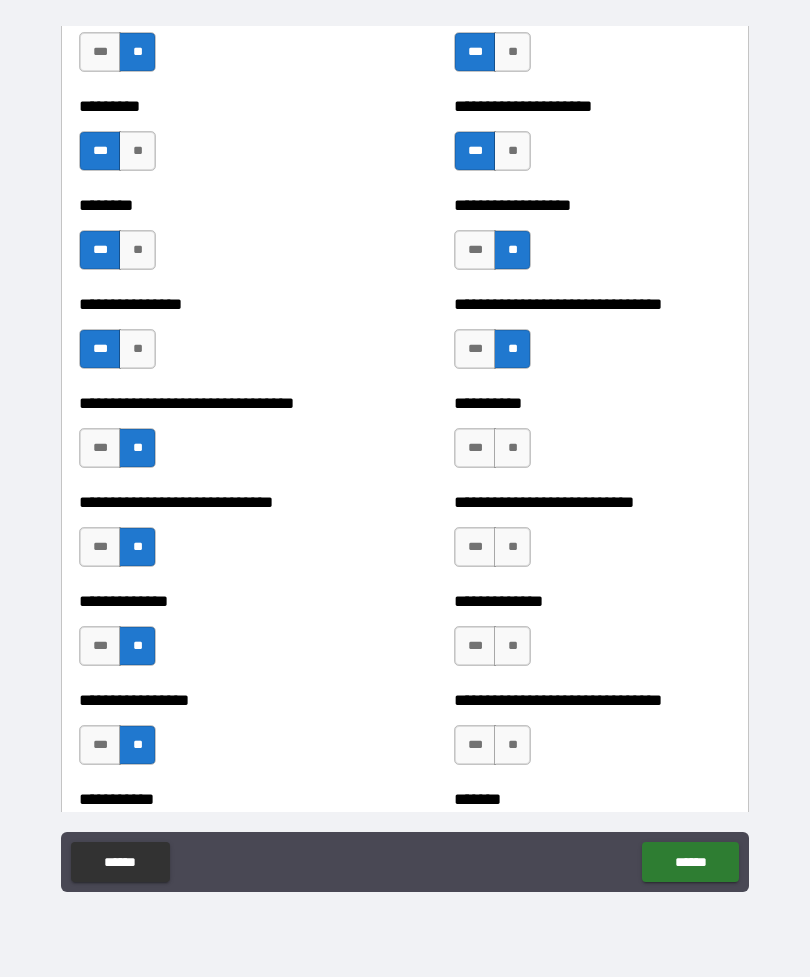 click on "**" at bounding box center [512, 448] 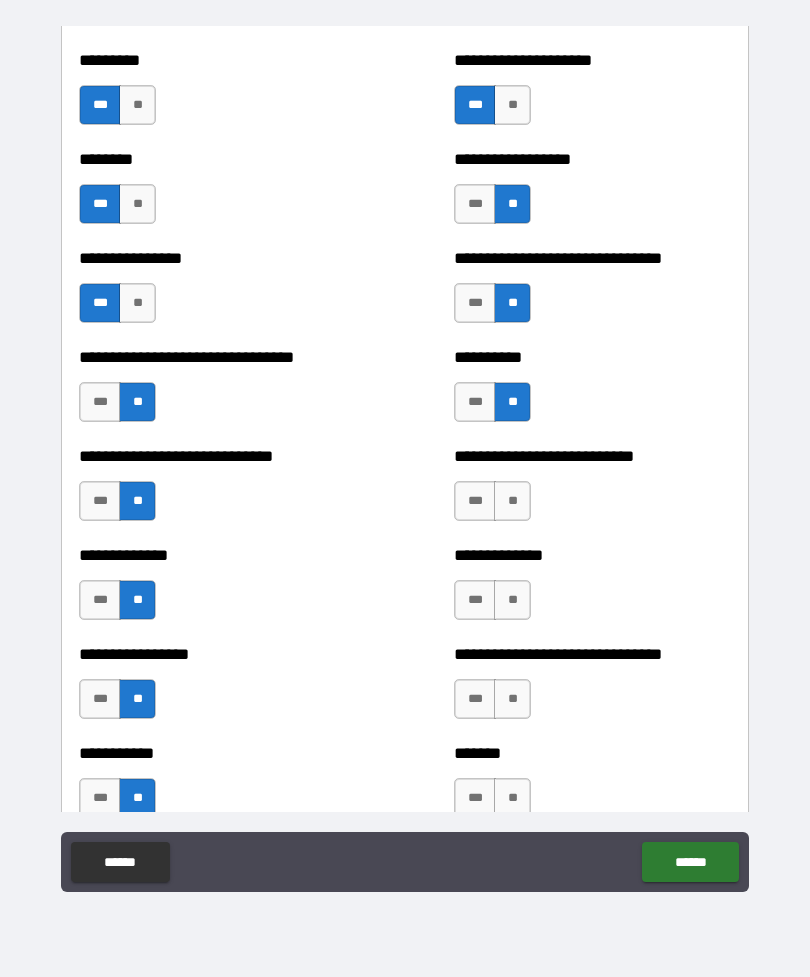 scroll, scrollTop: 7457, scrollLeft: 0, axis: vertical 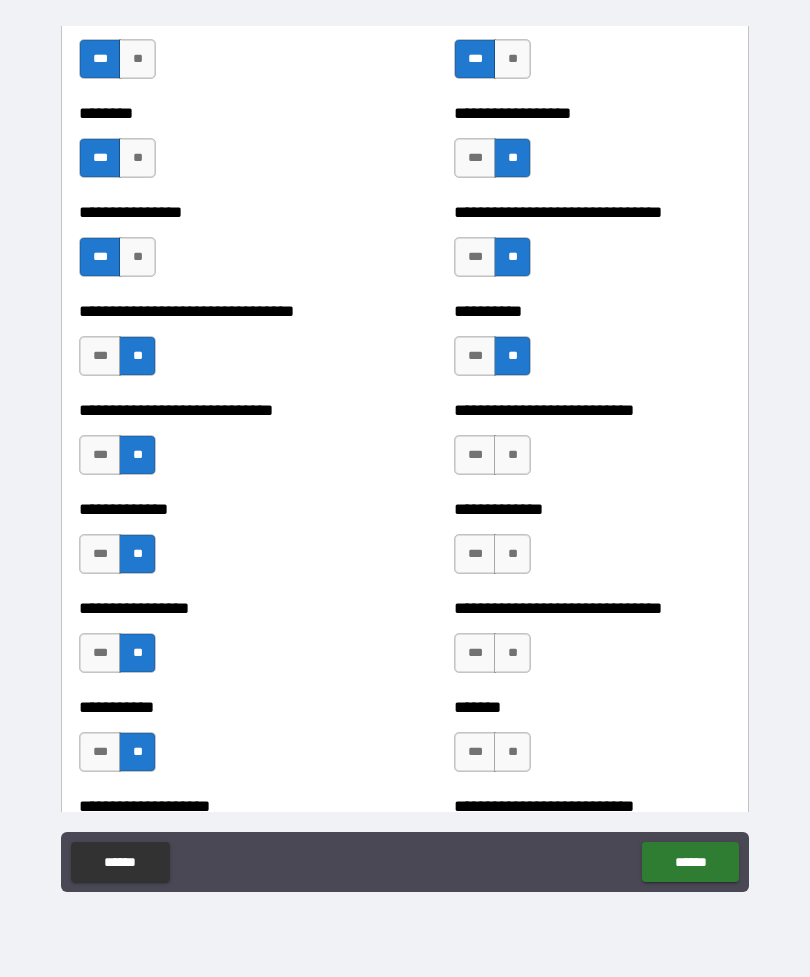 click on "**********" at bounding box center [592, 445] 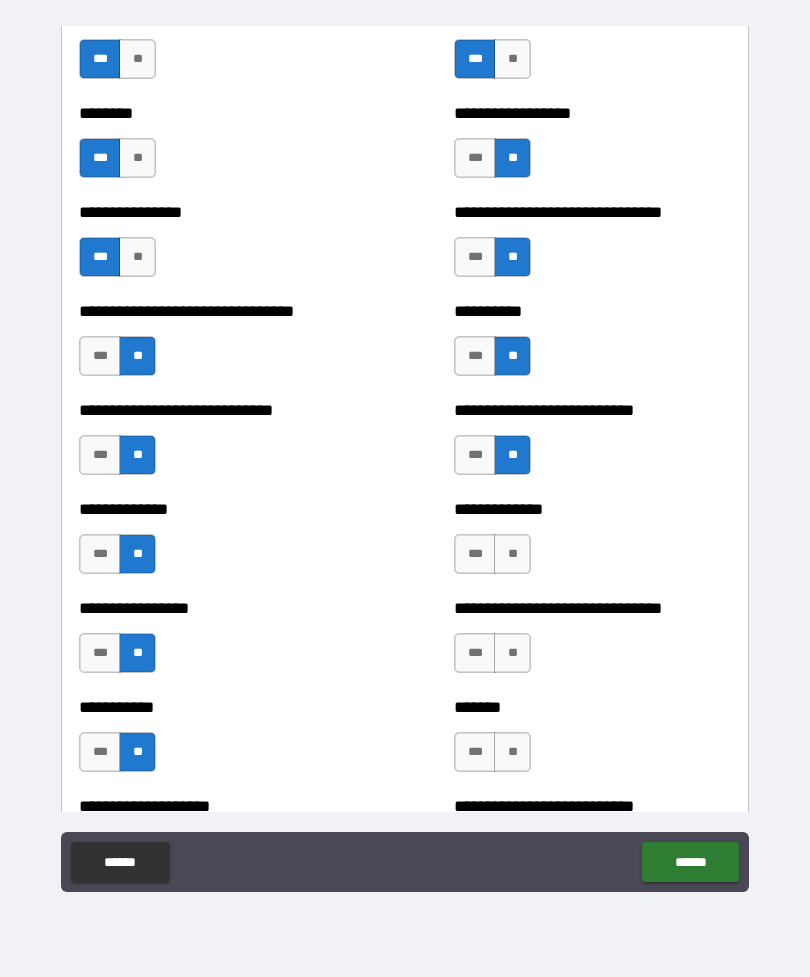 click on "**" at bounding box center [512, 554] 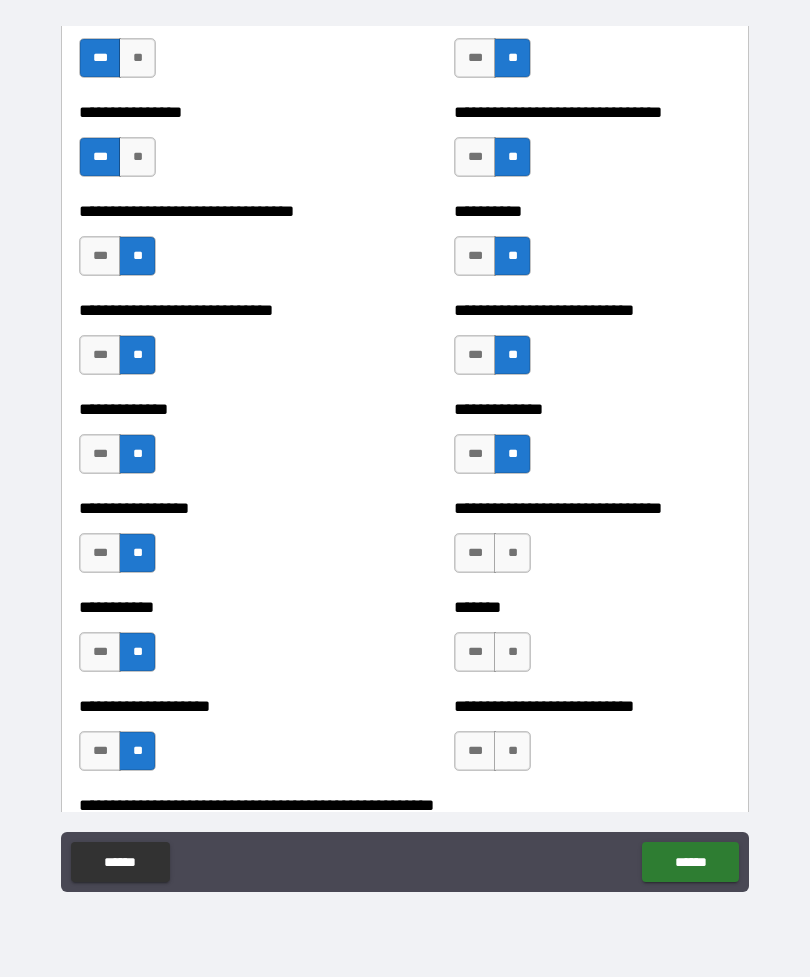 scroll, scrollTop: 7562, scrollLeft: 0, axis: vertical 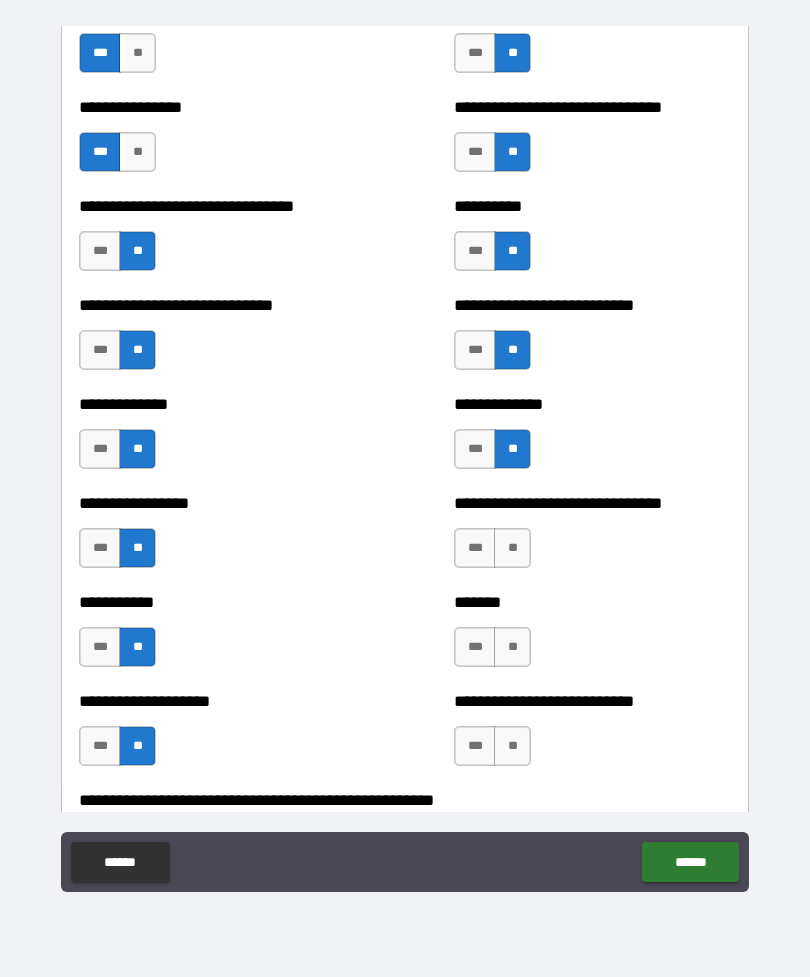 click on "**" at bounding box center [512, 548] 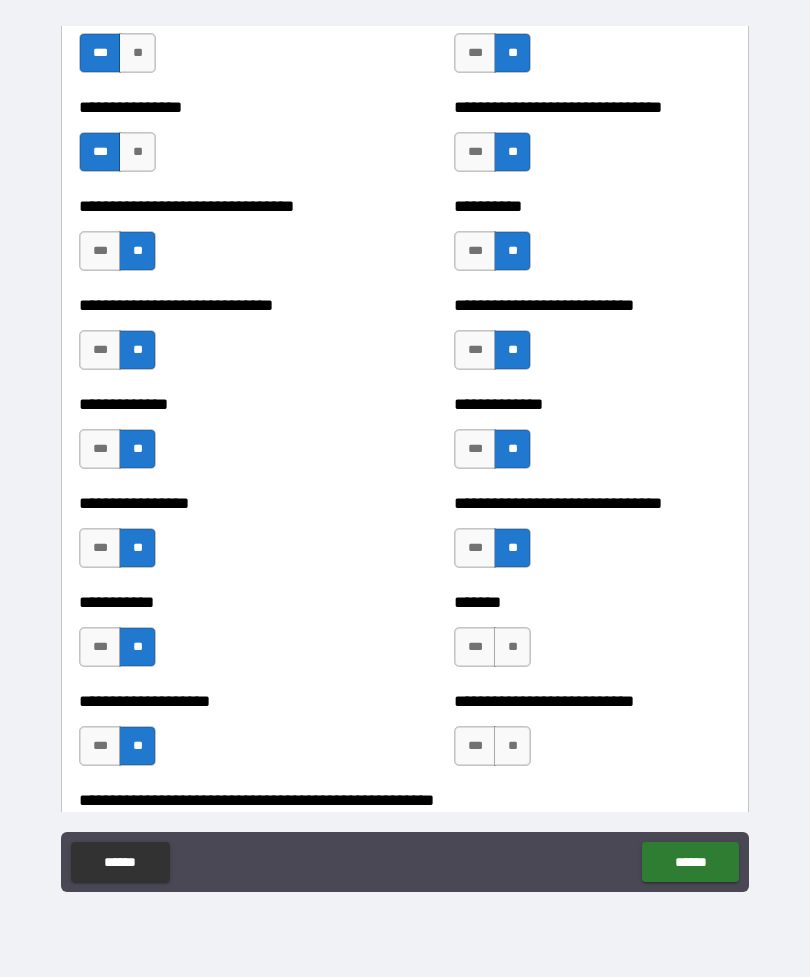 click on "**" at bounding box center (512, 647) 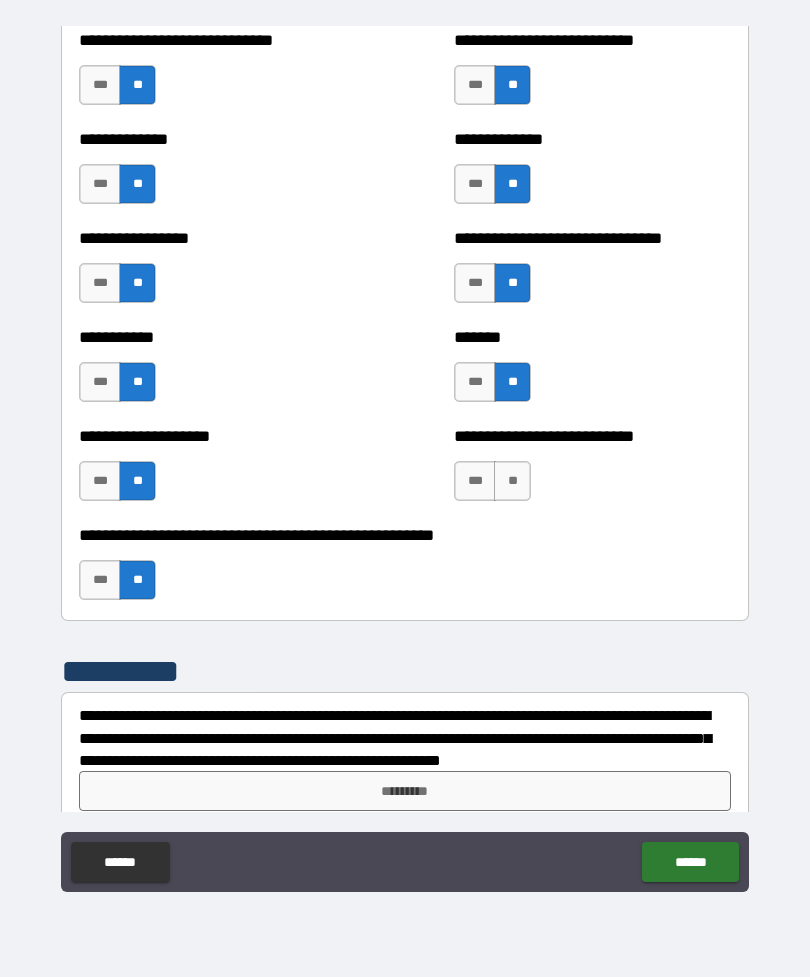 scroll, scrollTop: 7833, scrollLeft: 0, axis: vertical 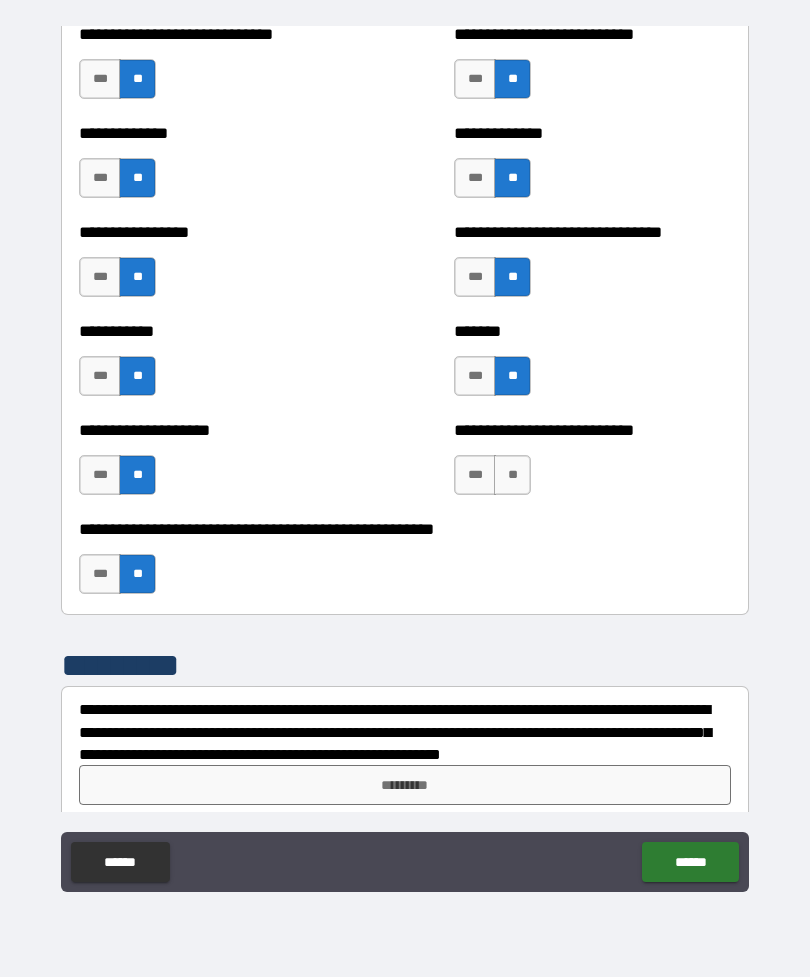 click on "**" at bounding box center [512, 475] 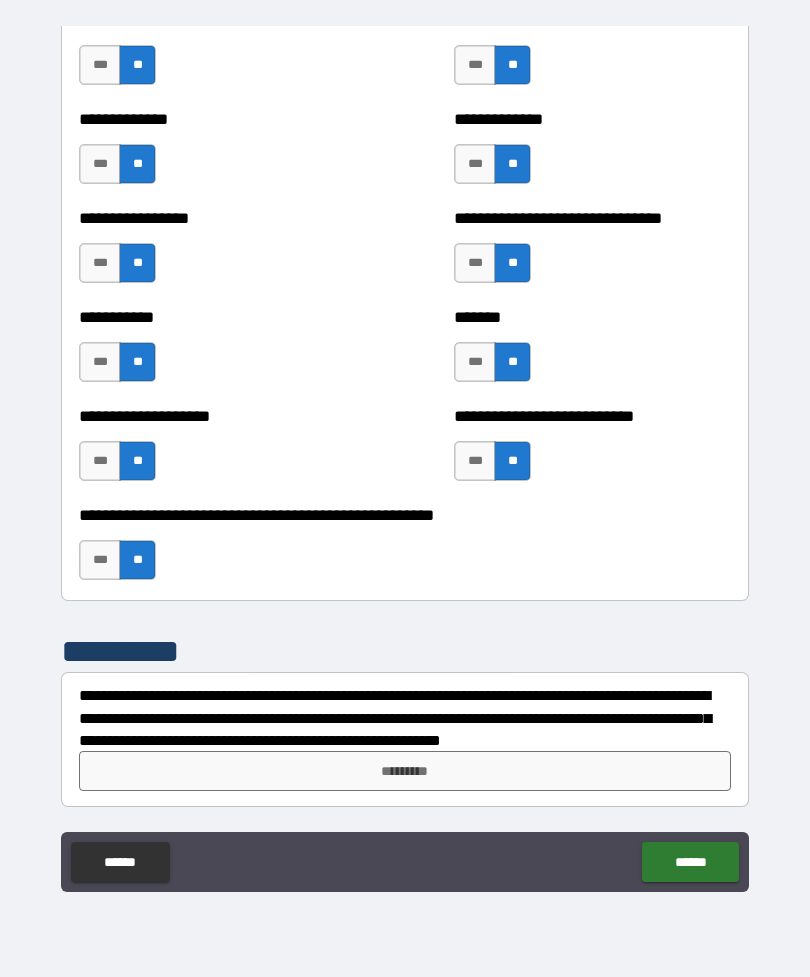 scroll, scrollTop: 7847, scrollLeft: 0, axis: vertical 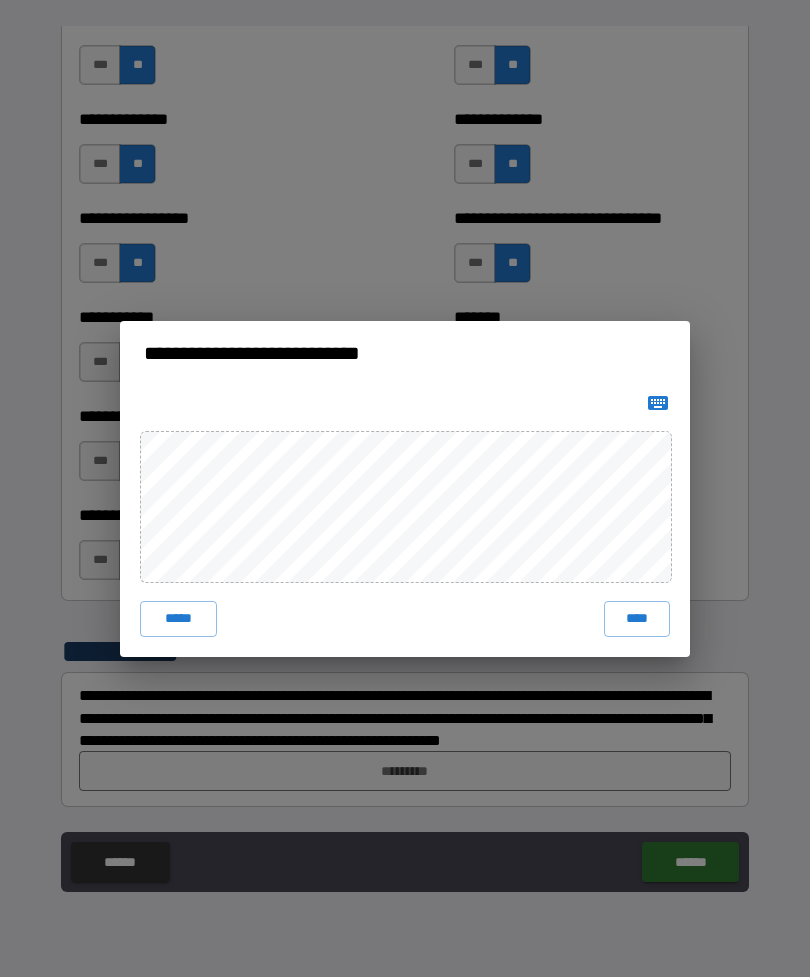 click on "****" at bounding box center (637, 619) 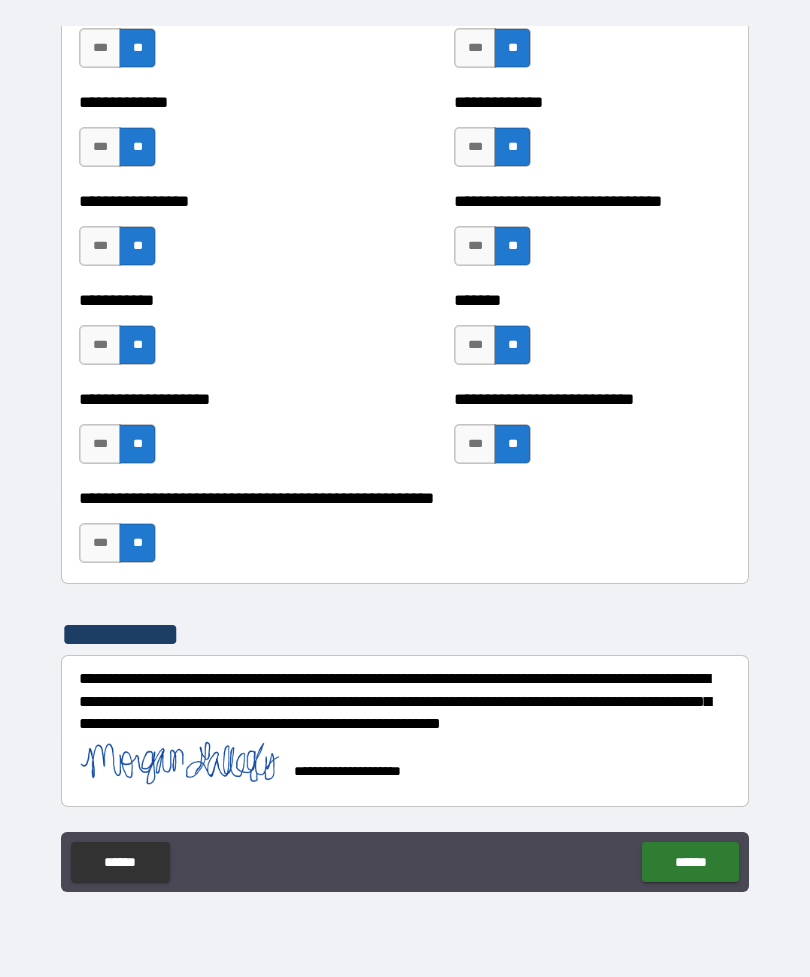 scroll, scrollTop: 7865, scrollLeft: 0, axis: vertical 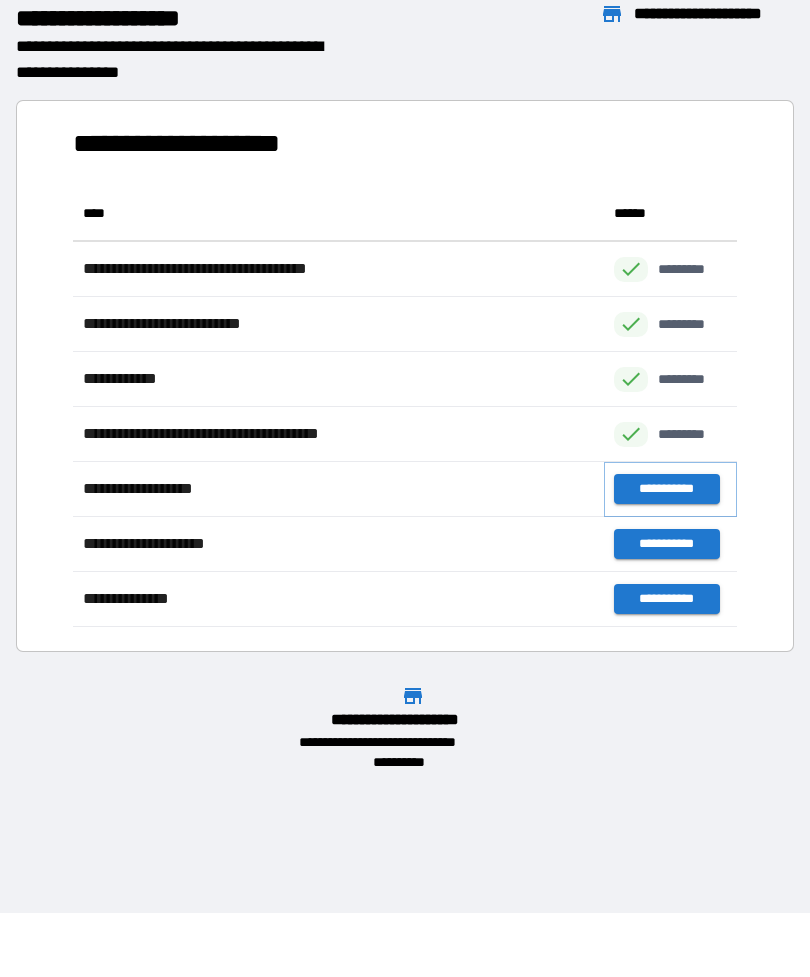 click on "**********" at bounding box center [666, 489] 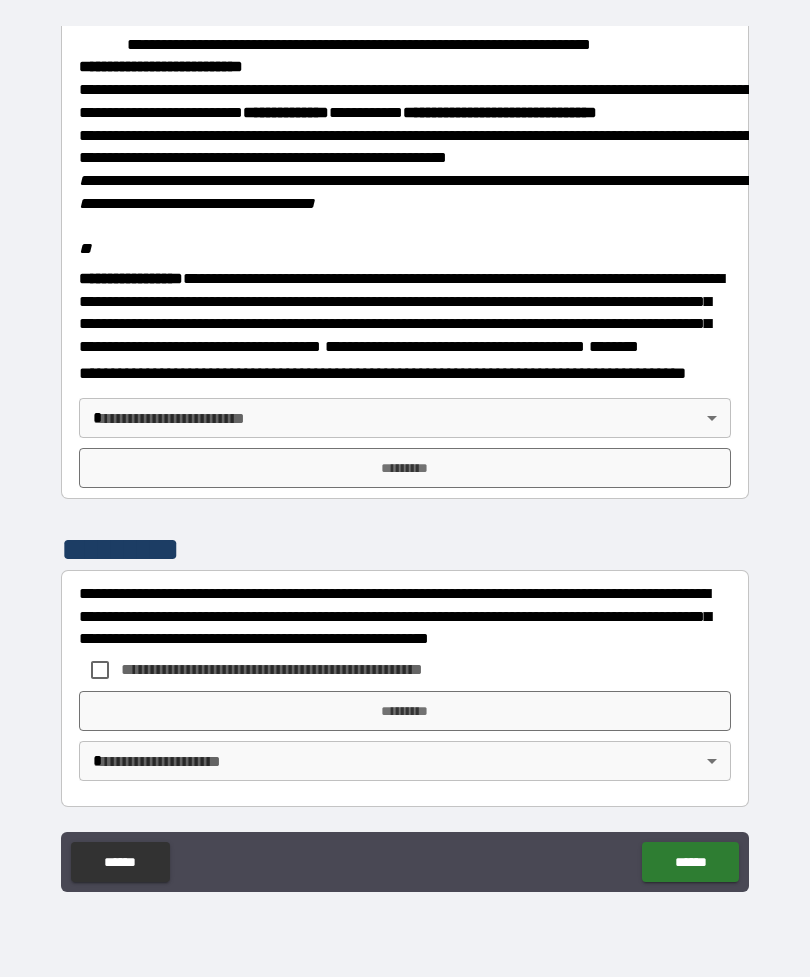 scroll, scrollTop: 2323, scrollLeft: 0, axis: vertical 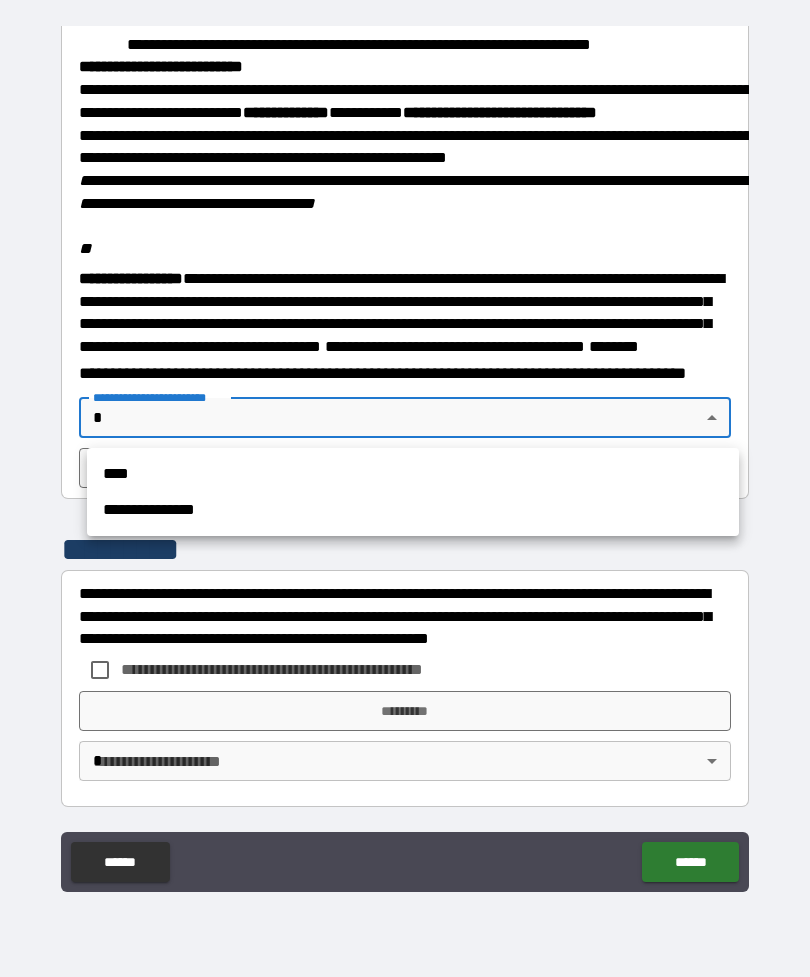 click on "****" at bounding box center [413, 474] 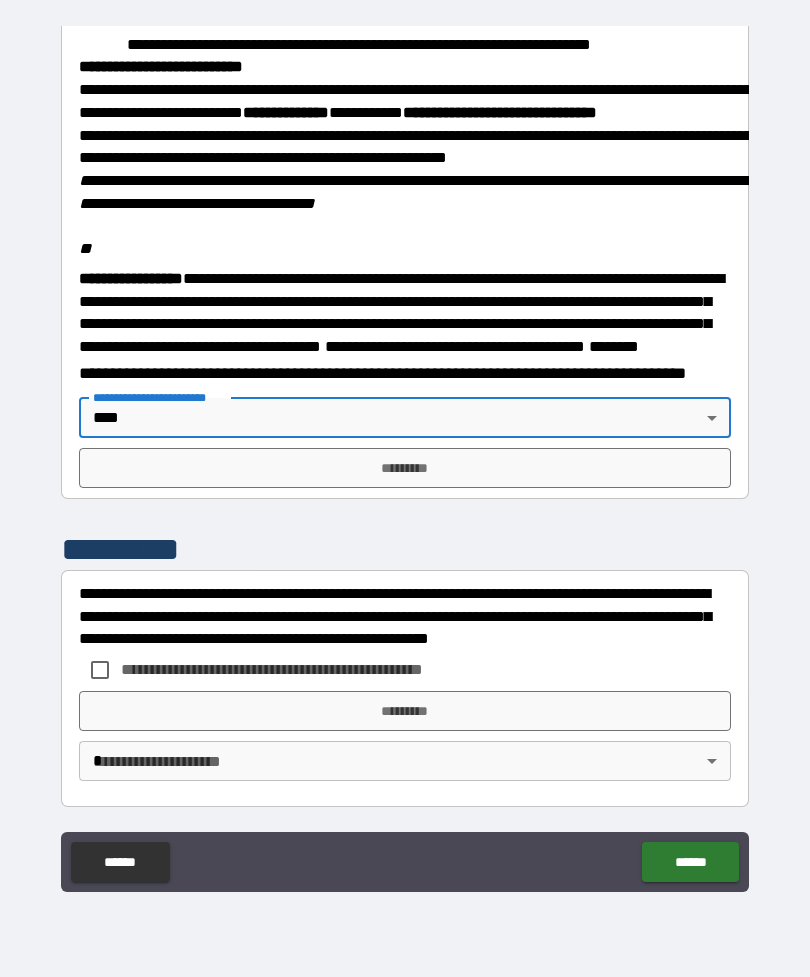 click on "*********" at bounding box center [405, 468] 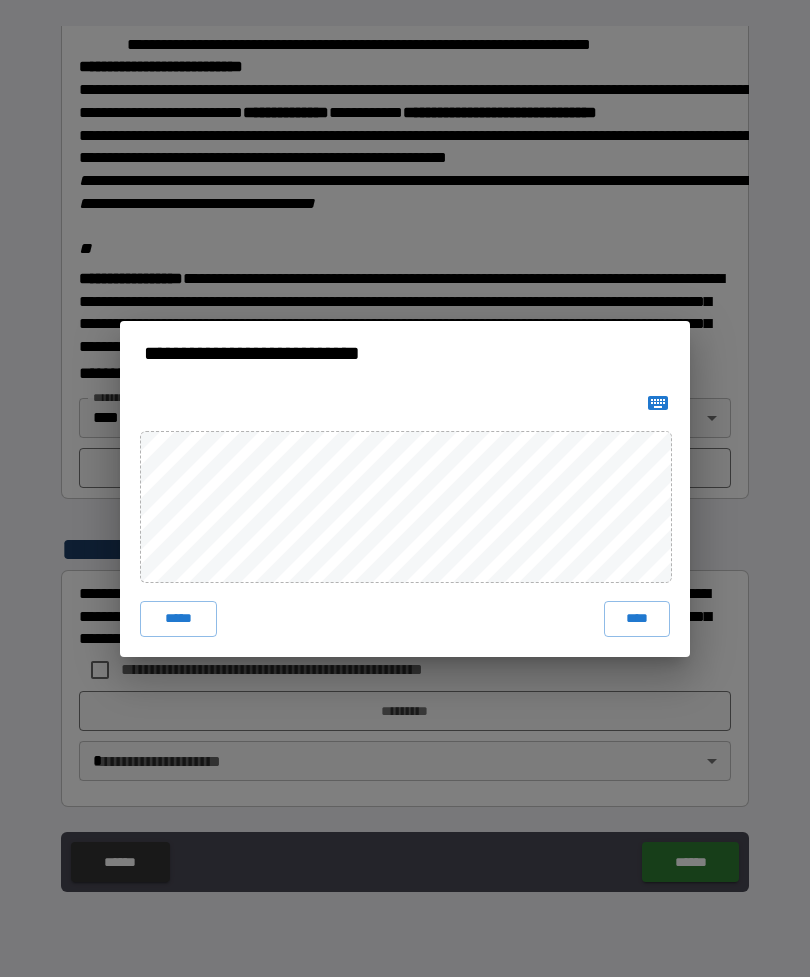 click on "****" at bounding box center [637, 619] 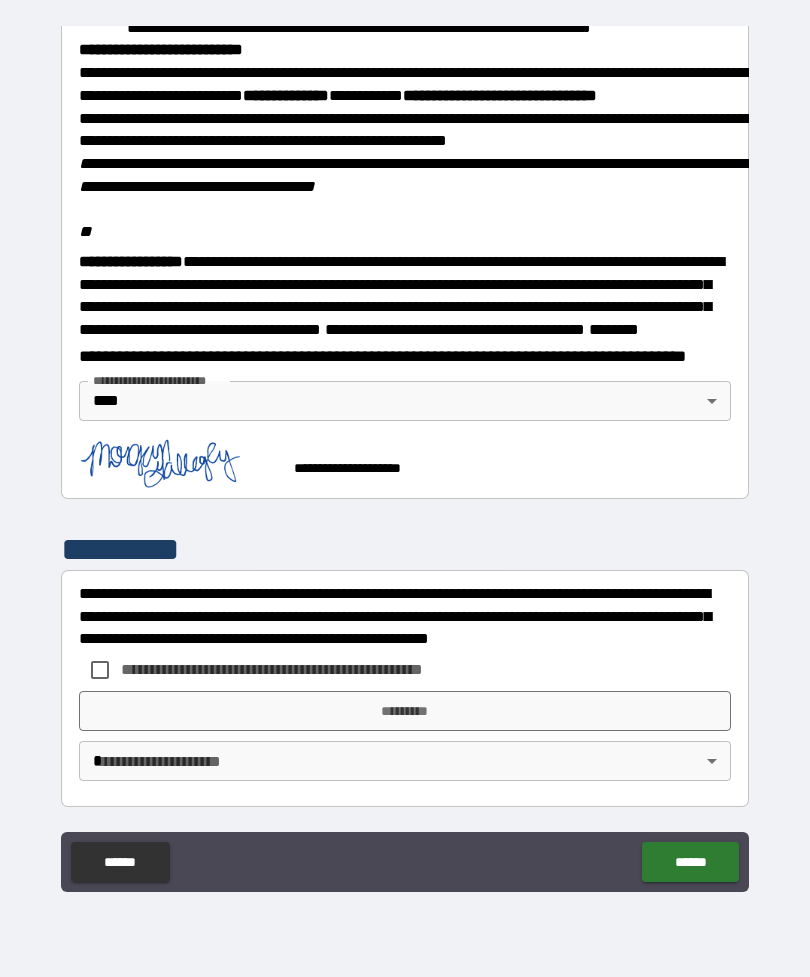 scroll, scrollTop: 2340, scrollLeft: 0, axis: vertical 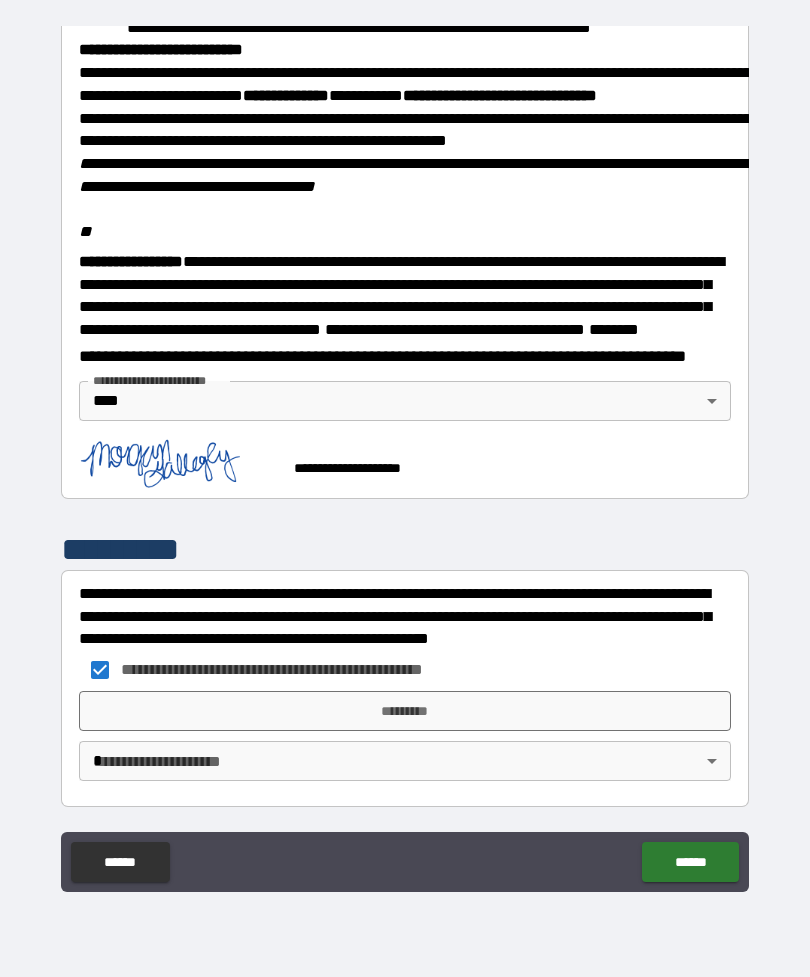 click on "*********" at bounding box center (405, 711) 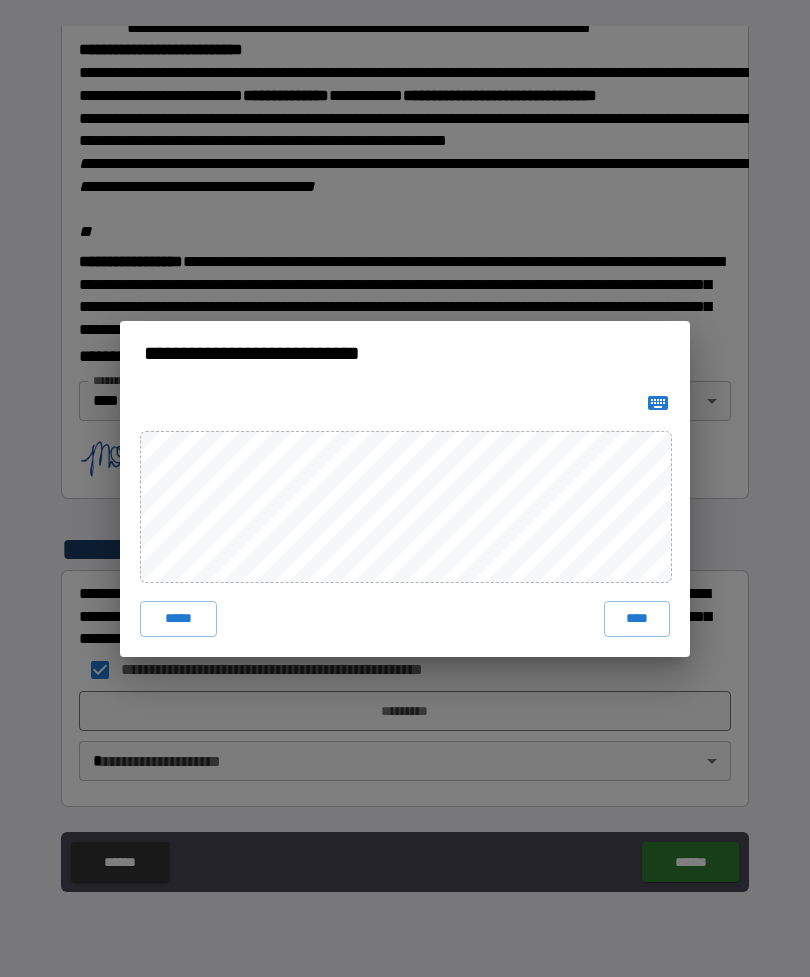 click on "****" at bounding box center (637, 619) 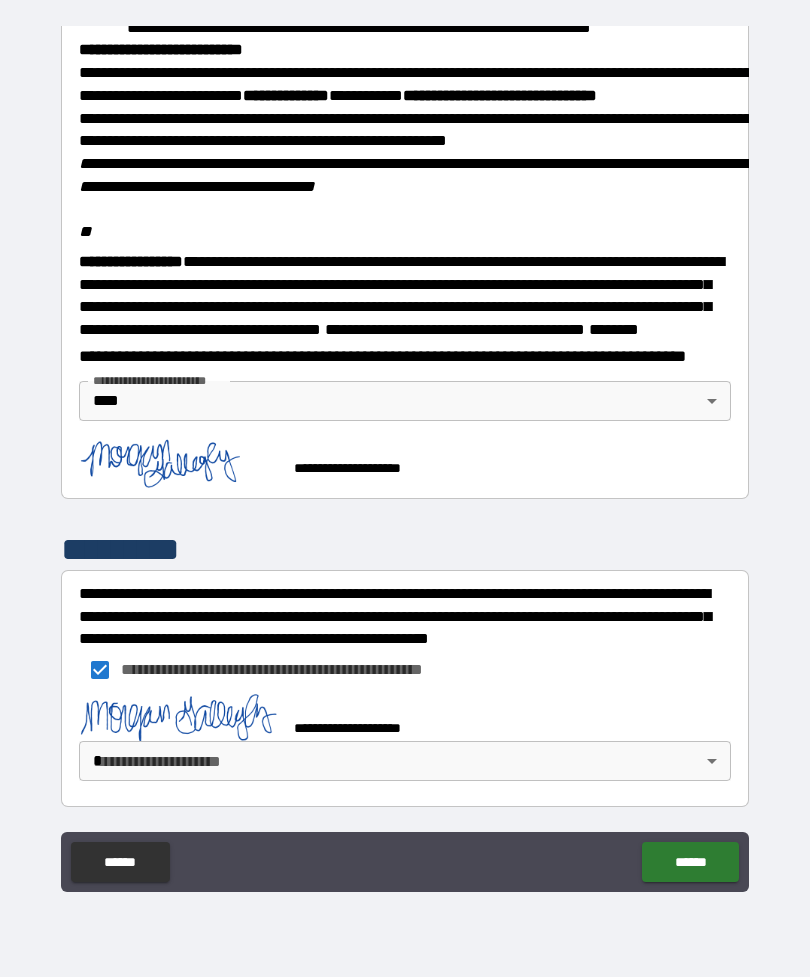scroll, scrollTop: 2330, scrollLeft: 0, axis: vertical 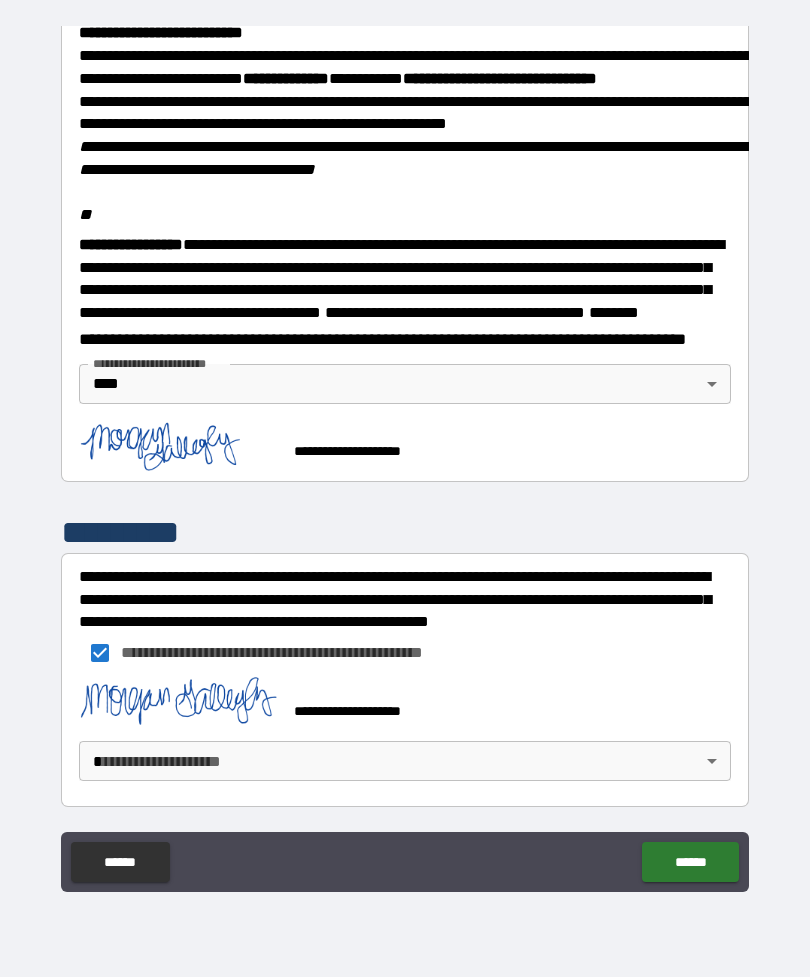 click on "**********" at bounding box center [405, 456] 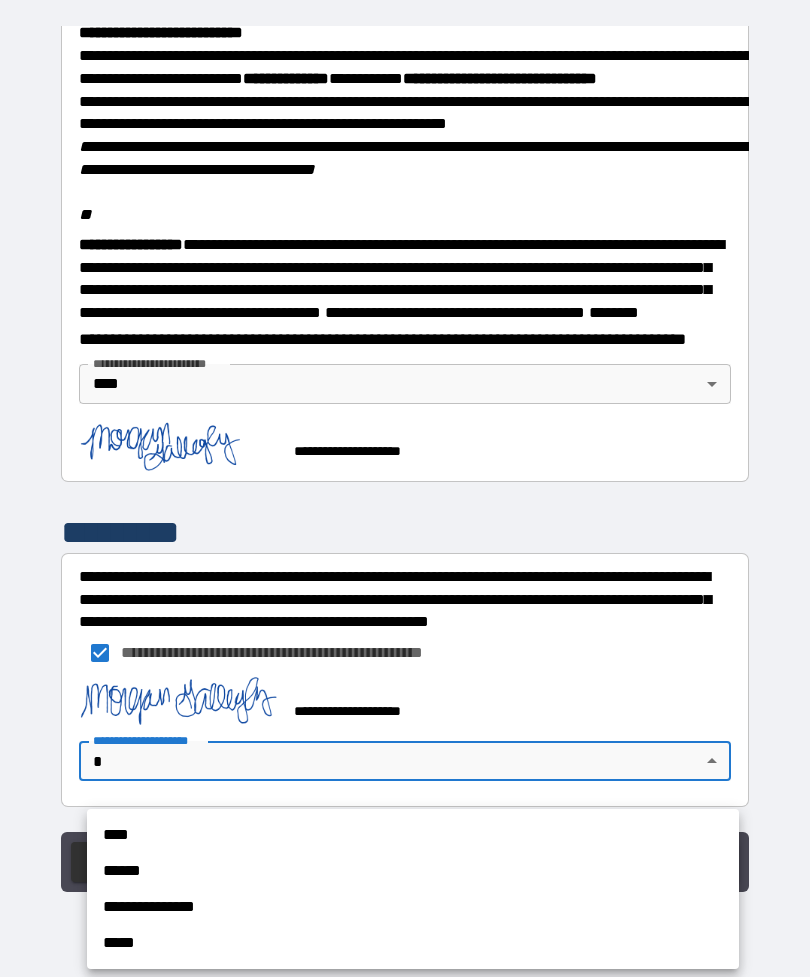 click on "**********" at bounding box center (413, 889) 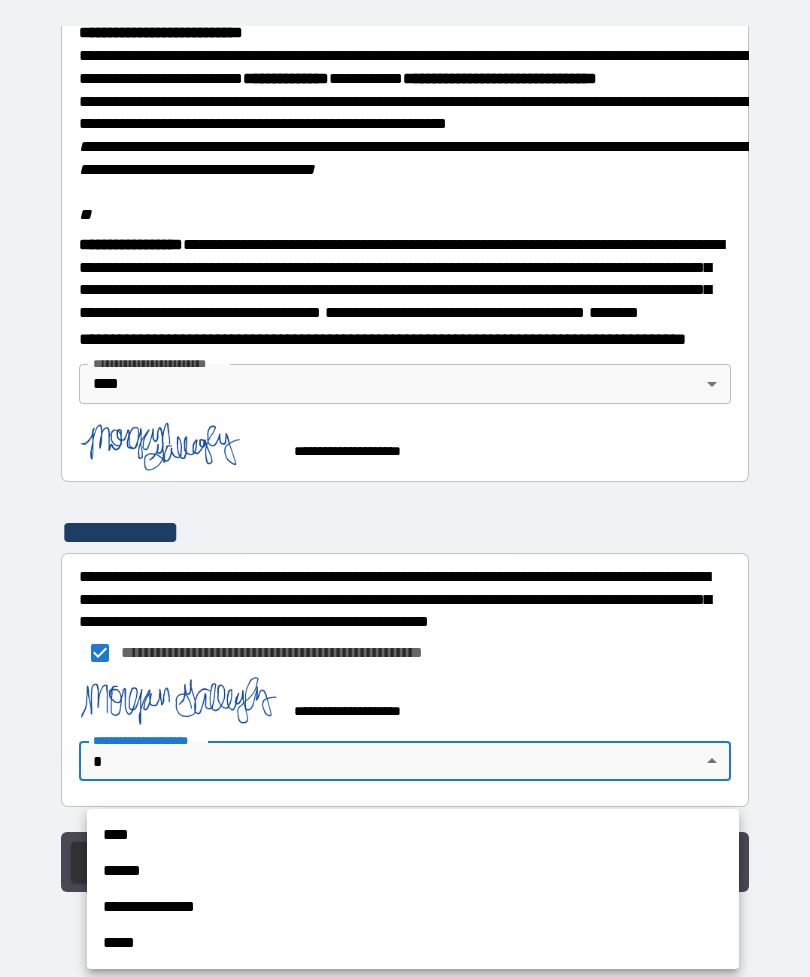 click on "****" at bounding box center [413, 835] 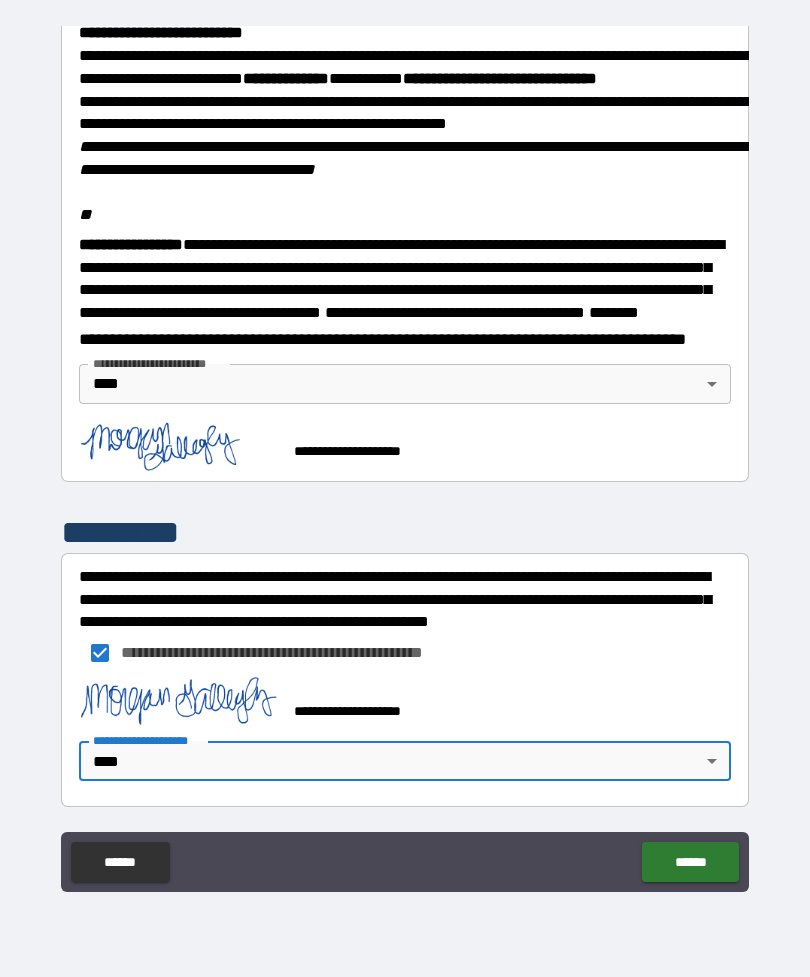 scroll, scrollTop: 2357, scrollLeft: 0, axis: vertical 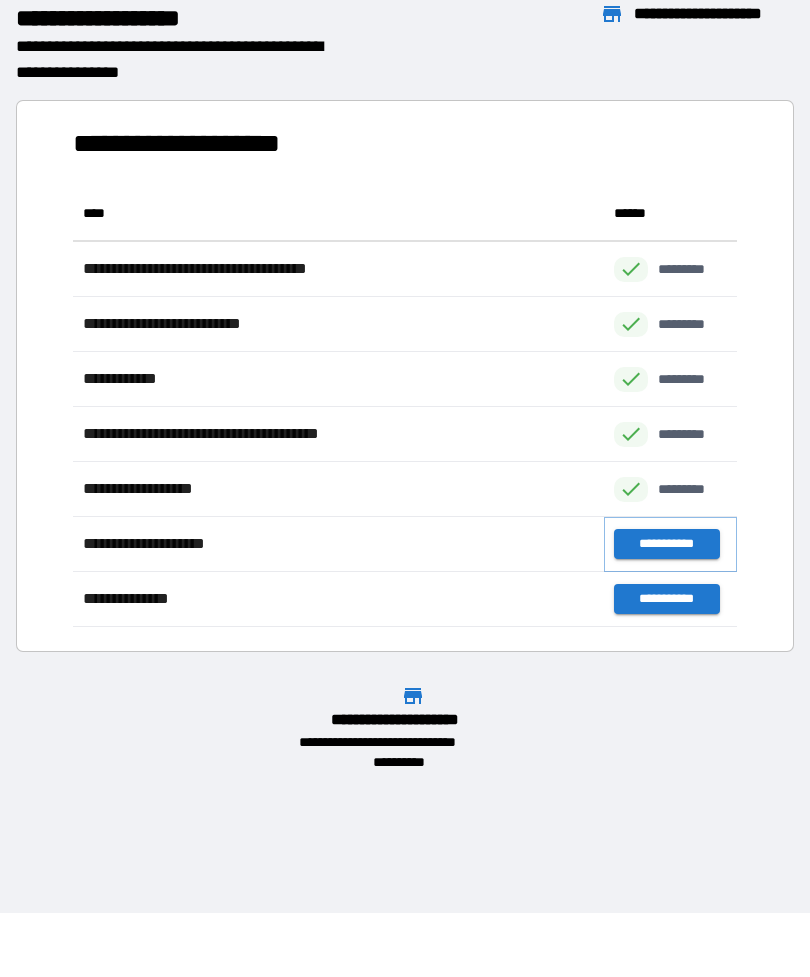 click on "**********" at bounding box center (666, 544) 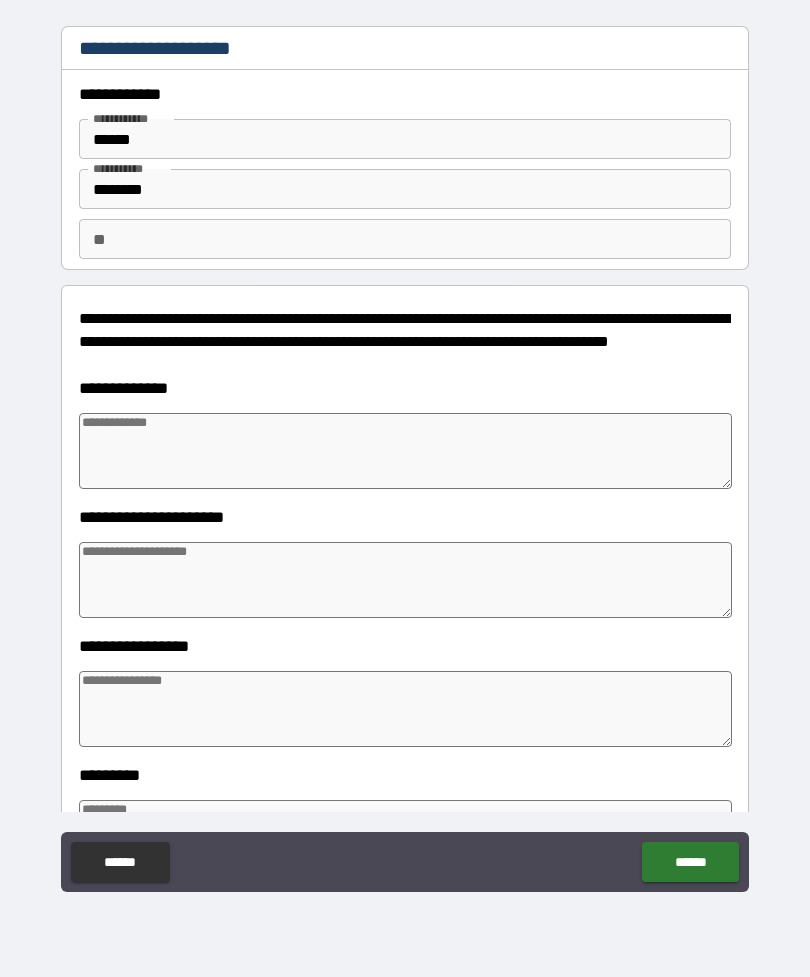 click at bounding box center (405, 451) 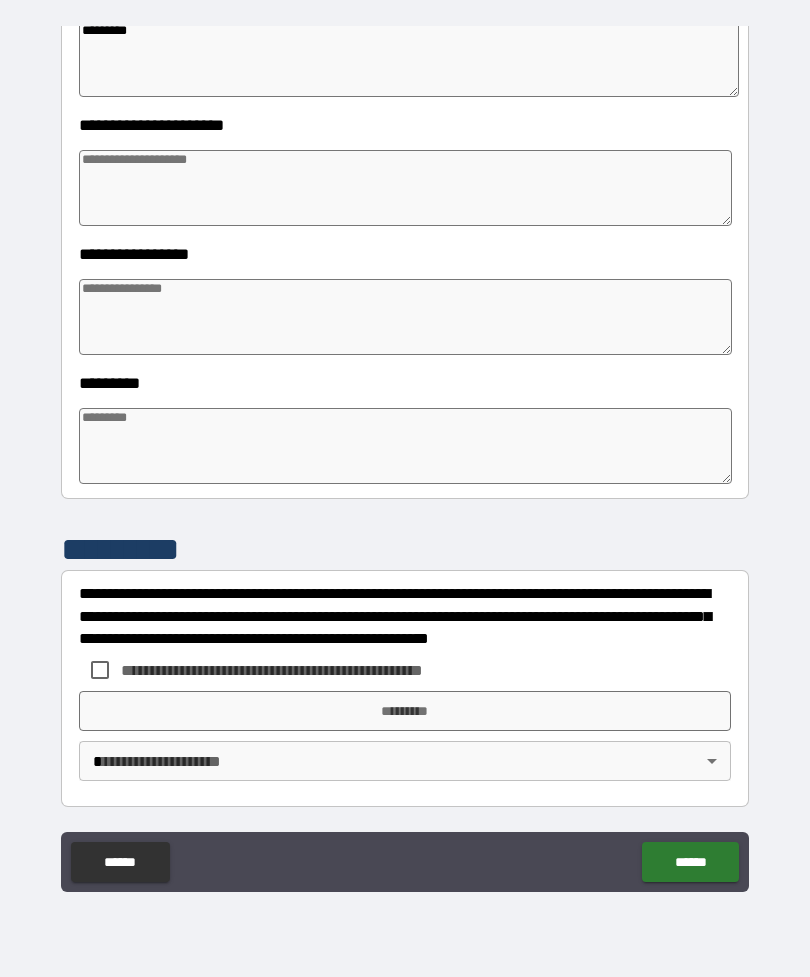 scroll, scrollTop: 392, scrollLeft: 0, axis: vertical 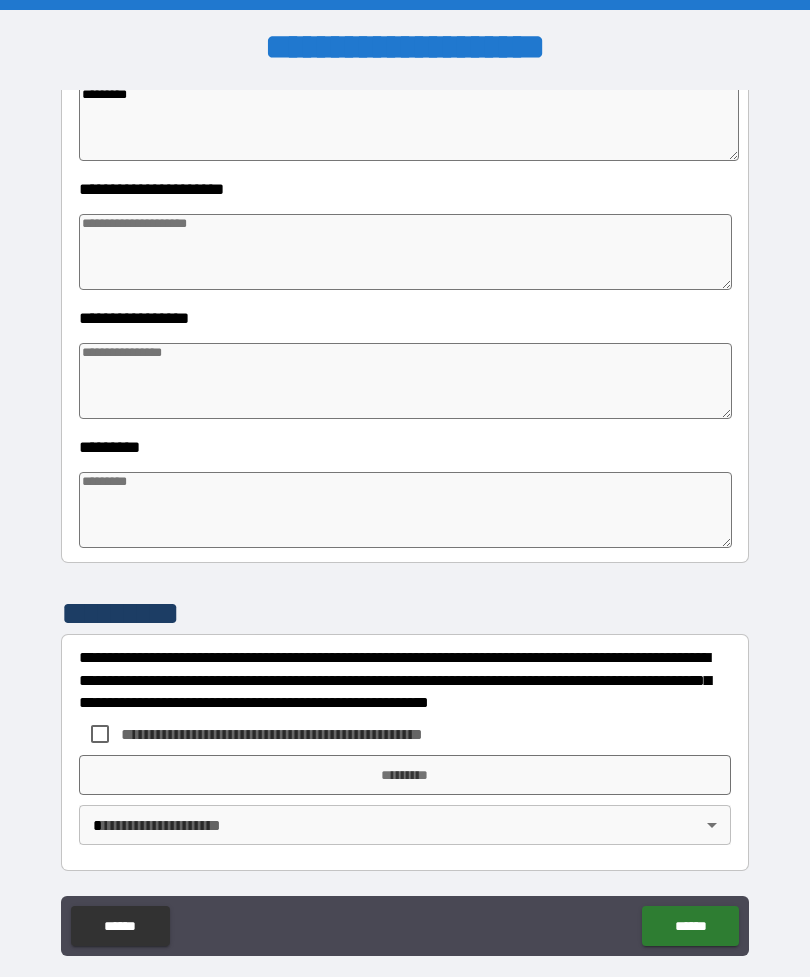 click at bounding box center [405, 510] 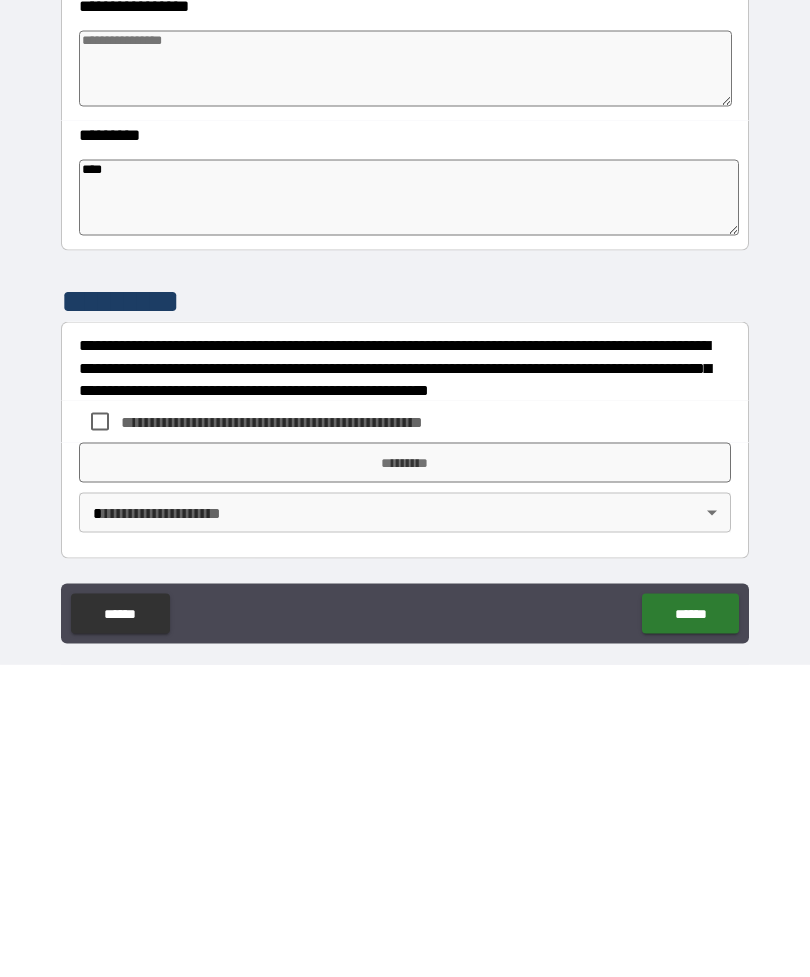 scroll, scrollTop: 64, scrollLeft: 0, axis: vertical 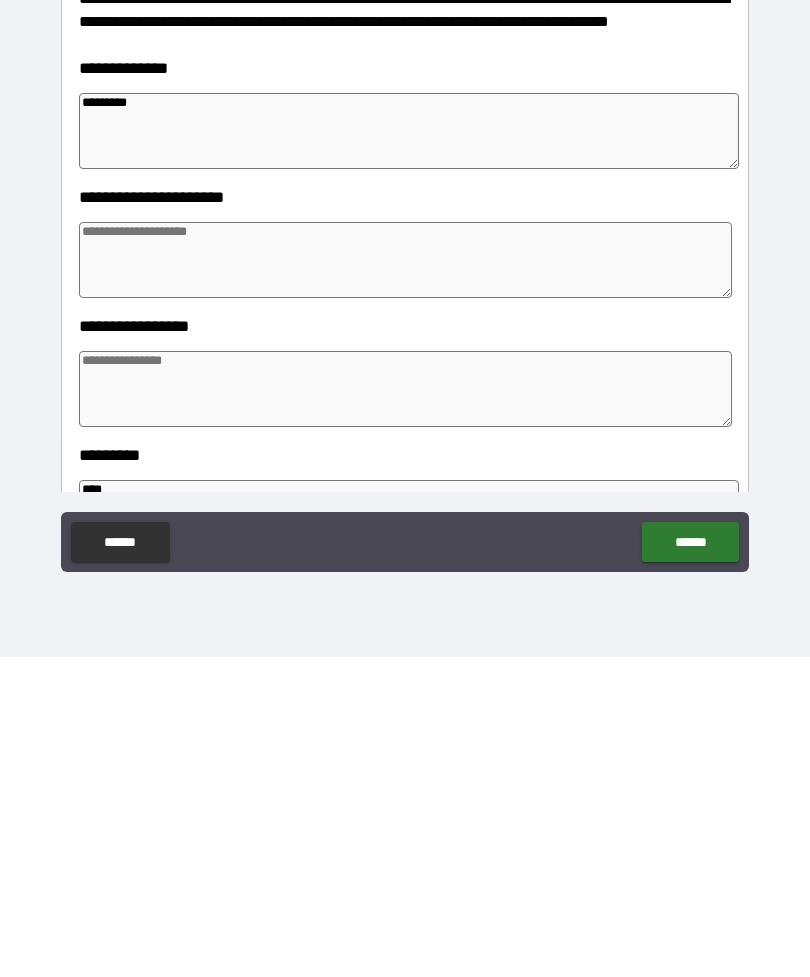 click at bounding box center [405, 580] 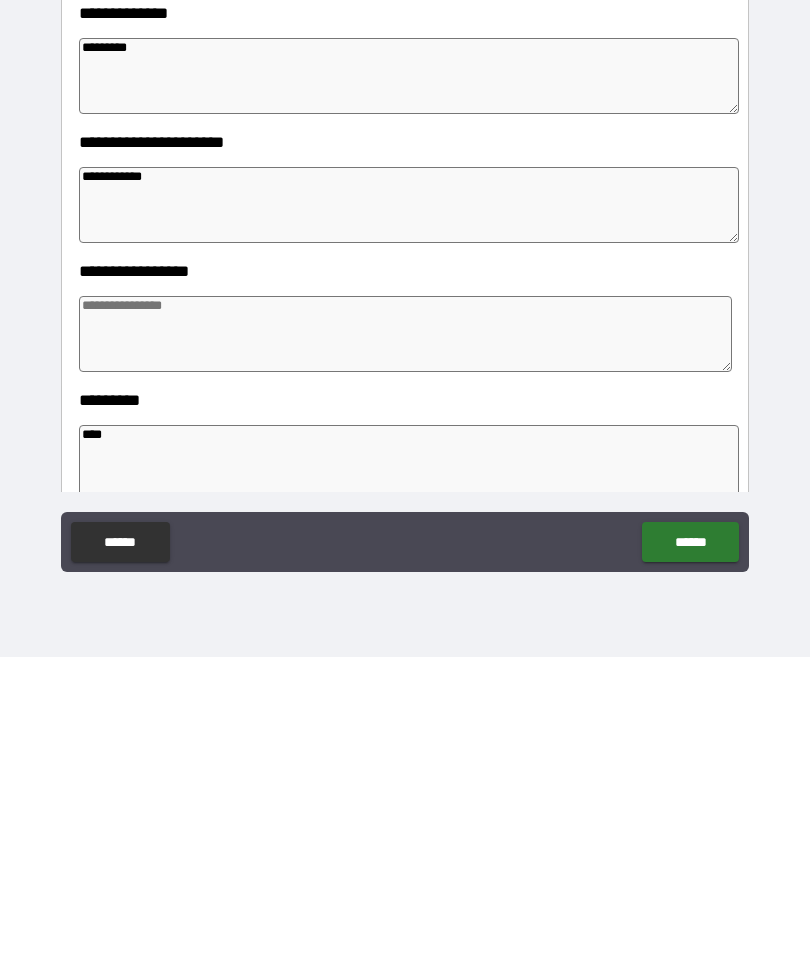 scroll, scrollTop: 86, scrollLeft: 0, axis: vertical 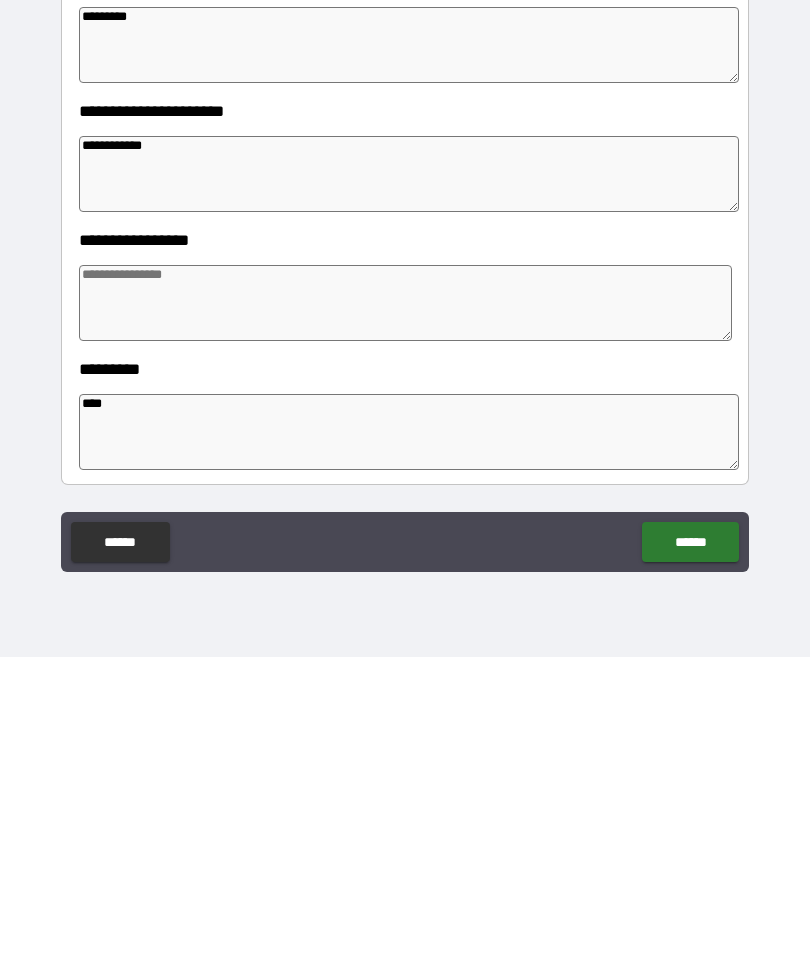 click at bounding box center (405, 623) 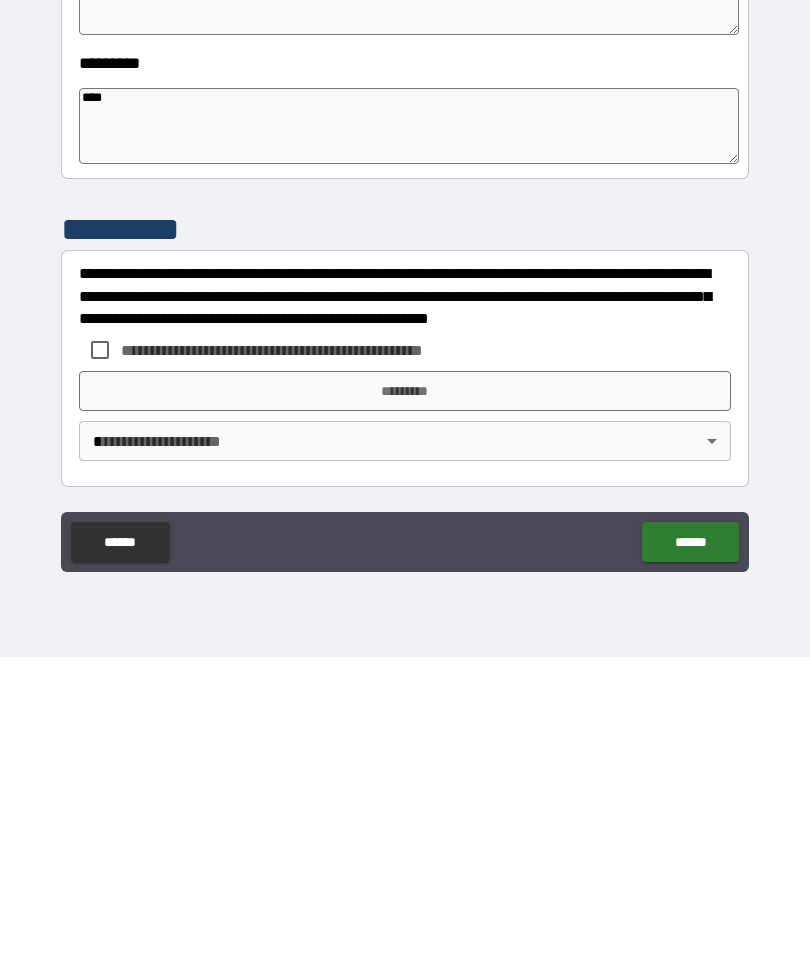 scroll, scrollTop: 392, scrollLeft: 0, axis: vertical 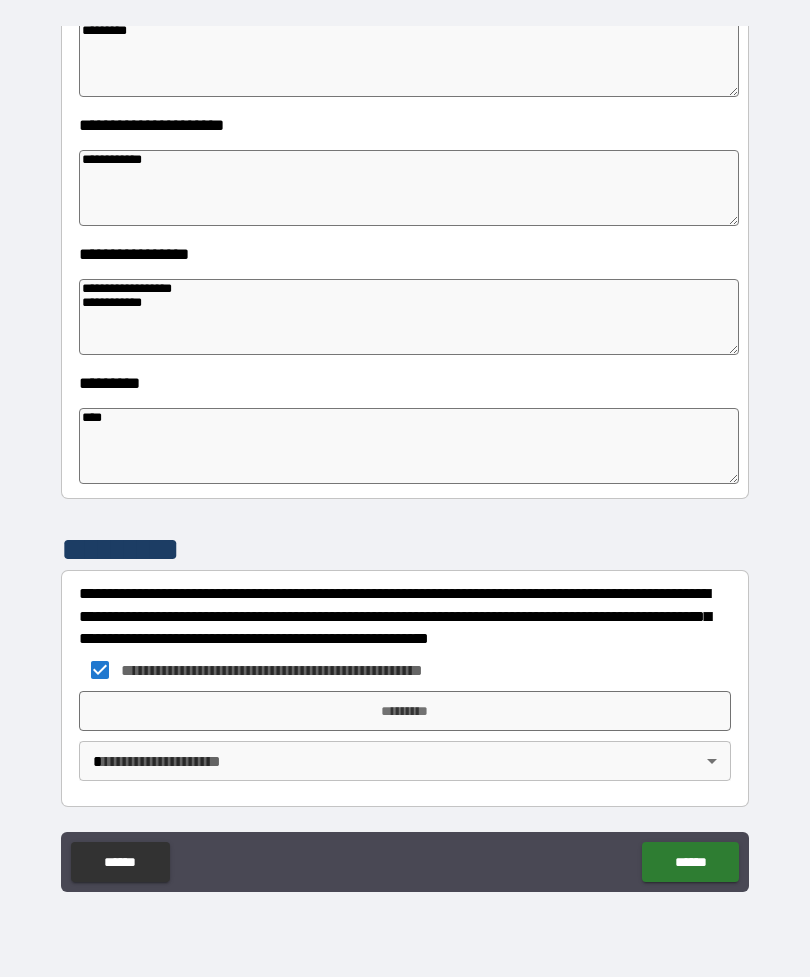 click on "*********" at bounding box center (405, 711) 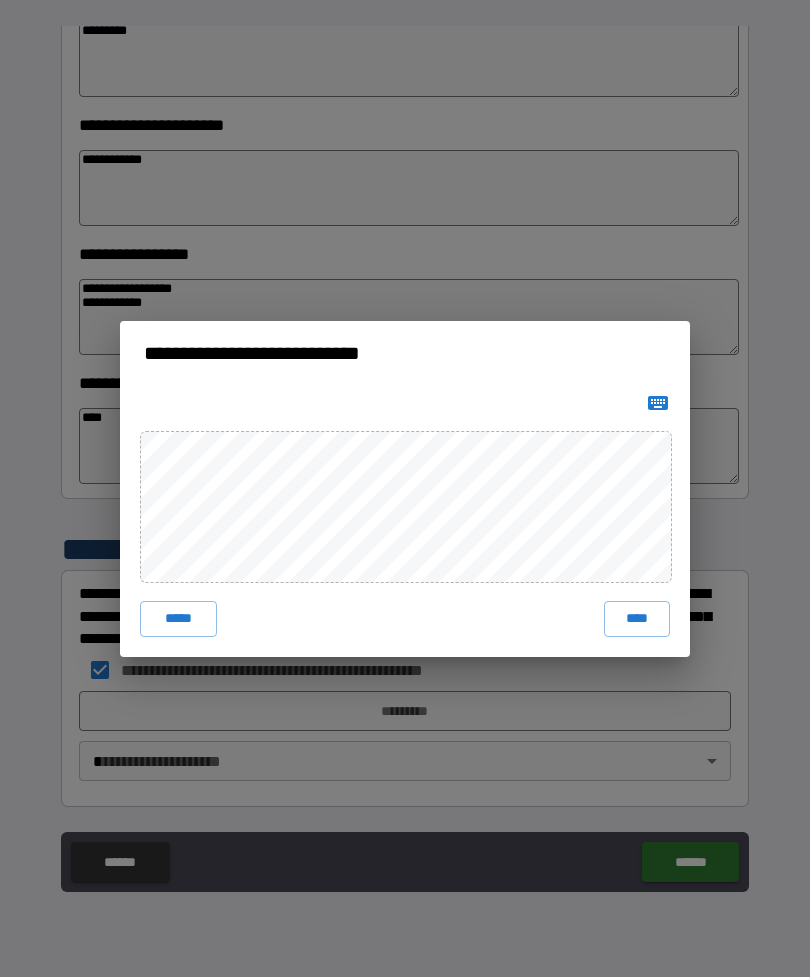 click on "****" at bounding box center (637, 619) 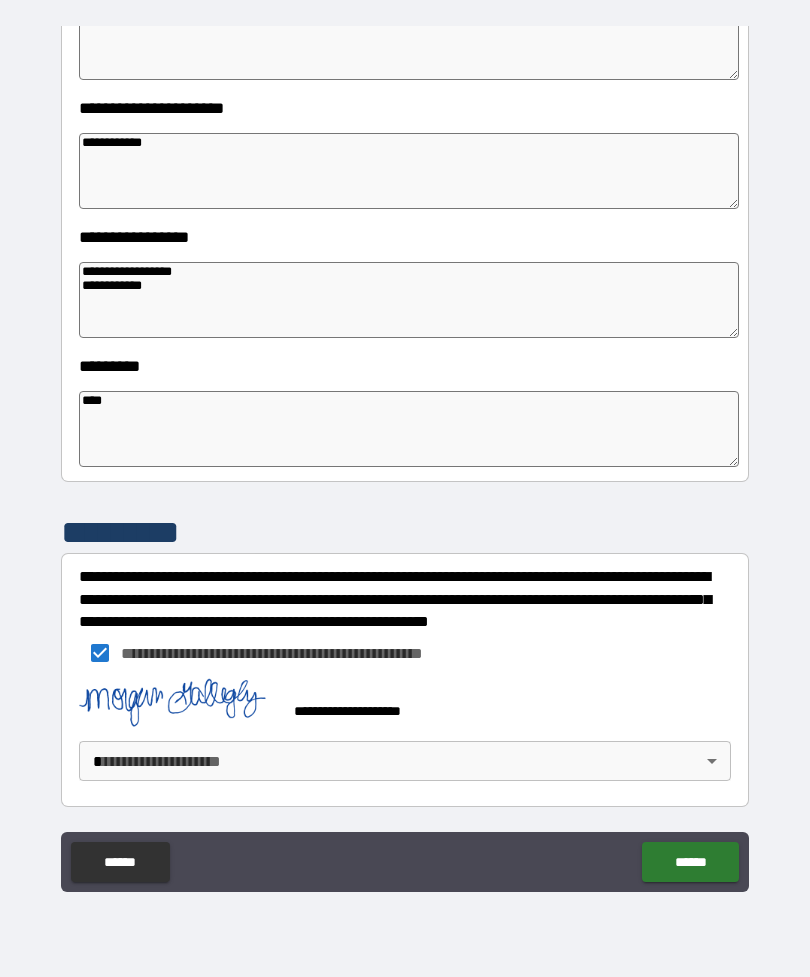 scroll, scrollTop: 409, scrollLeft: 0, axis: vertical 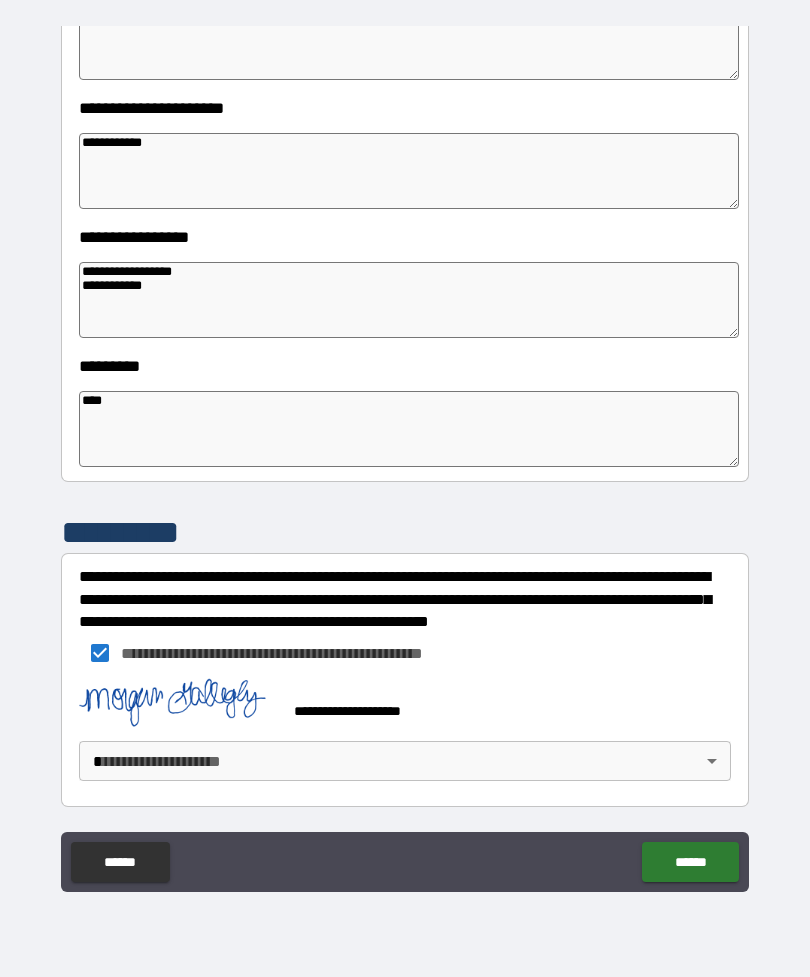 click on "**********" at bounding box center (405, 456) 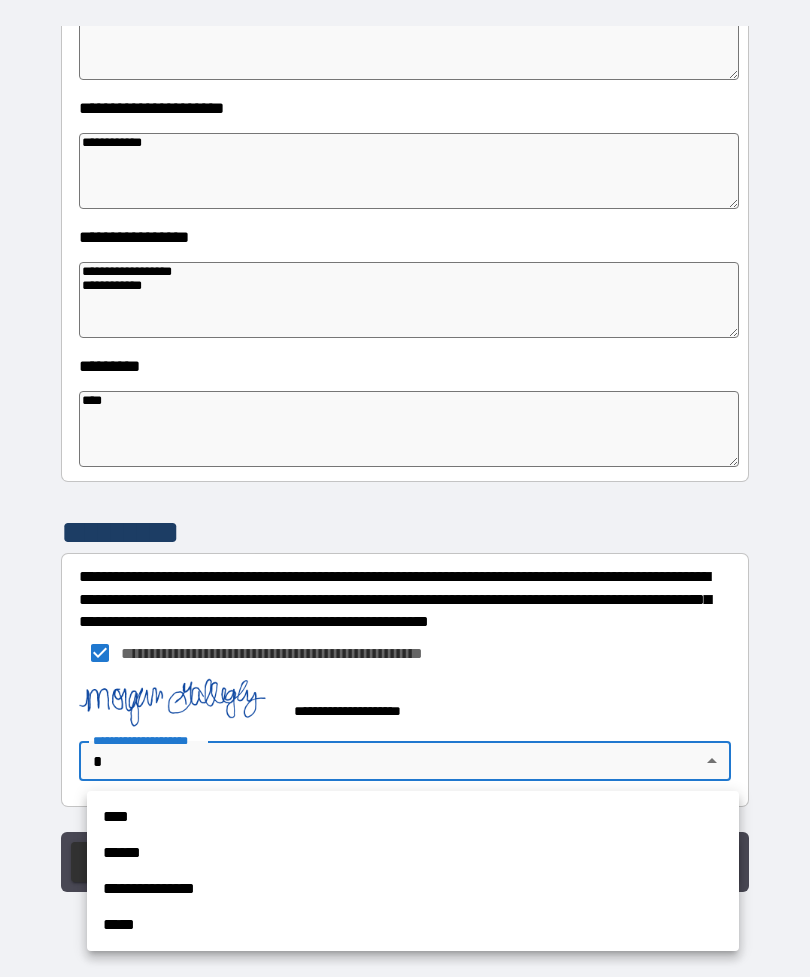 click on "****" at bounding box center [413, 817] 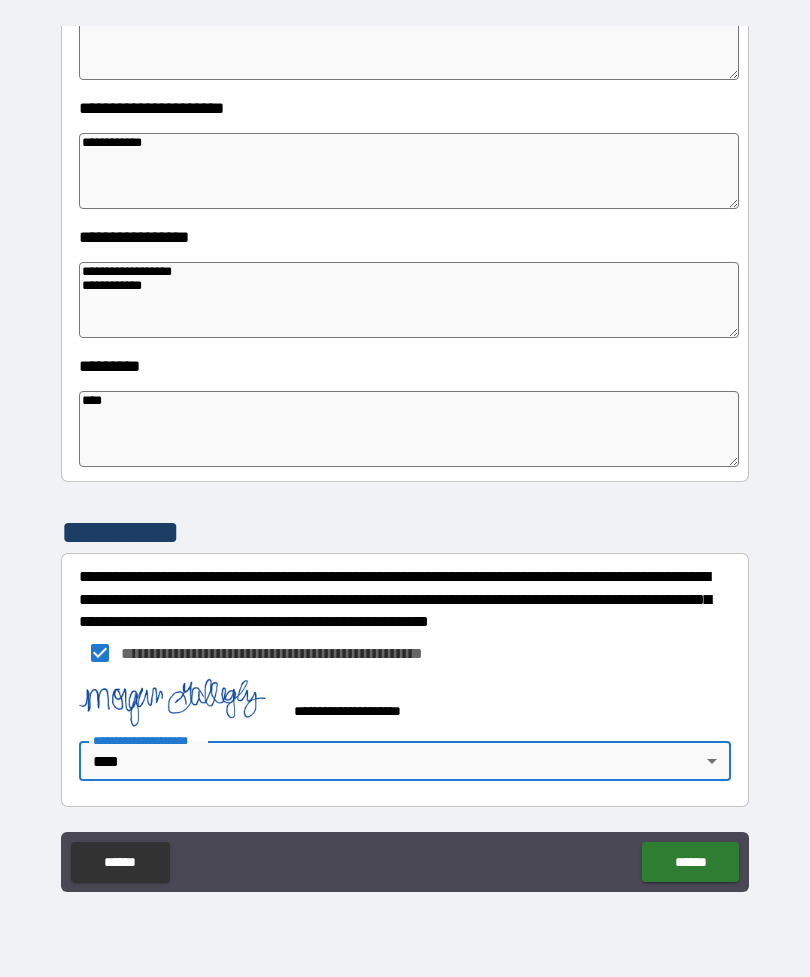 click on "******" at bounding box center [690, 862] 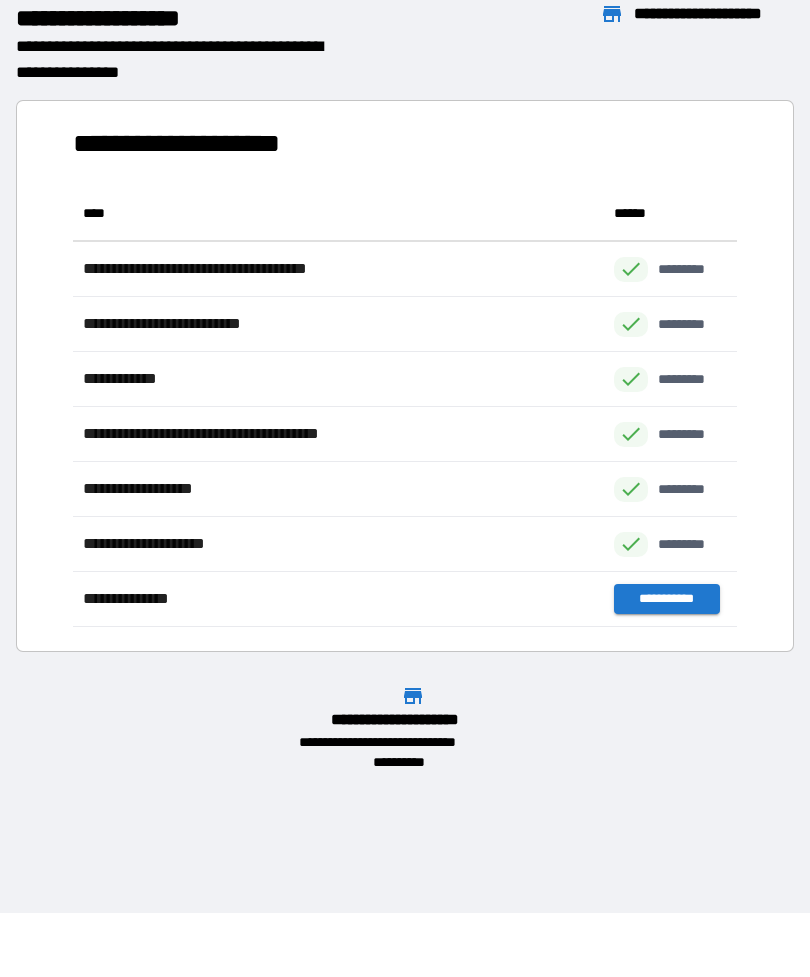 scroll, scrollTop: 1, scrollLeft: 1, axis: both 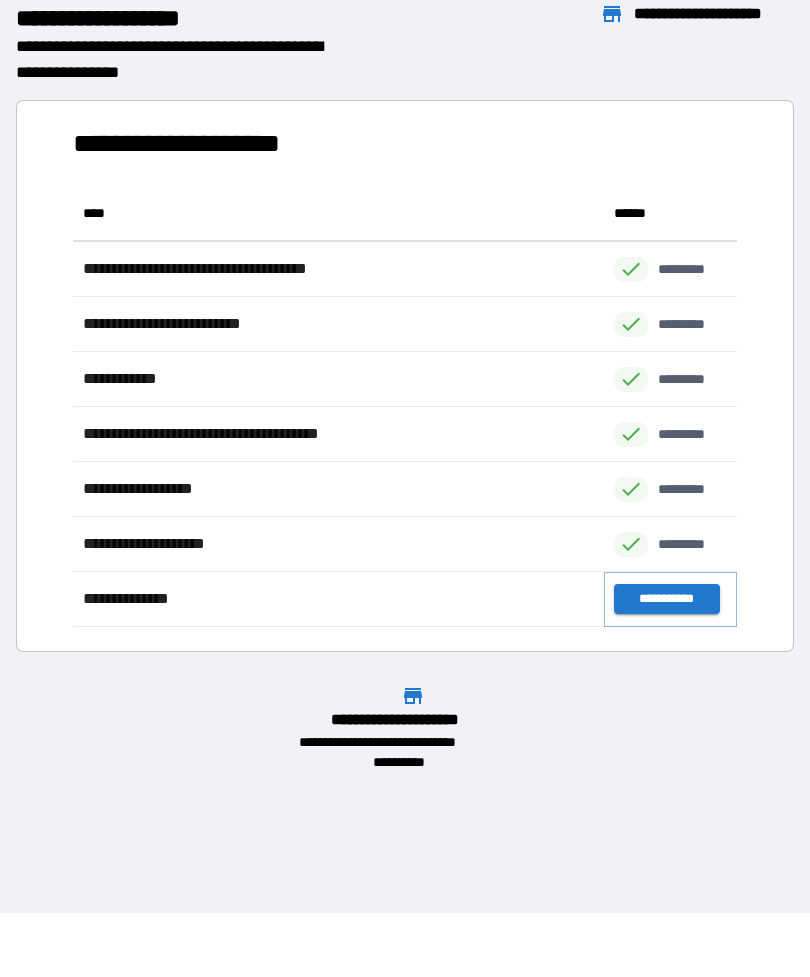 click on "**********" at bounding box center [666, 599] 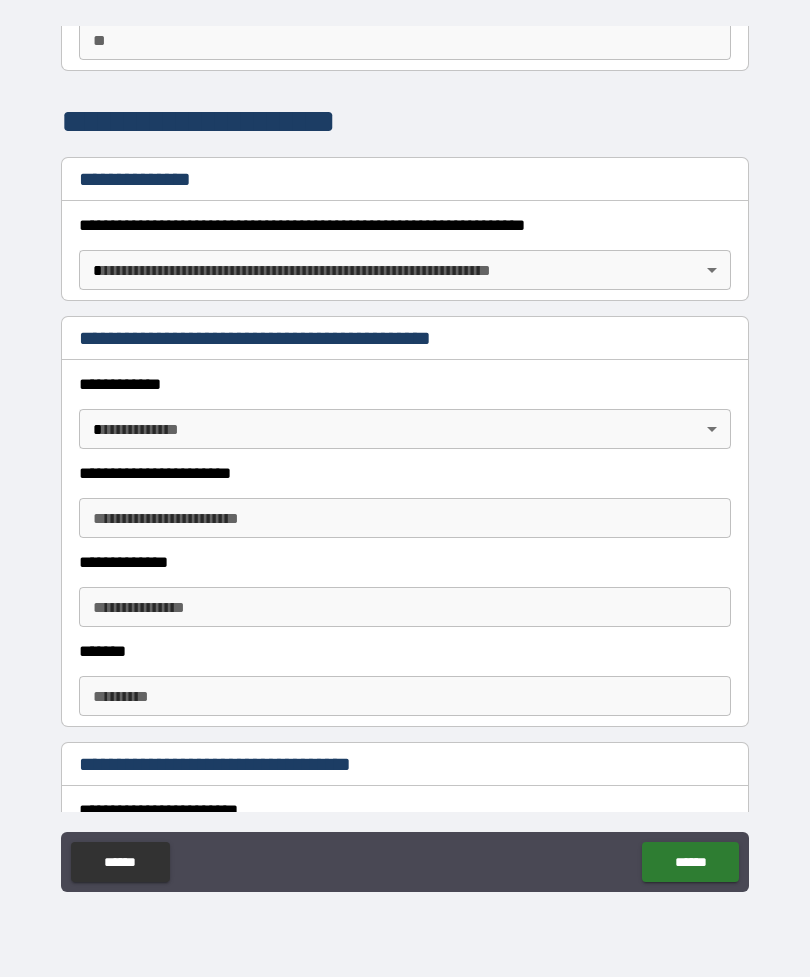 scroll, scrollTop: 194, scrollLeft: 0, axis: vertical 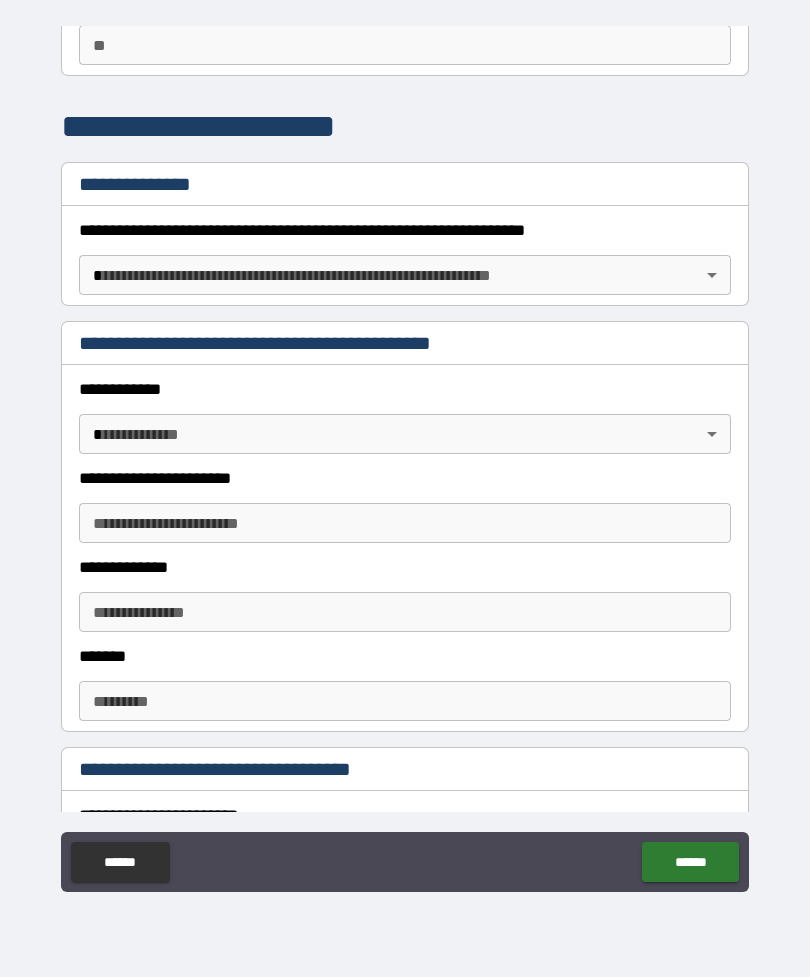 click on "**********" at bounding box center (405, 456) 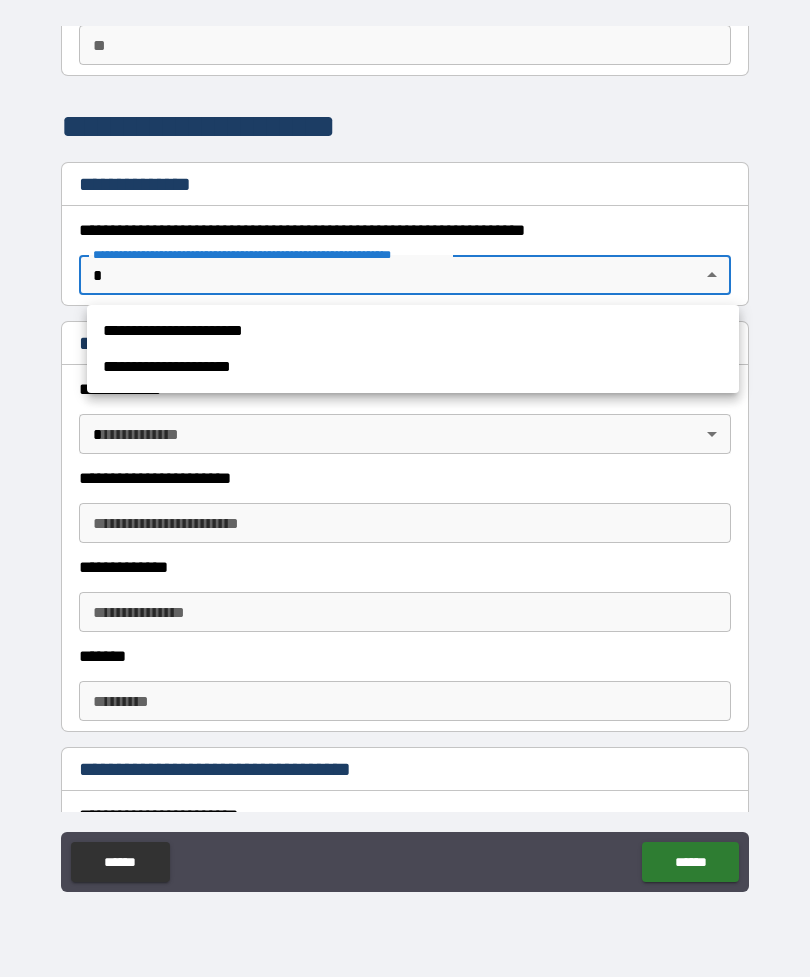 click on "**********" at bounding box center [413, 331] 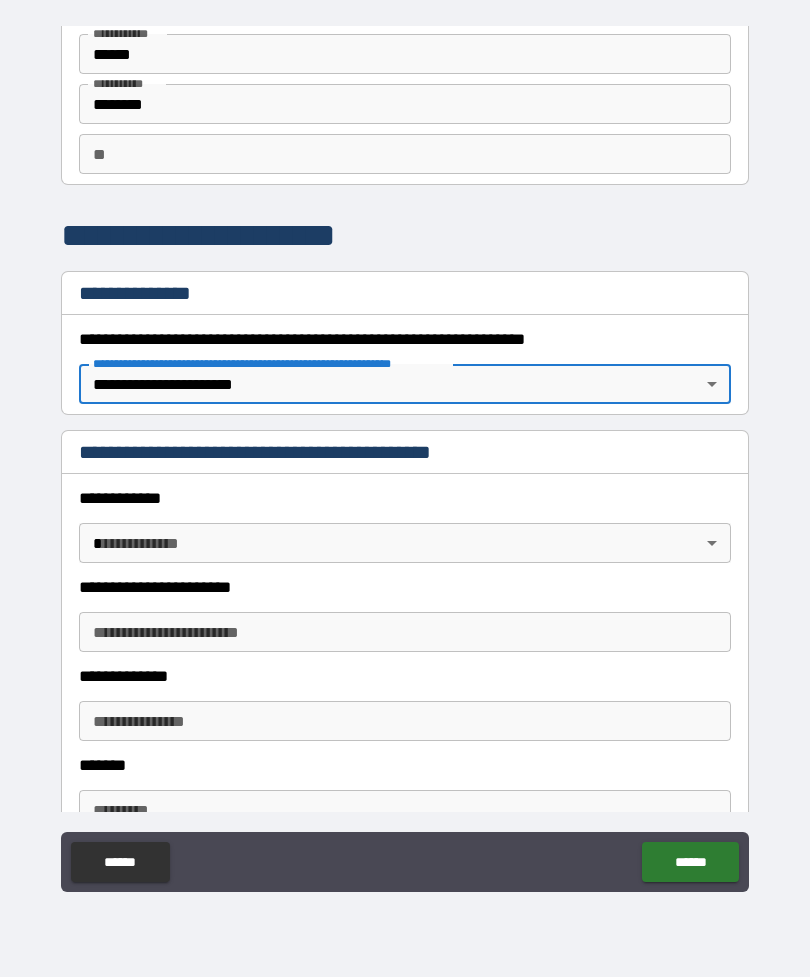 scroll, scrollTop: 90, scrollLeft: 0, axis: vertical 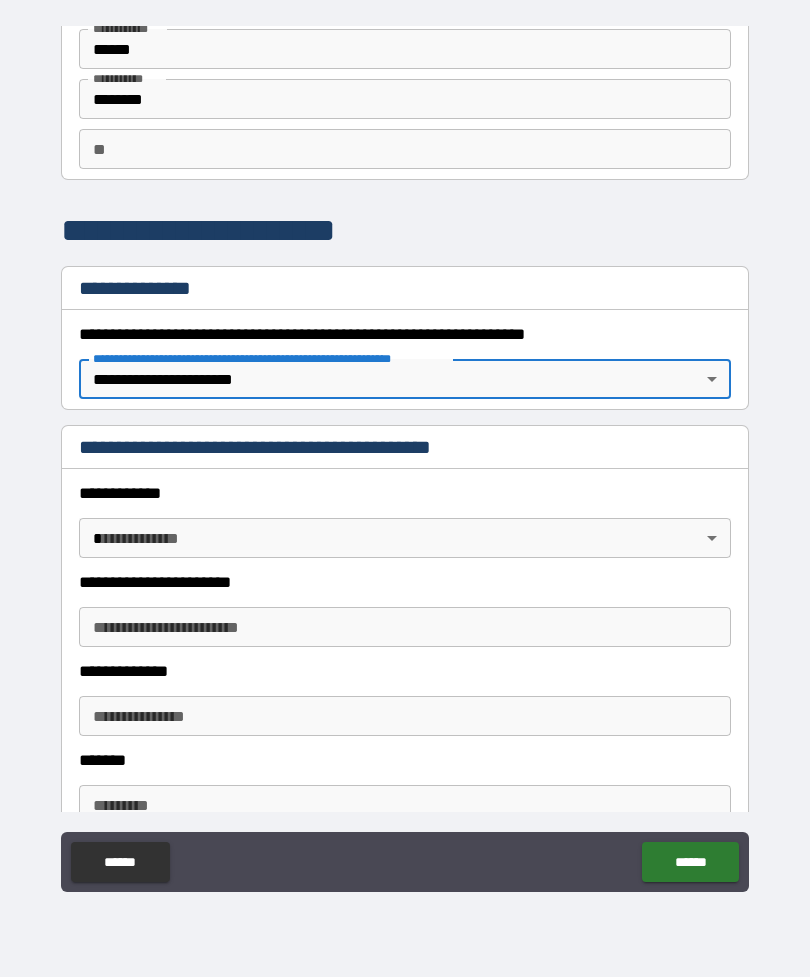 click on "**********" at bounding box center [405, 456] 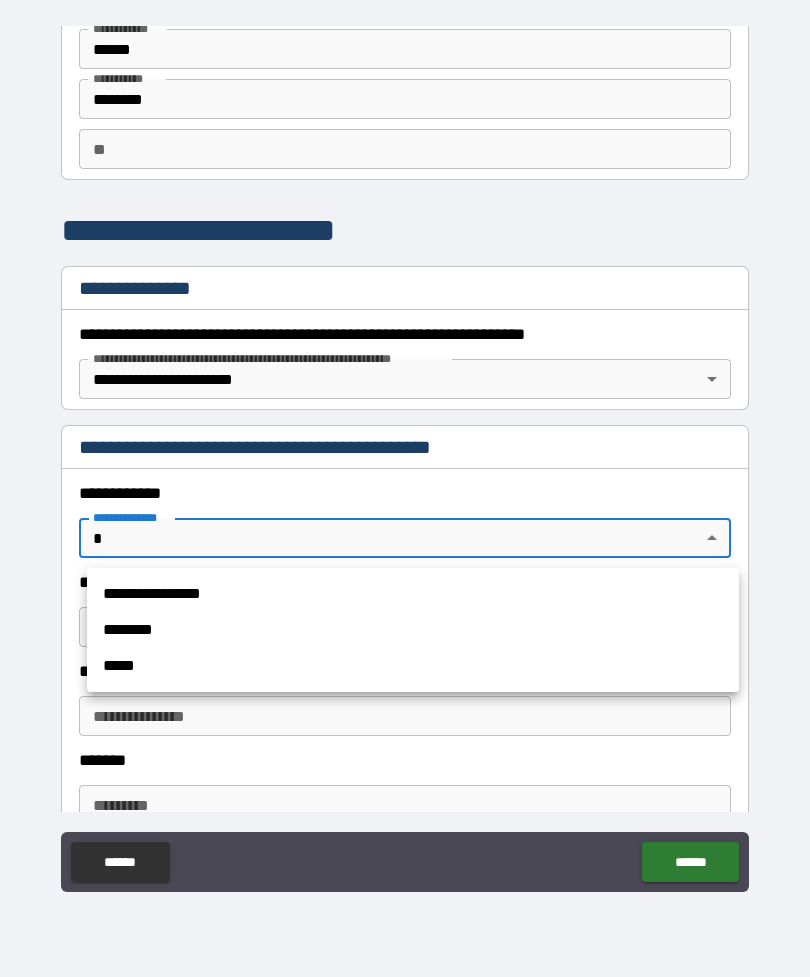 click on "********" at bounding box center (413, 630) 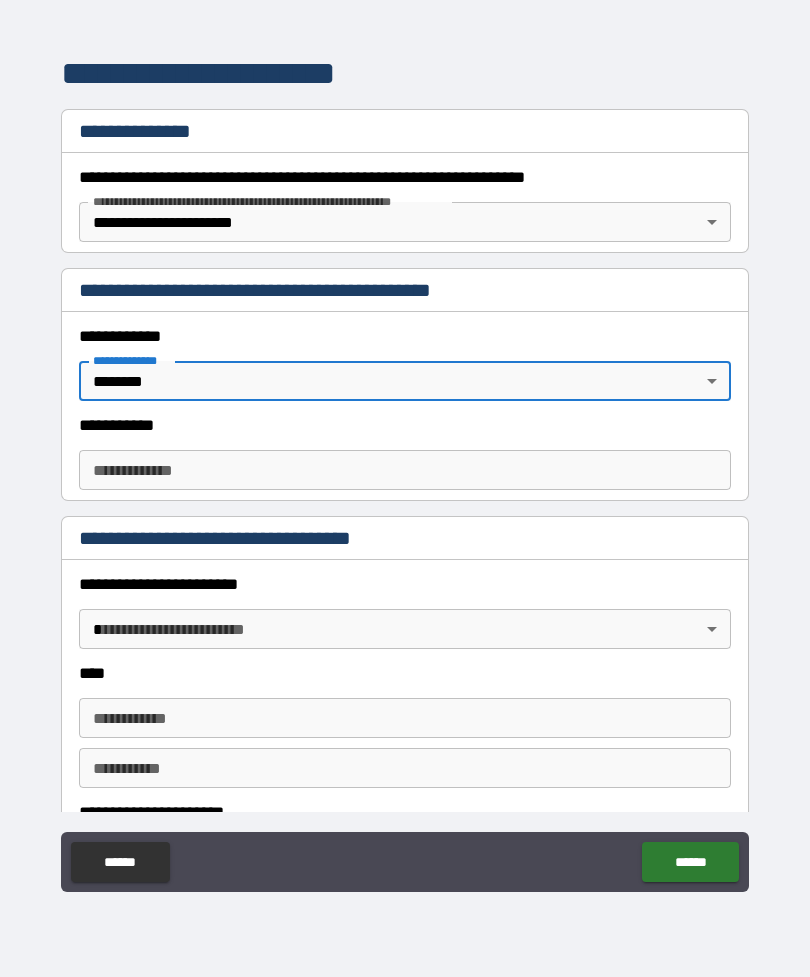 scroll, scrollTop: 251, scrollLeft: 0, axis: vertical 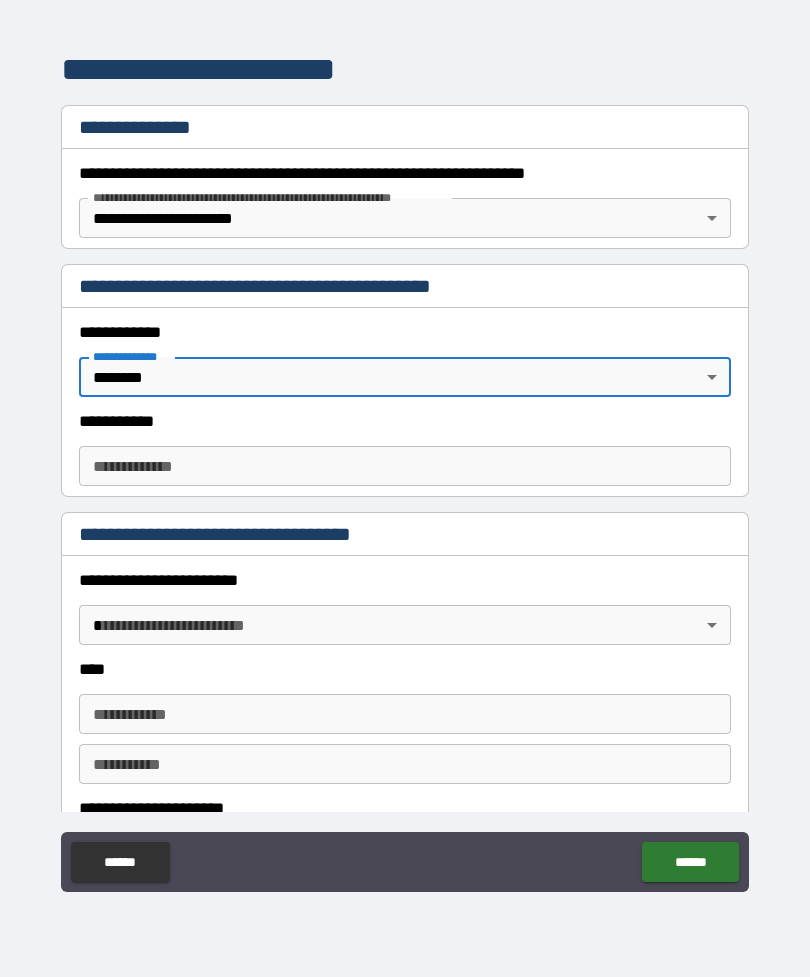 click on "**********" at bounding box center (405, 466) 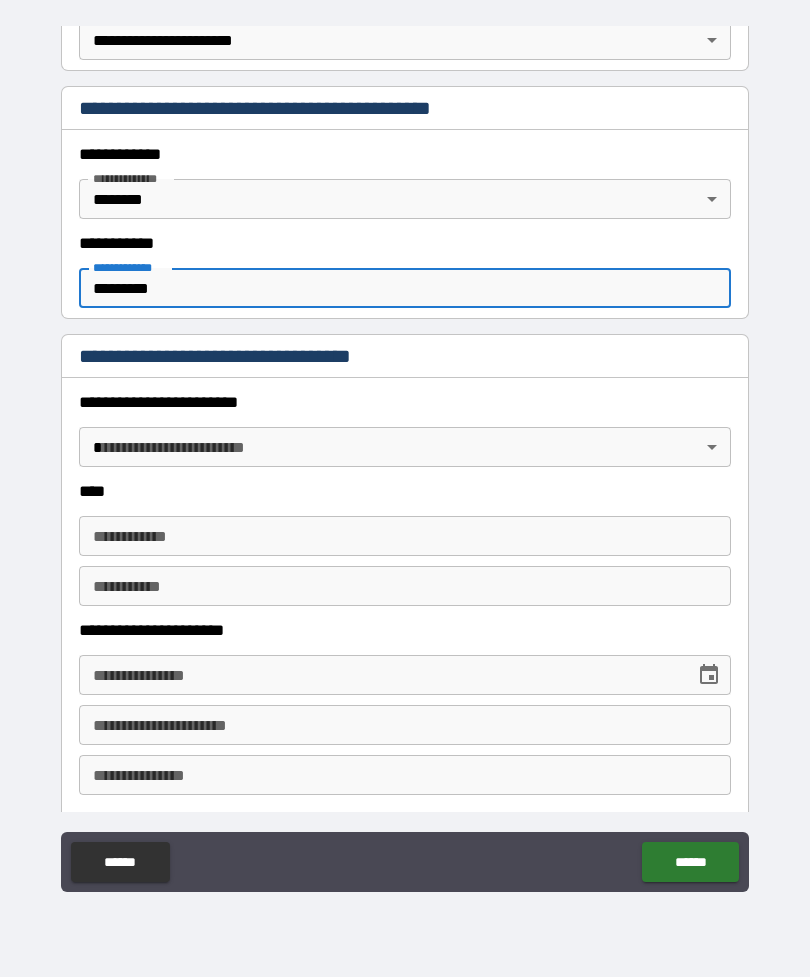 scroll, scrollTop: 435, scrollLeft: 0, axis: vertical 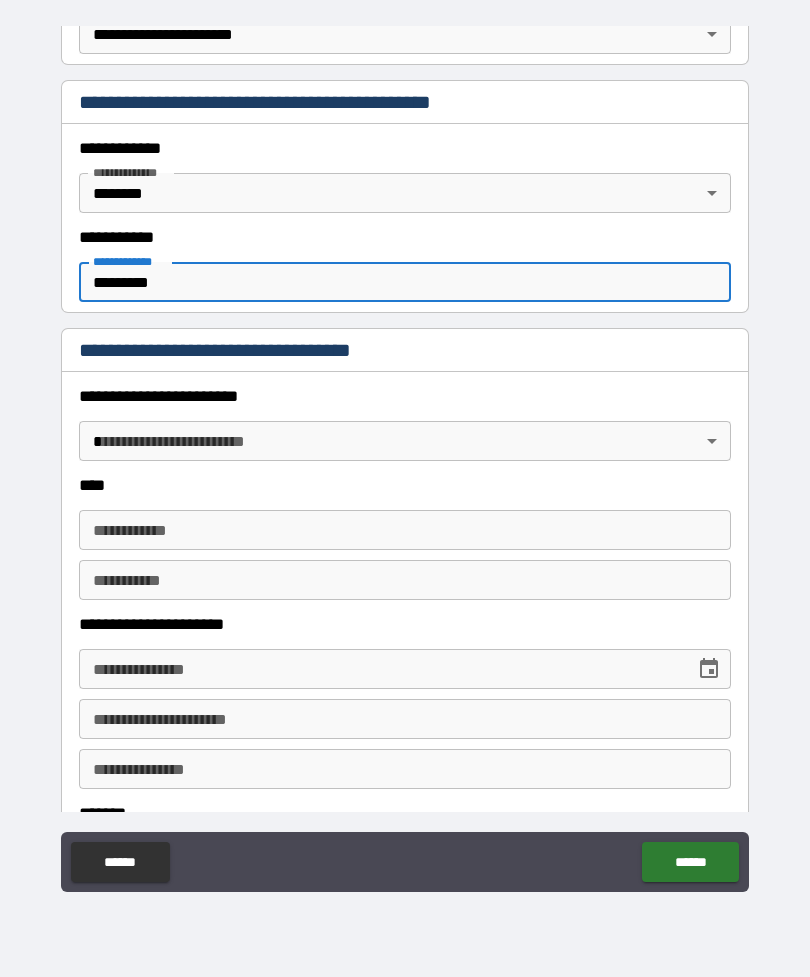 click on "**********" at bounding box center (405, 456) 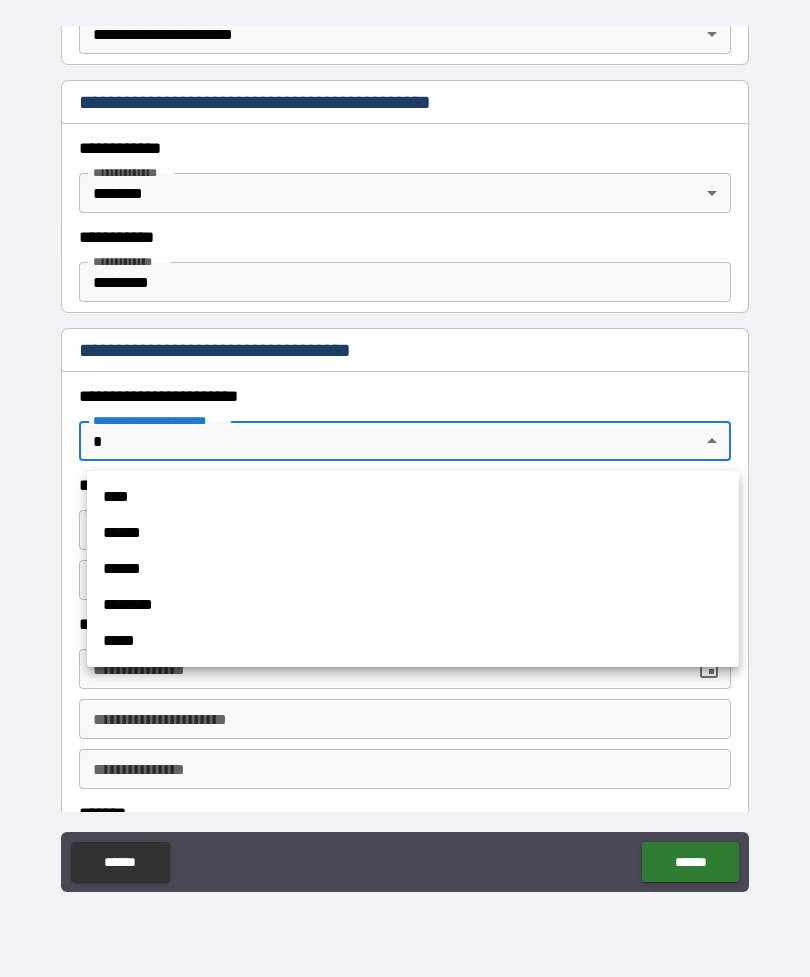 click on "****" at bounding box center (413, 497) 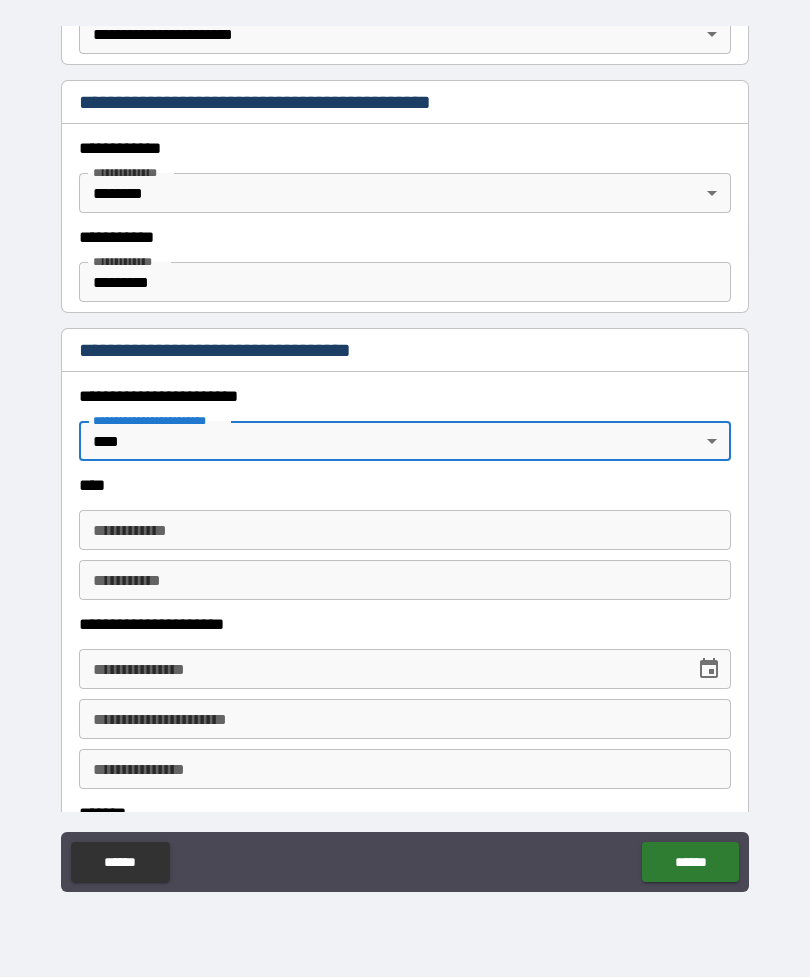 click on "**********" at bounding box center (405, 530) 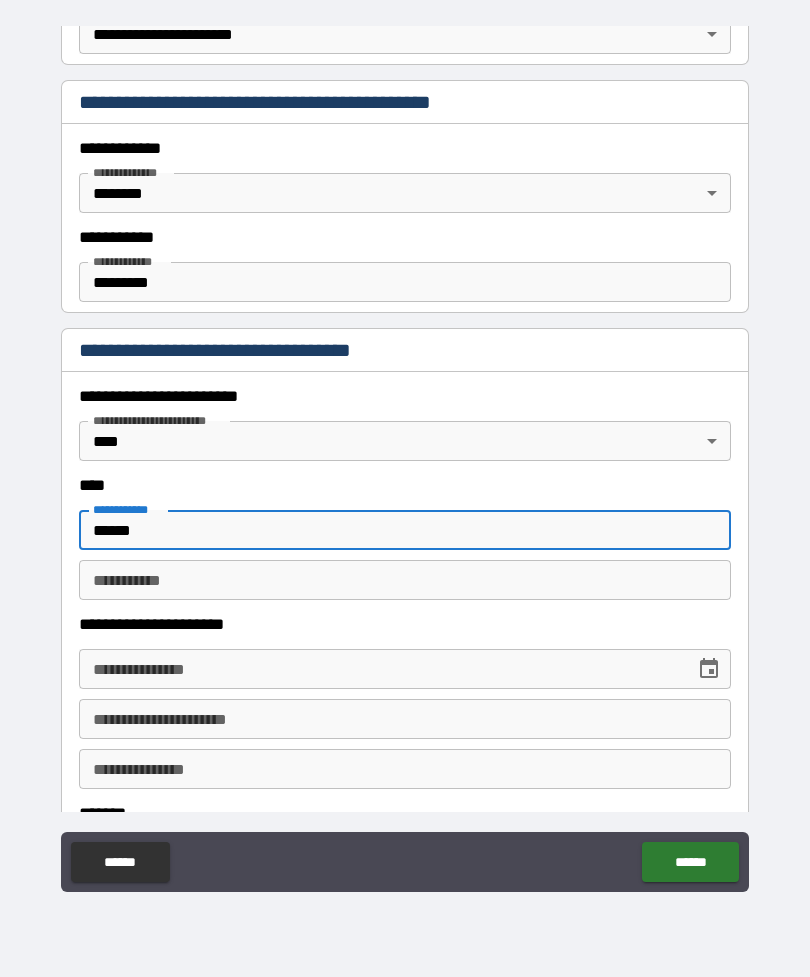 click on "*********   *" at bounding box center [405, 580] 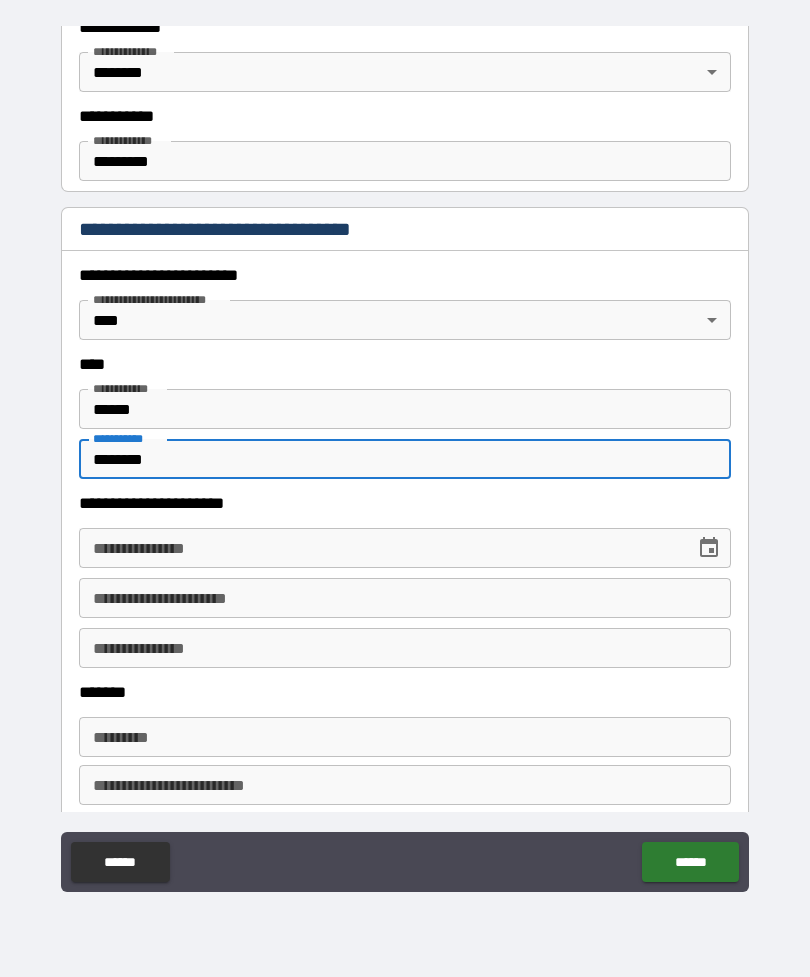 scroll, scrollTop: 567, scrollLeft: 0, axis: vertical 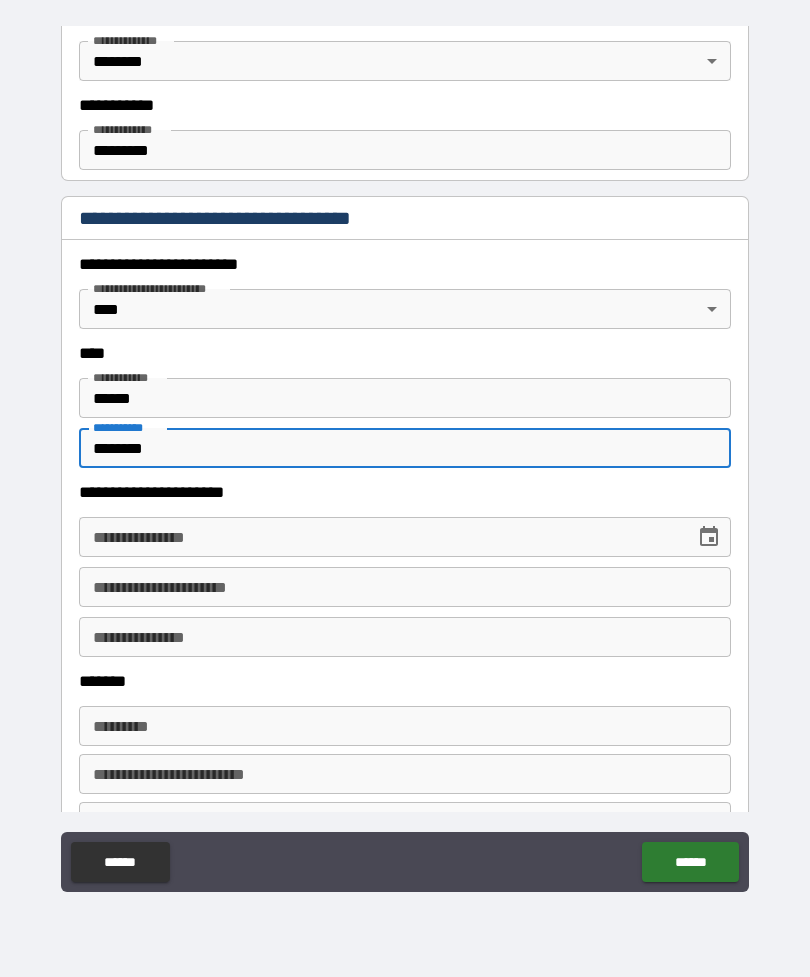 click on "**********" at bounding box center (380, 537) 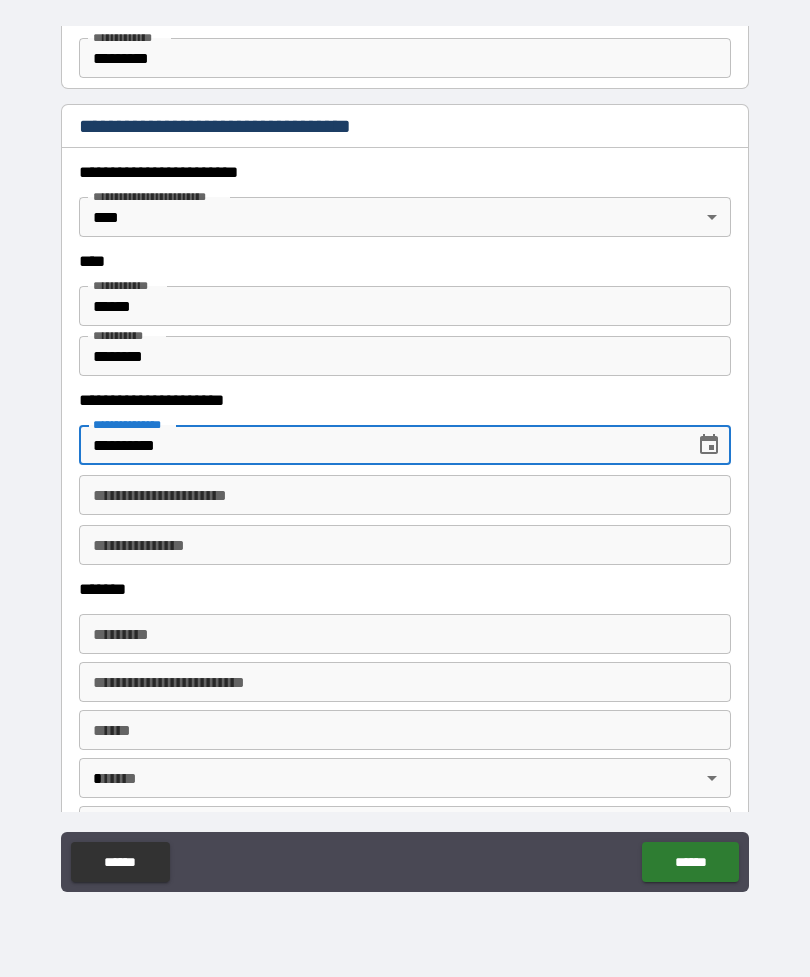 scroll, scrollTop: 662, scrollLeft: 0, axis: vertical 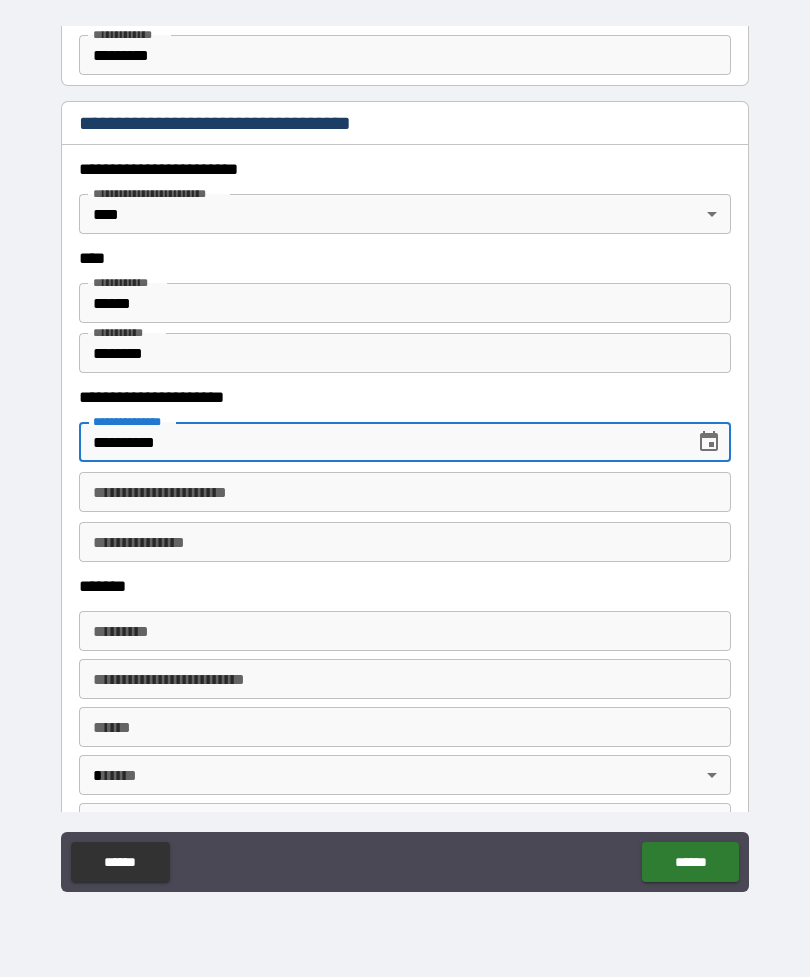 click on "**********" at bounding box center (405, 492) 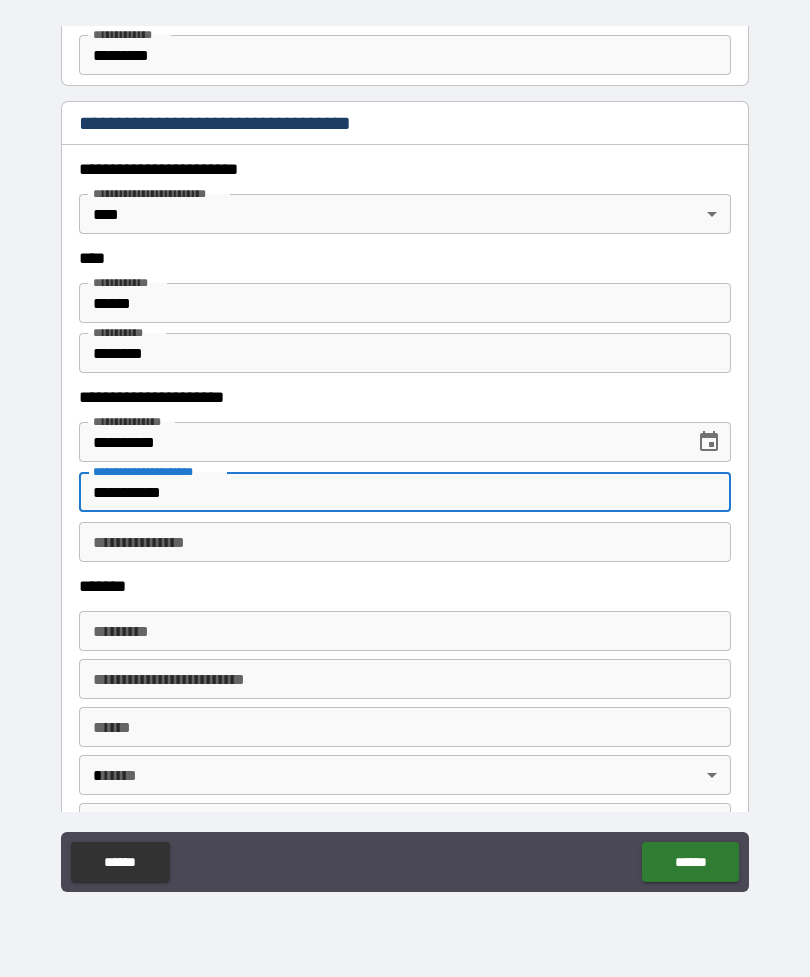 click on "**********" at bounding box center [405, 542] 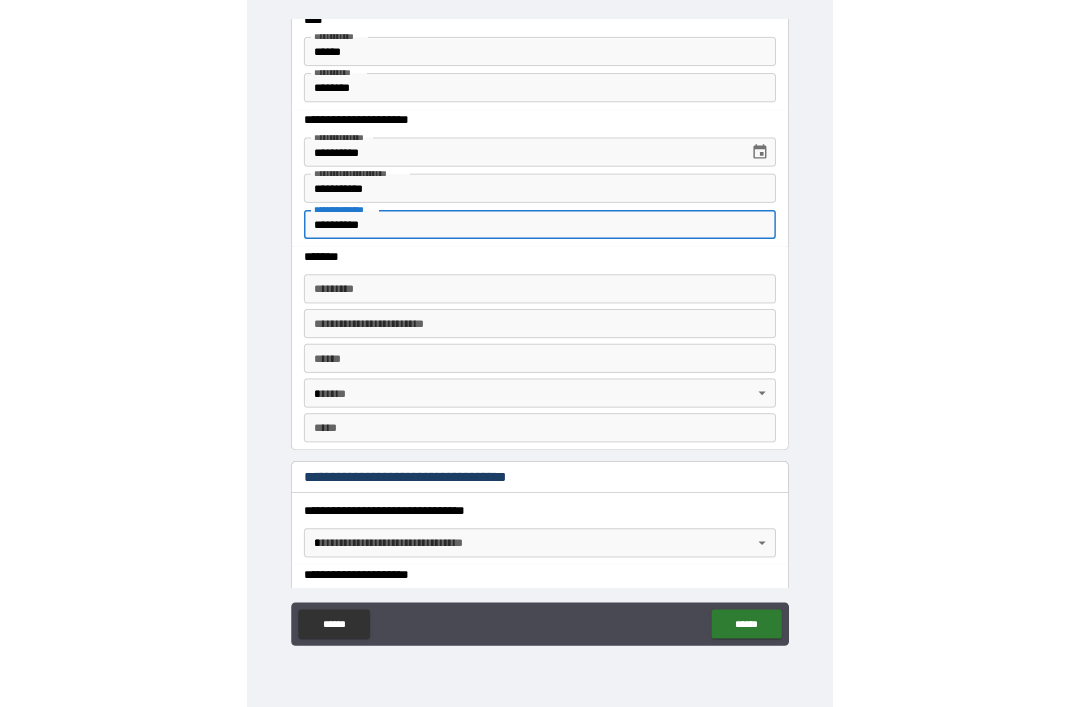 scroll, scrollTop: 904, scrollLeft: 0, axis: vertical 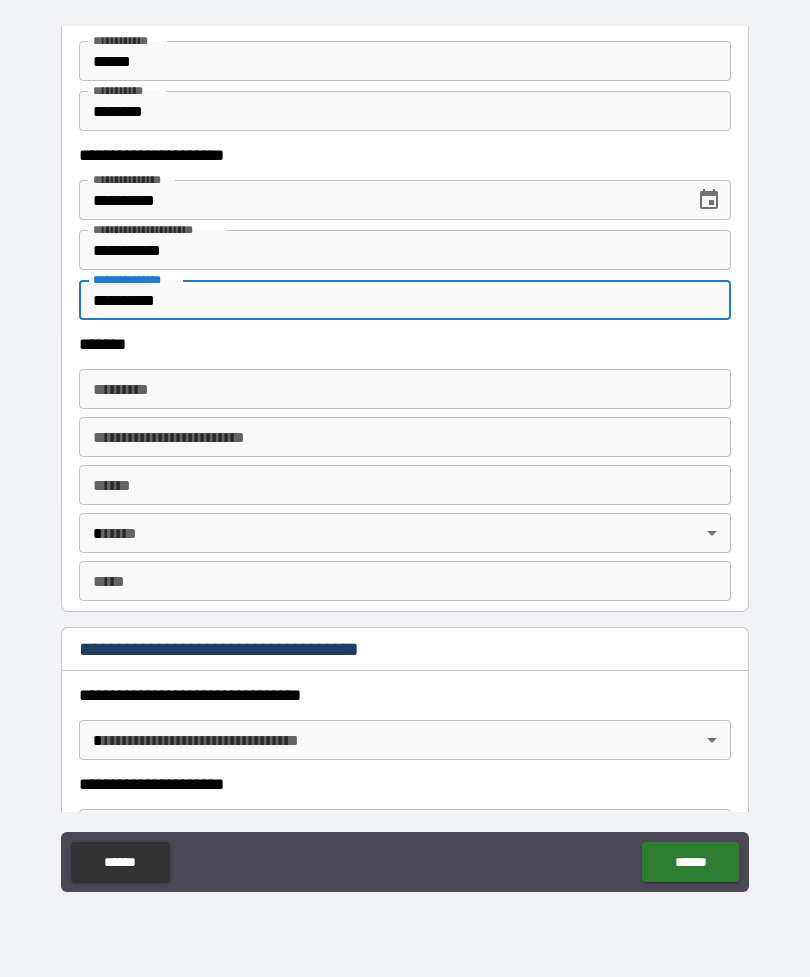 click on "*******   *" at bounding box center (405, 389) 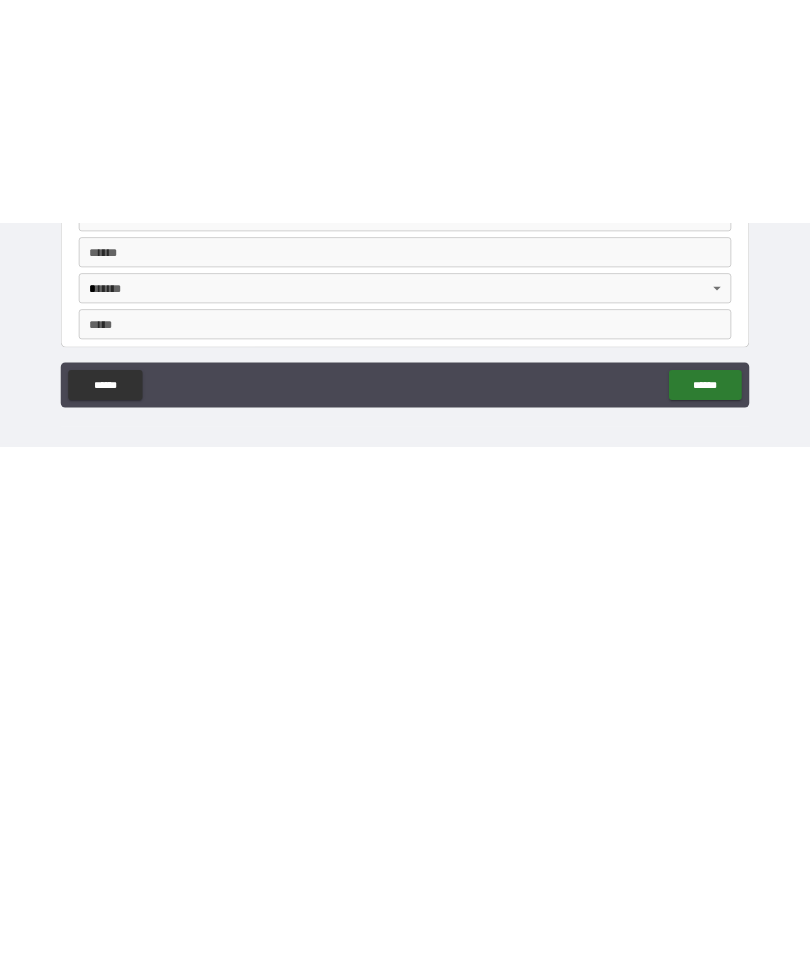 scroll, scrollTop: 0, scrollLeft: 0, axis: both 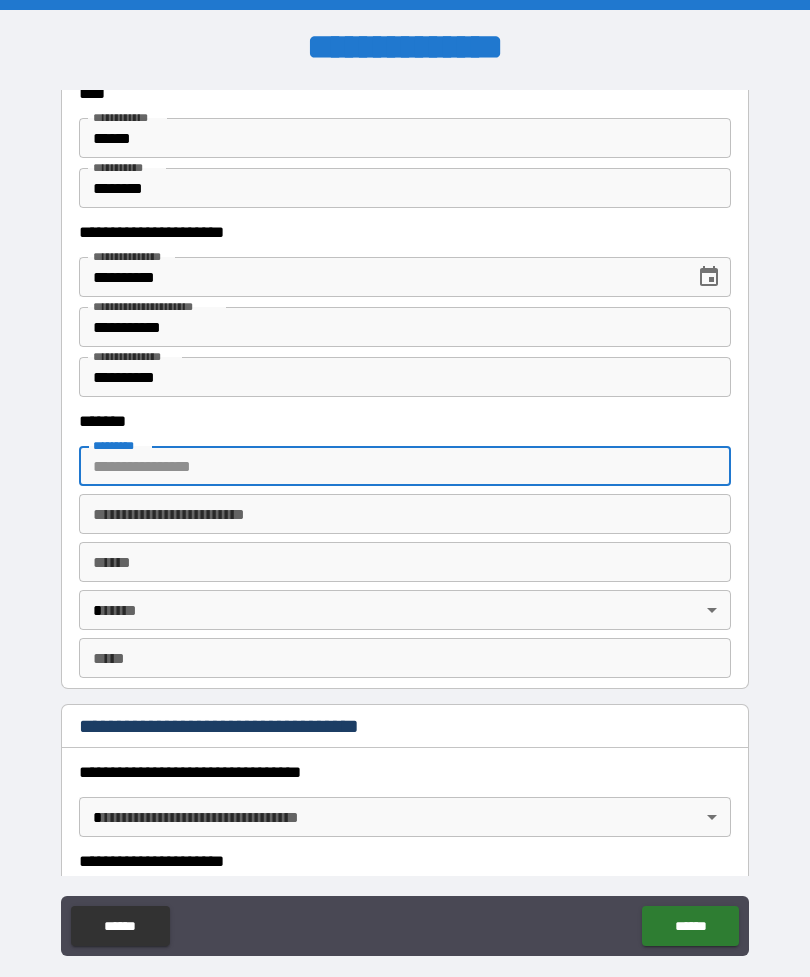 click on "*******   *" at bounding box center (405, 466) 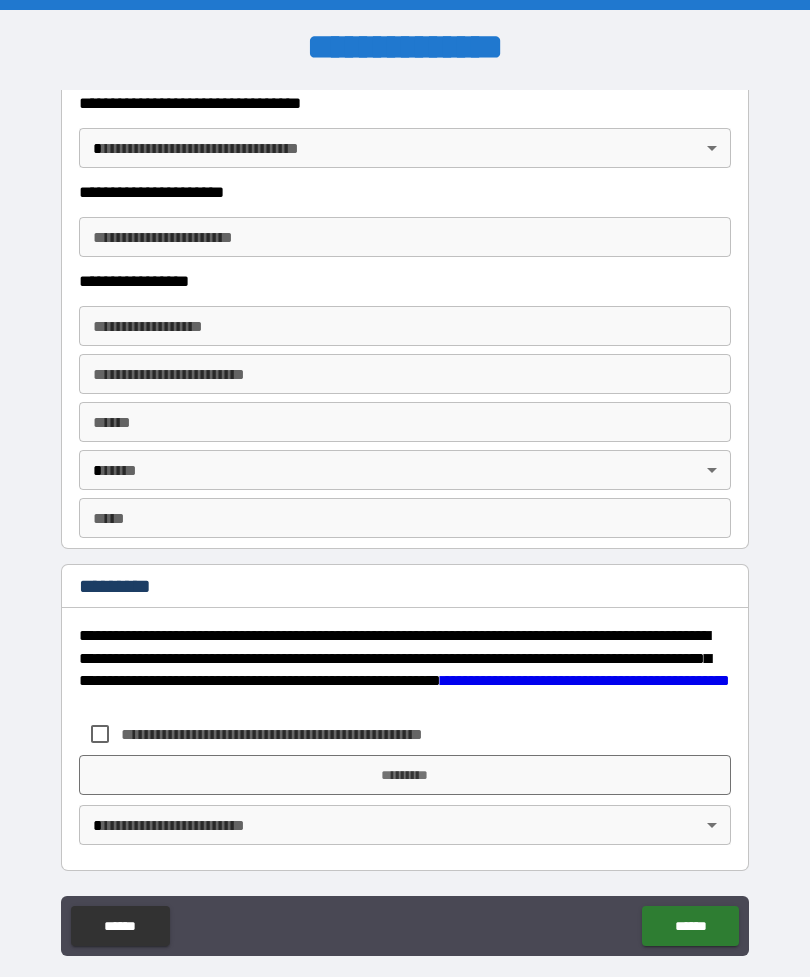 scroll, scrollTop: 3372, scrollLeft: 0, axis: vertical 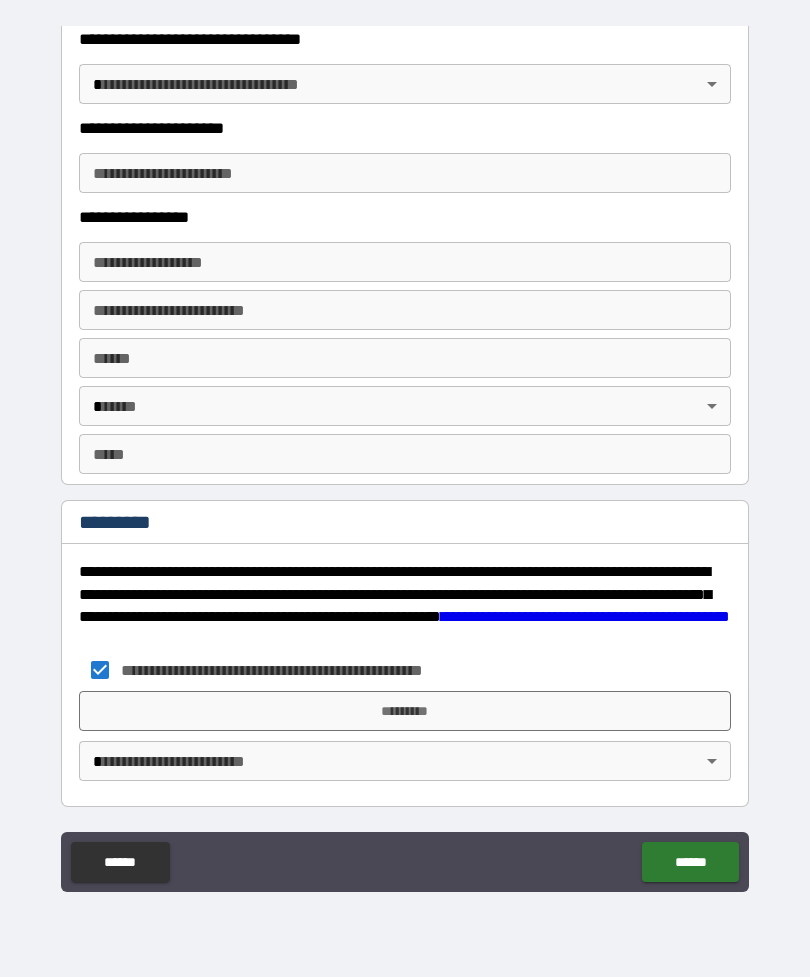 click on "**********" at bounding box center (405, 456) 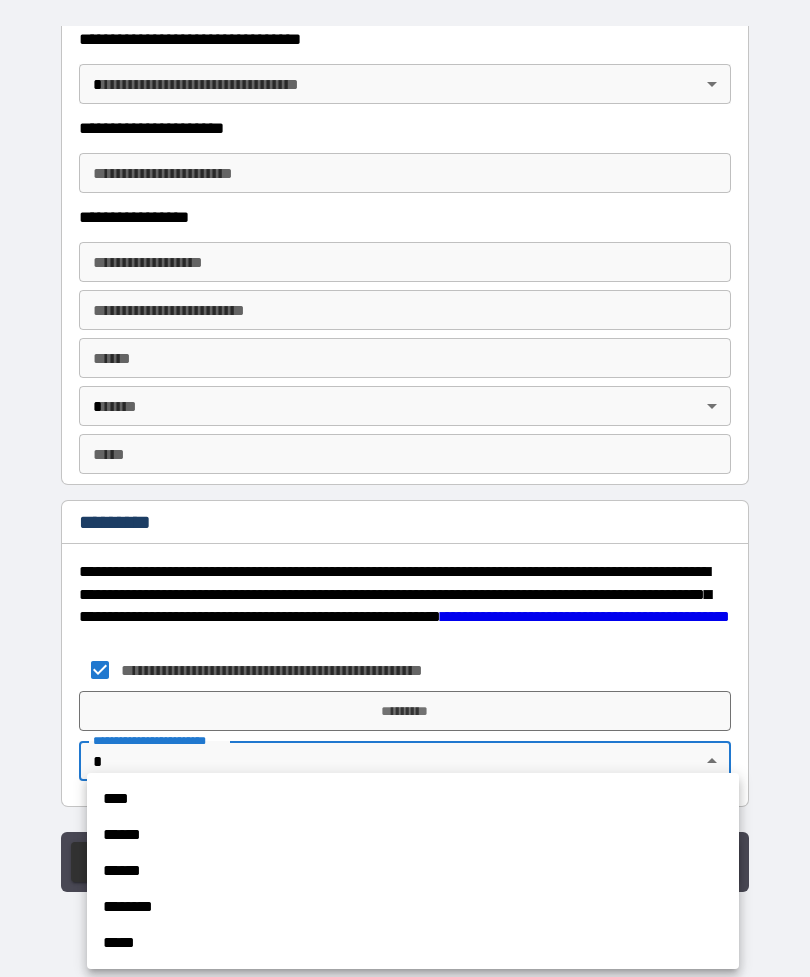 click on "****" at bounding box center [413, 799] 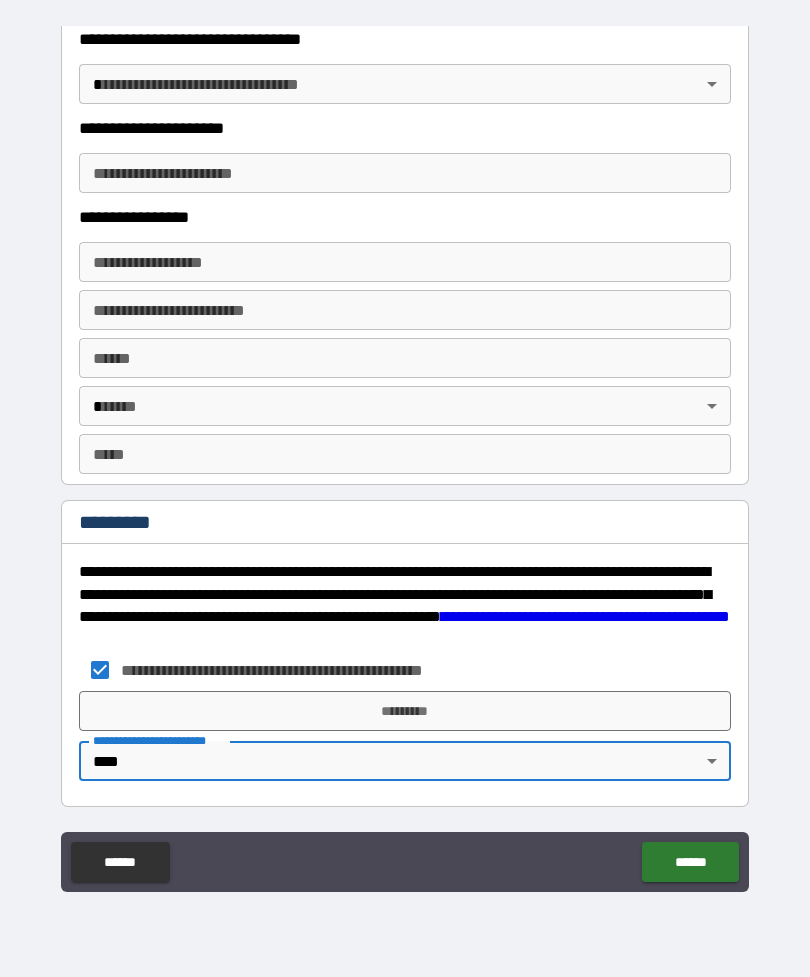 click on "*********" at bounding box center (405, 711) 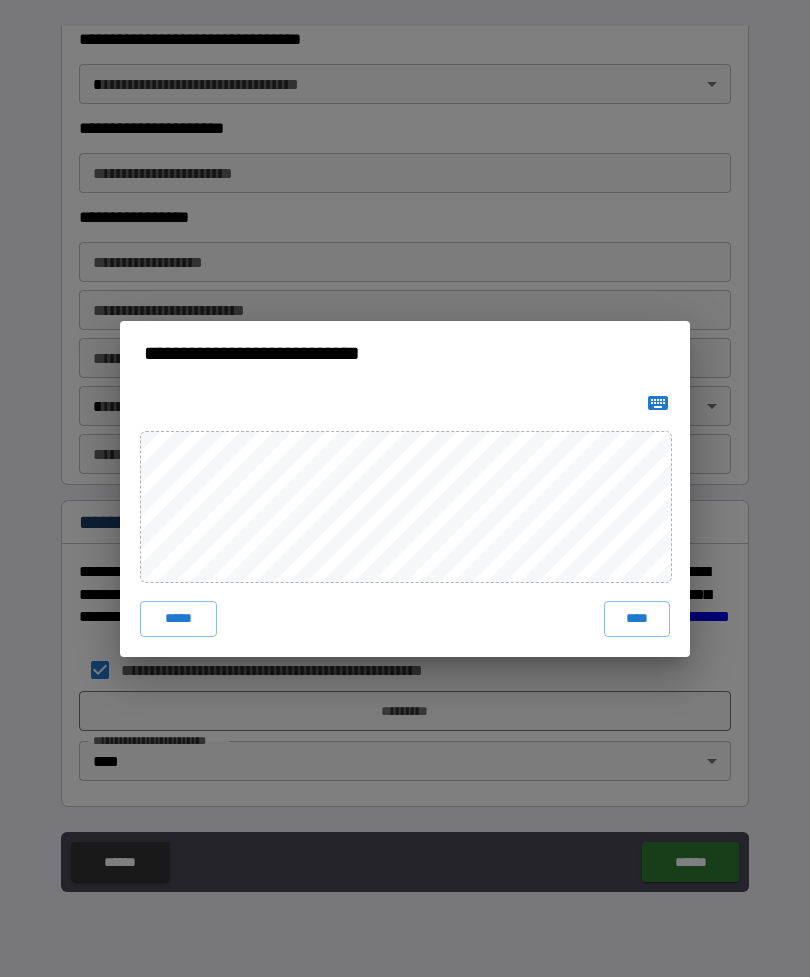 click on "****" at bounding box center [637, 619] 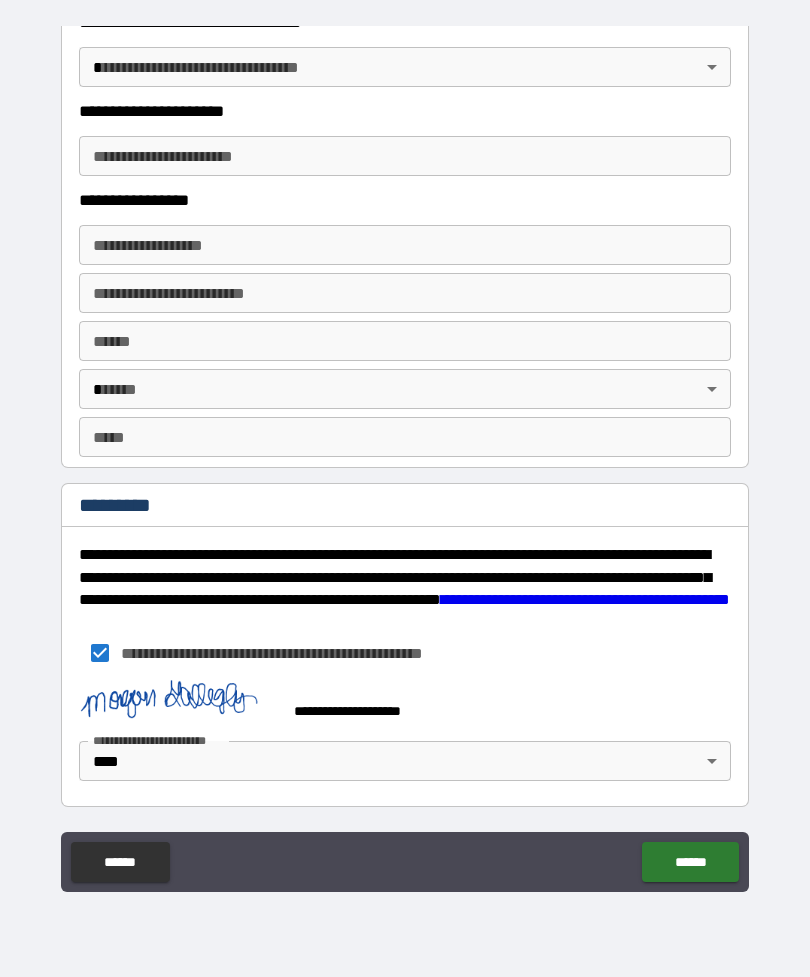 click on "******" 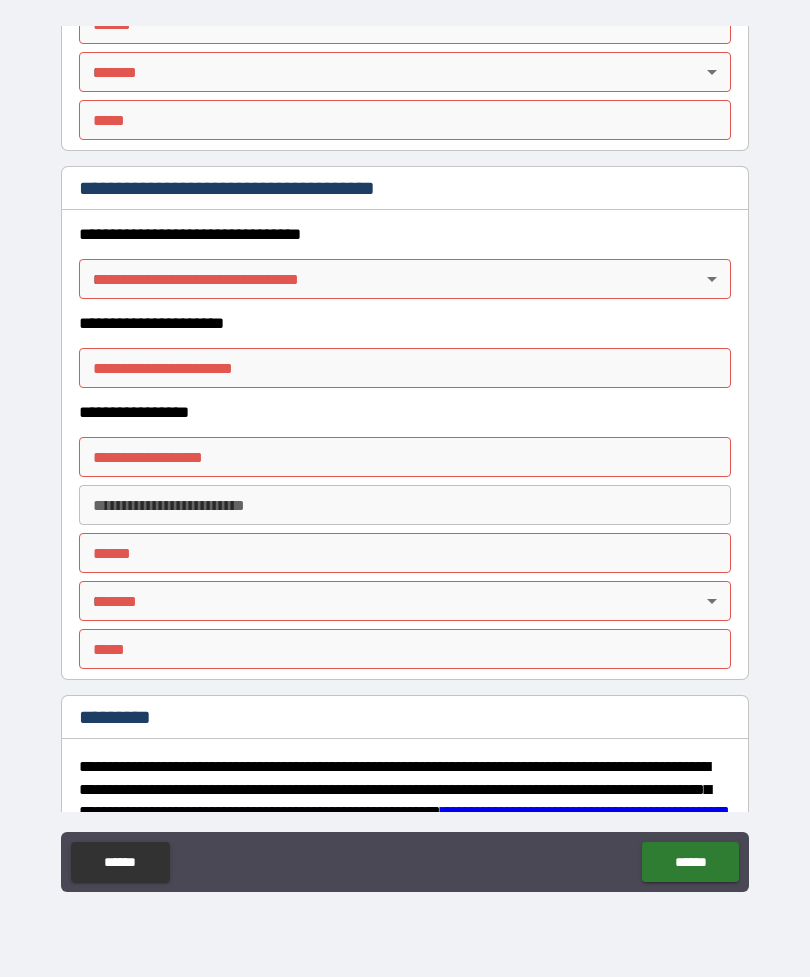 scroll, scrollTop: 3168, scrollLeft: 0, axis: vertical 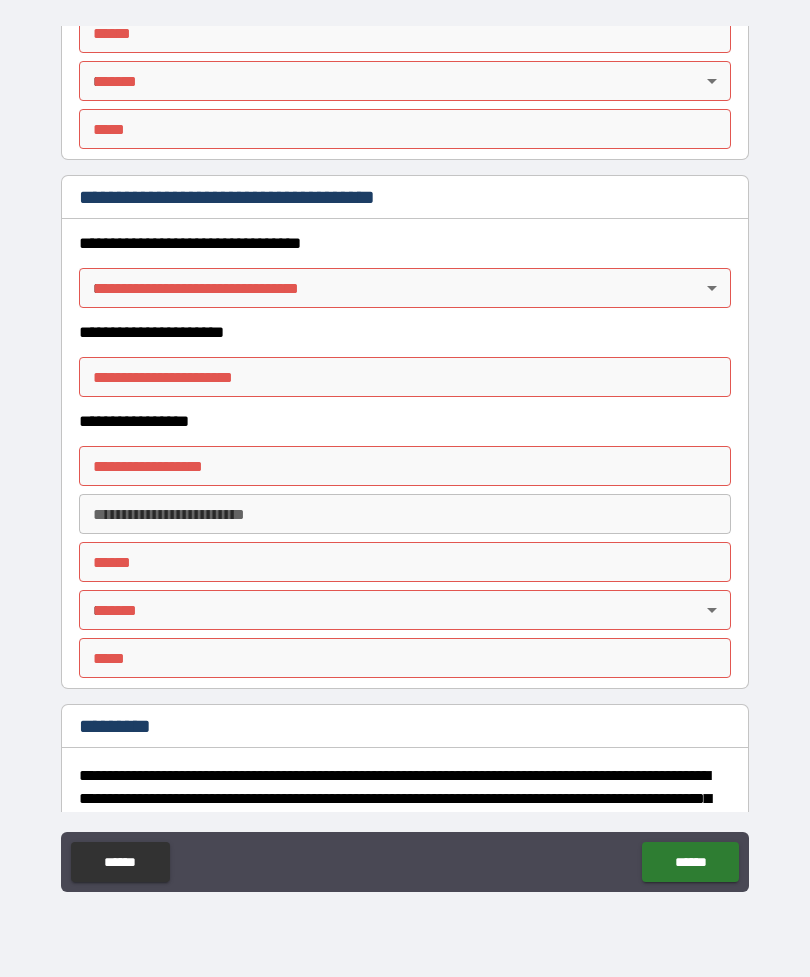 click on "**********" at bounding box center [405, 456] 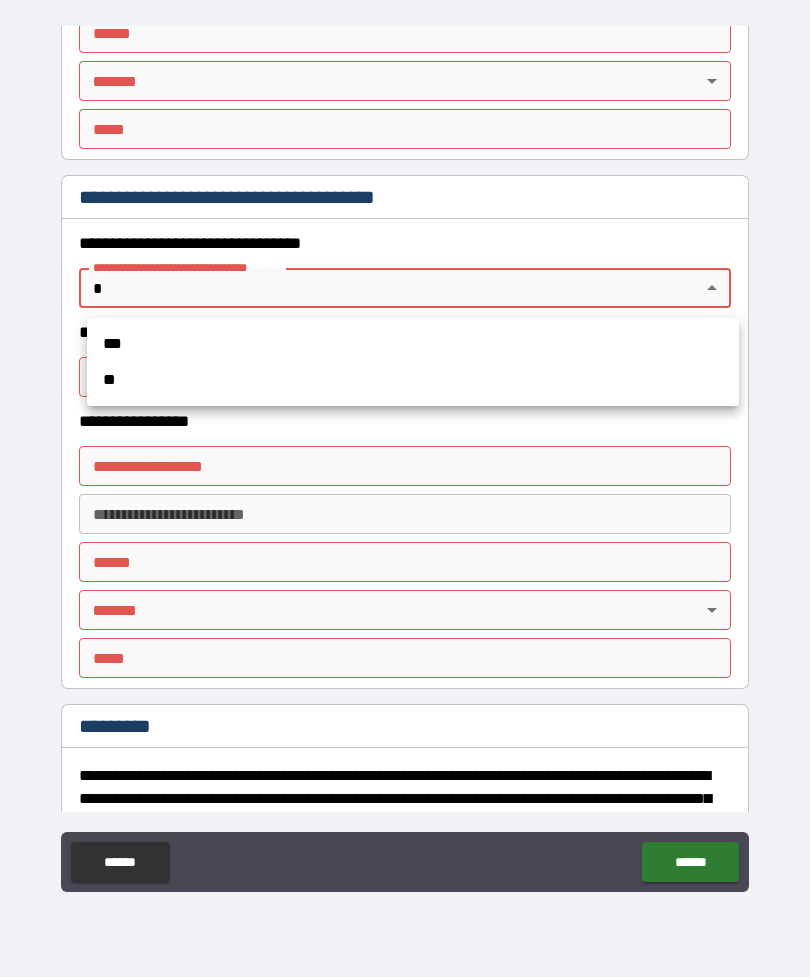 click at bounding box center (405, 488) 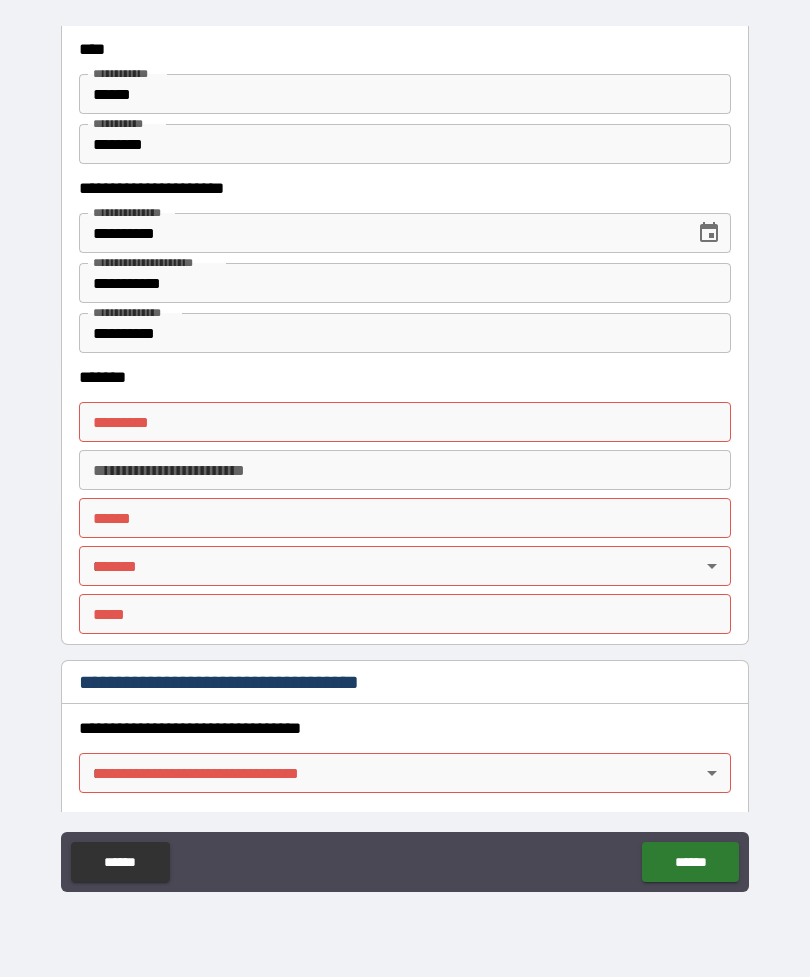 scroll, scrollTop: 867, scrollLeft: 0, axis: vertical 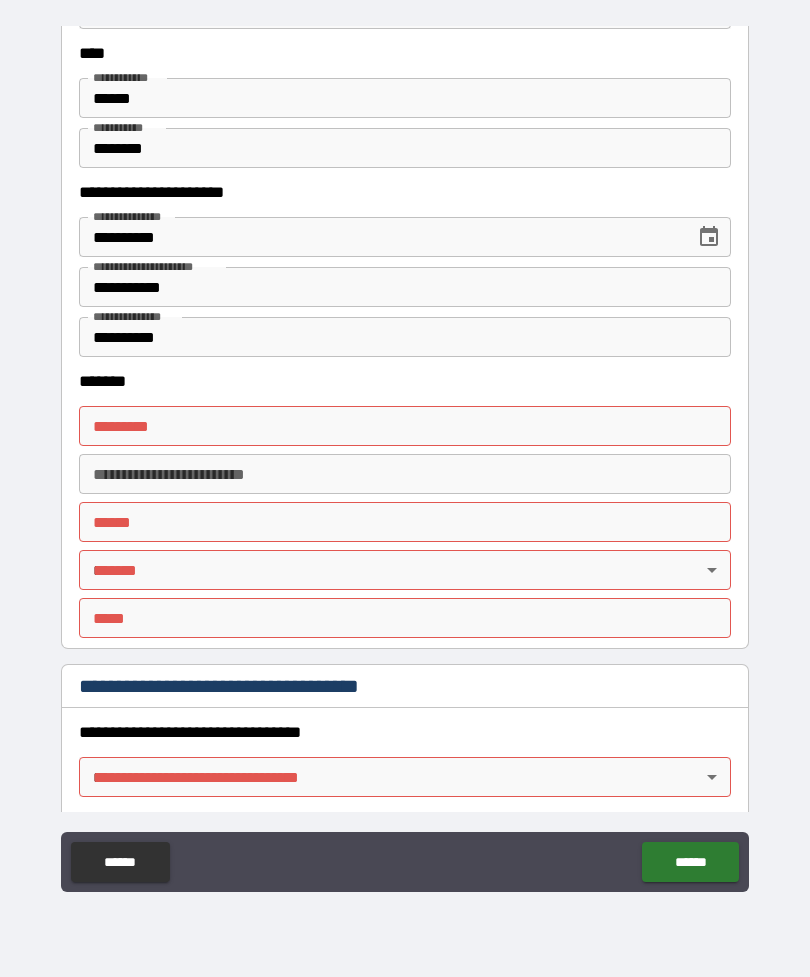 click on "*******   *" at bounding box center (405, 426) 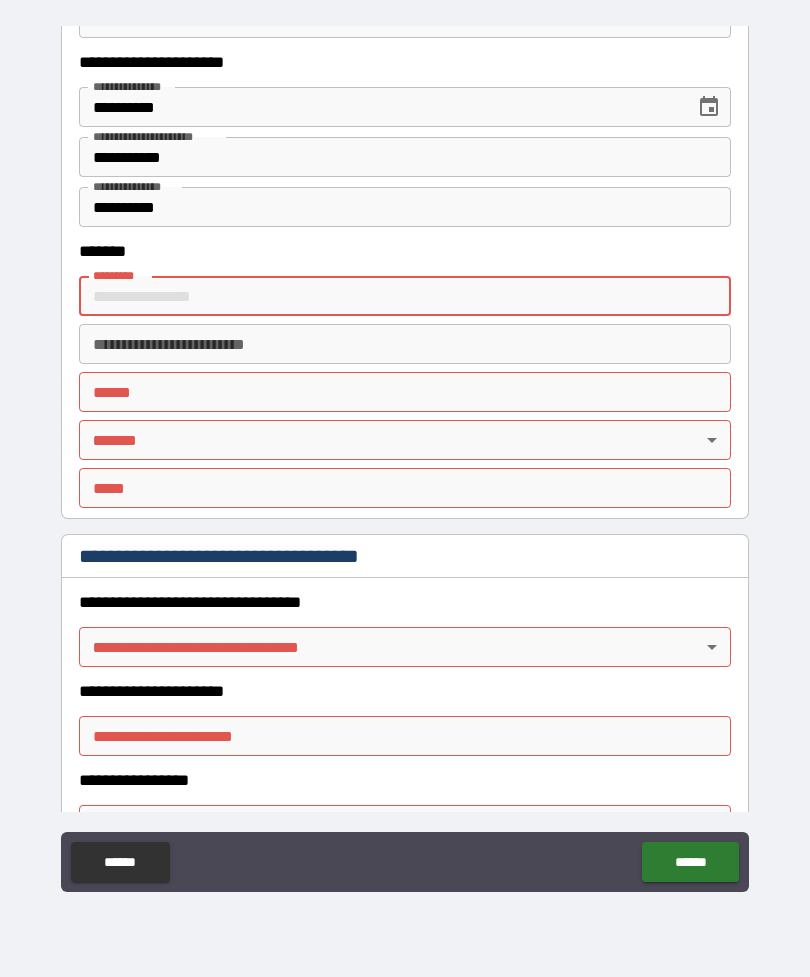 scroll, scrollTop: 1023, scrollLeft: 0, axis: vertical 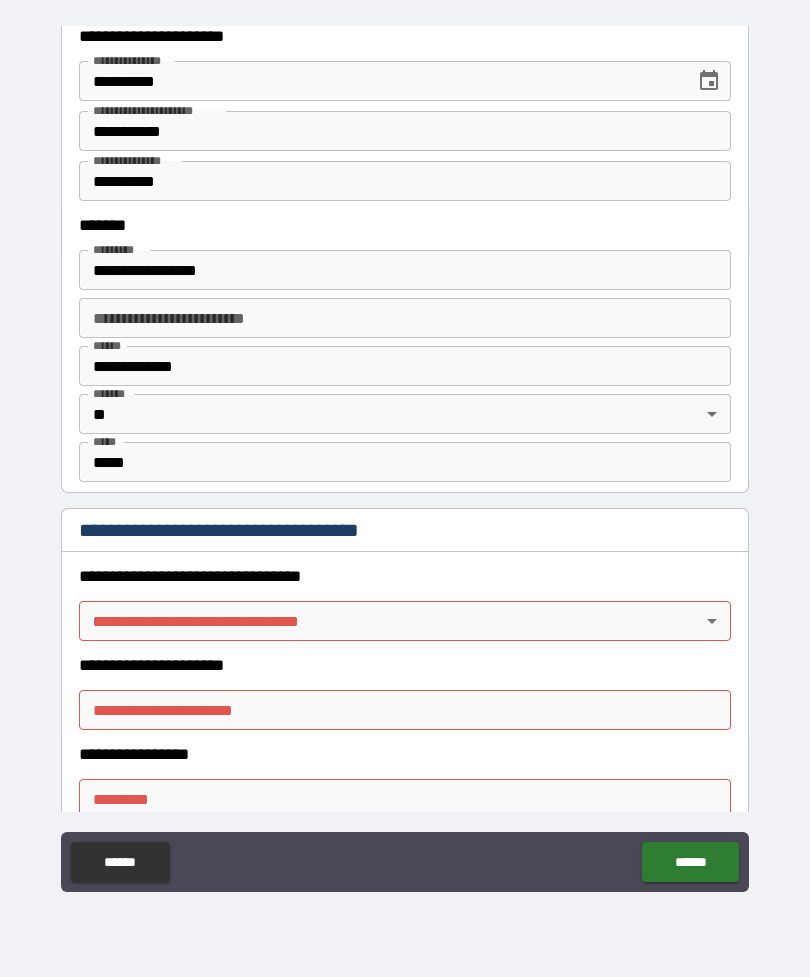 click on "**********" at bounding box center (405, 318) 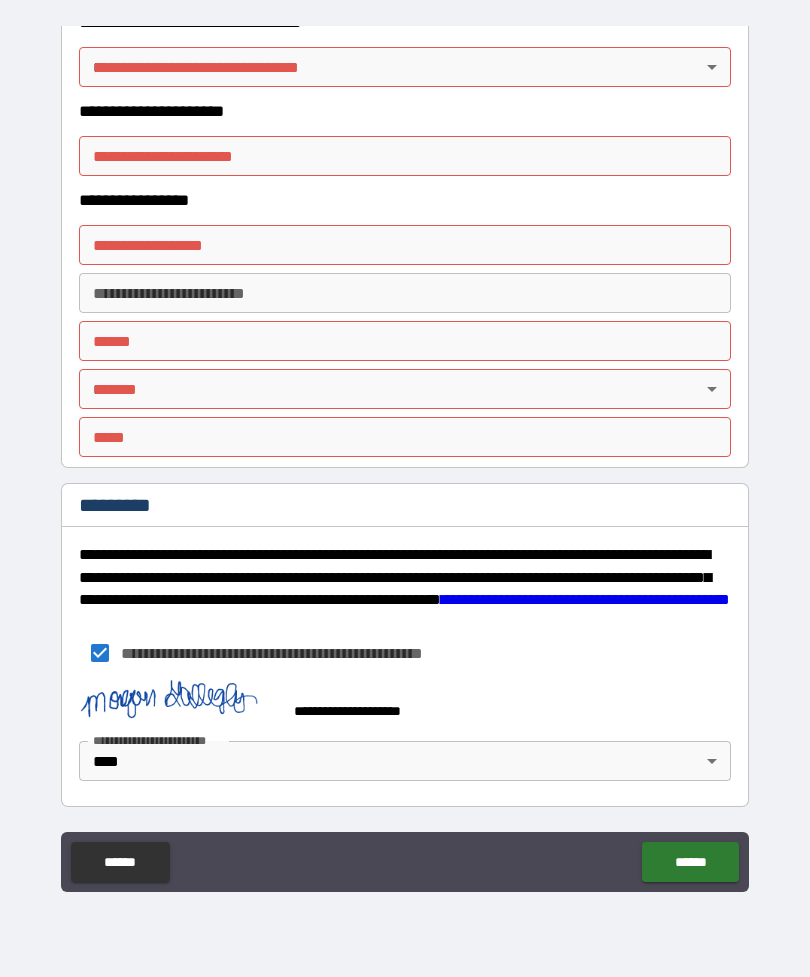 scroll, scrollTop: 3389, scrollLeft: 0, axis: vertical 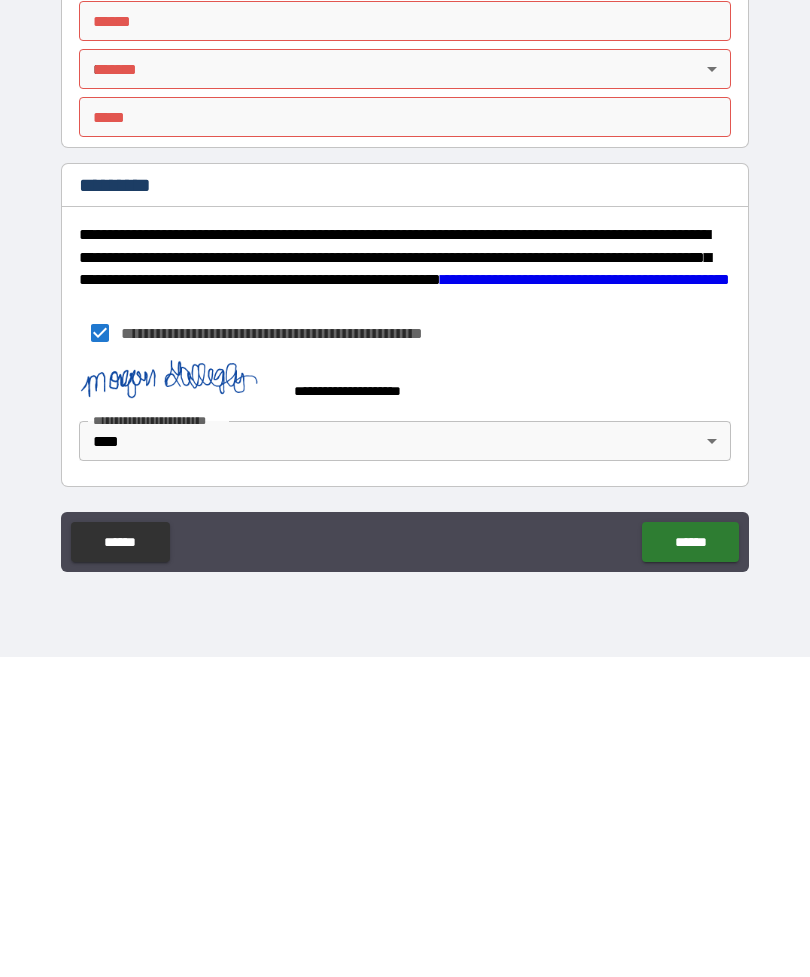 click on "******" at bounding box center [690, 862] 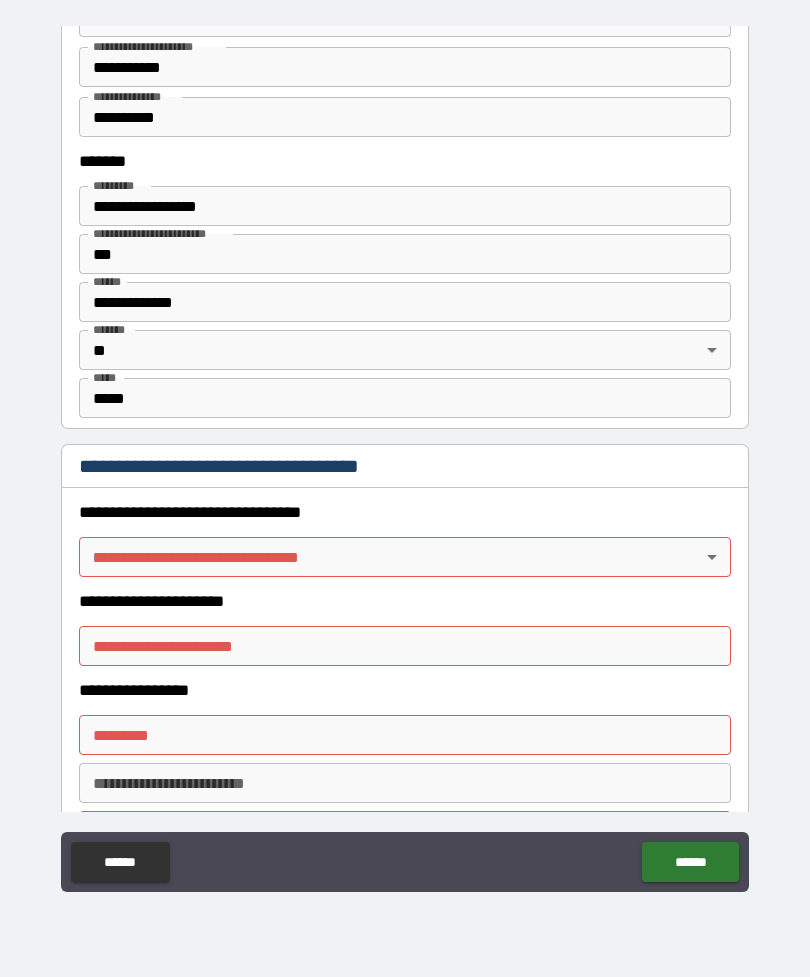 scroll, scrollTop: 1089, scrollLeft: 0, axis: vertical 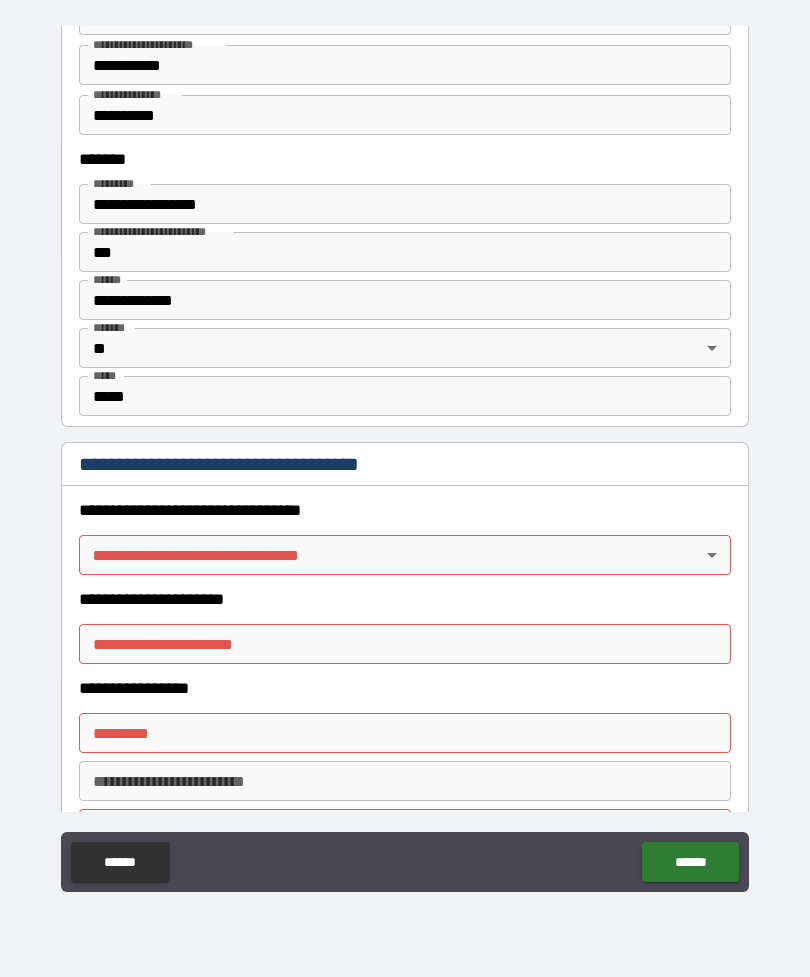 click on "**********" at bounding box center (405, 456) 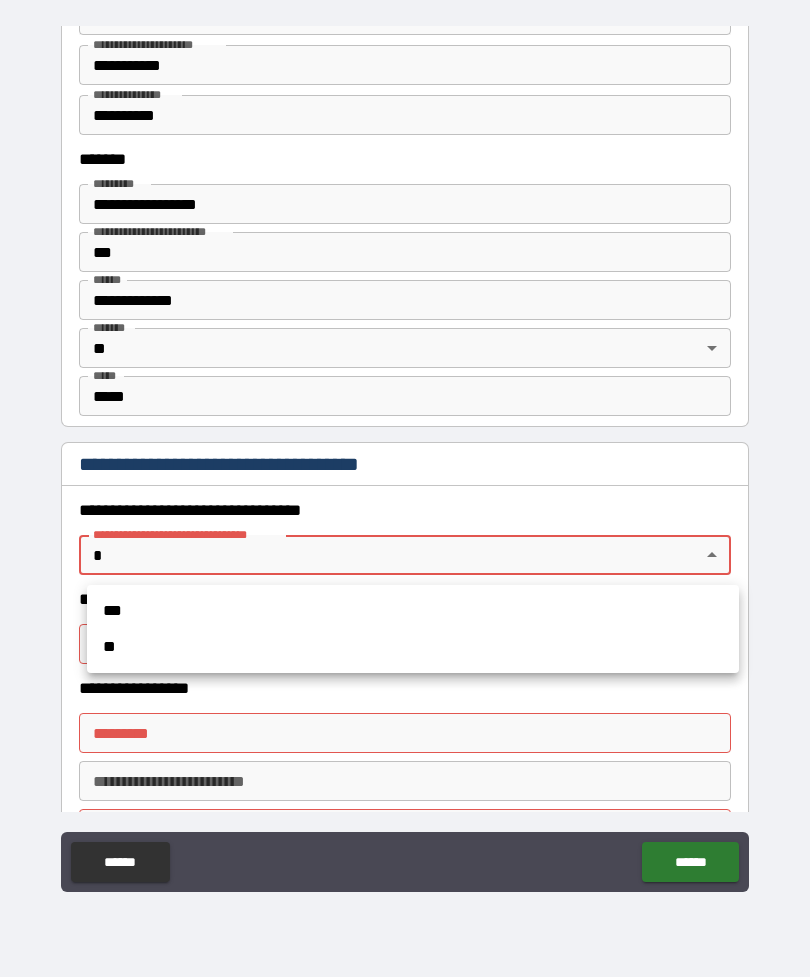 click at bounding box center (405, 488) 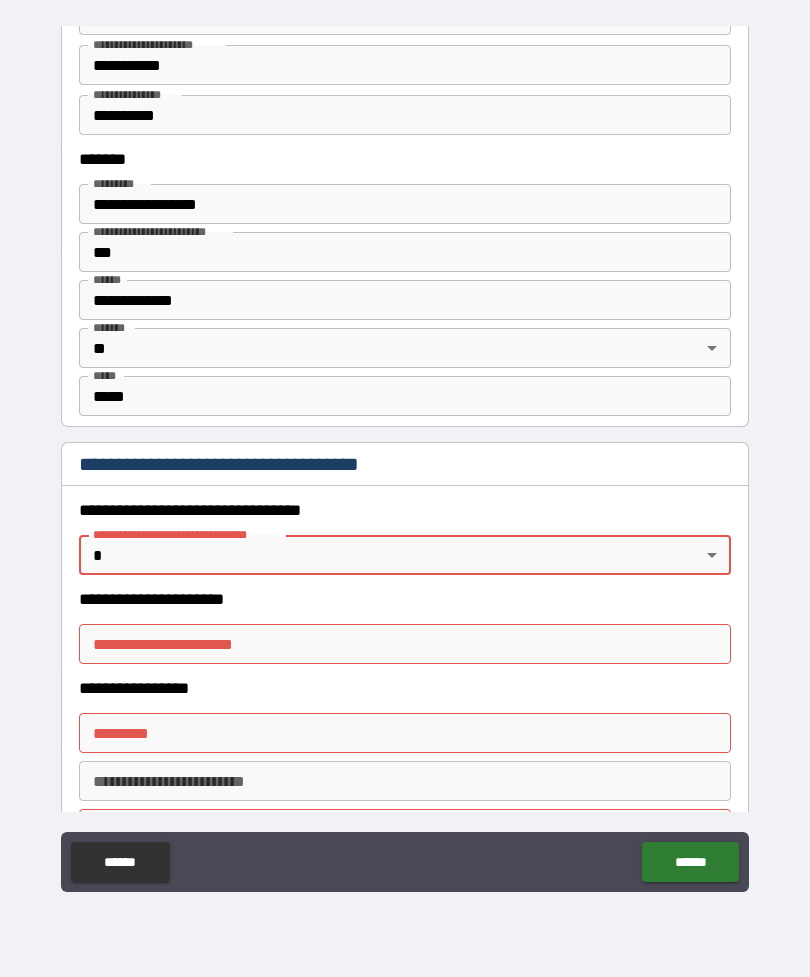 click on "**********" at bounding box center [405, 456] 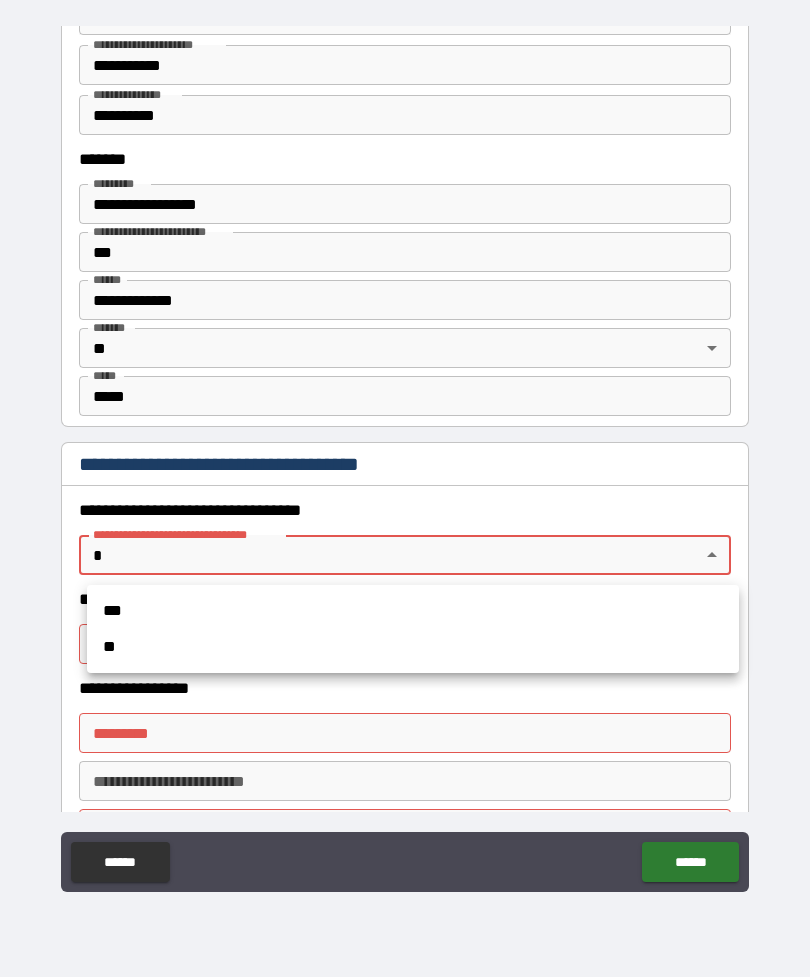 click on "**" at bounding box center [413, 647] 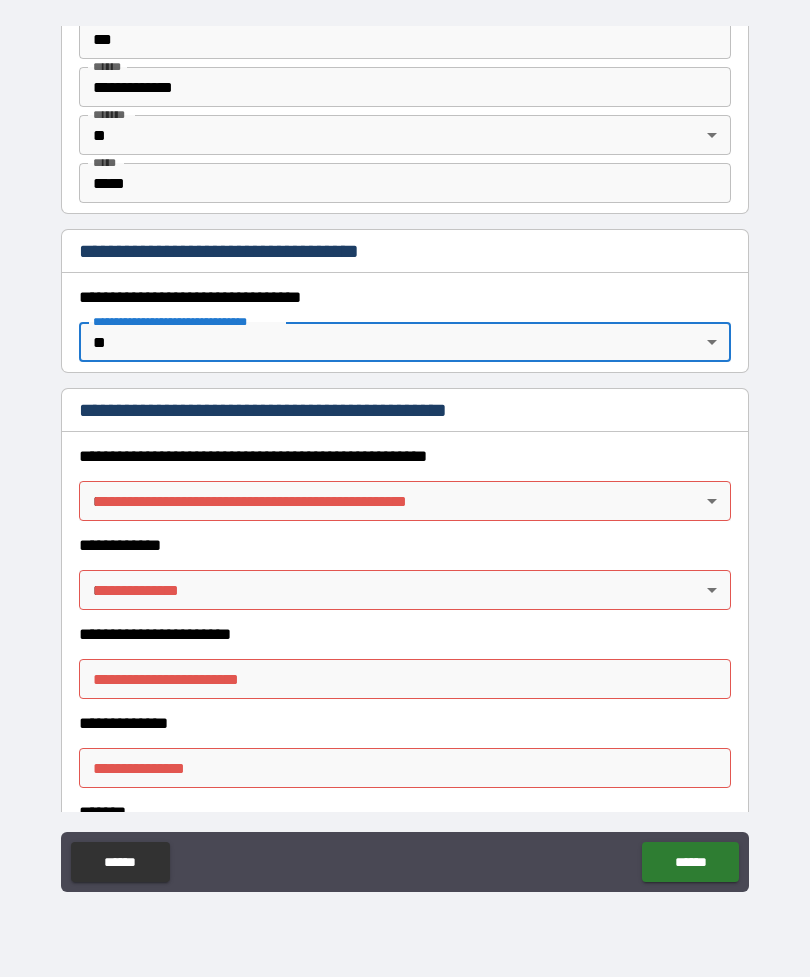 scroll, scrollTop: 1306, scrollLeft: 0, axis: vertical 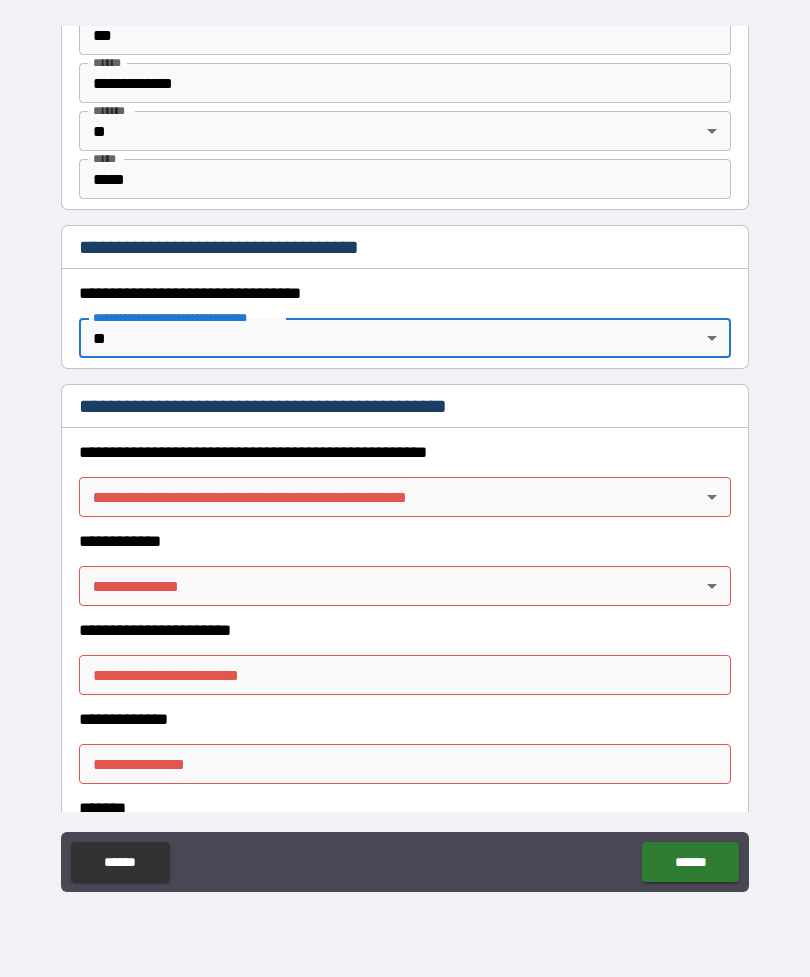 click on "**********" at bounding box center [405, 456] 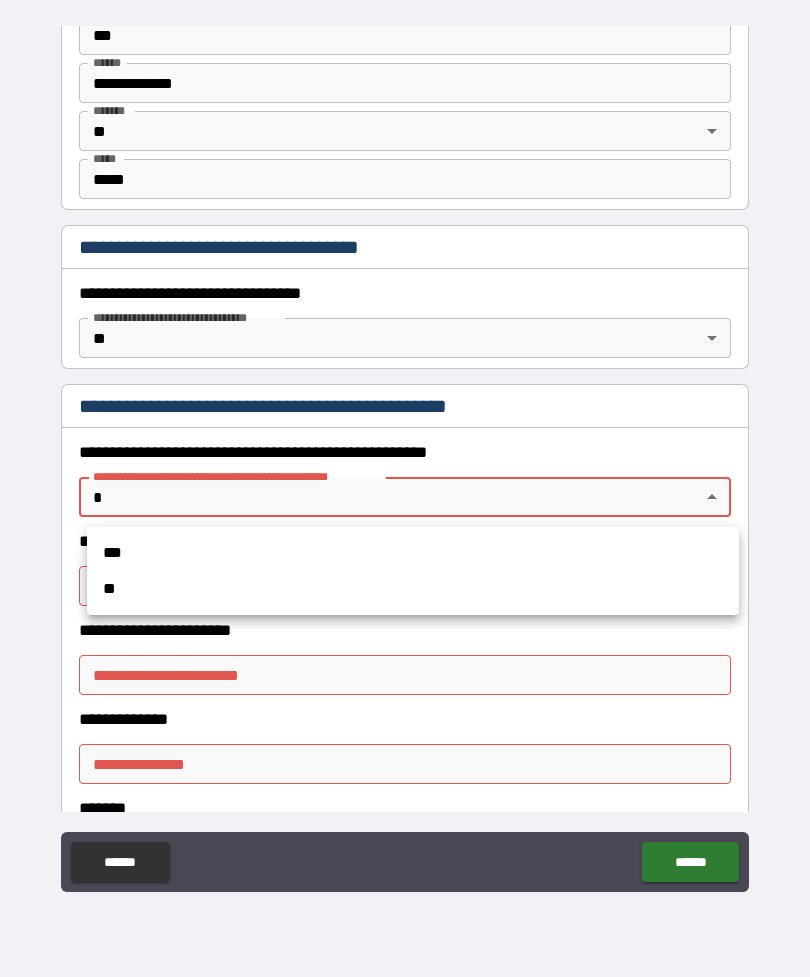 click on "**" at bounding box center [413, 589] 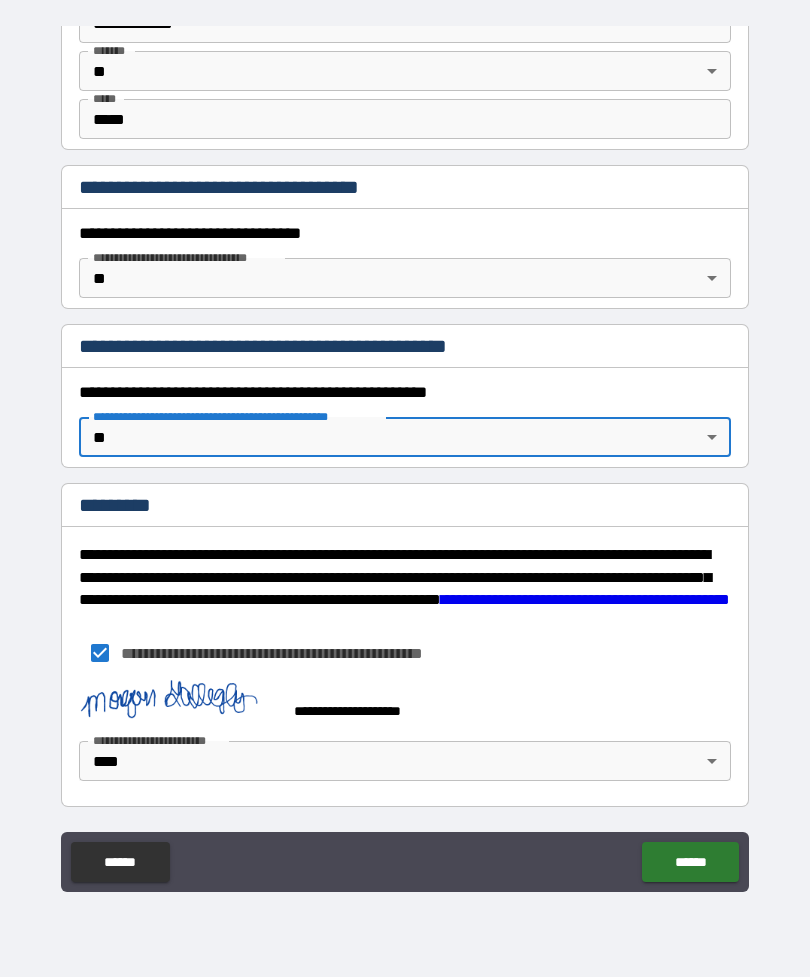 scroll, scrollTop: 1366, scrollLeft: 0, axis: vertical 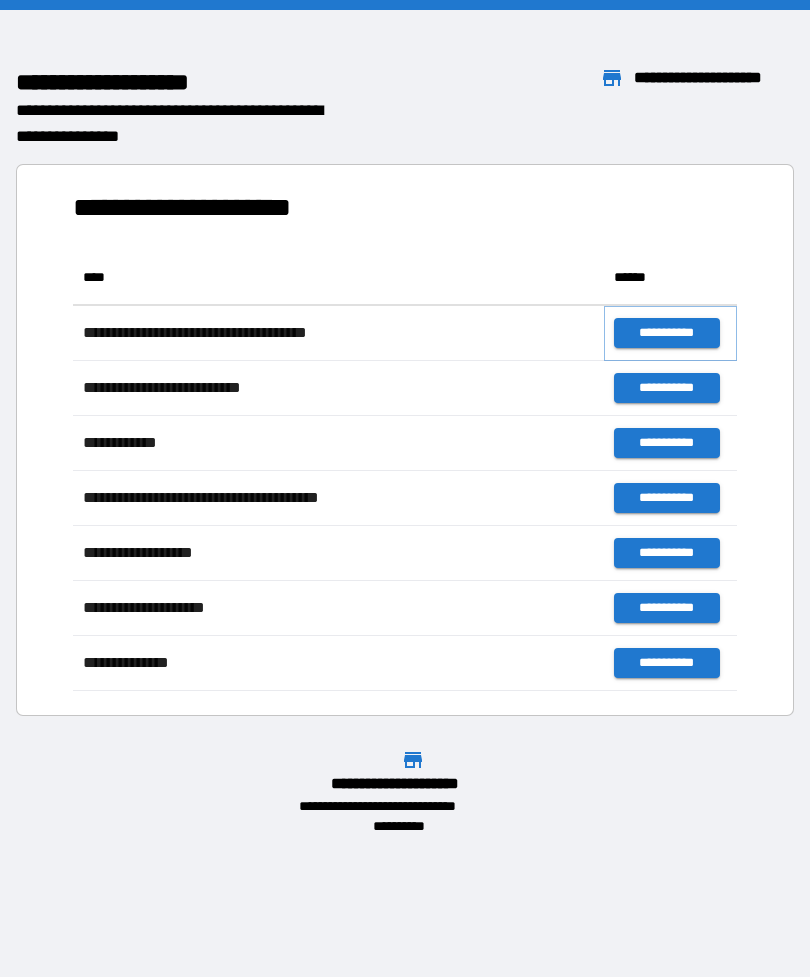 click on "**********" at bounding box center [666, 333] 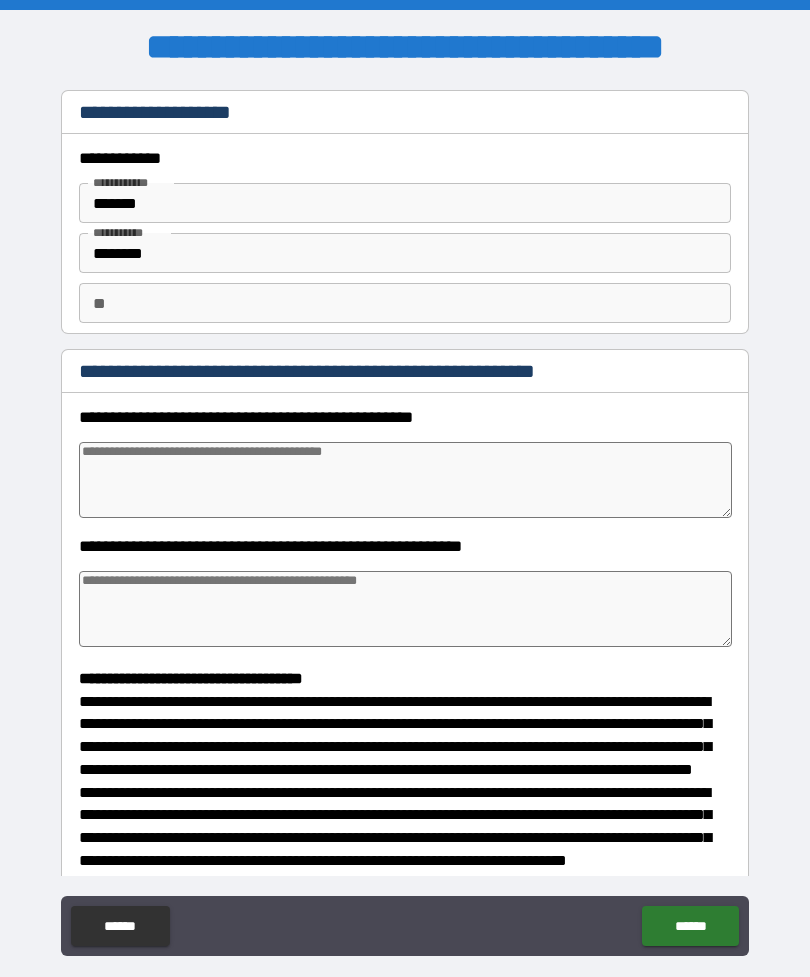 type on "*" 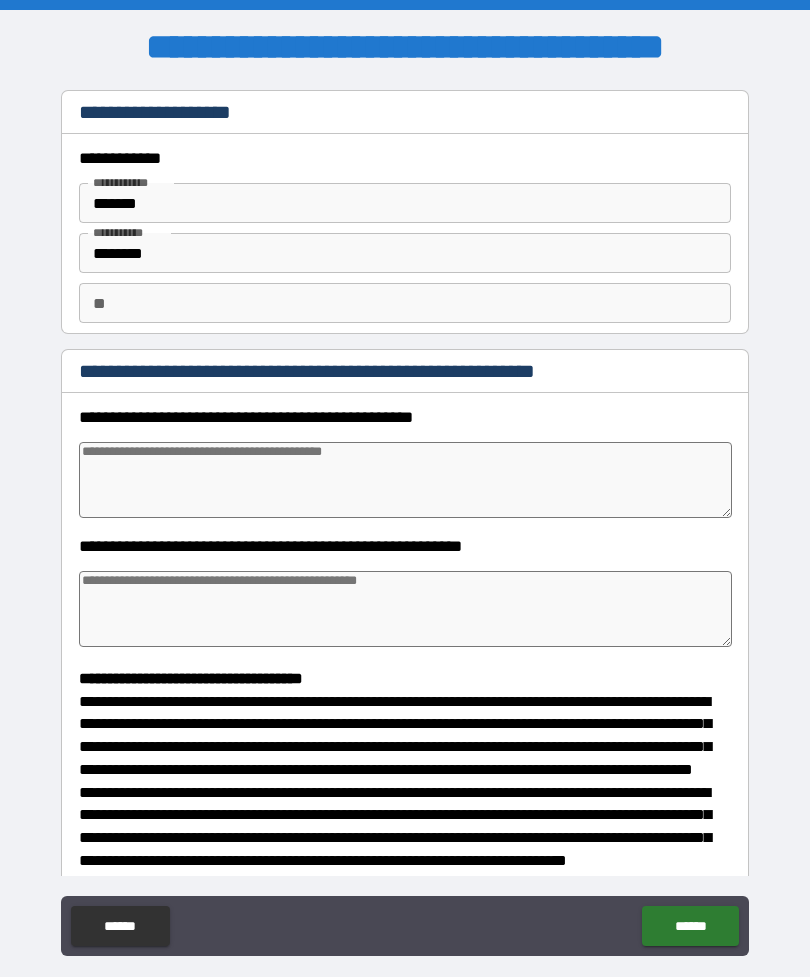 type on "*" 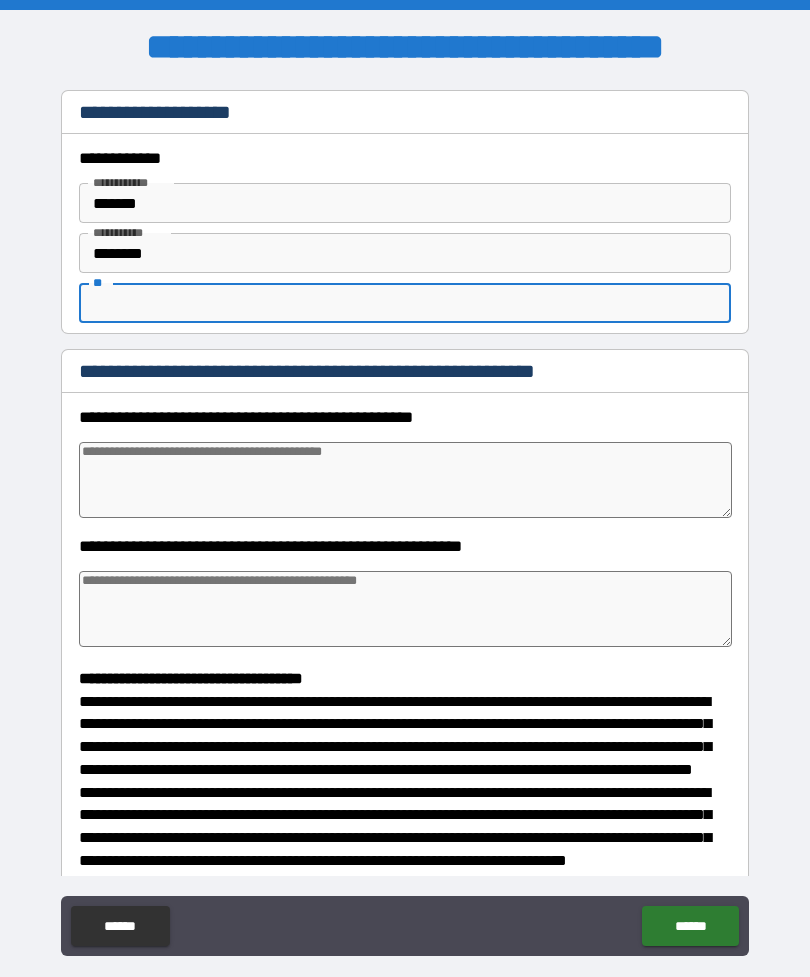 type on "*" 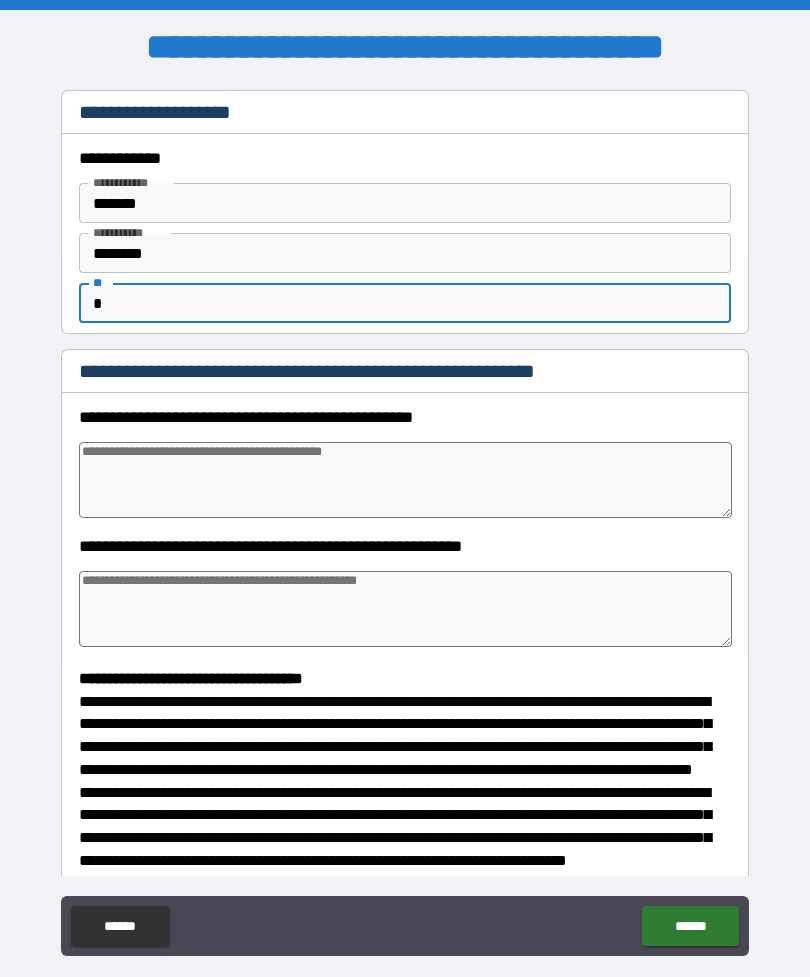 type on "*" 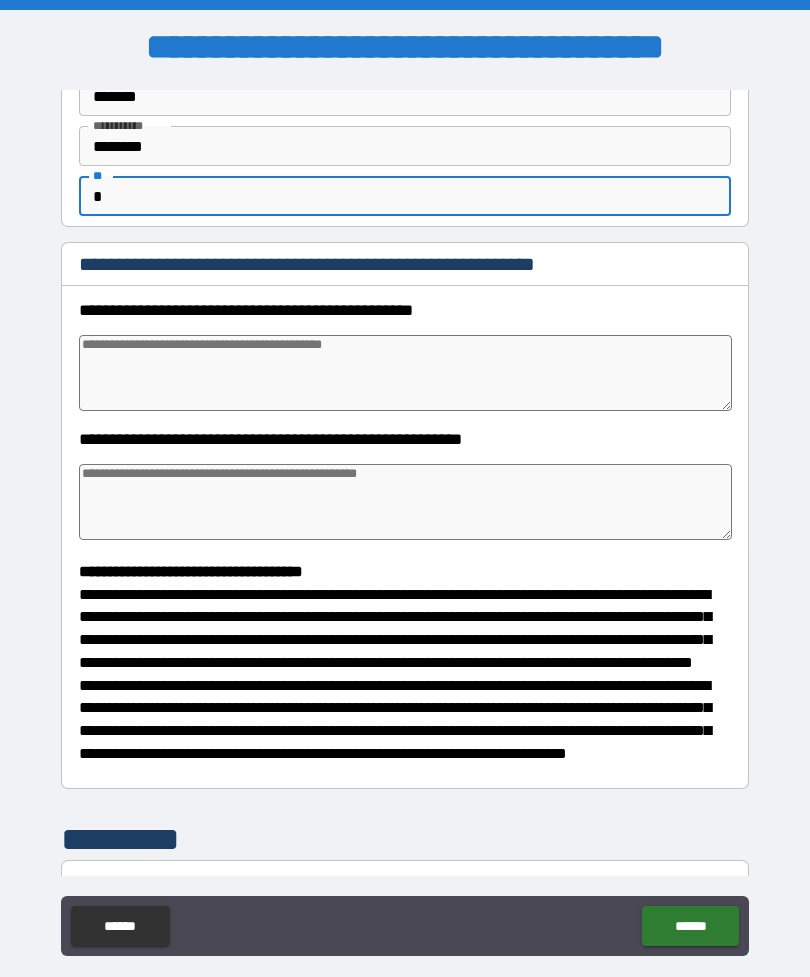 scroll, scrollTop: 126, scrollLeft: 0, axis: vertical 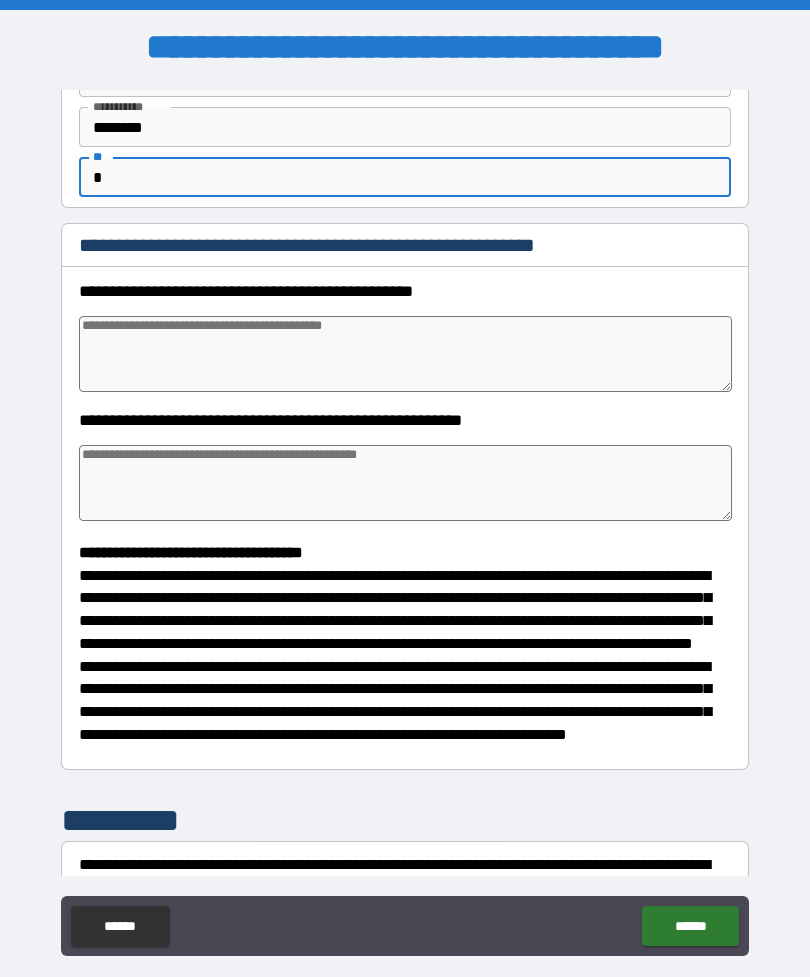 type on "*" 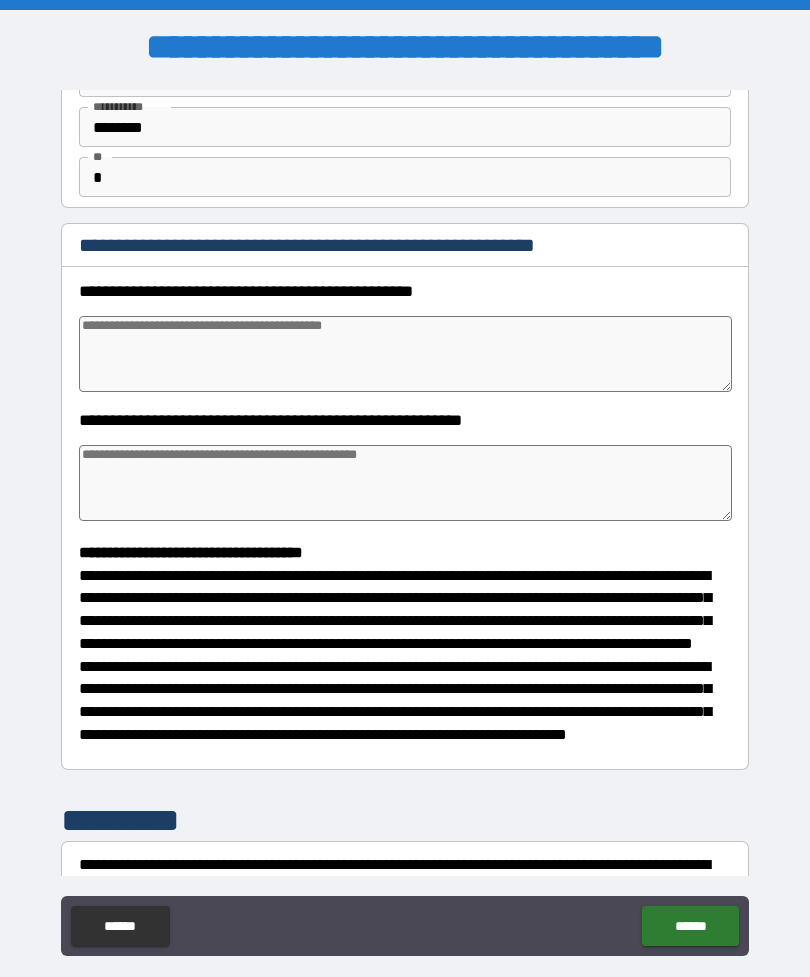 type on "*" 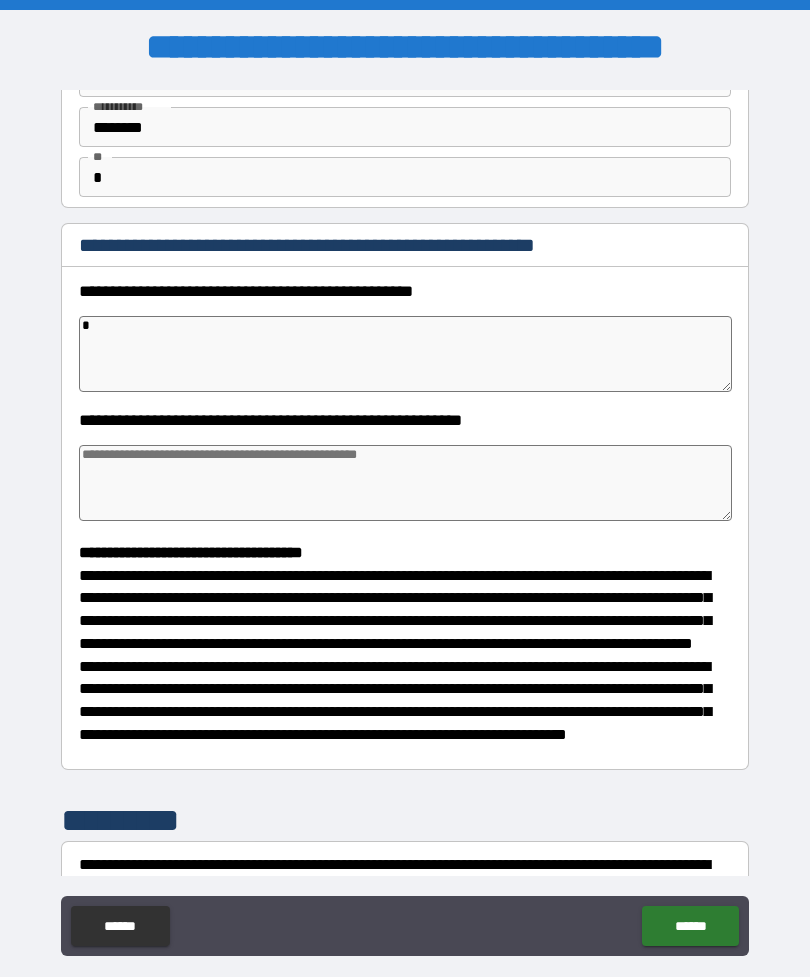 type on "*" 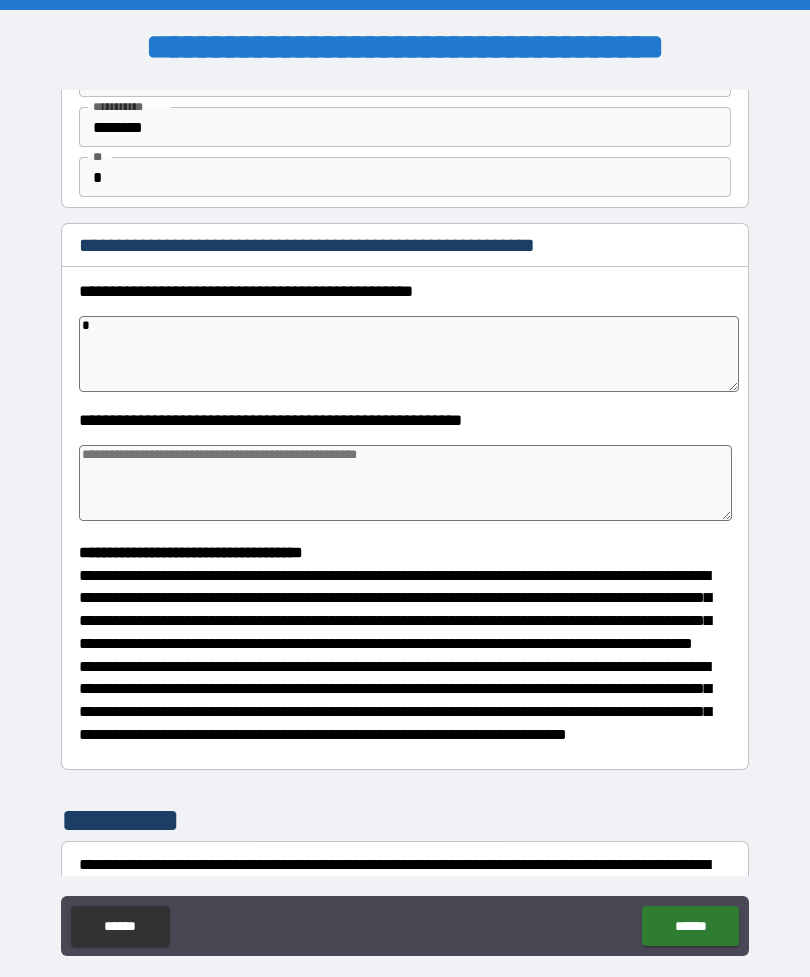 type on "**" 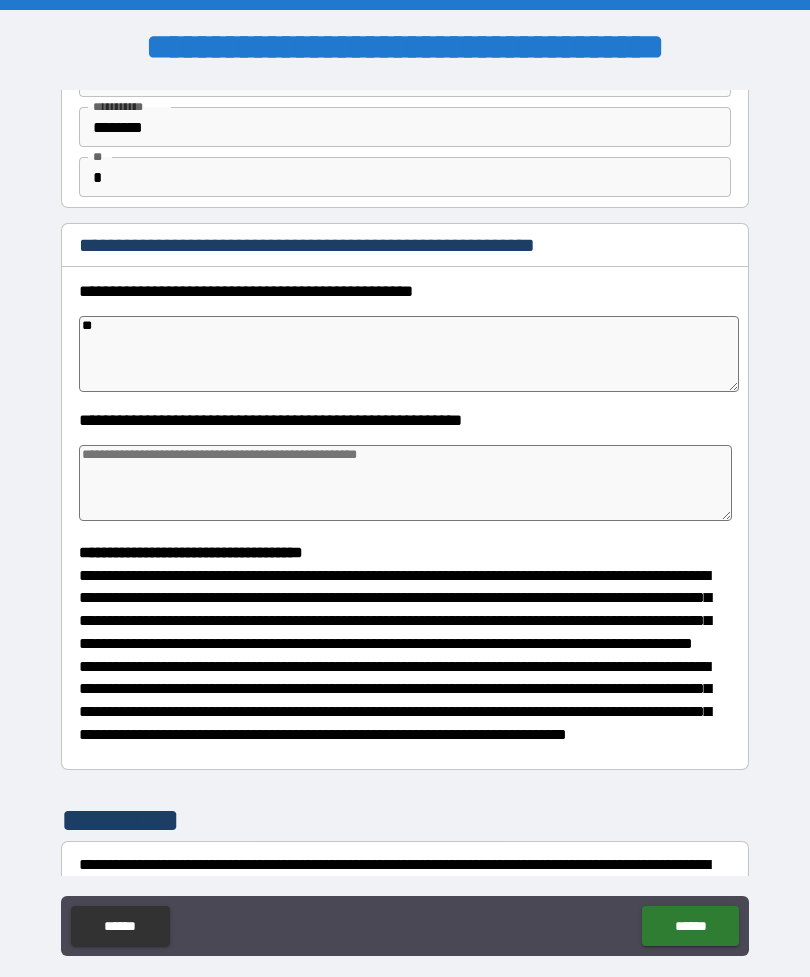 type on "*" 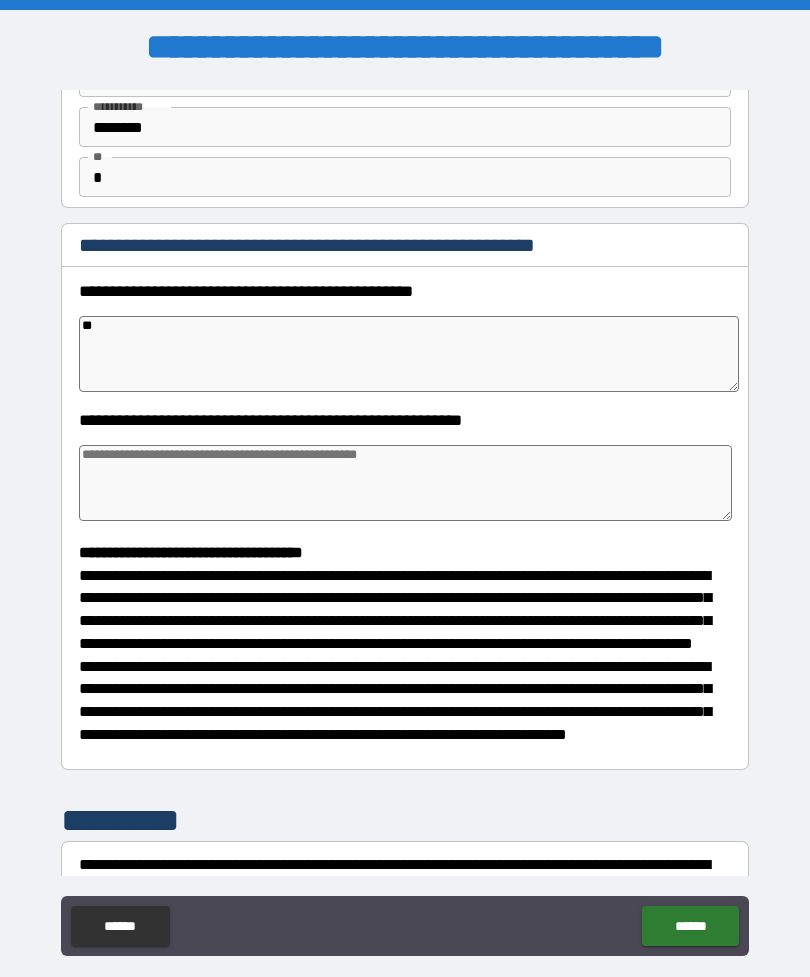 type on "*" 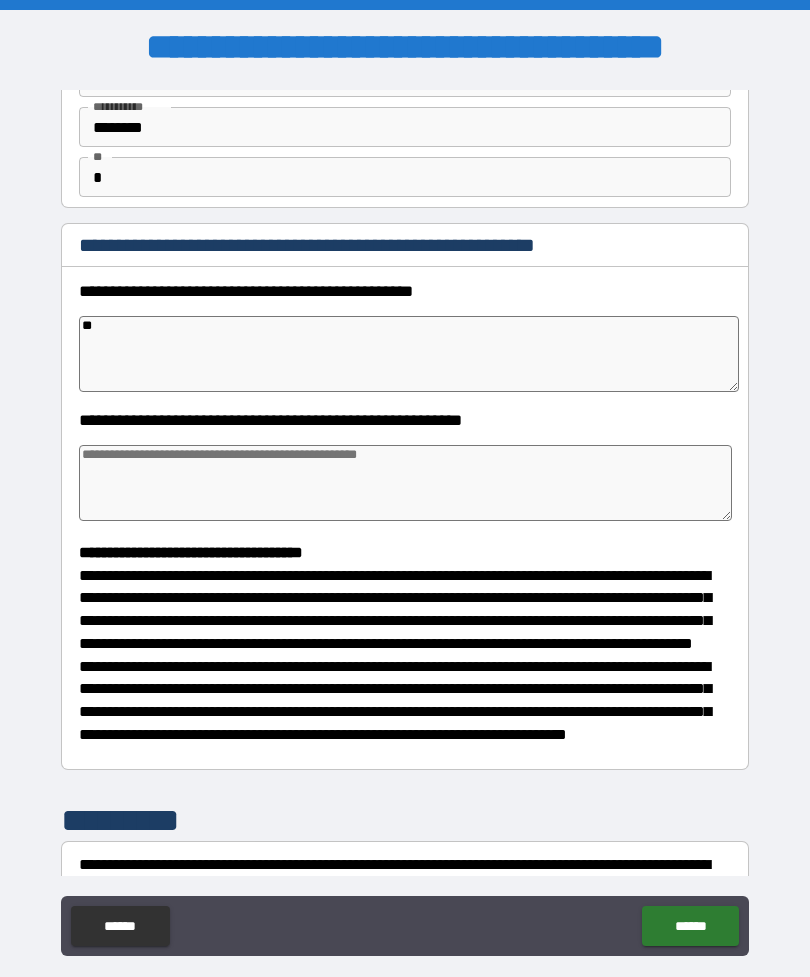 type on "*" 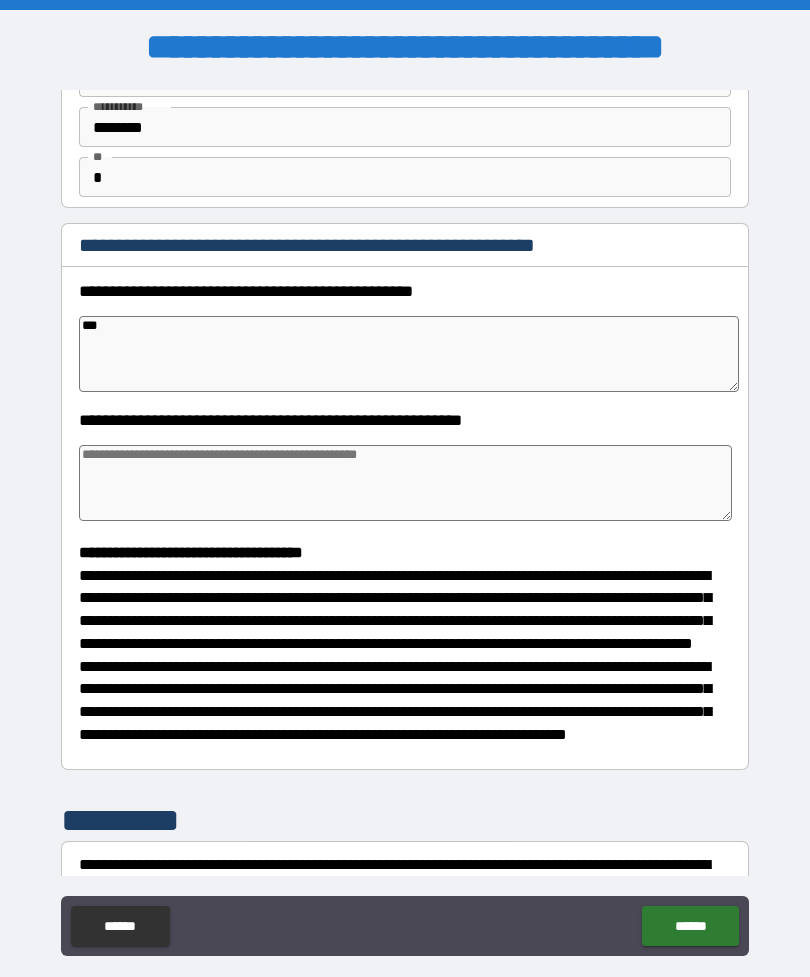 type on "****" 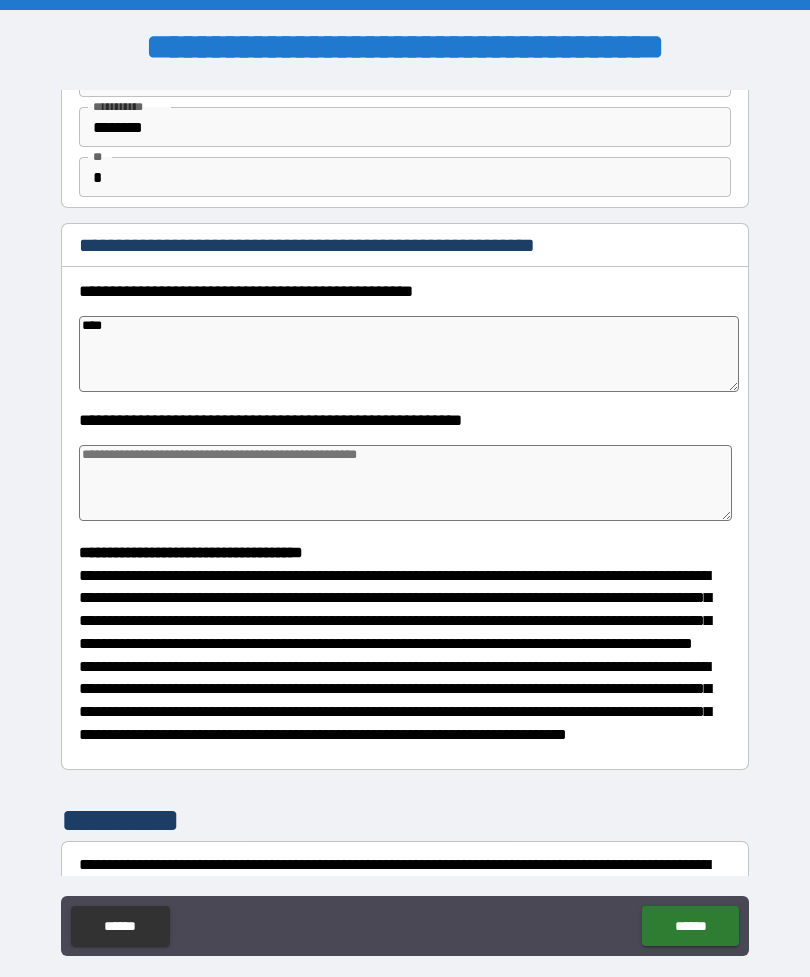 type on "*" 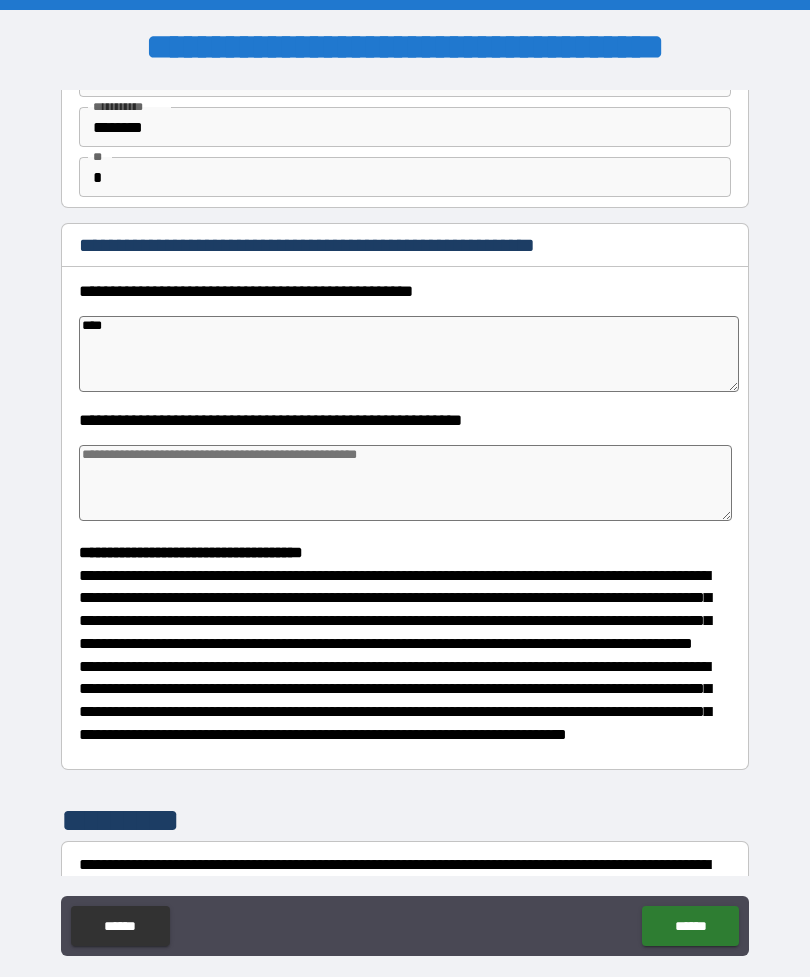 type on "*" 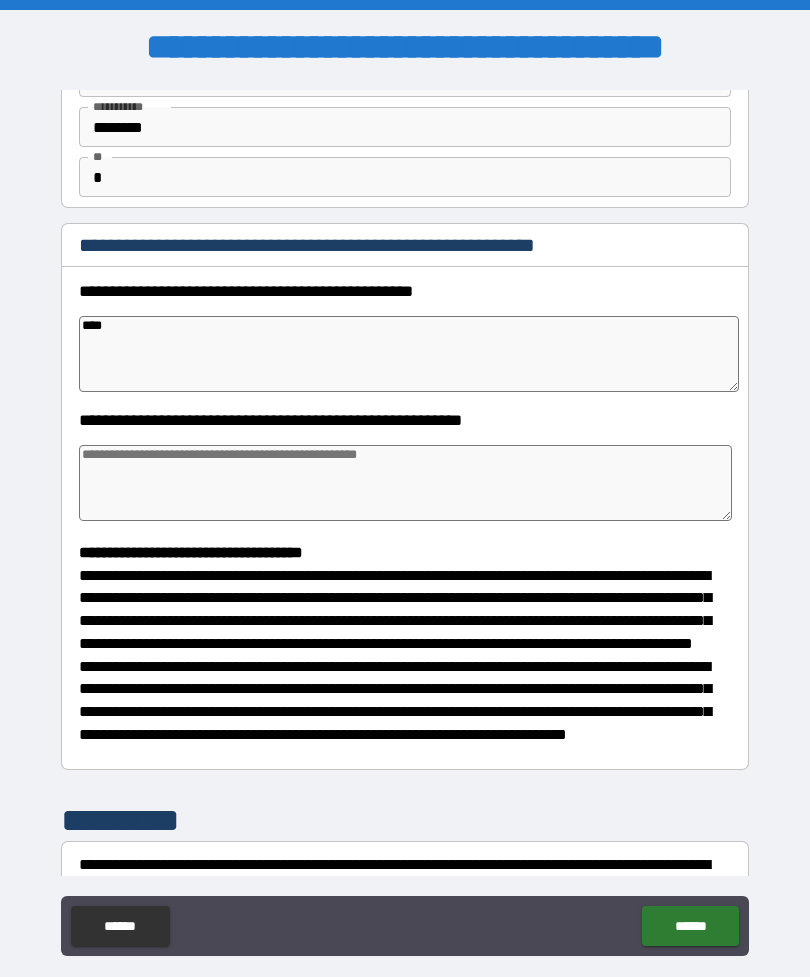 type on "*" 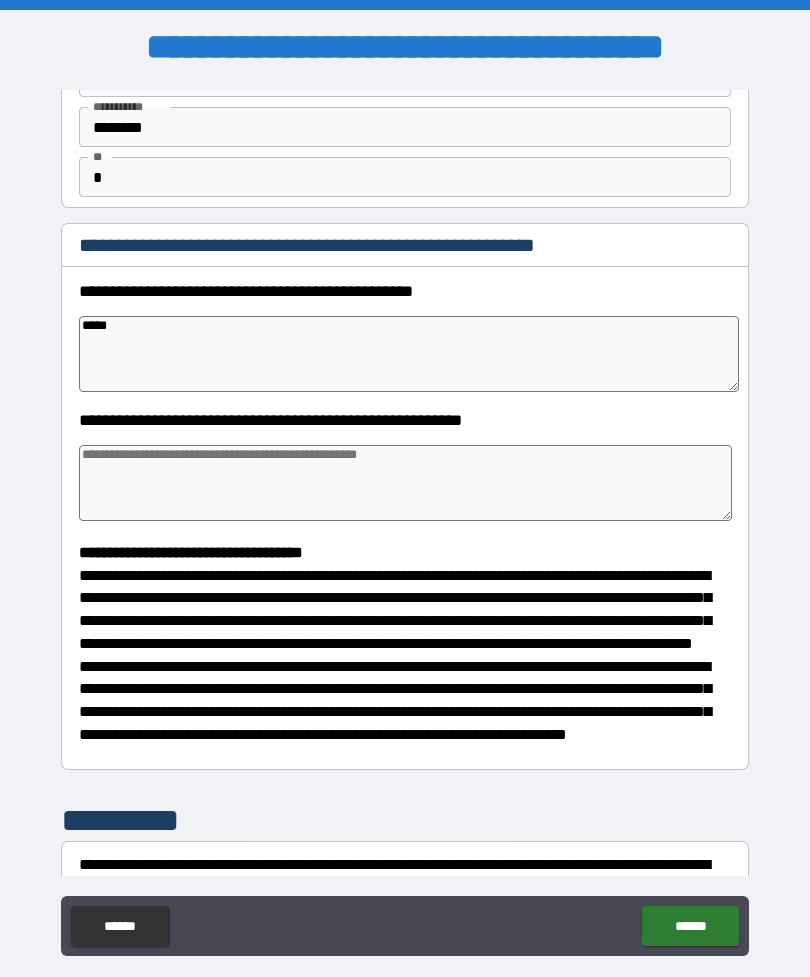 type on "*" 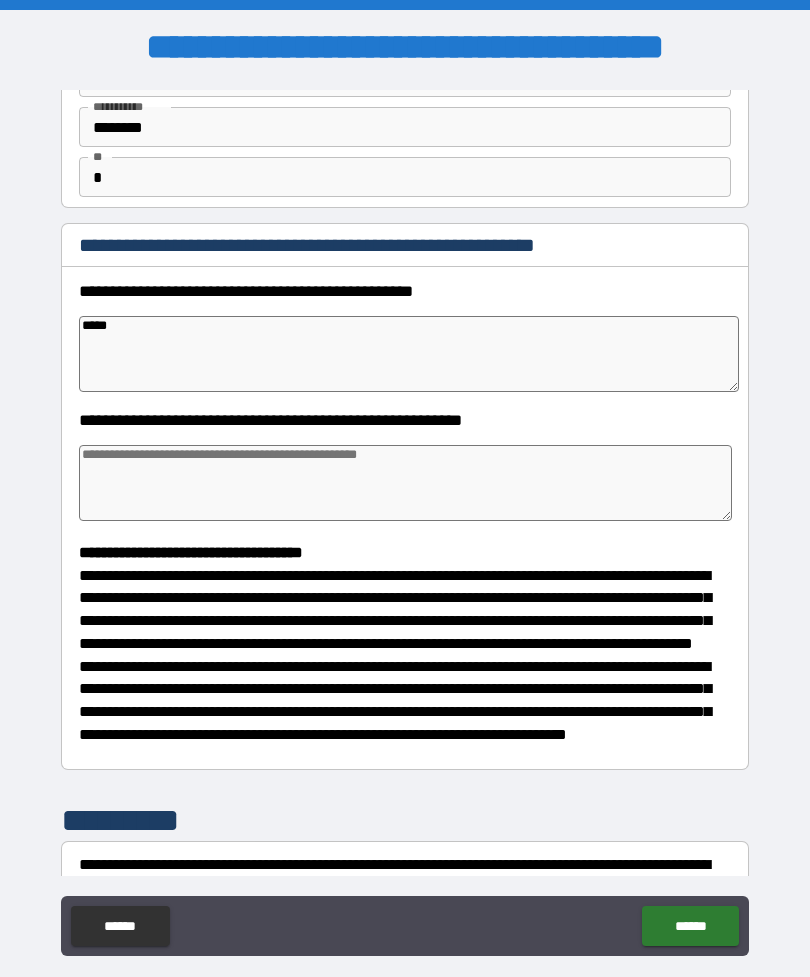 type on "*" 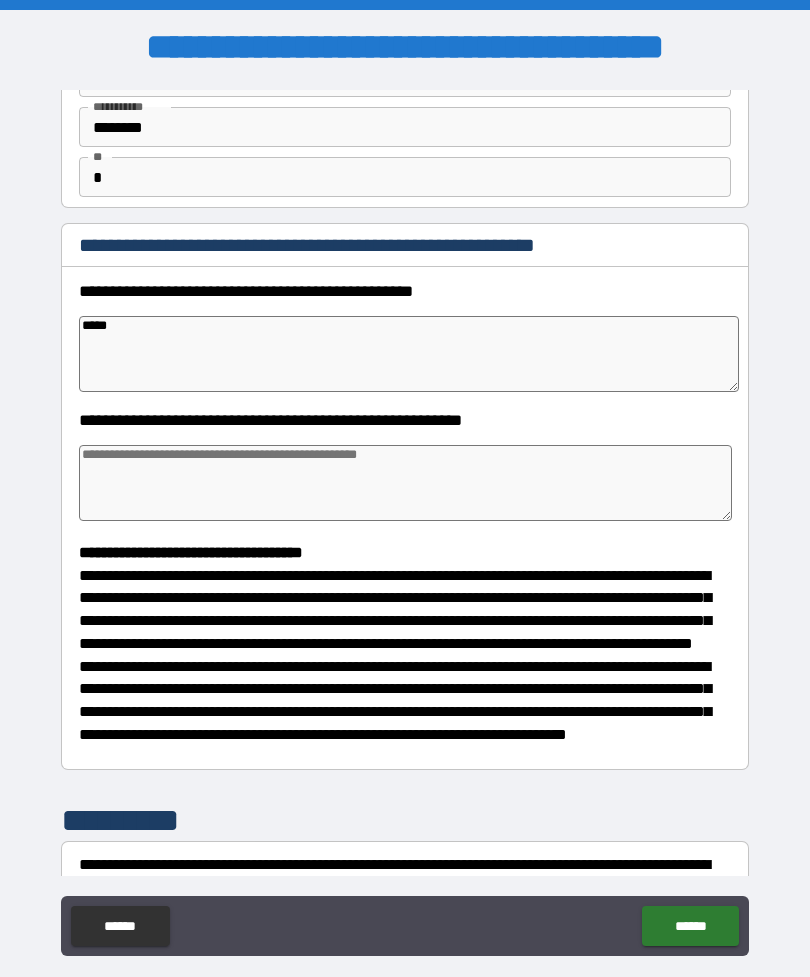 type on "*" 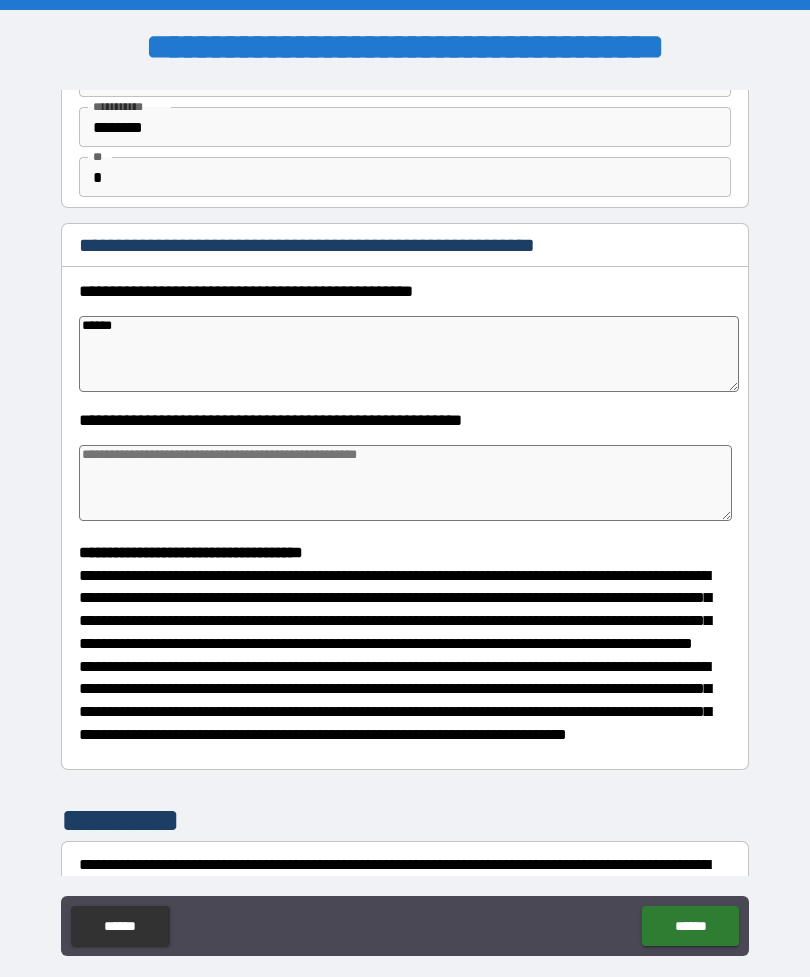 type on "*******" 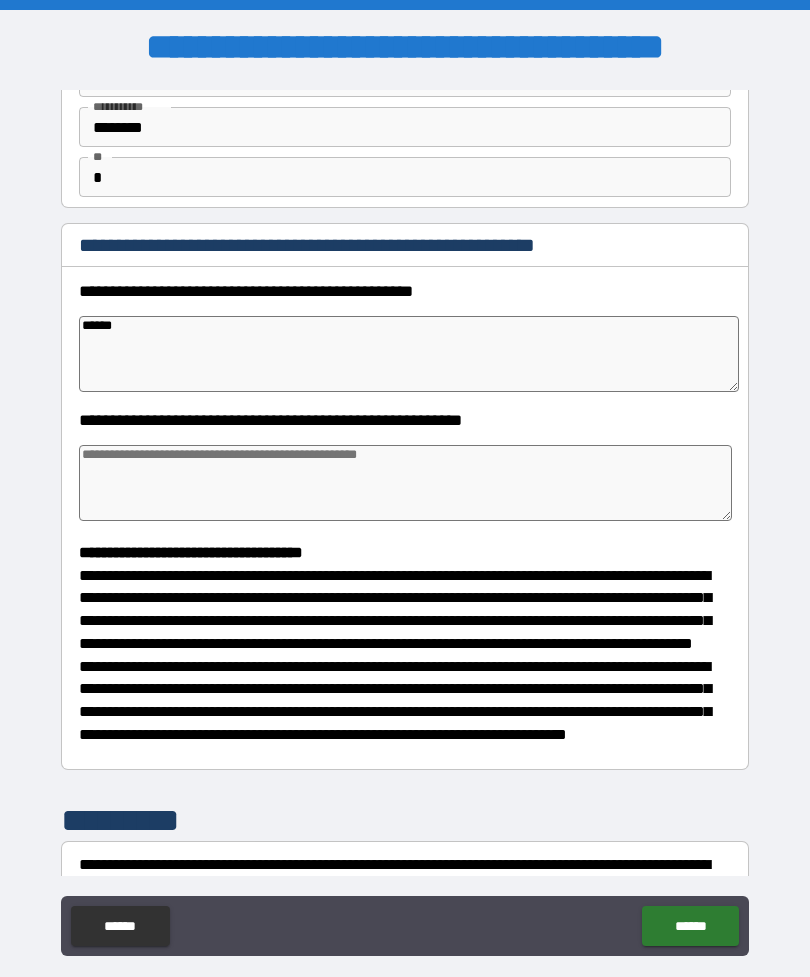 type on "*" 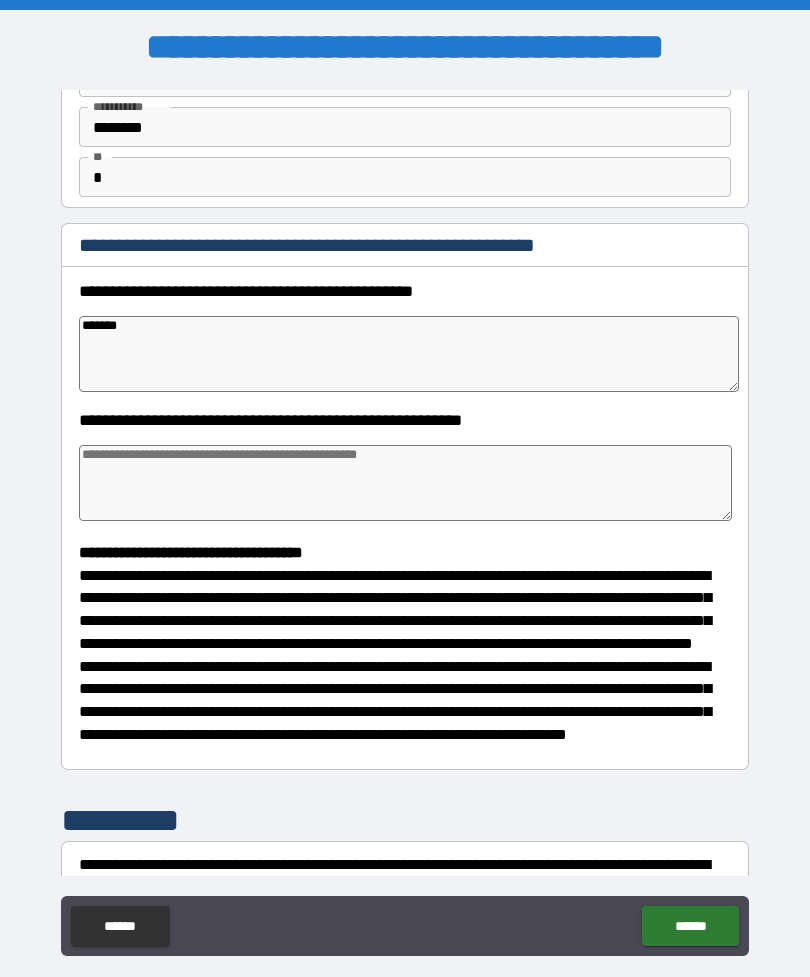 type on "********" 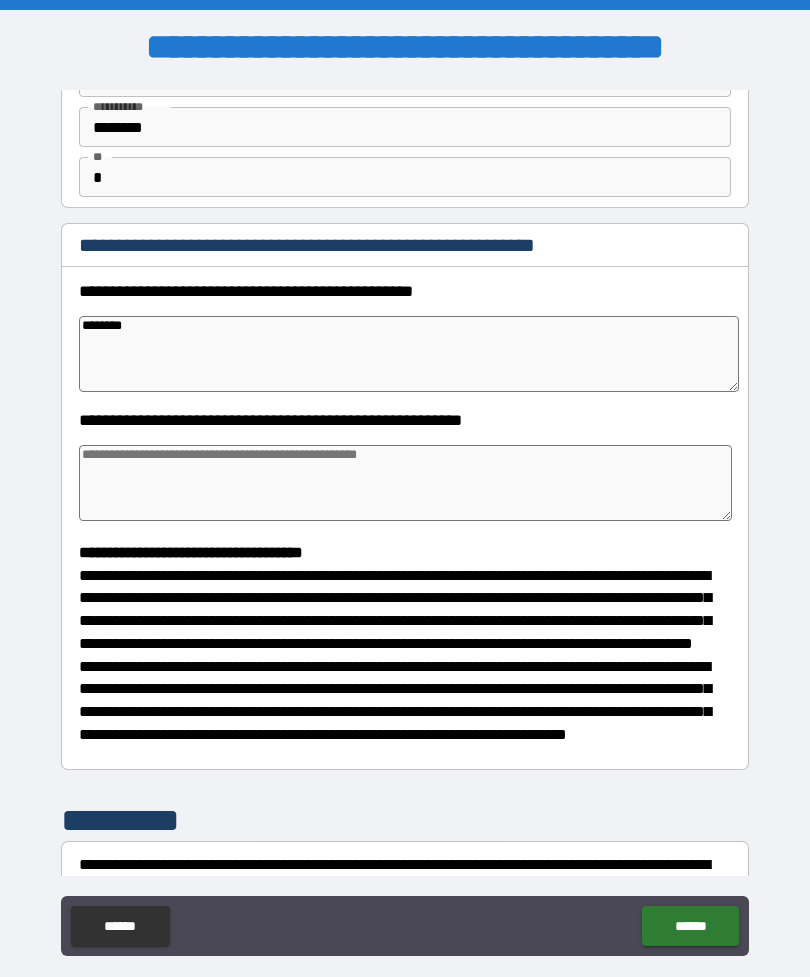 type on "*" 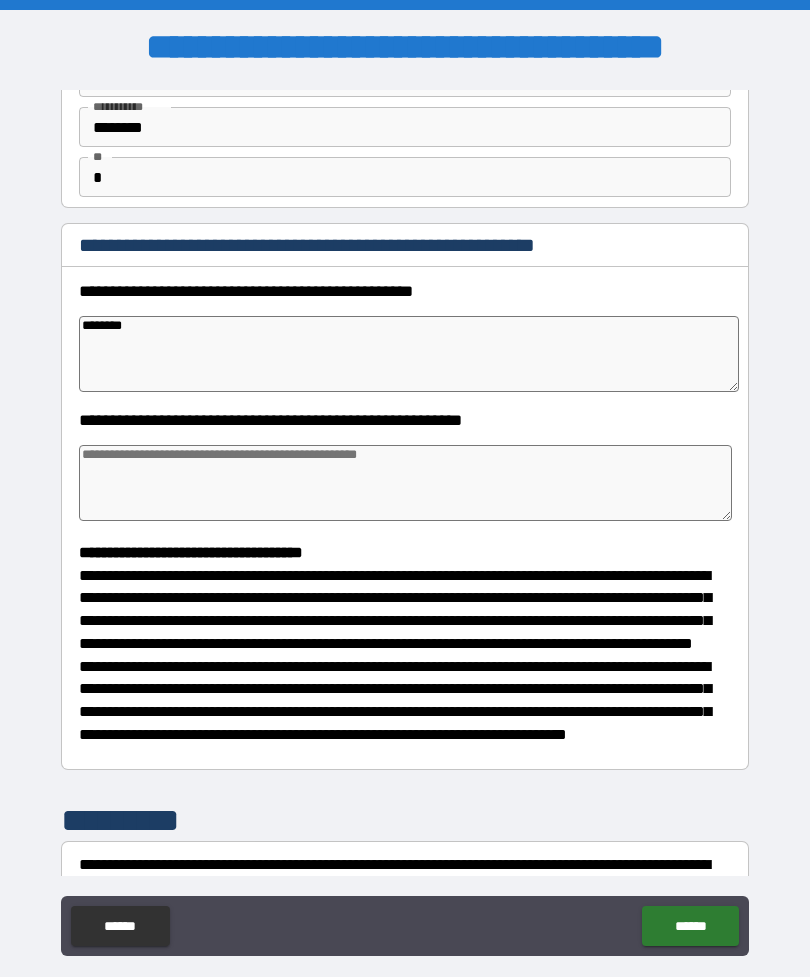 type on "*" 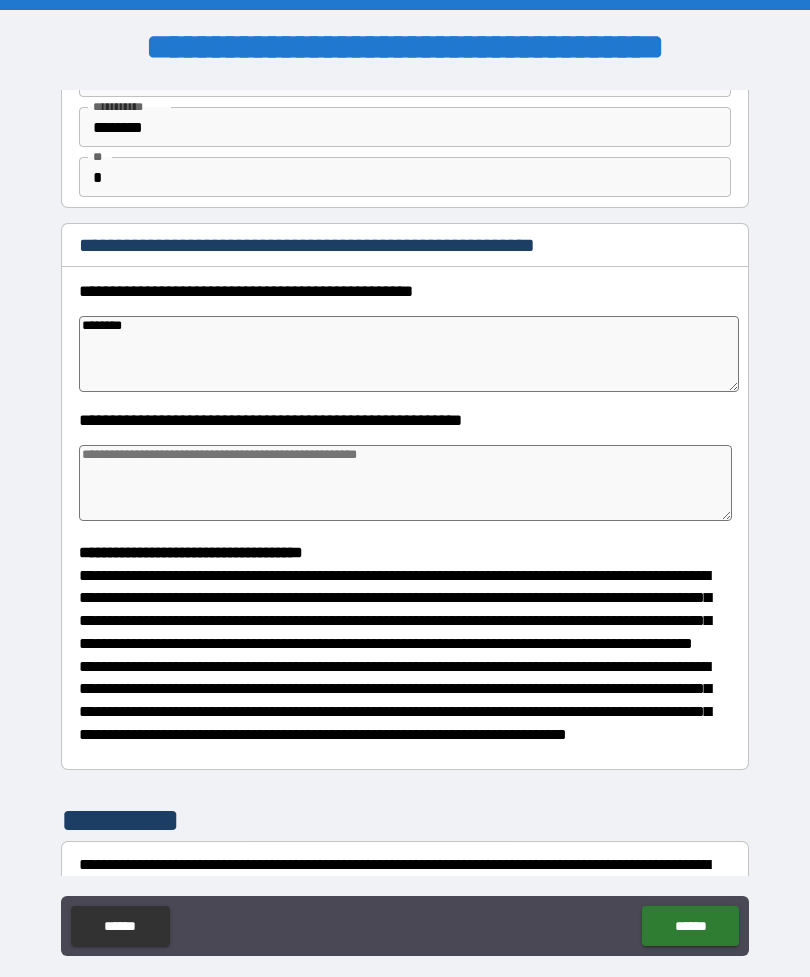 type on "*******" 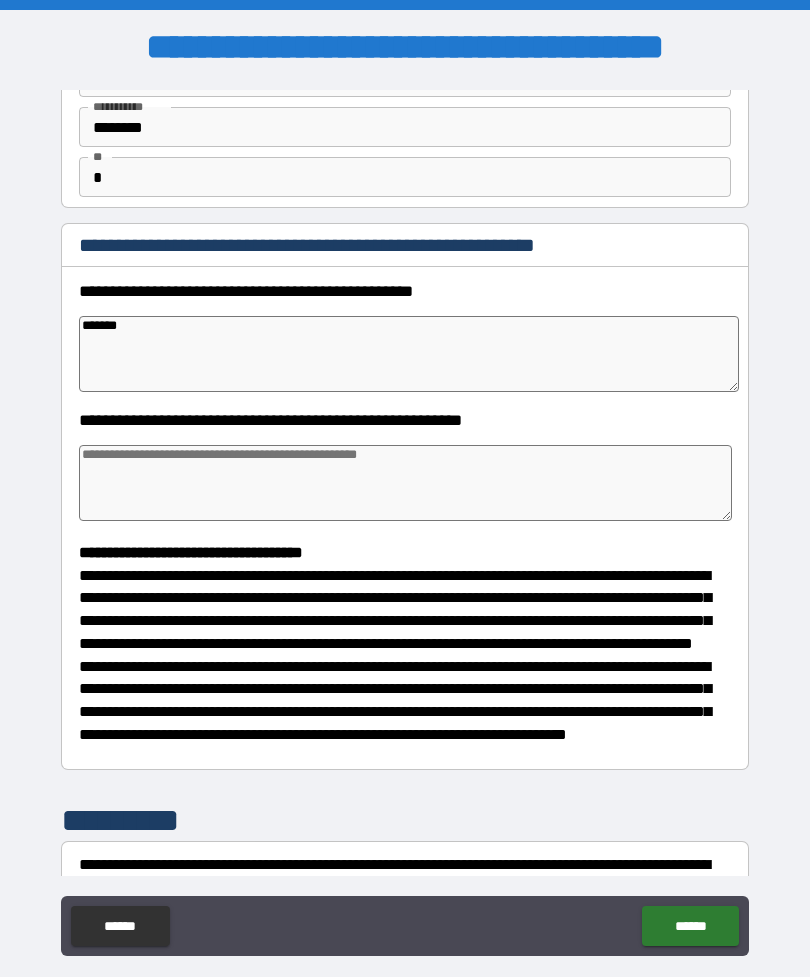 type on "*" 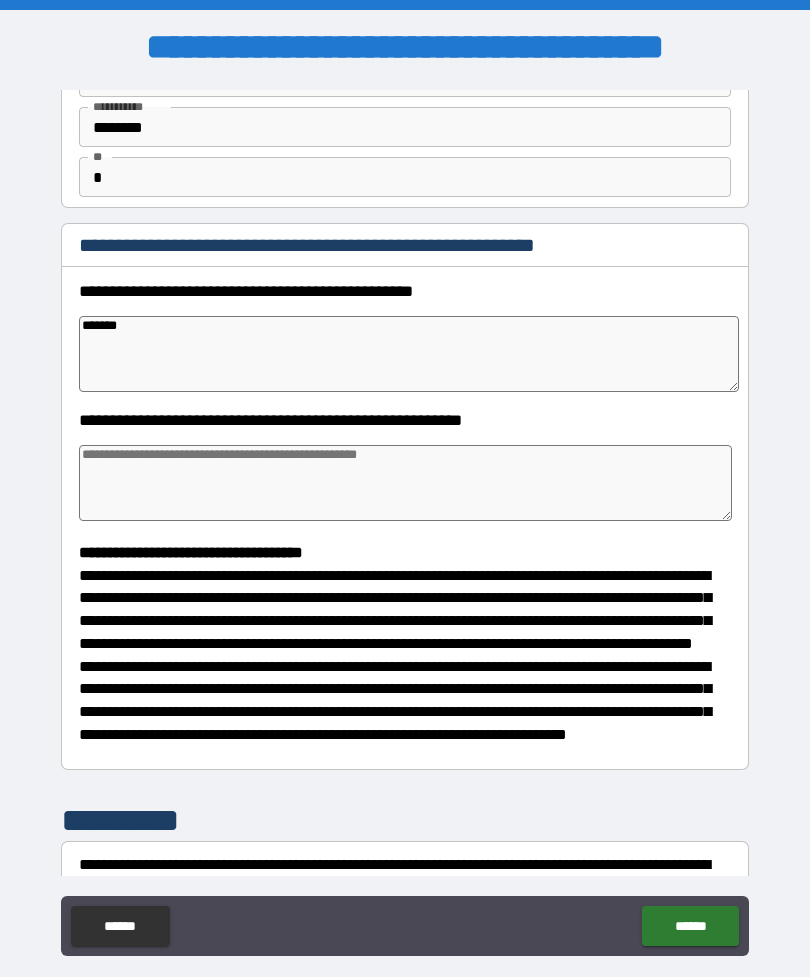 type on "*" 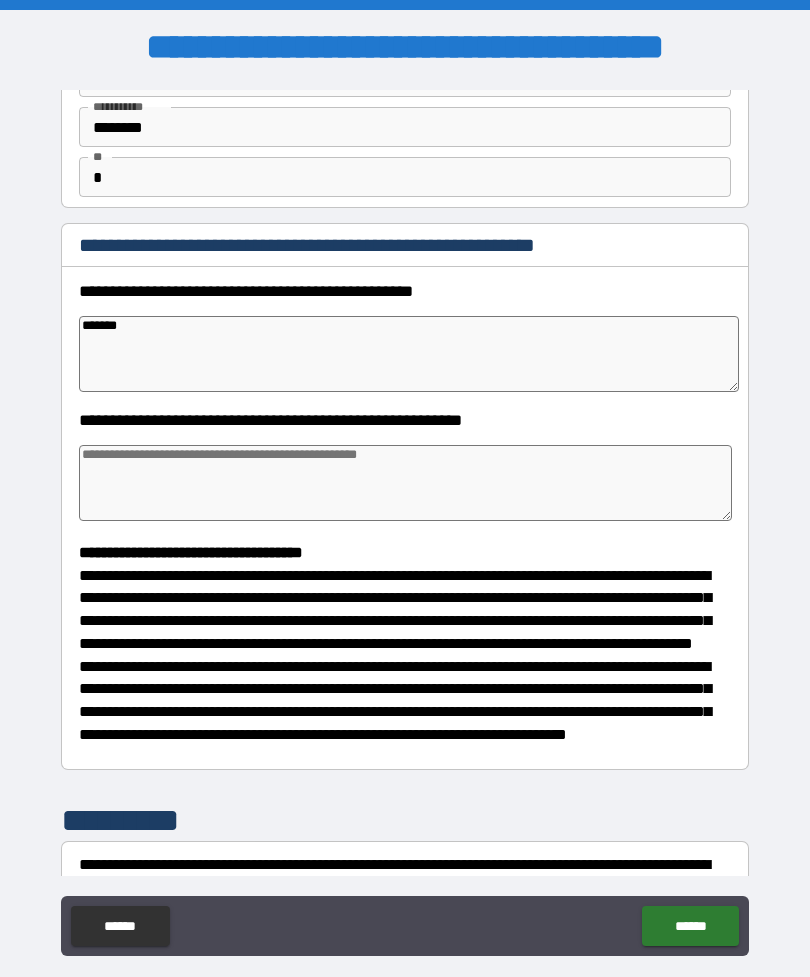 type on "*" 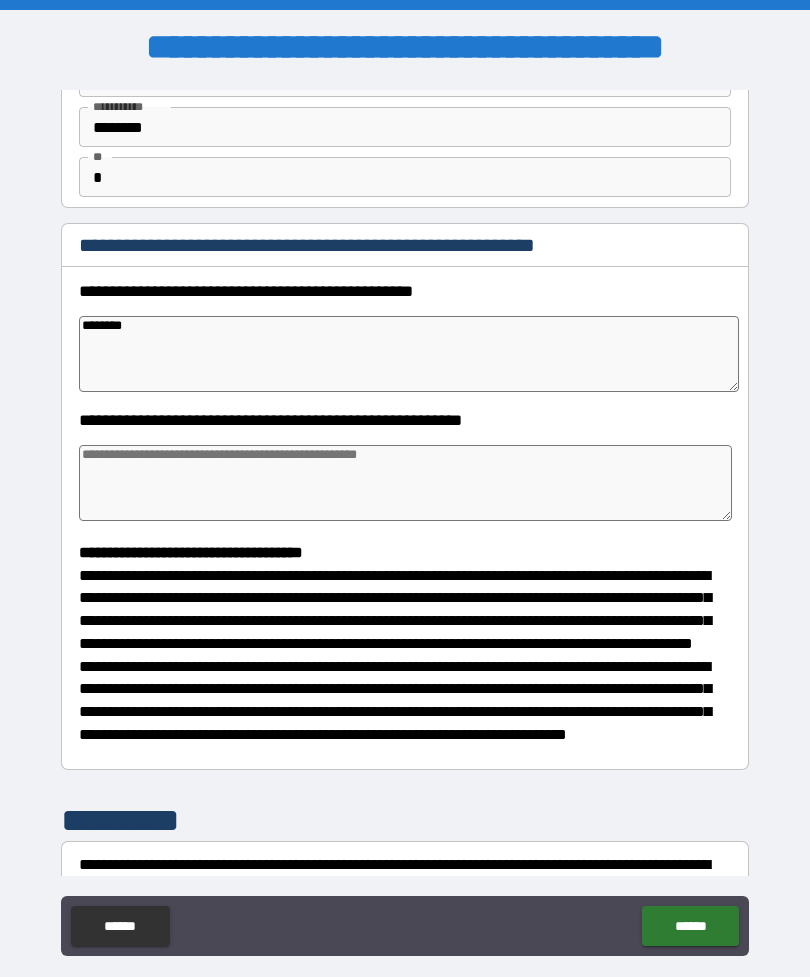 type on "*" 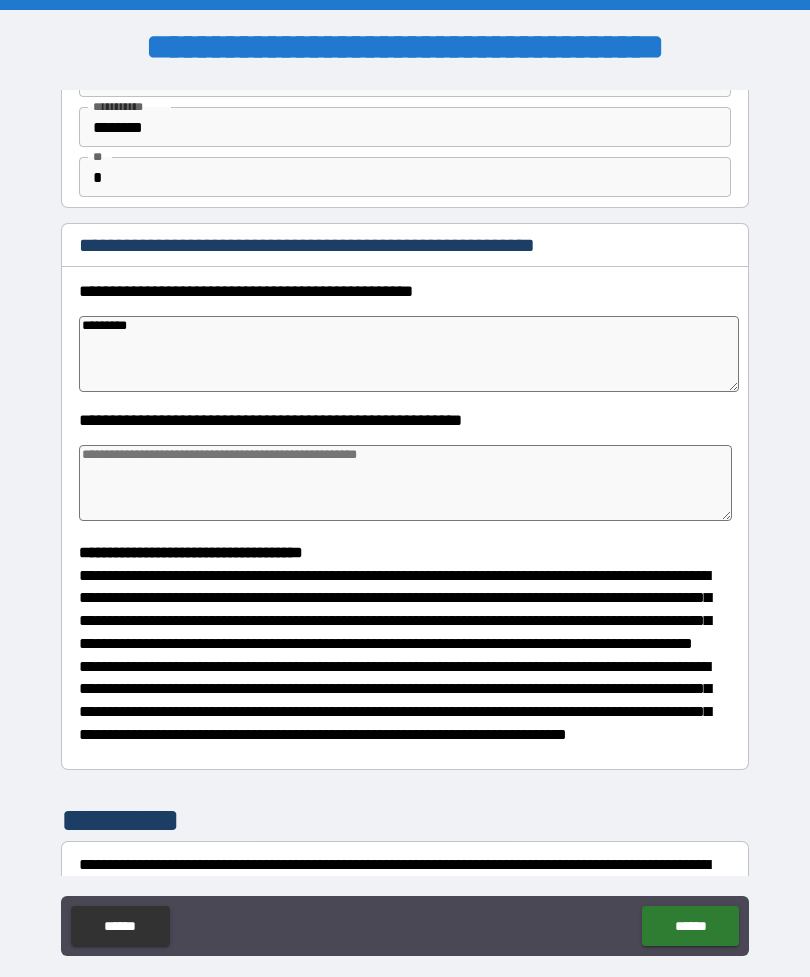 type on "*" 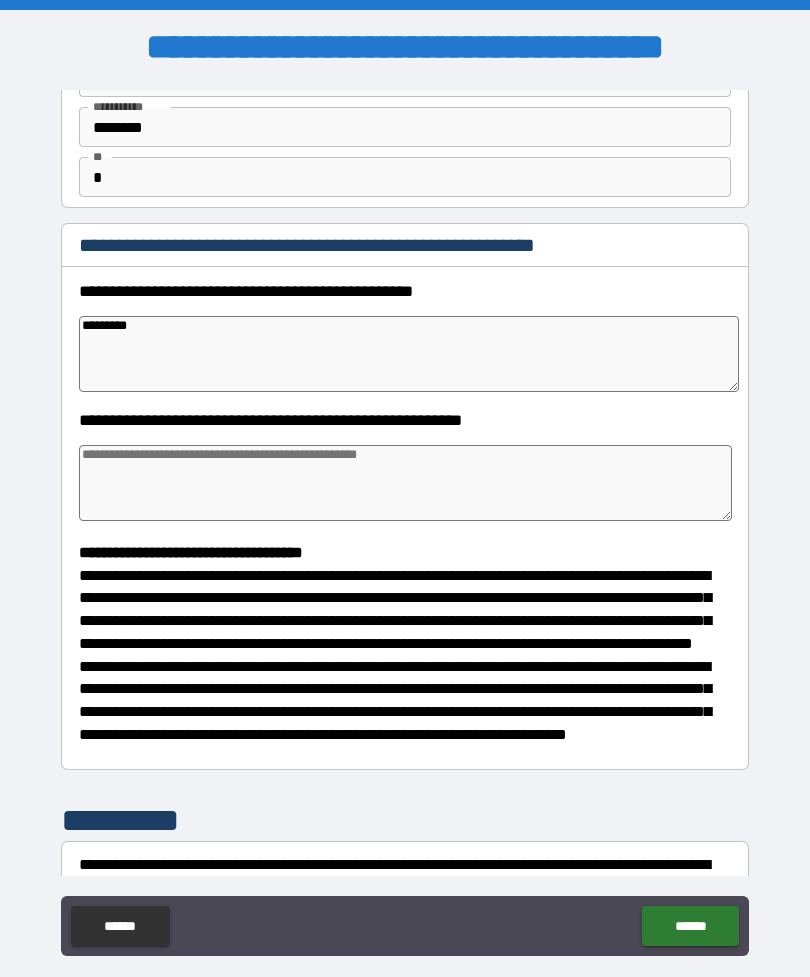 type on "**********" 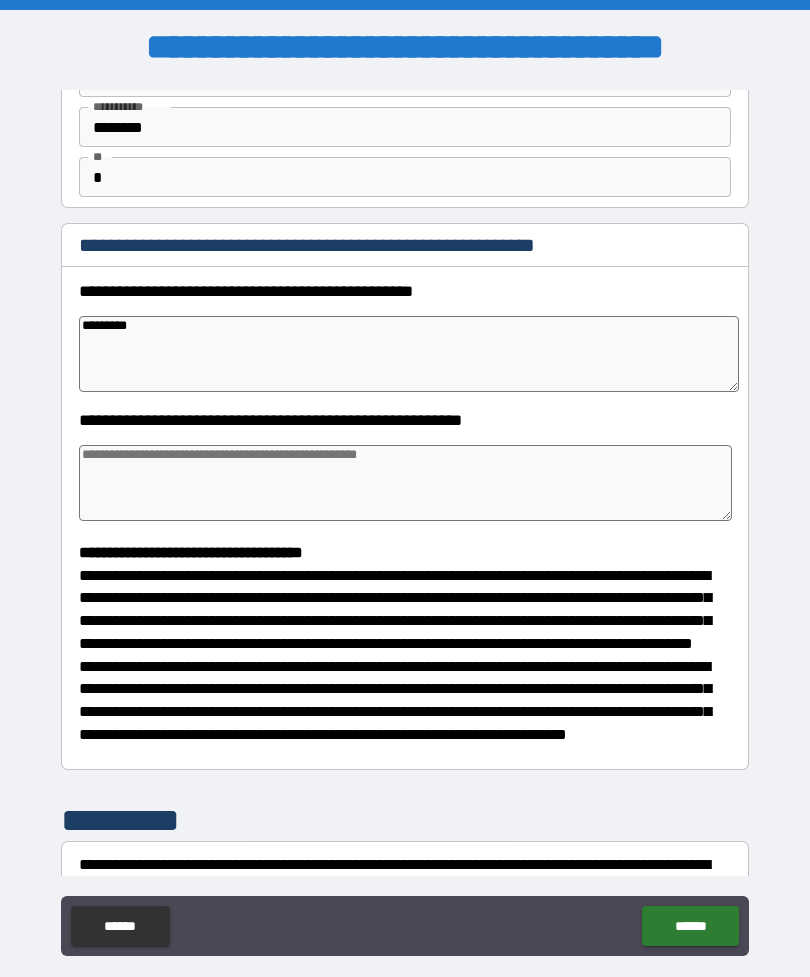 type on "*" 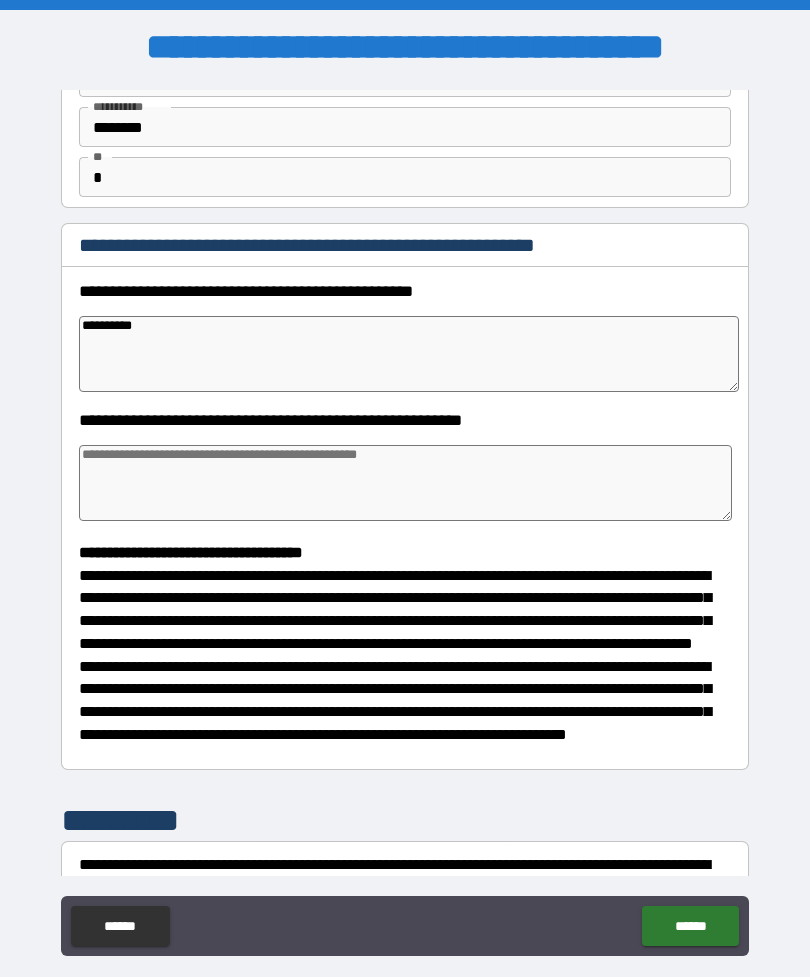 type on "*" 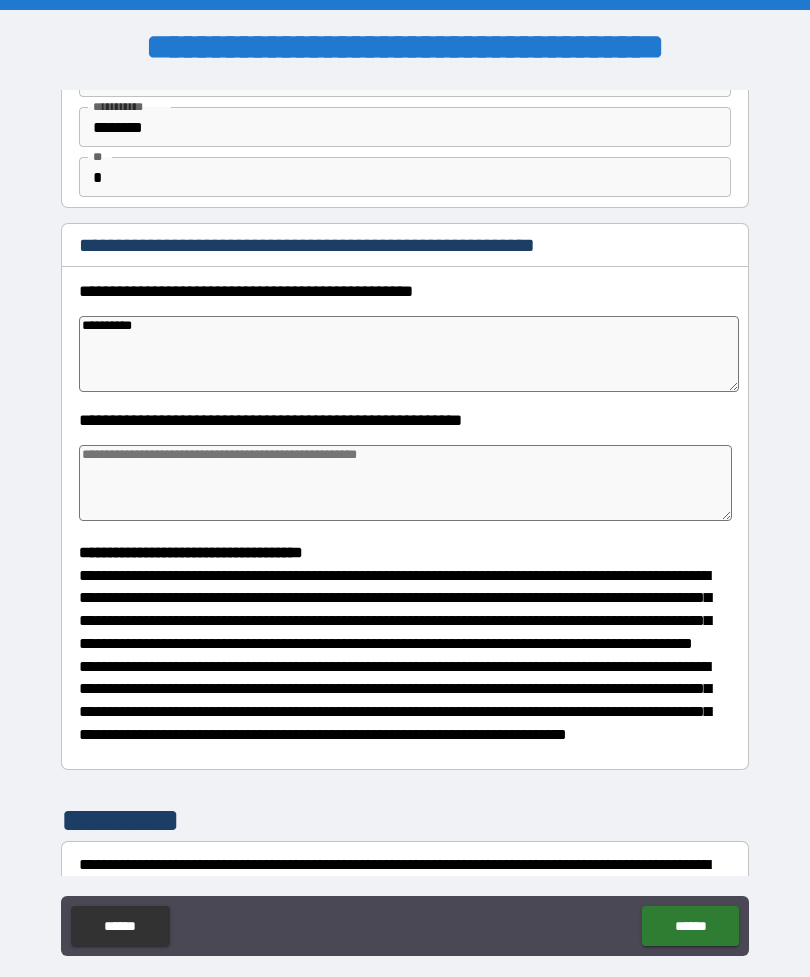 type on "*" 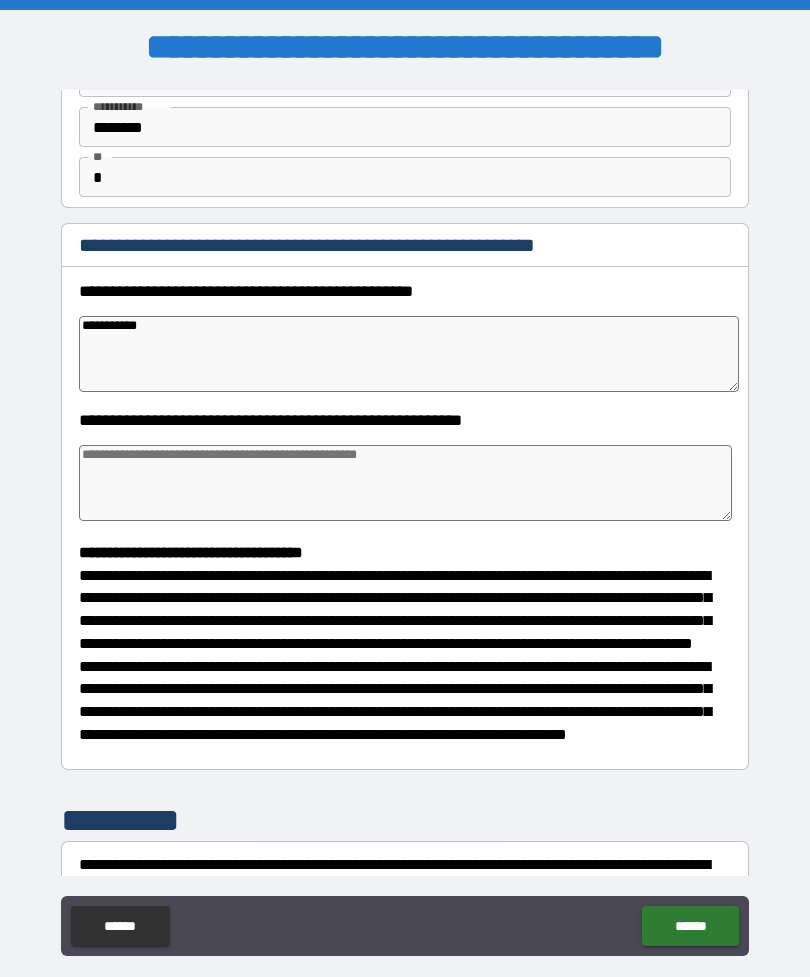 type on "**********" 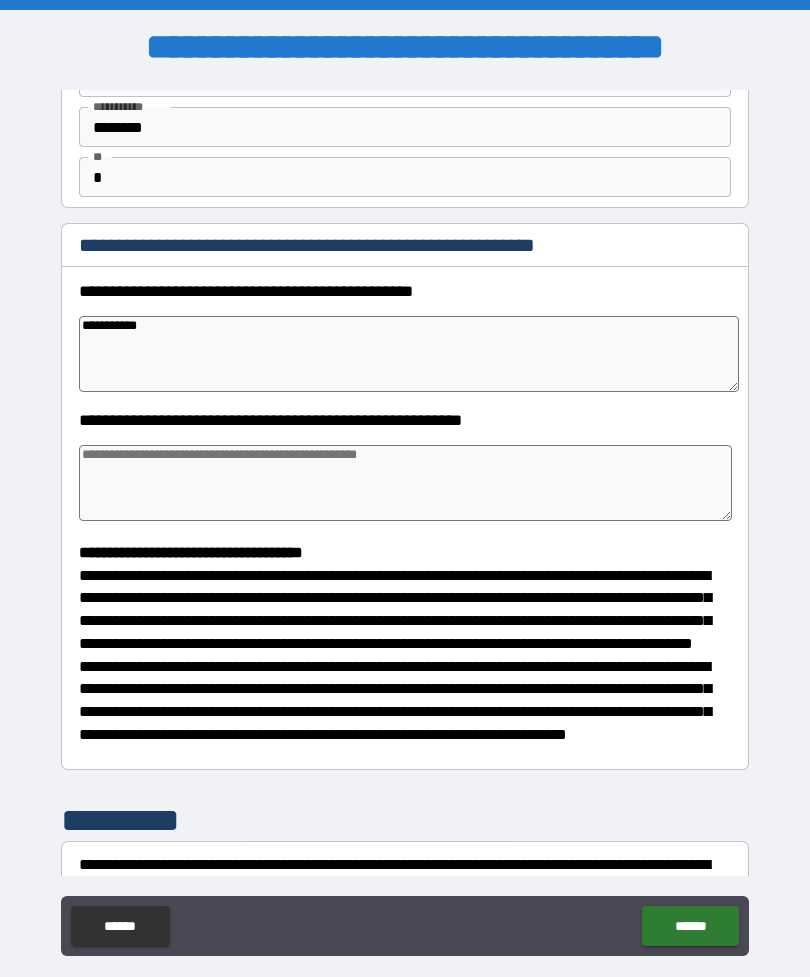 type on "*" 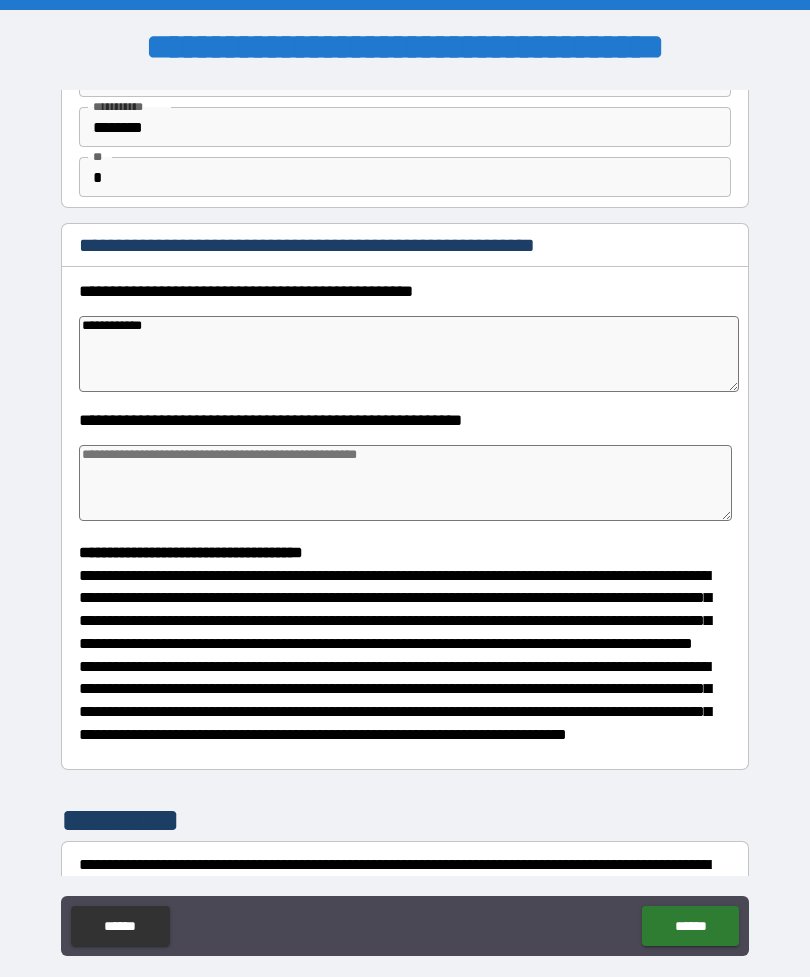 type on "*" 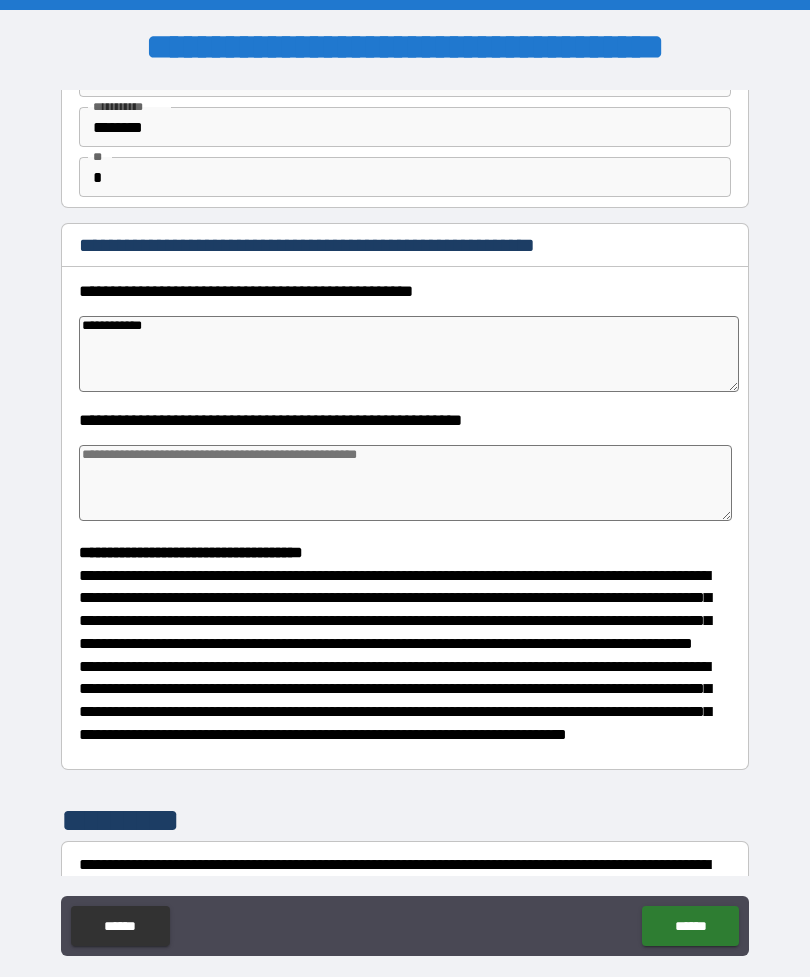 type on "**********" 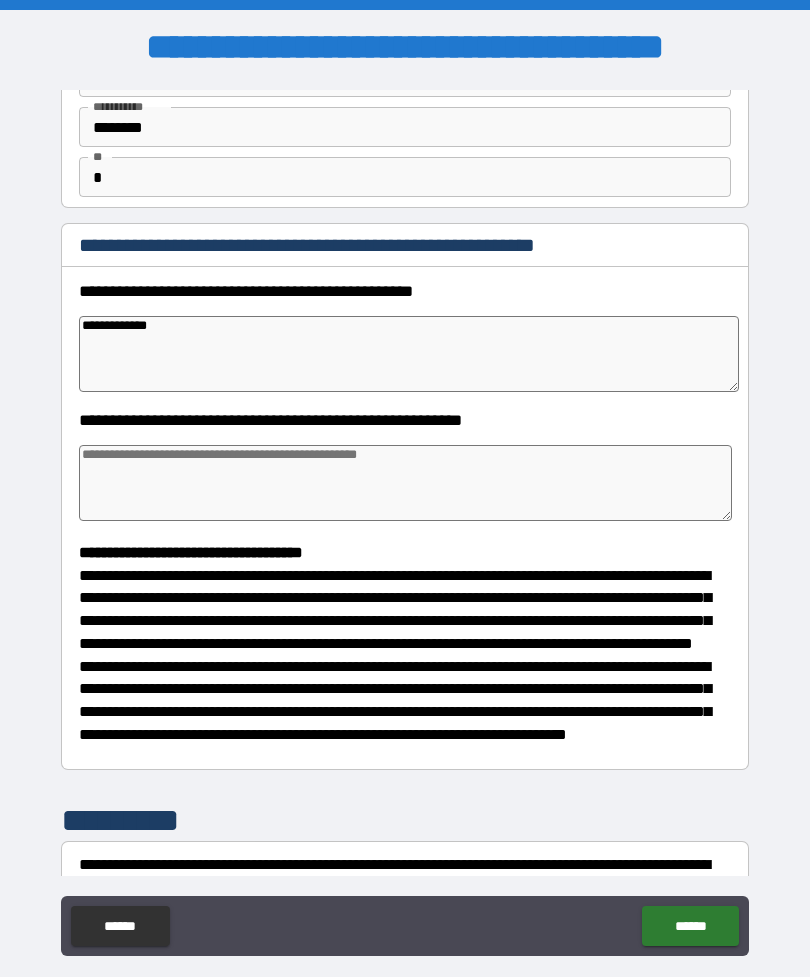 type on "*" 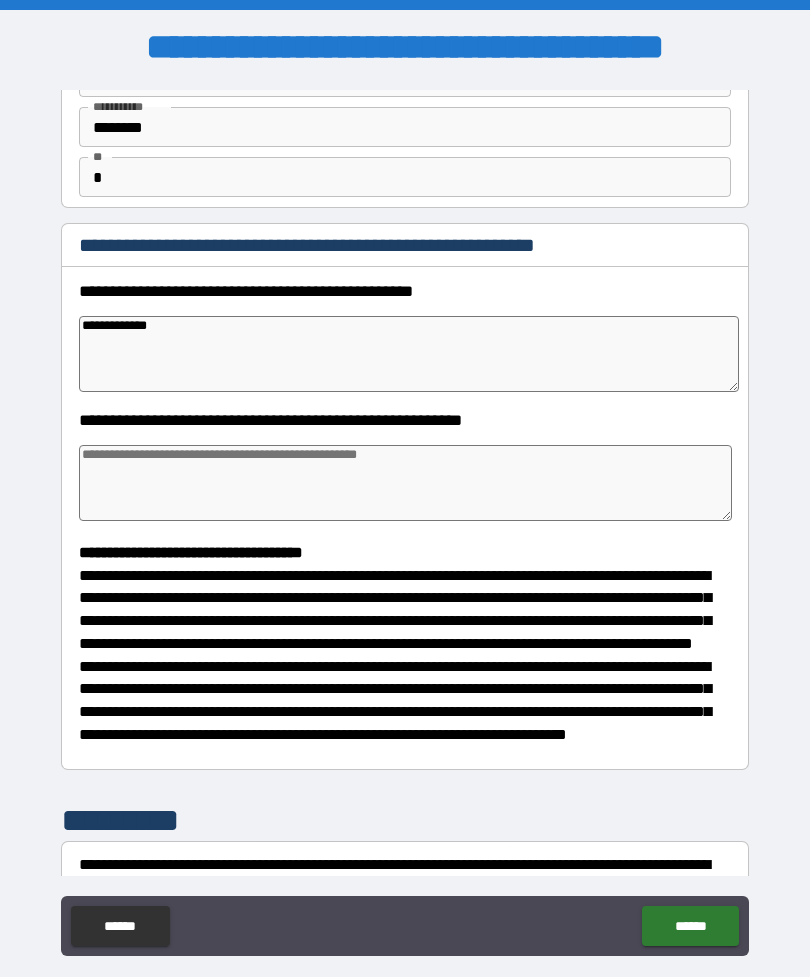 type on "*" 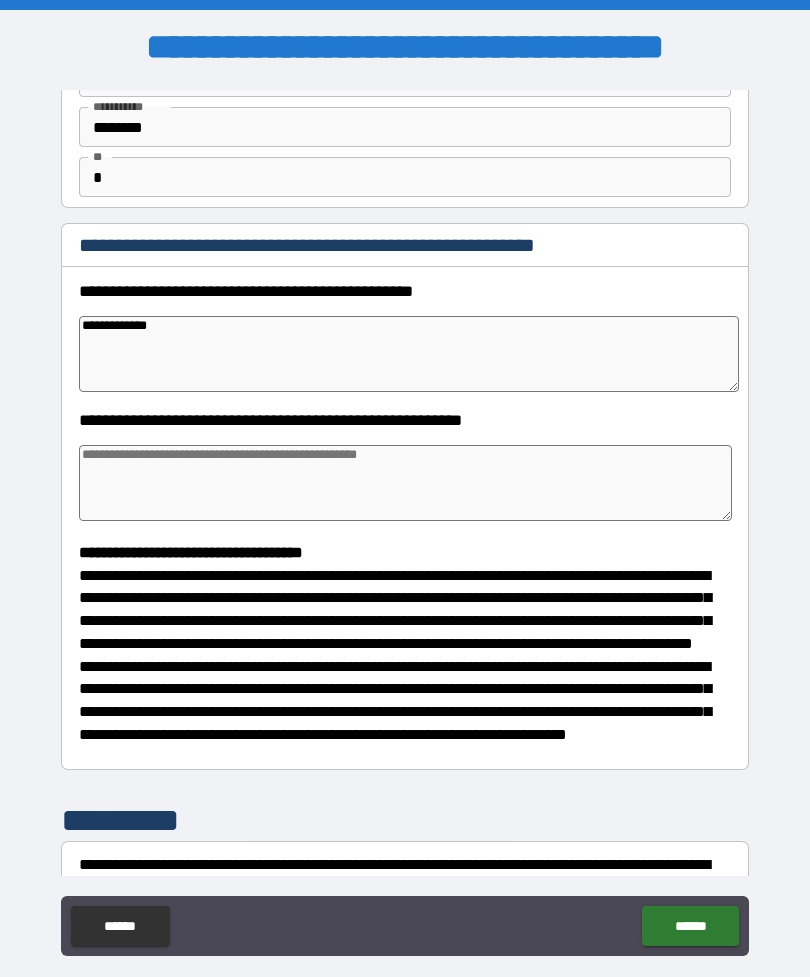 type on "*" 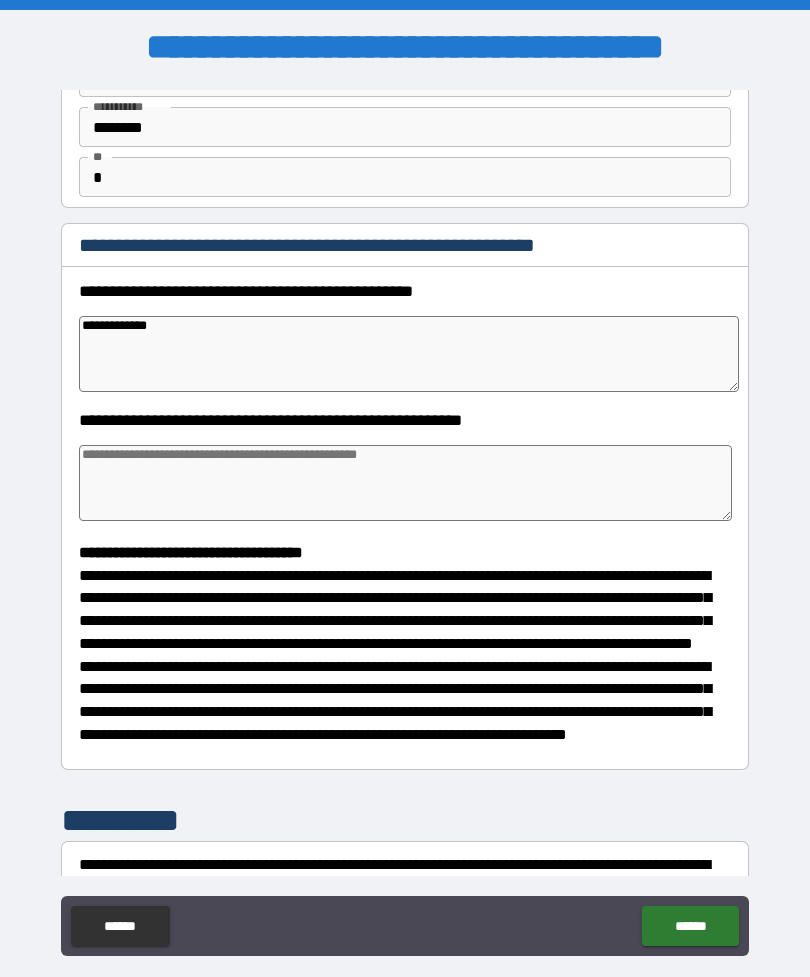 type on "**********" 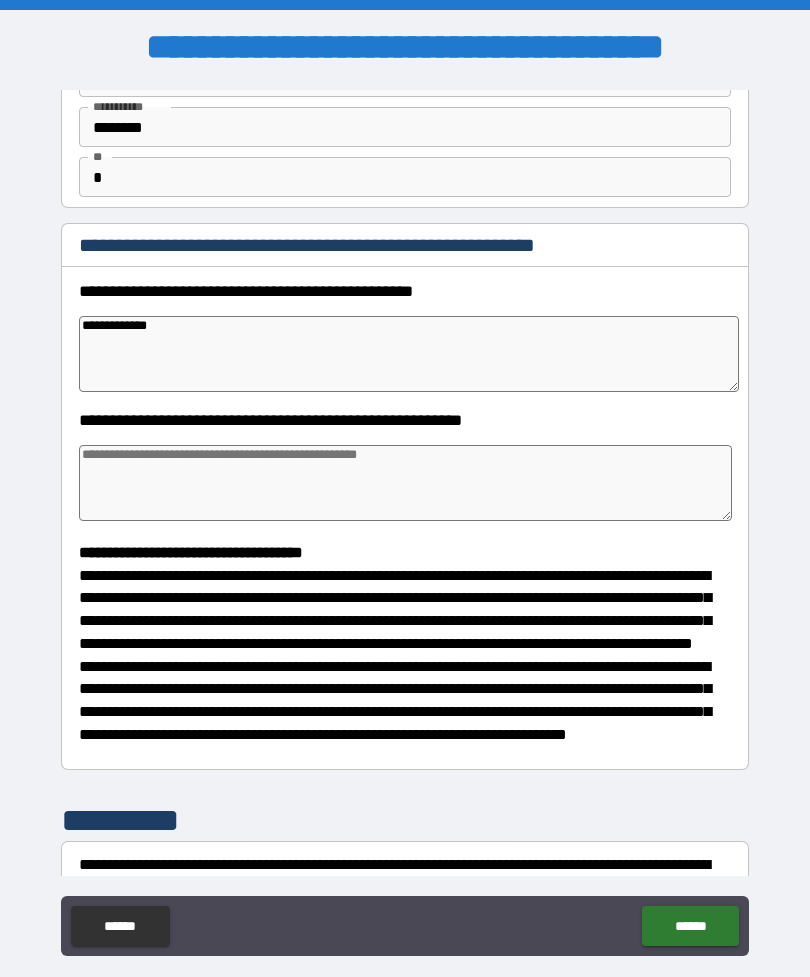 type on "*" 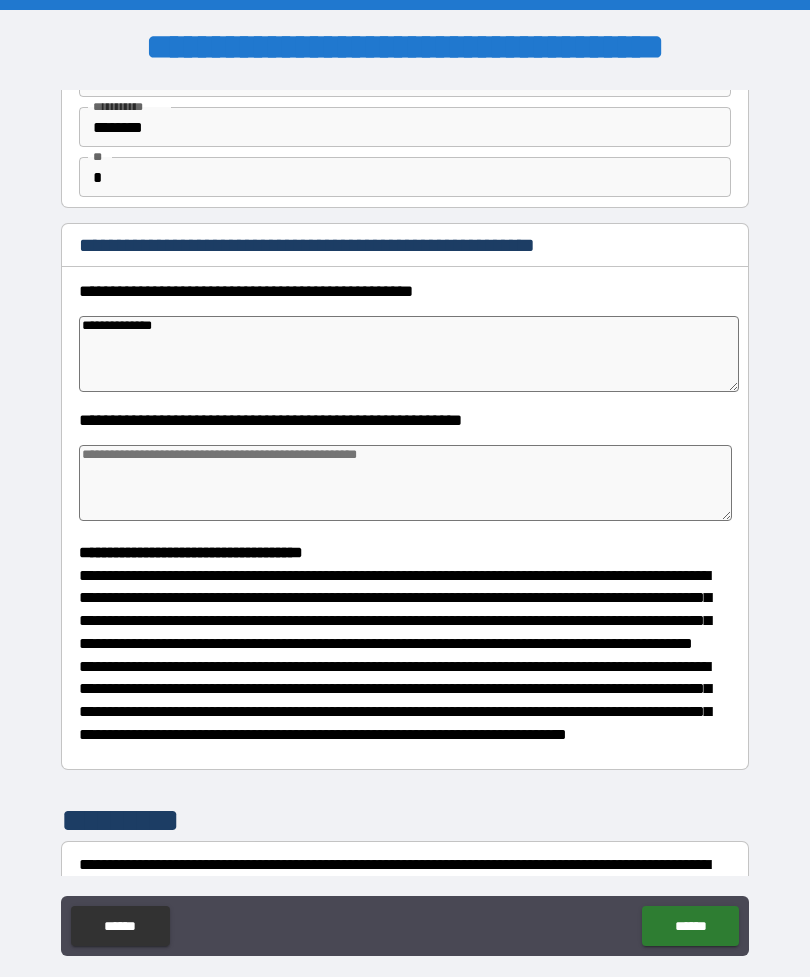 type on "*" 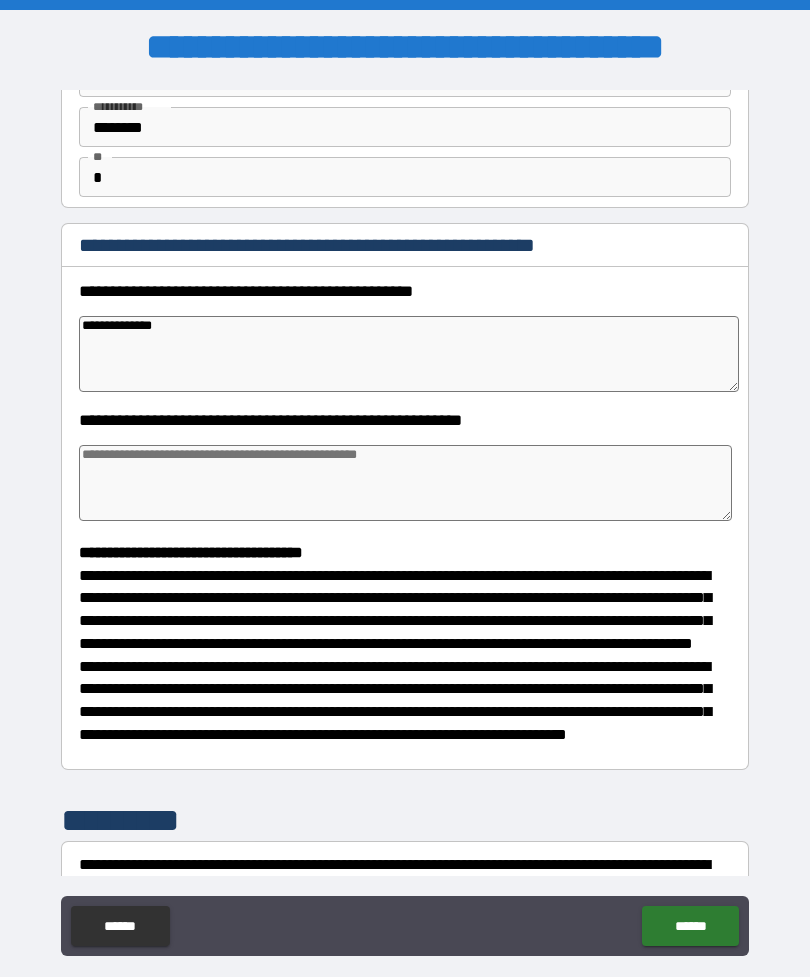 type on "*" 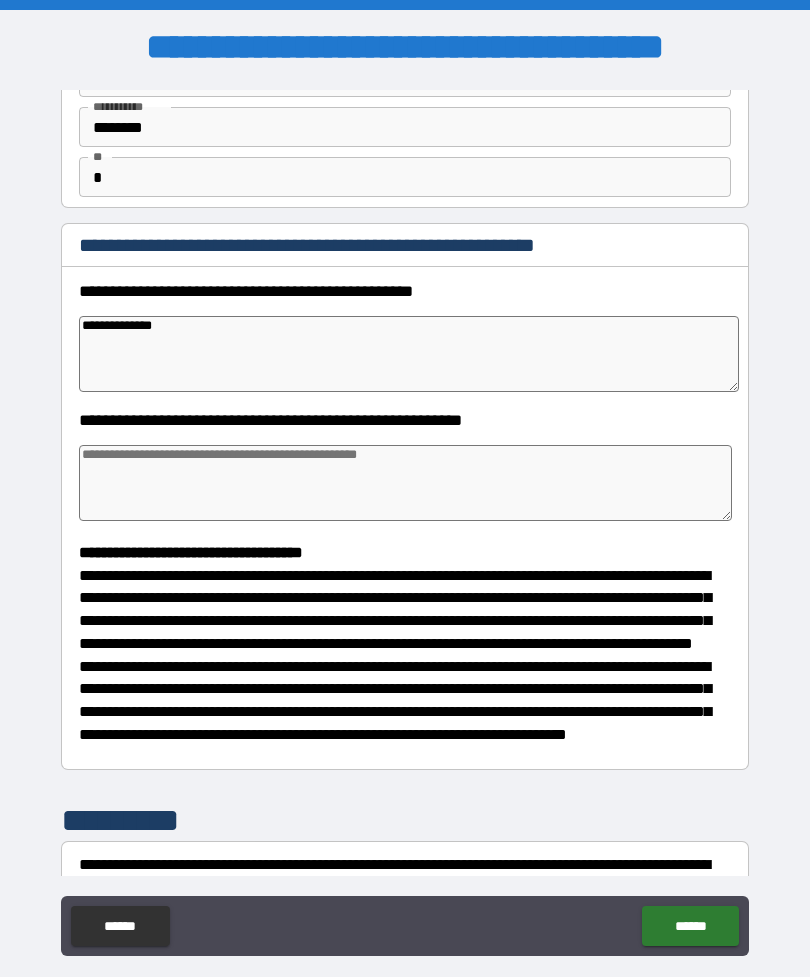 type on "*" 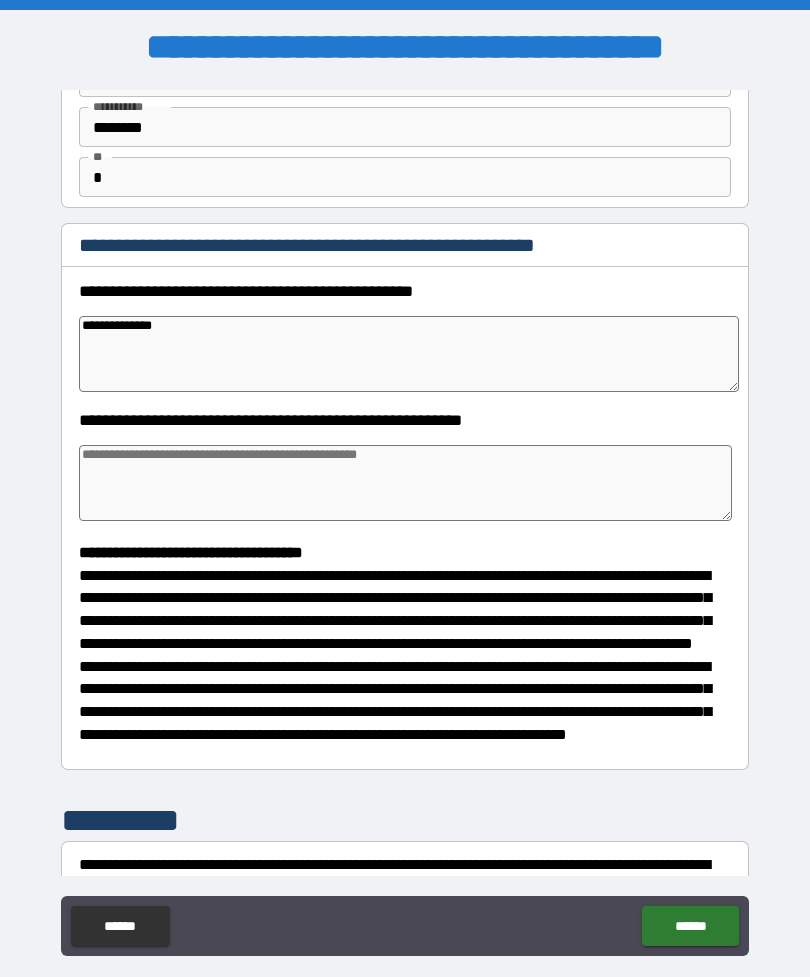 type on "**********" 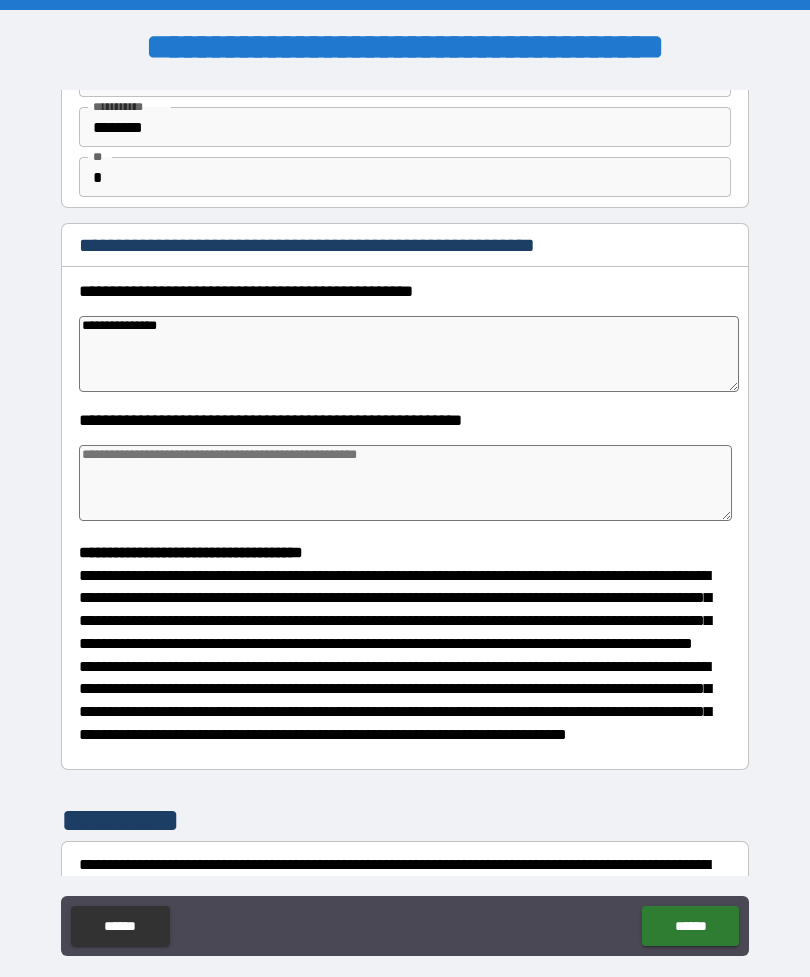 type on "*" 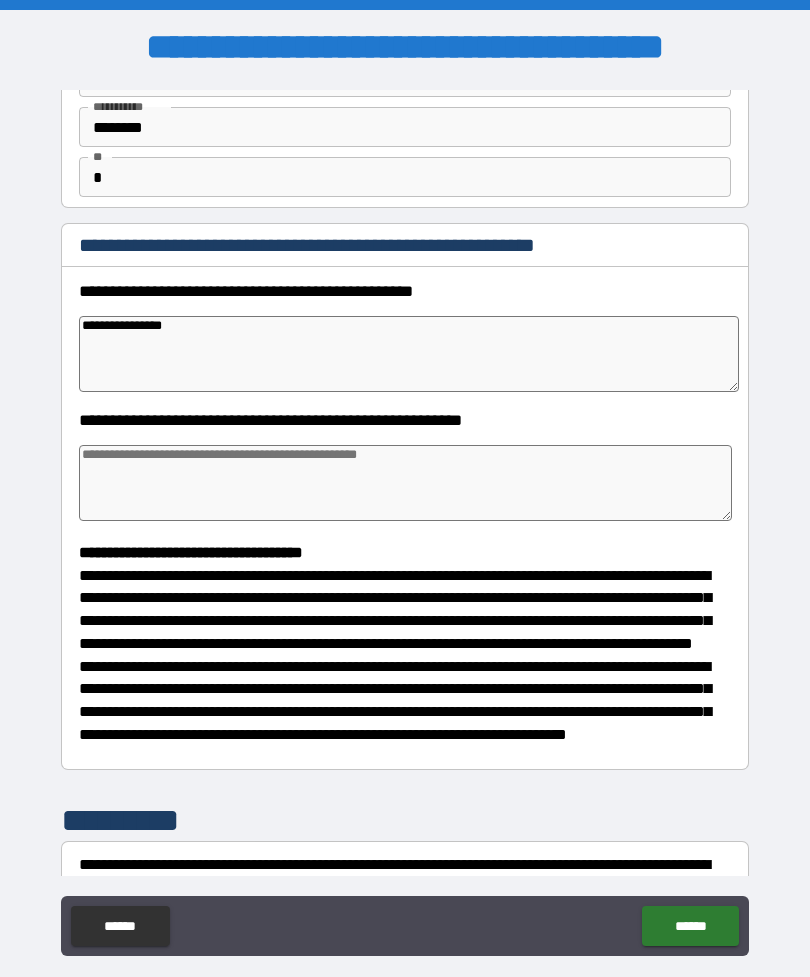 type on "*" 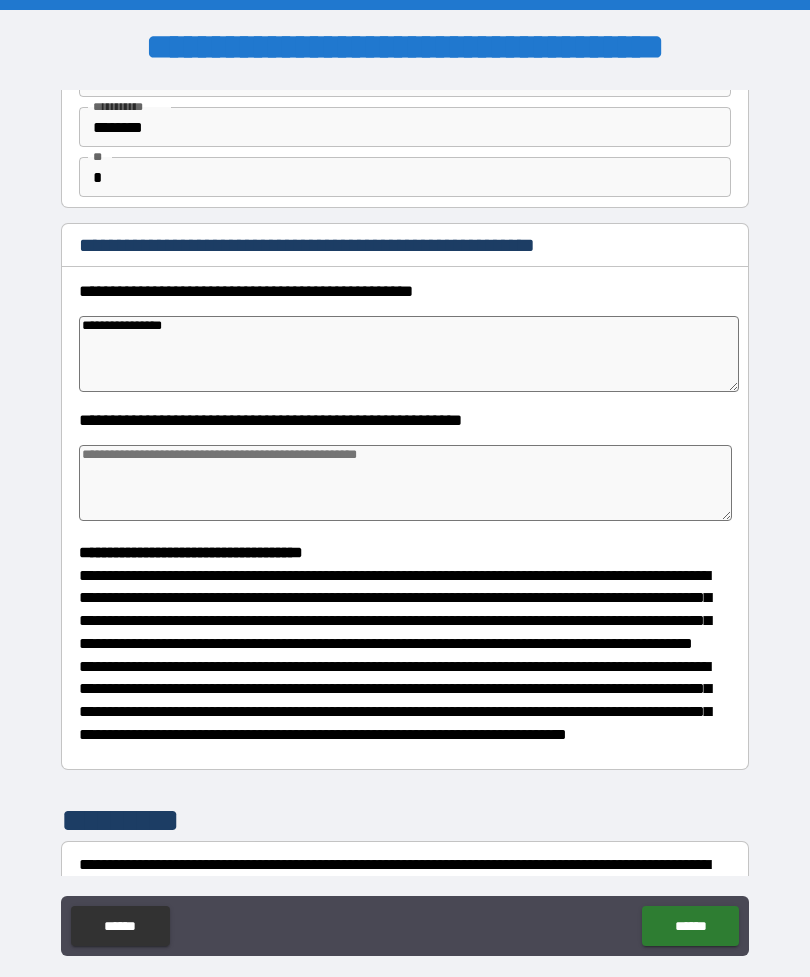type on "**********" 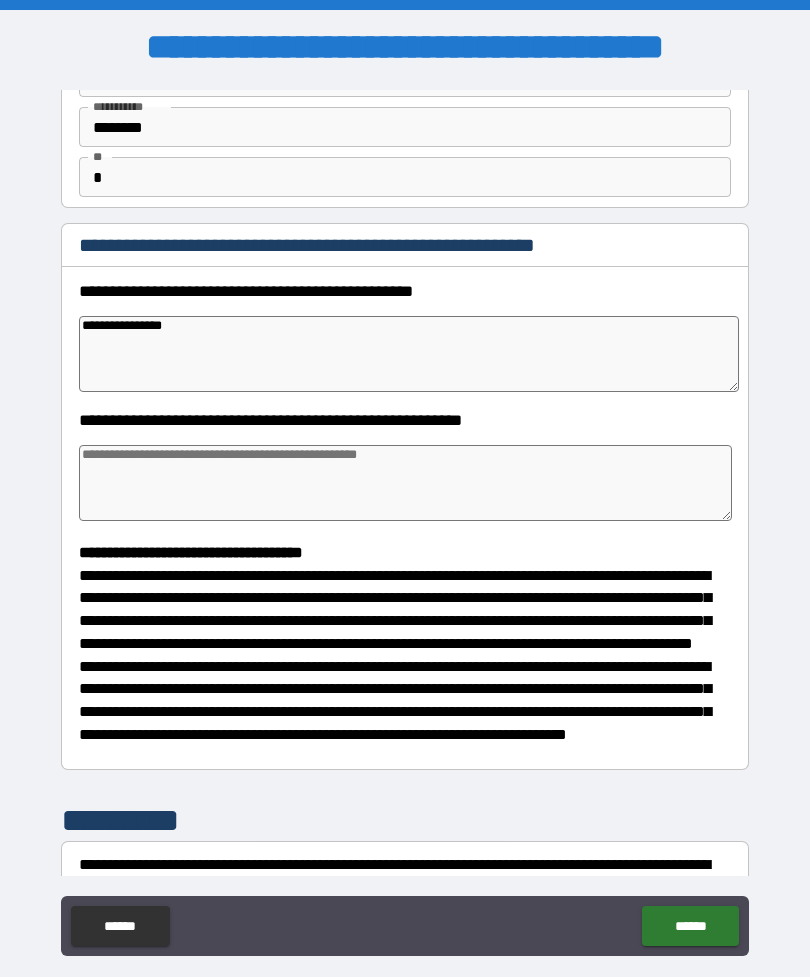 type on "*" 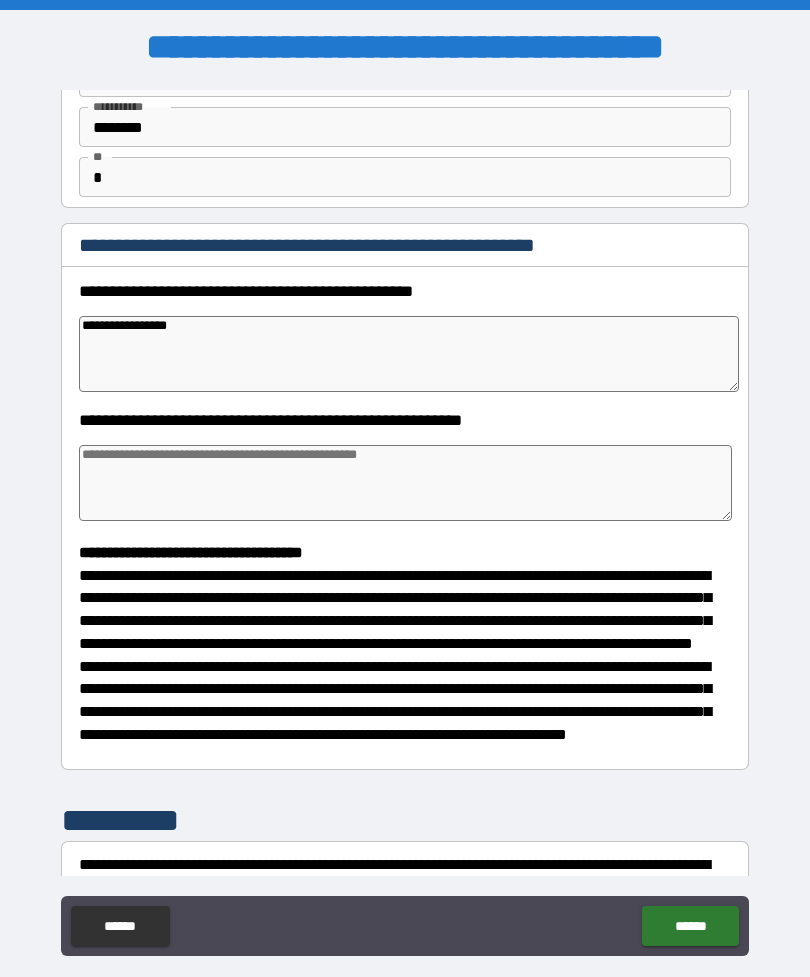 type on "*" 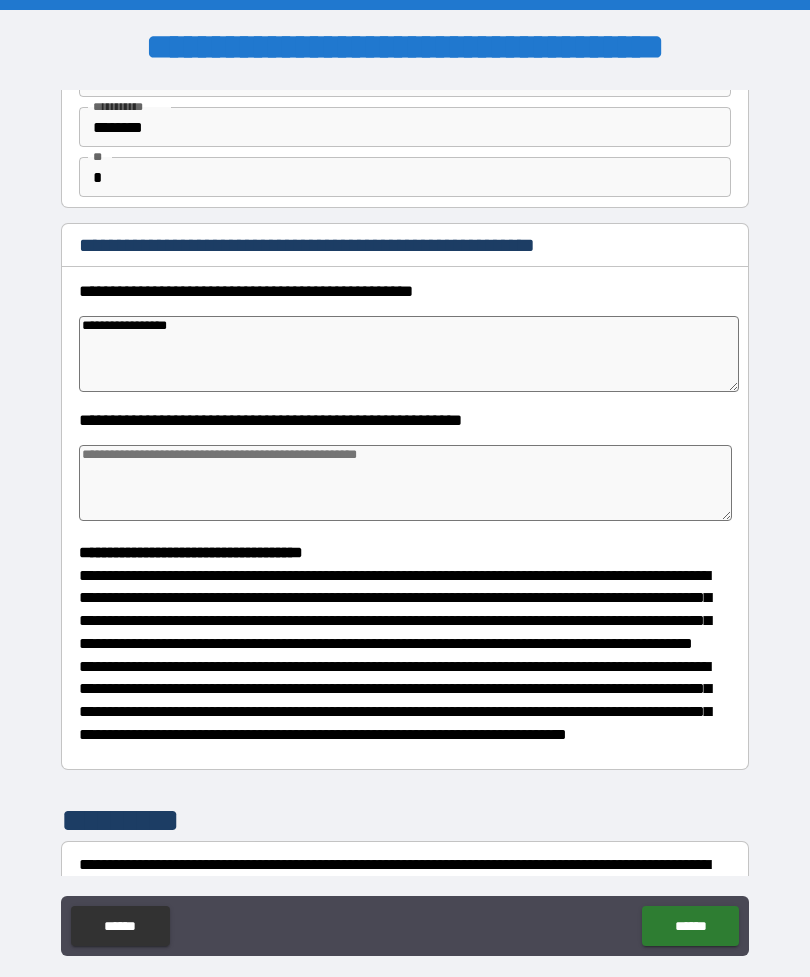 type on "*" 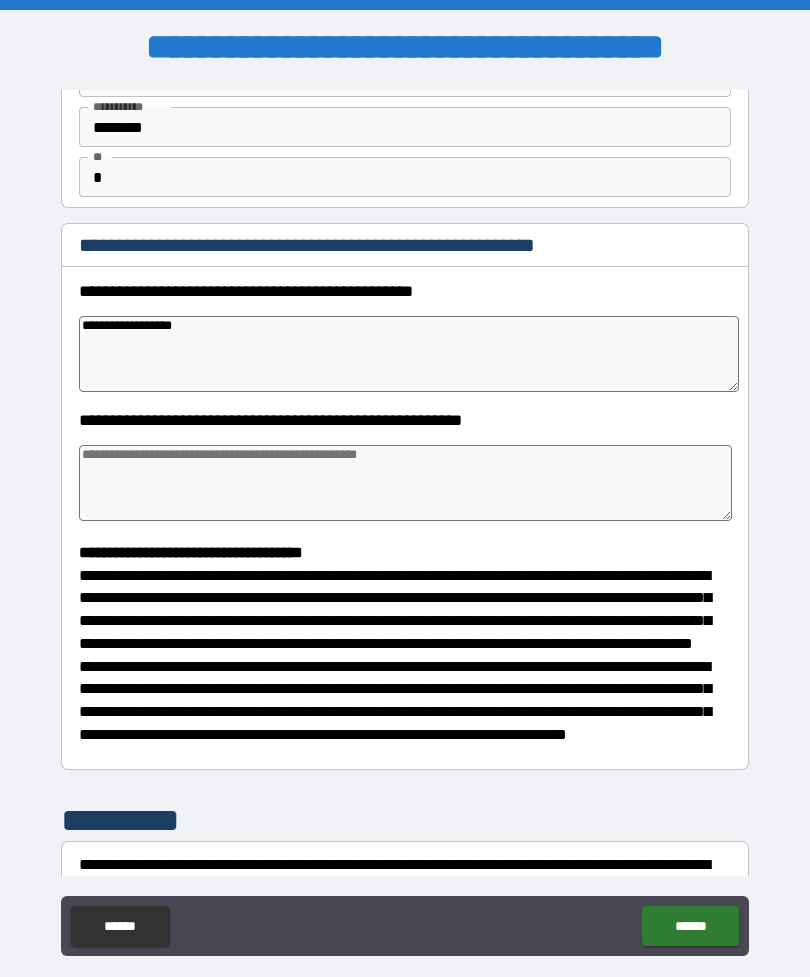 type on "**********" 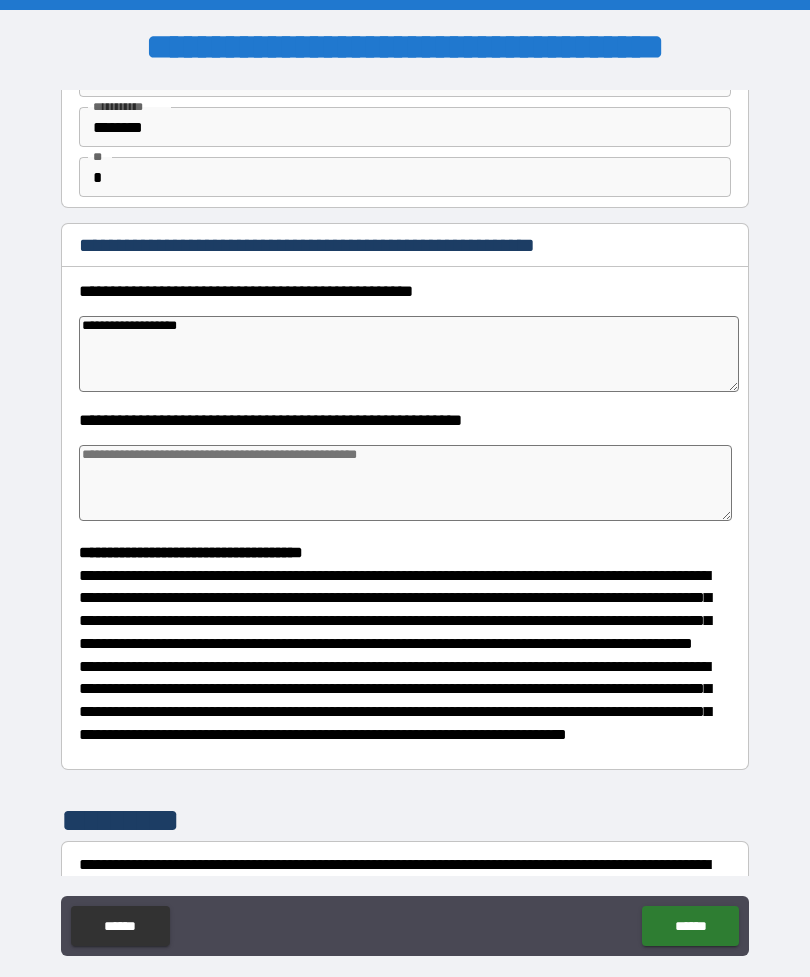 type on "*" 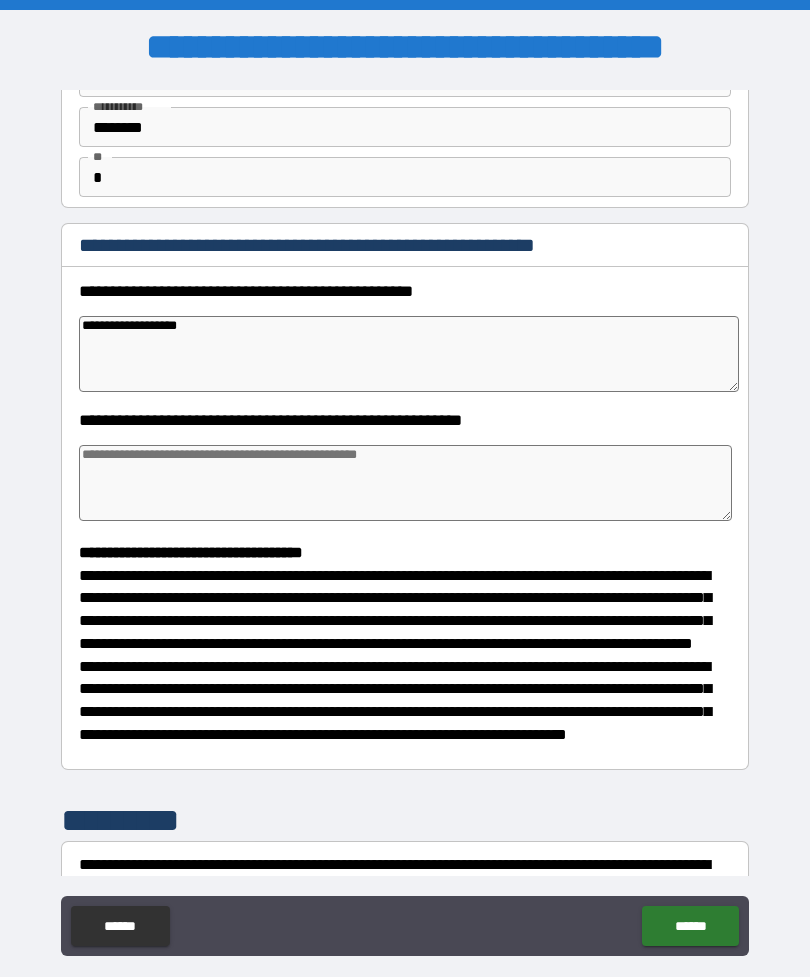 type on "*" 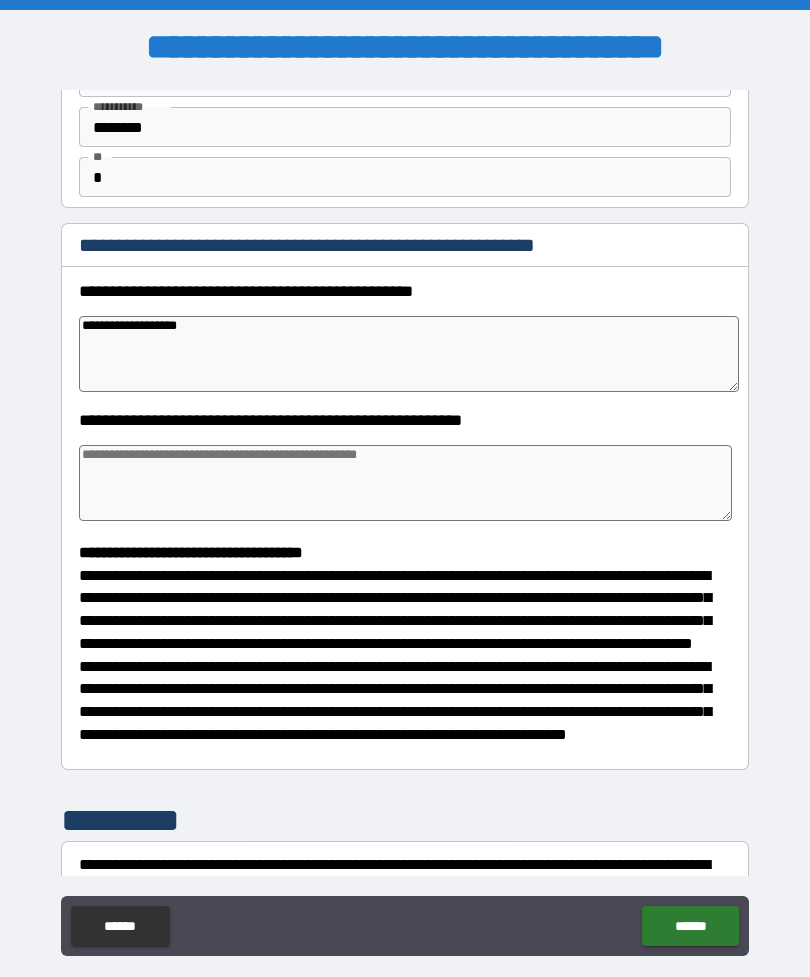 type on "*" 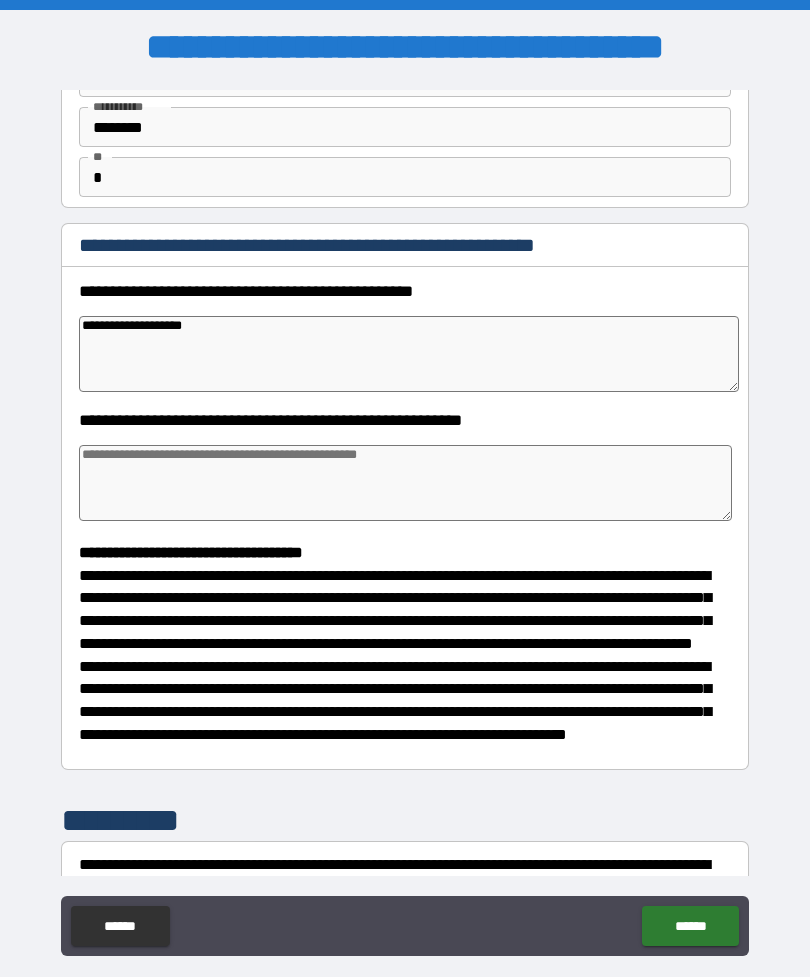 type on "*" 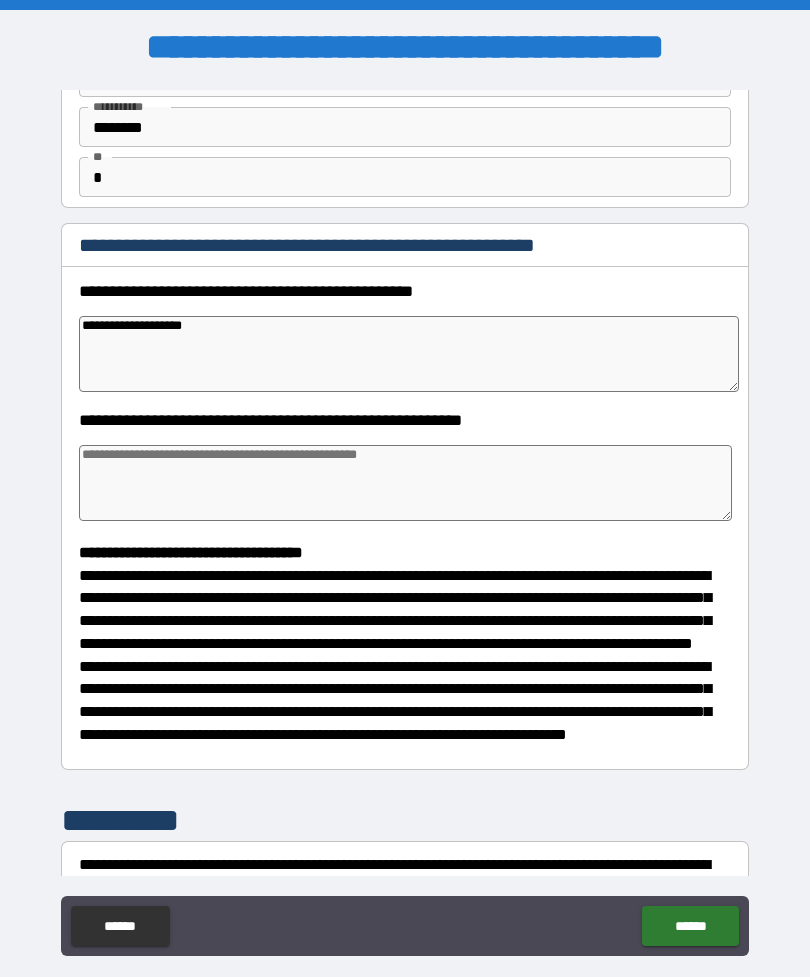 type on "**********" 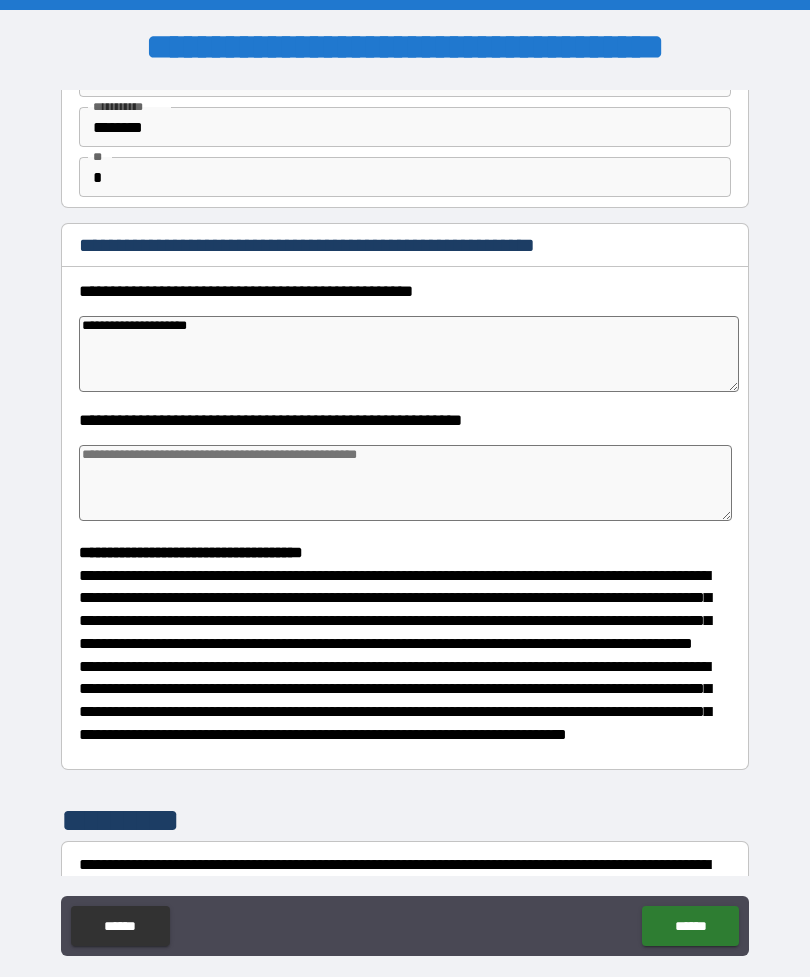 type on "*" 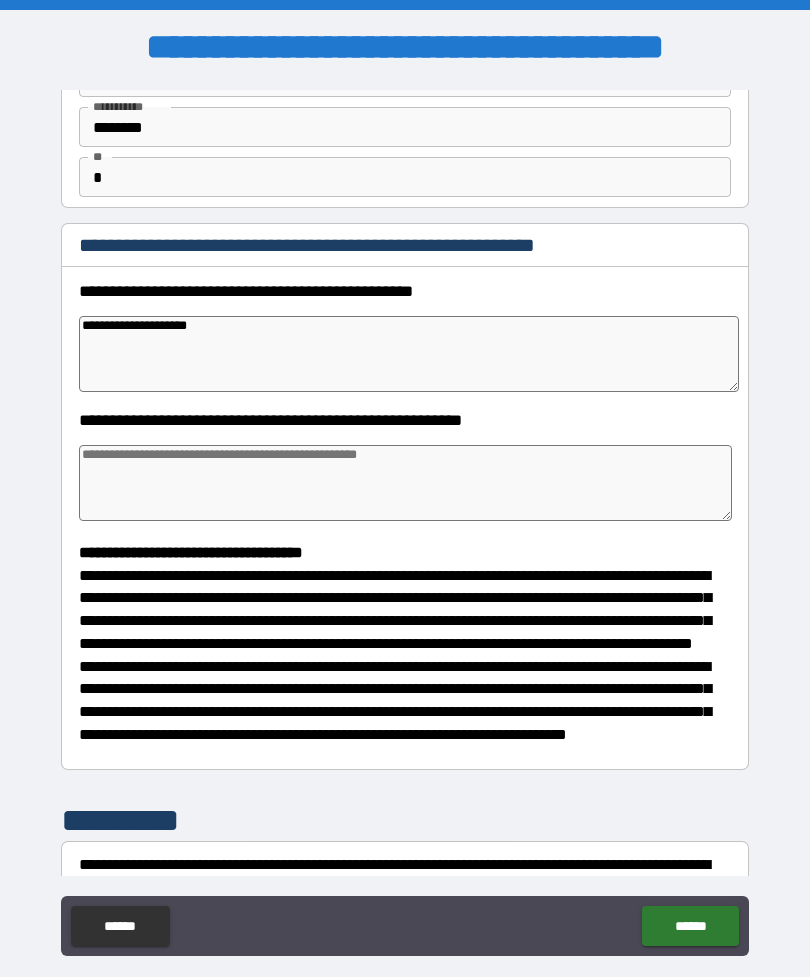type on "*" 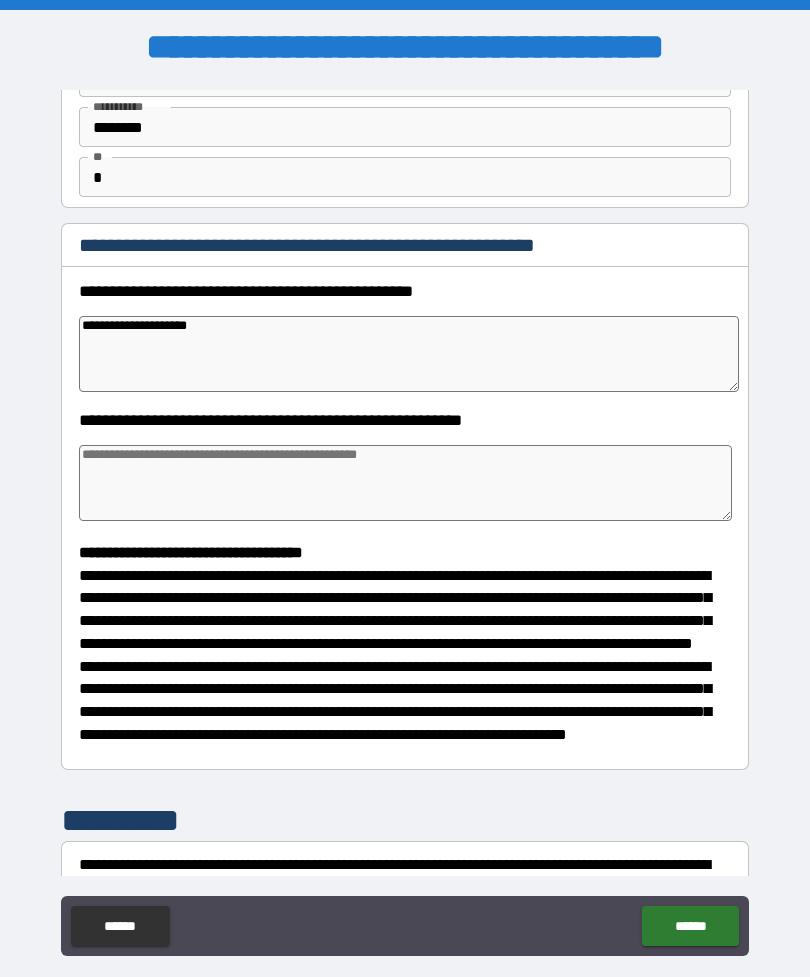type on "*" 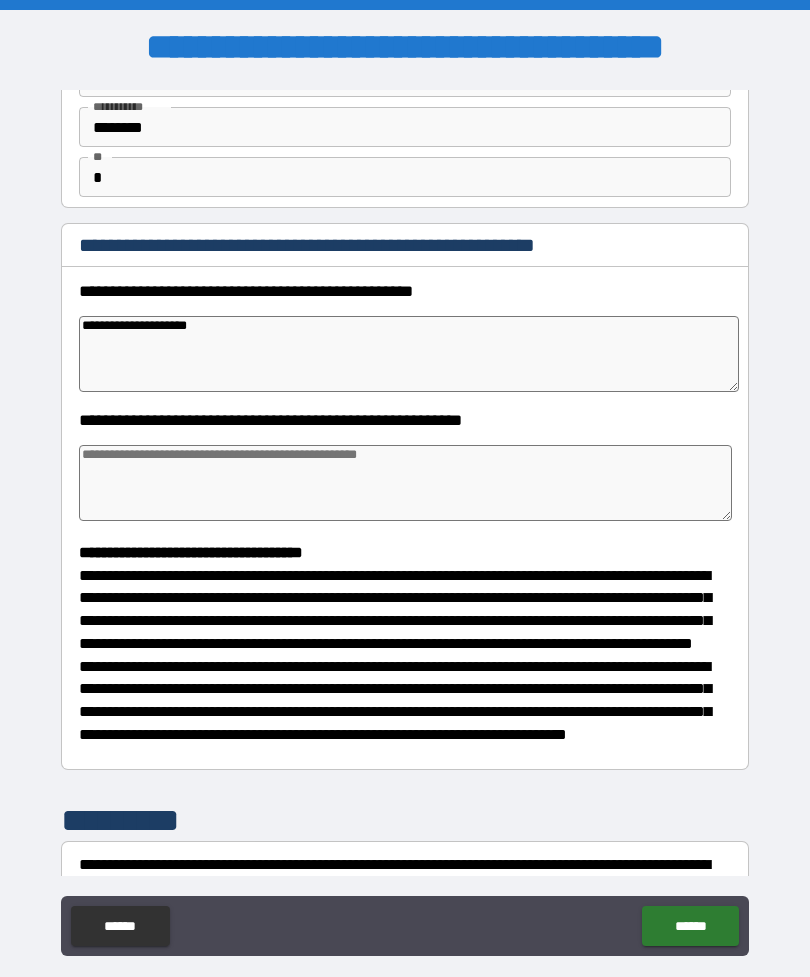 type on "**********" 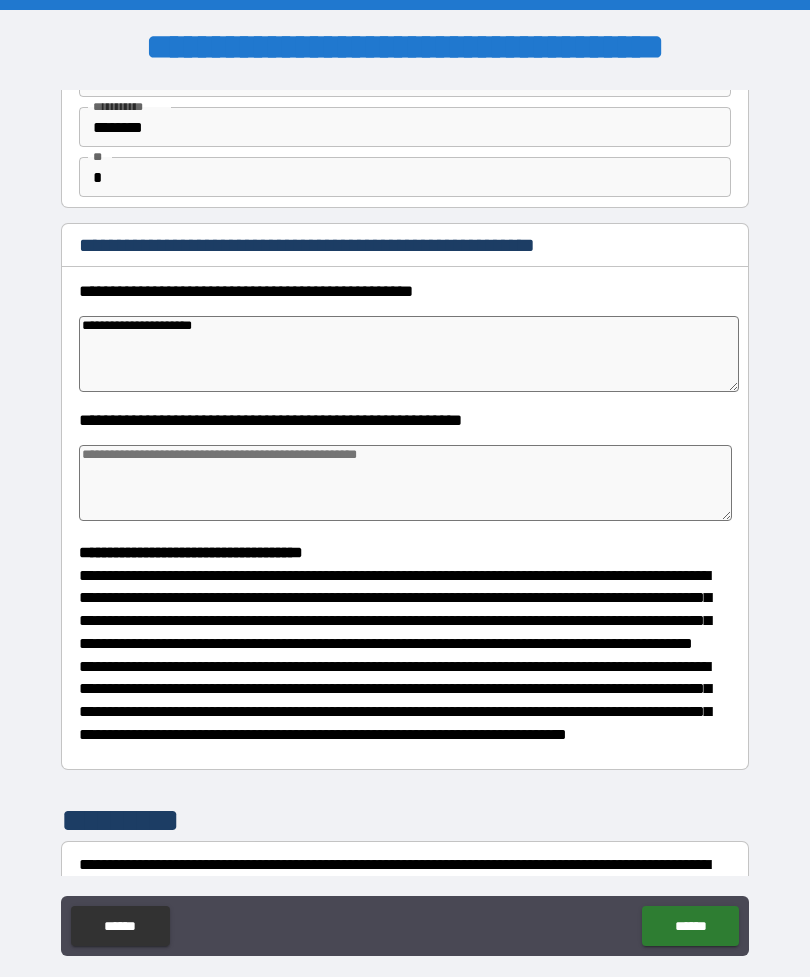 type on "*" 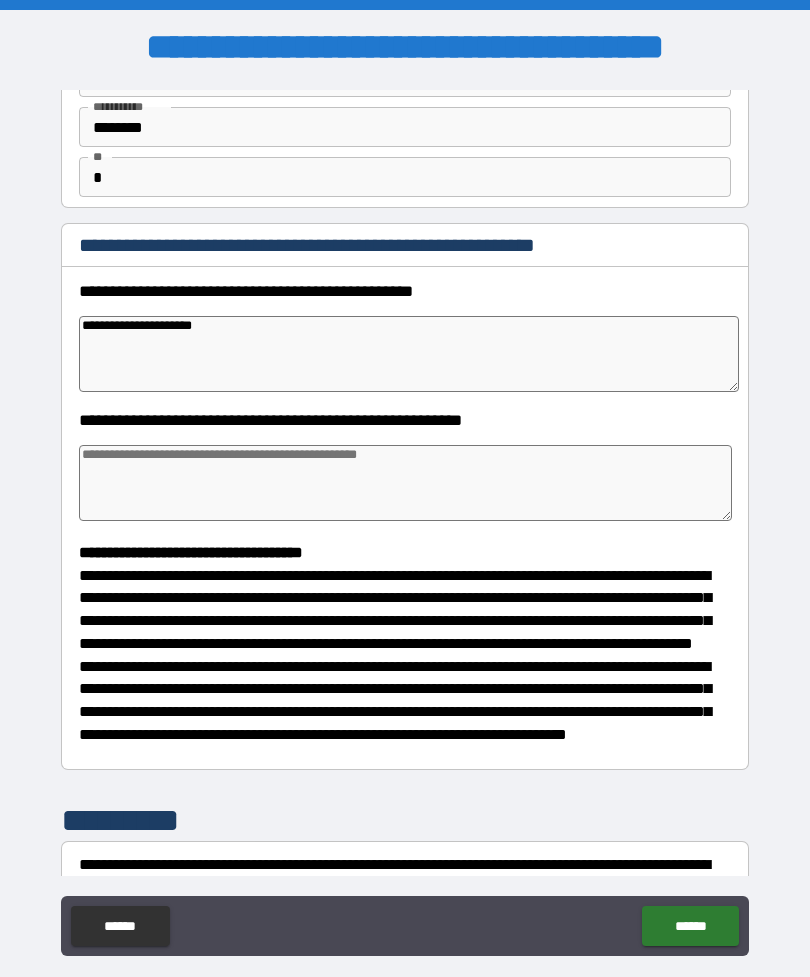 type on "**********" 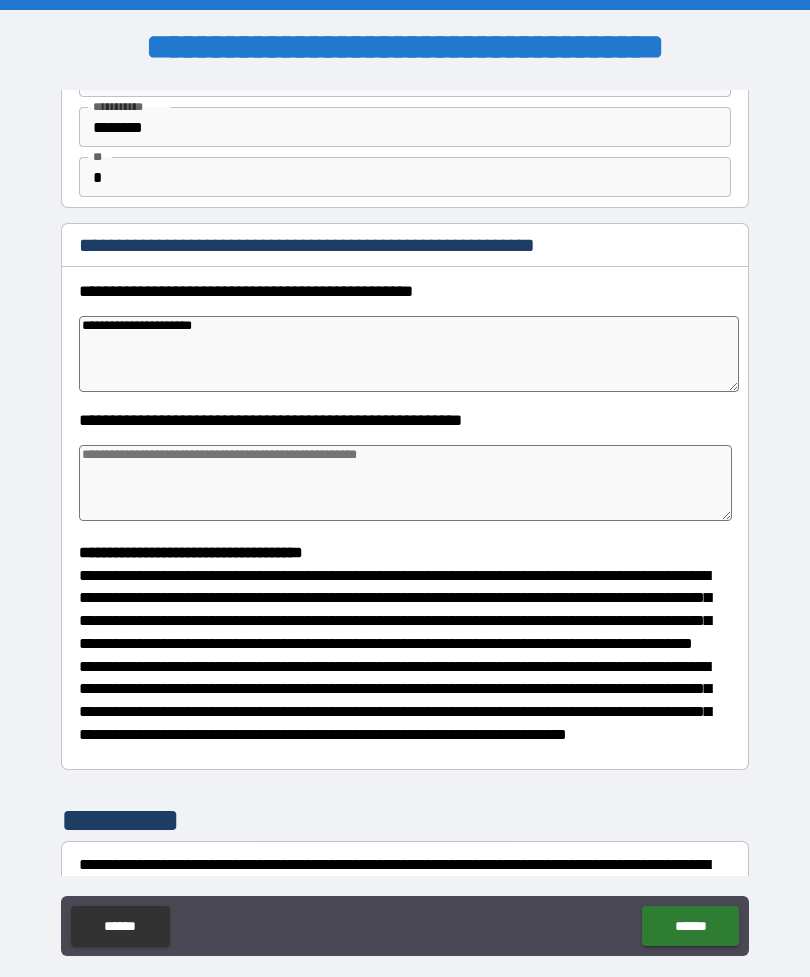 type on "*" 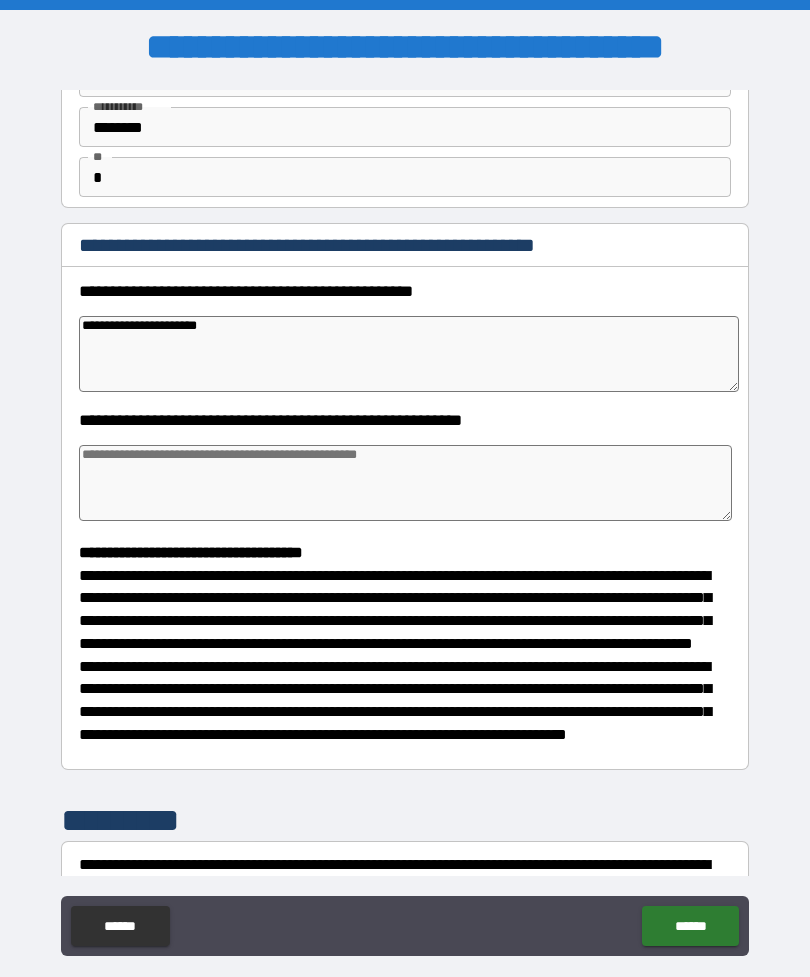 type on "*" 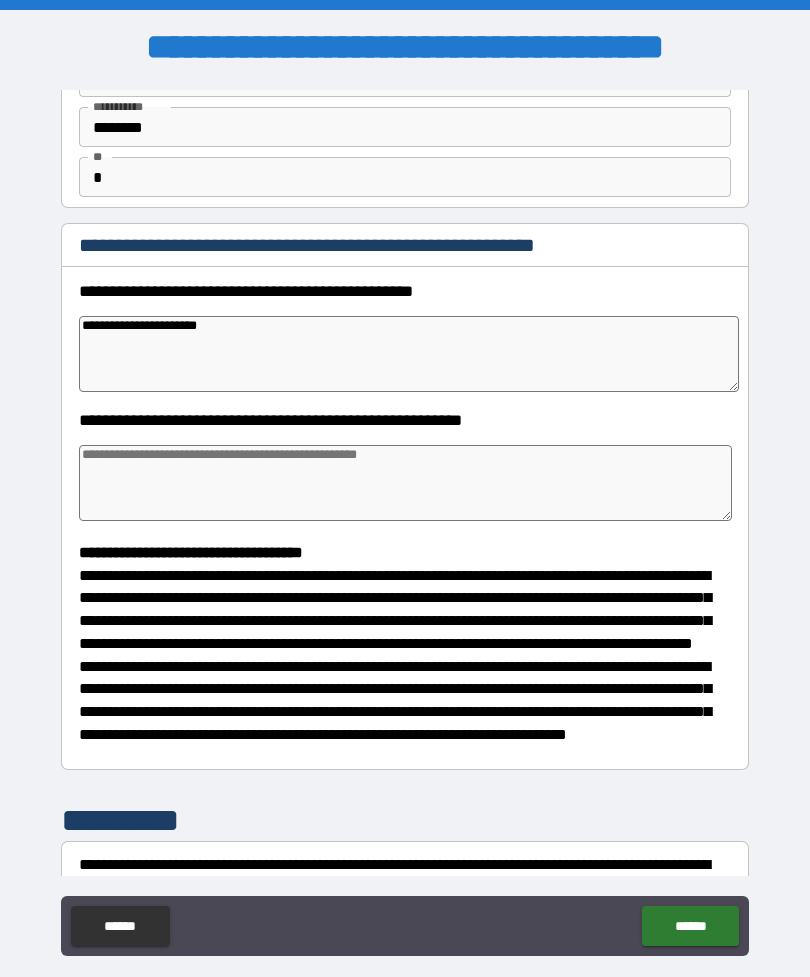 type on "*" 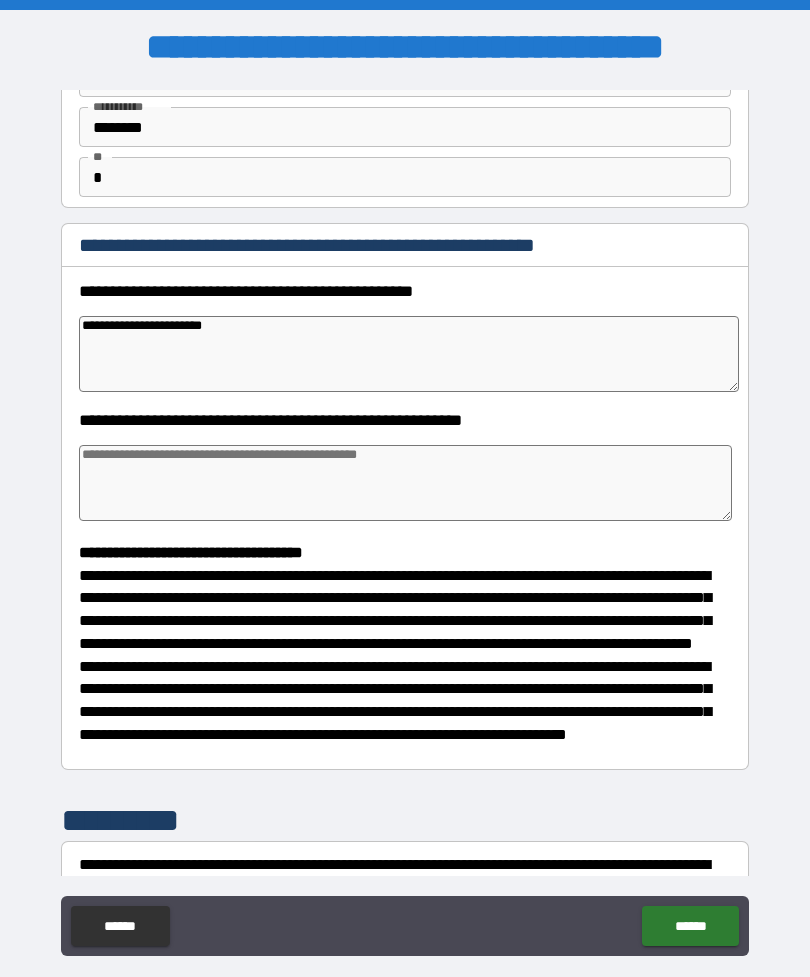 type on "*" 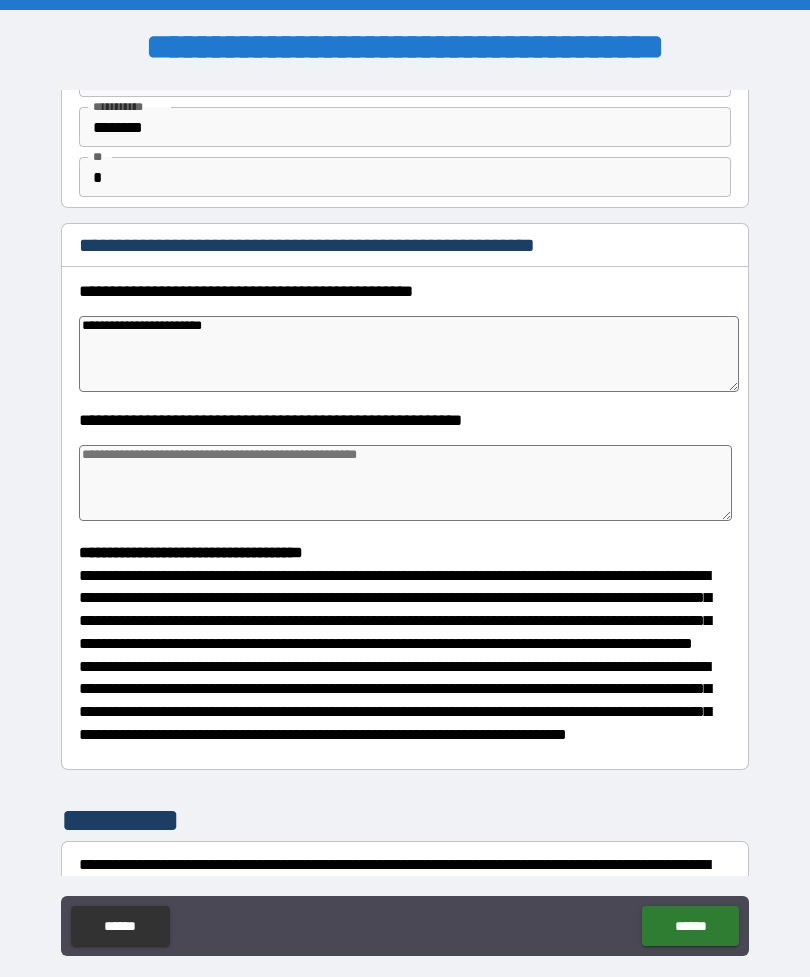 type on "*" 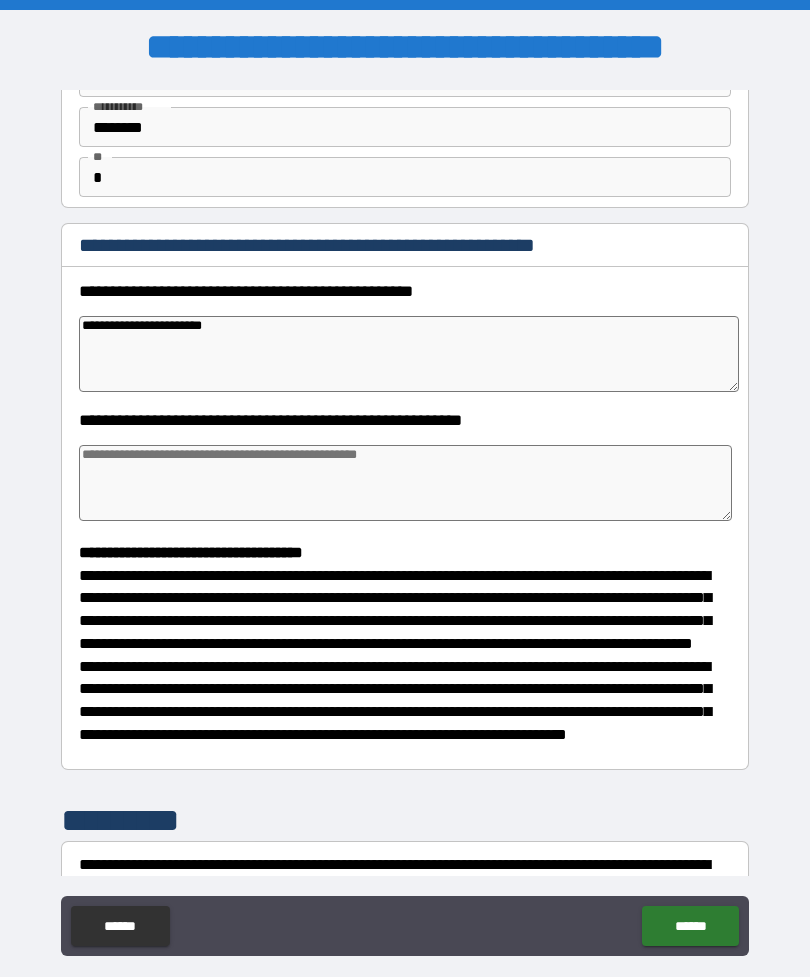 type on "*" 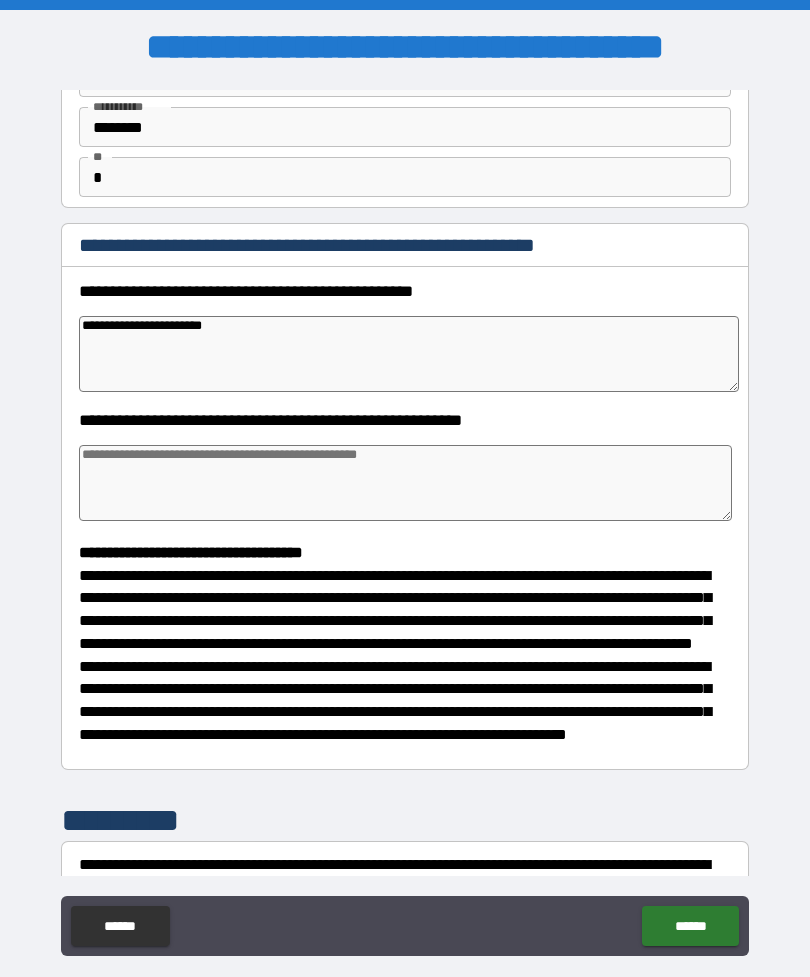 type on "**********" 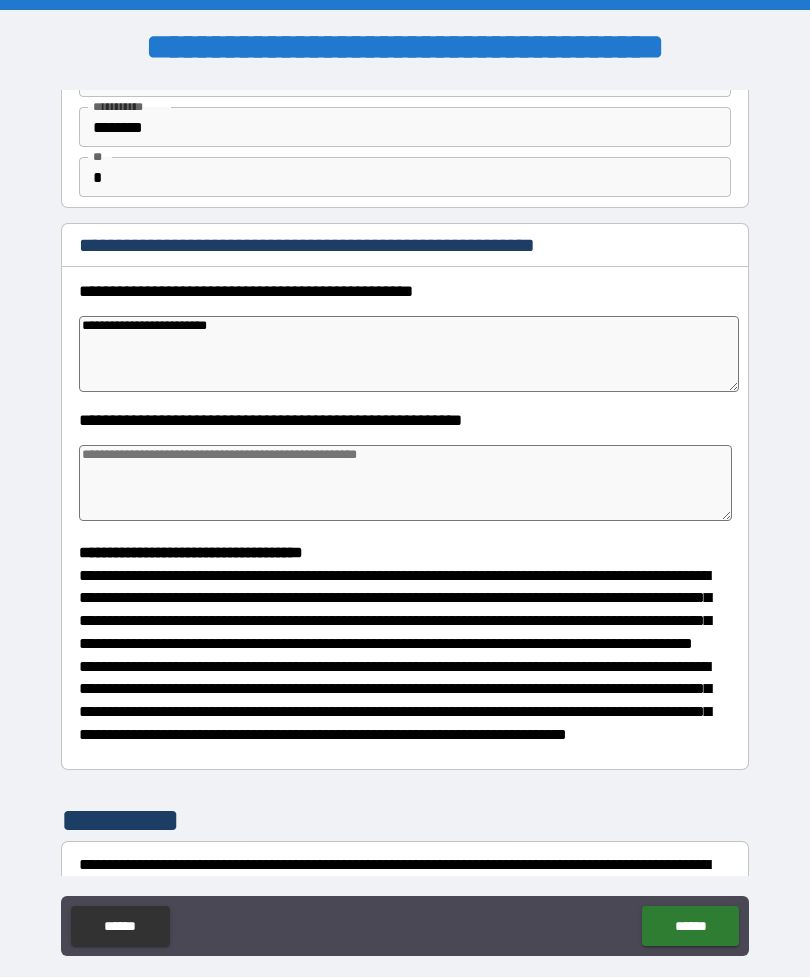 type on "*" 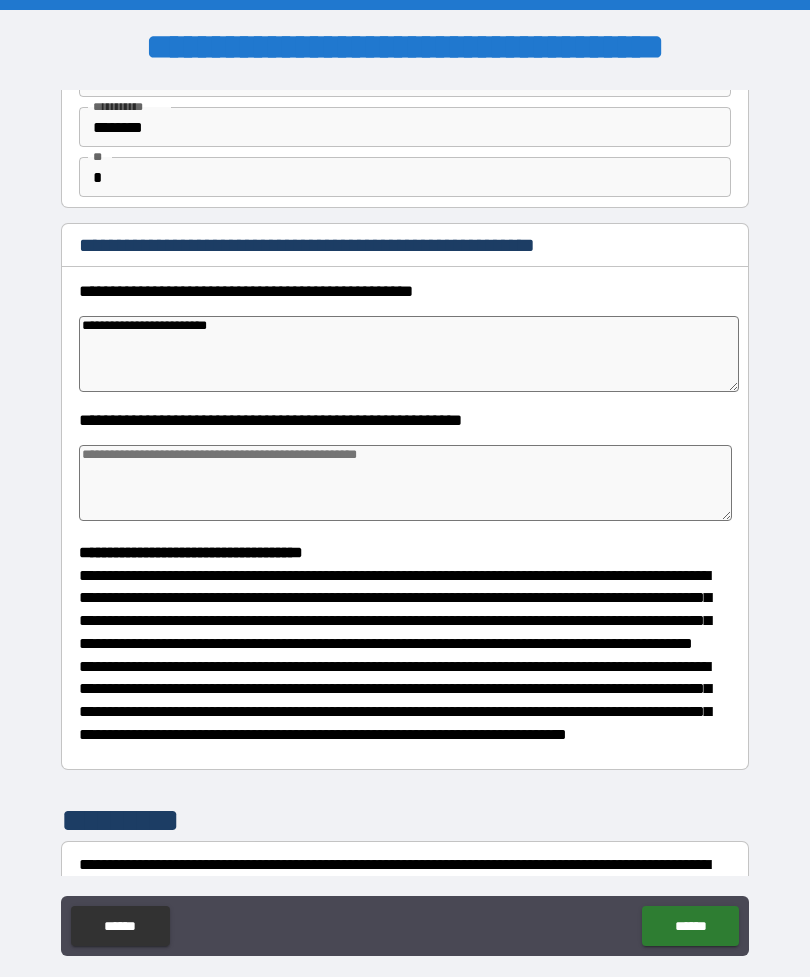 type on "*" 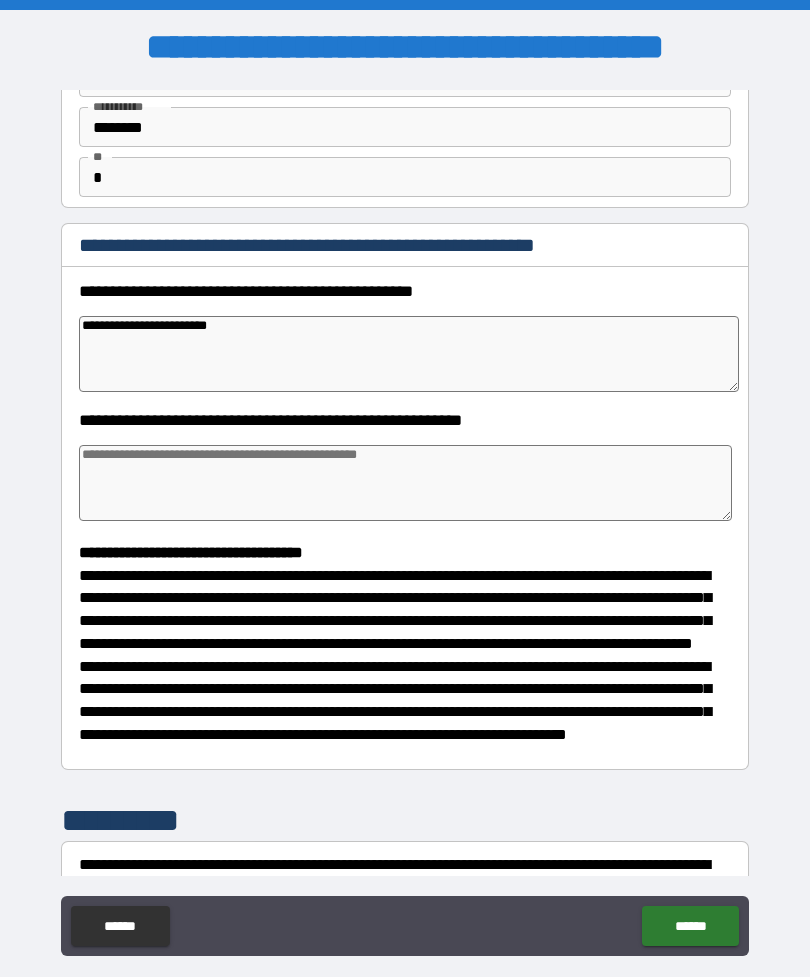 type on "*" 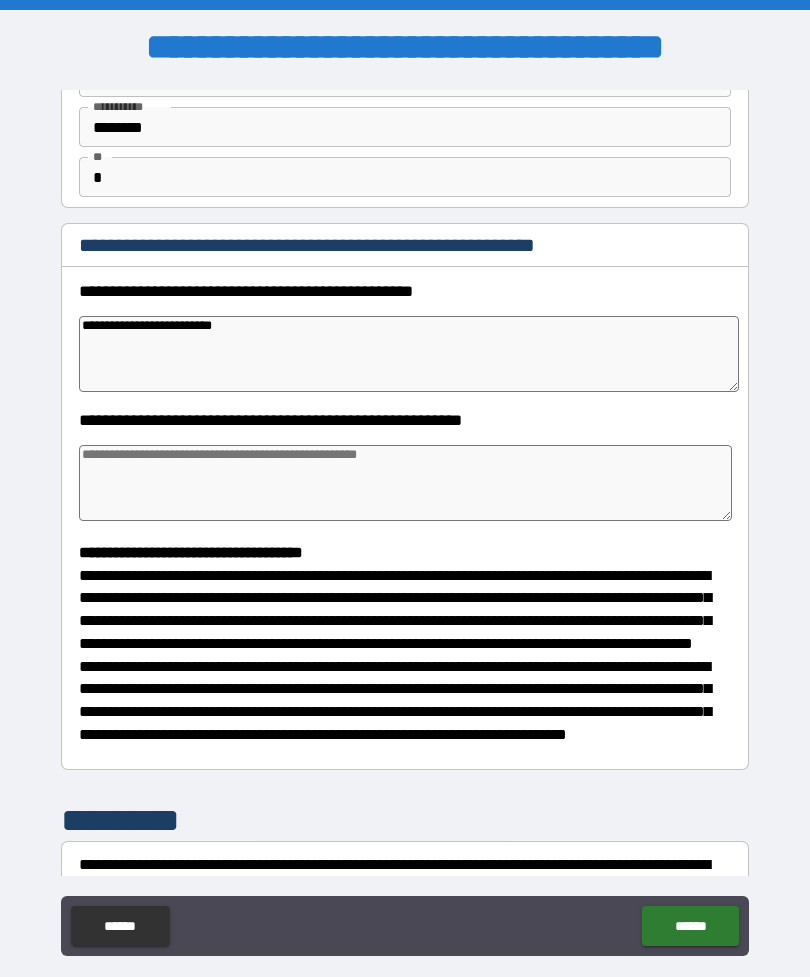 type on "*" 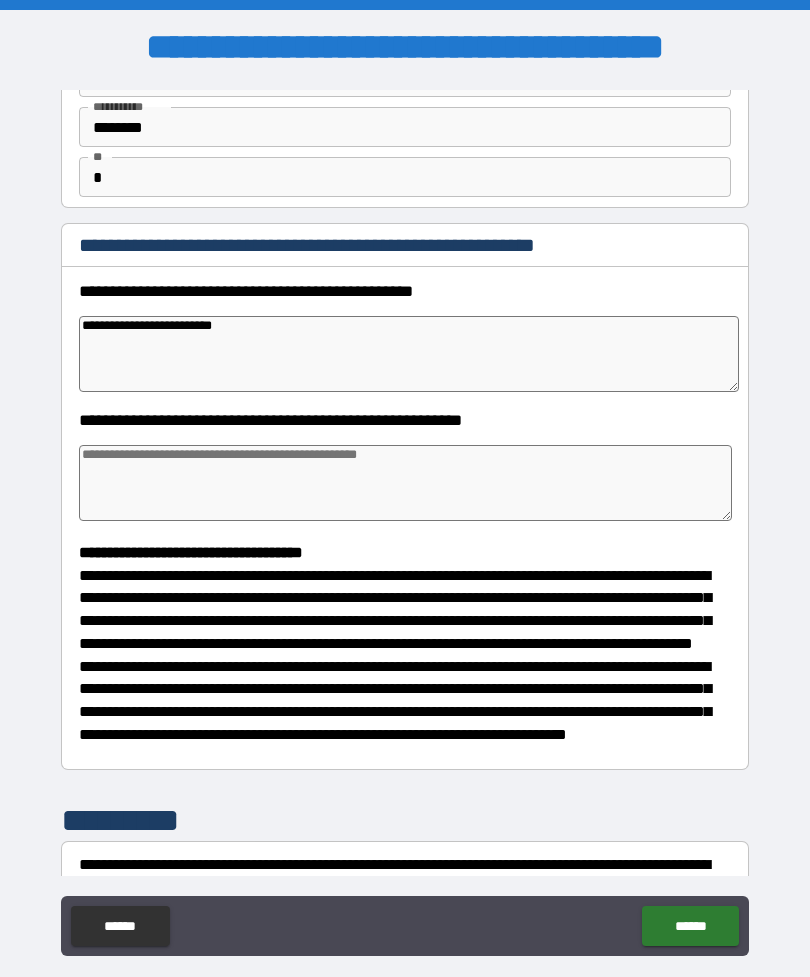 type on "**********" 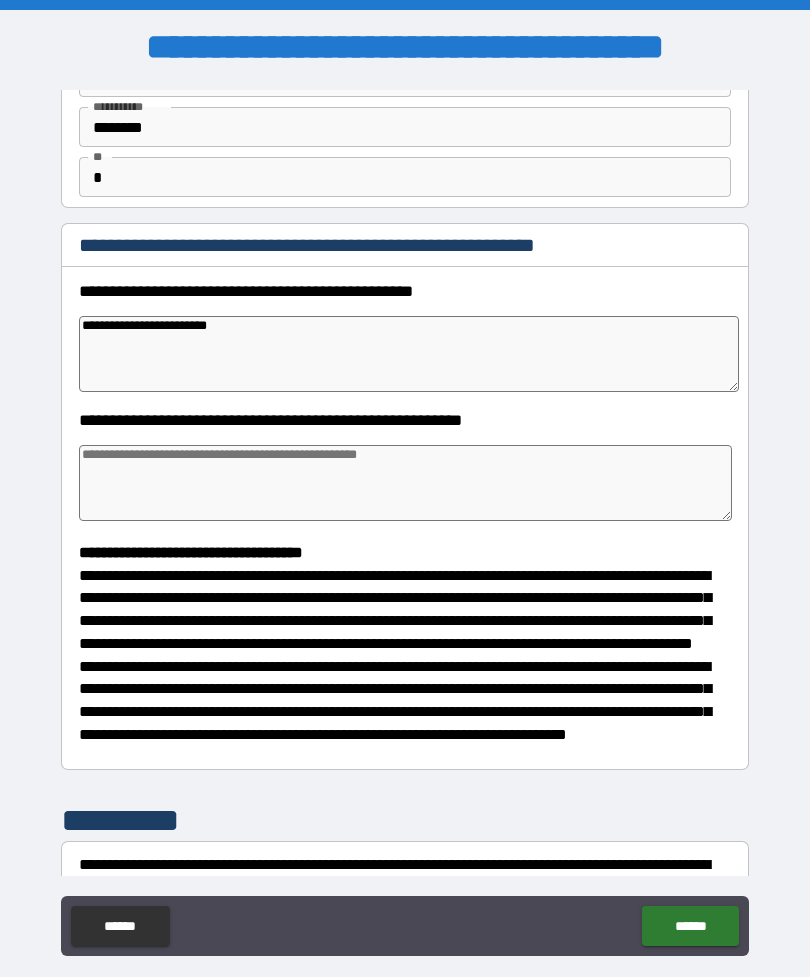type on "*" 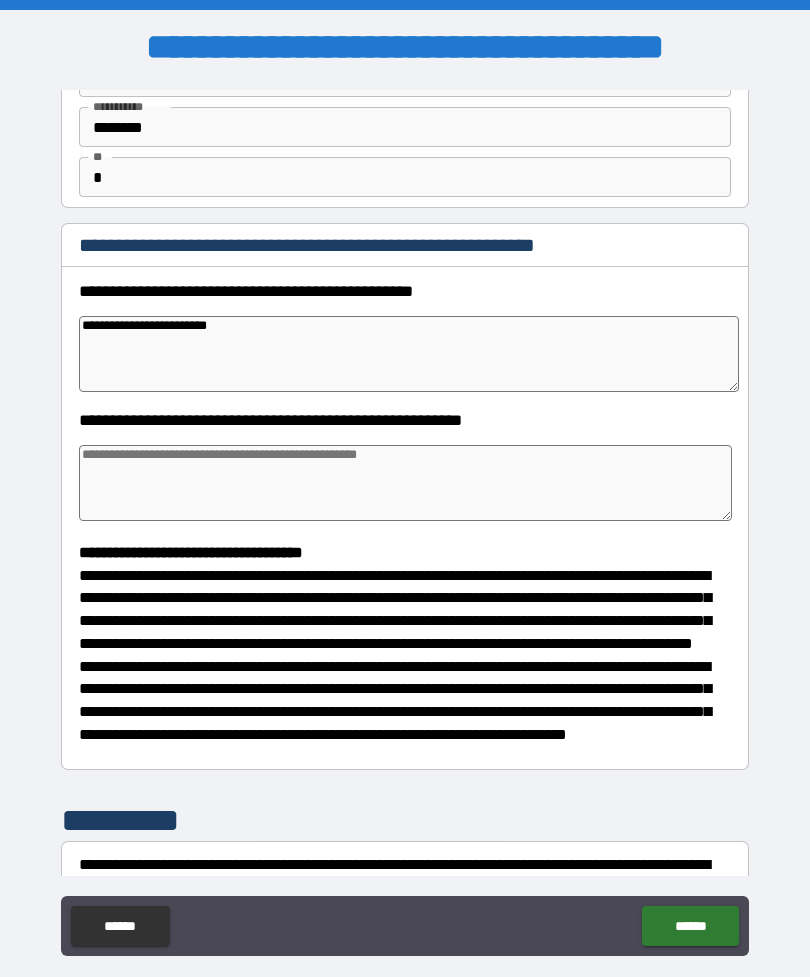 type on "**********" 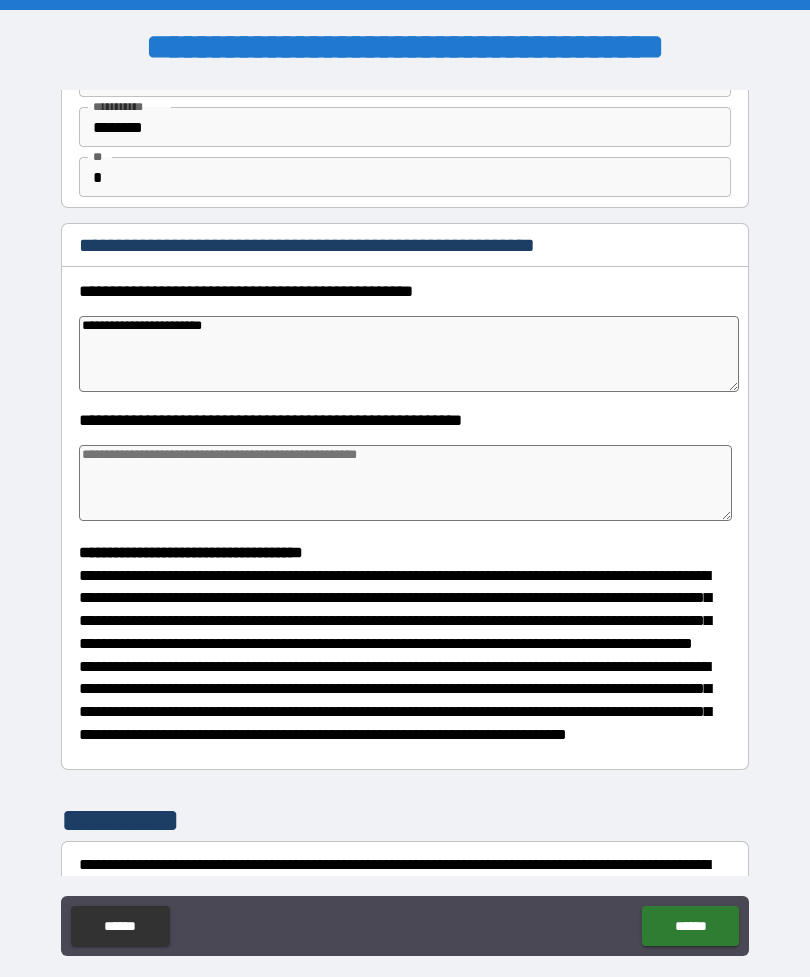 type on "*" 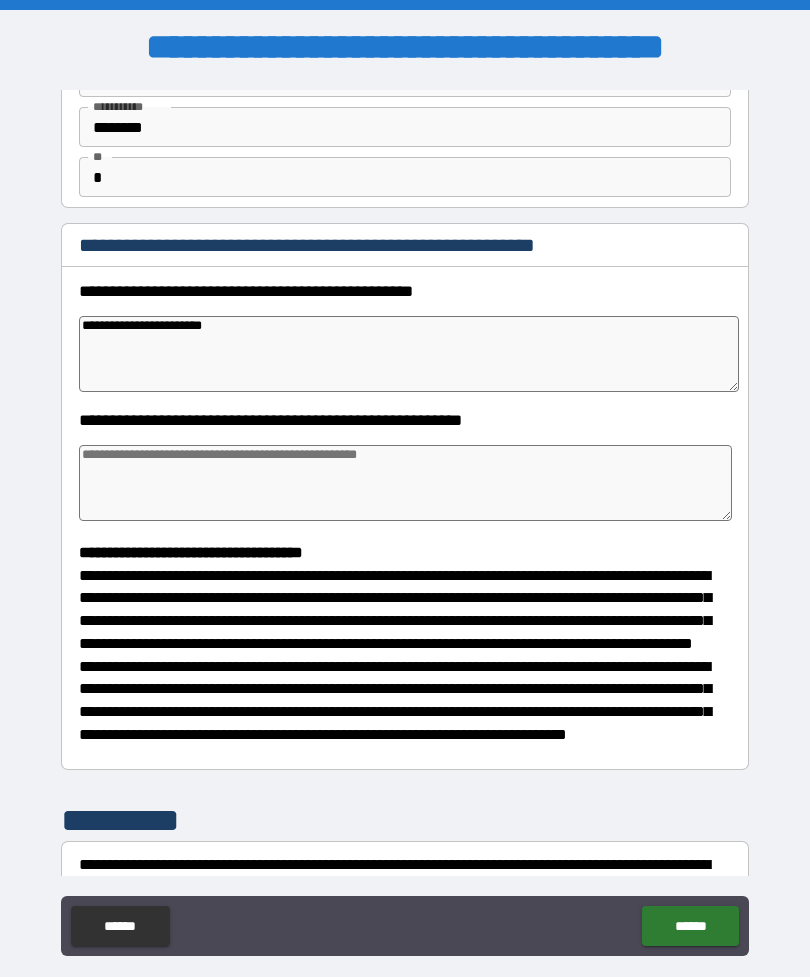 type on "*" 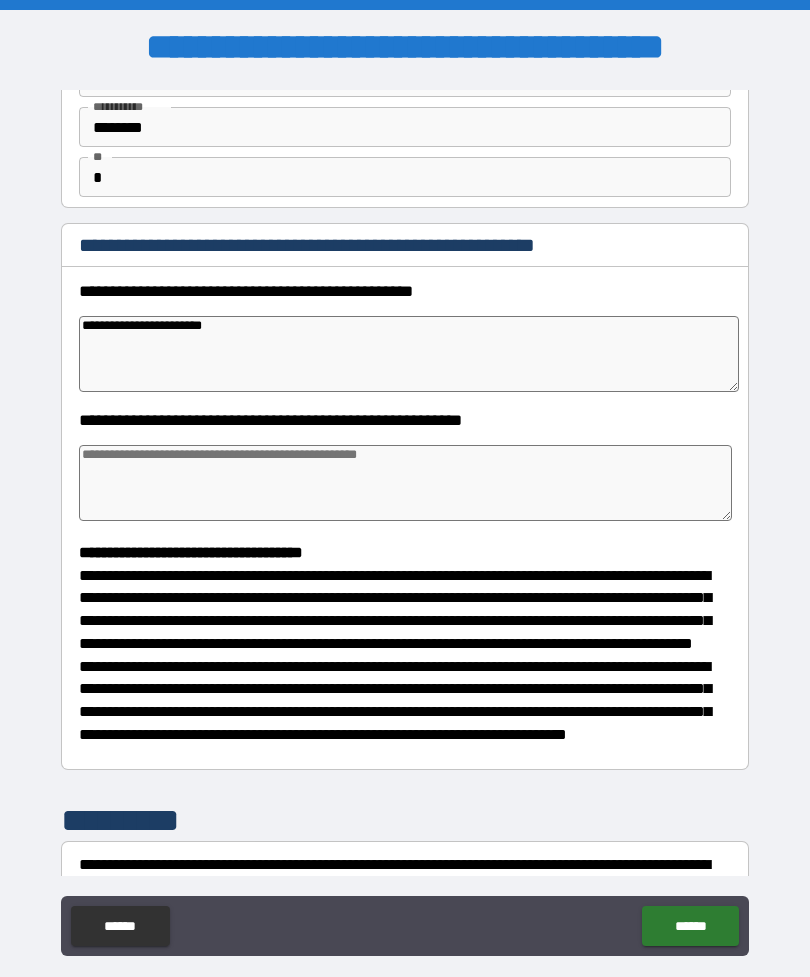 type on "*" 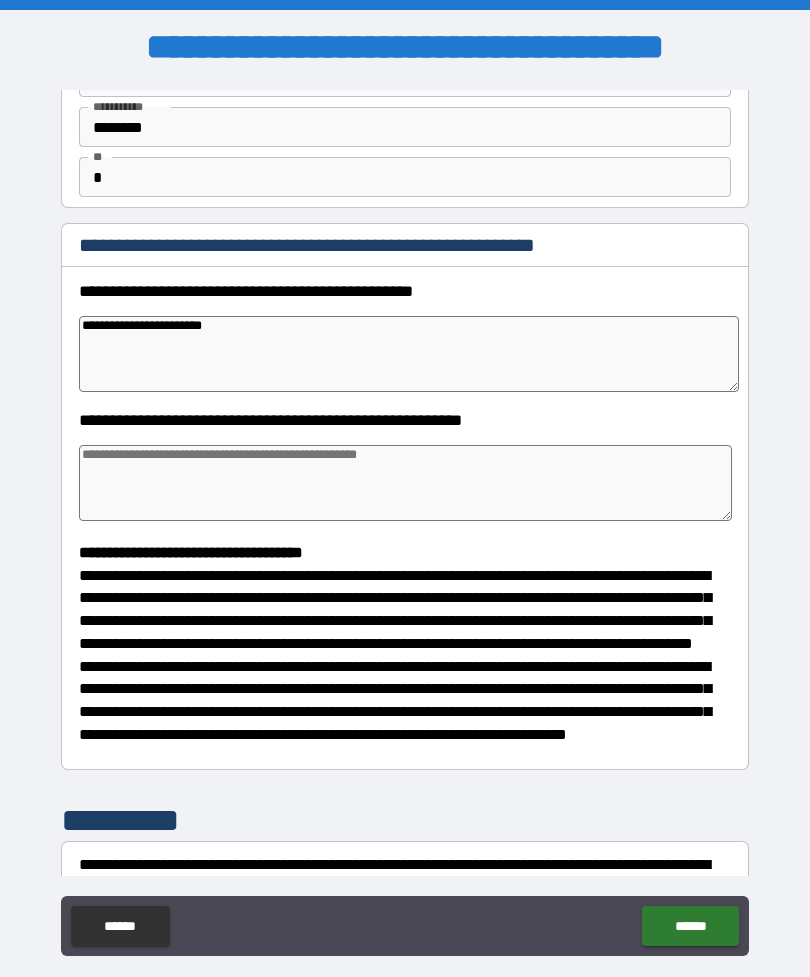 type on "**********" 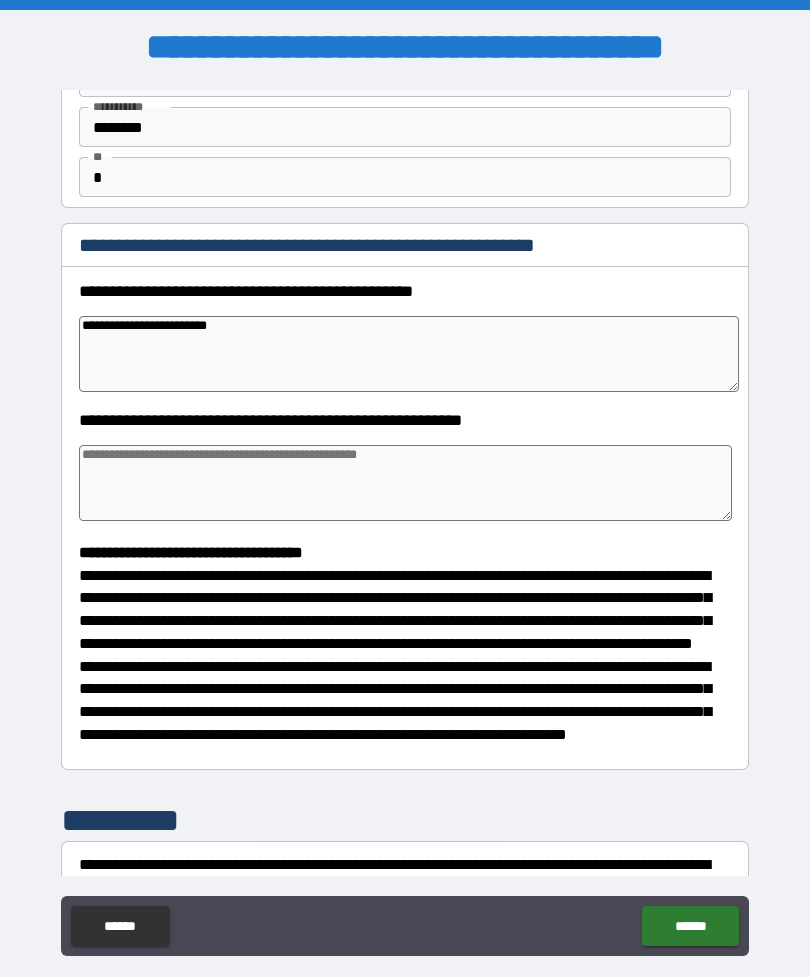 type on "*" 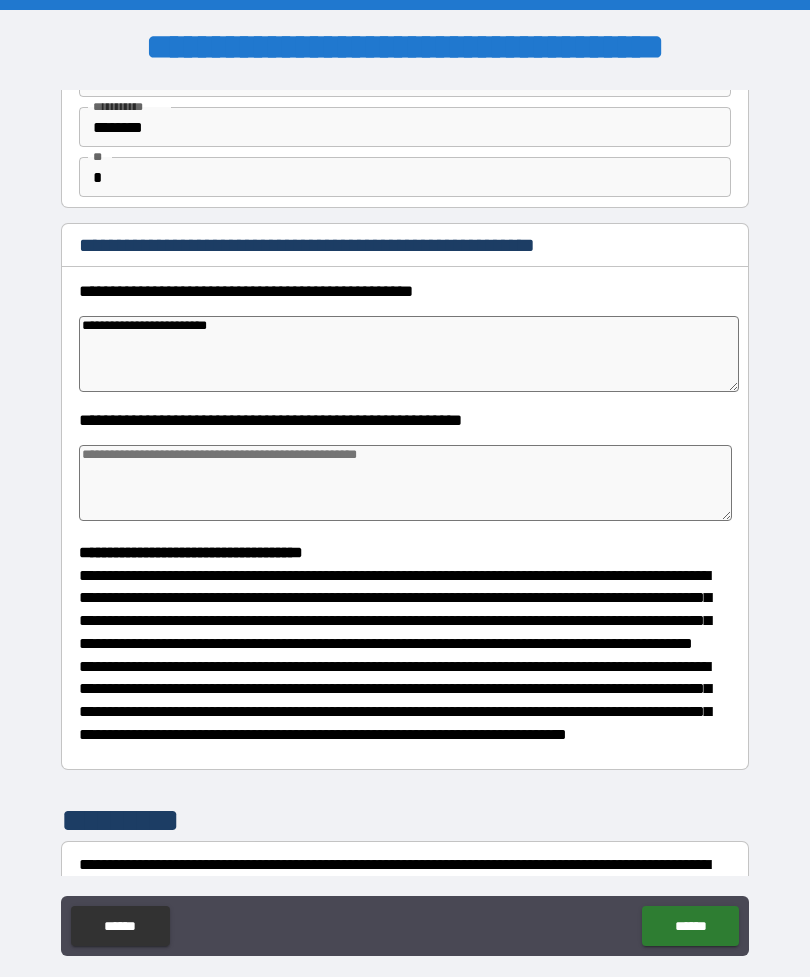 type on "*" 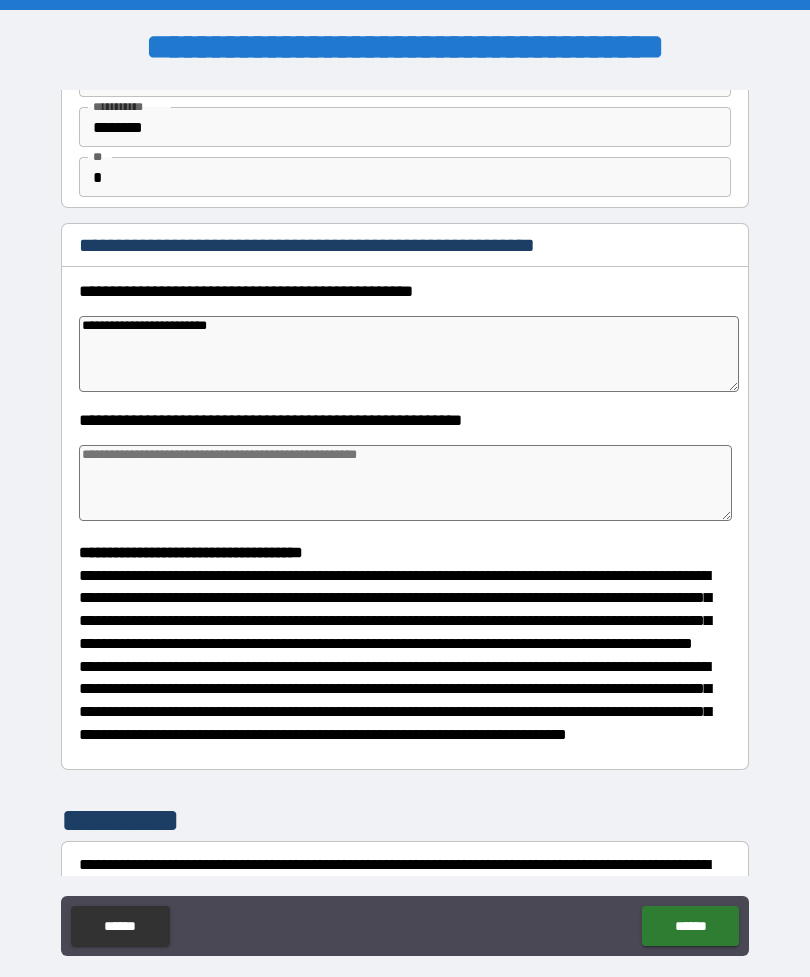 type on "*" 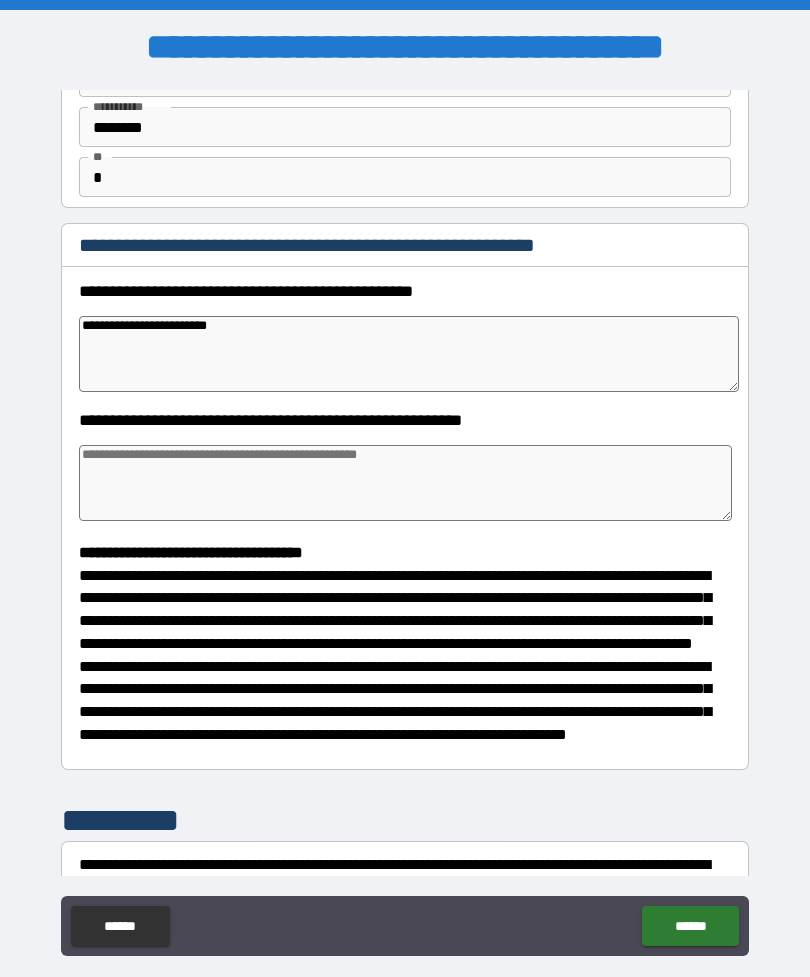 type on "**********" 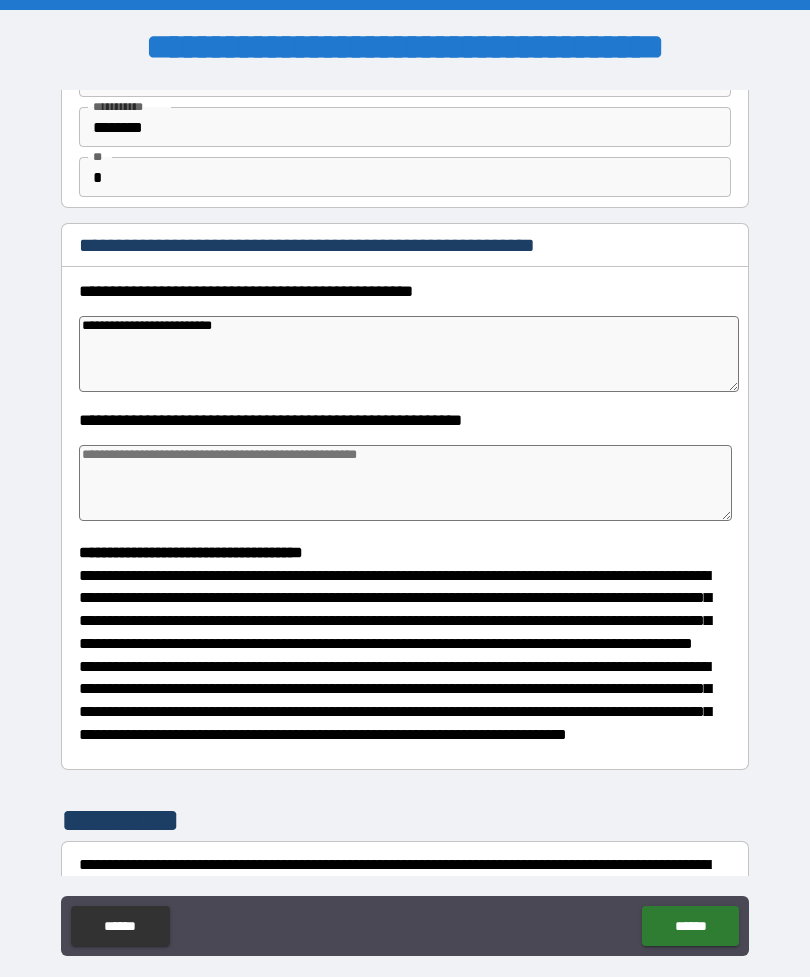 type on "*" 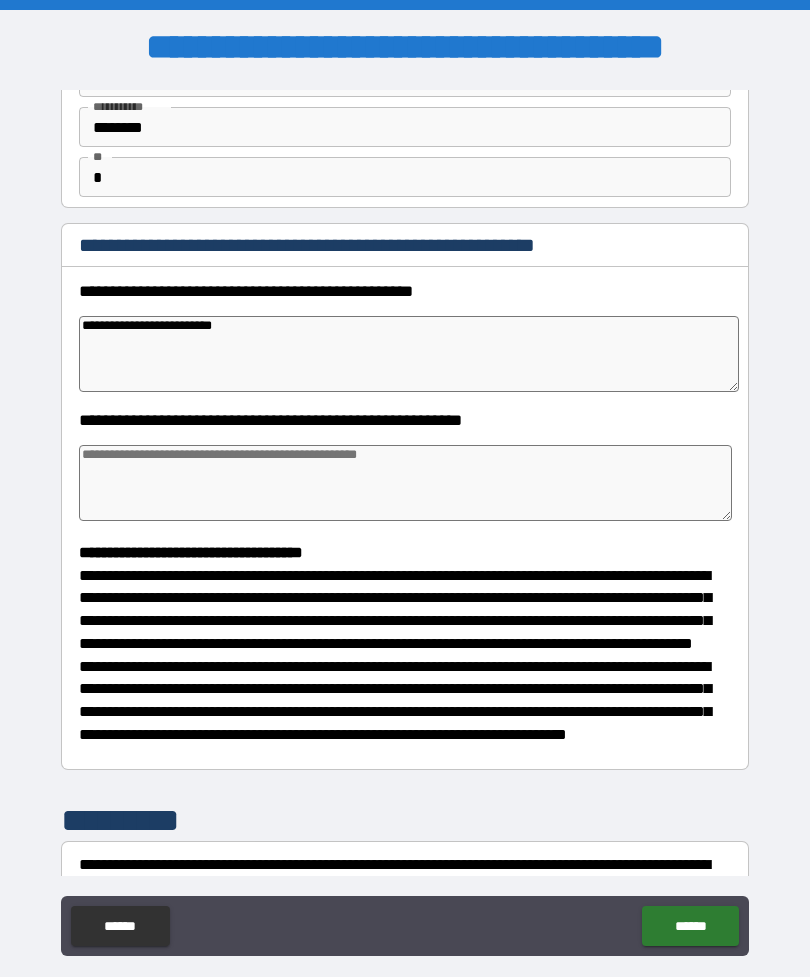 type on "*" 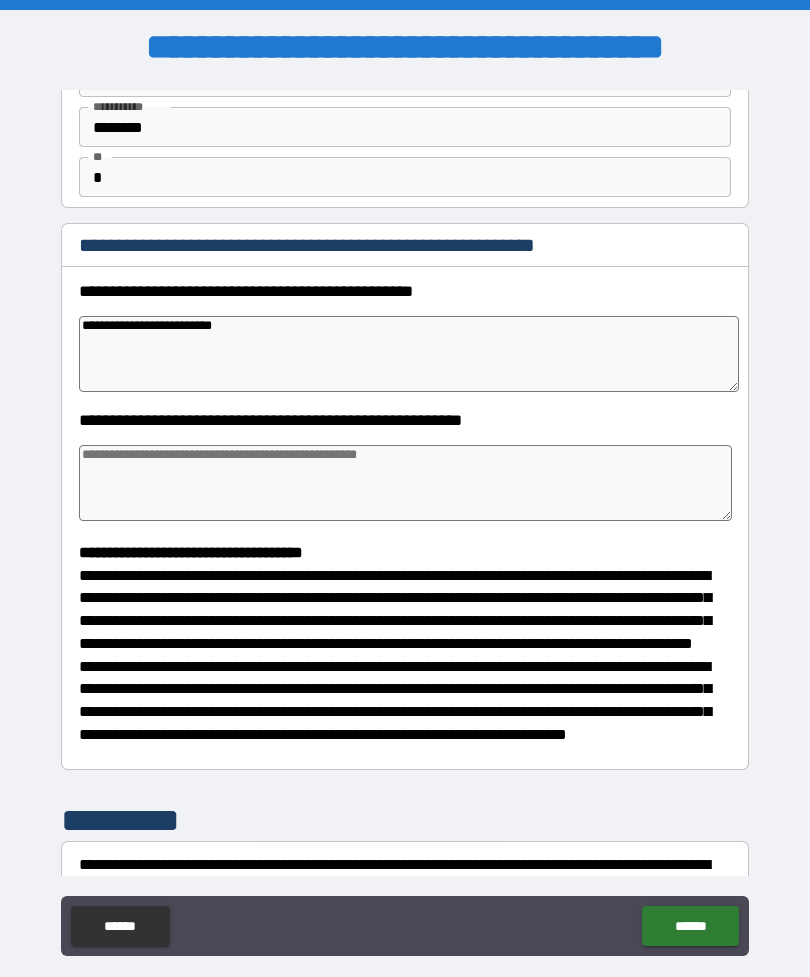 type on "*" 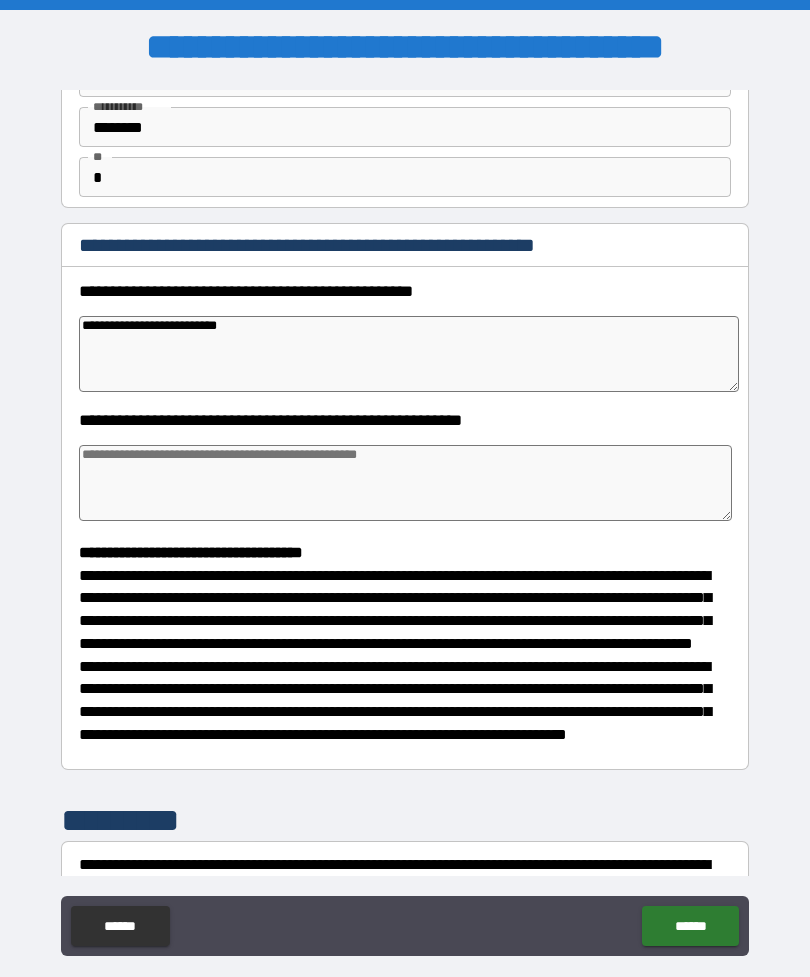 type on "*" 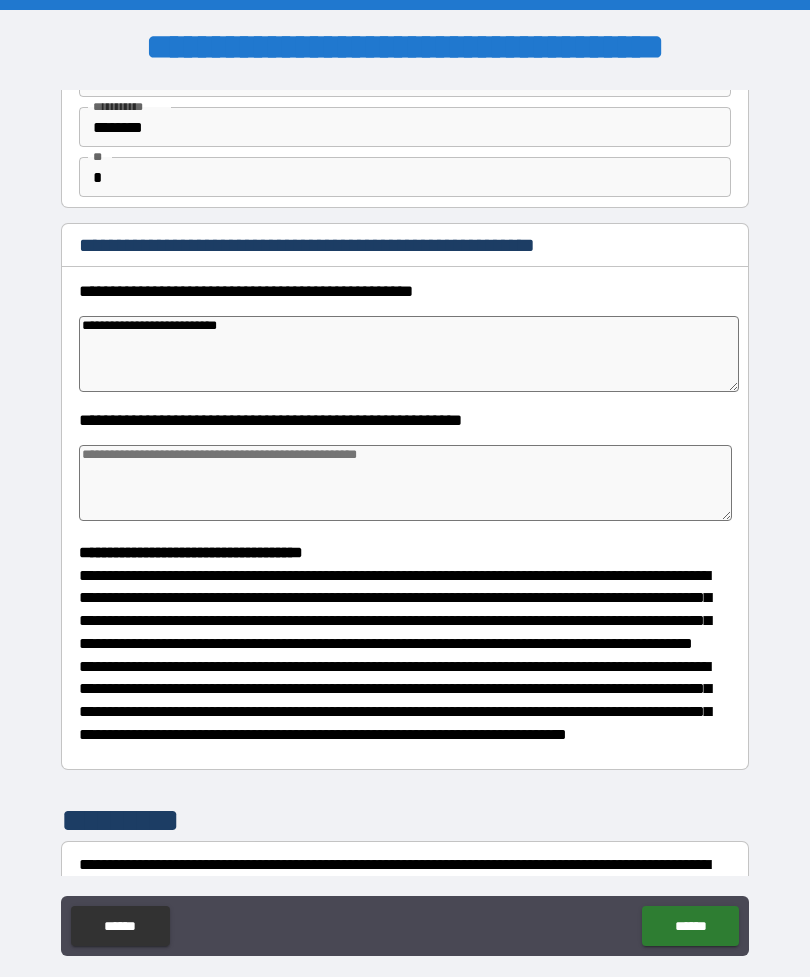 type on "*" 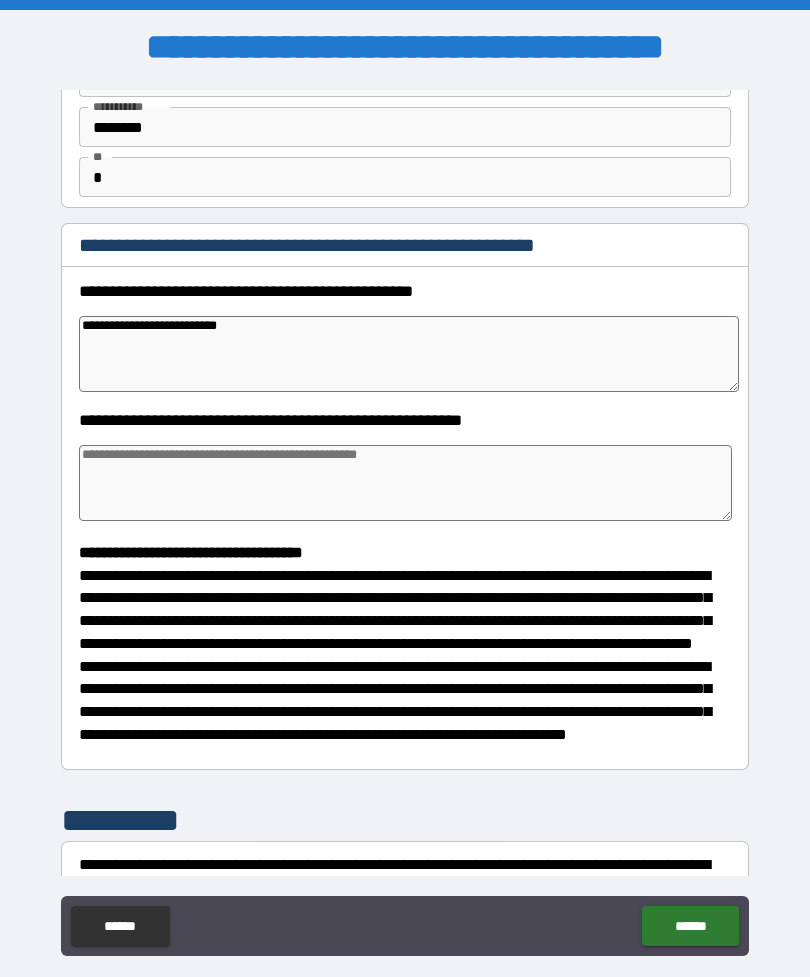 type on "*" 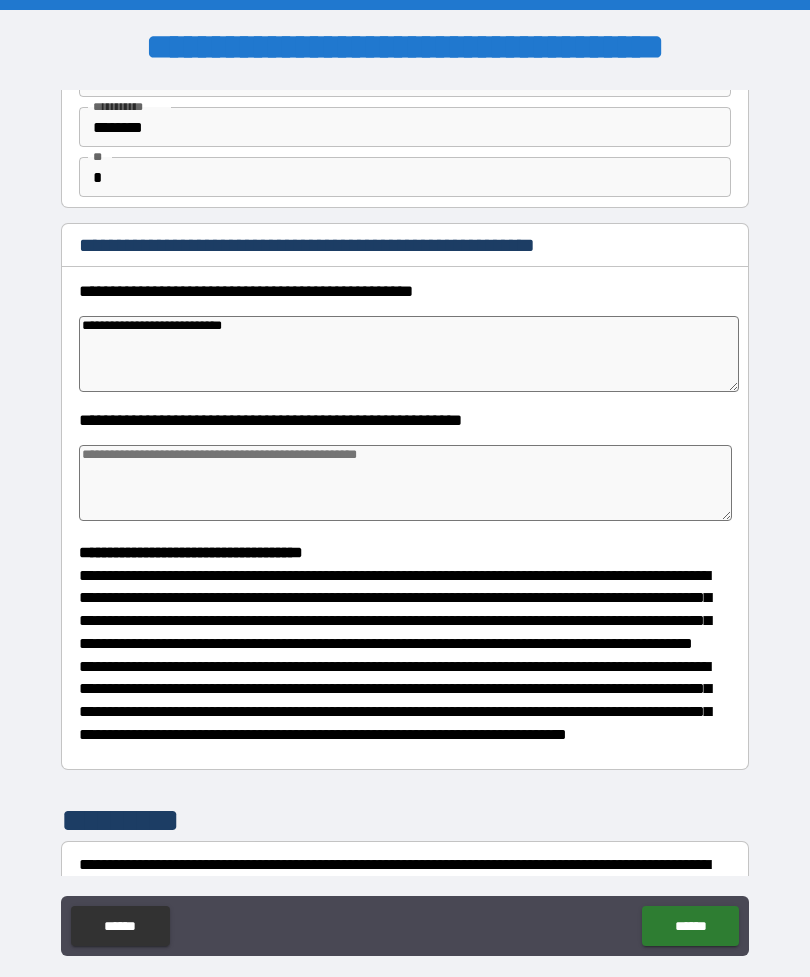 type on "*" 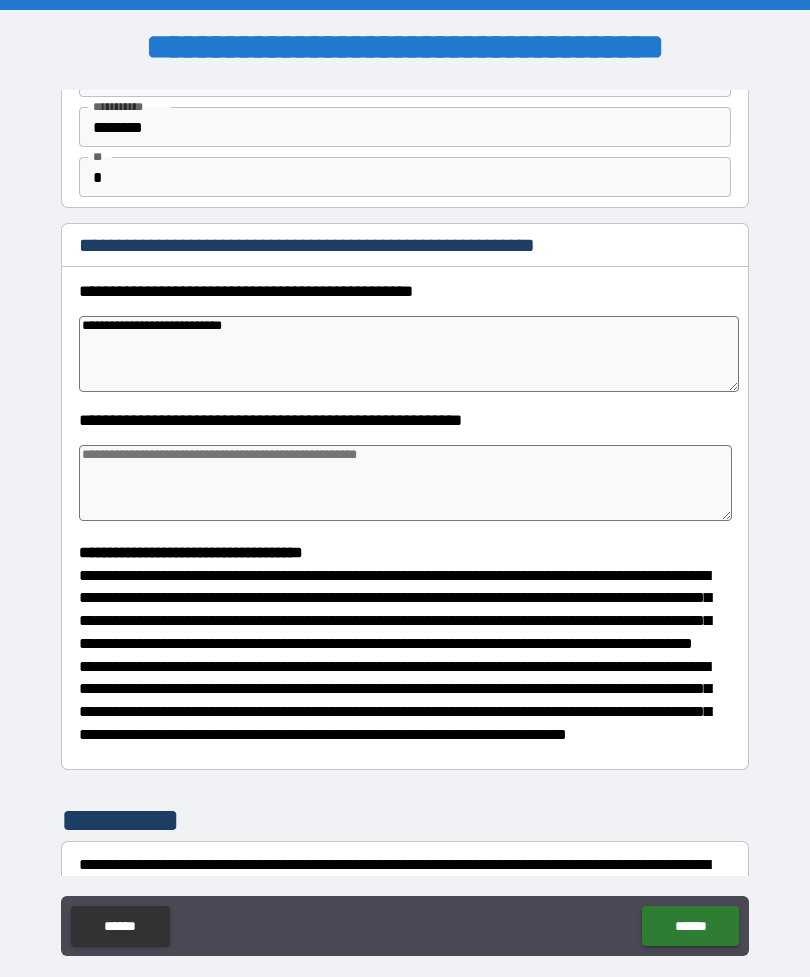 type on "*" 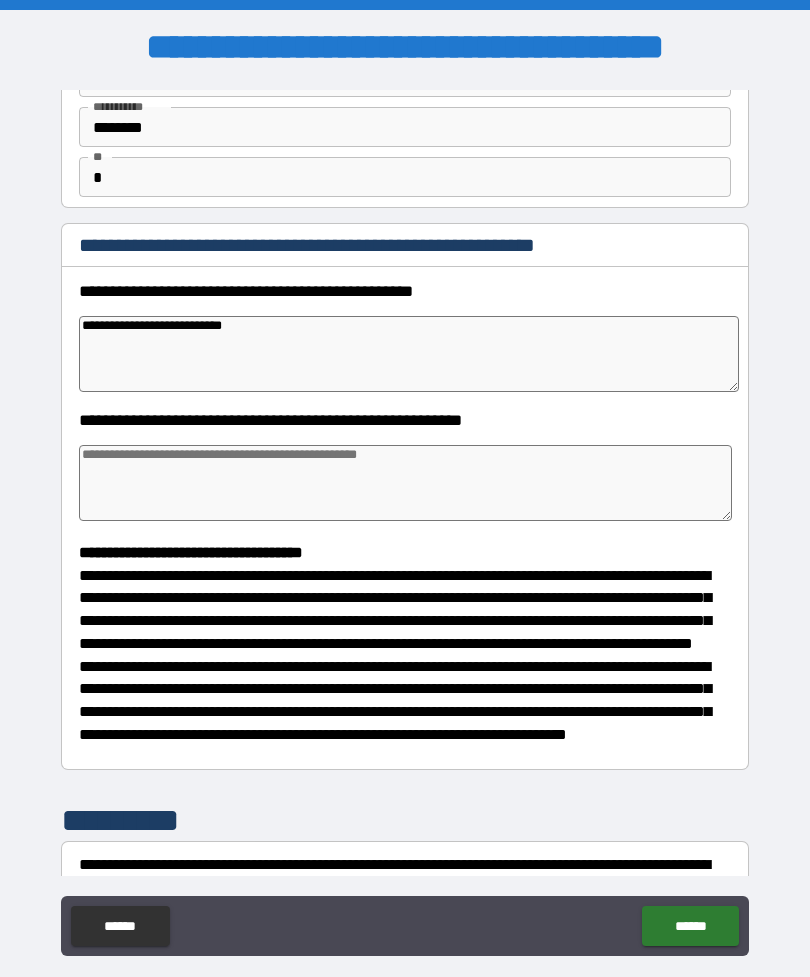 type on "*" 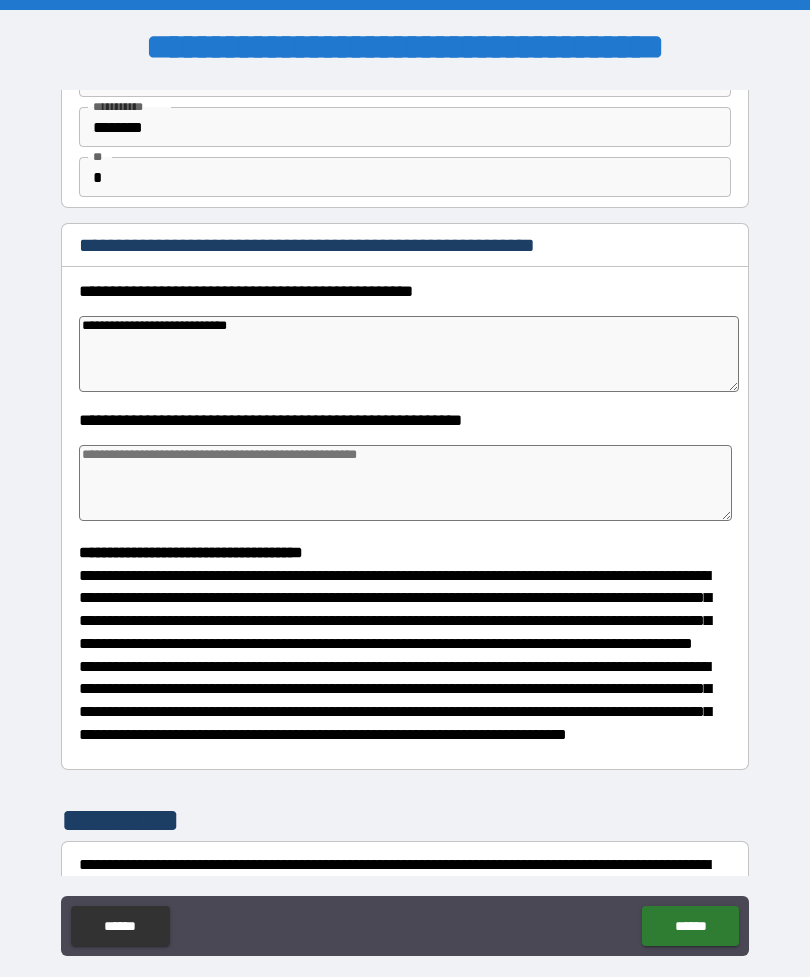 type on "*" 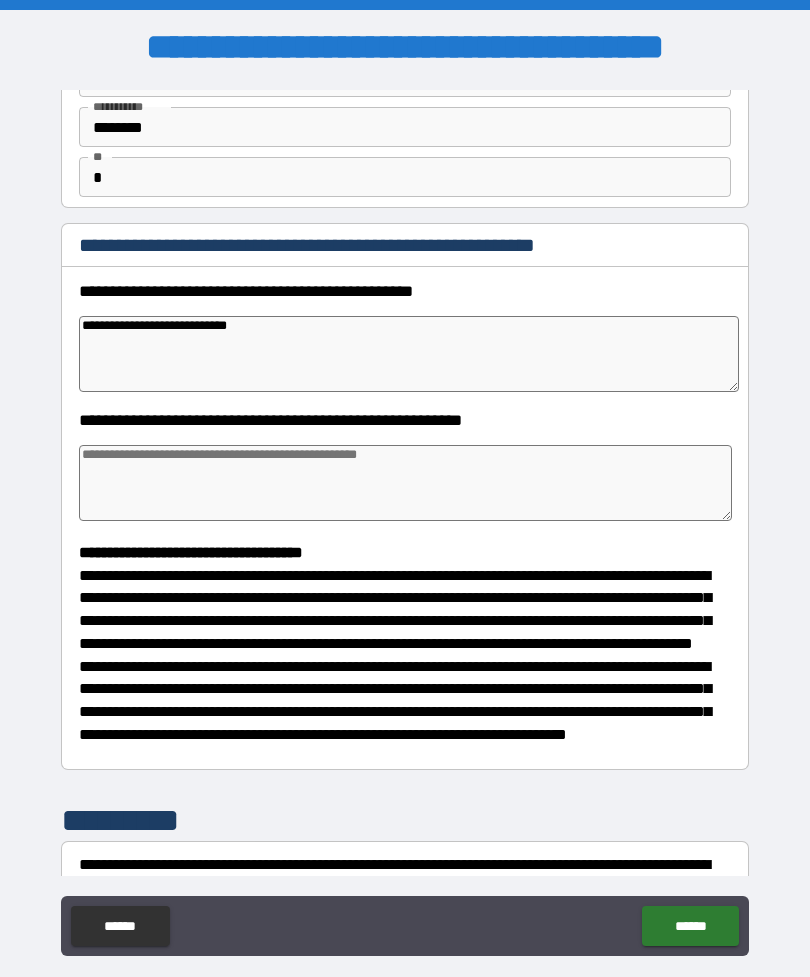 type on "*" 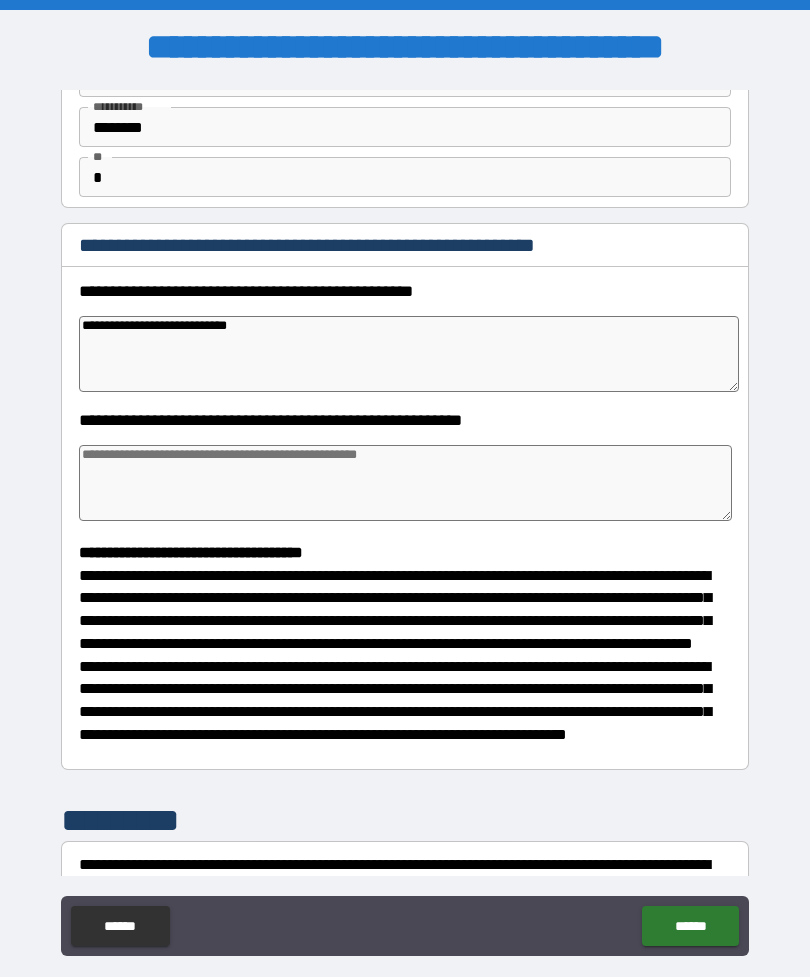 type on "*" 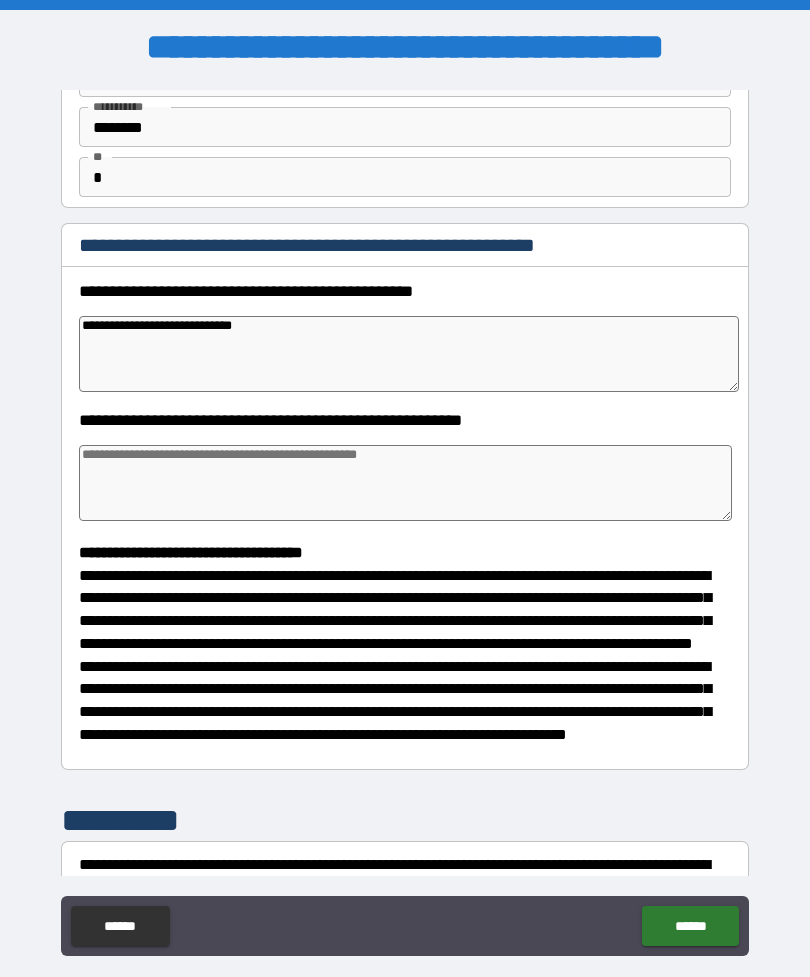 type on "*" 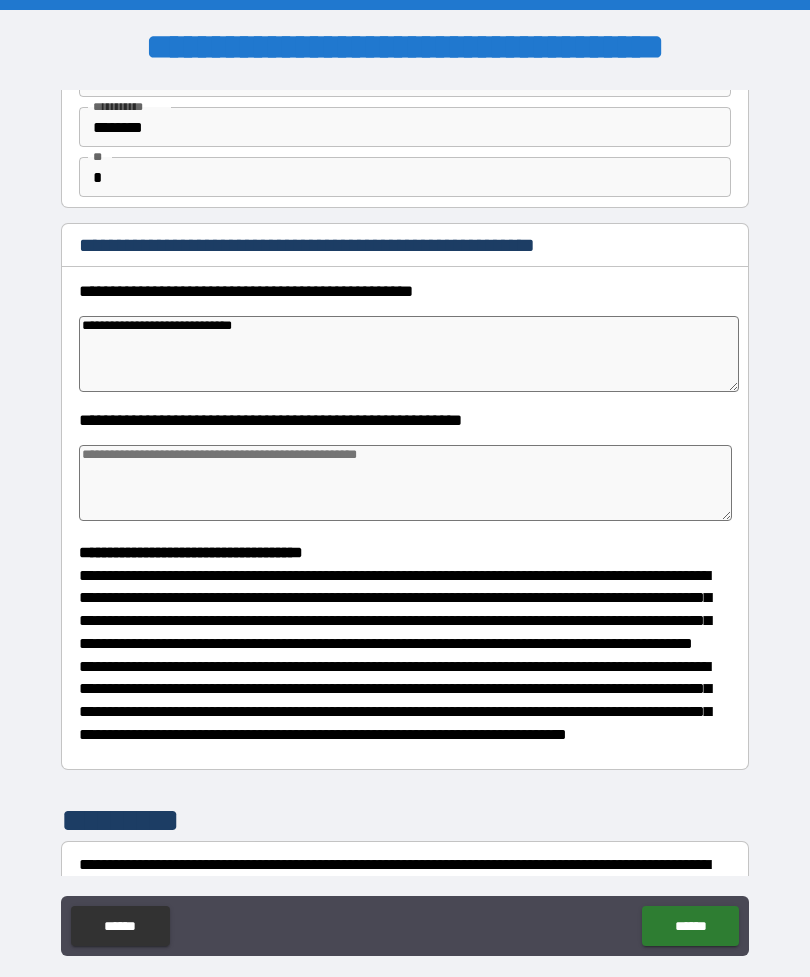 type on "*" 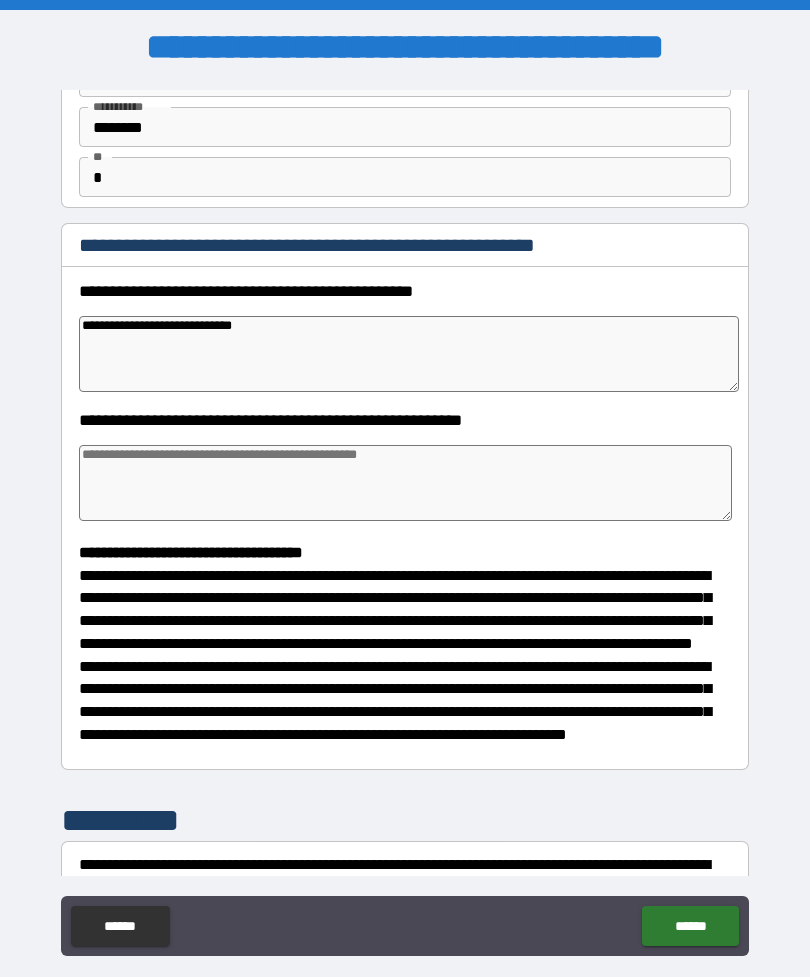 type on "*" 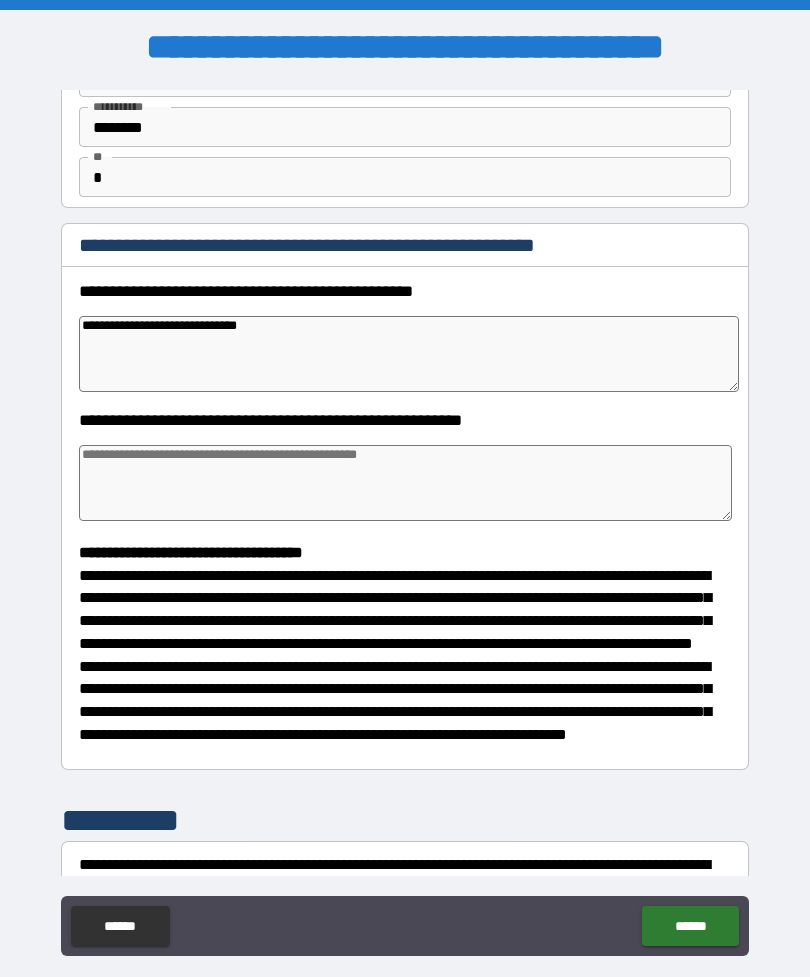 type on "*" 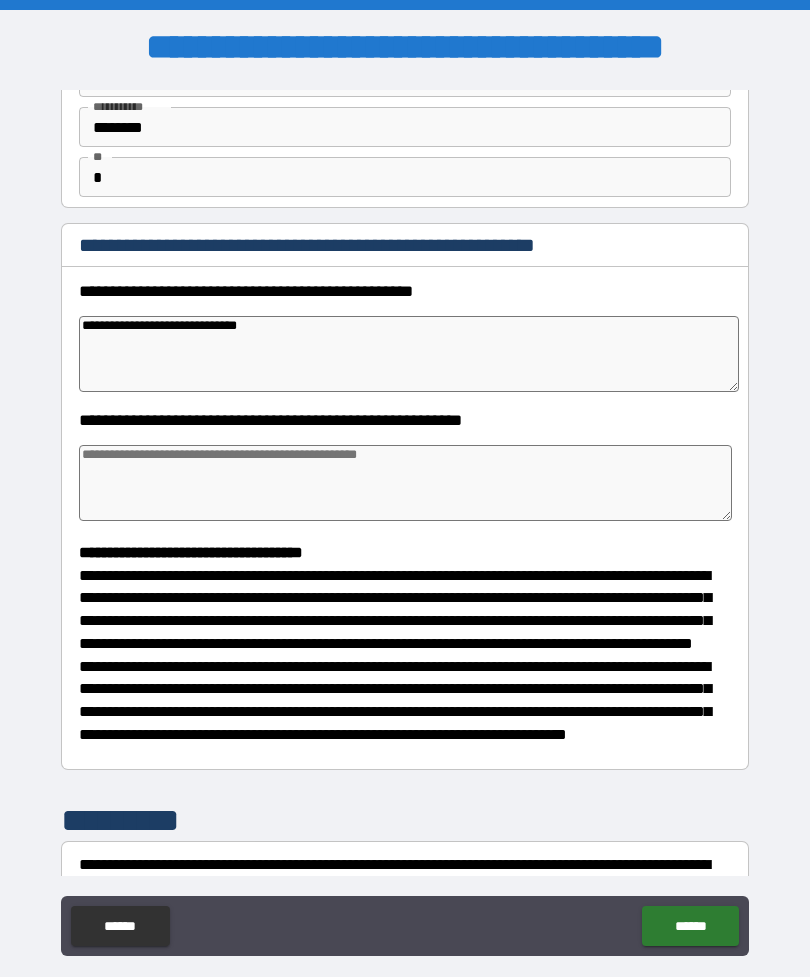 type on "*" 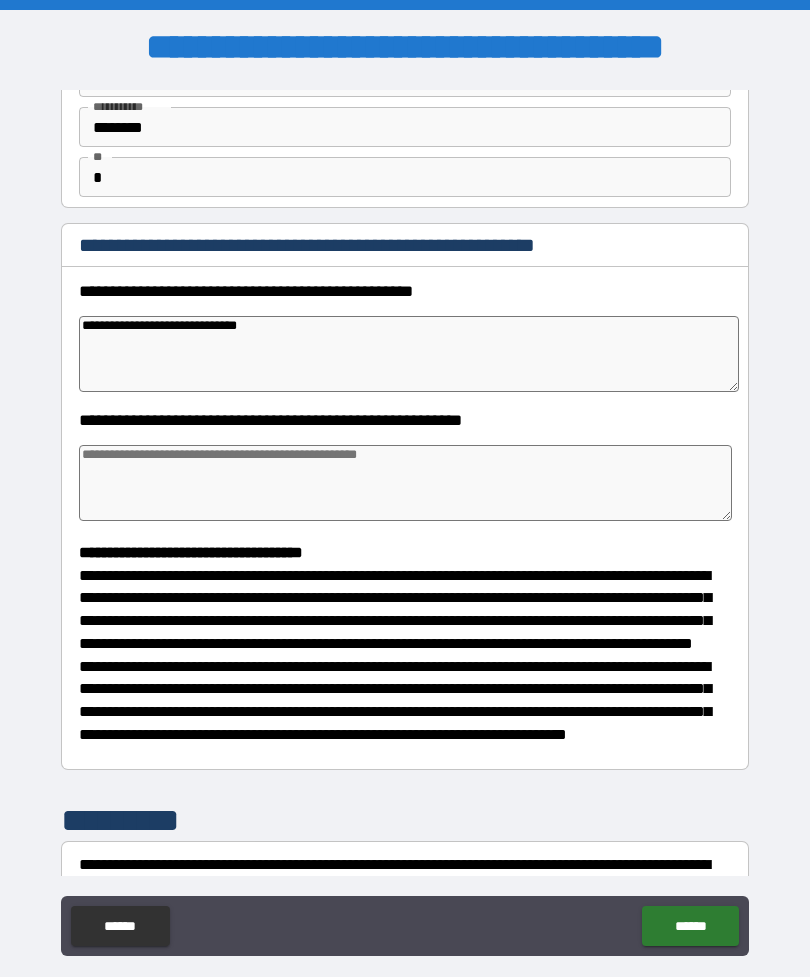 type on "*" 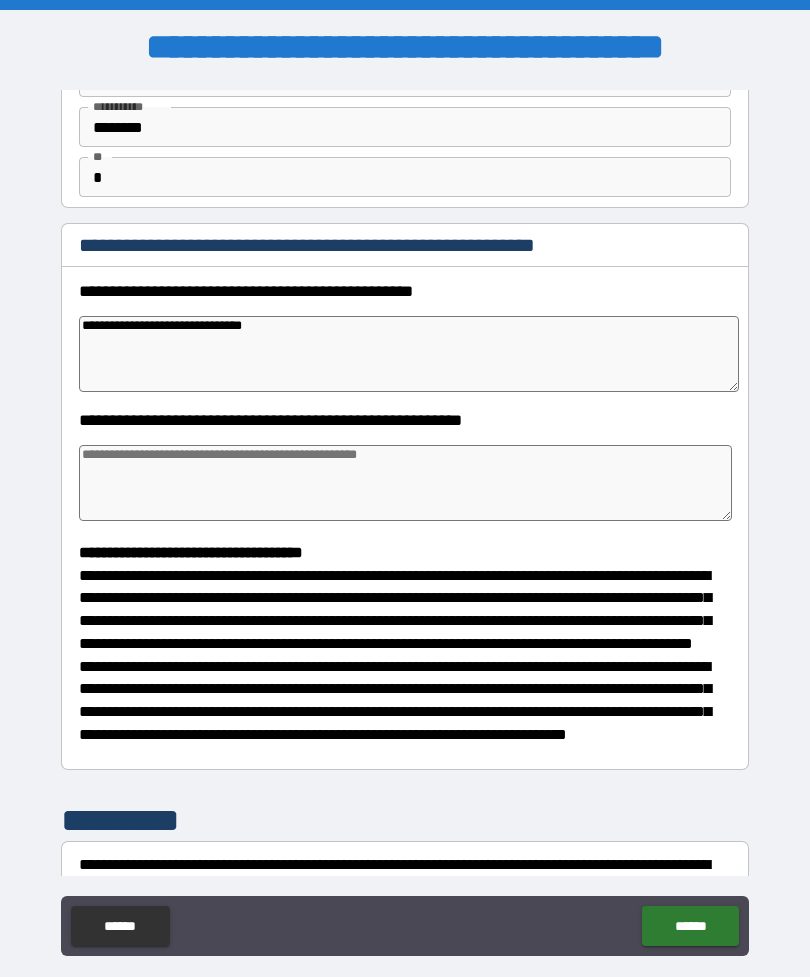 type on "*" 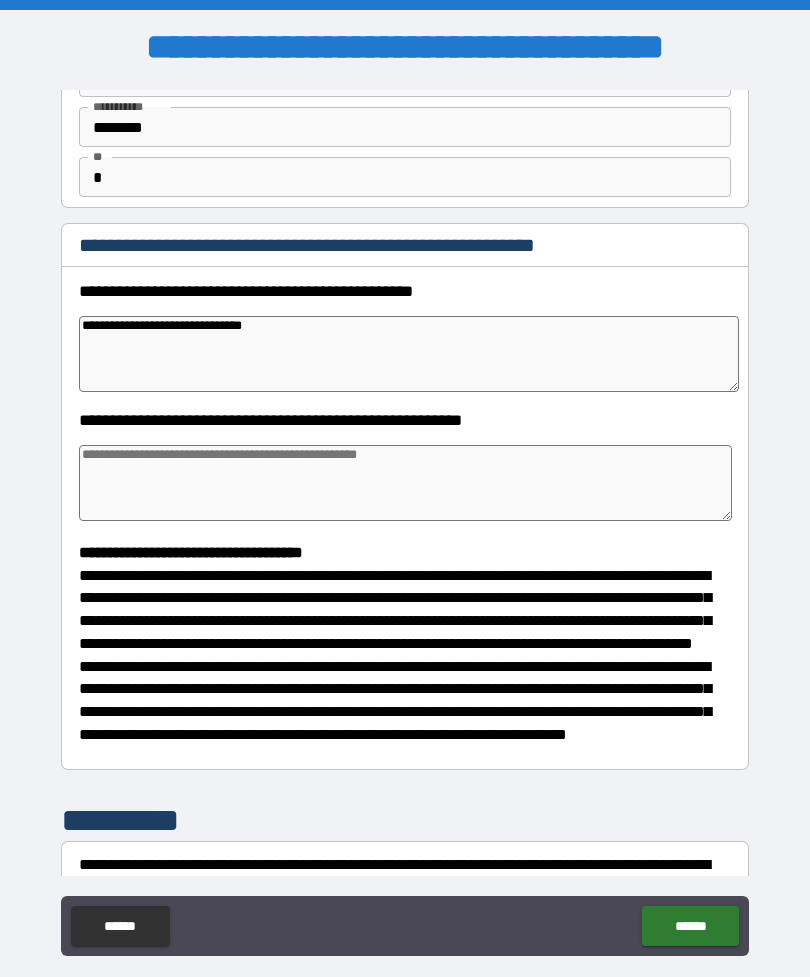 type on "**********" 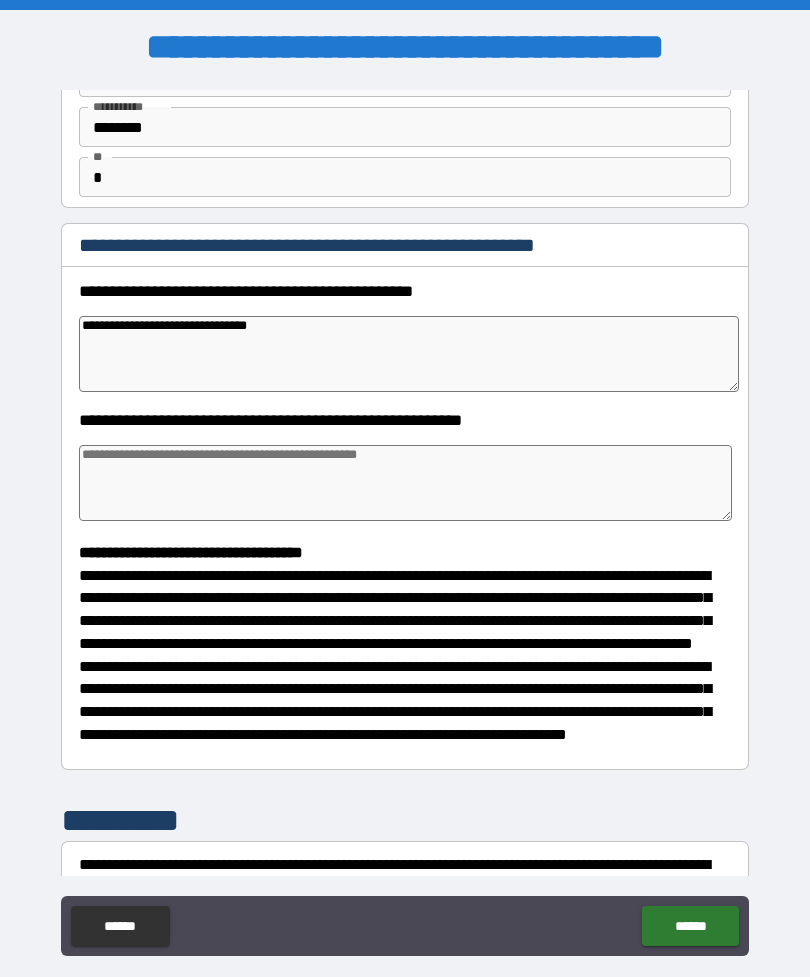 type on "*" 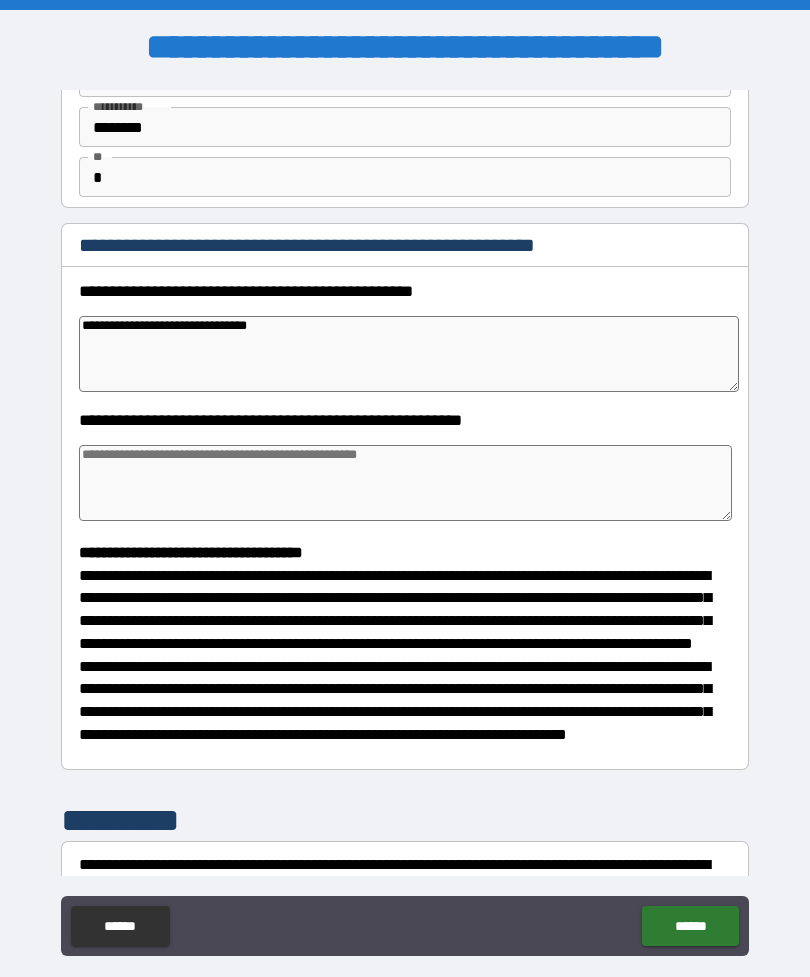 type on "*" 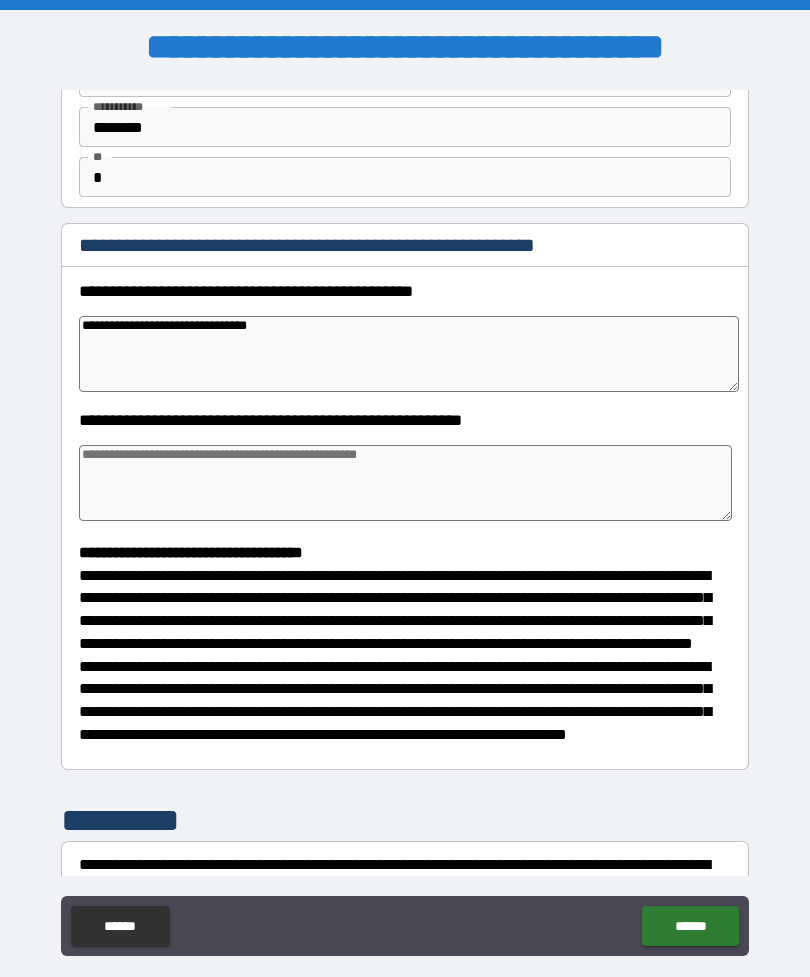 type on "*" 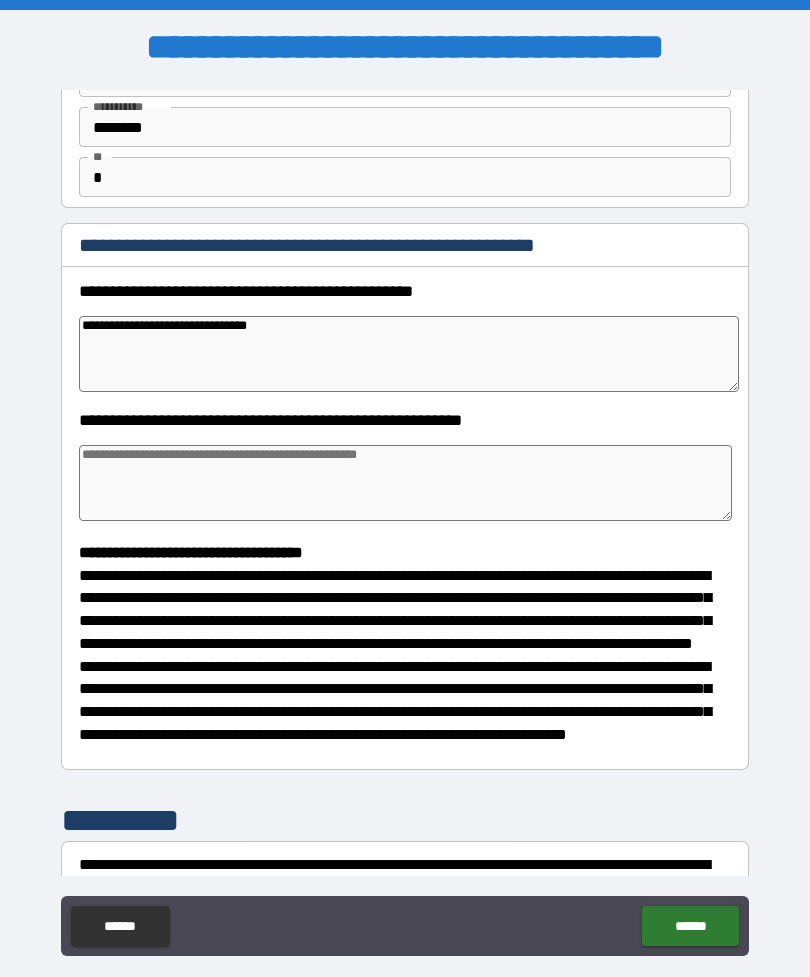 type on "*" 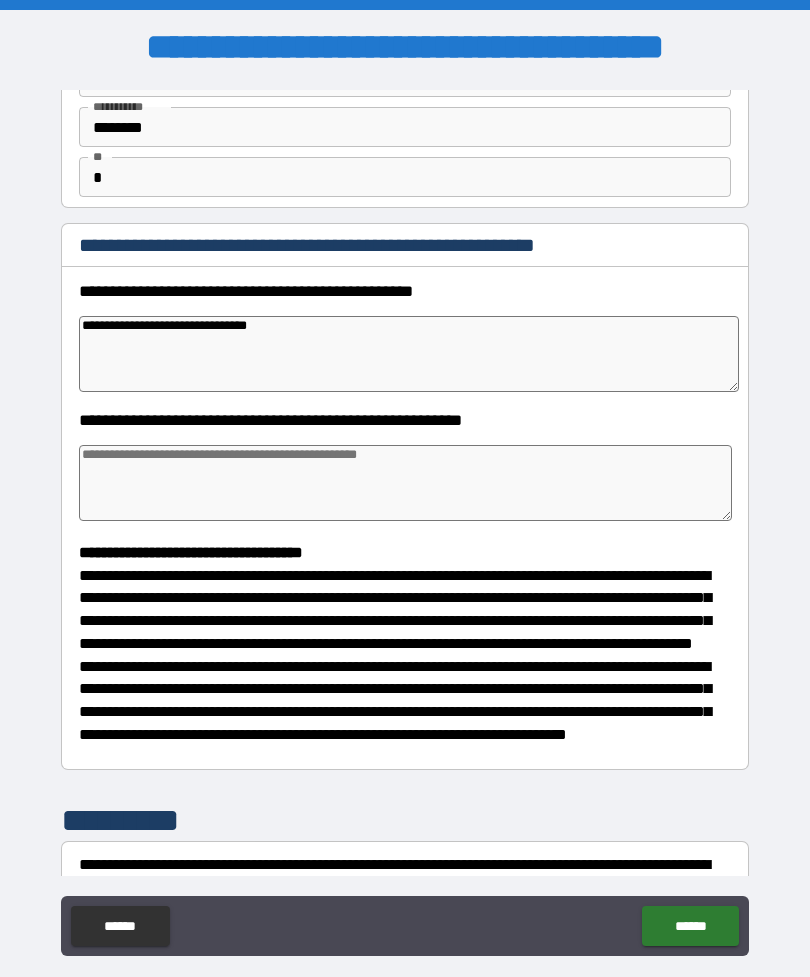 type on "*" 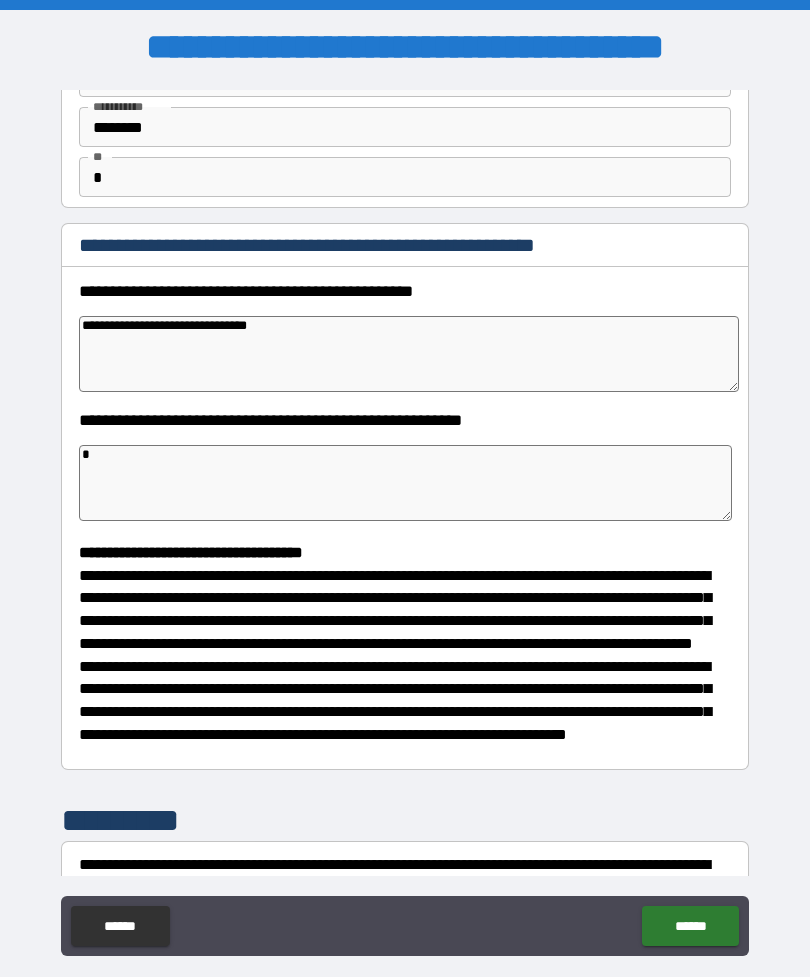 type on "**" 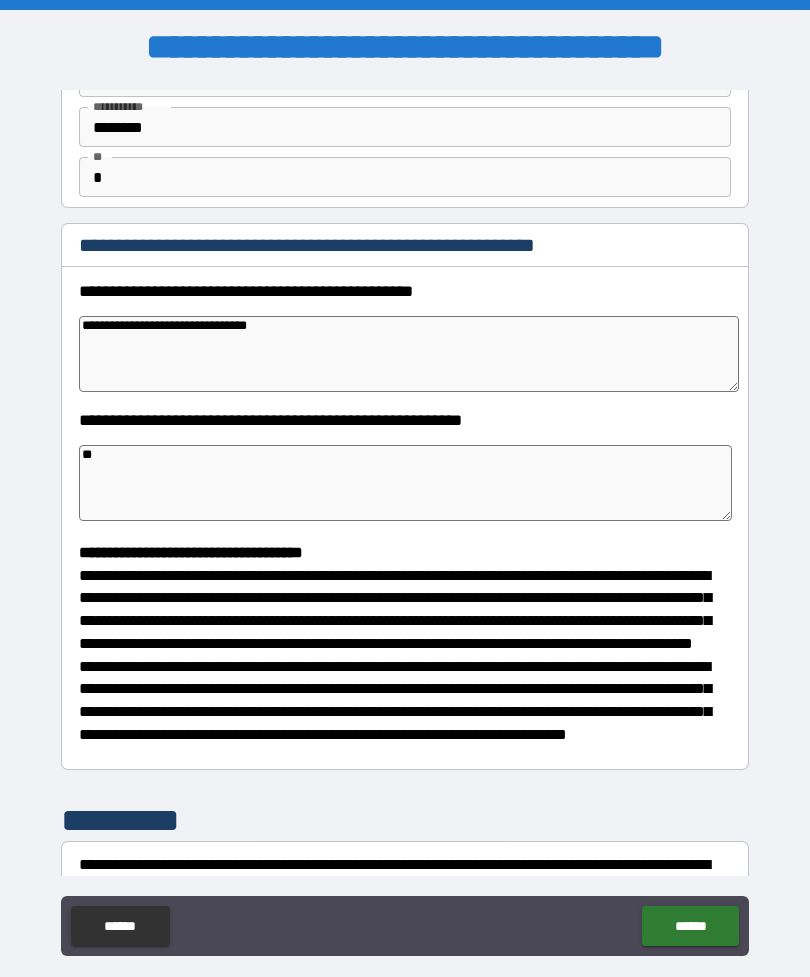 type on "*" 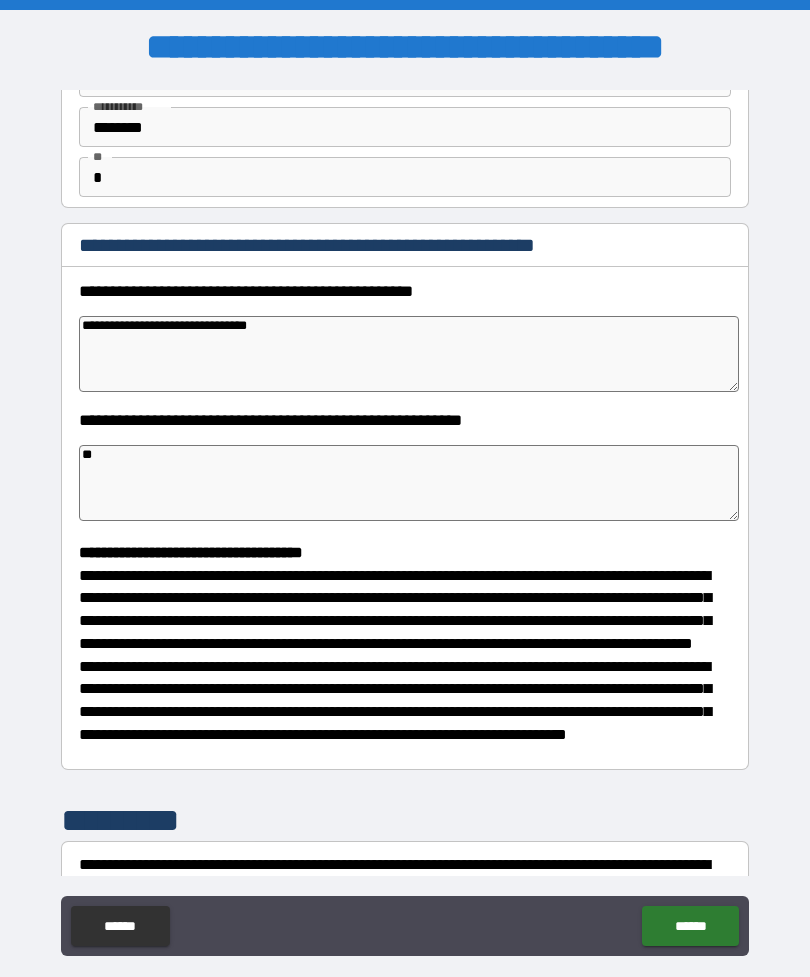 type on "*" 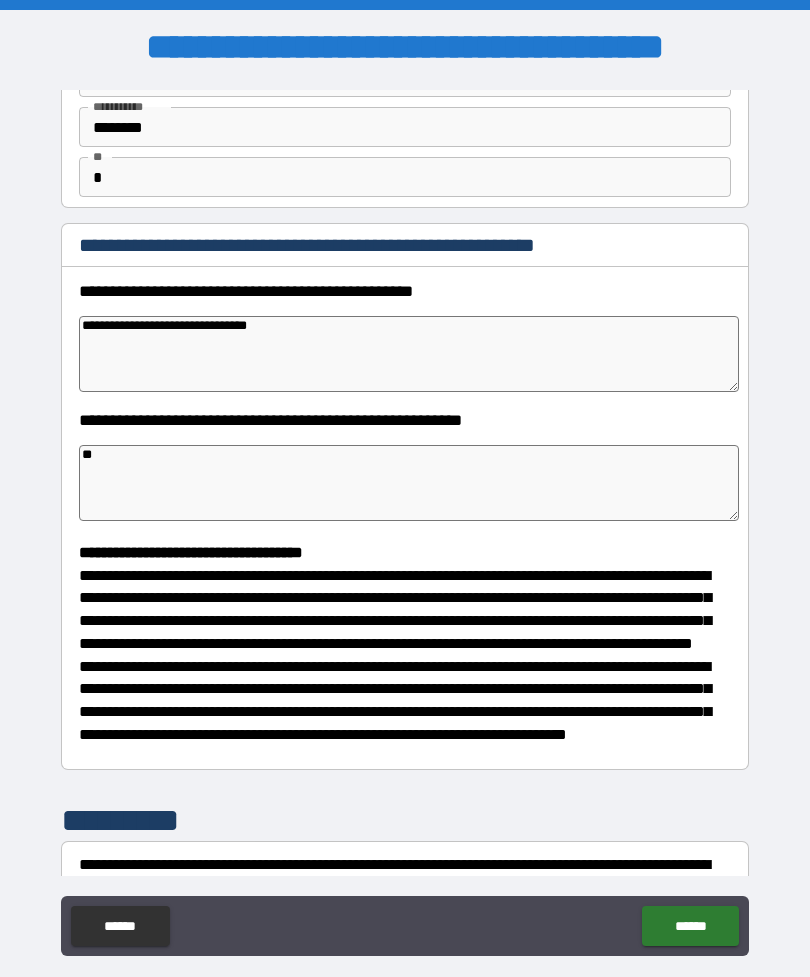 type on "*" 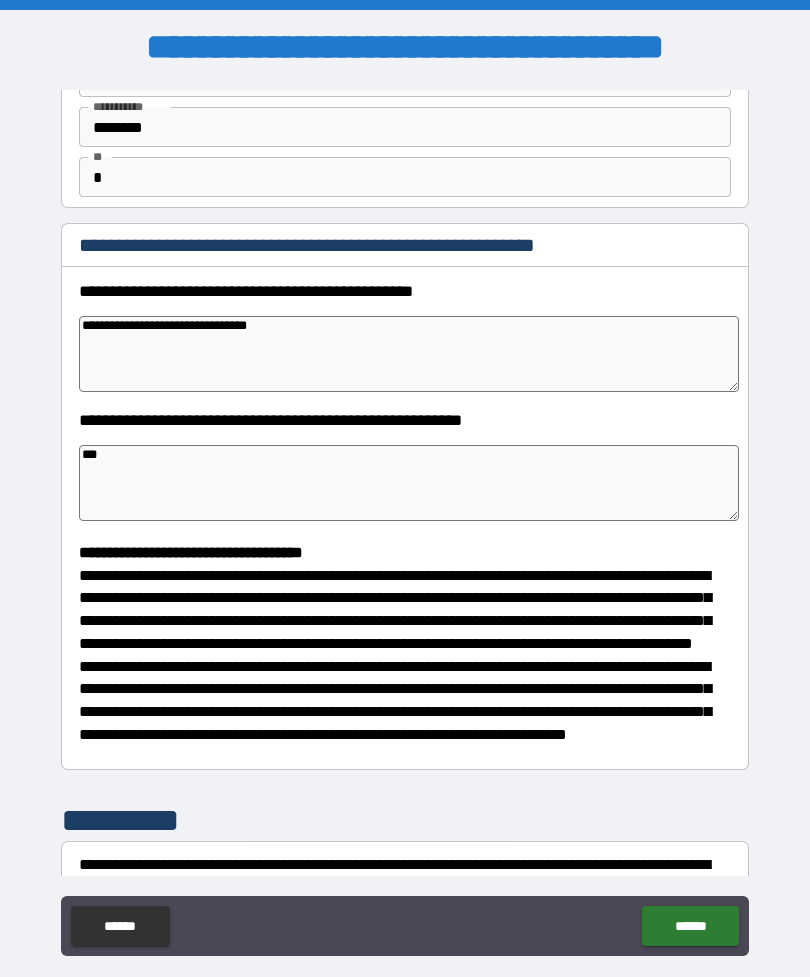 type on "****" 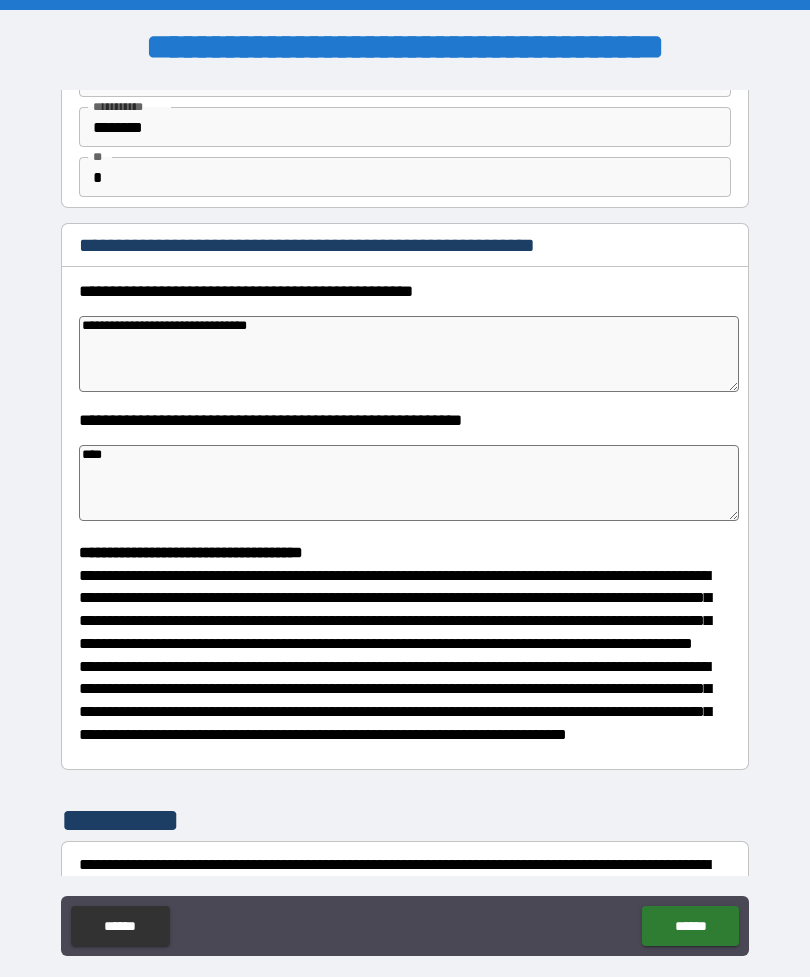 type on "*" 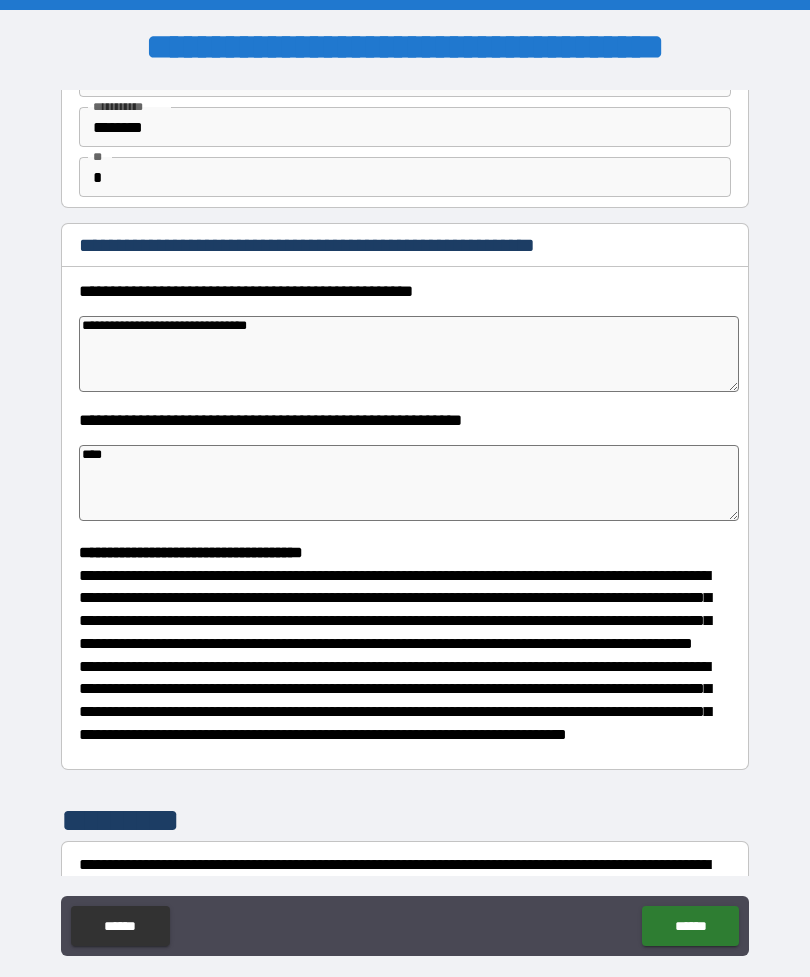 type on "*" 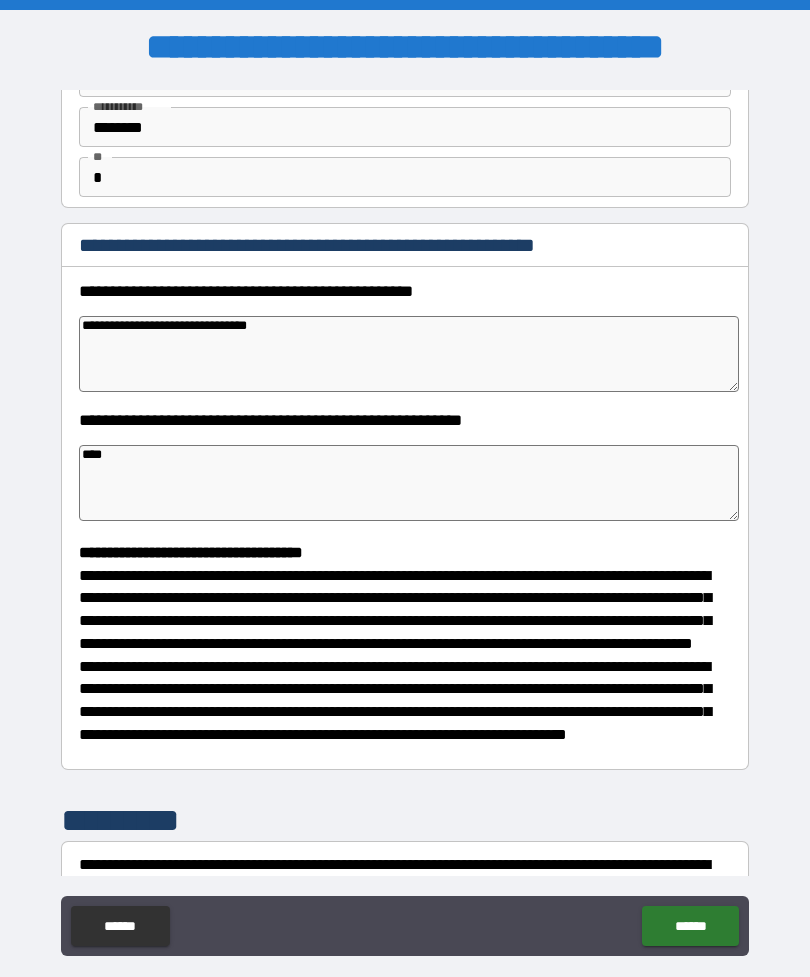 type on "*****" 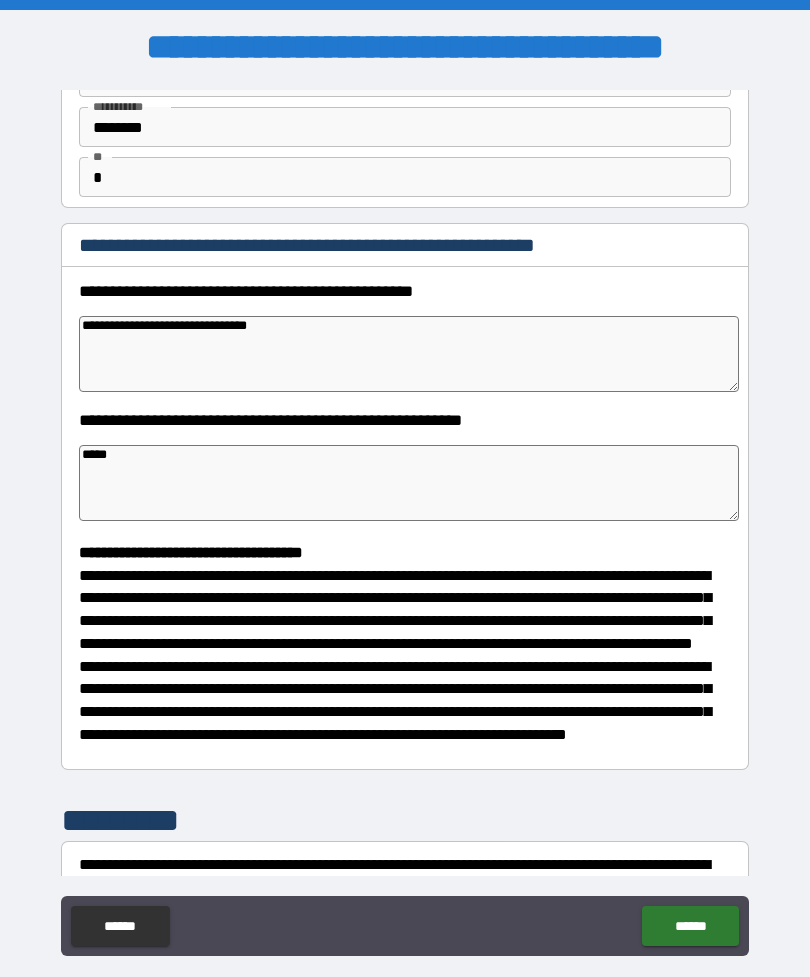 type on "*" 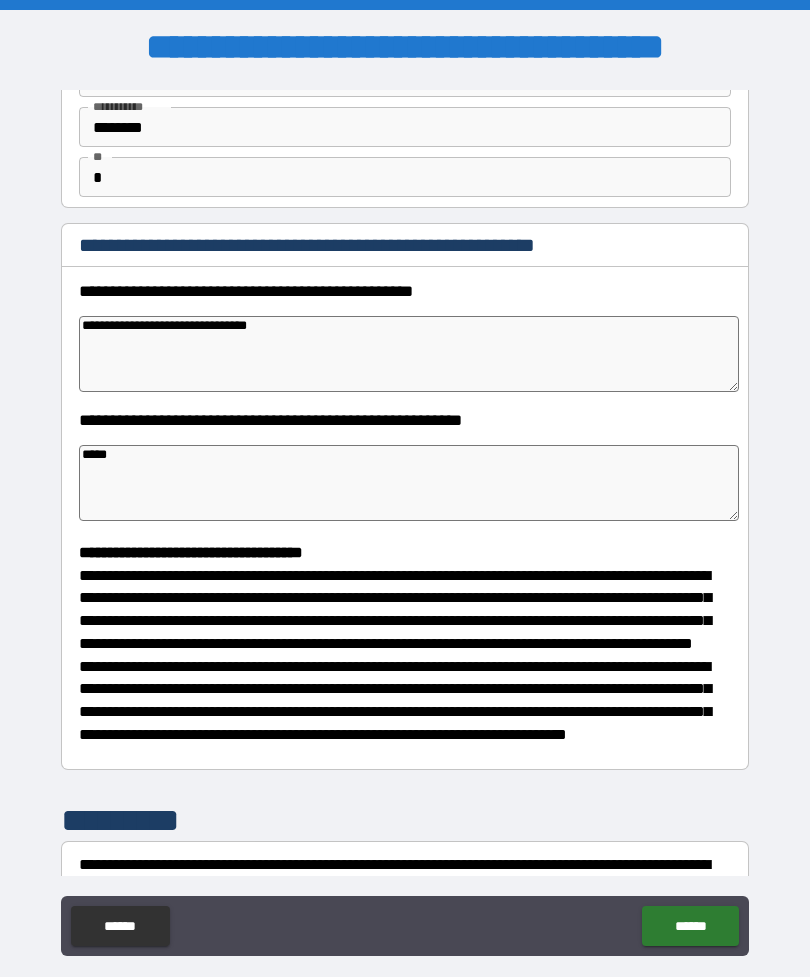 type on "*" 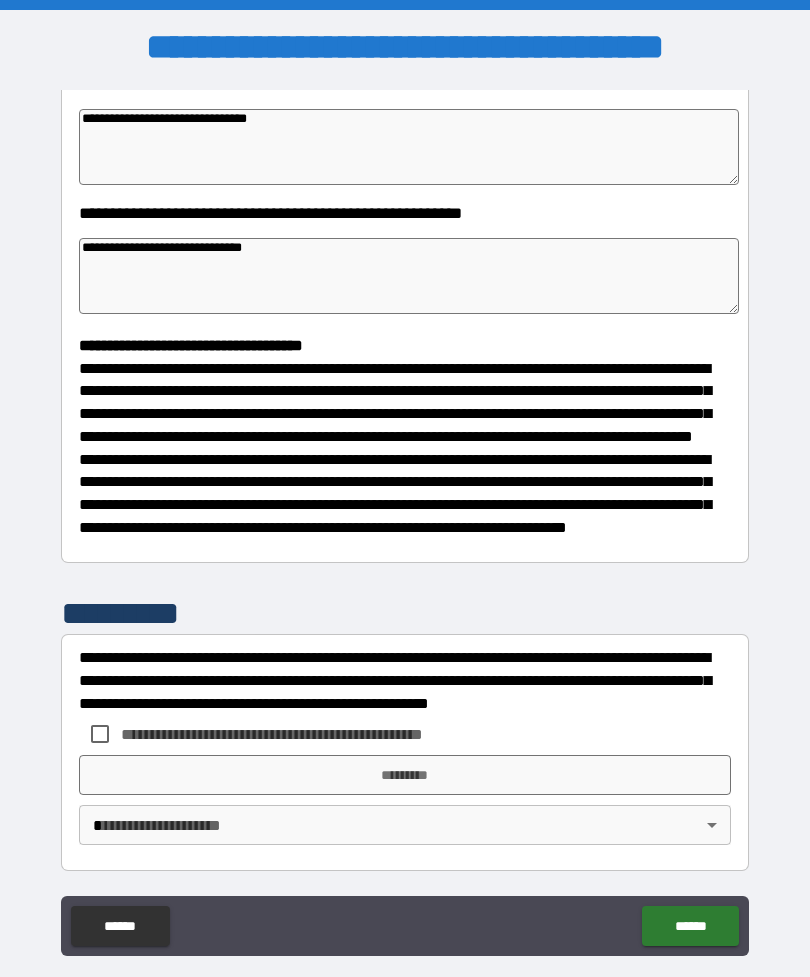 scroll, scrollTop: 370, scrollLeft: 0, axis: vertical 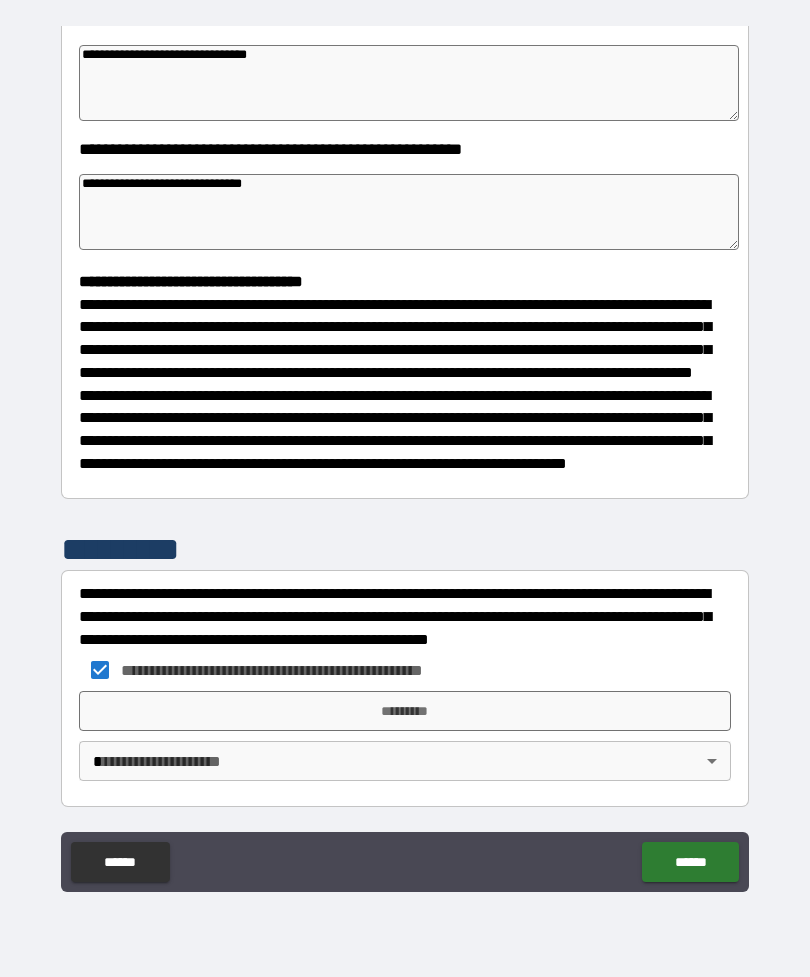 click on "*********" at bounding box center (405, 711) 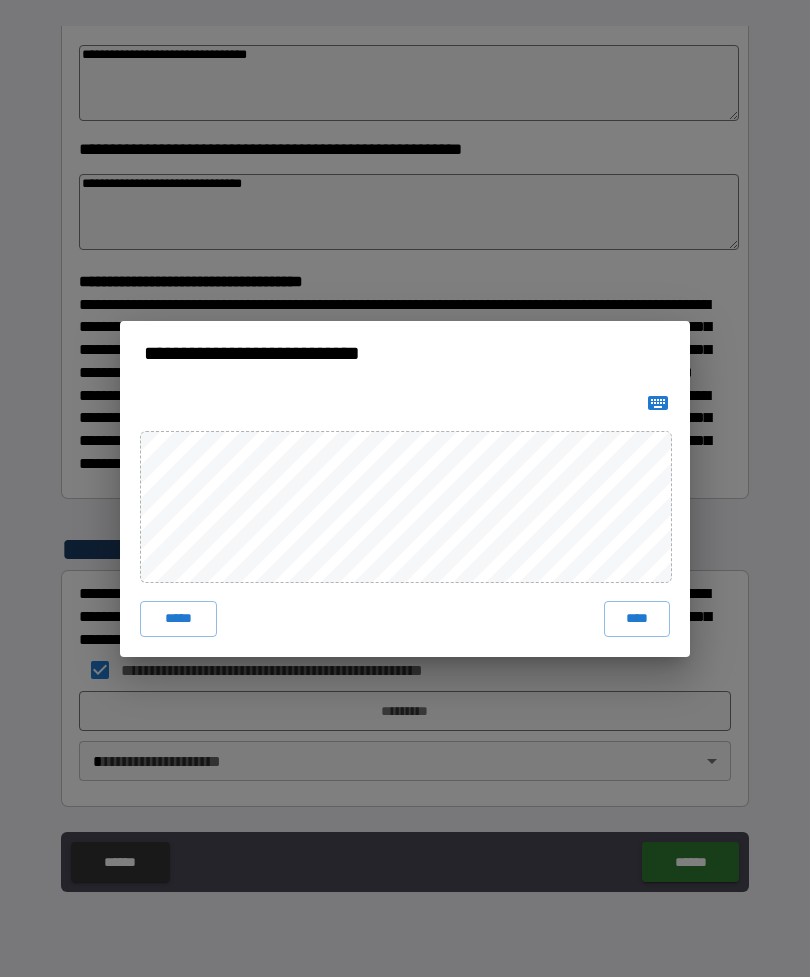 click on "*****" at bounding box center [178, 619] 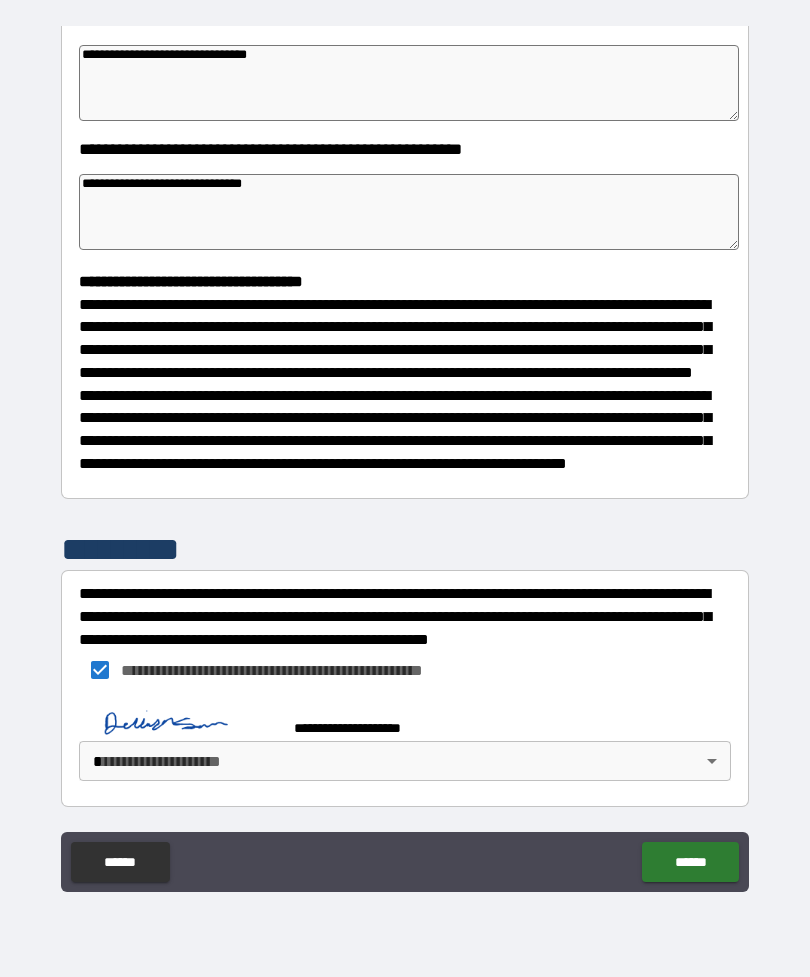scroll, scrollTop: 360, scrollLeft: 0, axis: vertical 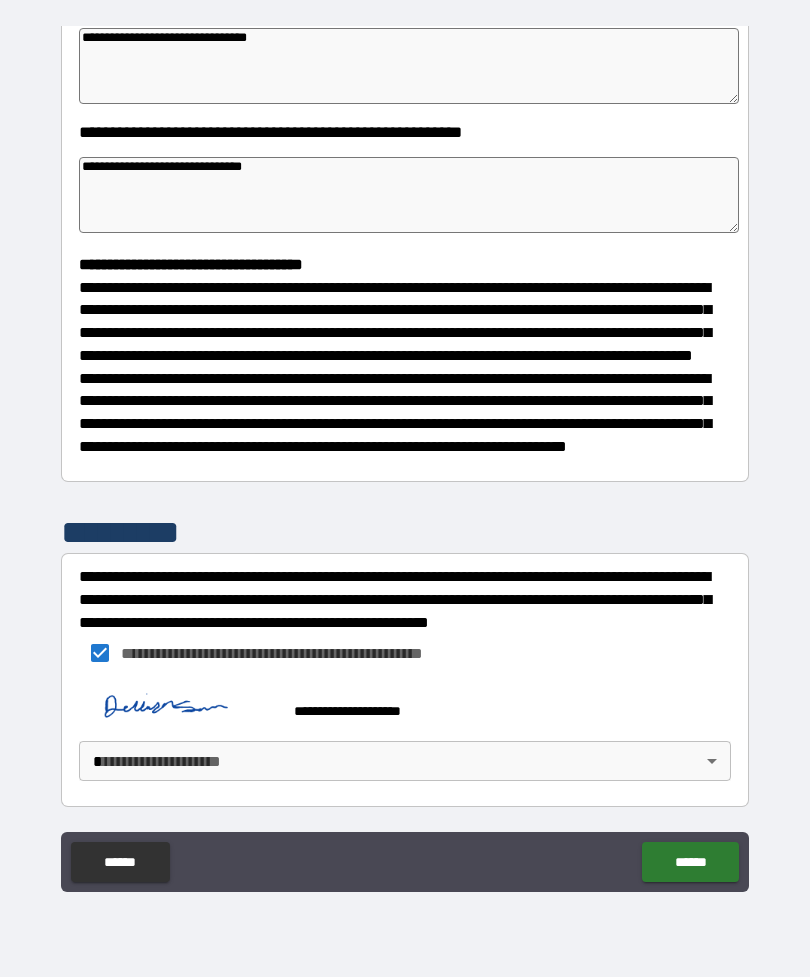 click on "**********" at bounding box center [405, 456] 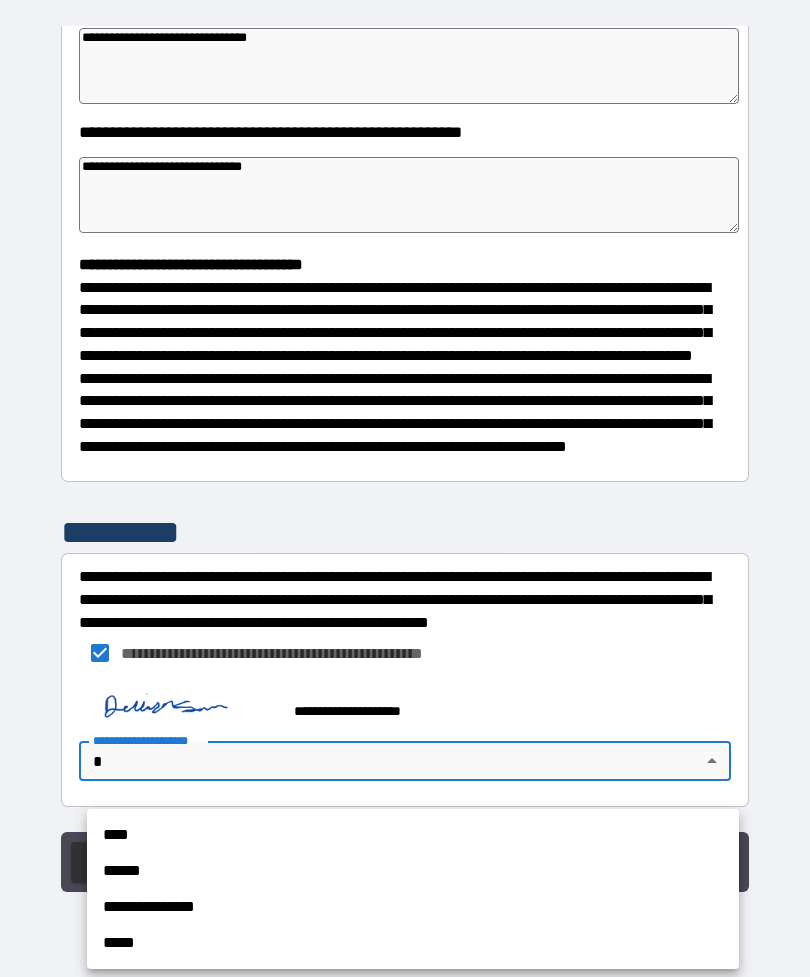 click on "****" at bounding box center (413, 835) 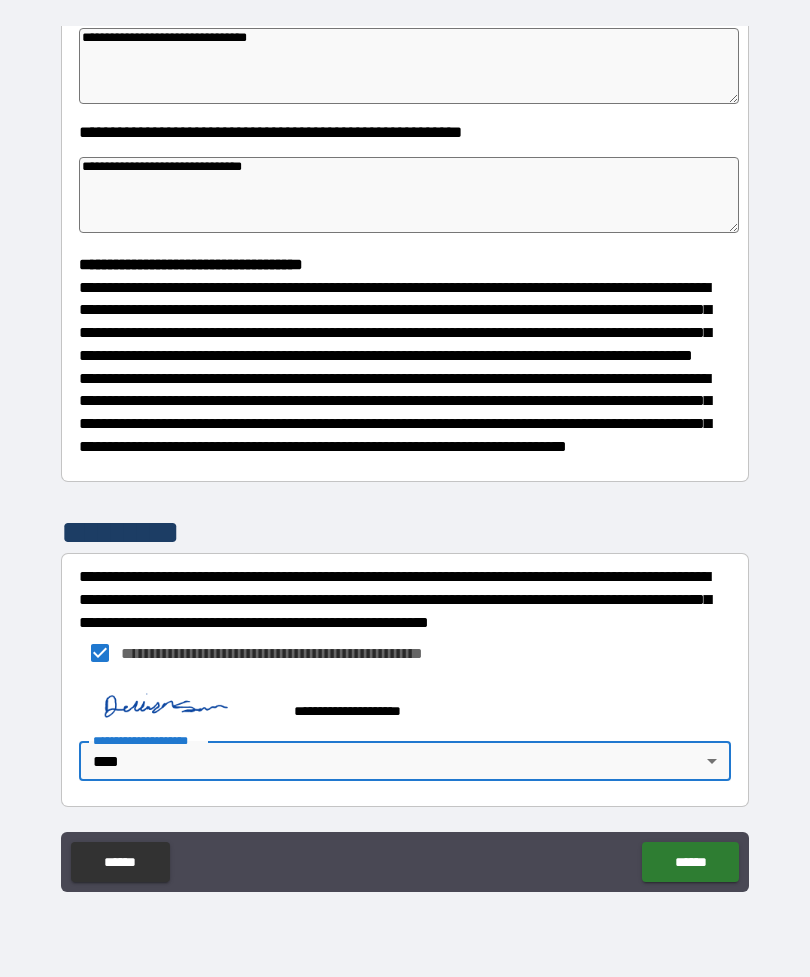 click on "**********" at bounding box center [405, 456] 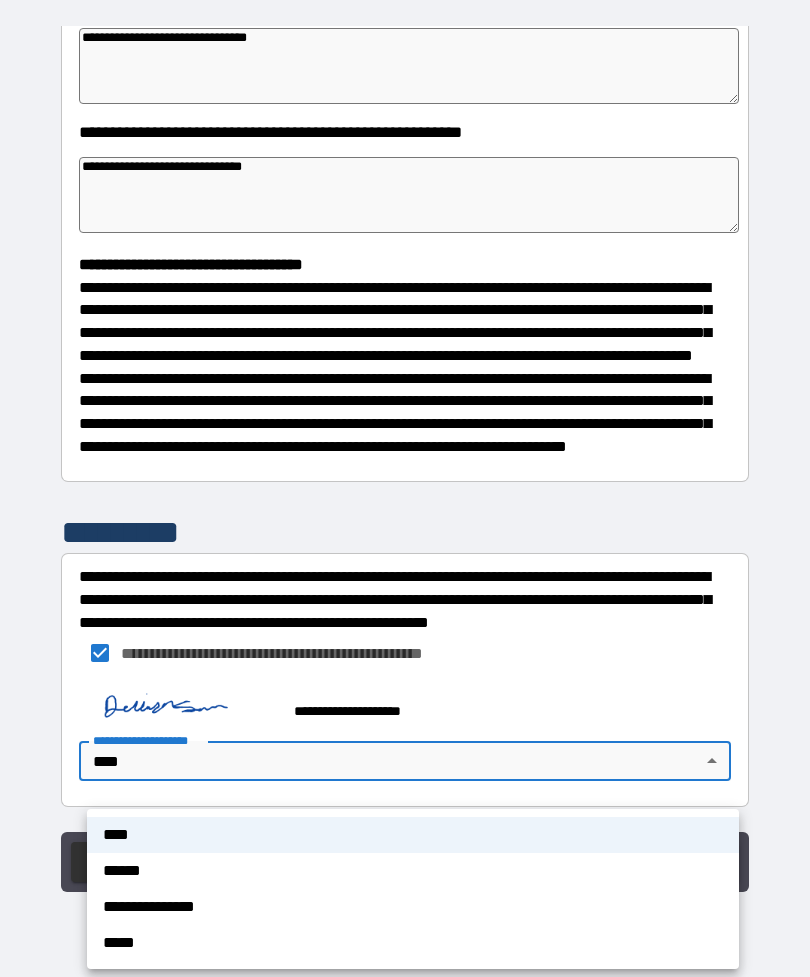 click at bounding box center [405, 488] 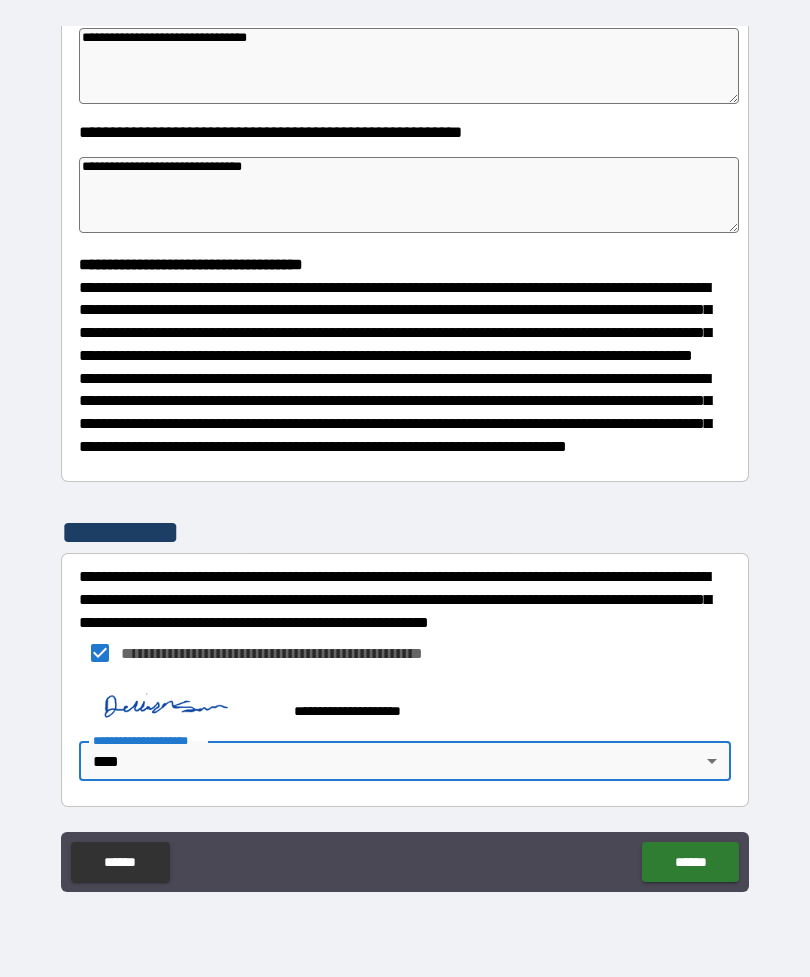 click on "******" at bounding box center (690, 862) 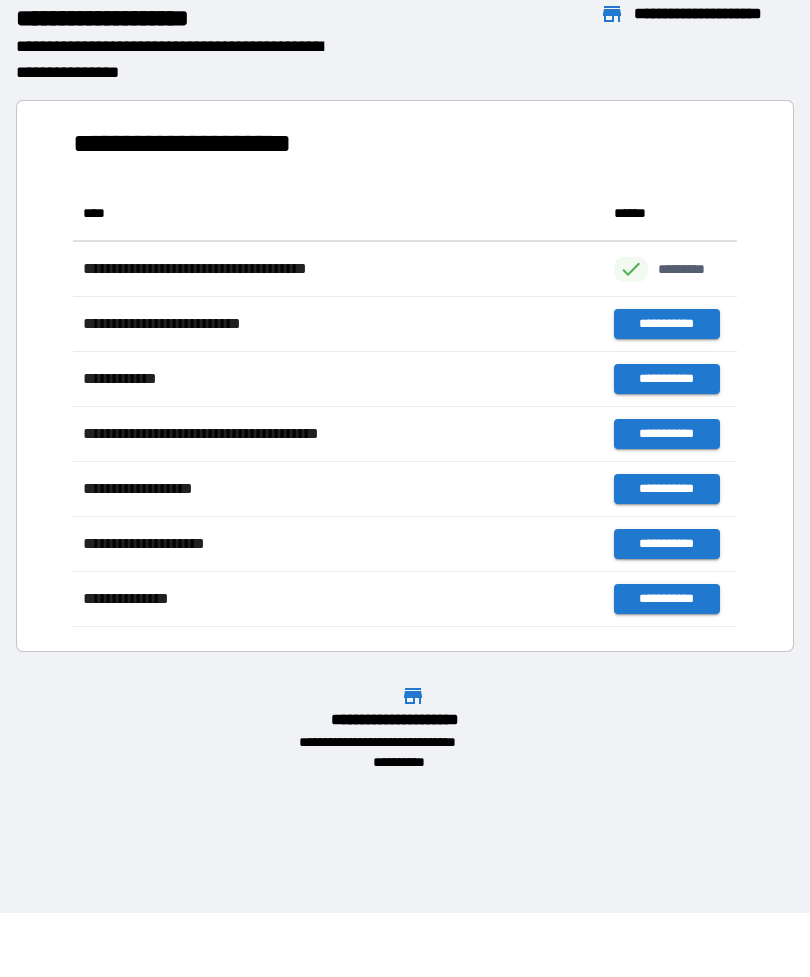 scroll, scrollTop: 1, scrollLeft: 1, axis: both 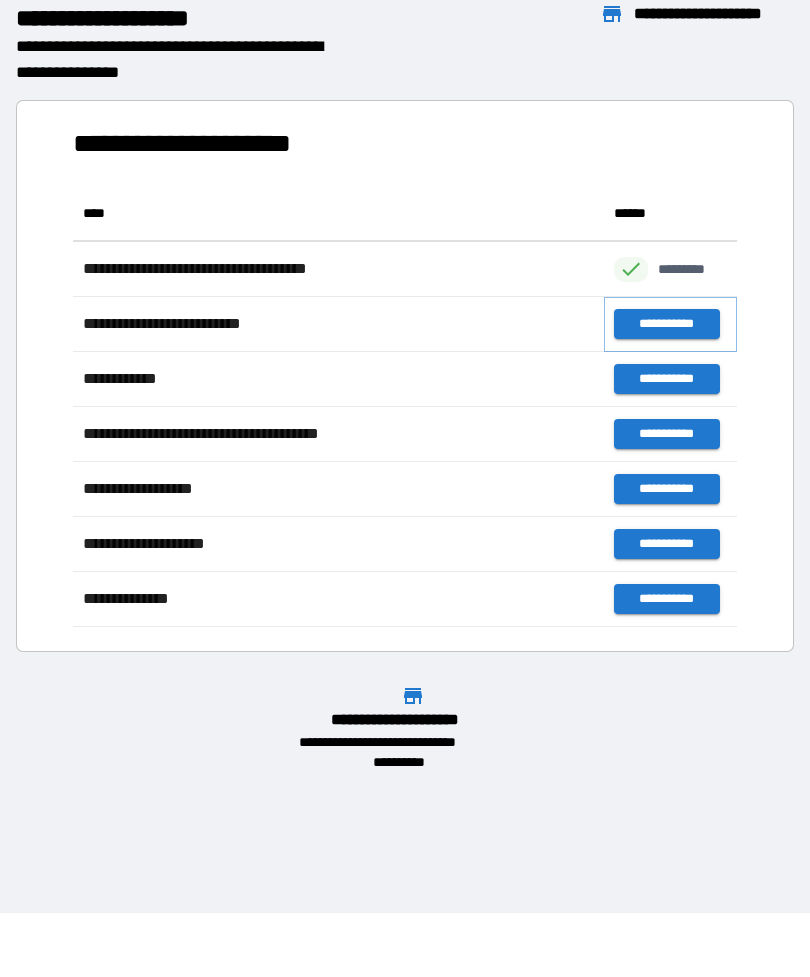 click on "**********" at bounding box center (666, 324) 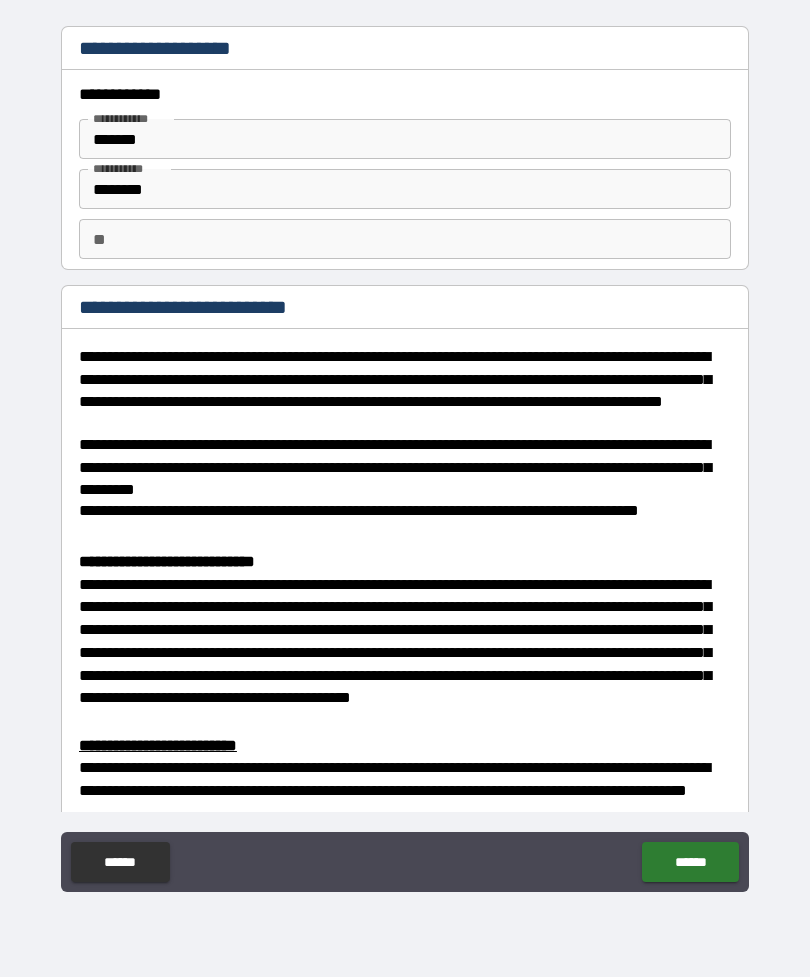 scroll, scrollTop: 0, scrollLeft: 0, axis: both 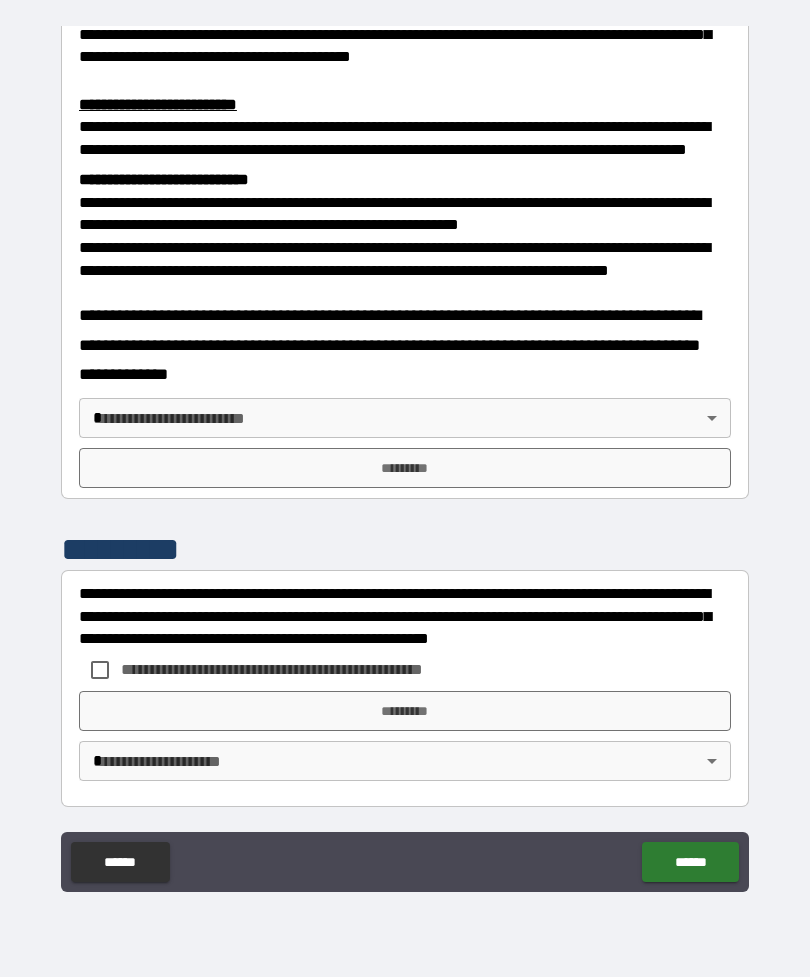 click on "**********" at bounding box center (405, 456) 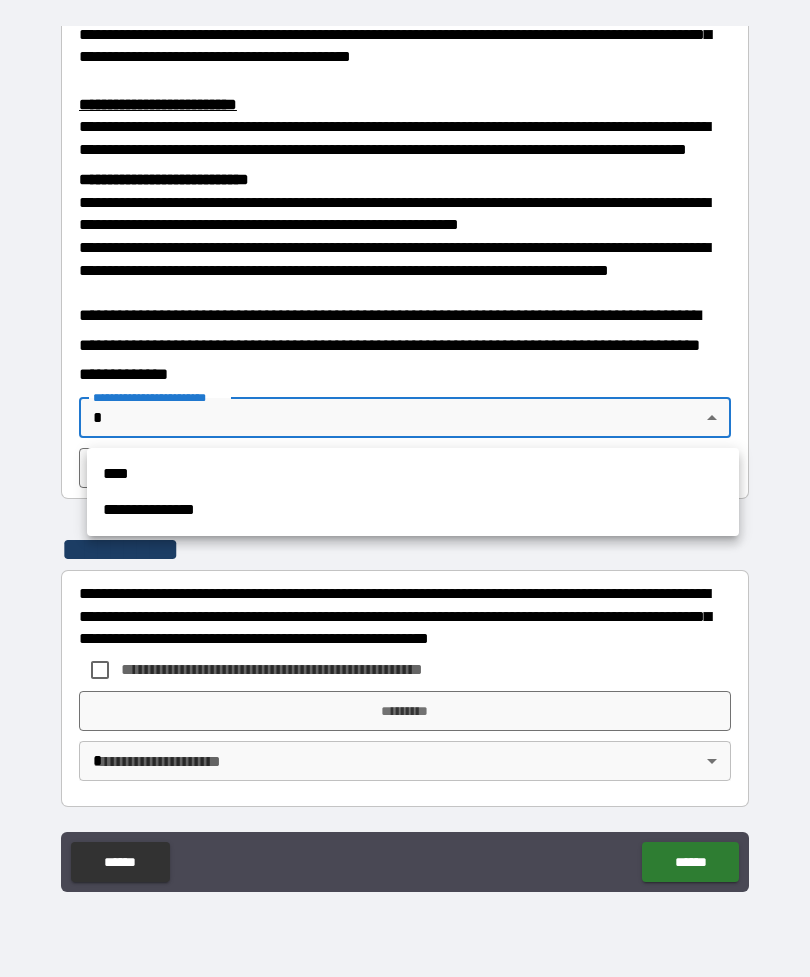 click on "****" at bounding box center (413, 474) 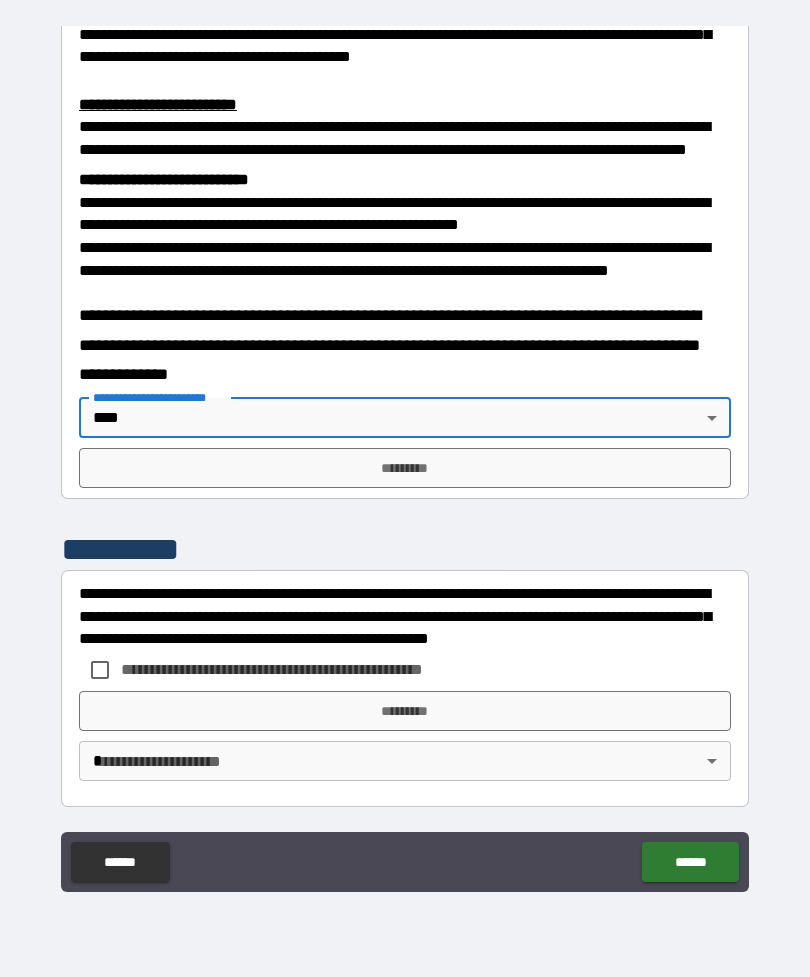 click on "*********" at bounding box center (405, 468) 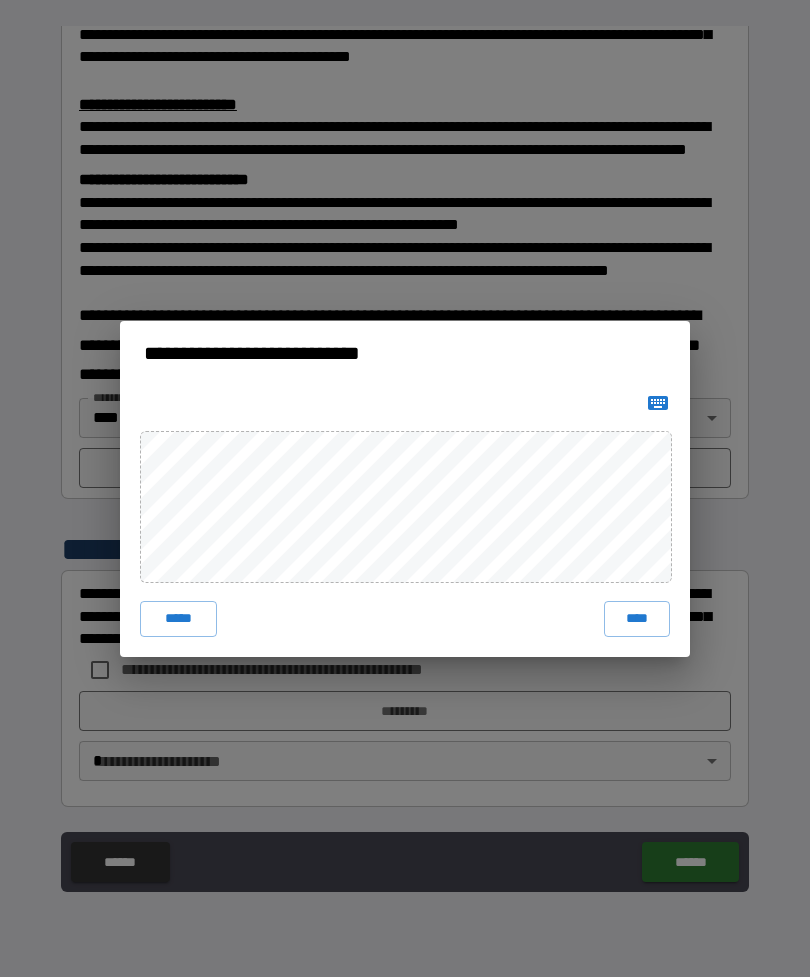 click on "****" at bounding box center (637, 619) 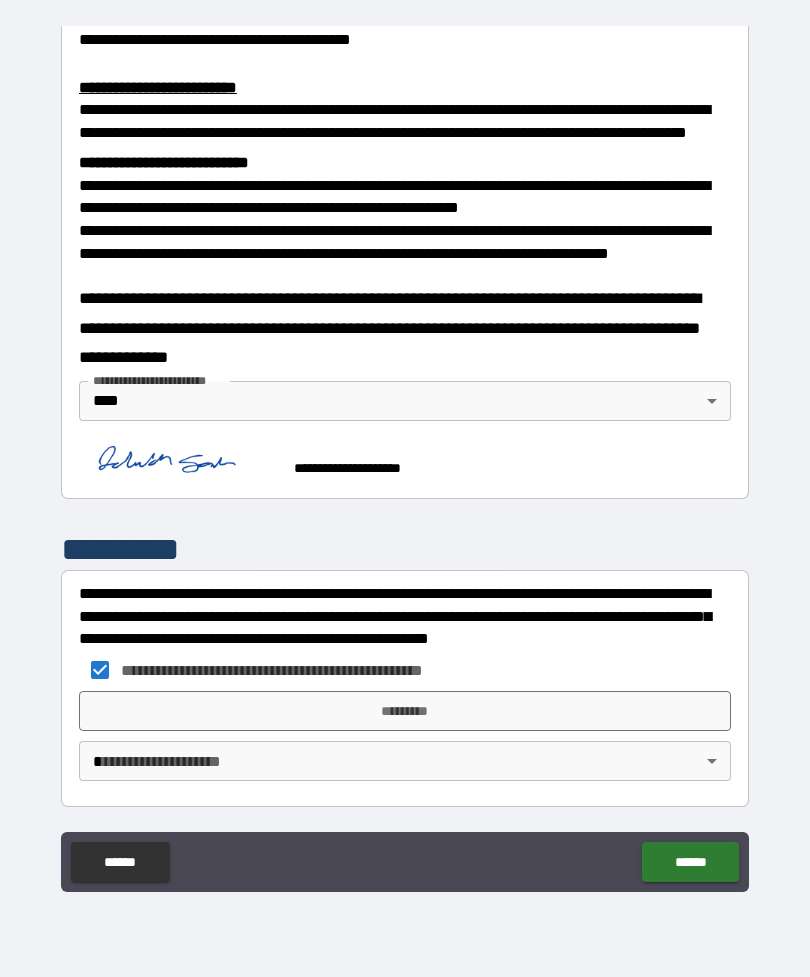 scroll, scrollTop: 677, scrollLeft: 0, axis: vertical 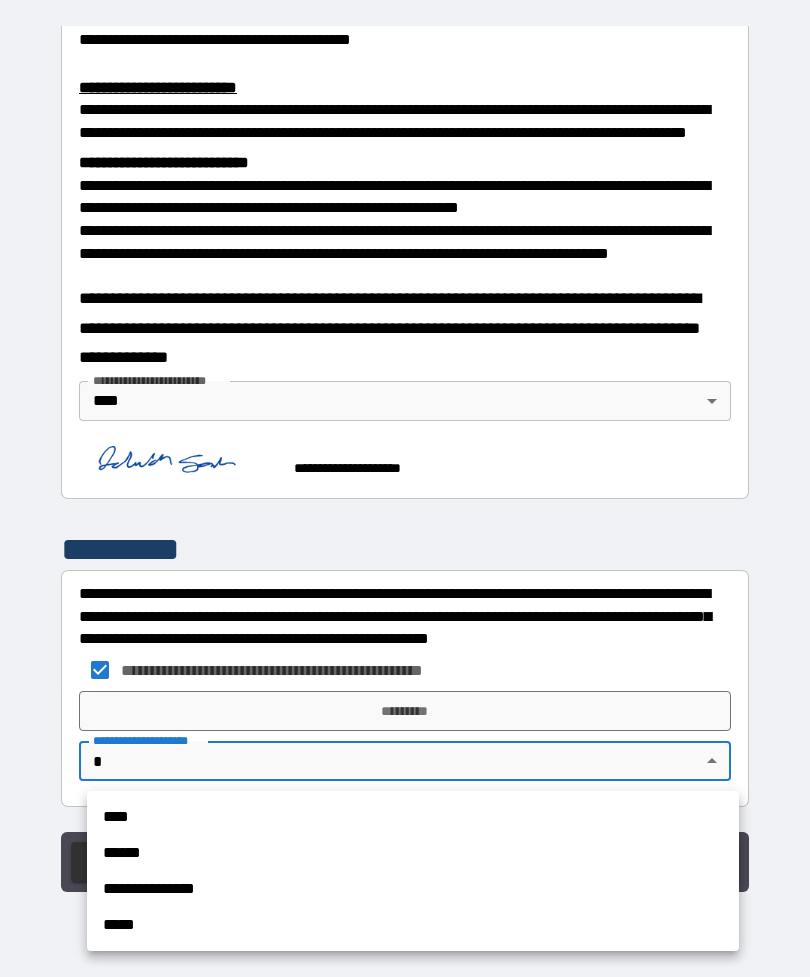 click on "****" at bounding box center (413, 817) 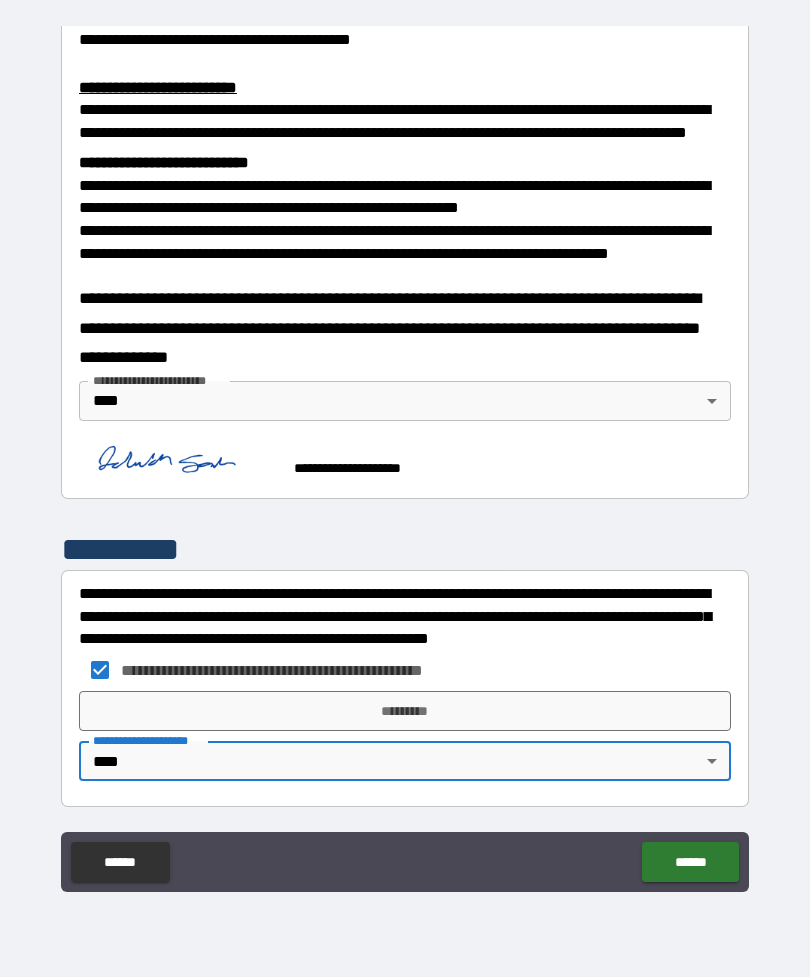 click on "*********" at bounding box center (405, 711) 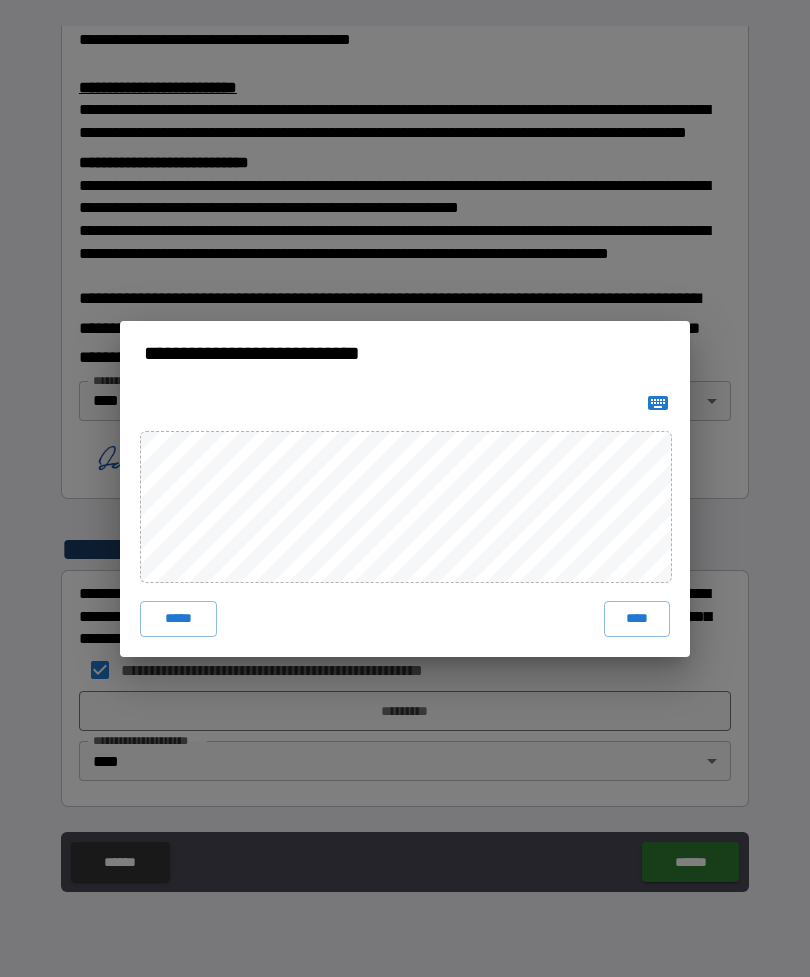 click on "*****" at bounding box center (178, 619) 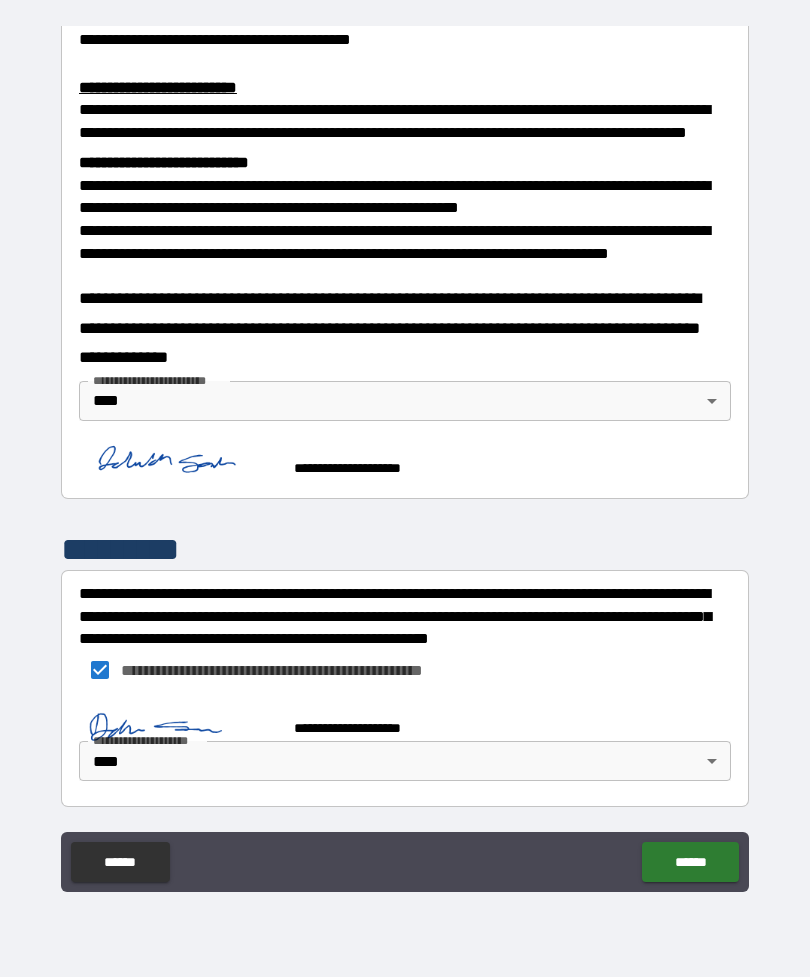 scroll, scrollTop: 667, scrollLeft: 0, axis: vertical 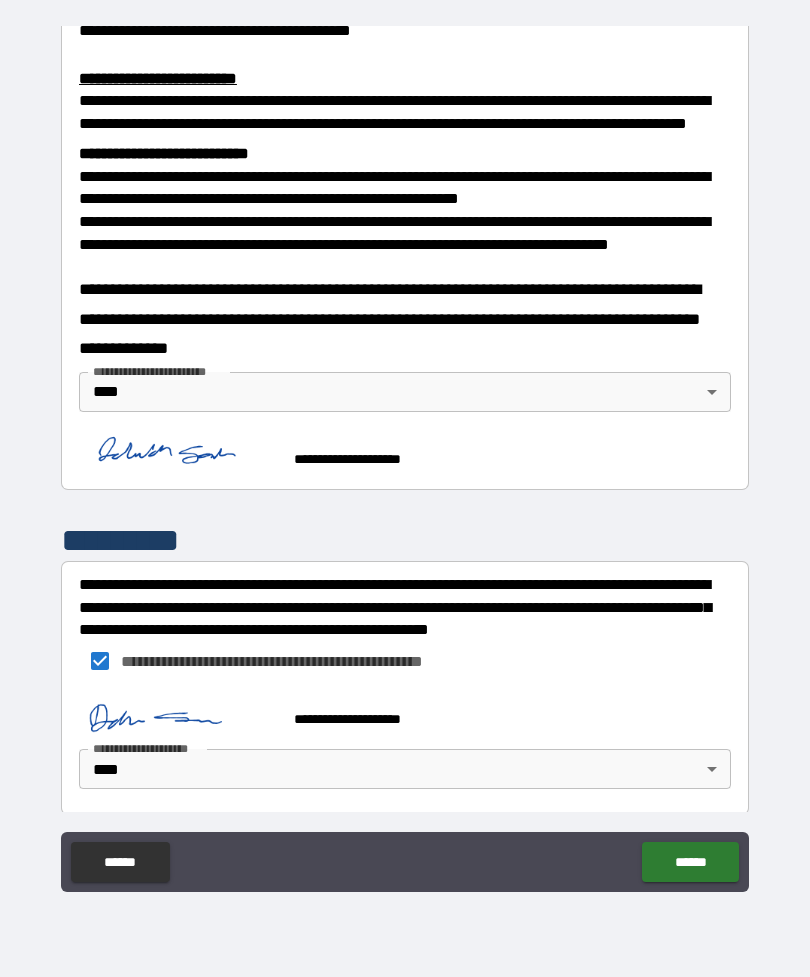 click on "******" at bounding box center [690, 862] 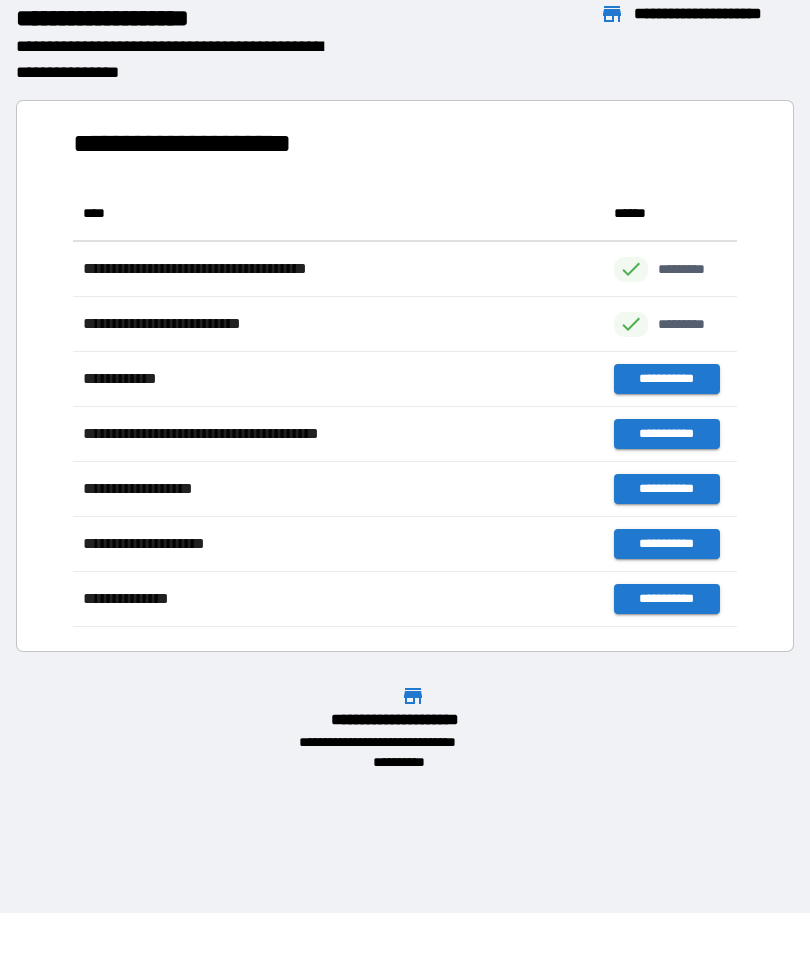 scroll, scrollTop: 441, scrollLeft: 664, axis: both 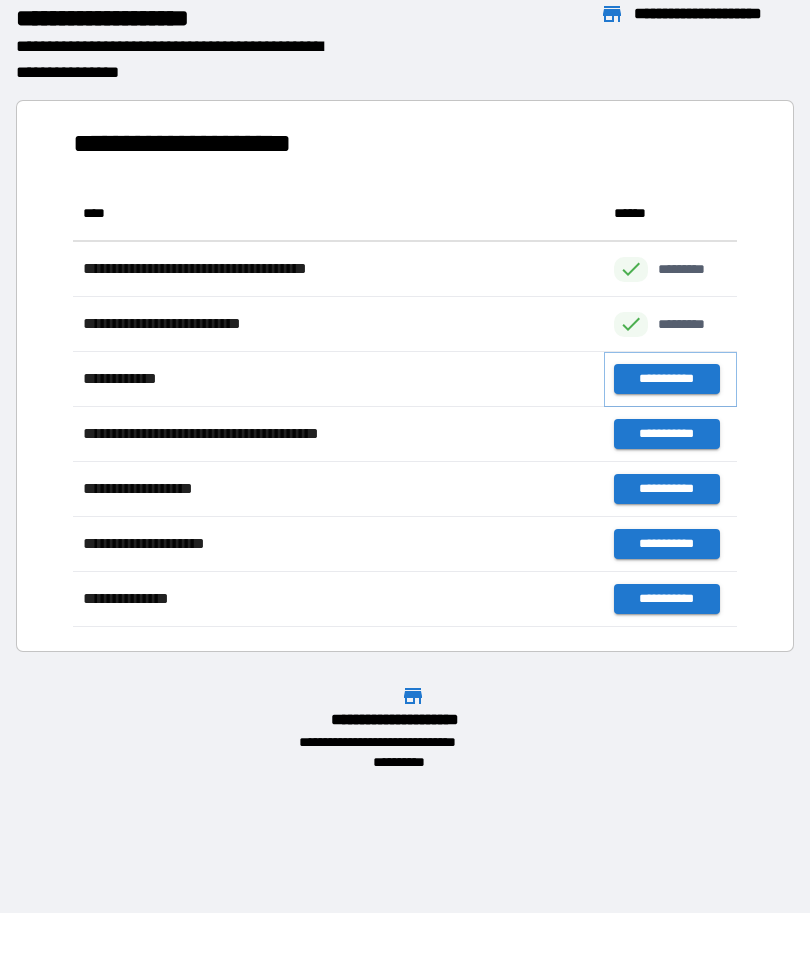 click on "**********" at bounding box center (666, 379) 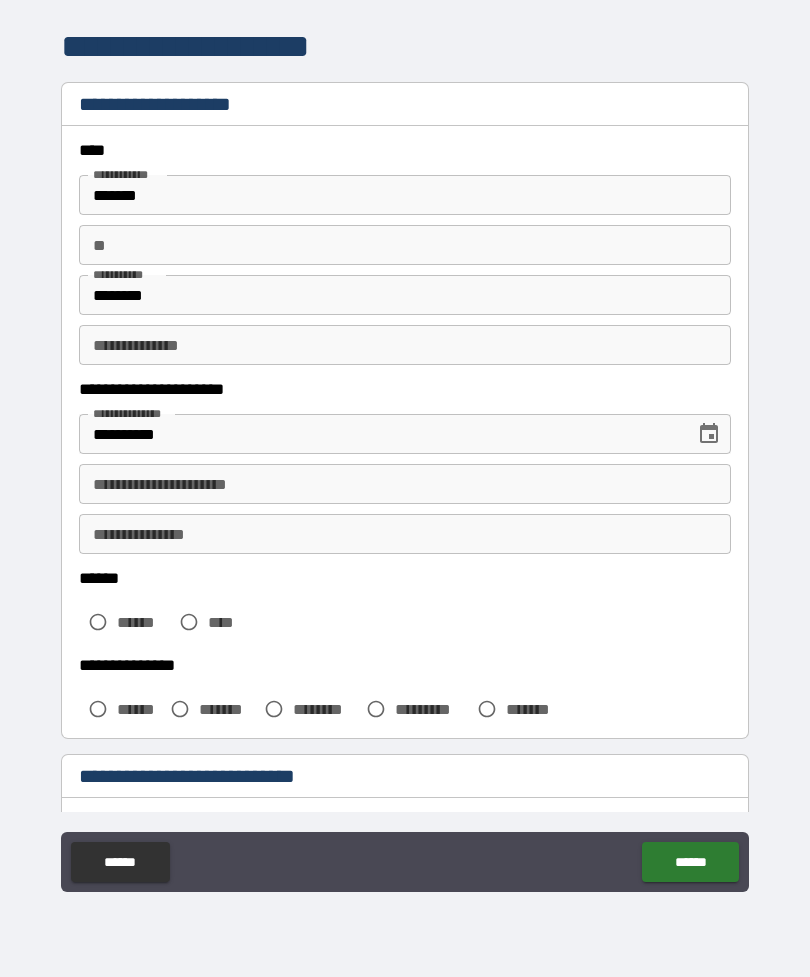 click on "**********" at bounding box center (405, 345) 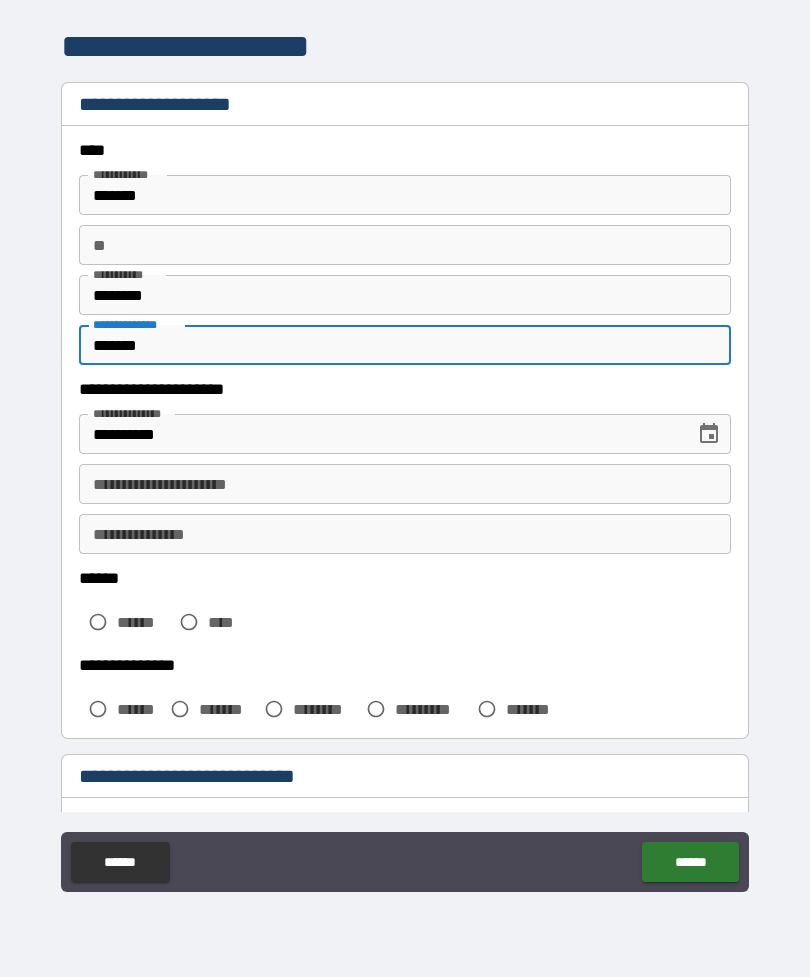 click on "**********" at bounding box center [405, 484] 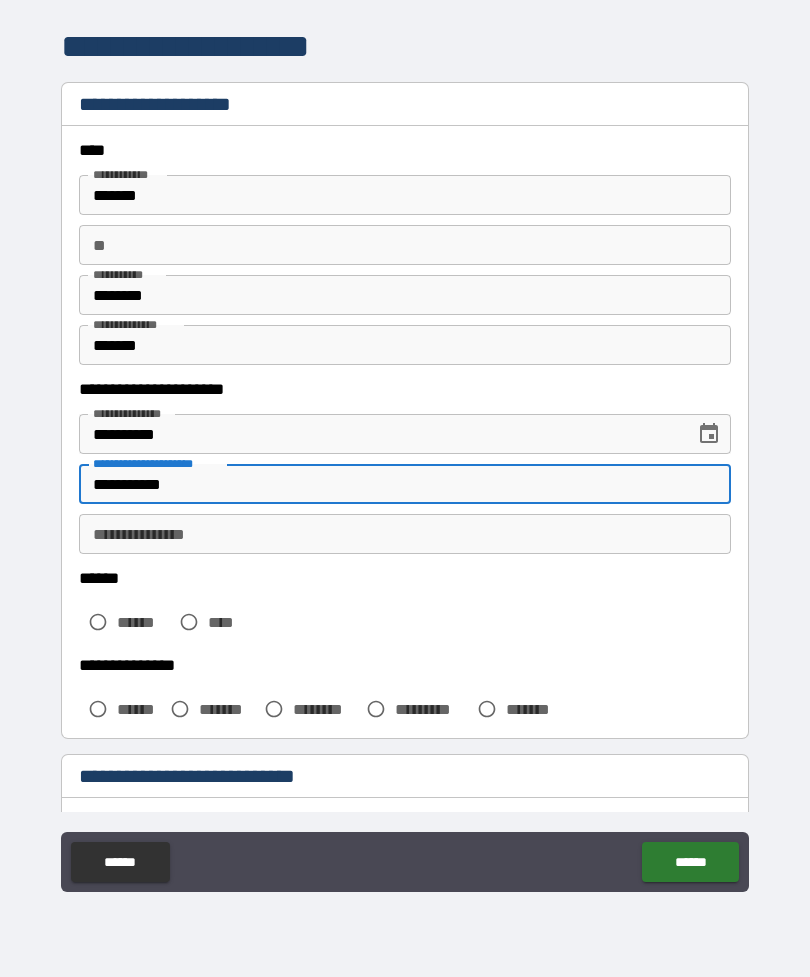 click on "**********" at bounding box center [405, 534] 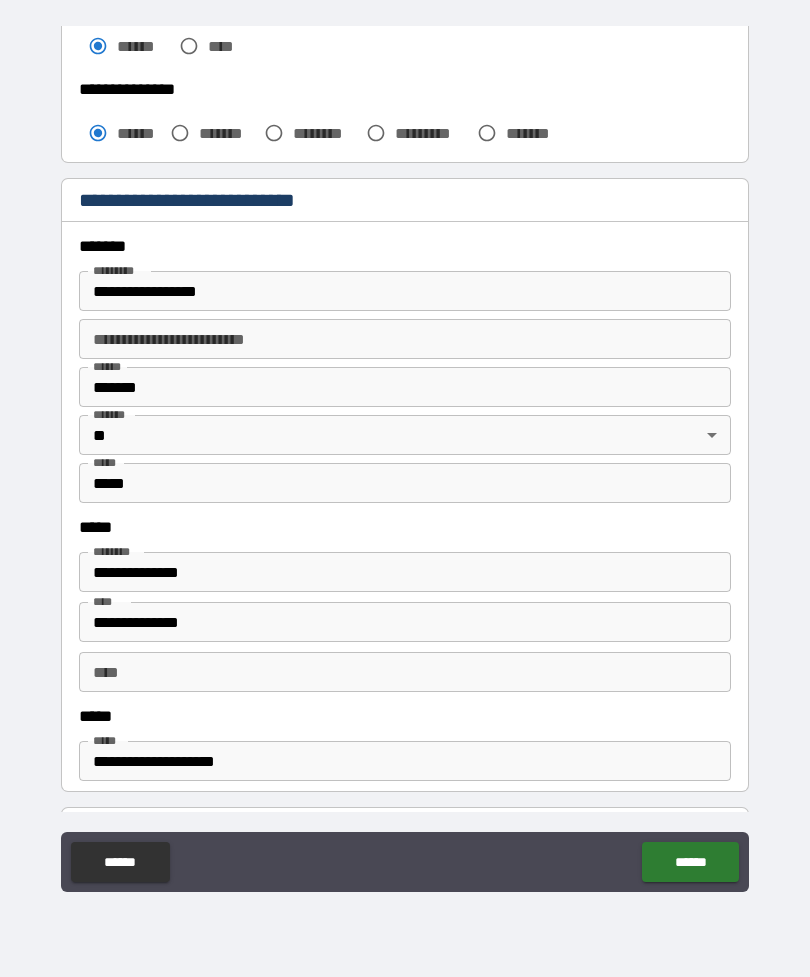 scroll, scrollTop: 578, scrollLeft: 0, axis: vertical 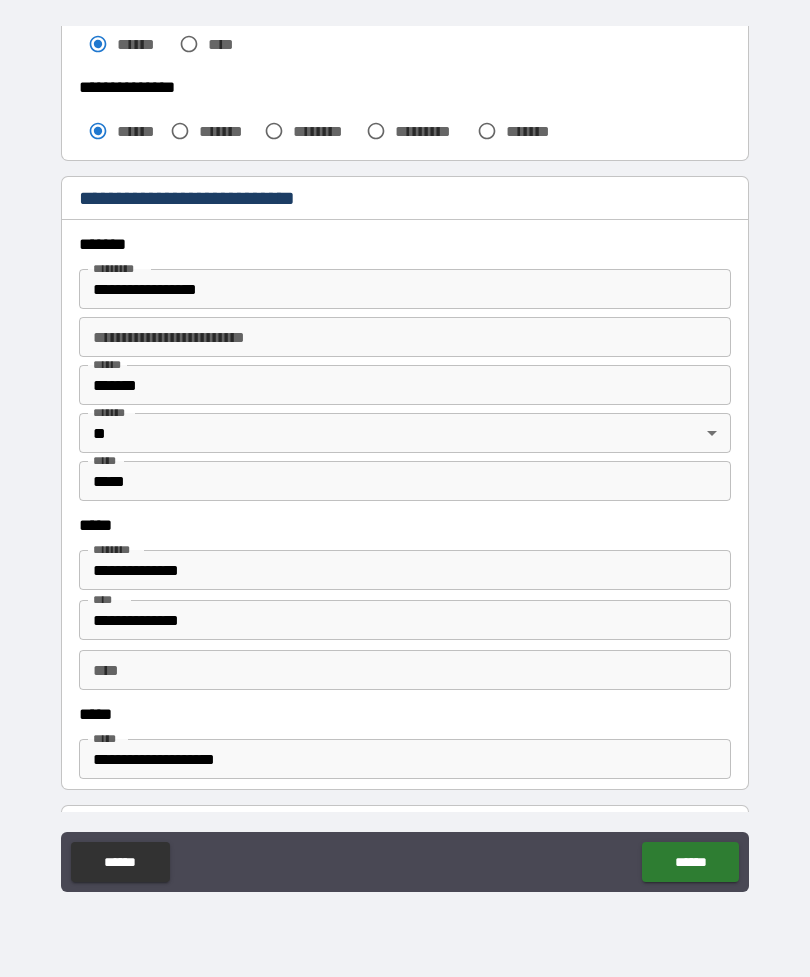 click on "**********" at bounding box center [405, 337] 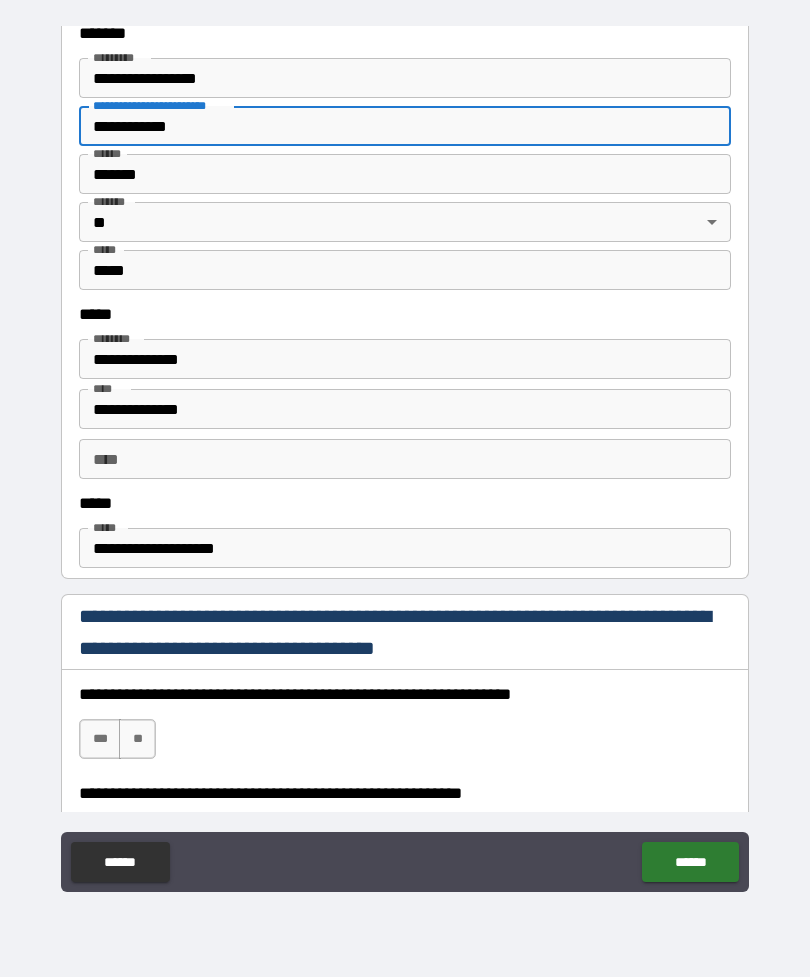 scroll, scrollTop: 809, scrollLeft: 0, axis: vertical 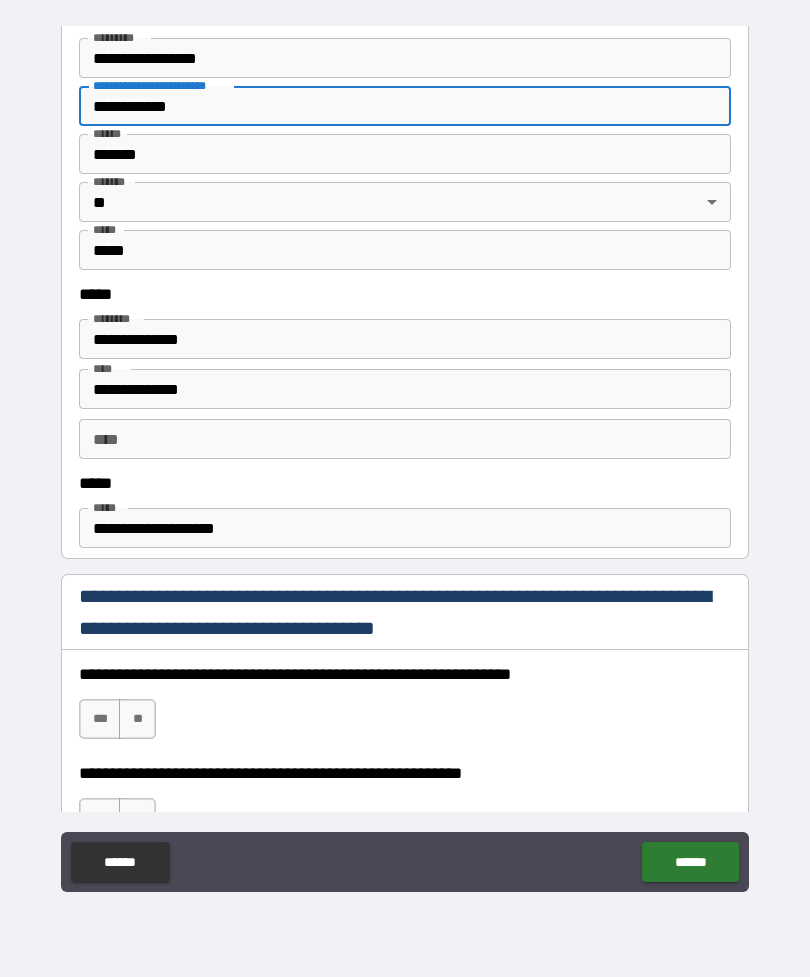 click on "****" at bounding box center (405, 439) 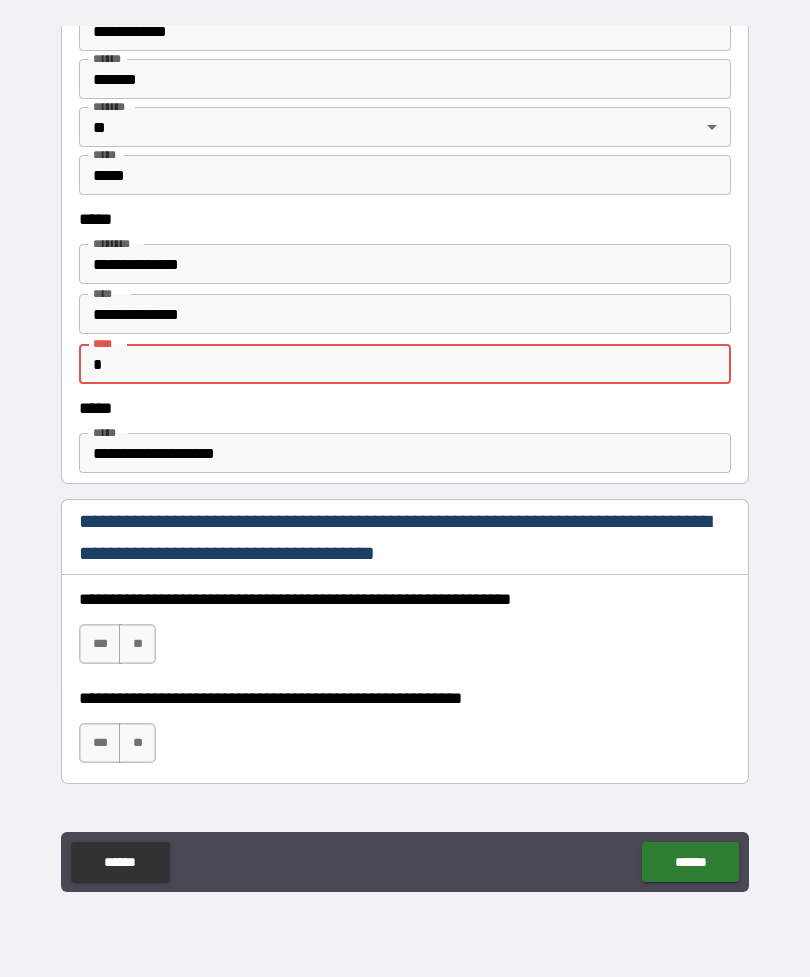 scroll, scrollTop: 888, scrollLeft: 0, axis: vertical 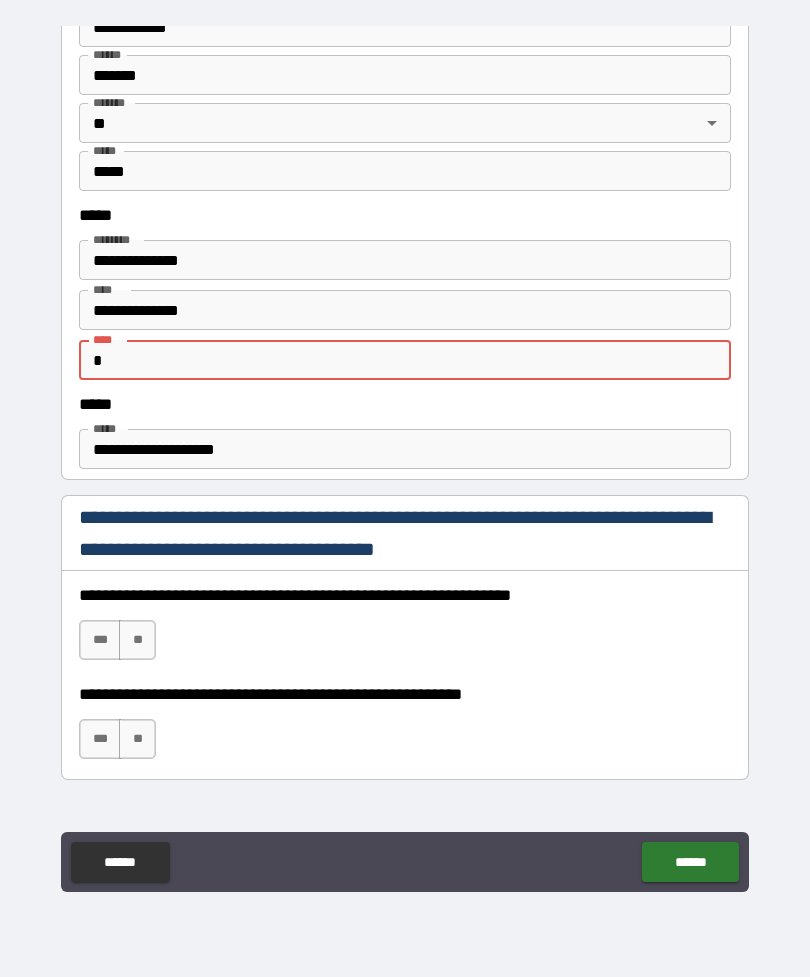 click on "**********" at bounding box center (405, 449) 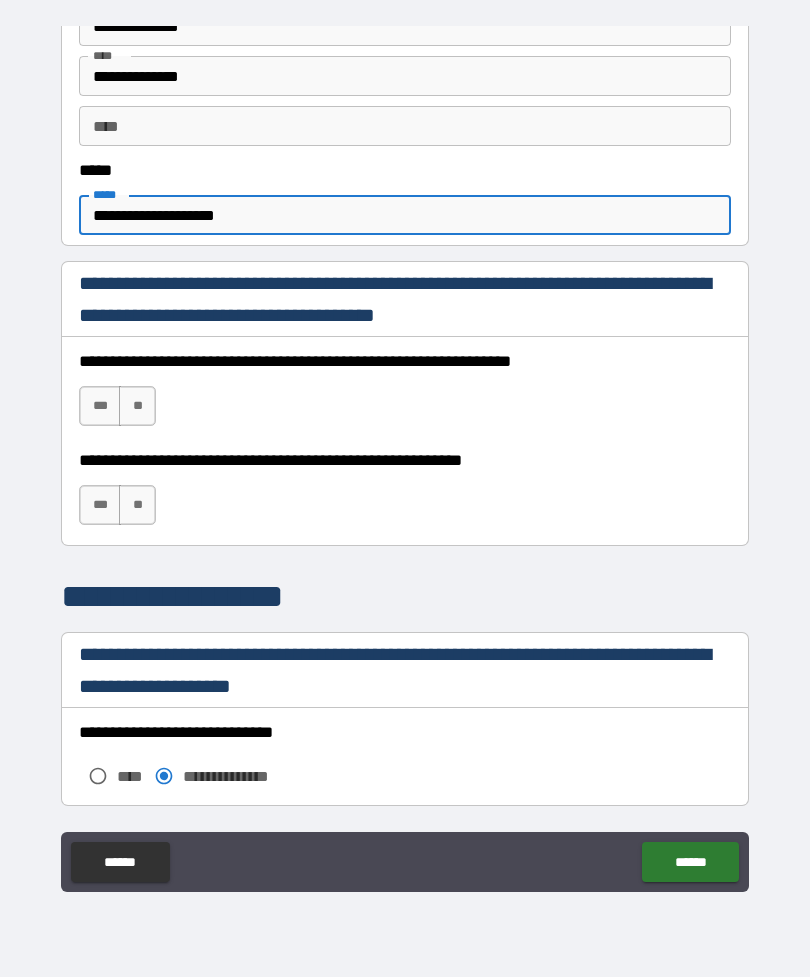 scroll, scrollTop: 1126, scrollLeft: 0, axis: vertical 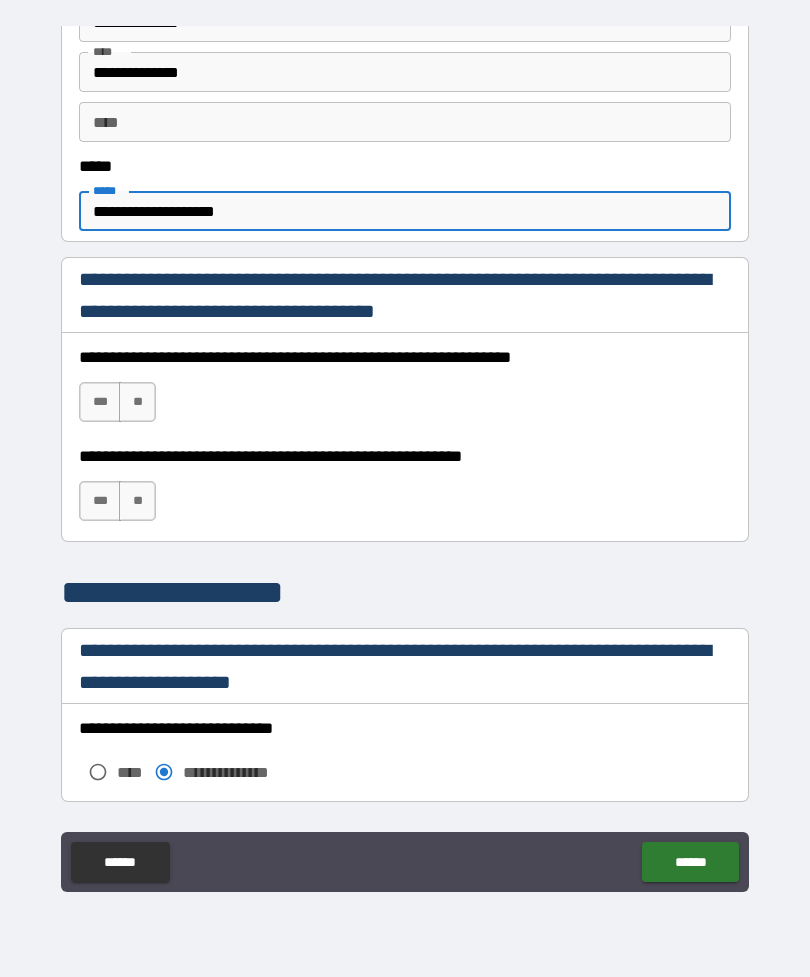 click on "***" at bounding box center [100, 402] 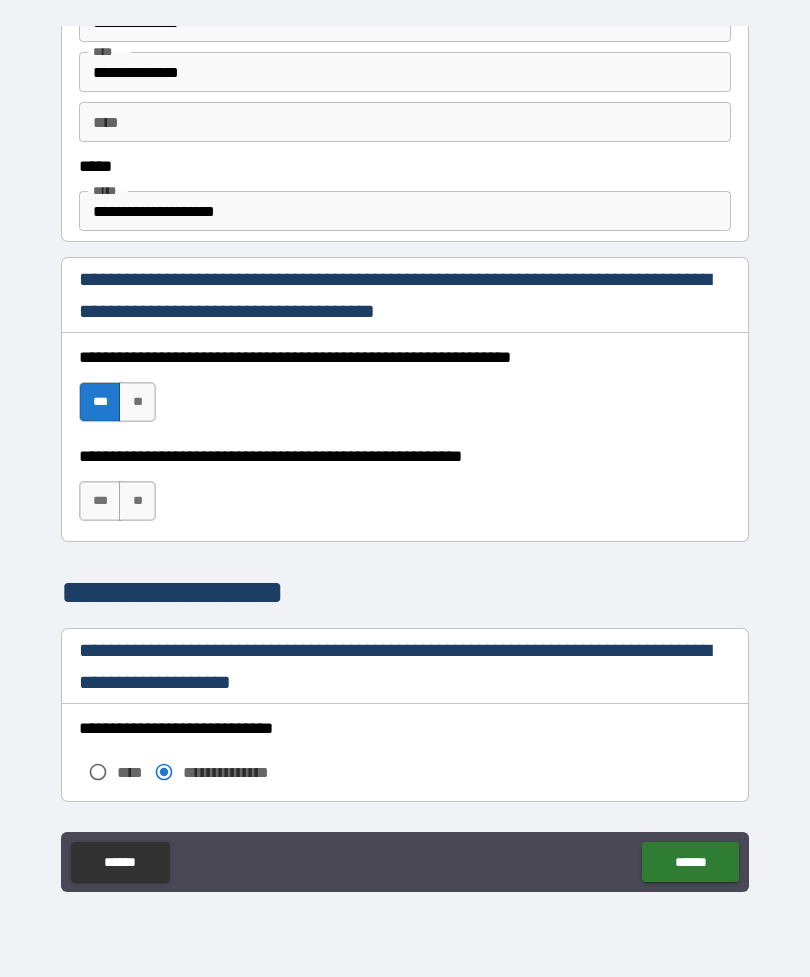 click on "***" at bounding box center (100, 501) 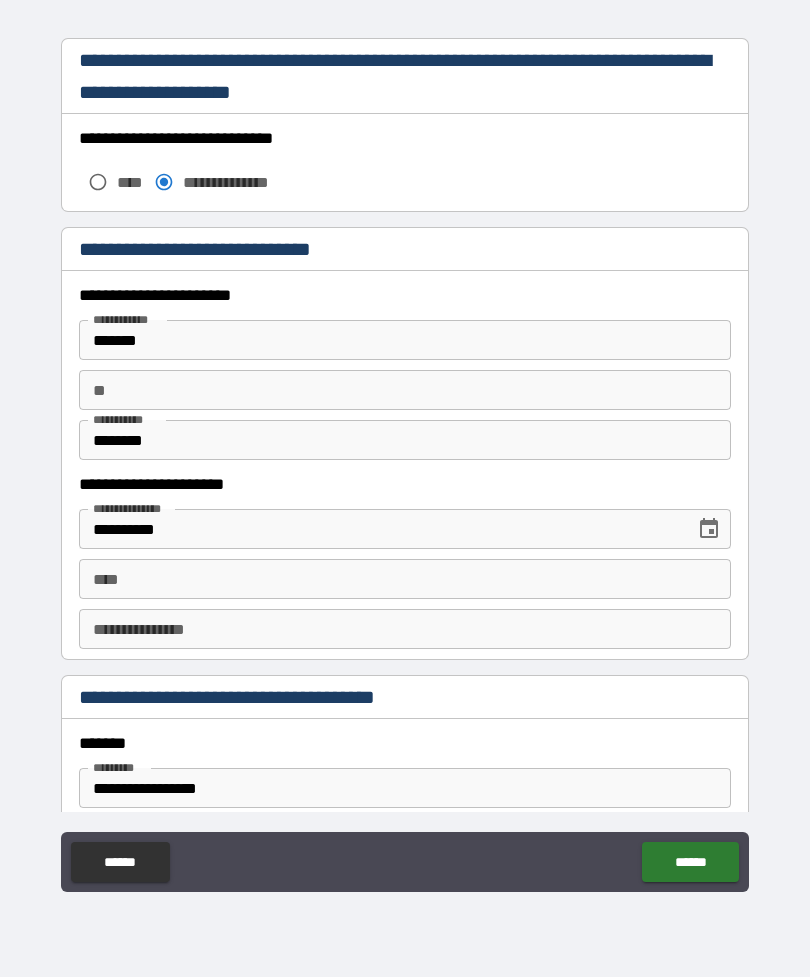 scroll, scrollTop: 1718, scrollLeft: 0, axis: vertical 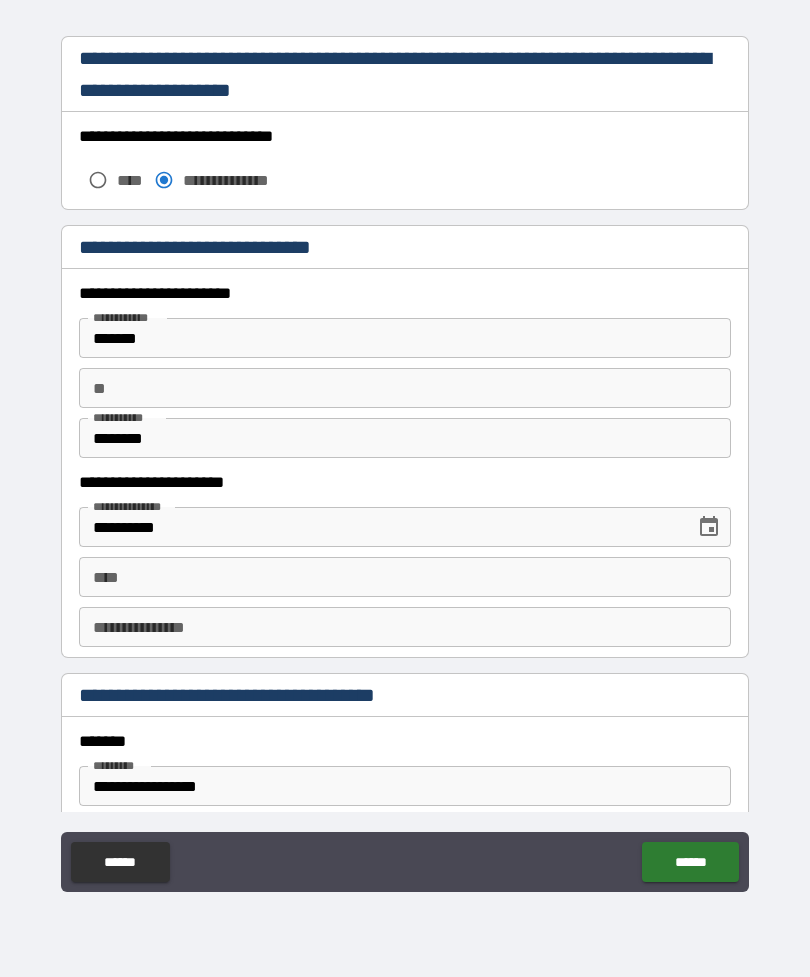click on "**" at bounding box center [405, 388] 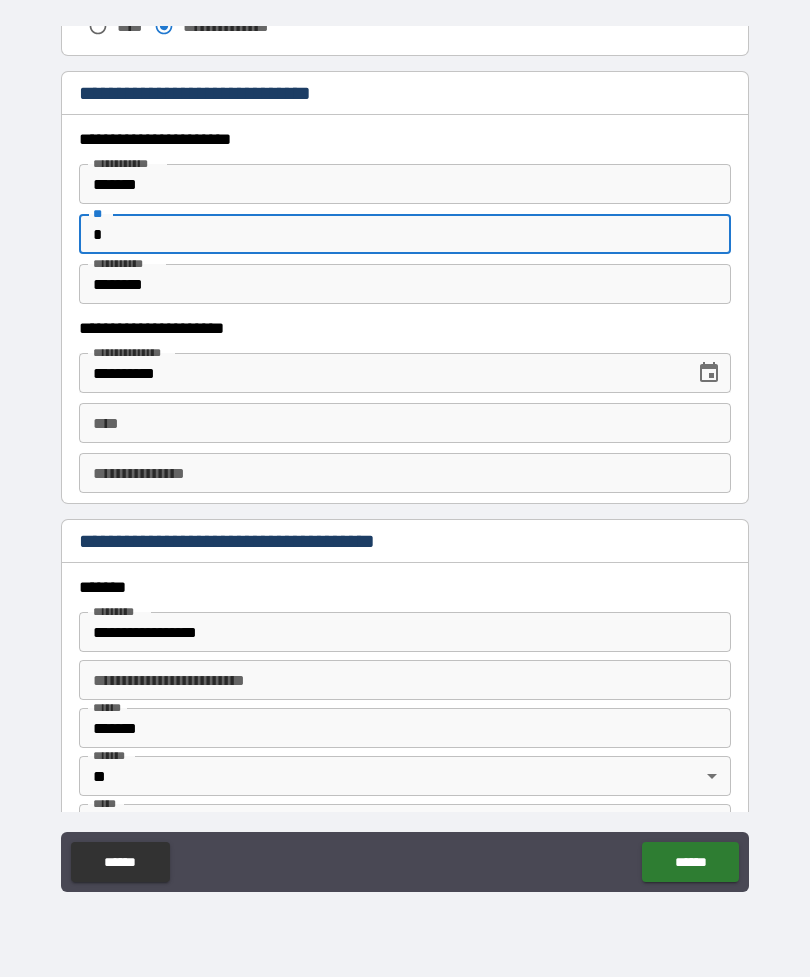 scroll, scrollTop: 1881, scrollLeft: 0, axis: vertical 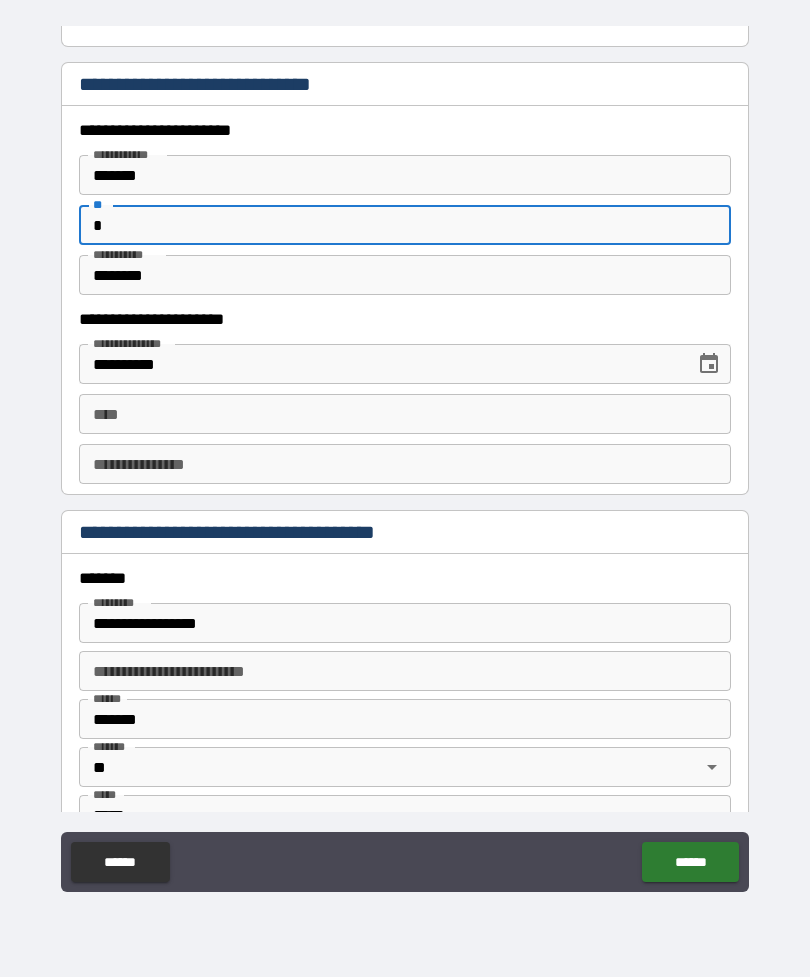 click on "****" at bounding box center [405, 414] 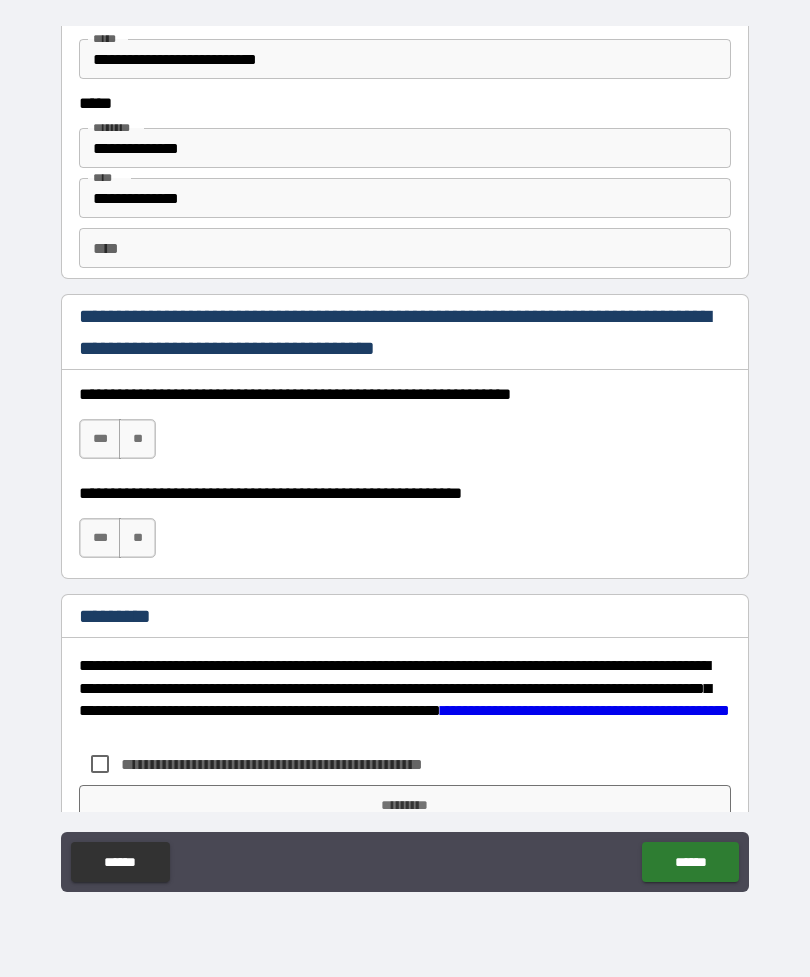 scroll, scrollTop: 2728, scrollLeft: 0, axis: vertical 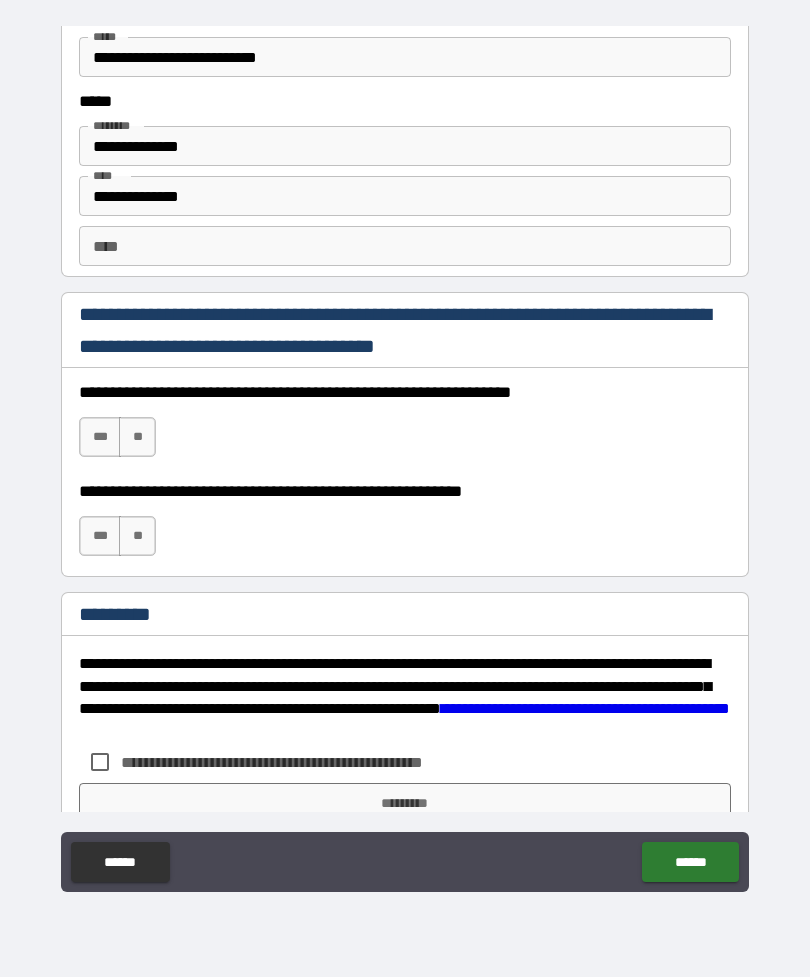 click on "***" at bounding box center [100, 437] 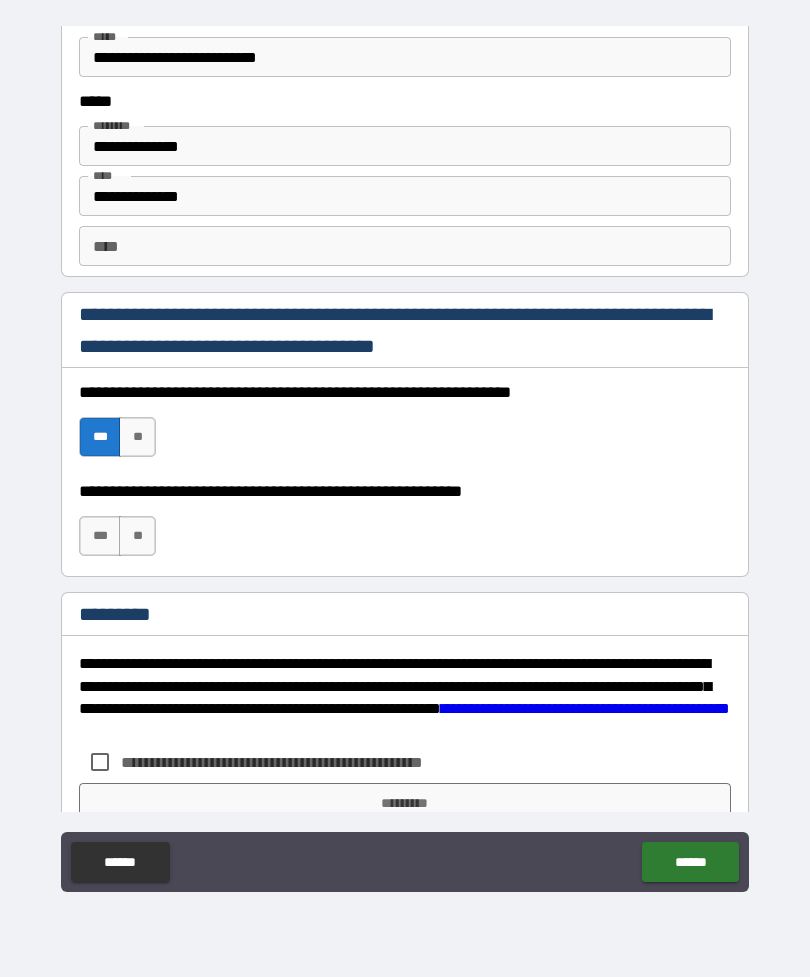 click on "***" at bounding box center [100, 536] 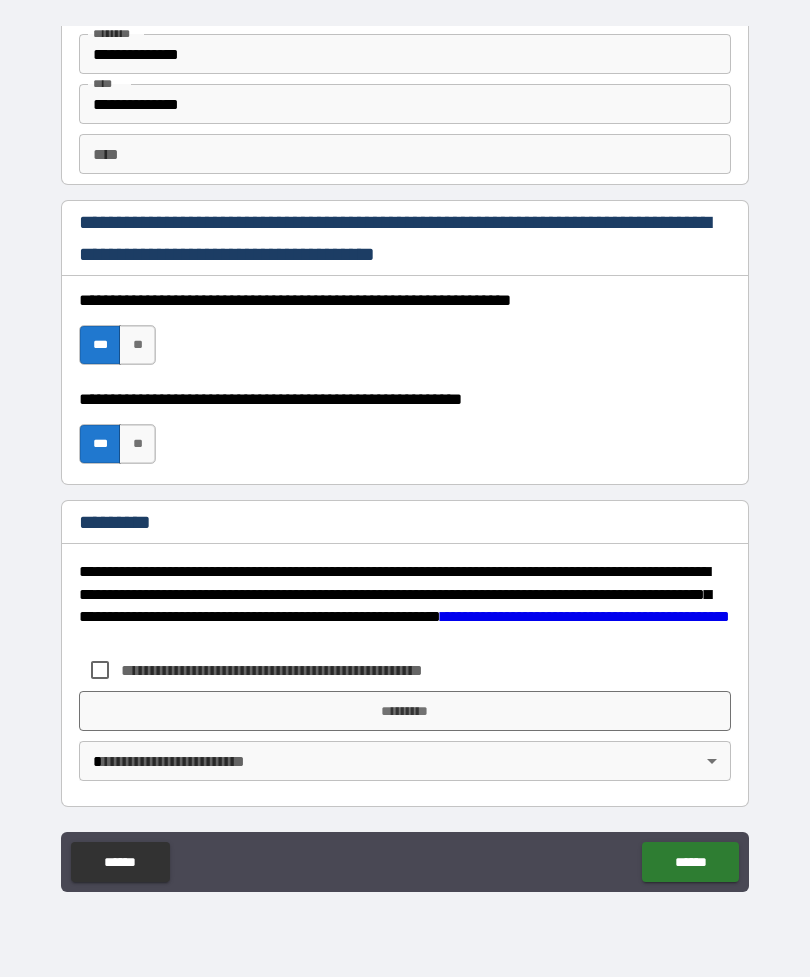 scroll, scrollTop: 2820, scrollLeft: 0, axis: vertical 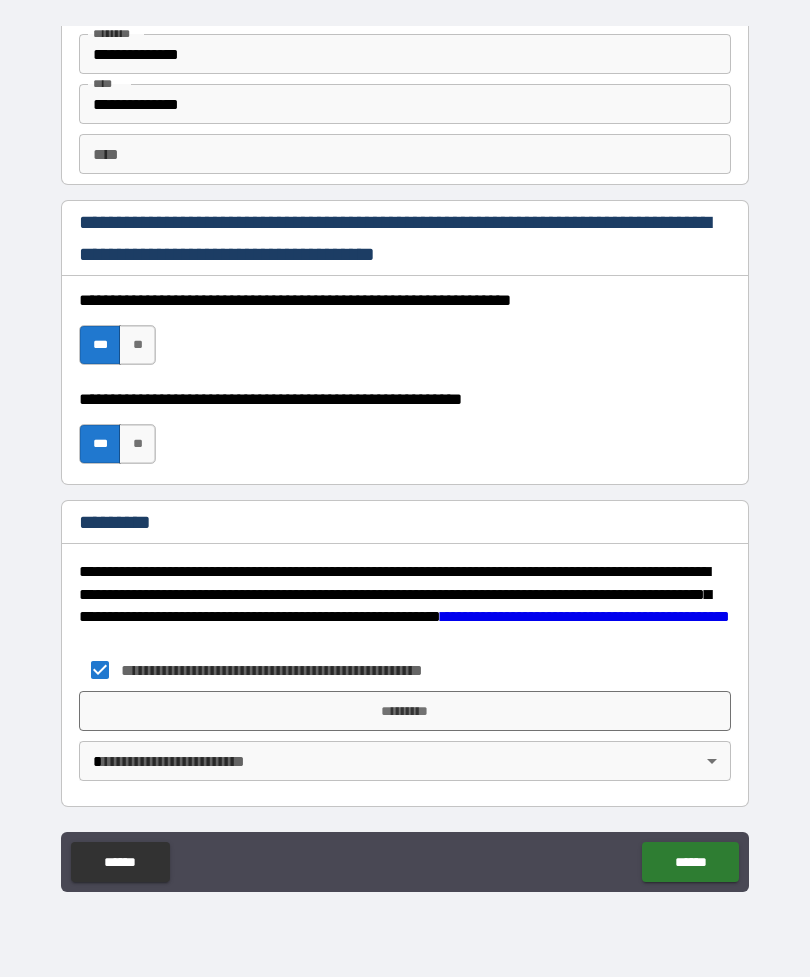 click on "*********" at bounding box center [405, 711] 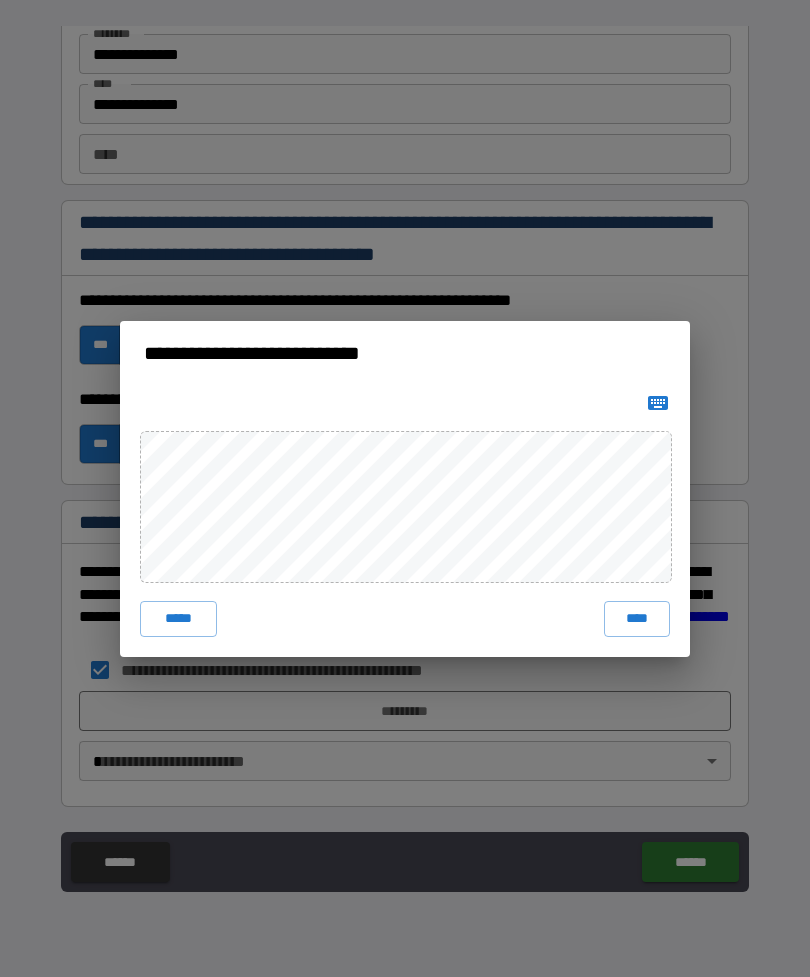 click on "*****" at bounding box center [178, 619] 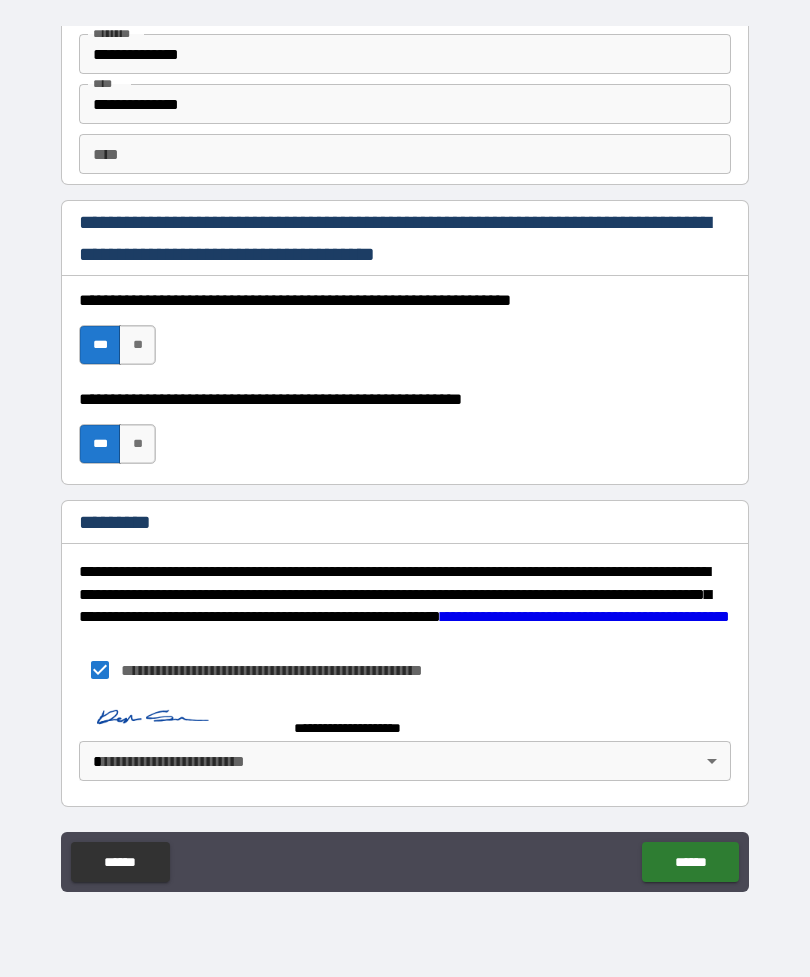 scroll, scrollTop: 2810, scrollLeft: 0, axis: vertical 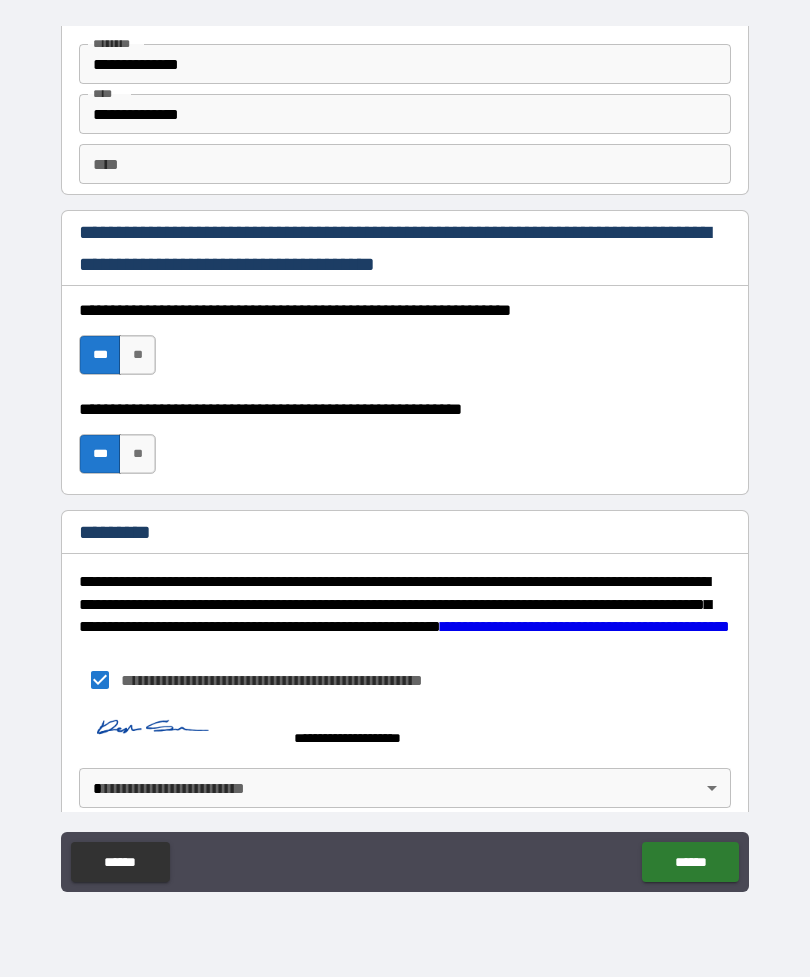 click on "**********" at bounding box center (405, 456) 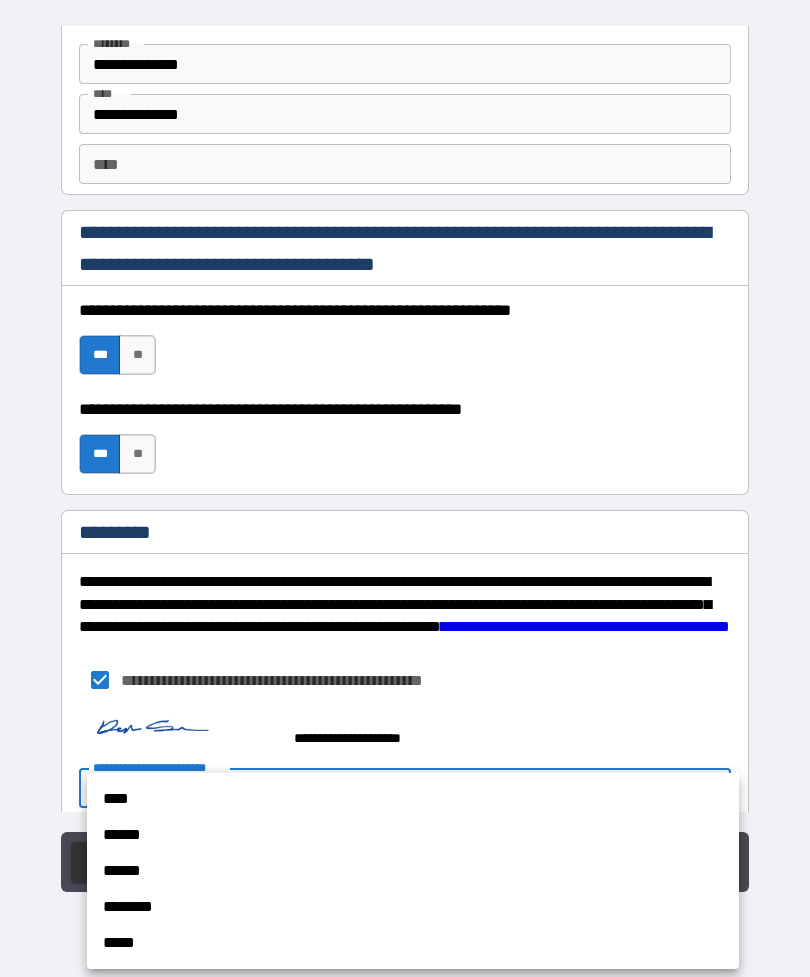 click on "******" at bounding box center [413, 835] 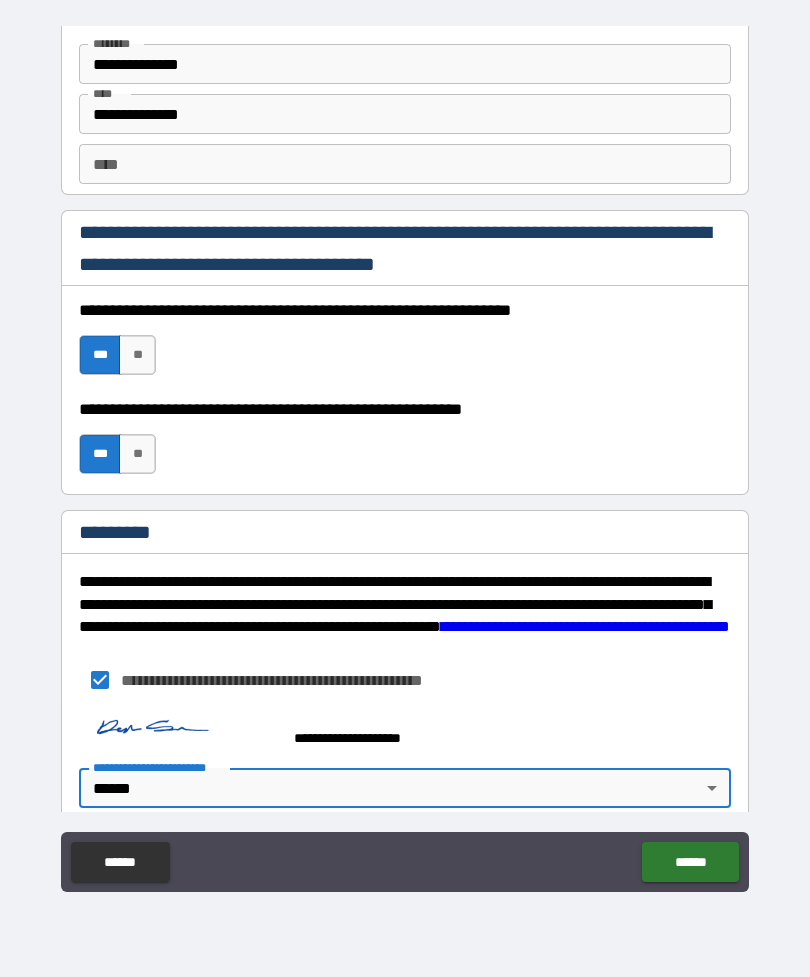 scroll, scrollTop: 2830, scrollLeft: 0, axis: vertical 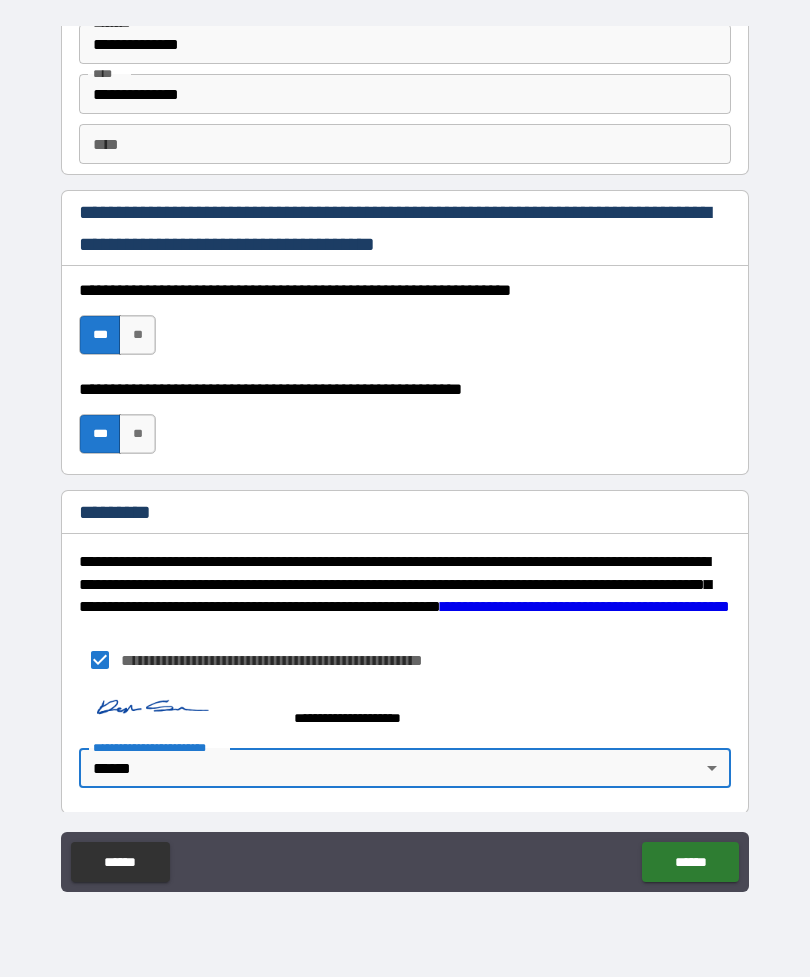 click on "******" at bounding box center [690, 862] 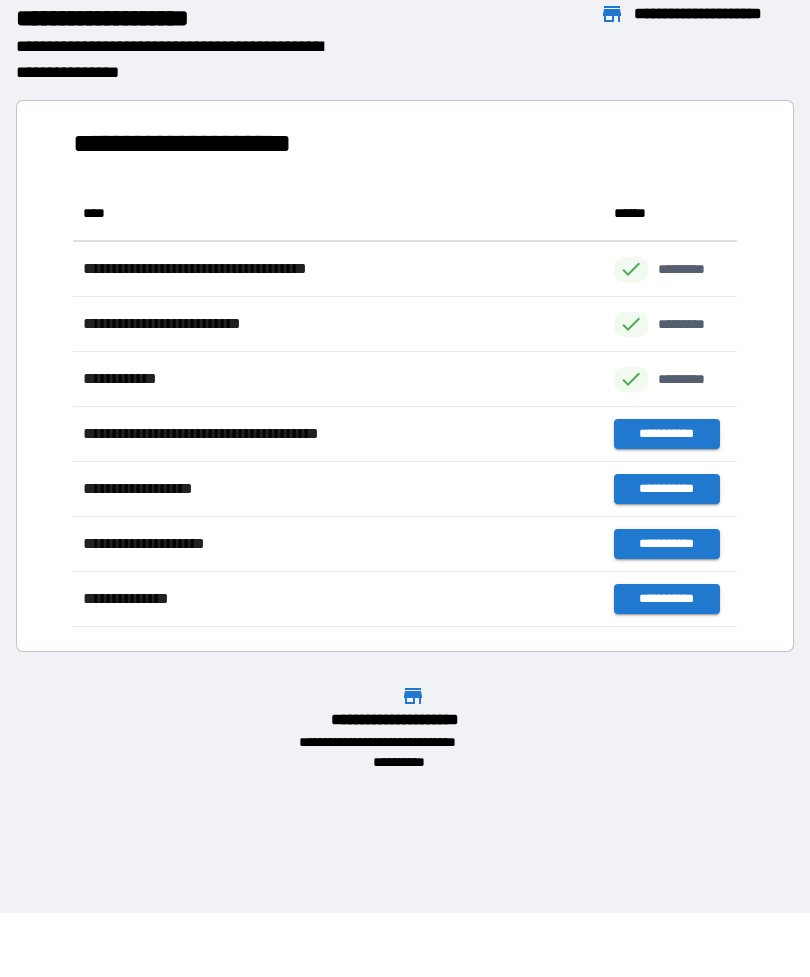 scroll, scrollTop: 1, scrollLeft: 1, axis: both 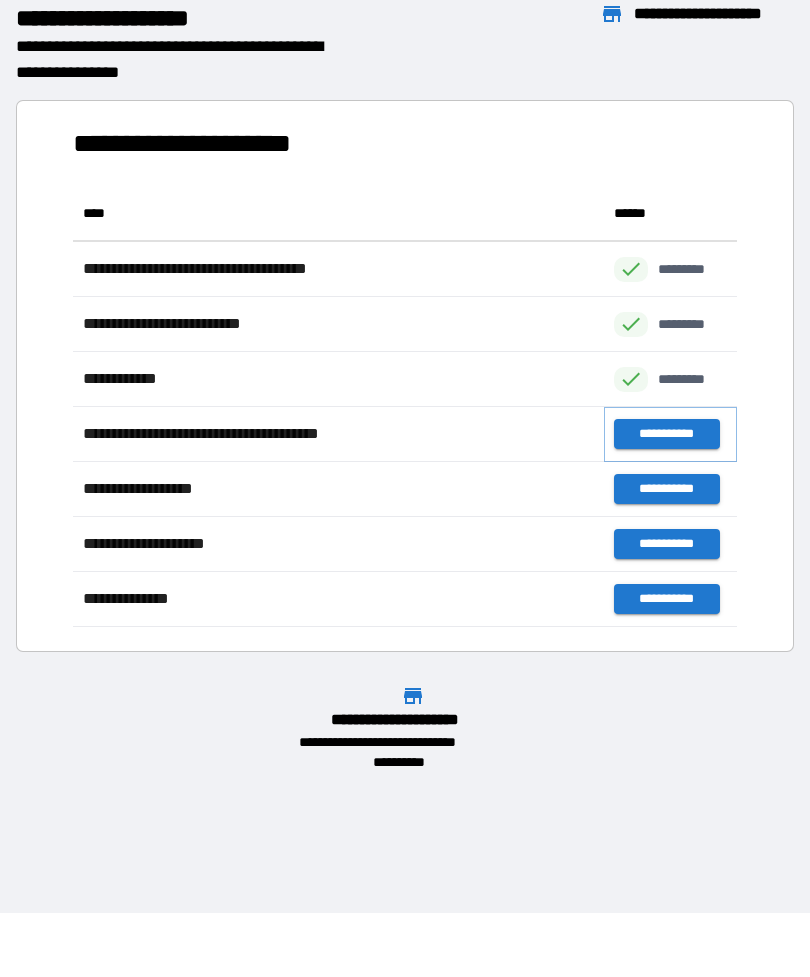 click on "**********" at bounding box center [666, 434] 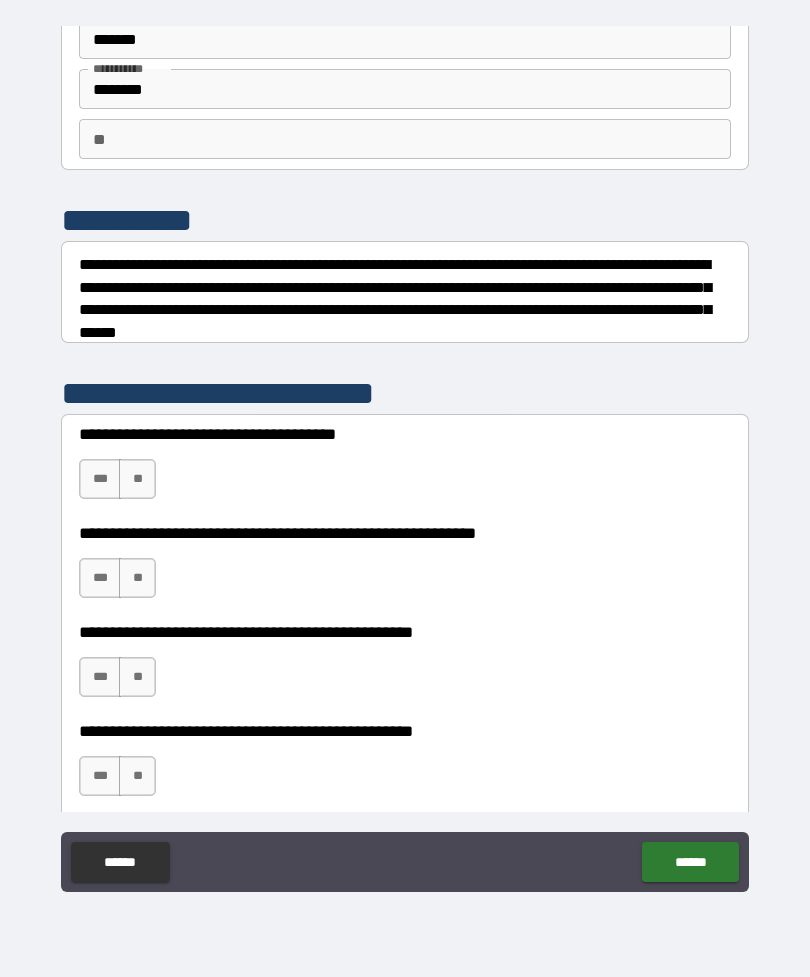 scroll, scrollTop: 103, scrollLeft: 0, axis: vertical 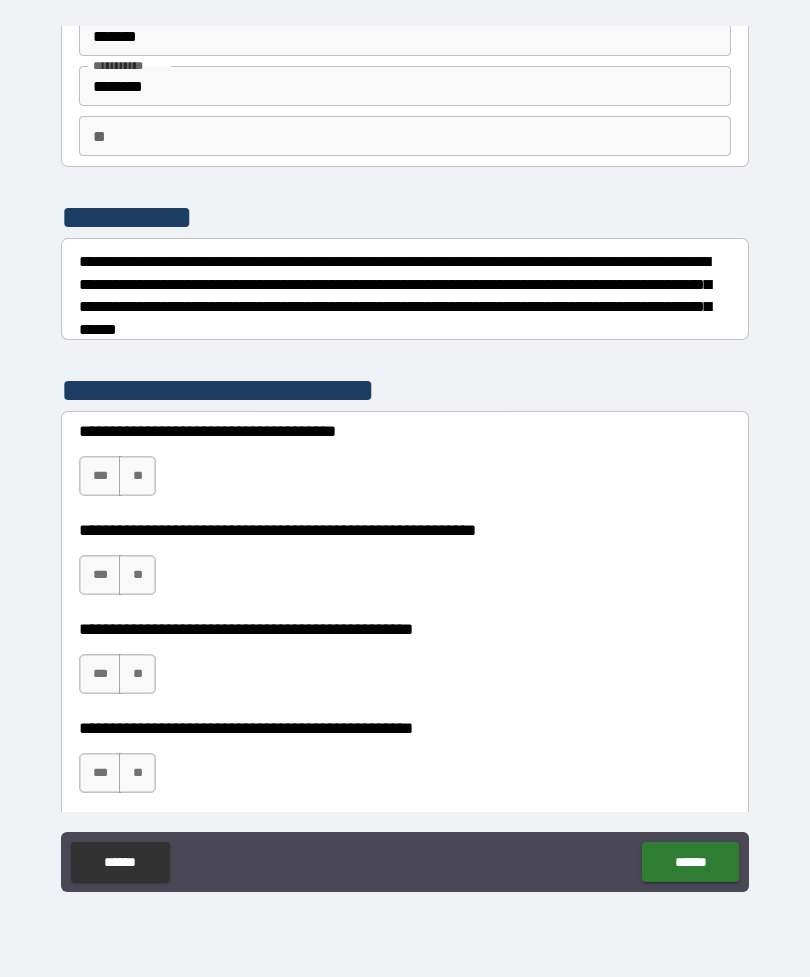 click on "**" at bounding box center (137, 476) 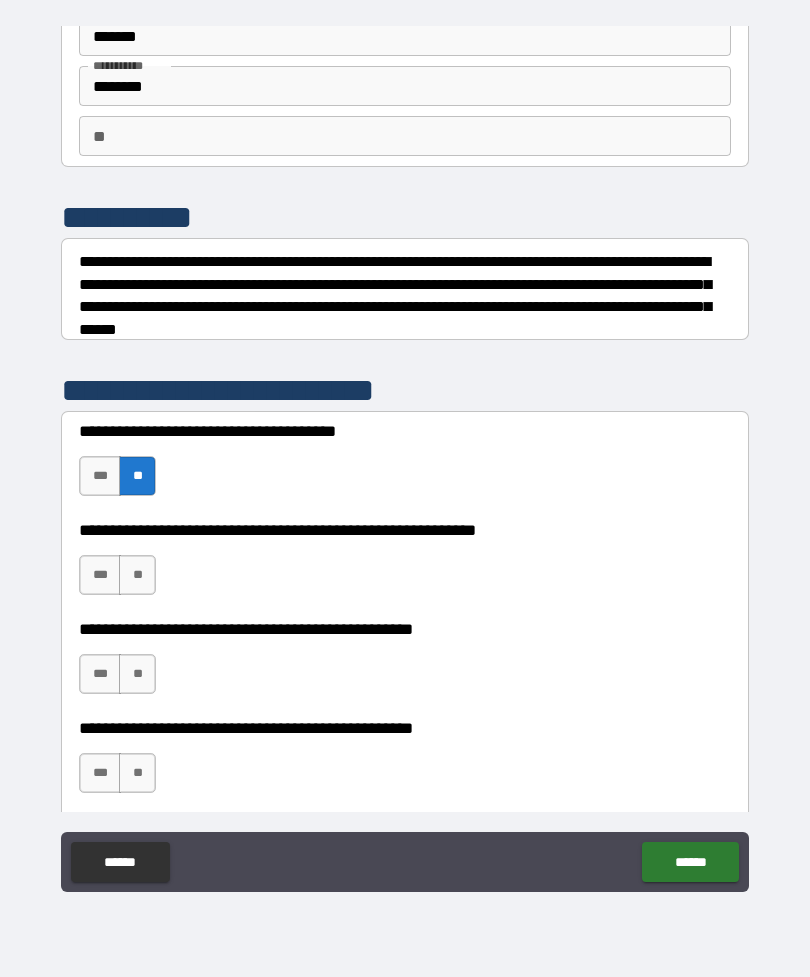 scroll, scrollTop: 181, scrollLeft: 0, axis: vertical 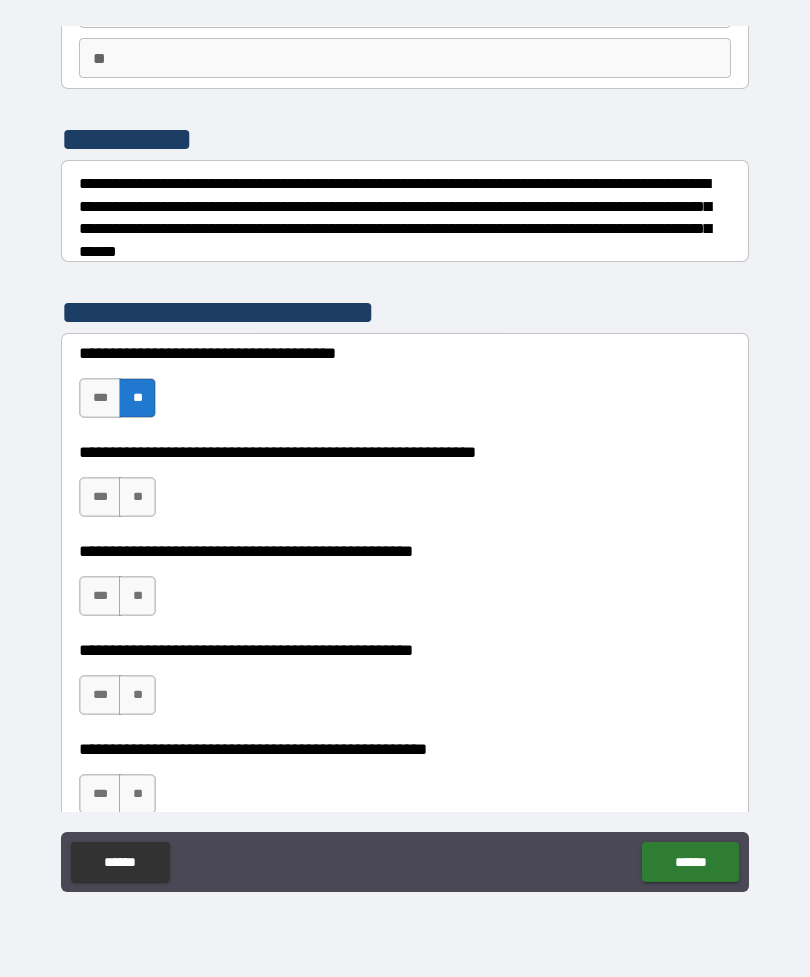 click on "**" at bounding box center [137, 497] 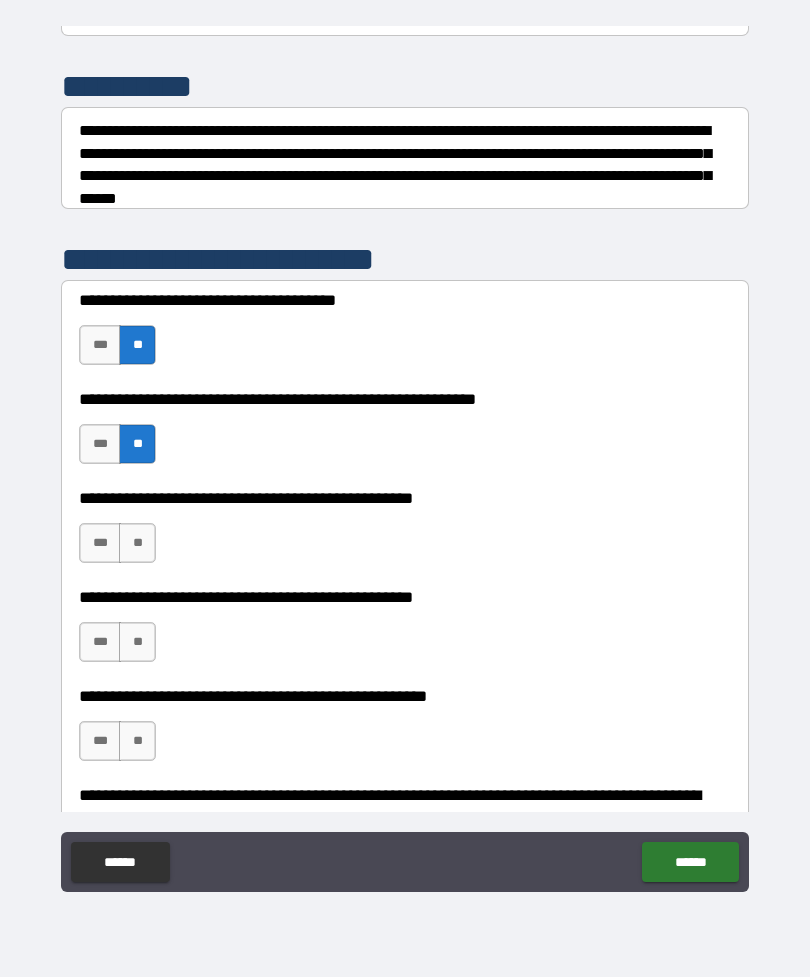 scroll, scrollTop: 235, scrollLeft: 0, axis: vertical 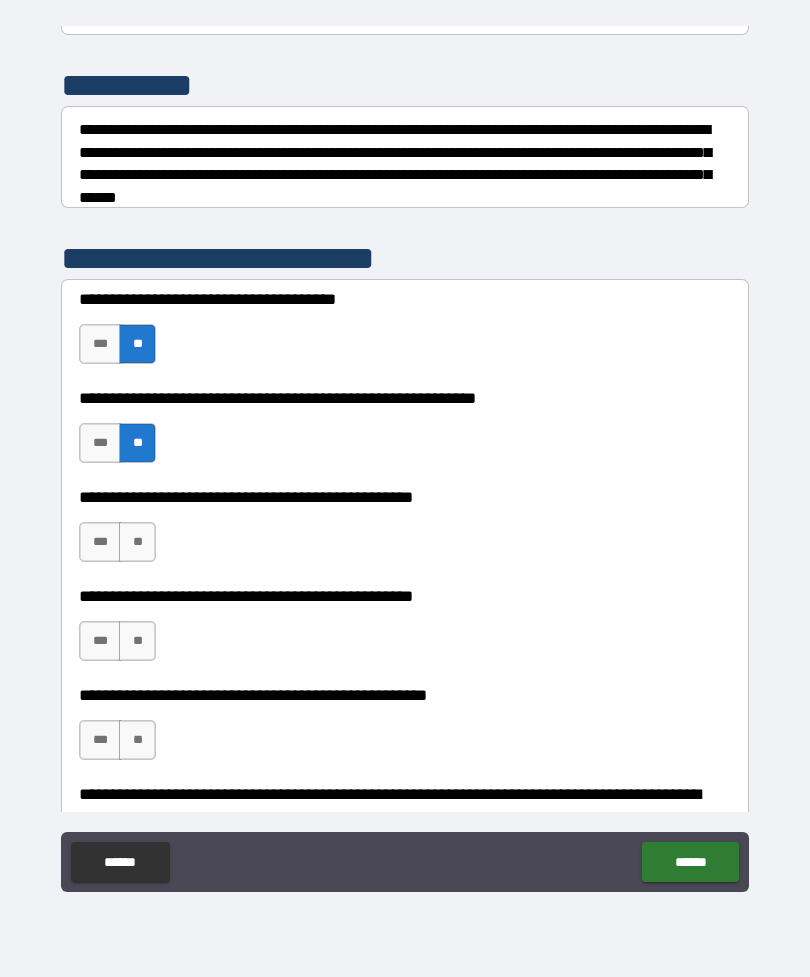click on "**" at bounding box center (137, 542) 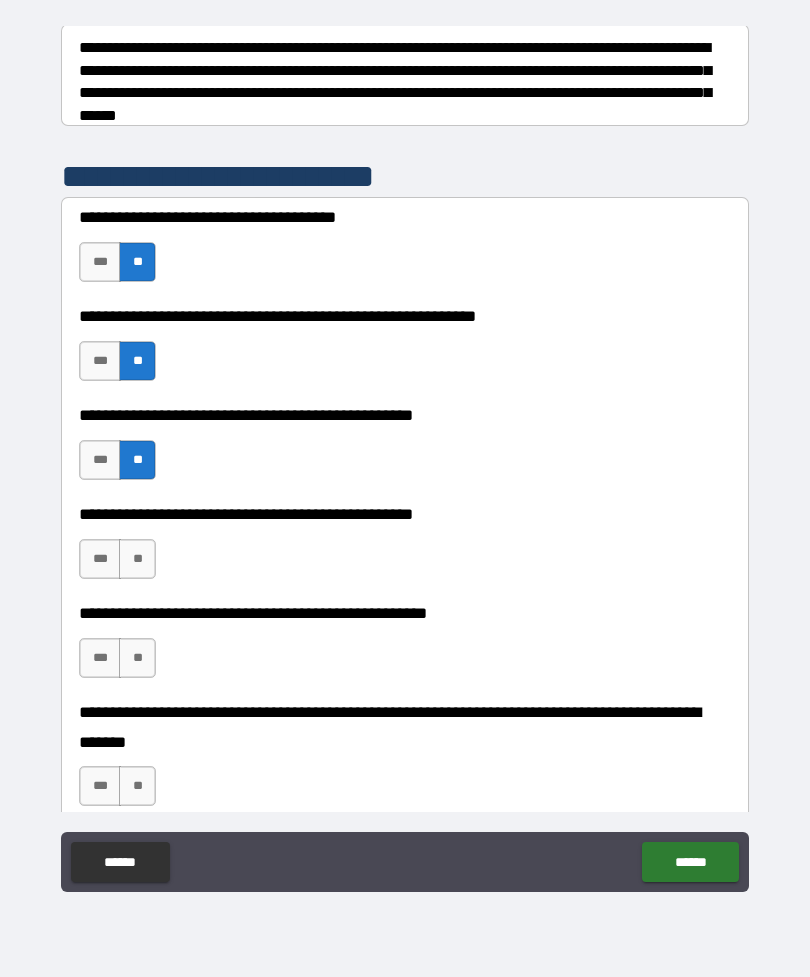 scroll, scrollTop: 320, scrollLeft: 0, axis: vertical 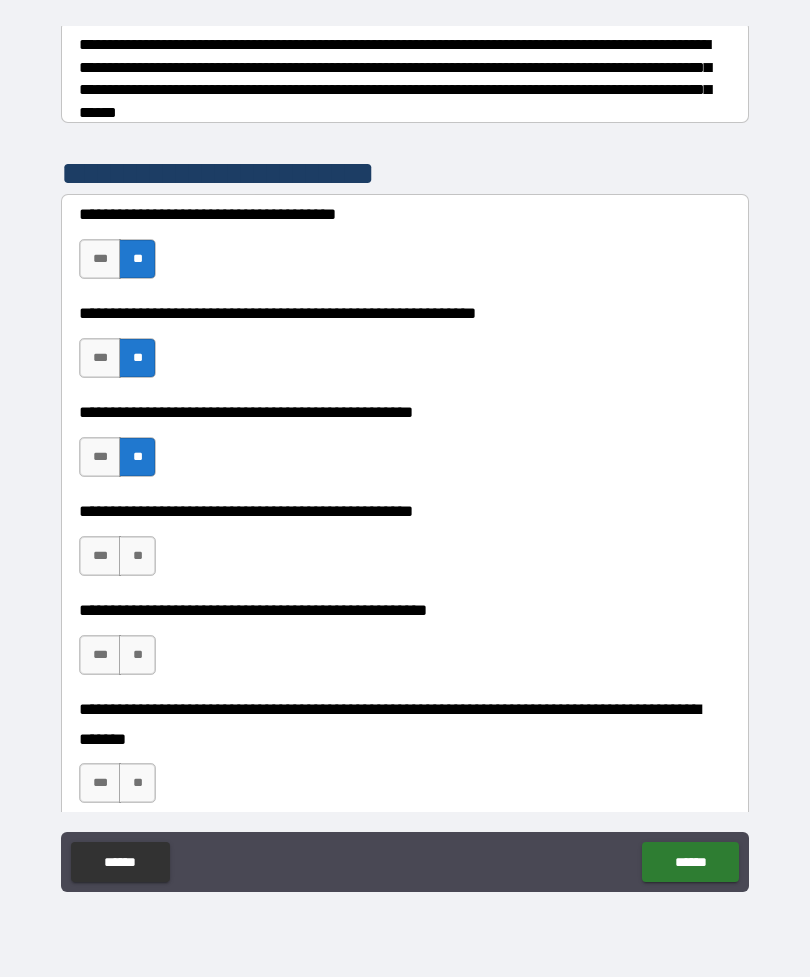 click on "**" at bounding box center (137, 556) 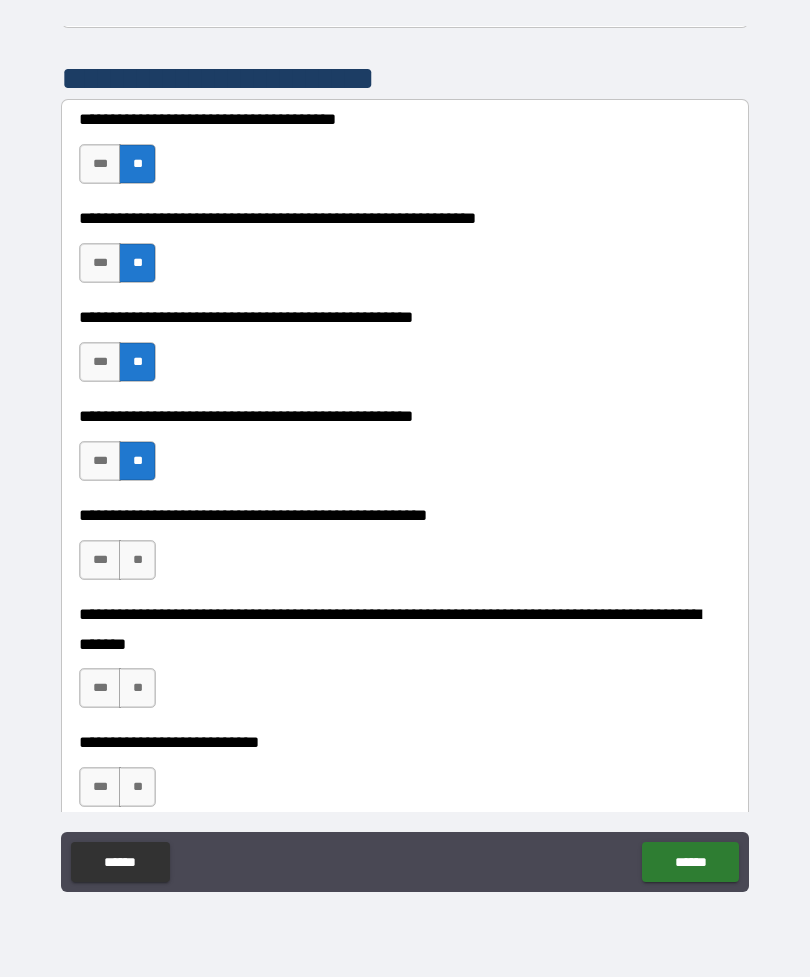 scroll, scrollTop: 416, scrollLeft: 0, axis: vertical 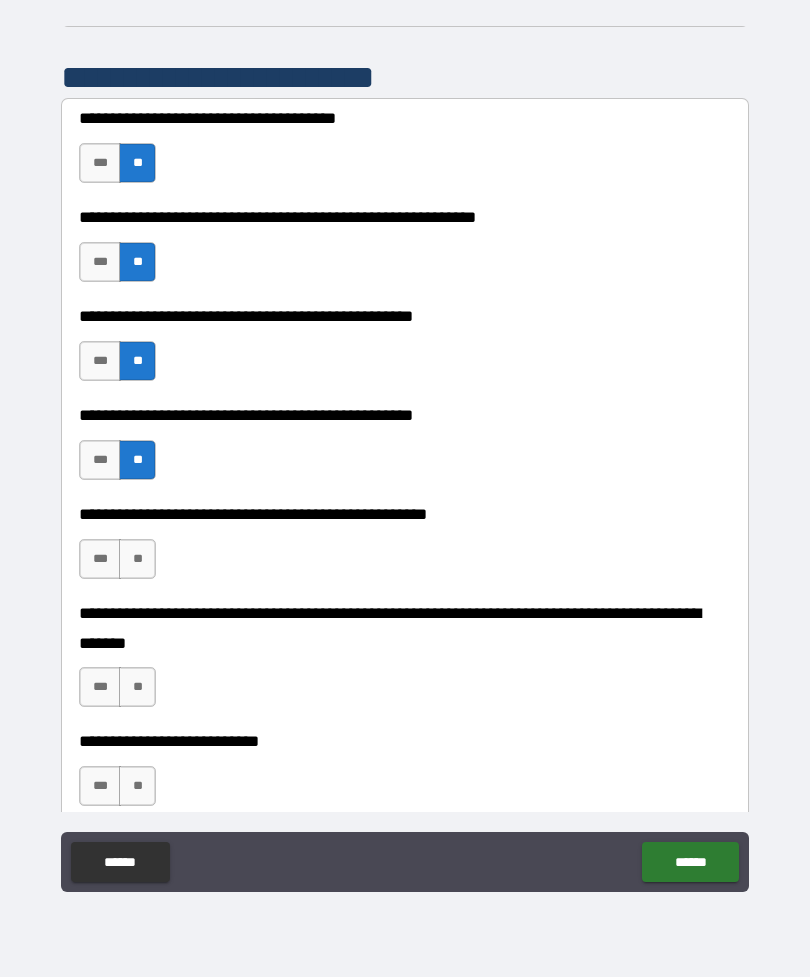 click on "**" at bounding box center (137, 559) 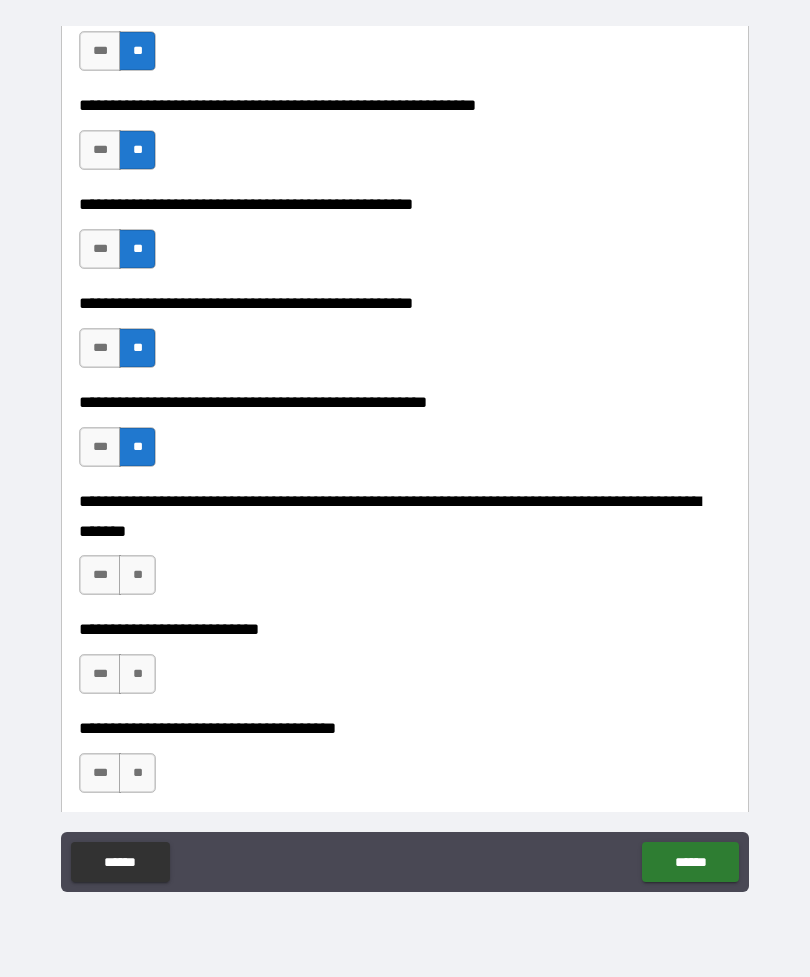 scroll, scrollTop: 537, scrollLeft: 0, axis: vertical 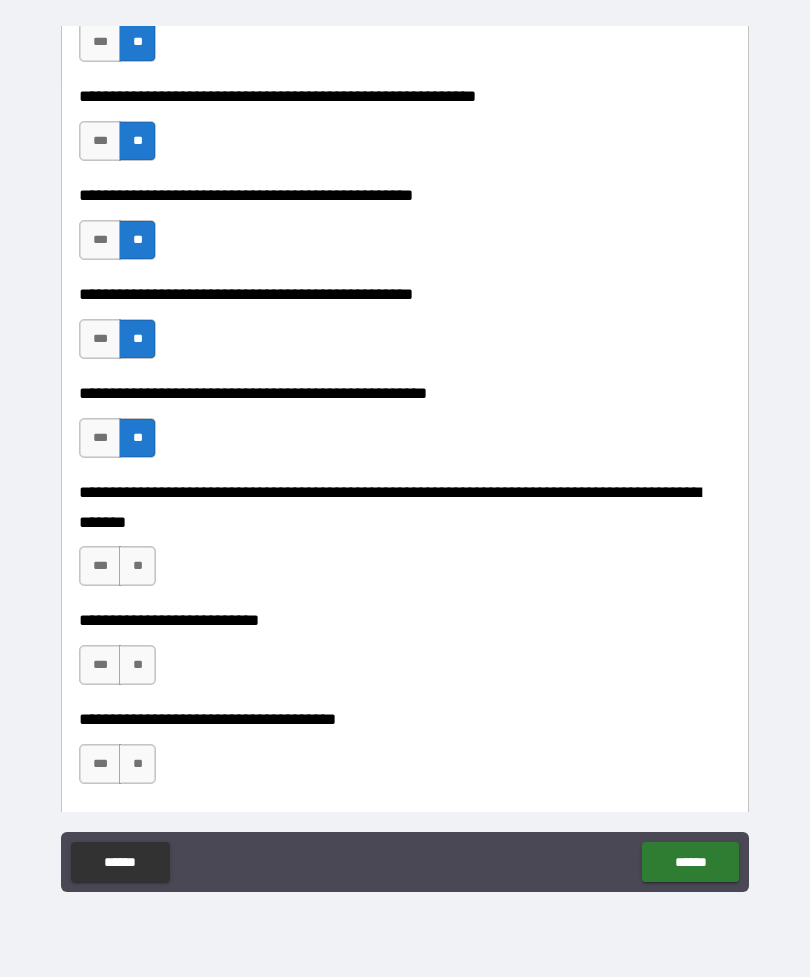click on "**" at bounding box center (137, 566) 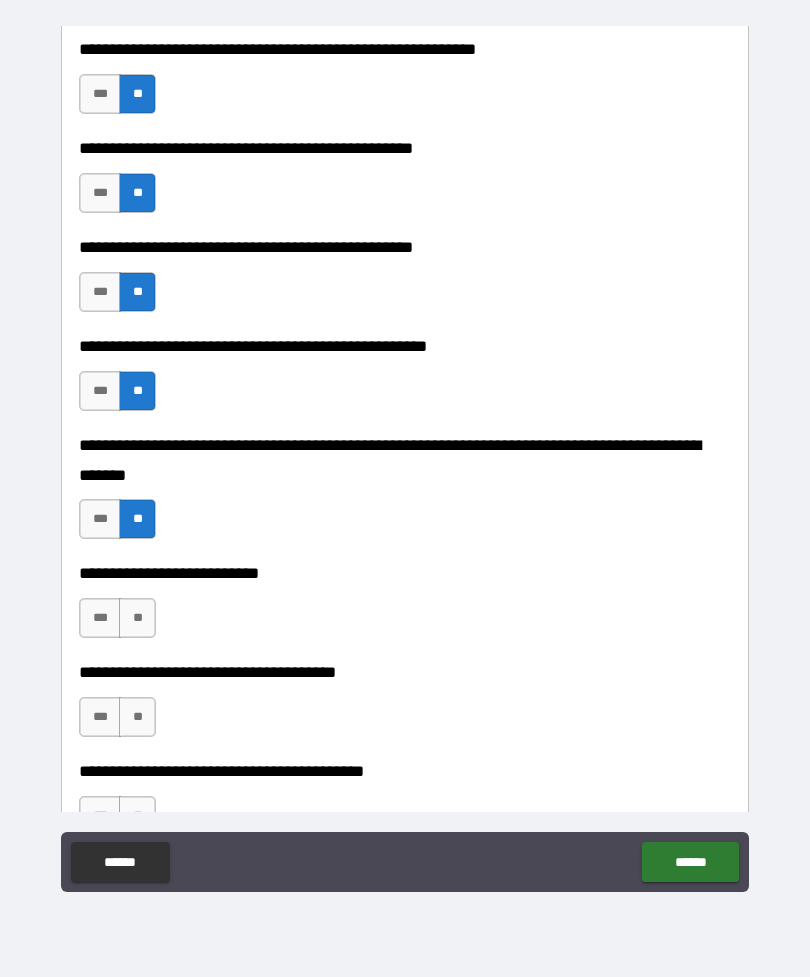 scroll, scrollTop: 587, scrollLeft: 0, axis: vertical 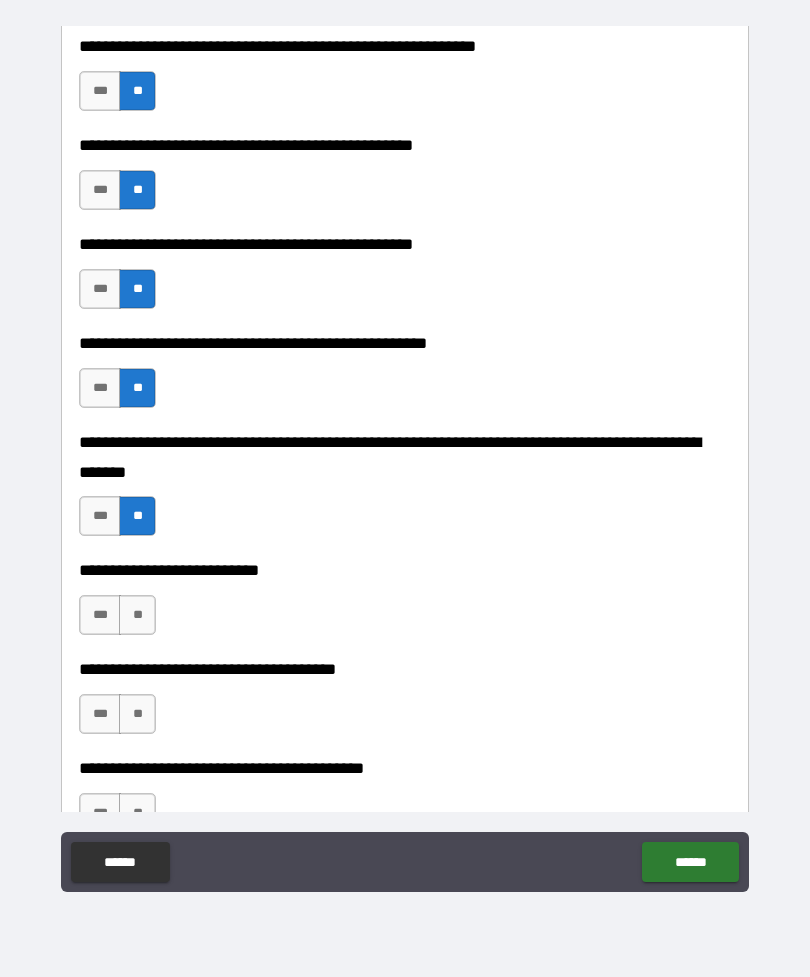click on "**" at bounding box center [137, 615] 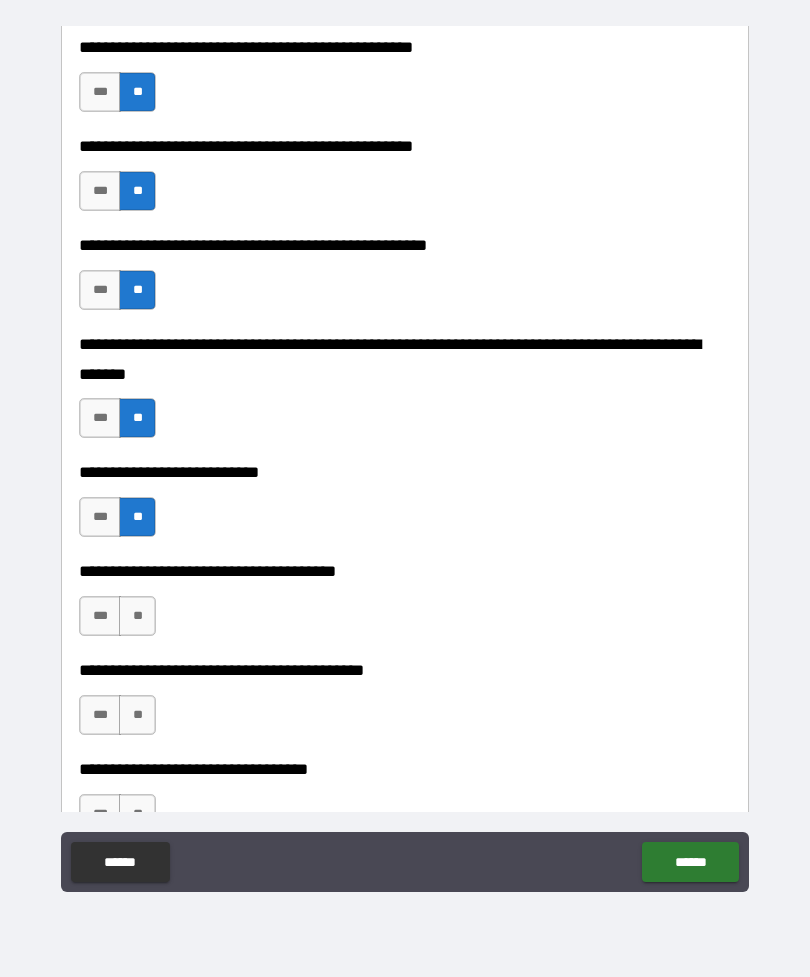 scroll, scrollTop: 698, scrollLeft: 0, axis: vertical 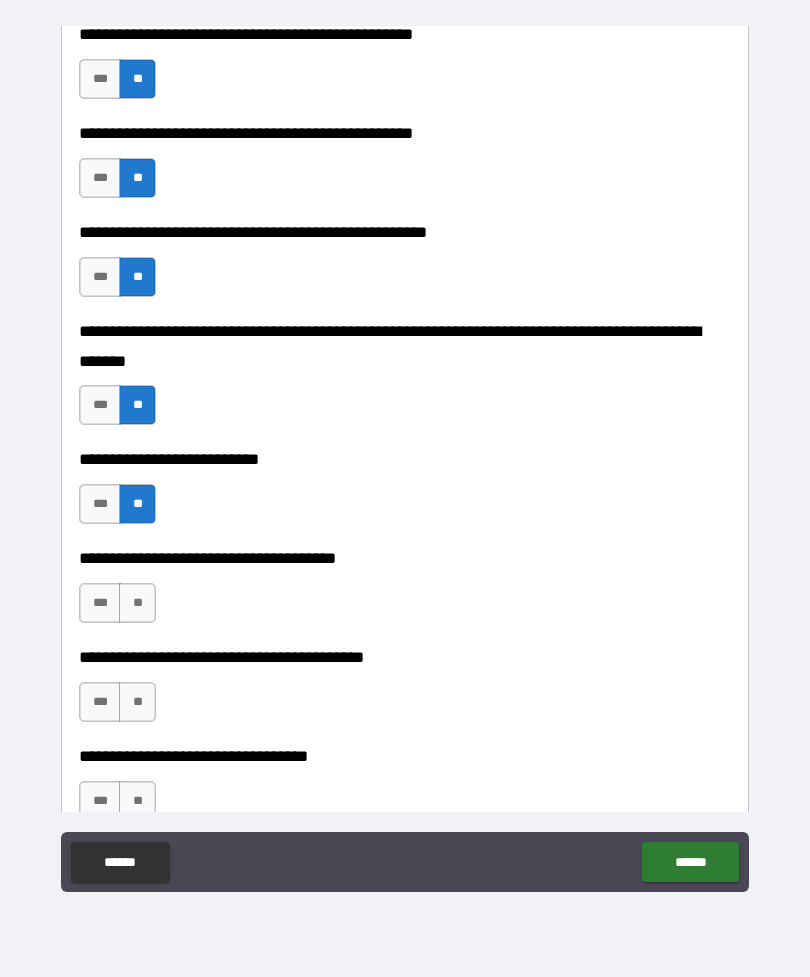 click on "**" at bounding box center [137, 603] 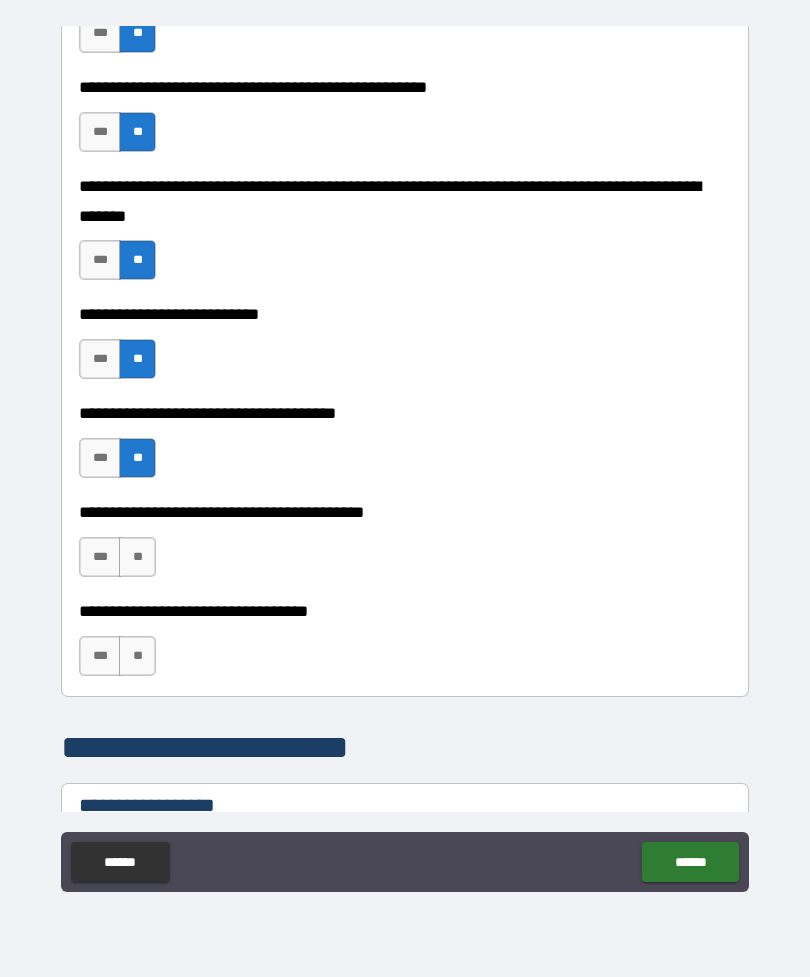 scroll, scrollTop: 847, scrollLeft: 0, axis: vertical 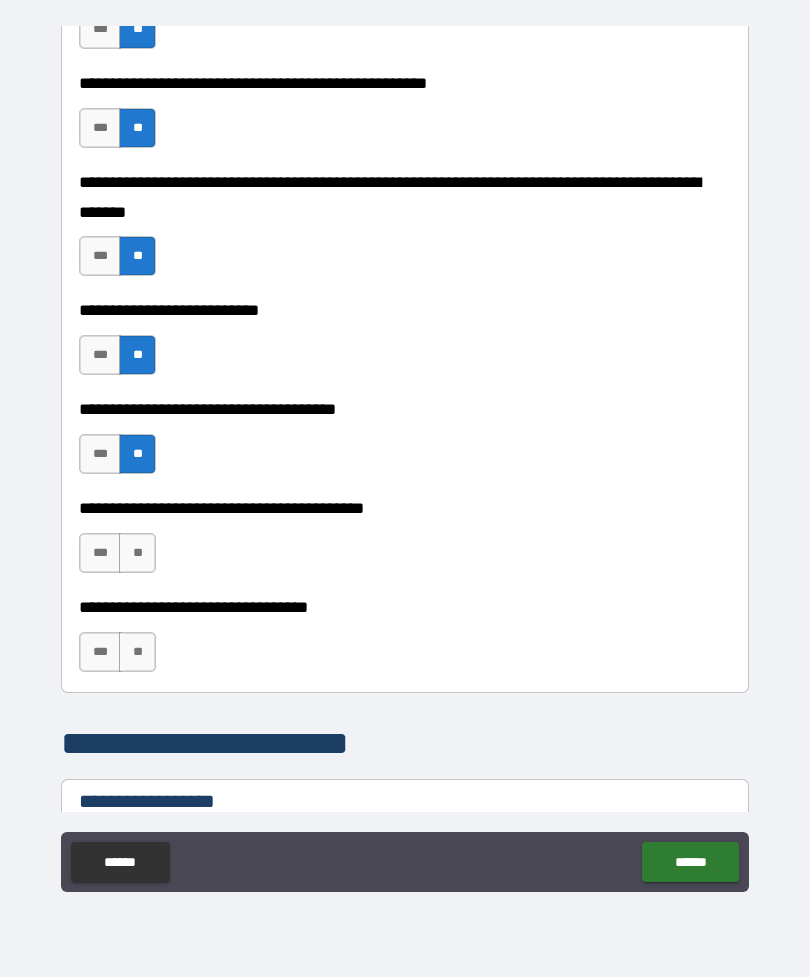 click on "**" at bounding box center [137, 553] 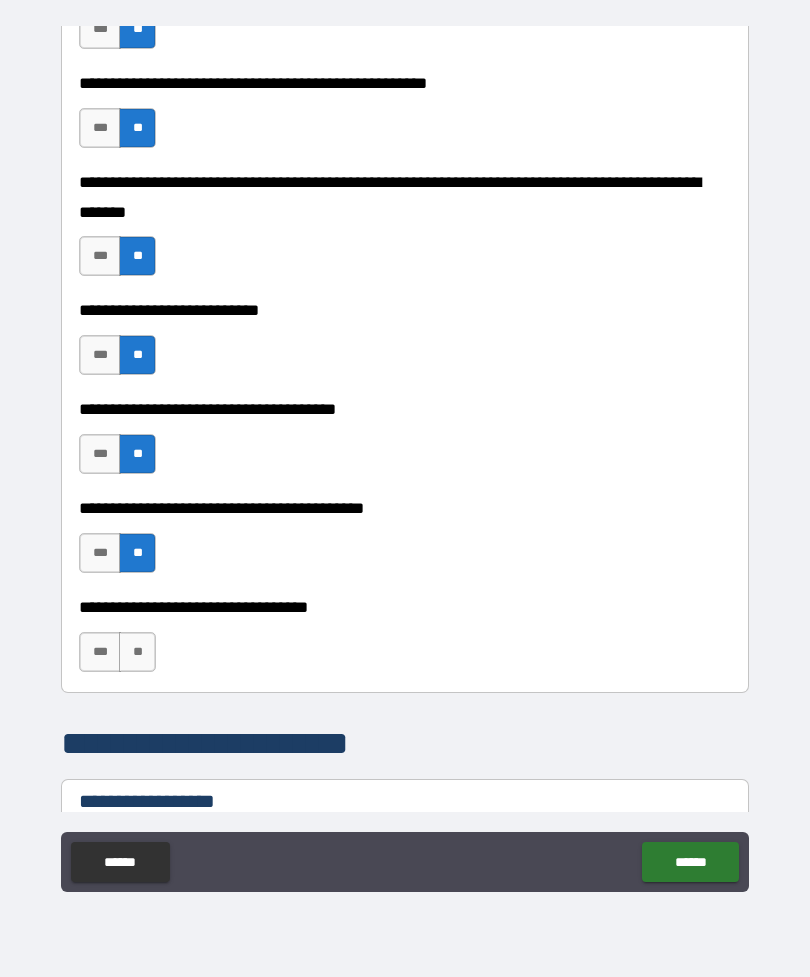 click on "**" at bounding box center [137, 652] 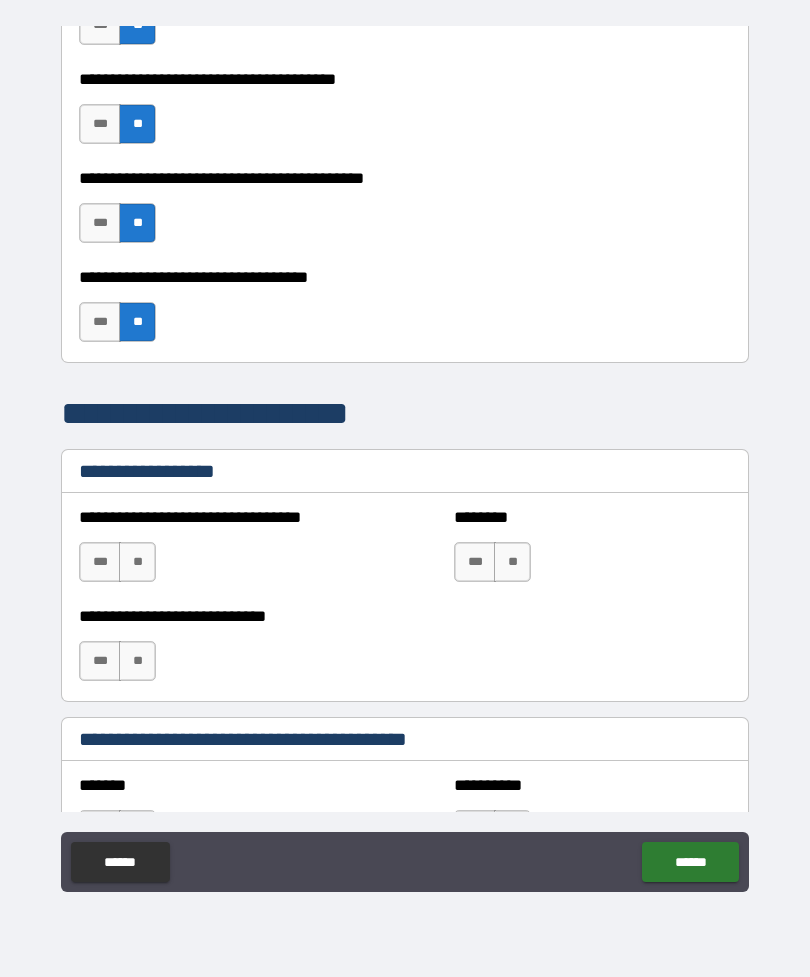 scroll, scrollTop: 1179, scrollLeft: 0, axis: vertical 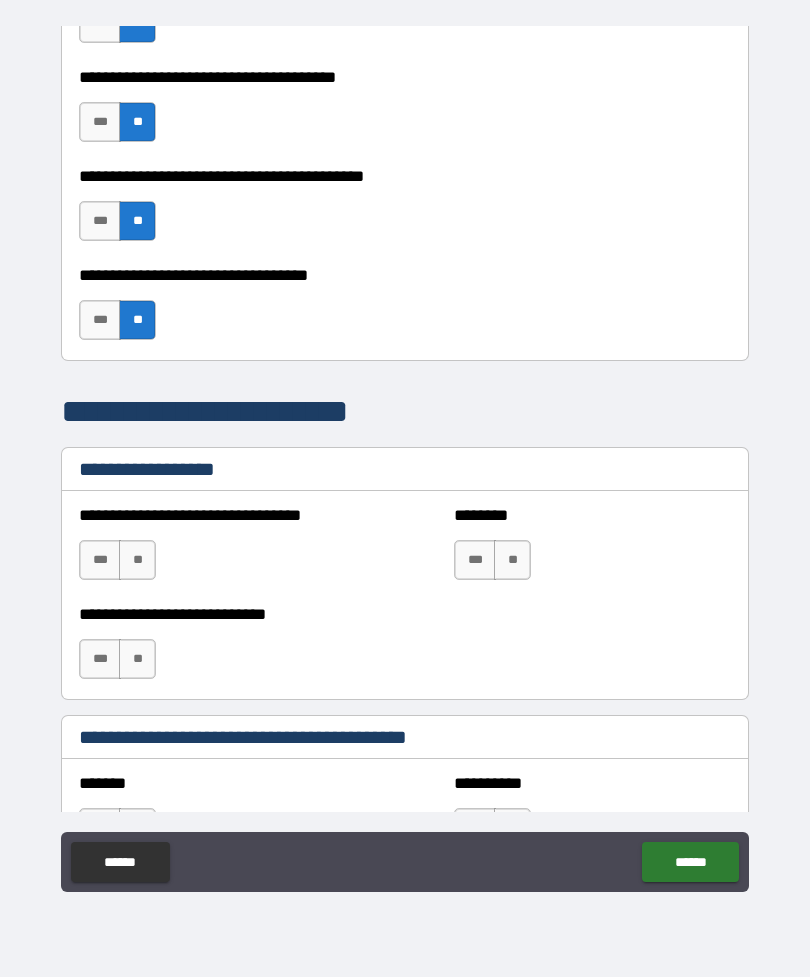 click on "**" at bounding box center (137, 560) 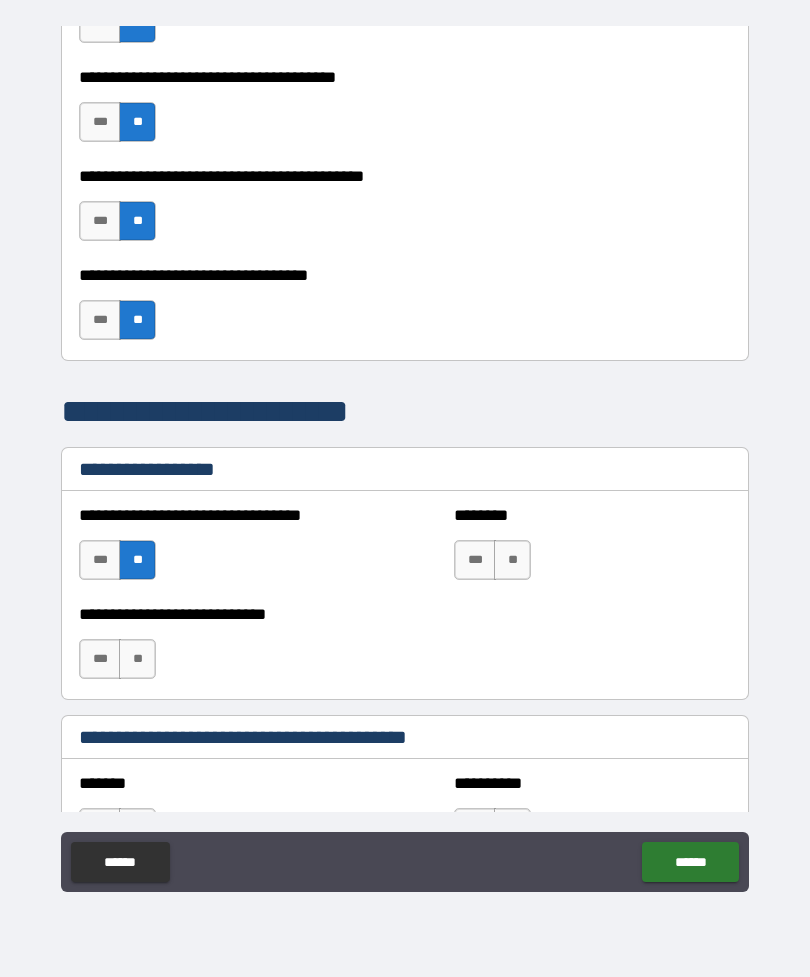 click on "**" at bounding box center (137, 659) 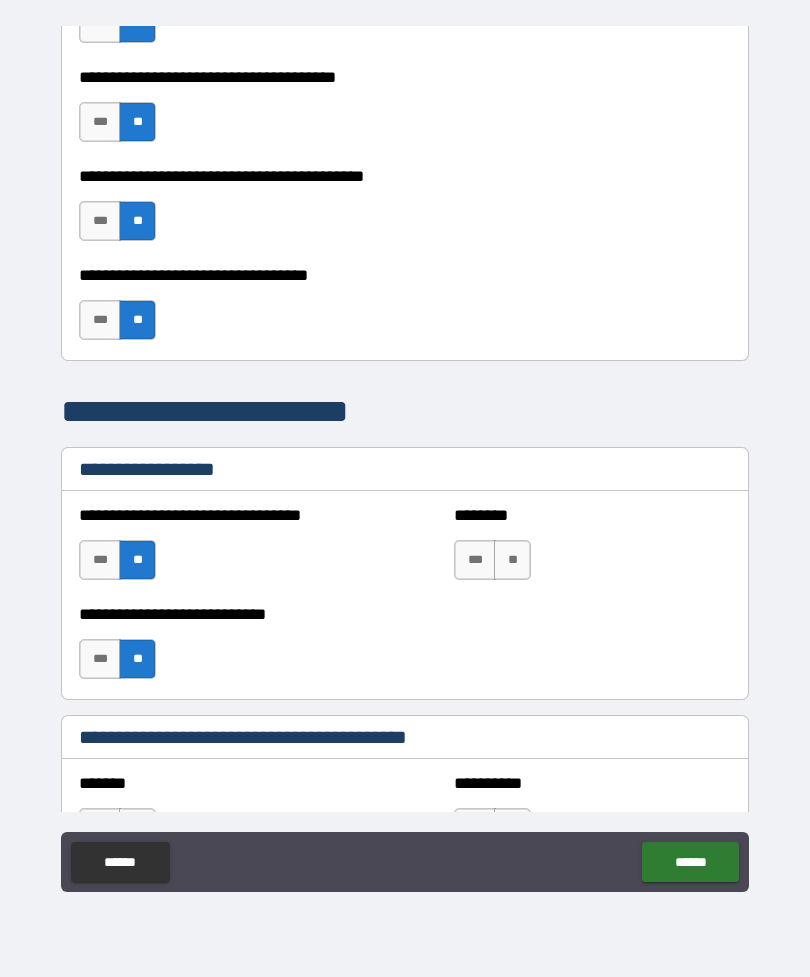 click on "**" at bounding box center [512, 560] 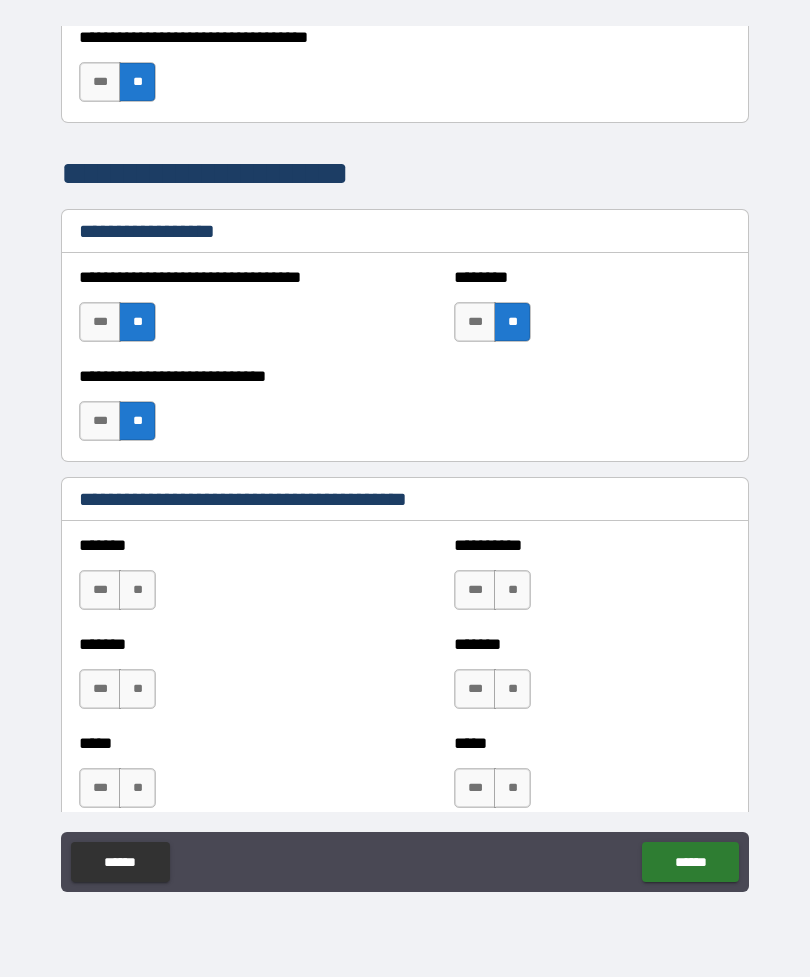 scroll, scrollTop: 1433, scrollLeft: 0, axis: vertical 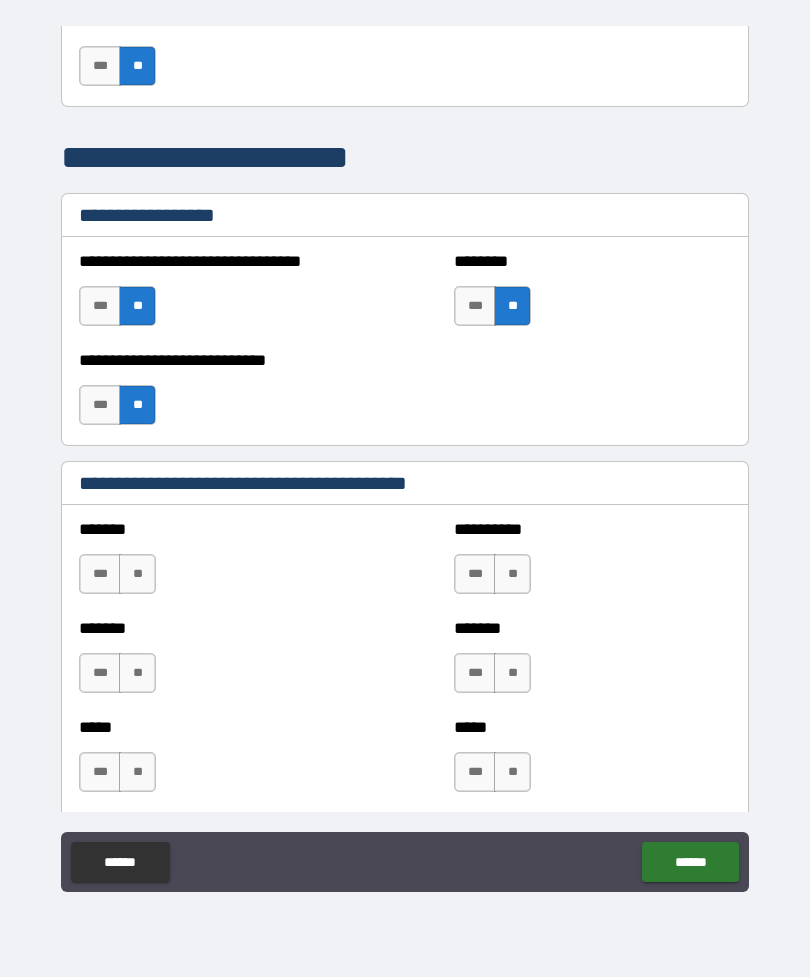 click on "**" at bounding box center (137, 574) 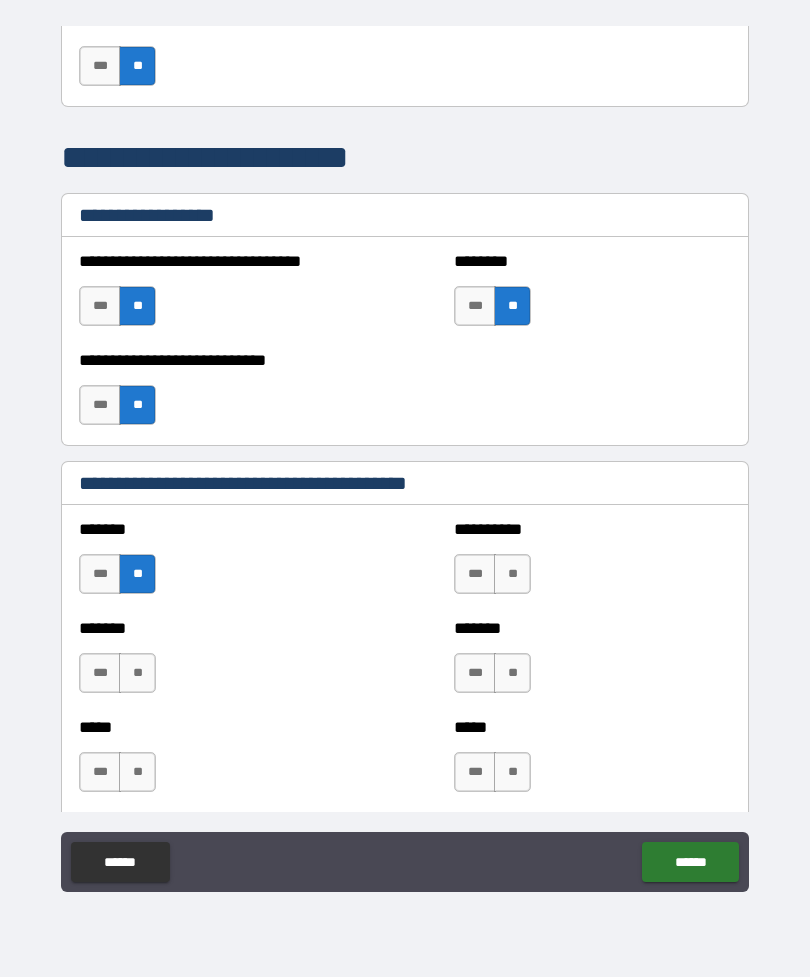 click on "**" at bounding box center (512, 574) 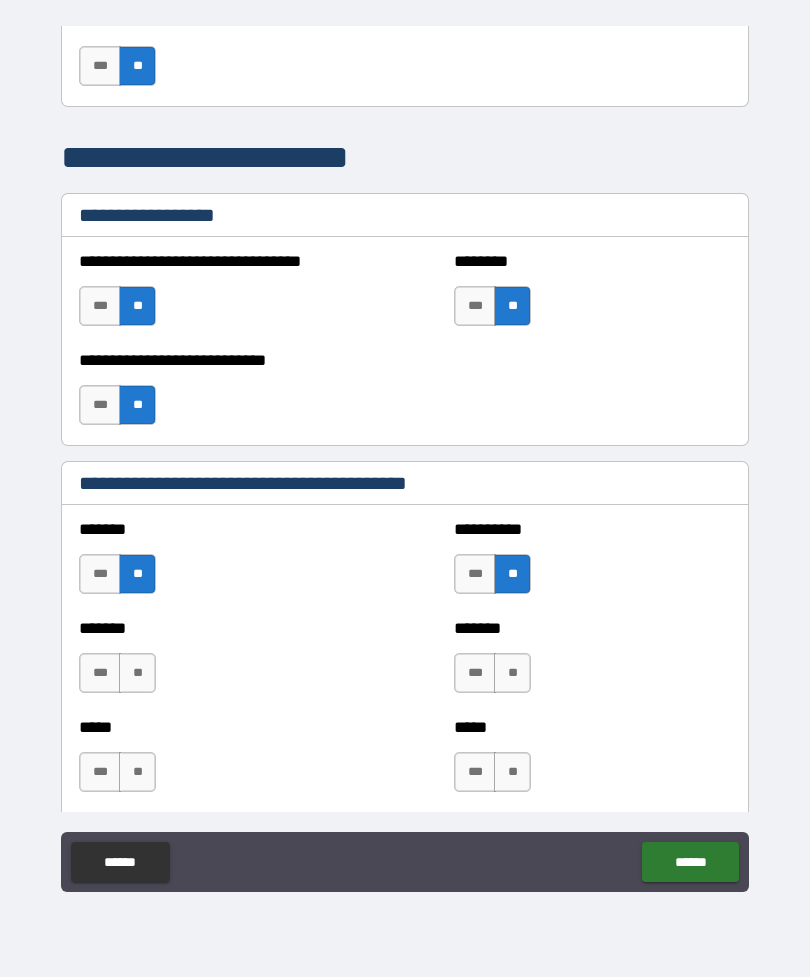 click on "**" at bounding box center [512, 673] 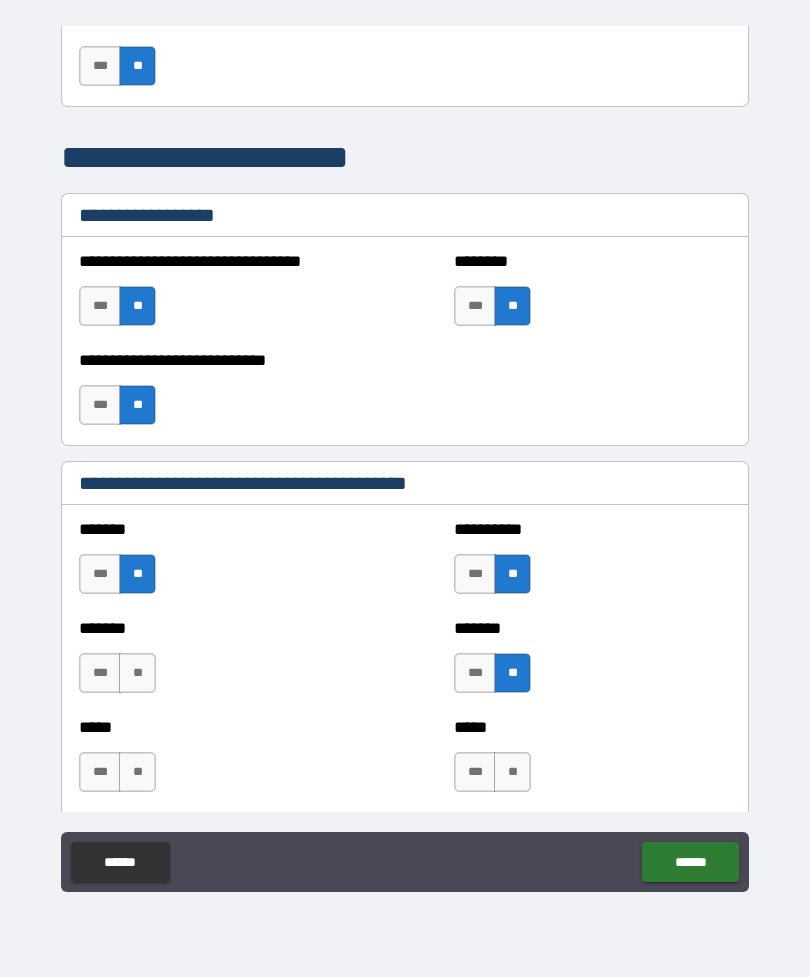 click on "**" at bounding box center (137, 673) 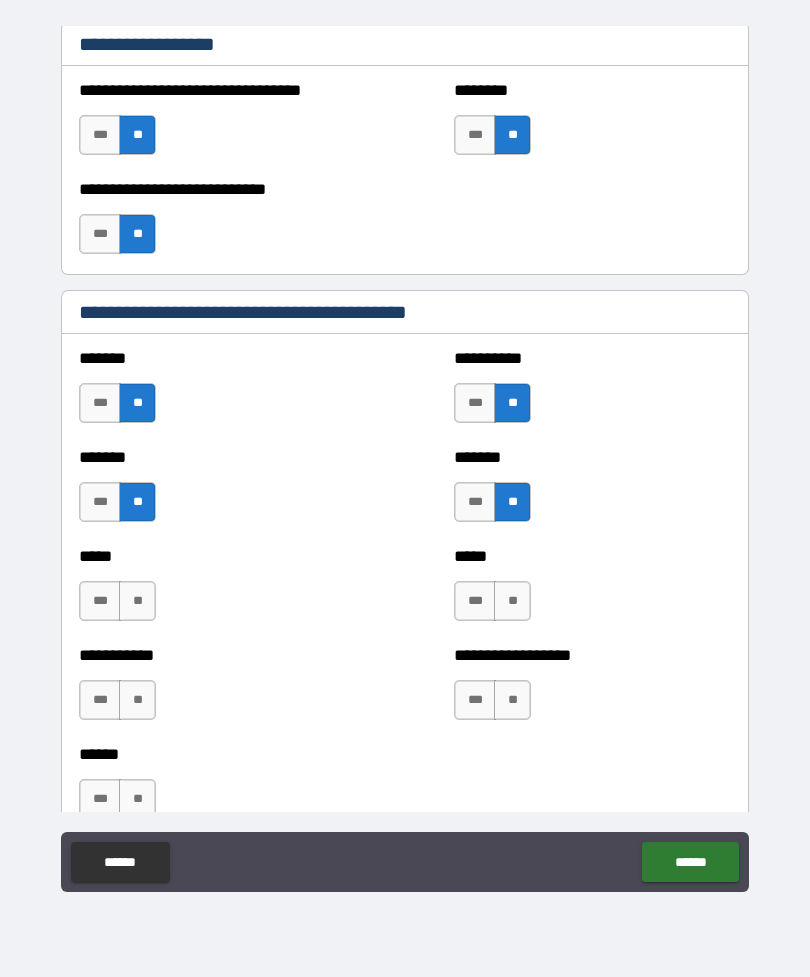 scroll, scrollTop: 1606, scrollLeft: 0, axis: vertical 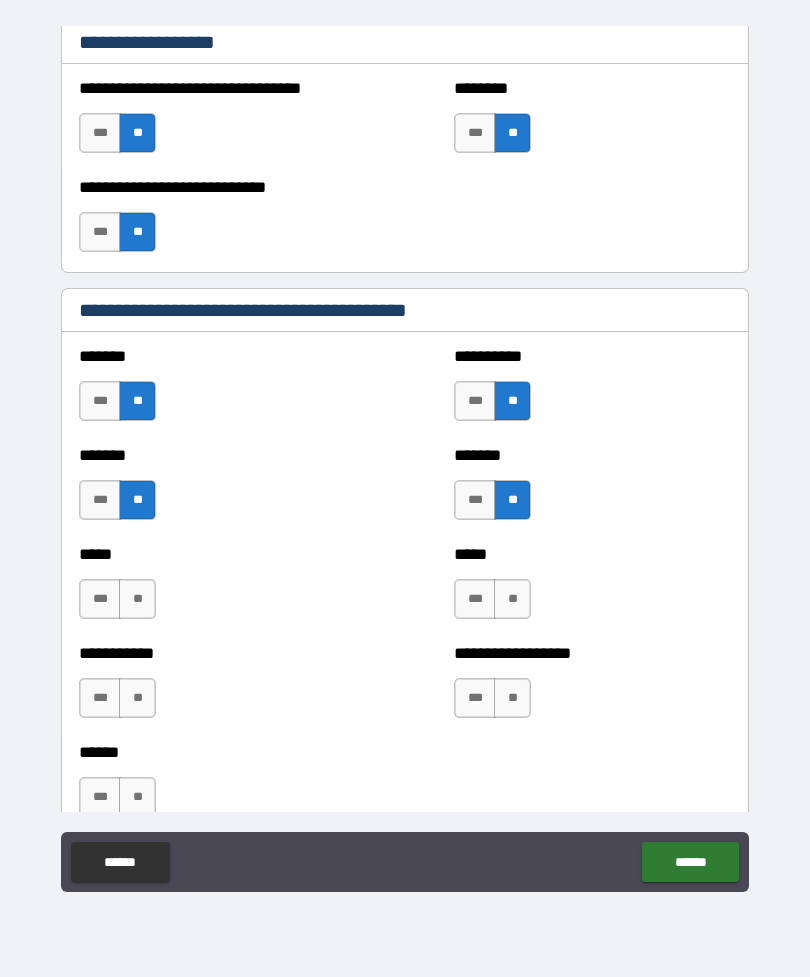 click on "**" at bounding box center [512, 599] 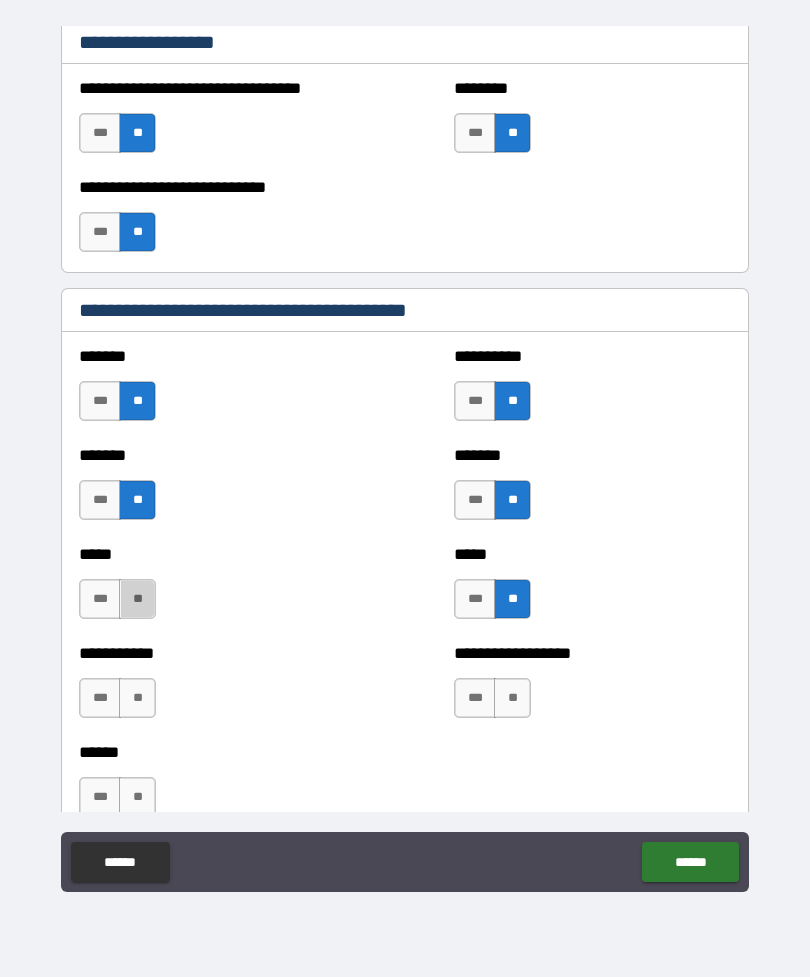 click on "**" at bounding box center (137, 599) 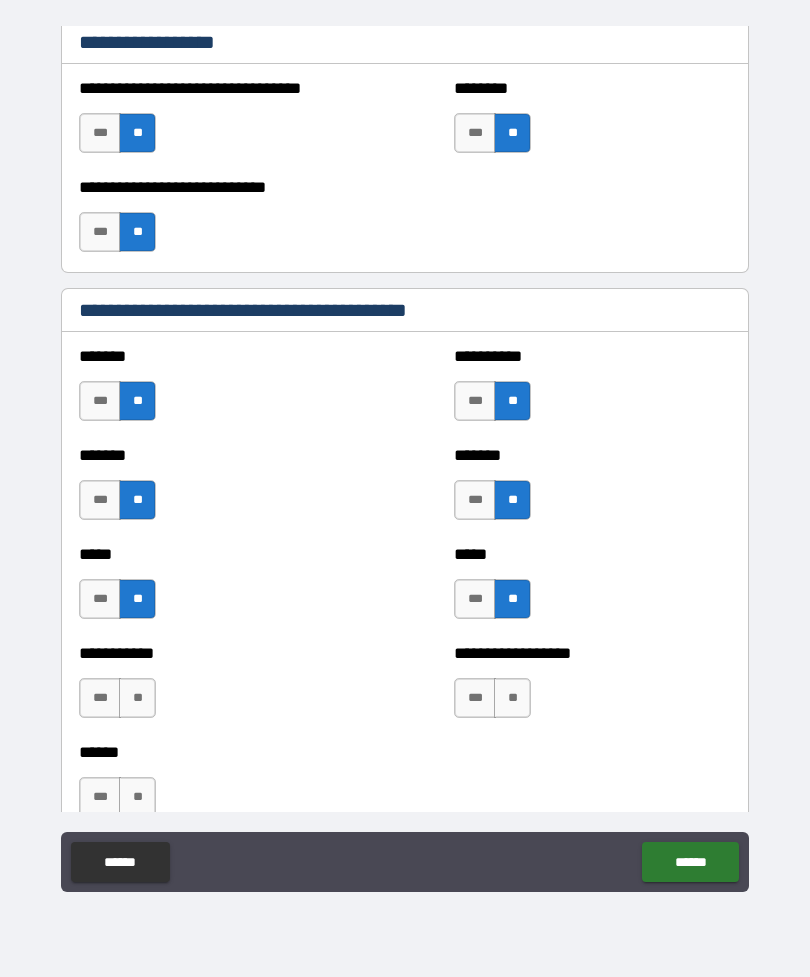 click on "**" at bounding box center (512, 698) 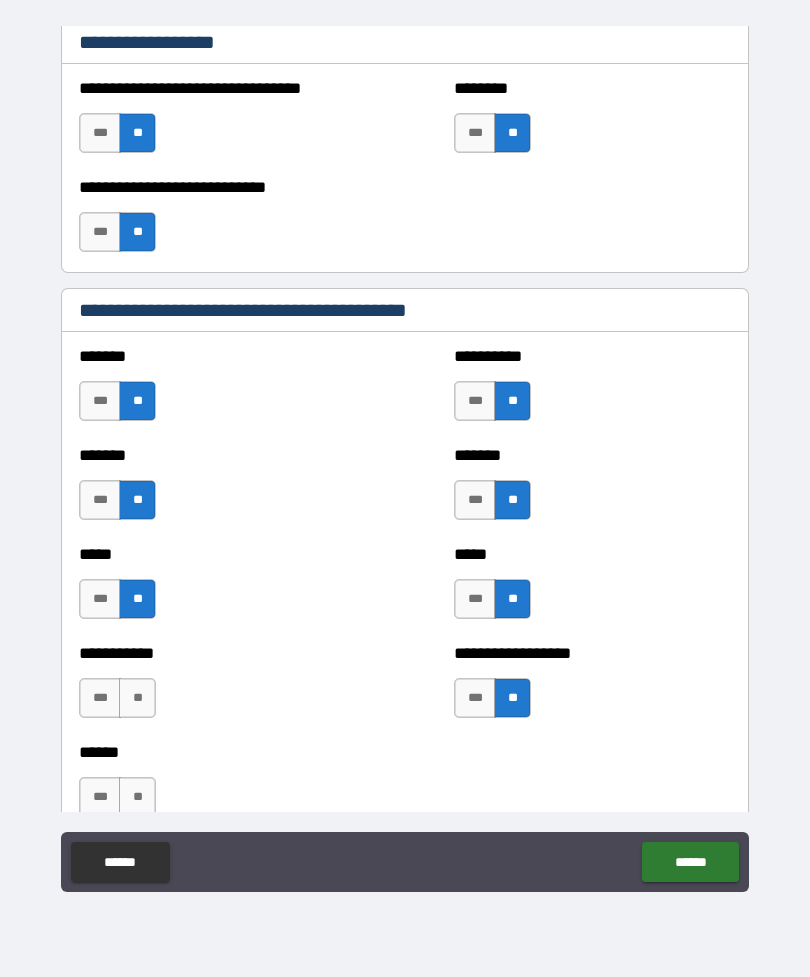 click on "**" at bounding box center (137, 698) 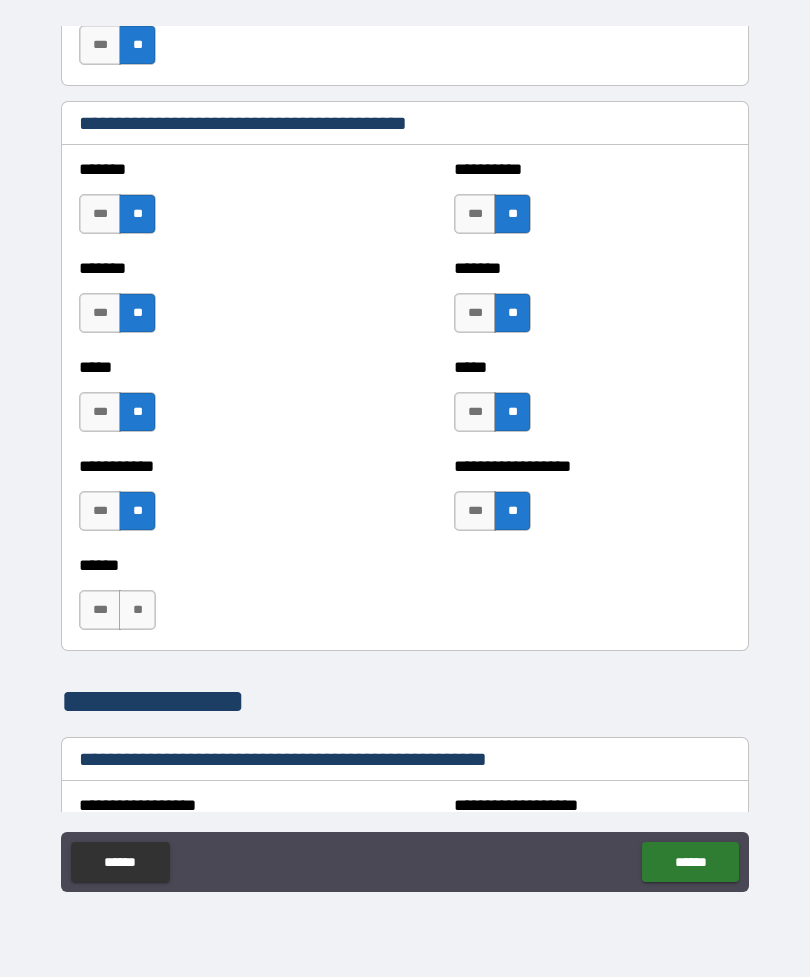 scroll, scrollTop: 1794, scrollLeft: 0, axis: vertical 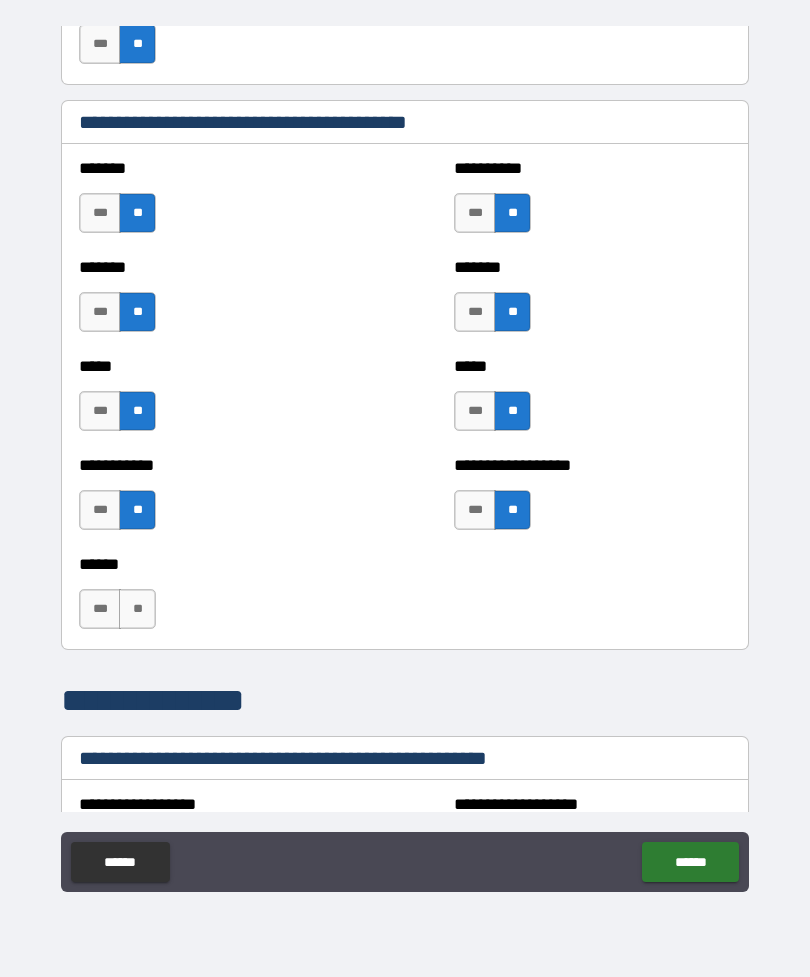 click on "**" at bounding box center (137, 609) 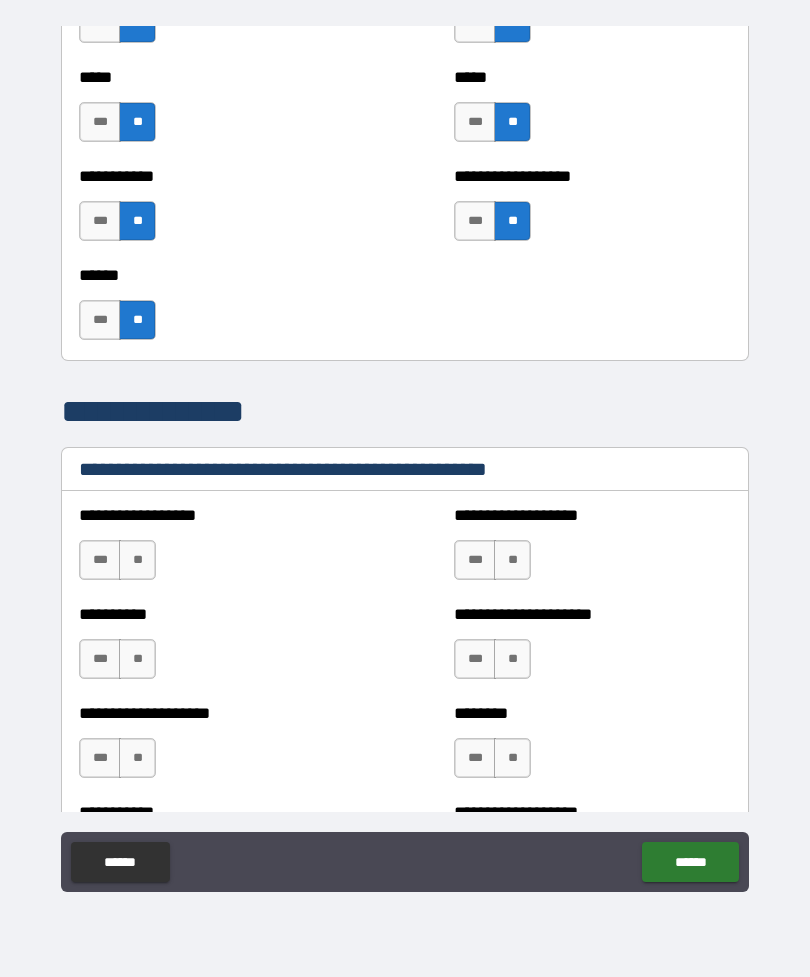scroll, scrollTop: 2086, scrollLeft: 0, axis: vertical 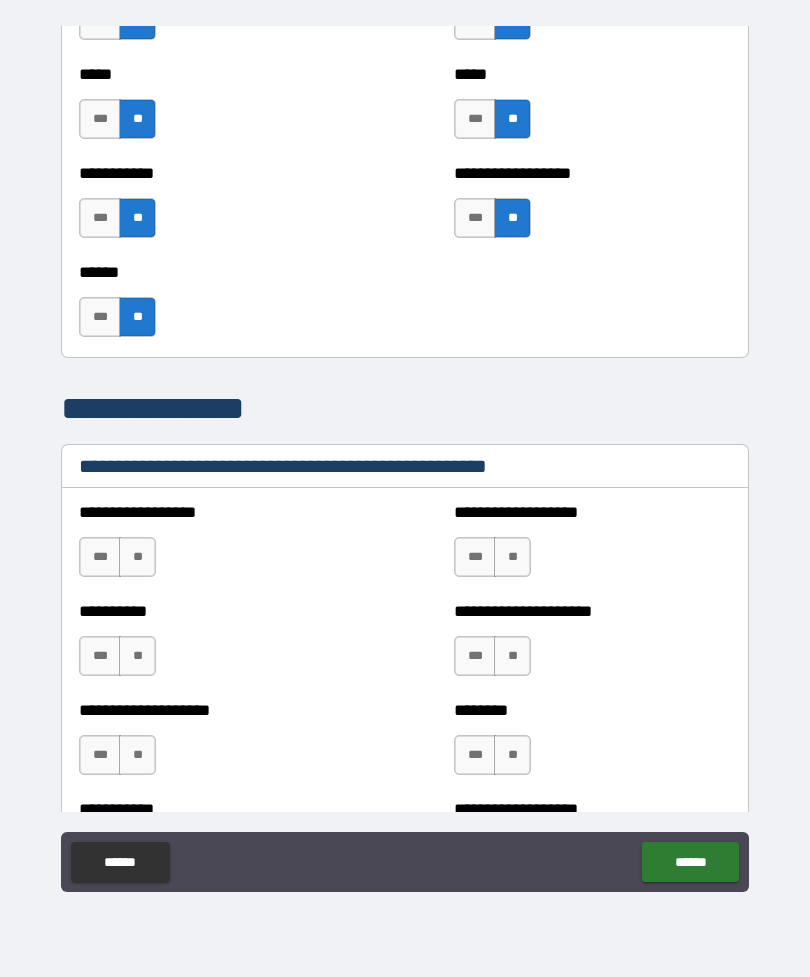 click on "**" at bounding box center [137, 557] 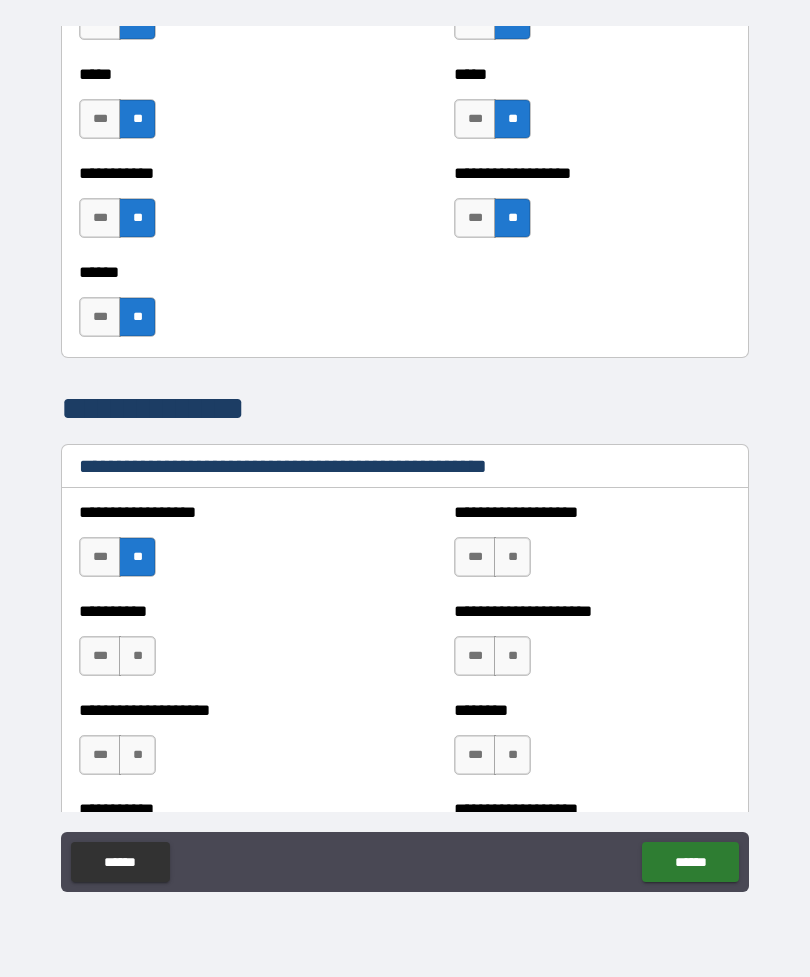 click on "**" at bounding box center [512, 557] 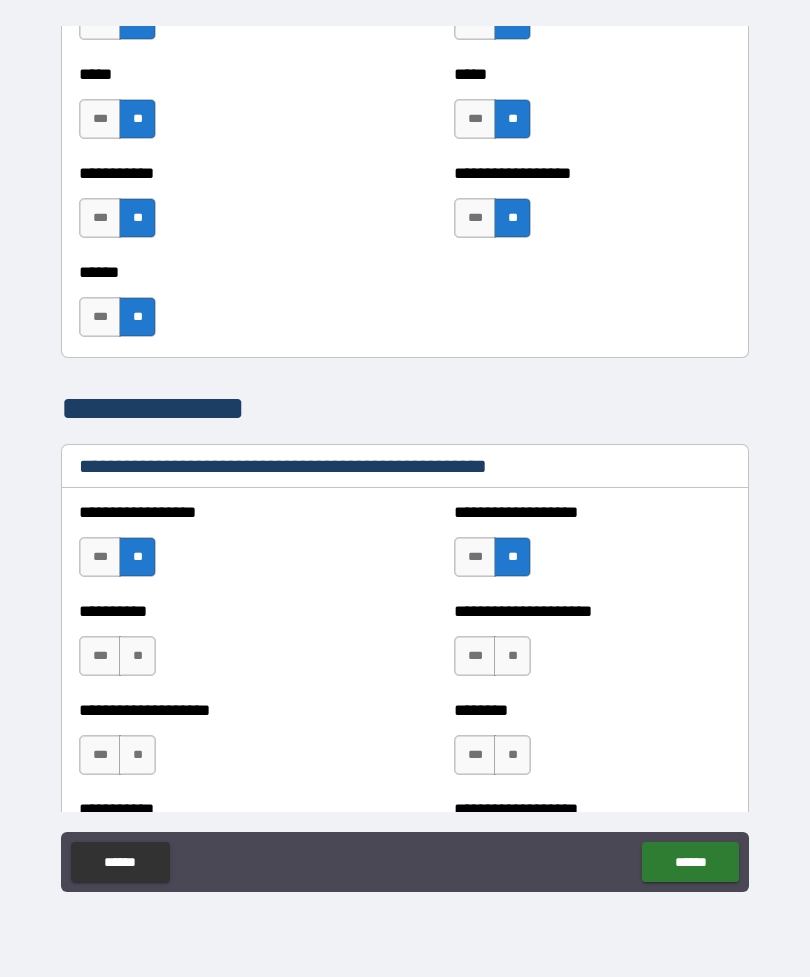 click on "**" at bounding box center (512, 656) 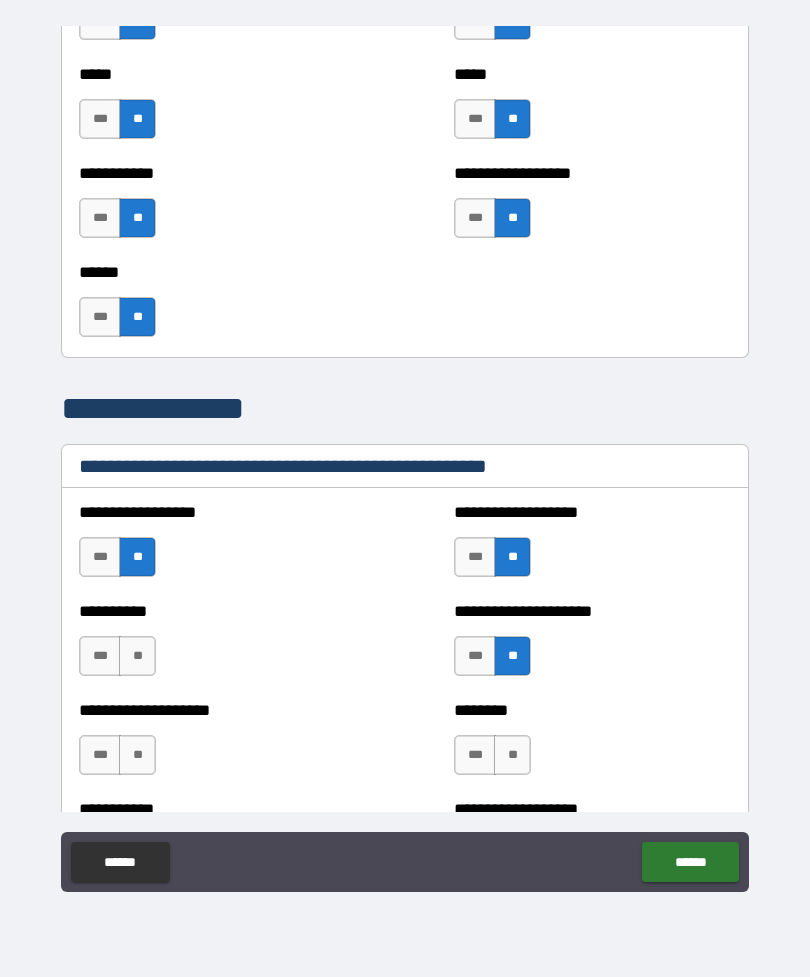 click on "**" at bounding box center (137, 656) 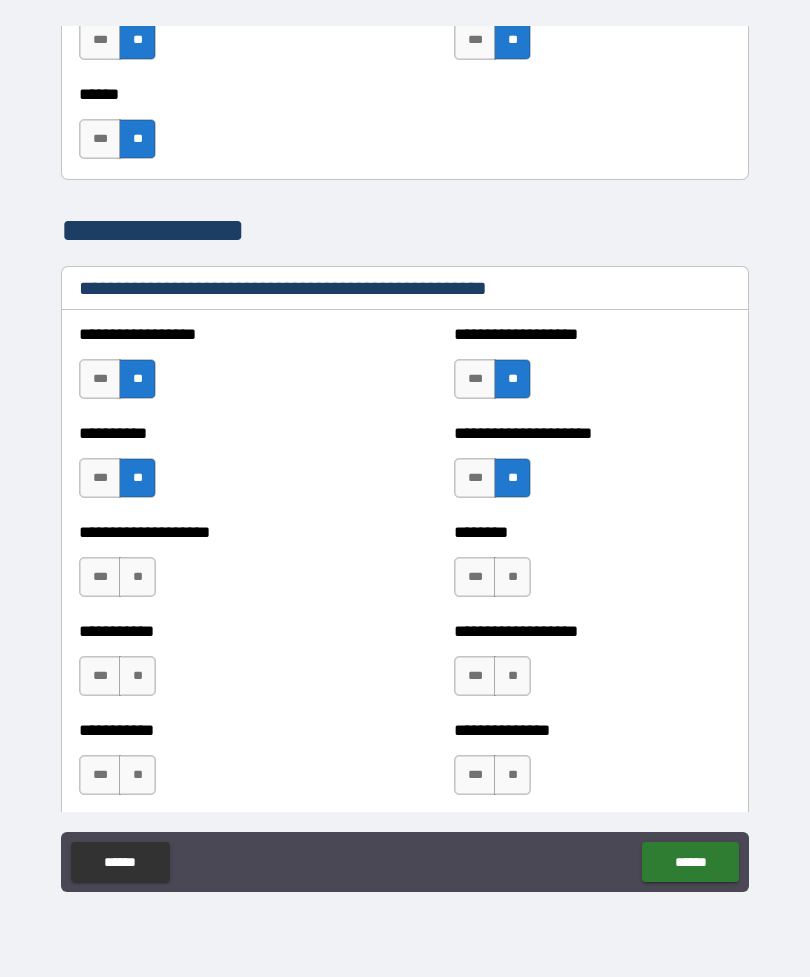scroll, scrollTop: 2265, scrollLeft: 0, axis: vertical 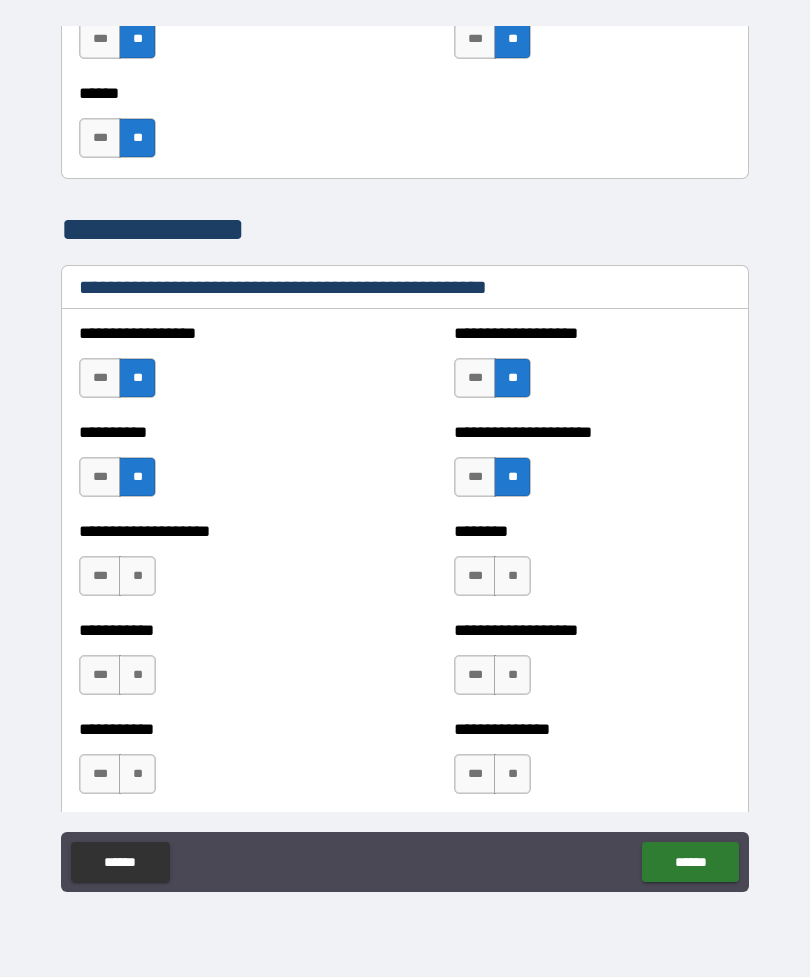 click on "**" at bounding box center [137, 576] 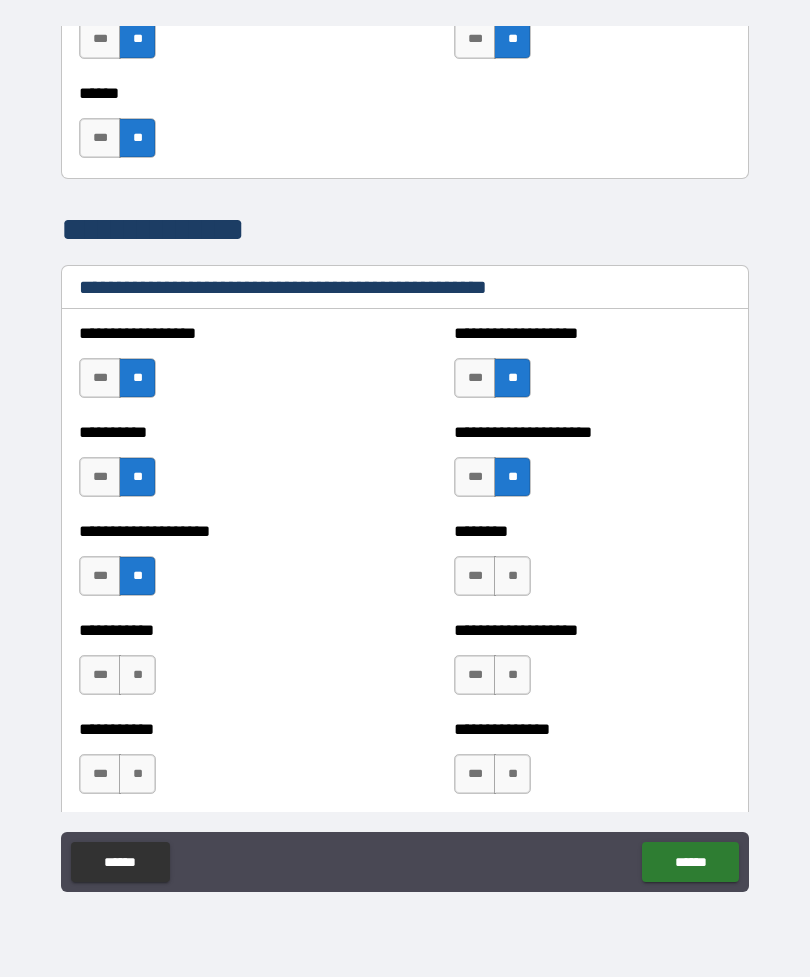 click on "**" at bounding box center (512, 576) 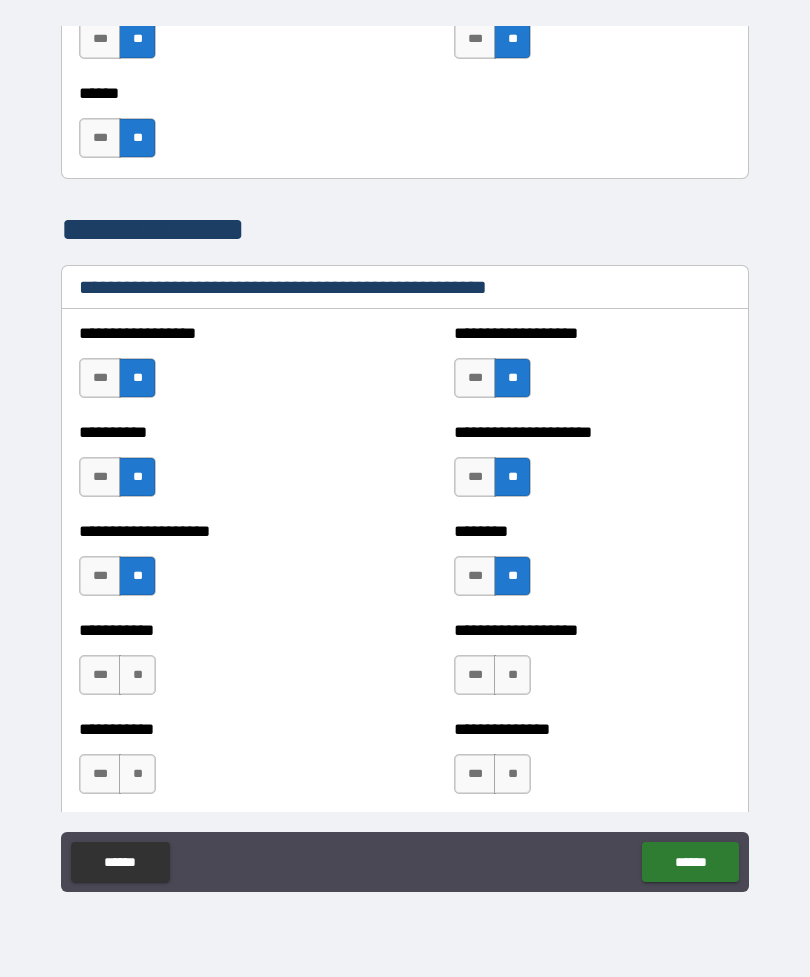 click on "**" at bounding box center (137, 675) 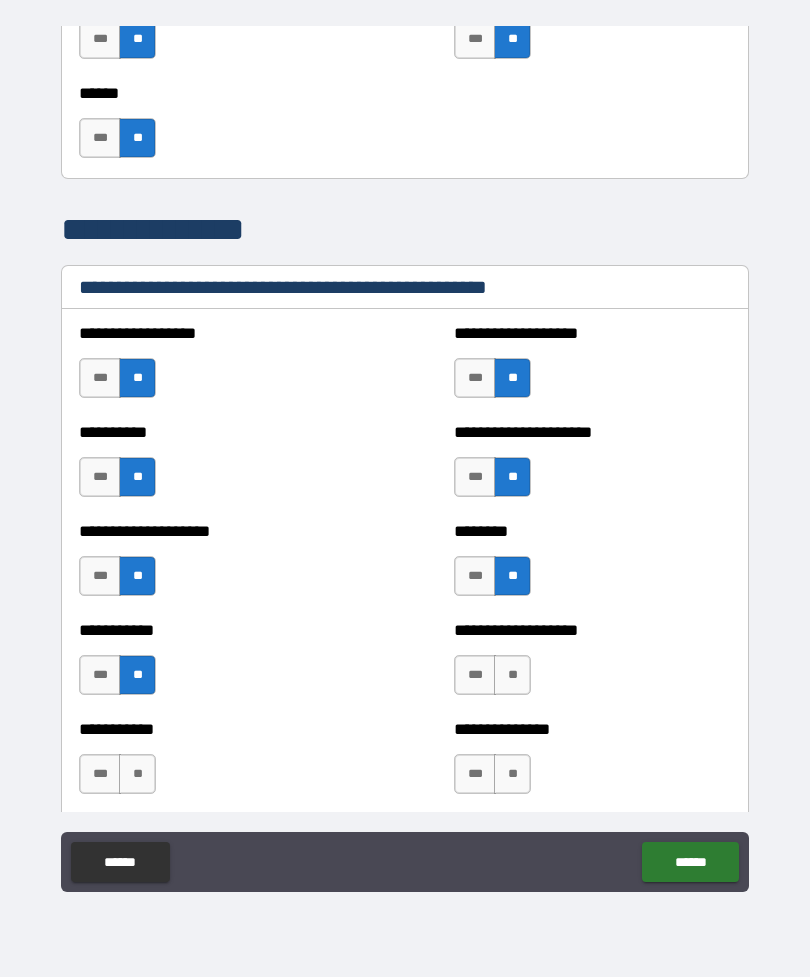 click on "**" at bounding box center (512, 675) 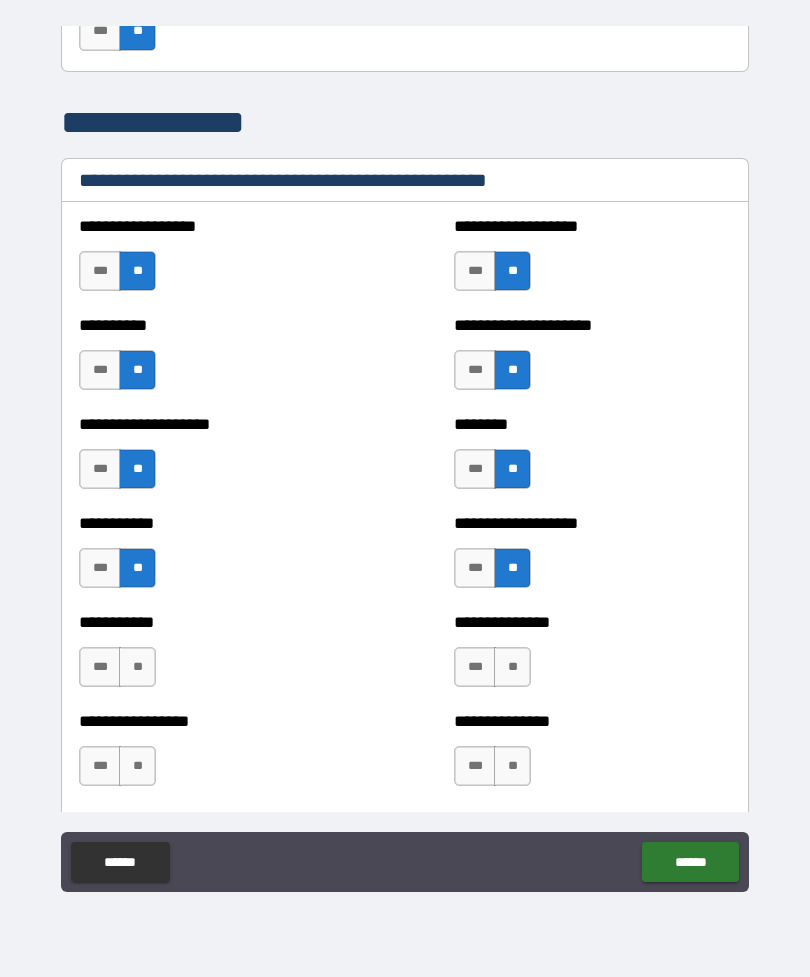 scroll, scrollTop: 2377, scrollLeft: 0, axis: vertical 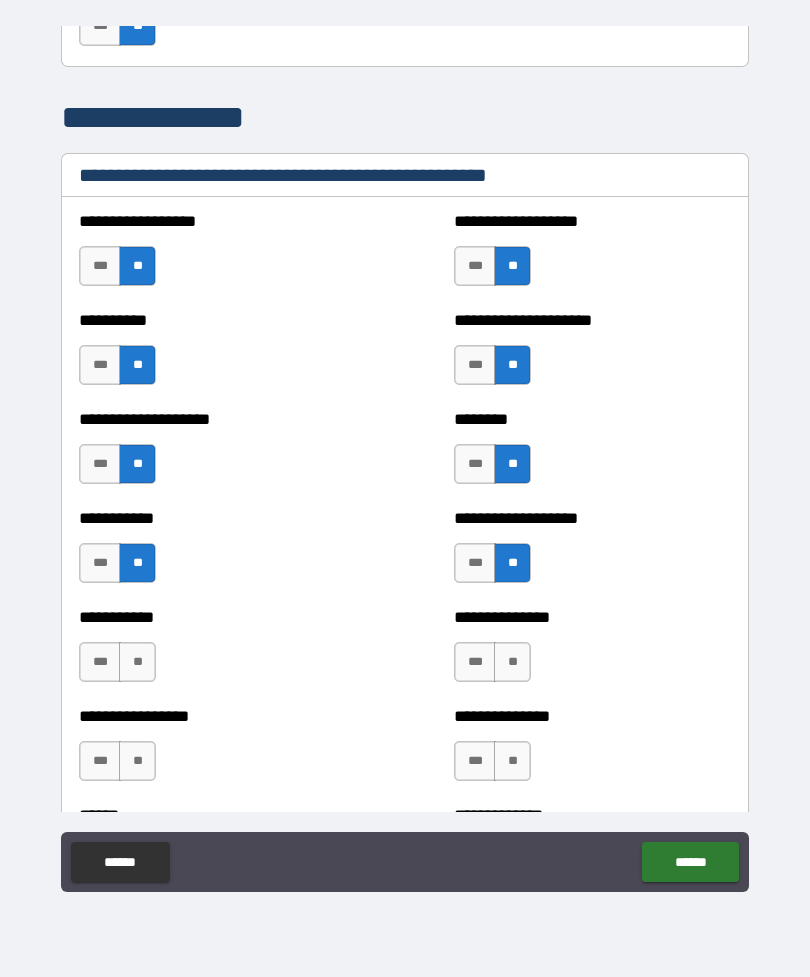 click on "**" at bounding box center [512, 662] 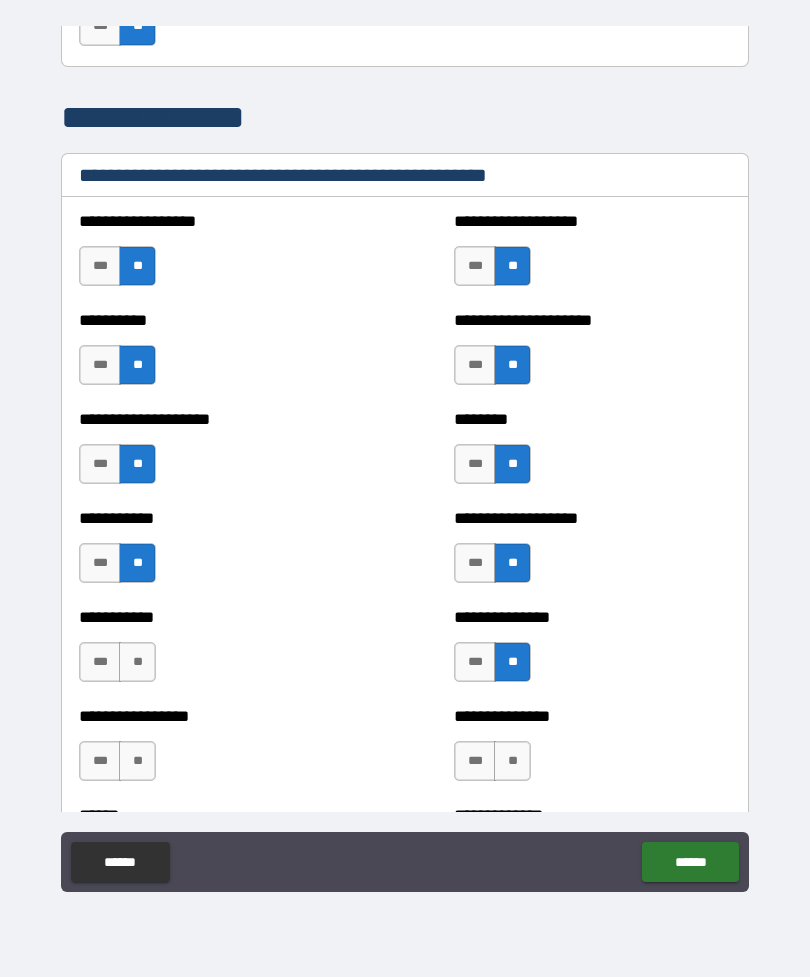 click on "**" at bounding box center [137, 662] 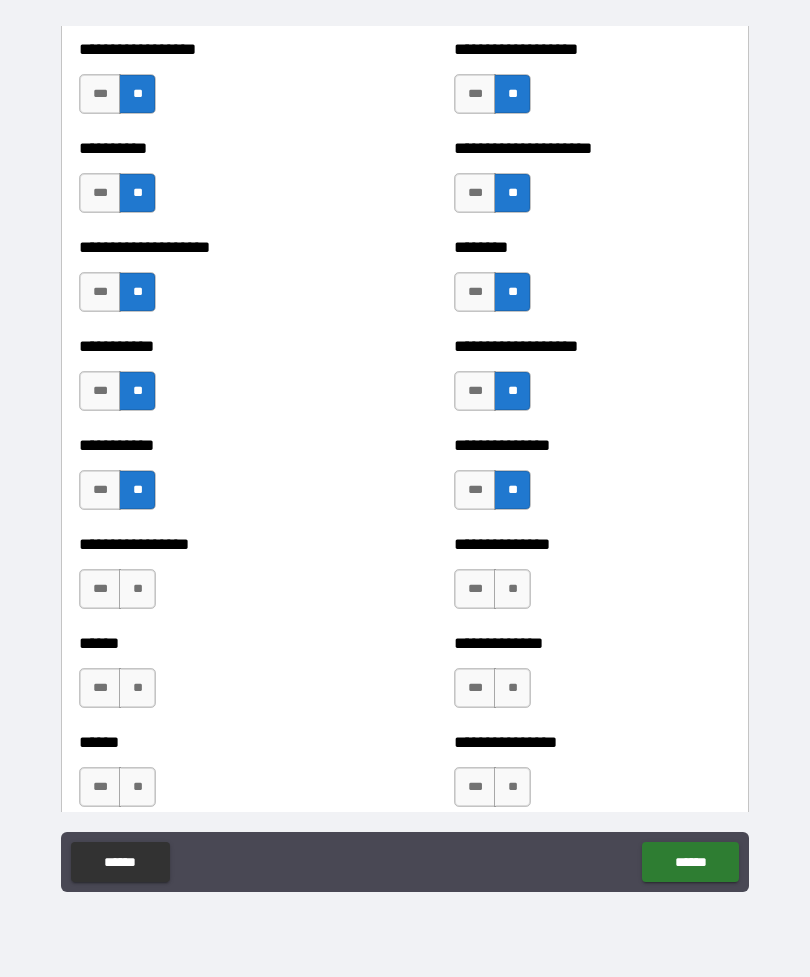 scroll, scrollTop: 2556, scrollLeft: 0, axis: vertical 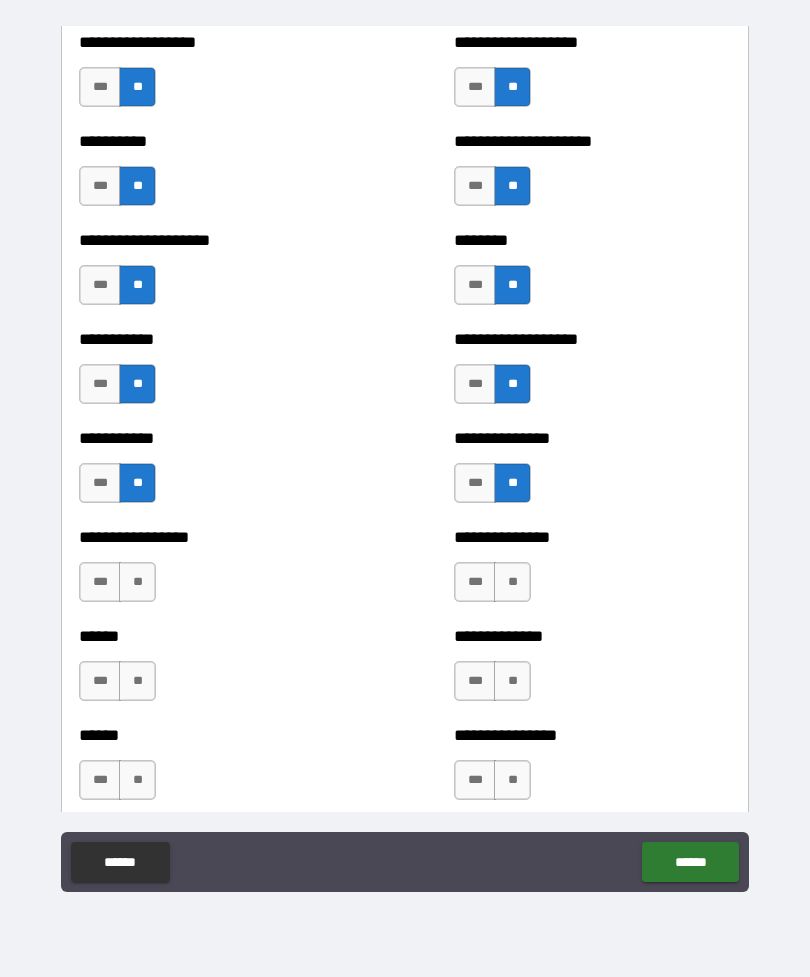click on "**" at bounding box center (137, 582) 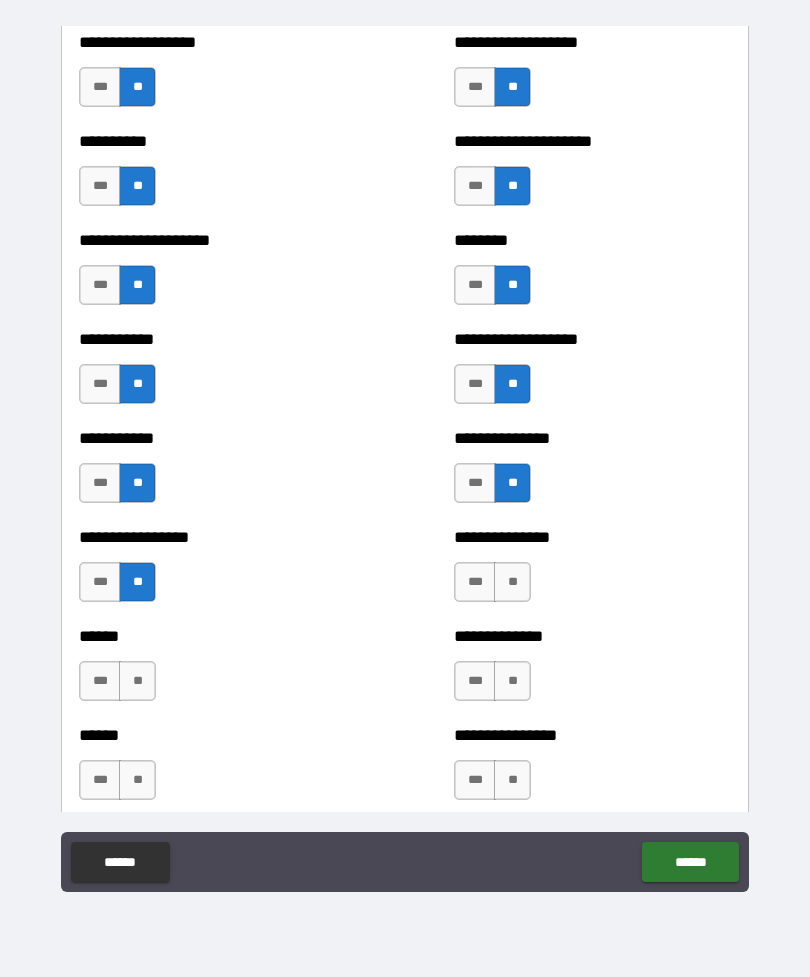 click on "**" at bounding box center [512, 582] 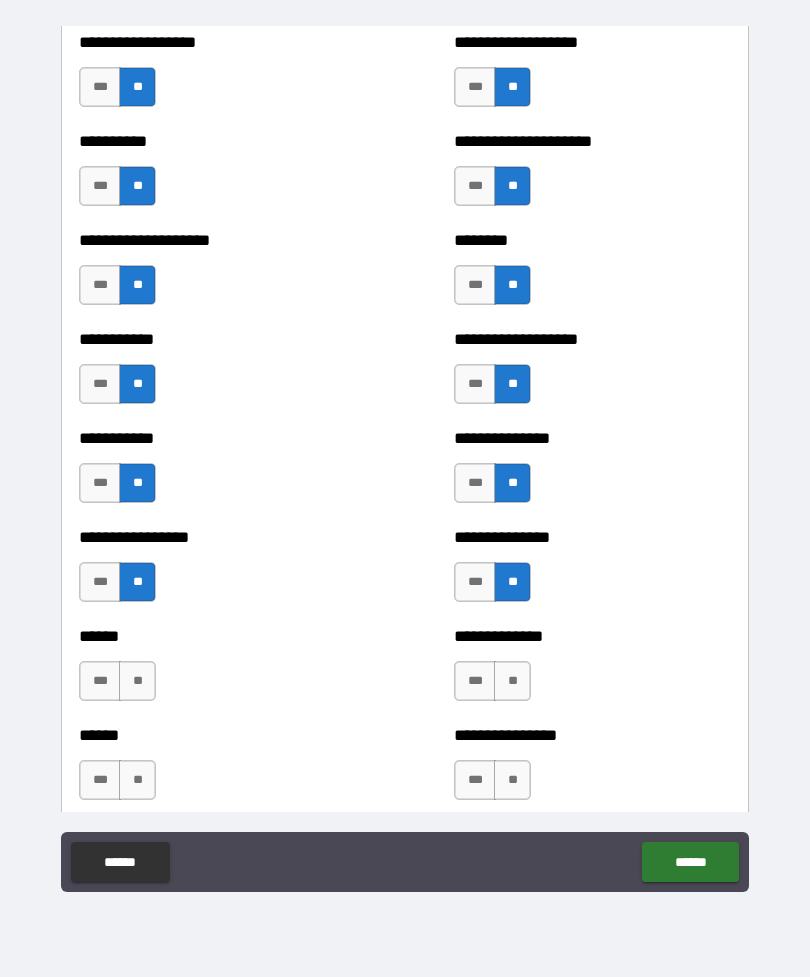click on "**" at bounding box center [512, 681] 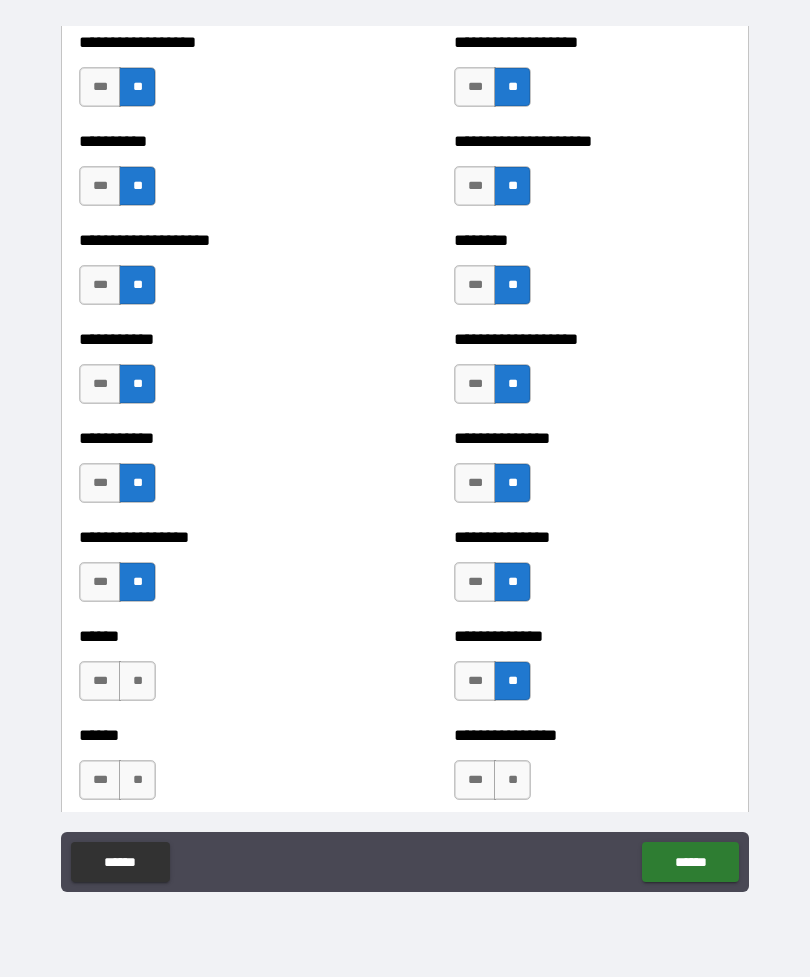 click on "**" at bounding box center [137, 681] 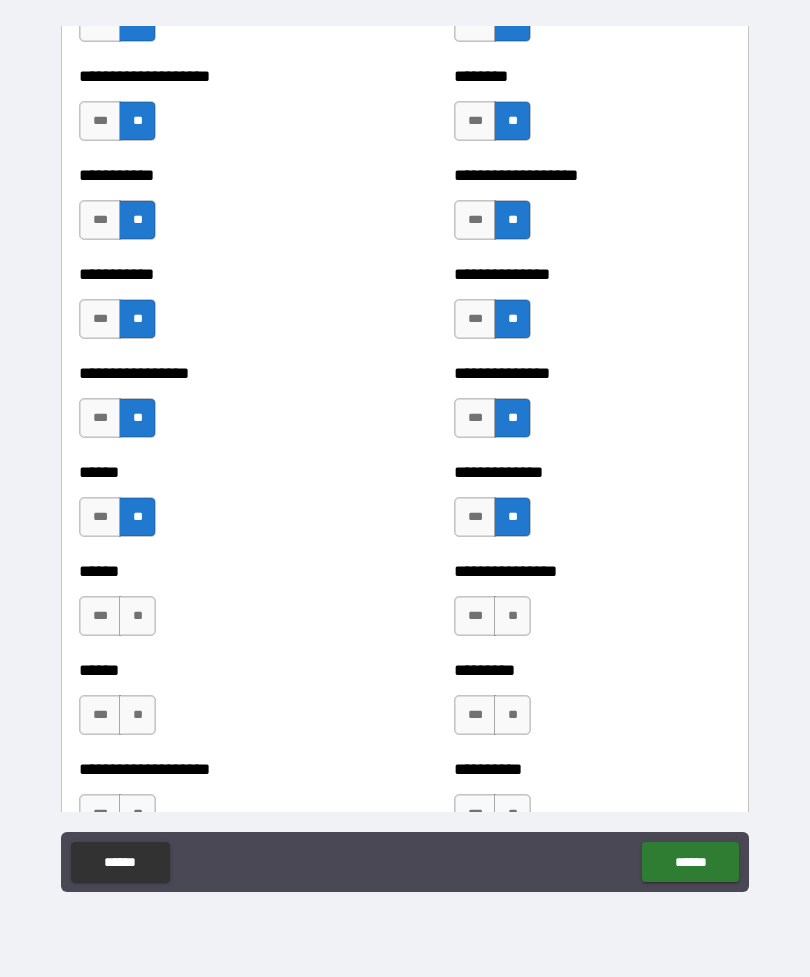 scroll, scrollTop: 2723, scrollLeft: 0, axis: vertical 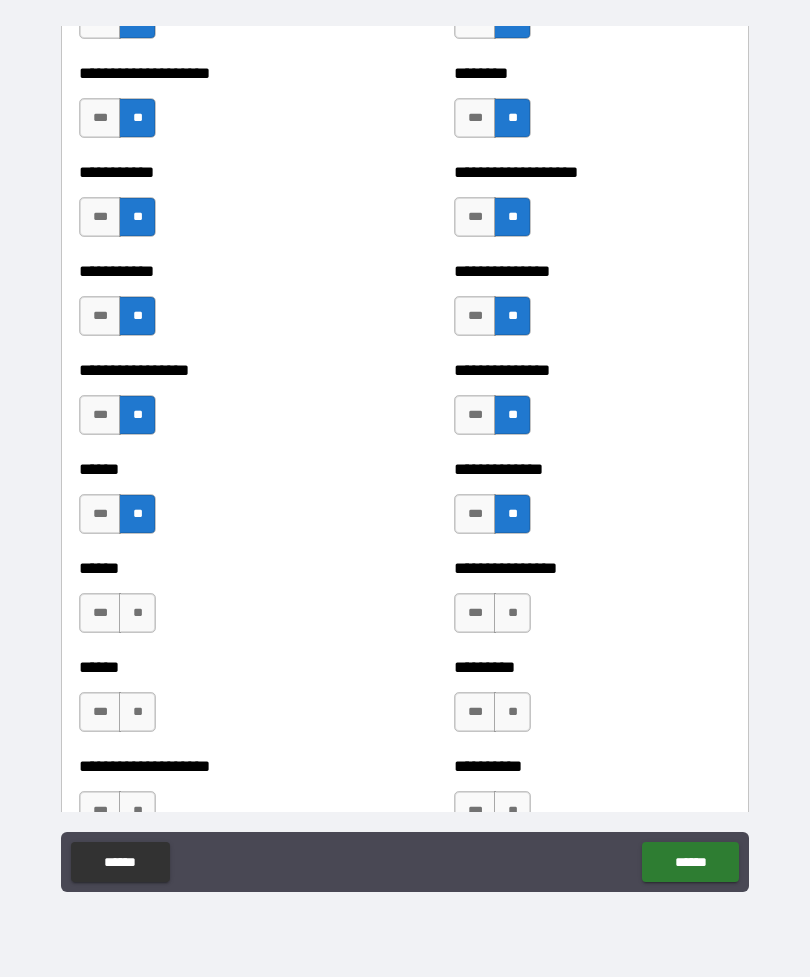click on "**" at bounding box center [137, 613] 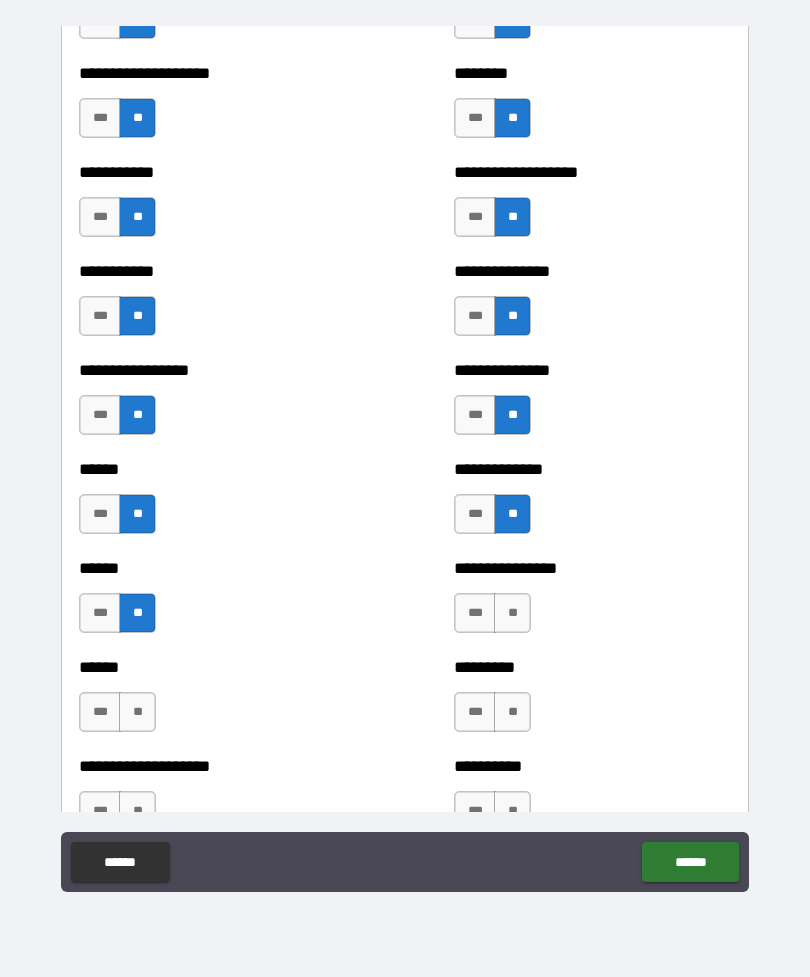 click on "**" at bounding box center [512, 613] 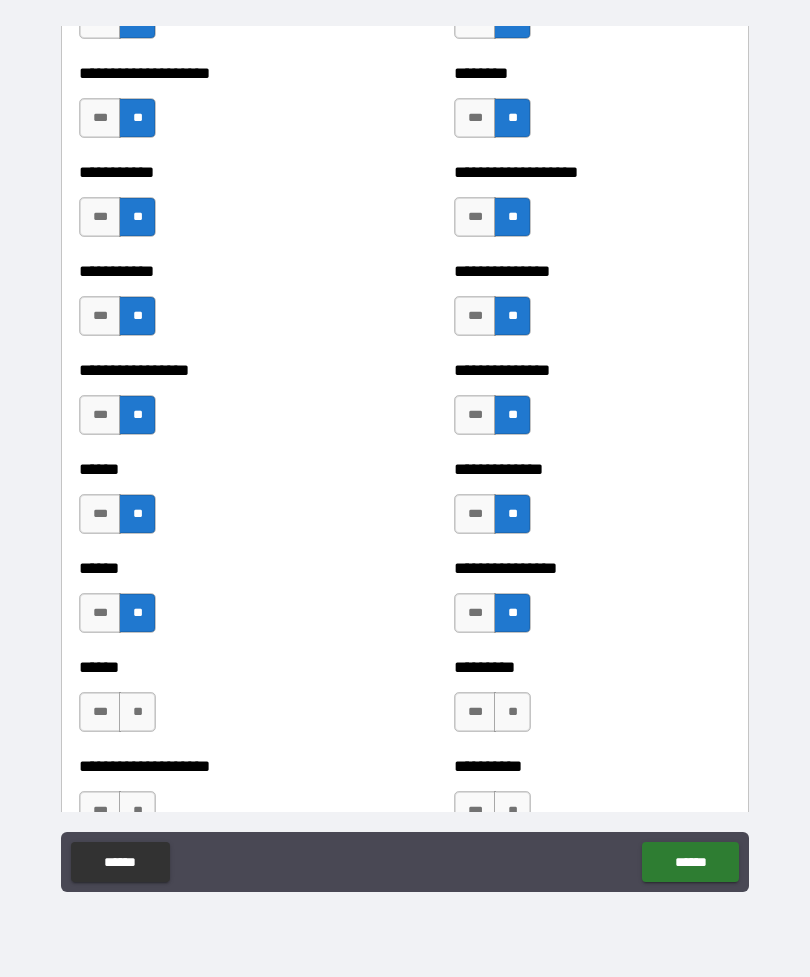 click on "**" at bounding box center [512, 712] 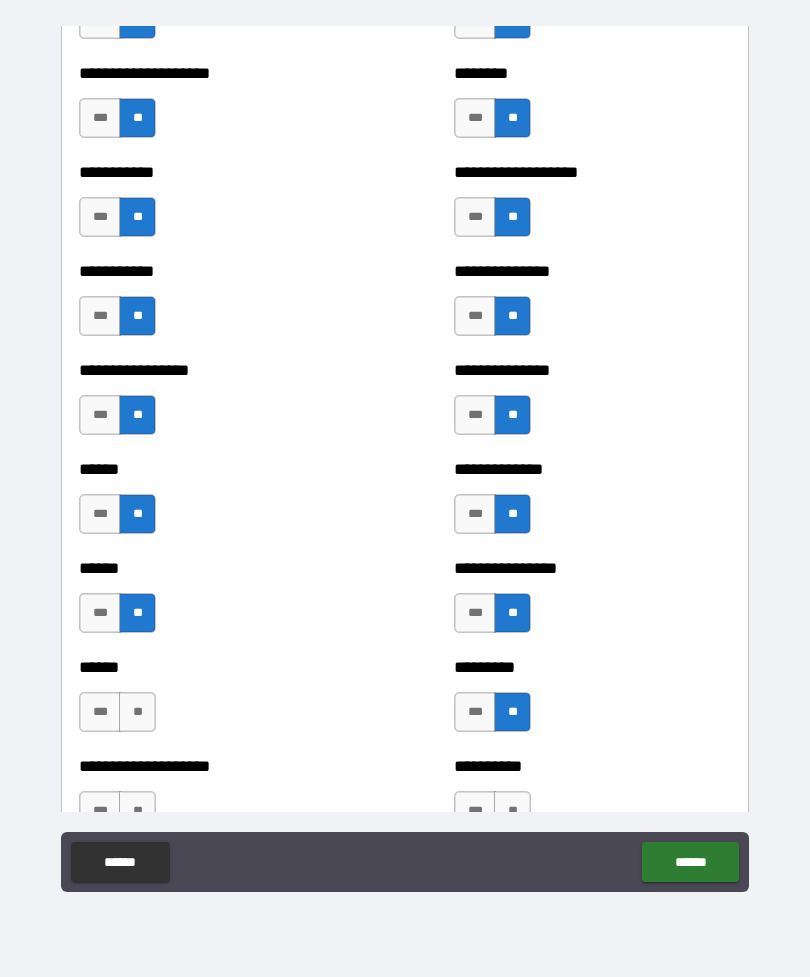 click on "*** **" at bounding box center [120, 717] 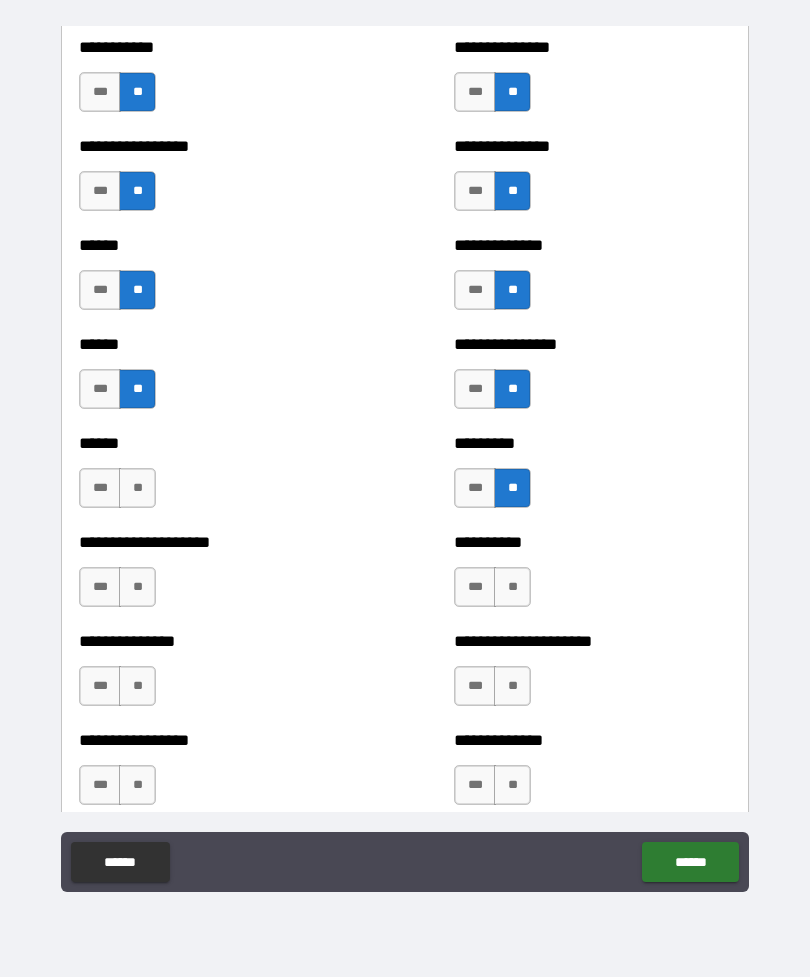 scroll, scrollTop: 2951, scrollLeft: 0, axis: vertical 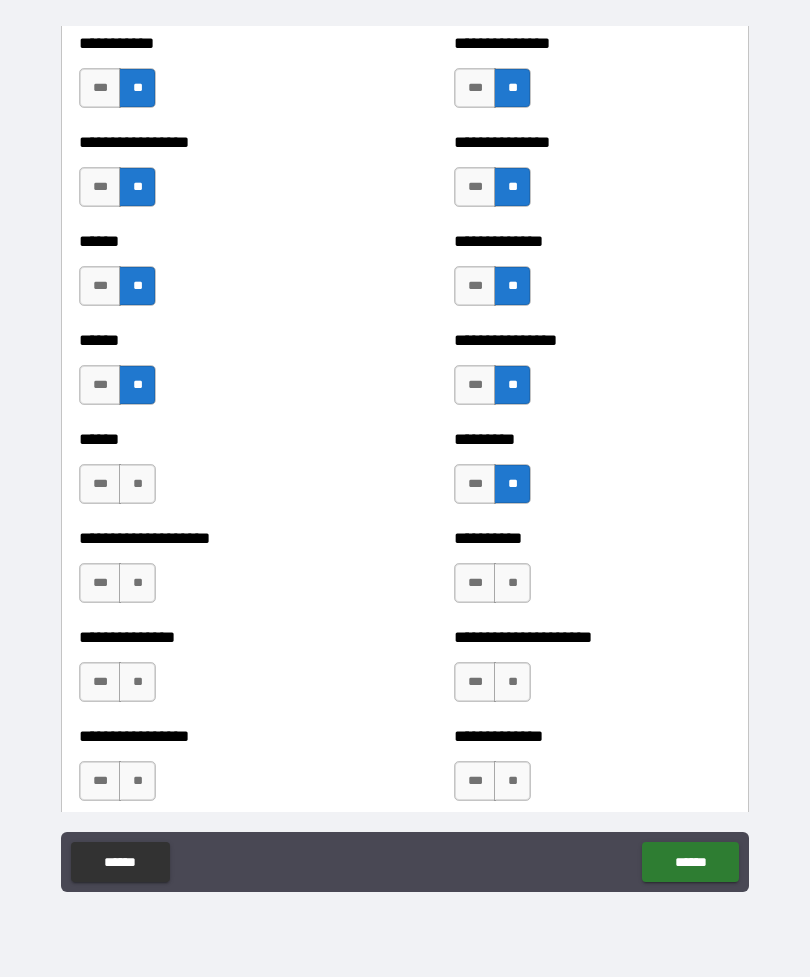 click on "**" at bounding box center [137, 583] 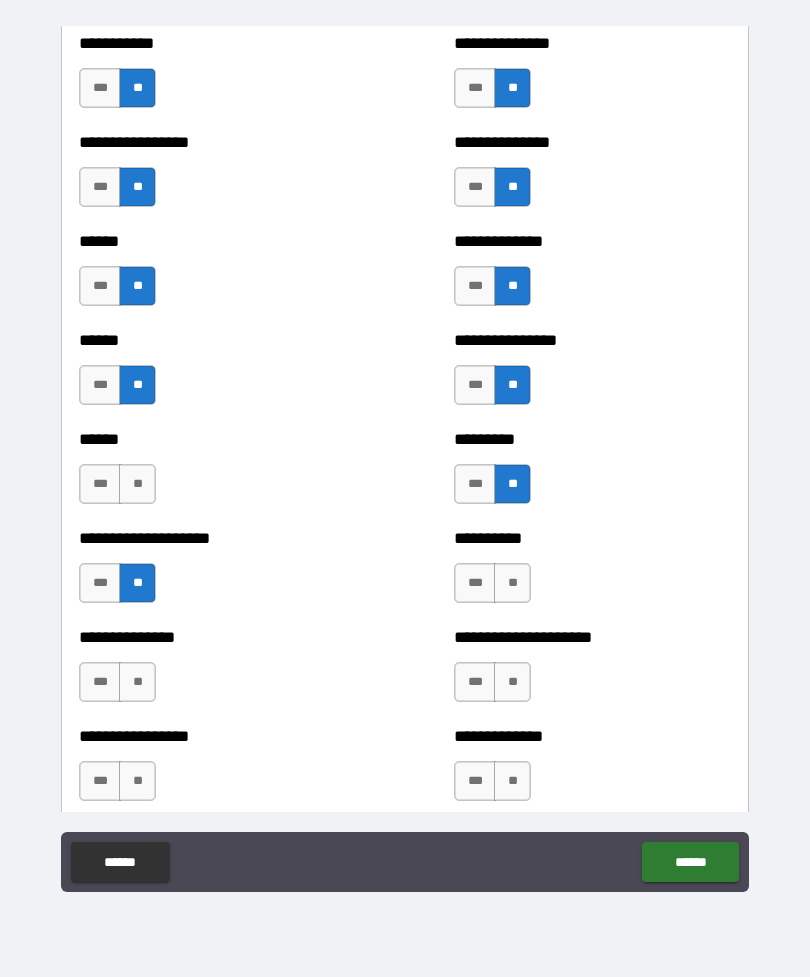 click on "**" at bounding box center (512, 583) 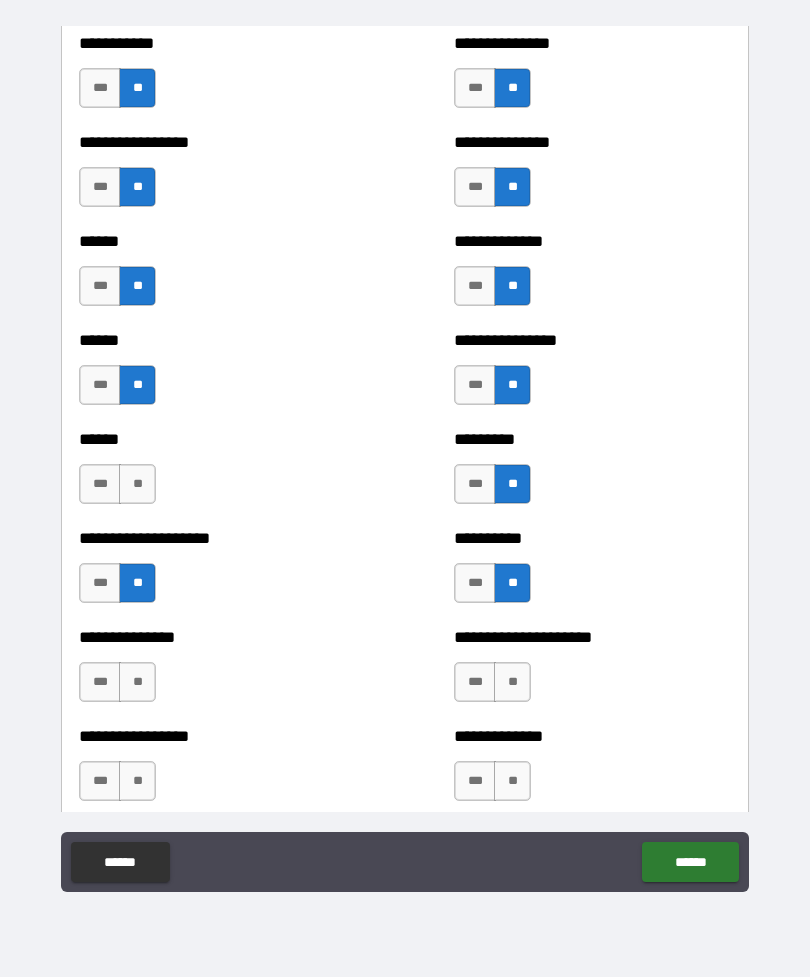 click on "**" at bounding box center (512, 682) 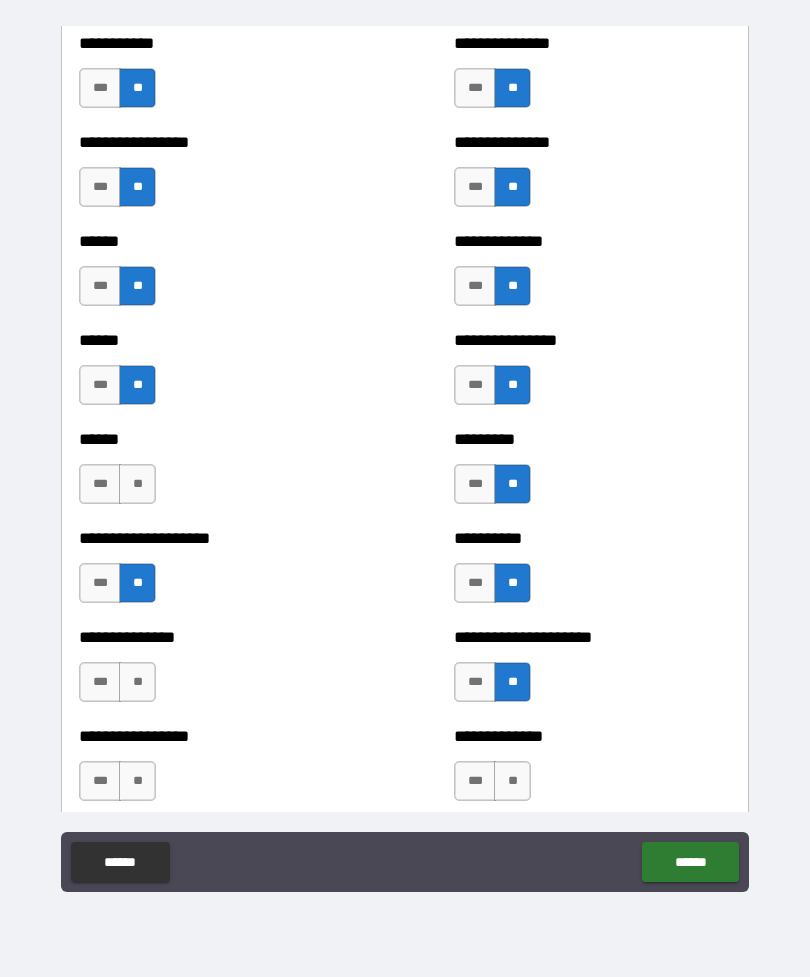 click on "**" at bounding box center (137, 682) 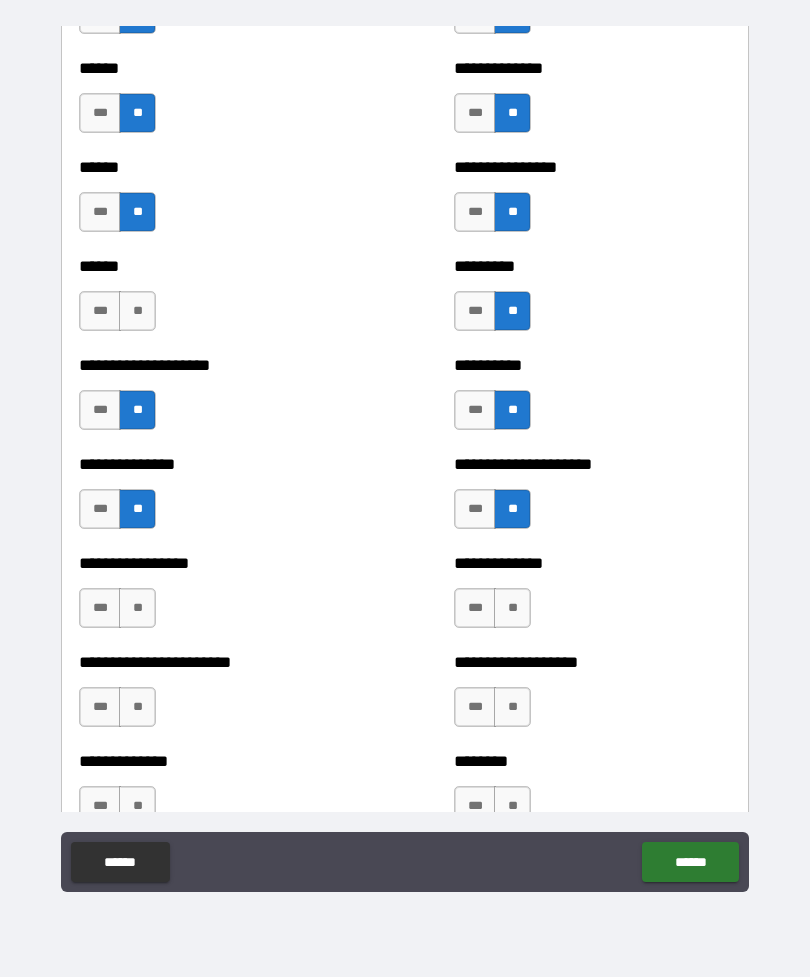 scroll, scrollTop: 3126, scrollLeft: 0, axis: vertical 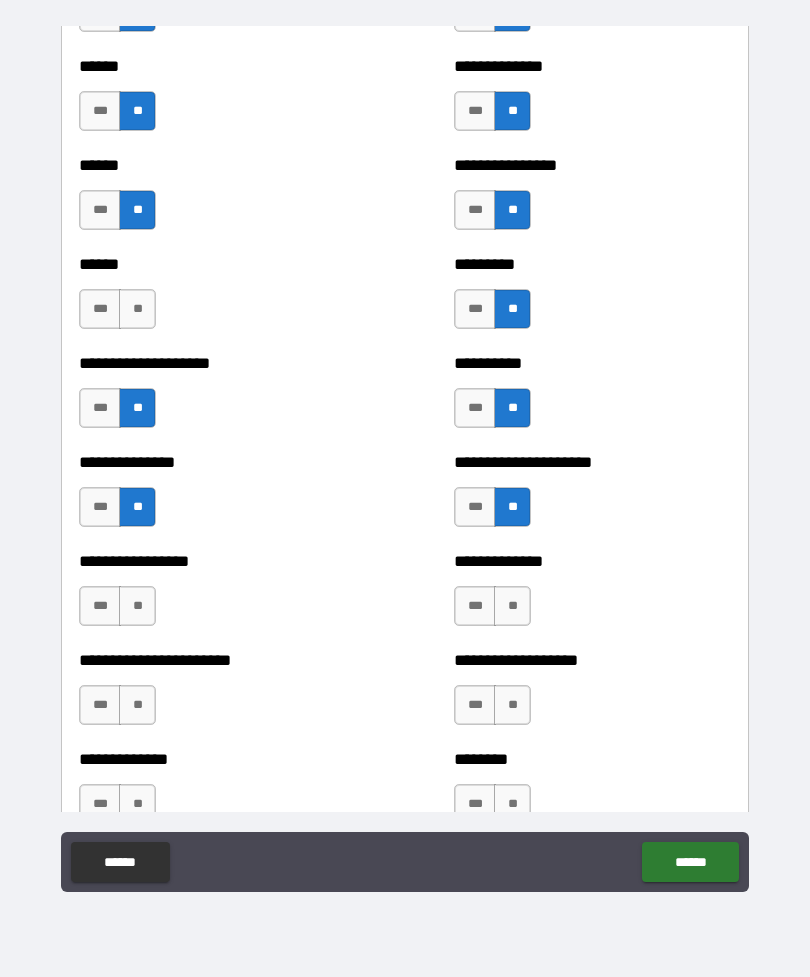 click on "**" at bounding box center [137, 606] 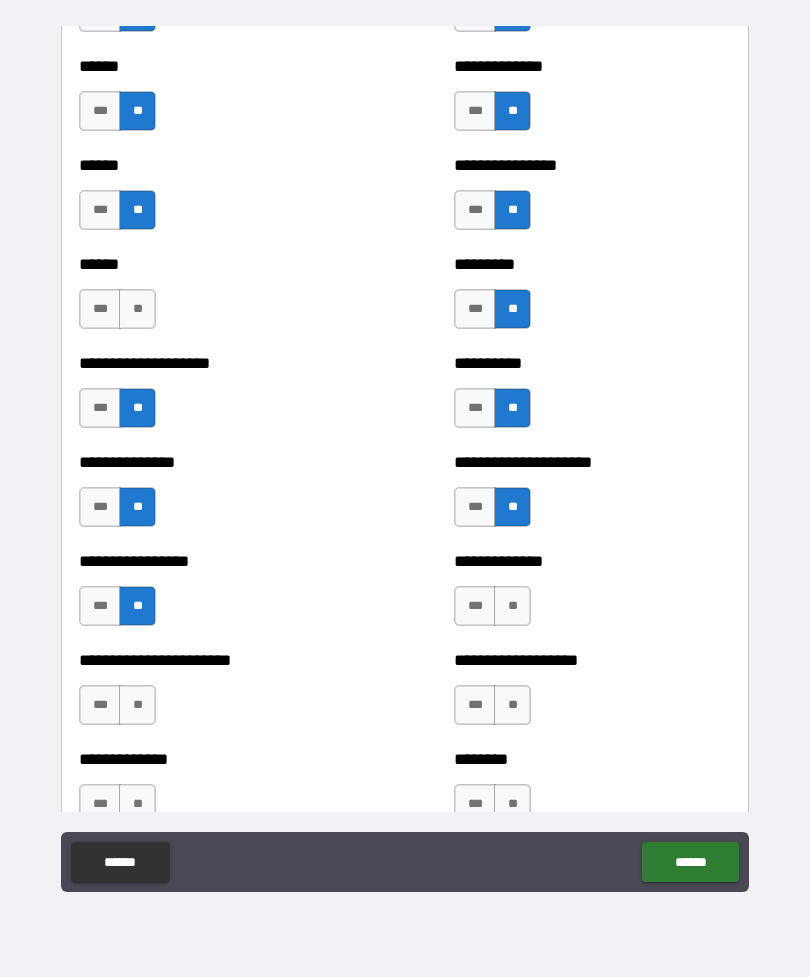 click on "**" at bounding box center (512, 606) 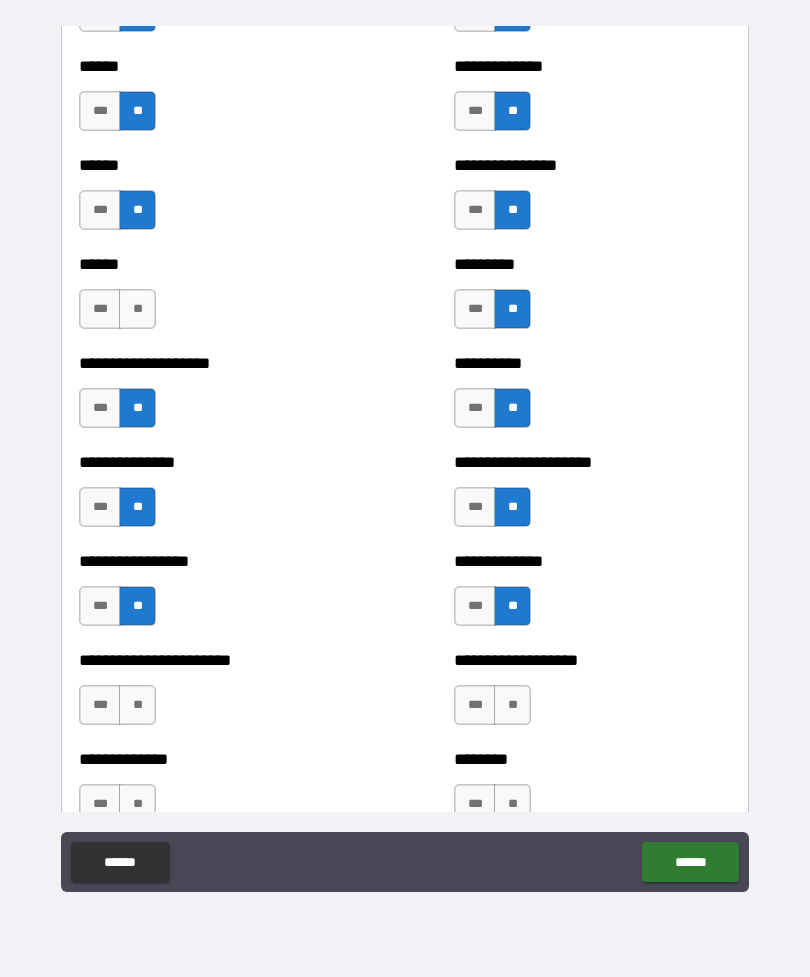 click on "**" at bounding box center [512, 705] 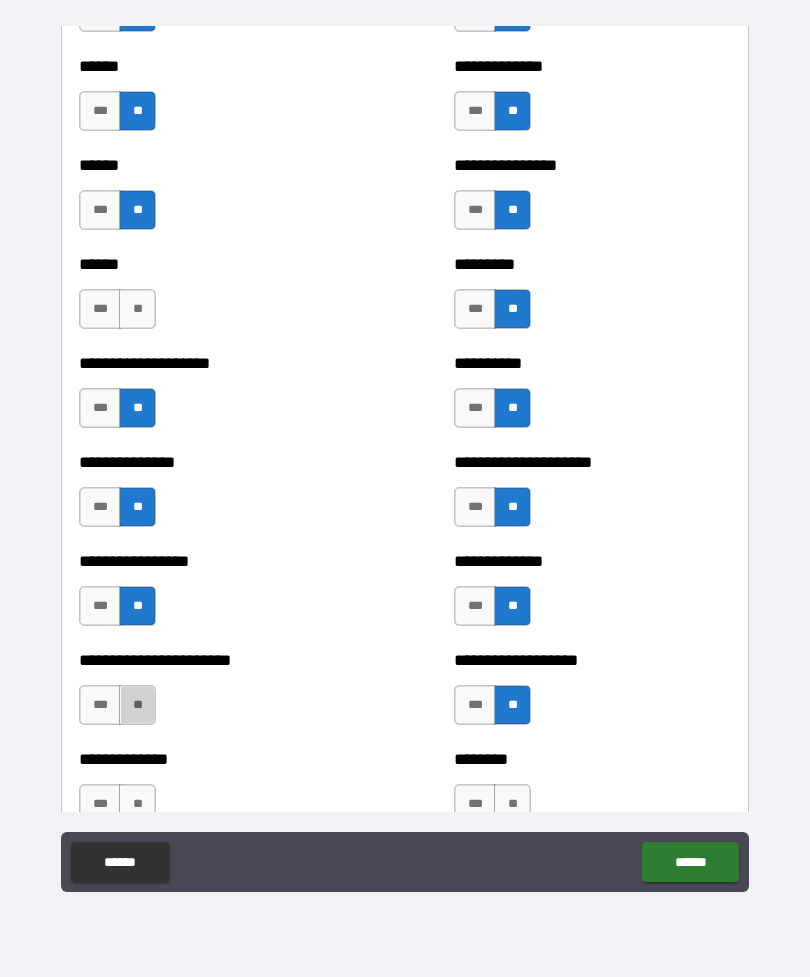 click on "**" at bounding box center [137, 705] 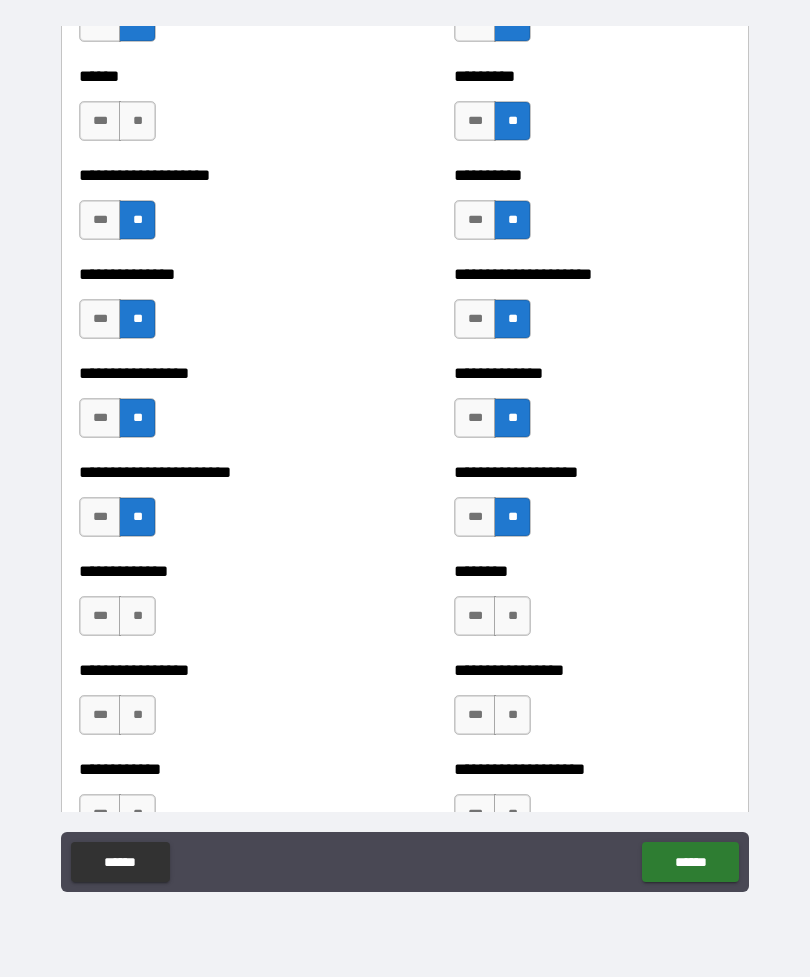 scroll, scrollTop: 3344, scrollLeft: 0, axis: vertical 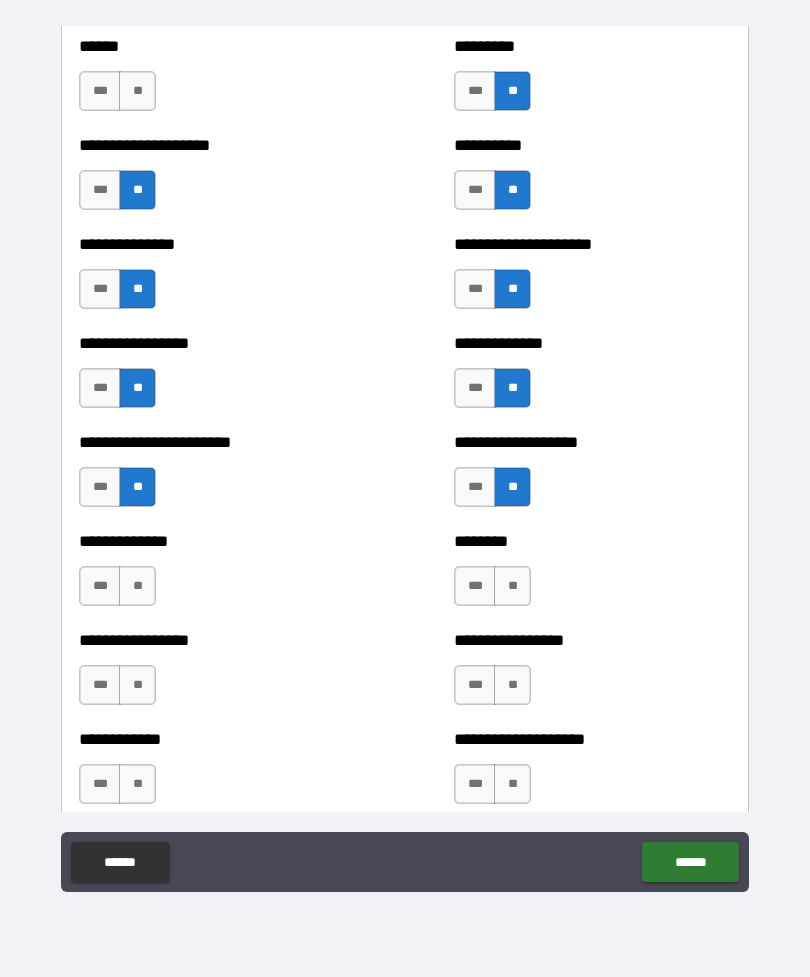 click on "**" at bounding box center (137, 586) 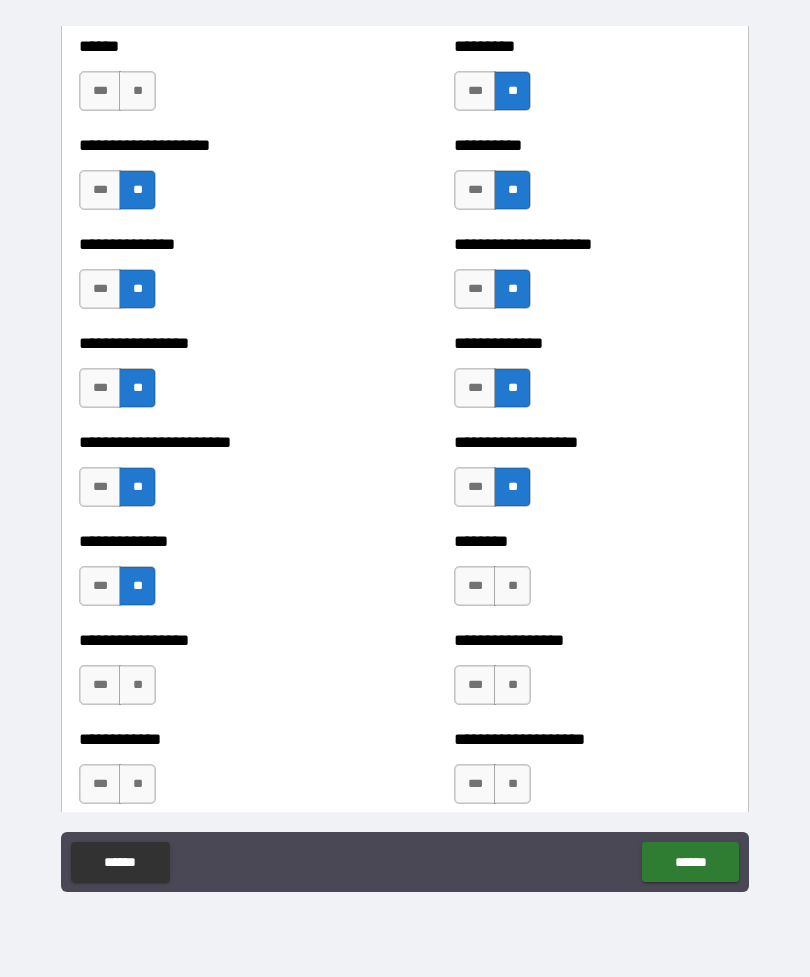 click on "**" at bounding box center [512, 586] 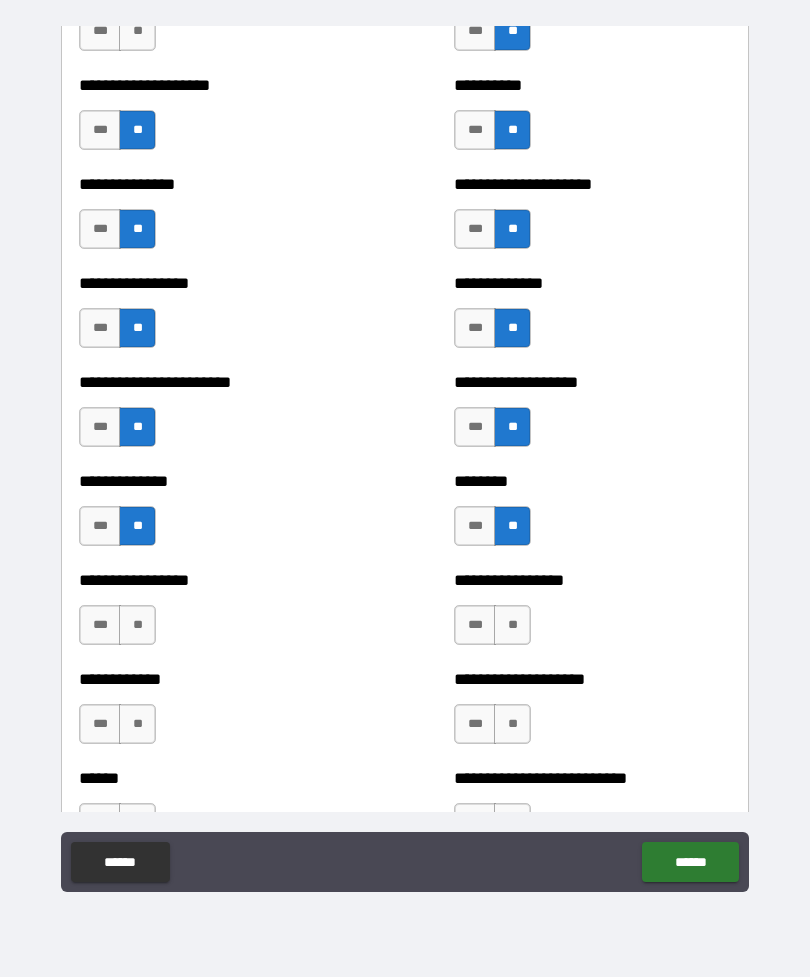 scroll, scrollTop: 3411, scrollLeft: 0, axis: vertical 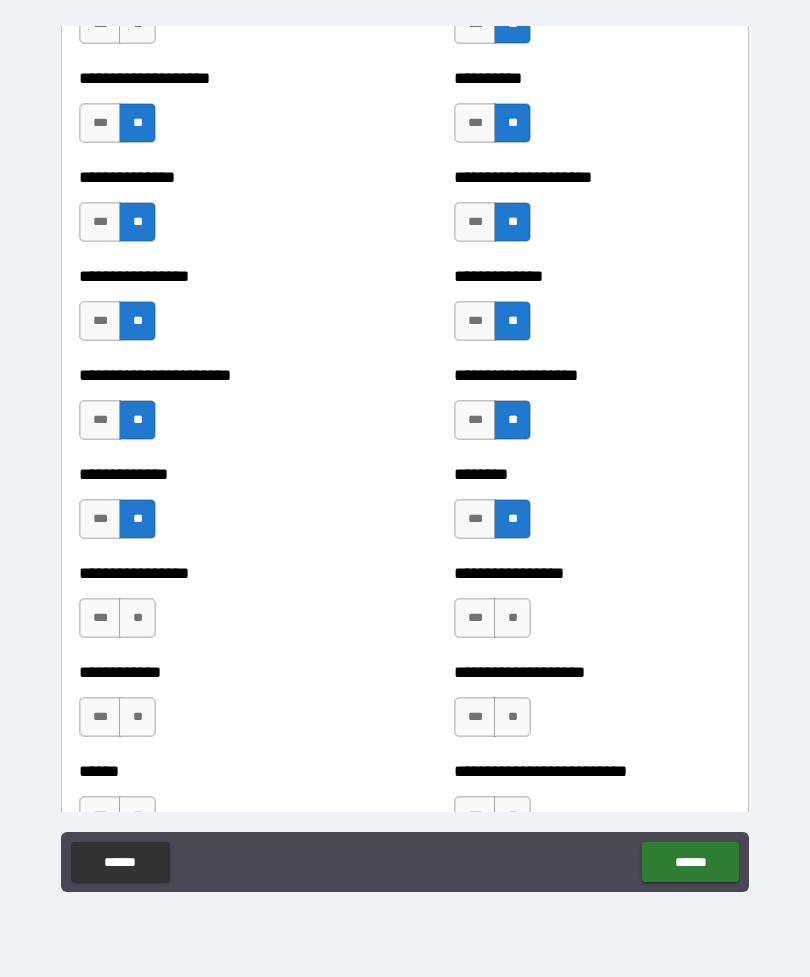 click on "**" at bounding box center (512, 618) 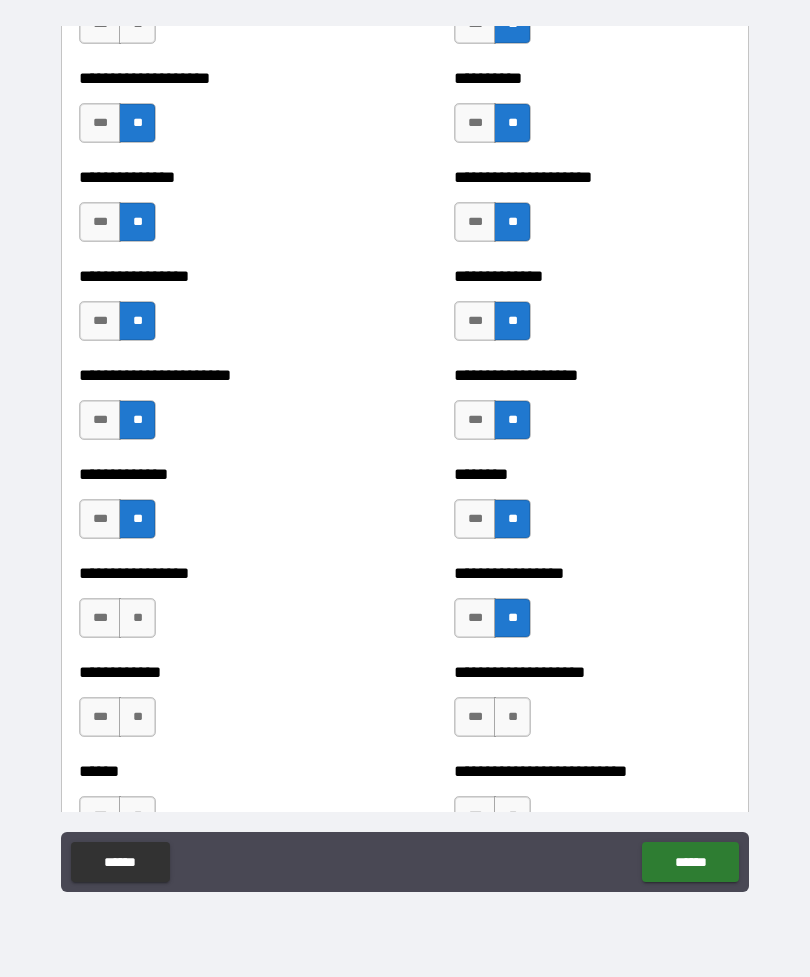 click on "**" at bounding box center (137, 618) 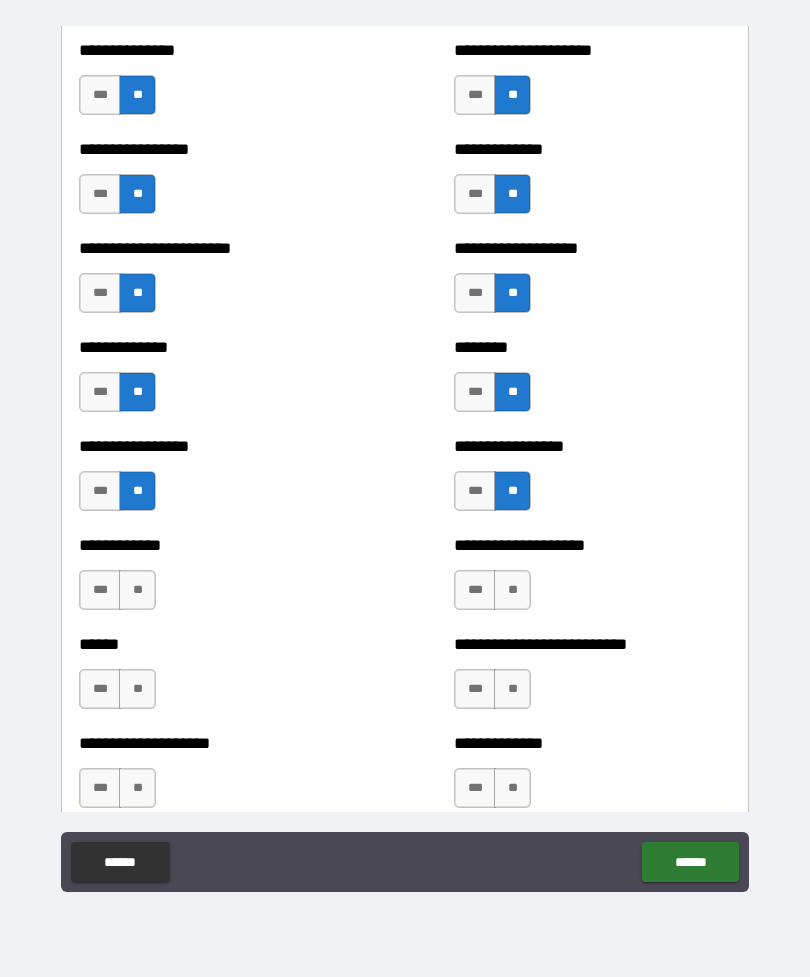 scroll, scrollTop: 3541, scrollLeft: 0, axis: vertical 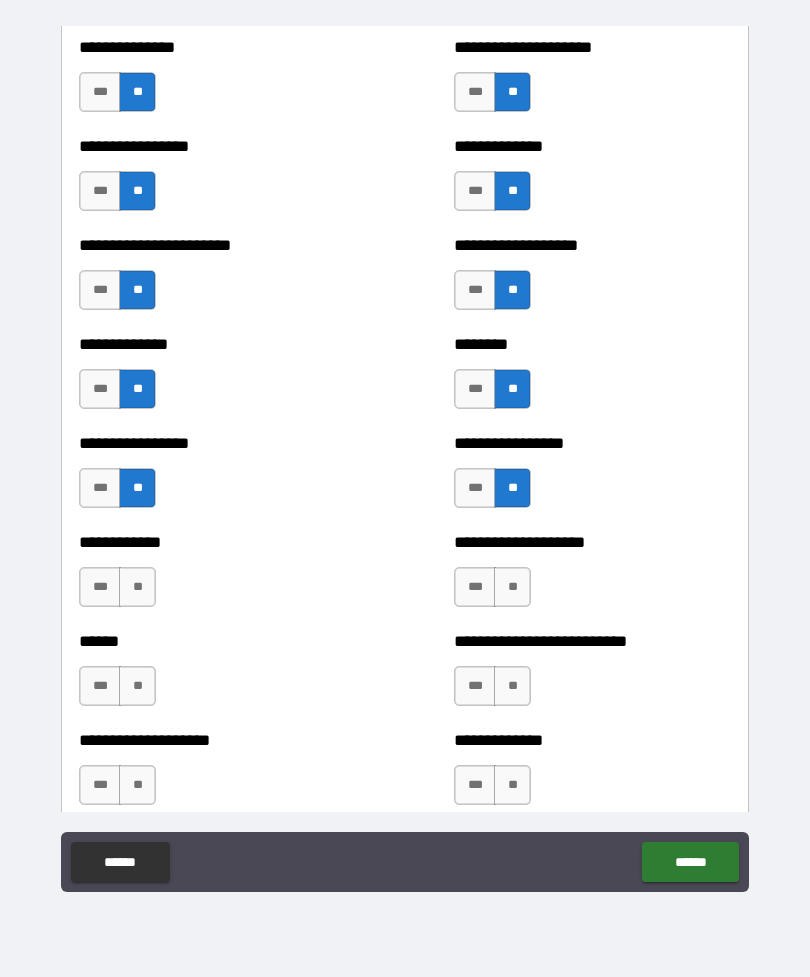 click on "**" at bounding box center [137, 587] 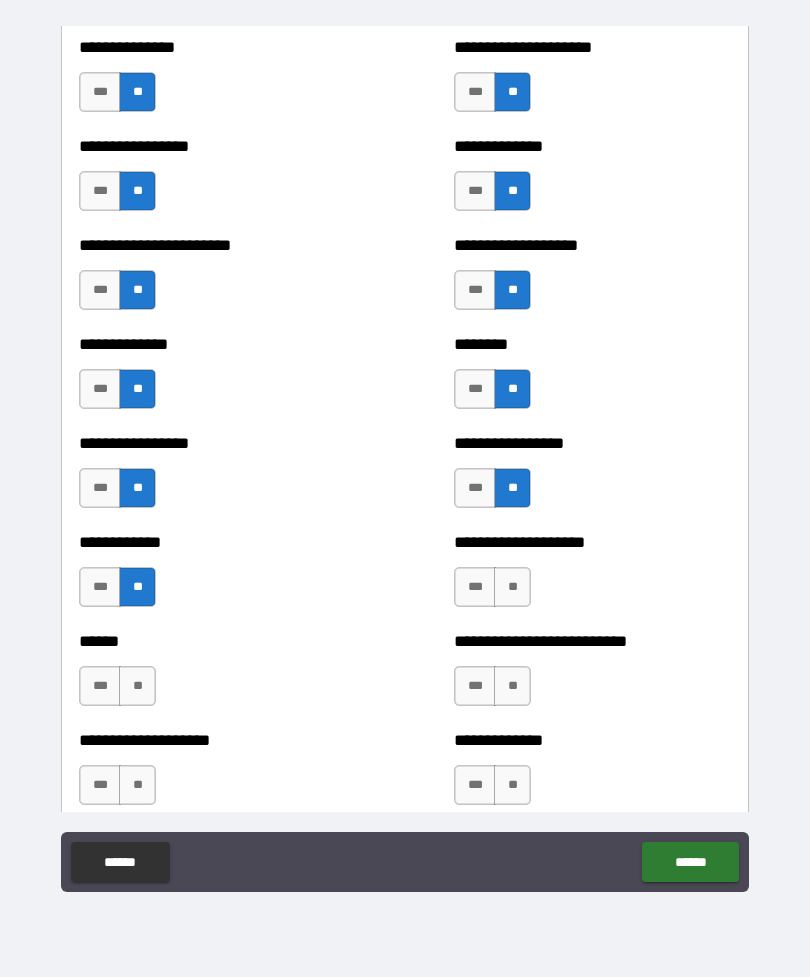 click on "**" at bounding box center [512, 587] 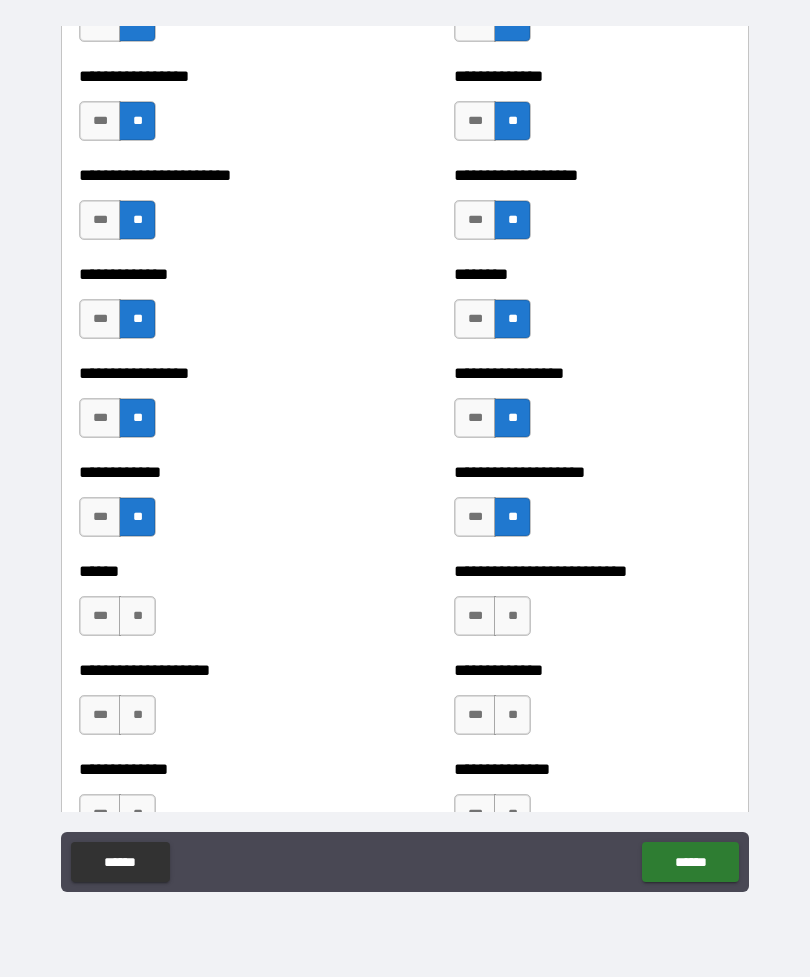 scroll, scrollTop: 3639, scrollLeft: 0, axis: vertical 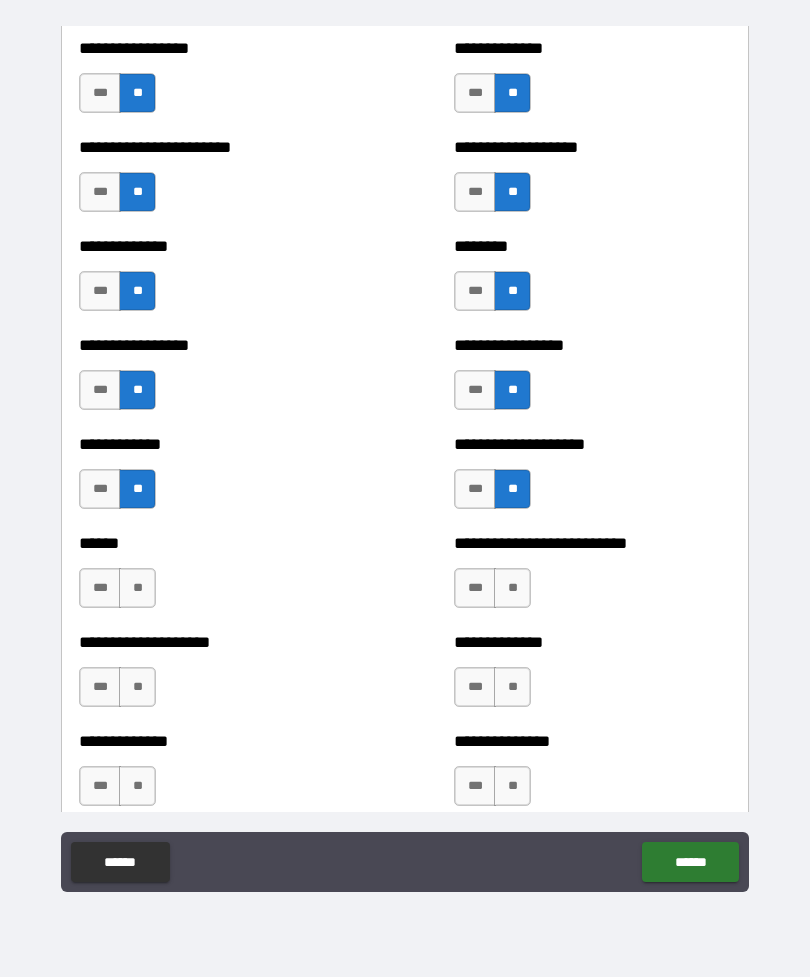 click on "**" at bounding box center [512, 588] 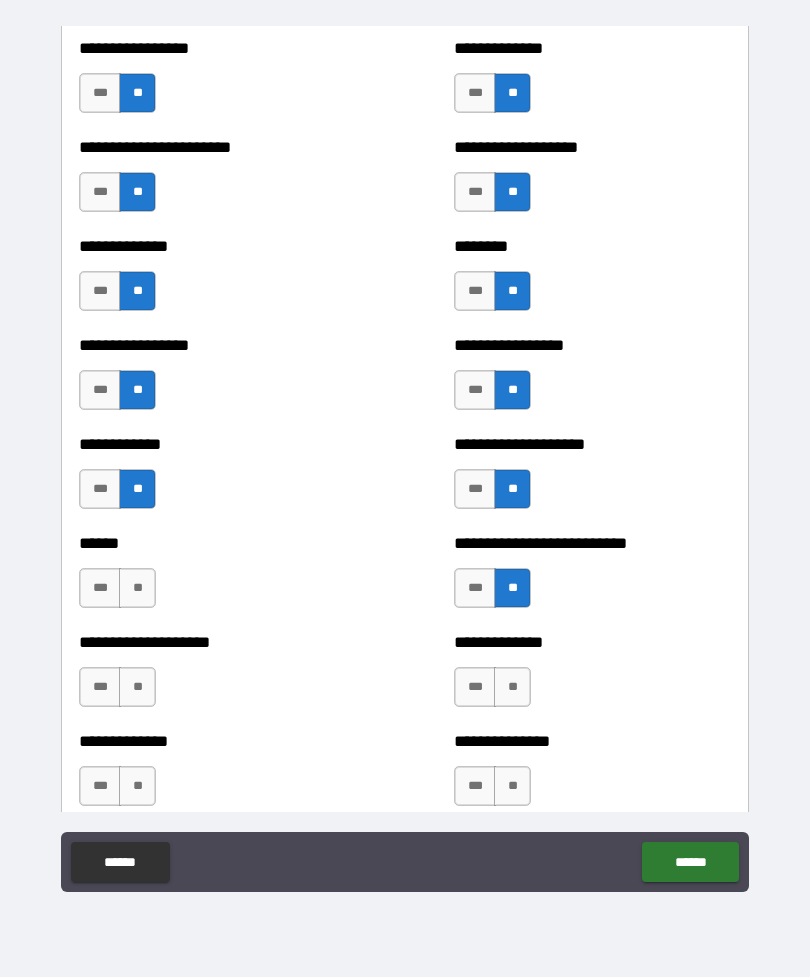 click on "**" at bounding box center [137, 588] 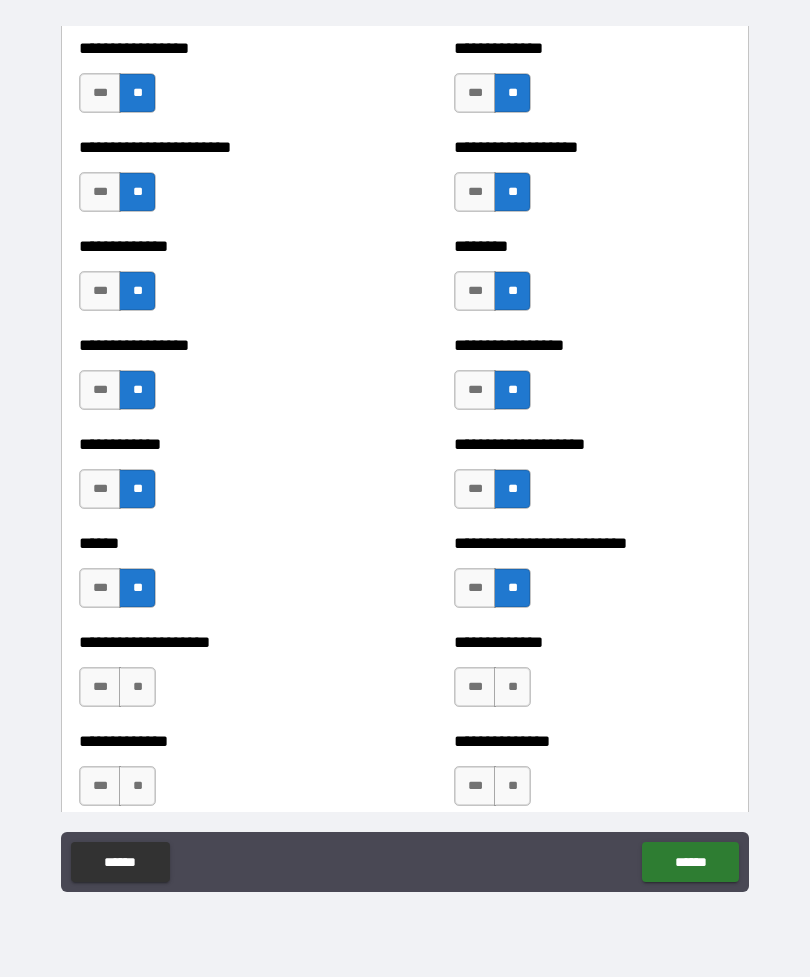 scroll, scrollTop: 3707, scrollLeft: 0, axis: vertical 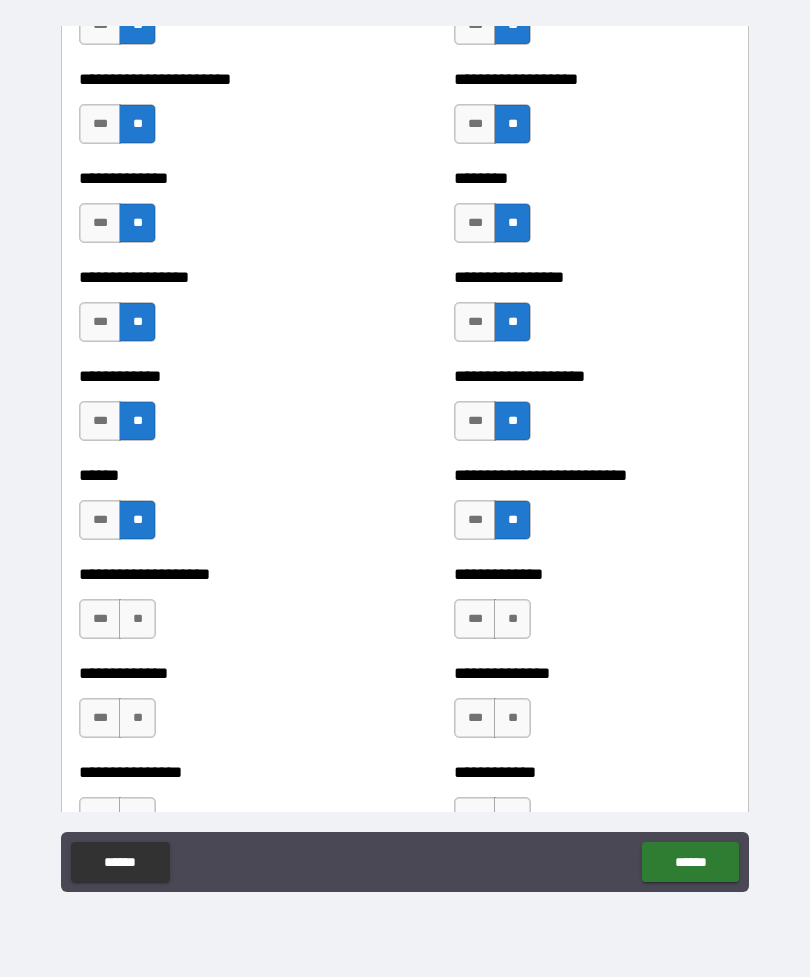 click on "**" at bounding box center [137, 619] 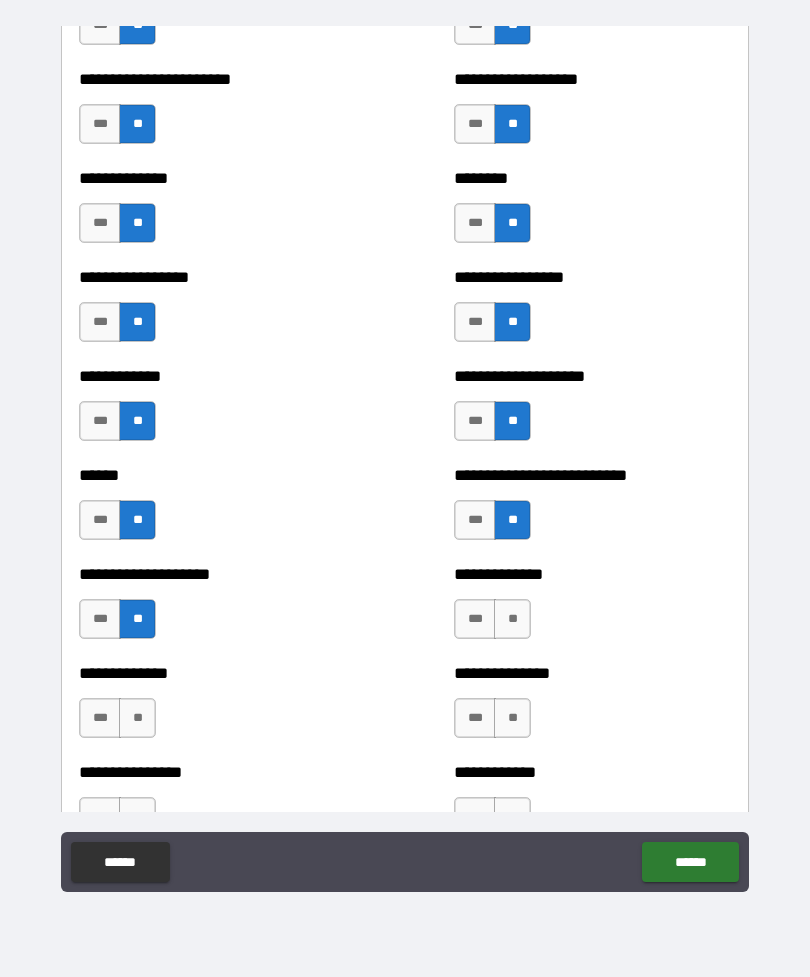 click on "**" at bounding box center [512, 619] 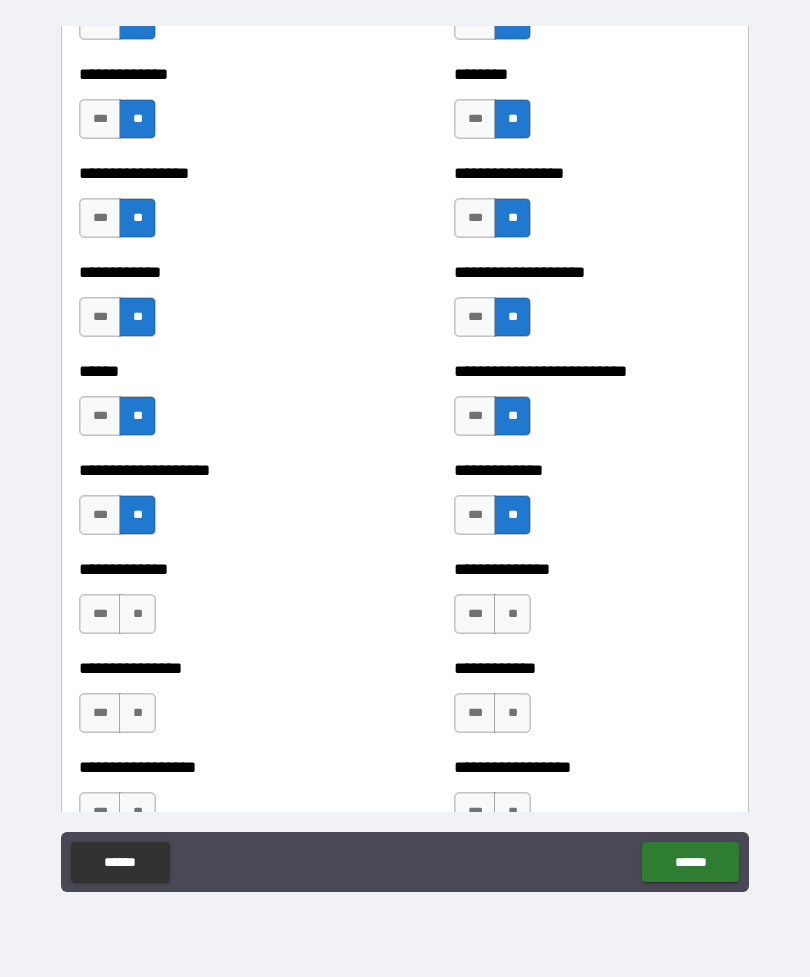 scroll, scrollTop: 3822, scrollLeft: 0, axis: vertical 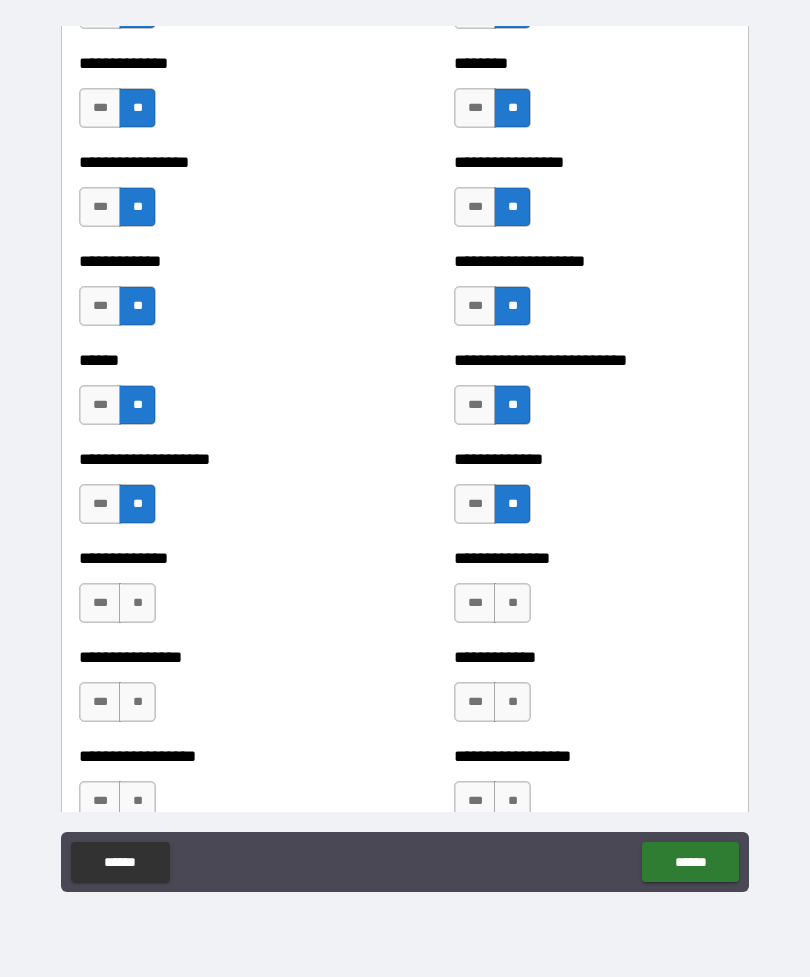 click on "**" at bounding box center [512, 603] 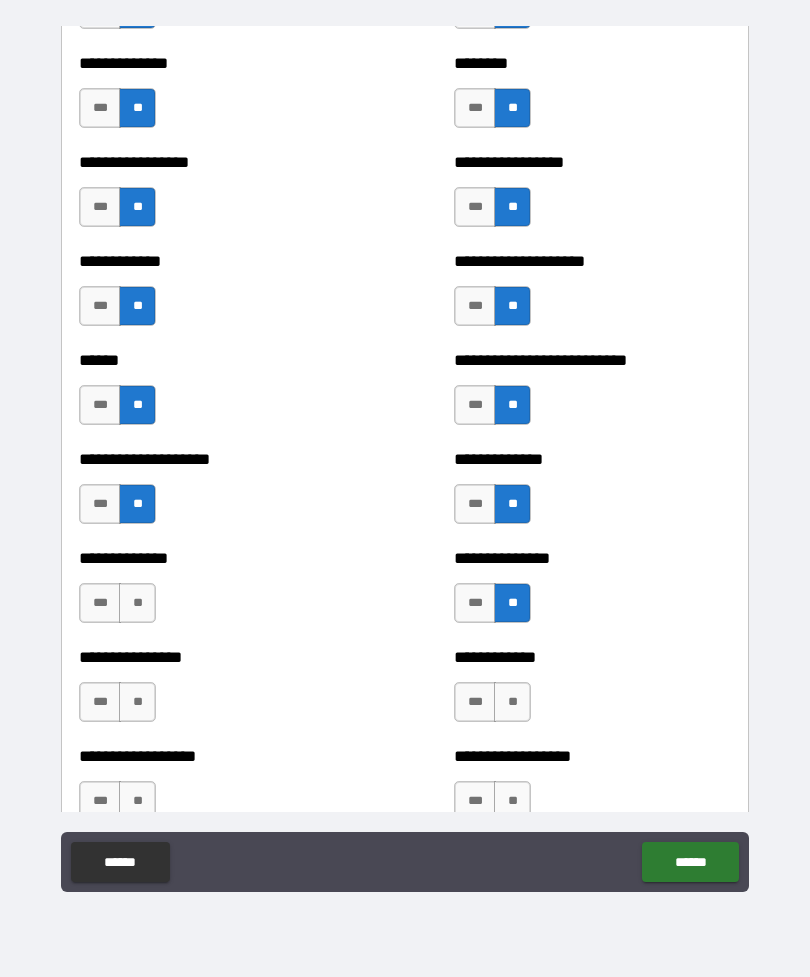 click on "**" at bounding box center [137, 603] 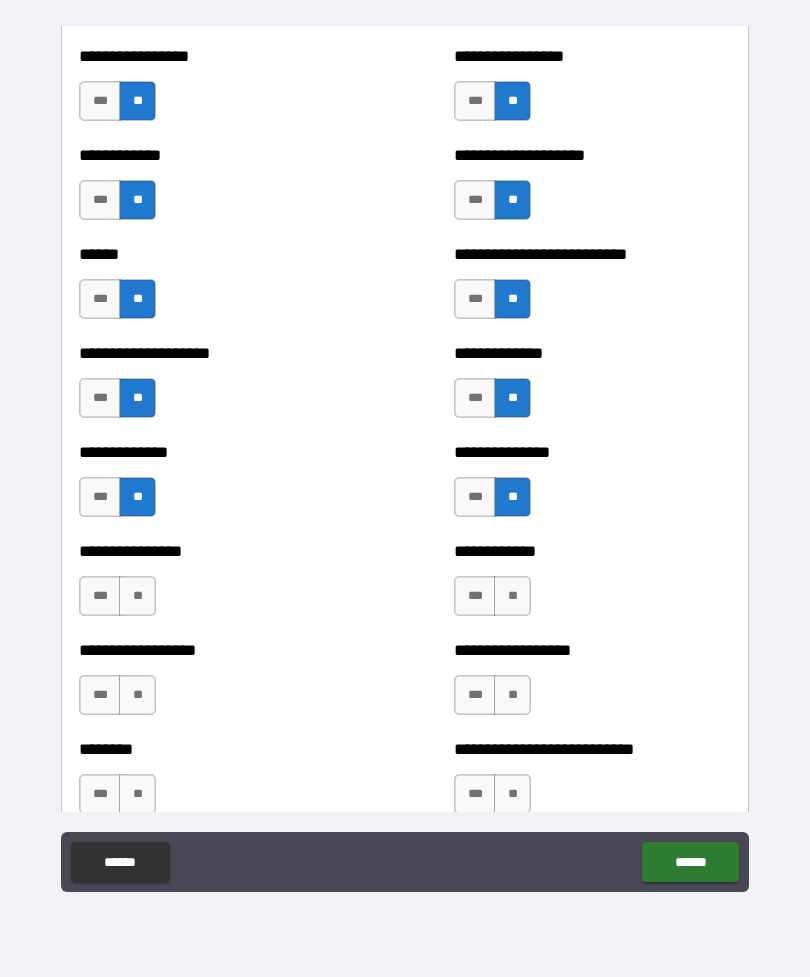 scroll, scrollTop: 3932, scrollLeft: 0, axis: vertical 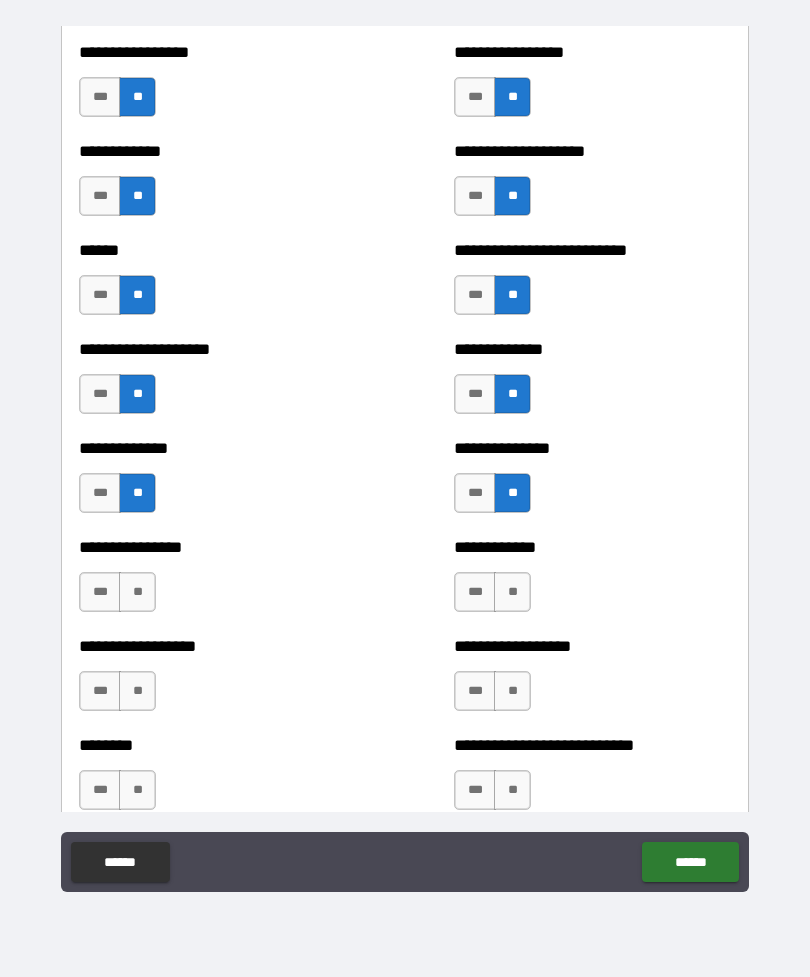 click on "**" at bounding box center (137, 592) 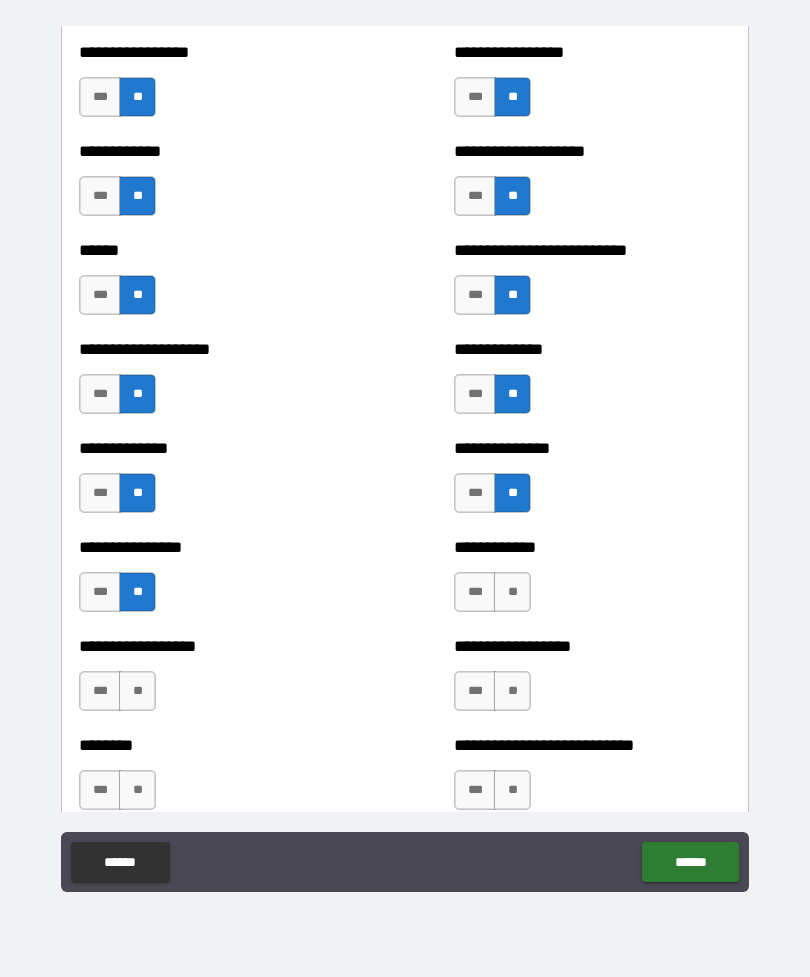 click on "**" at bounding box center [512, 592] 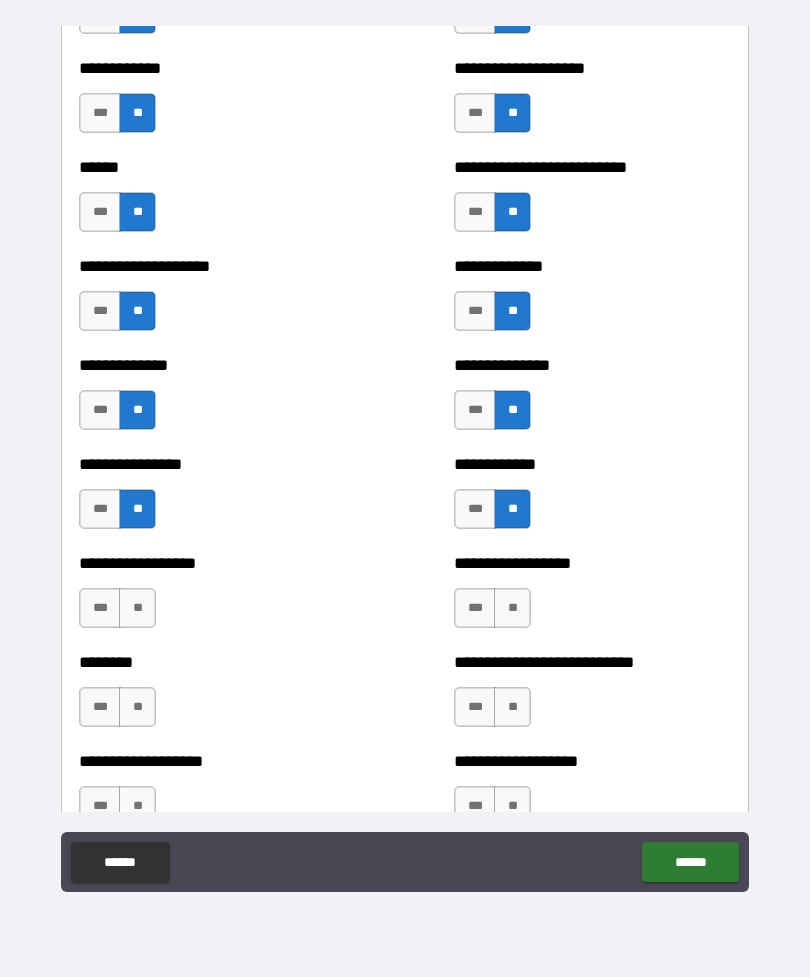 scroll, scrollTop: 4026, scrollLeft: 0, axis: vertical 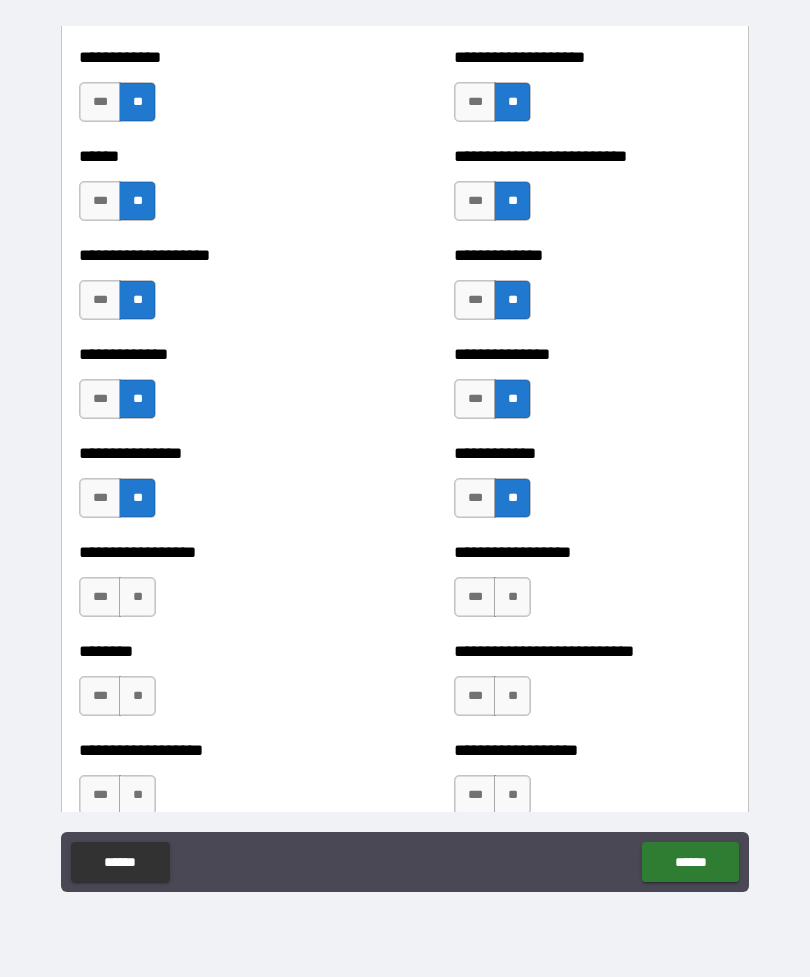 click on "**" at bounding box center [512, 597] 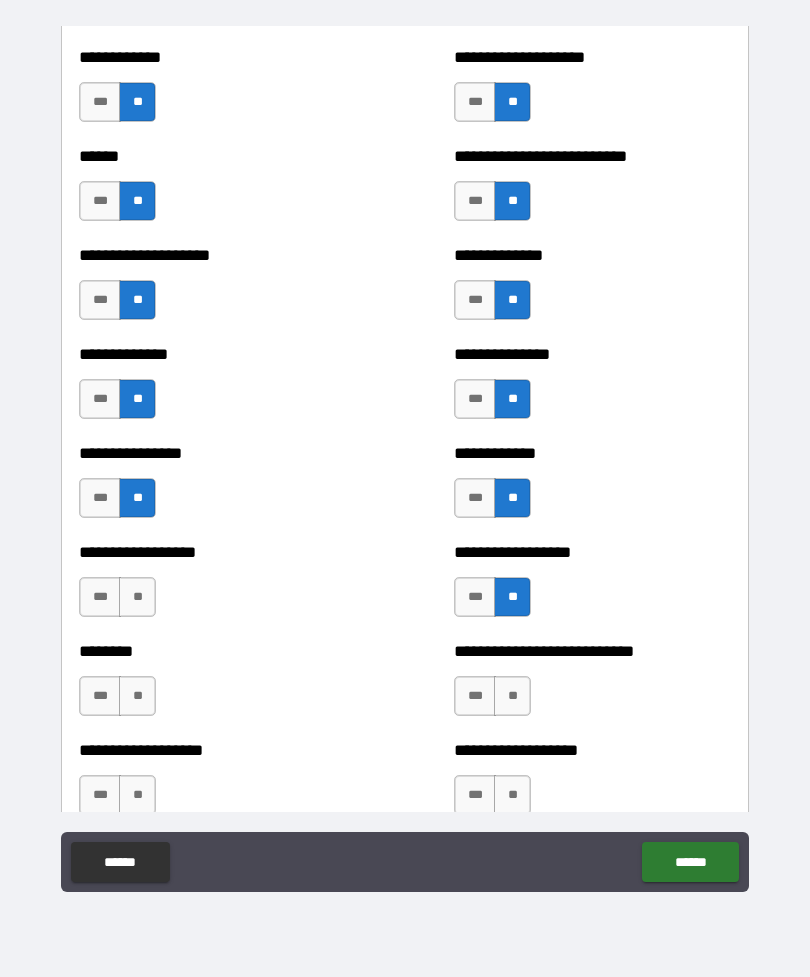 click on "**" at bounding box center (137, 597) 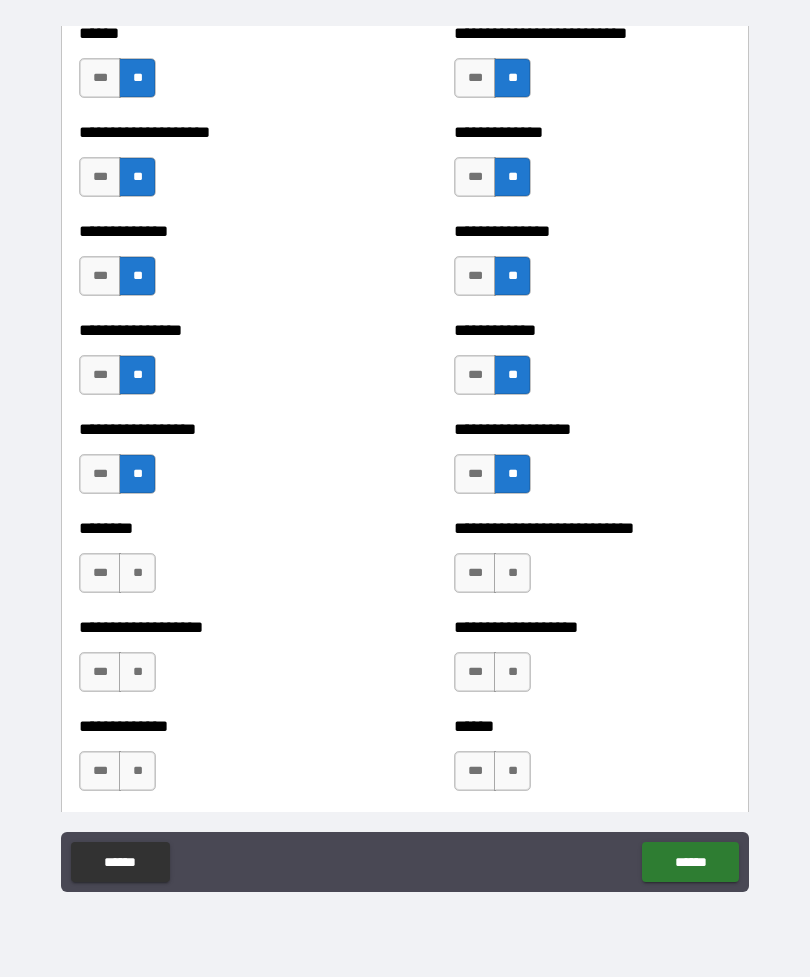 scroll, scrollTop: 4152, scrollLeft: 0, axis: vertical 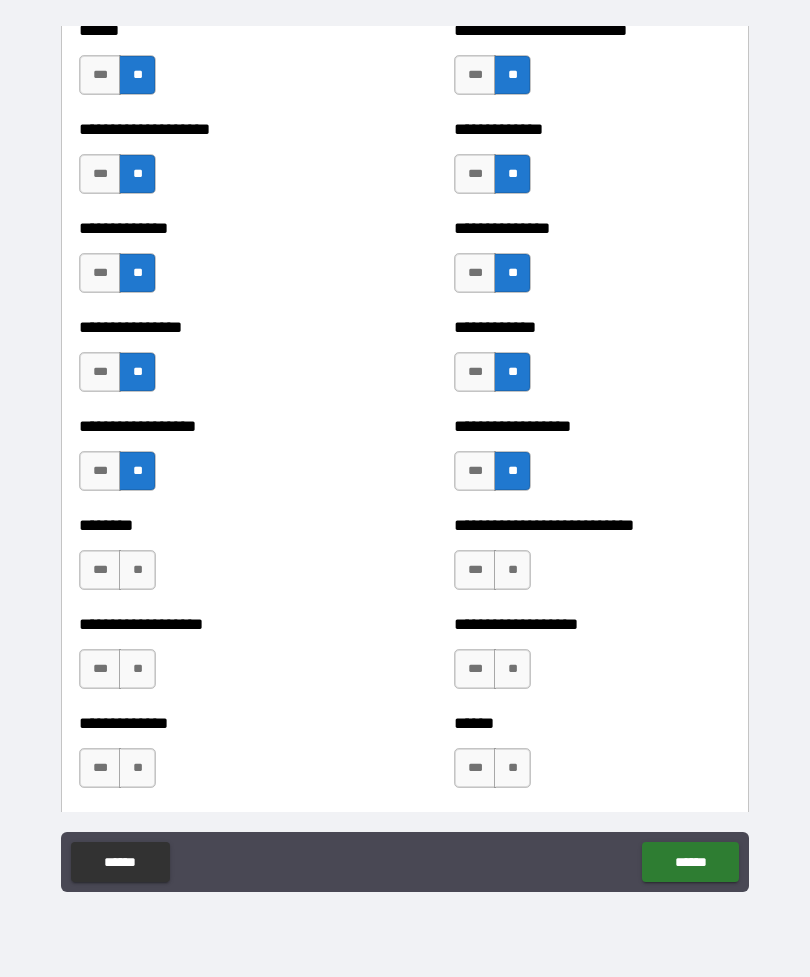 click on "**" at bounding box center [137, 570] 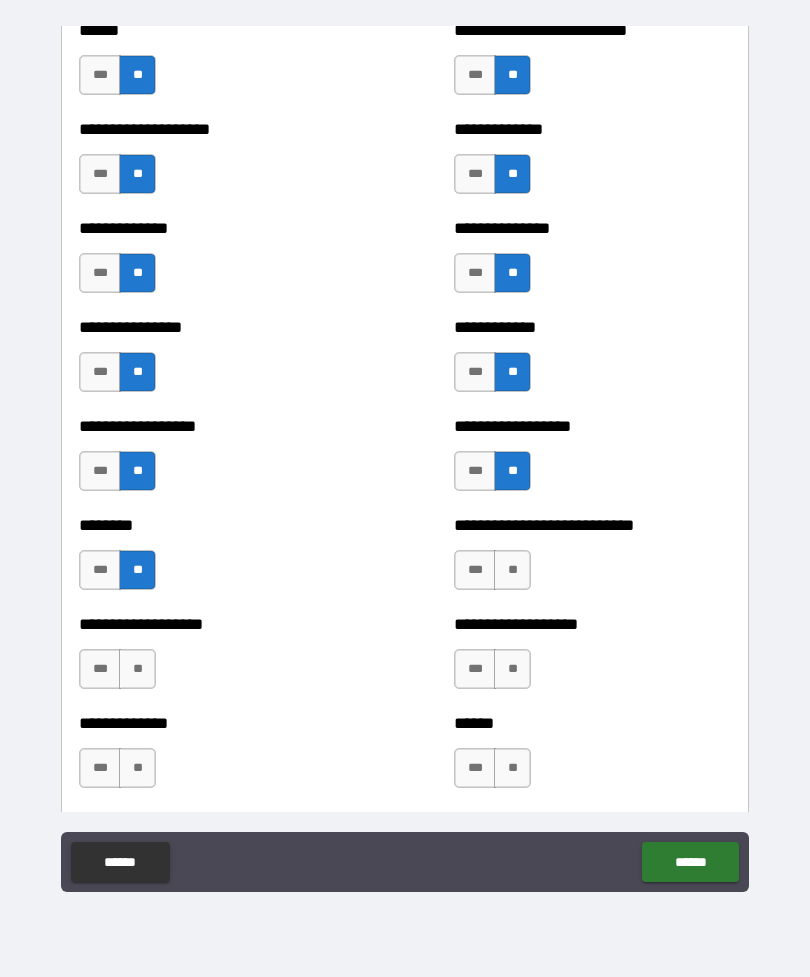 click on "**" at bounding box center [512, 570] 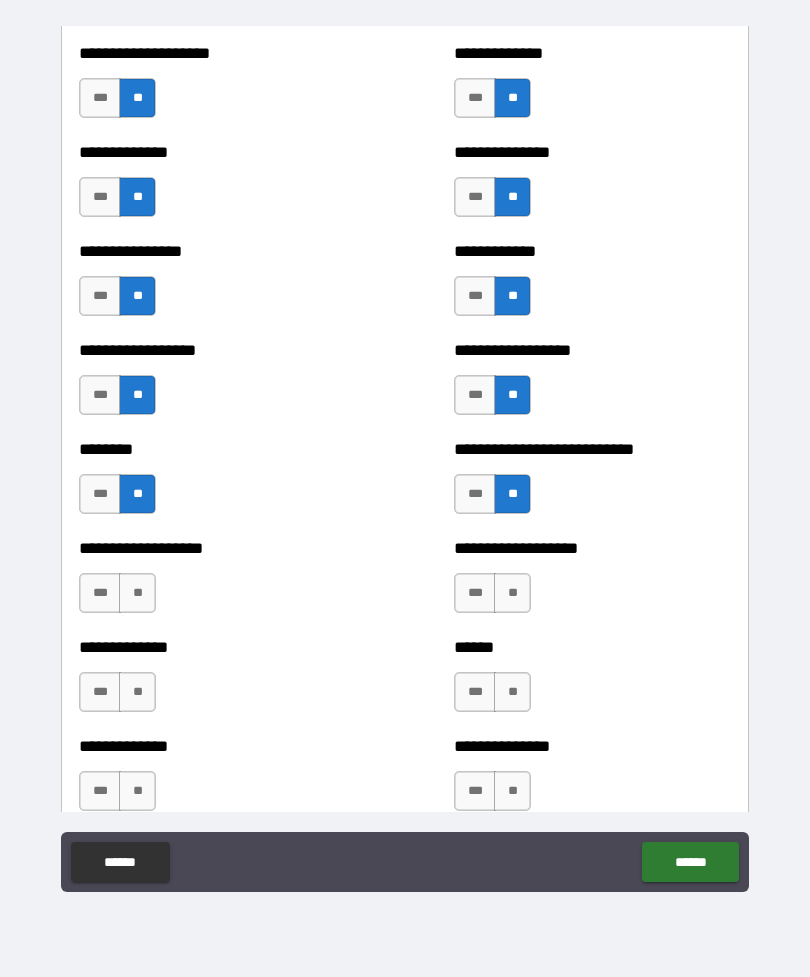 scroll, scrollTop: 4234, scrollLeft: 0, axis: vertical 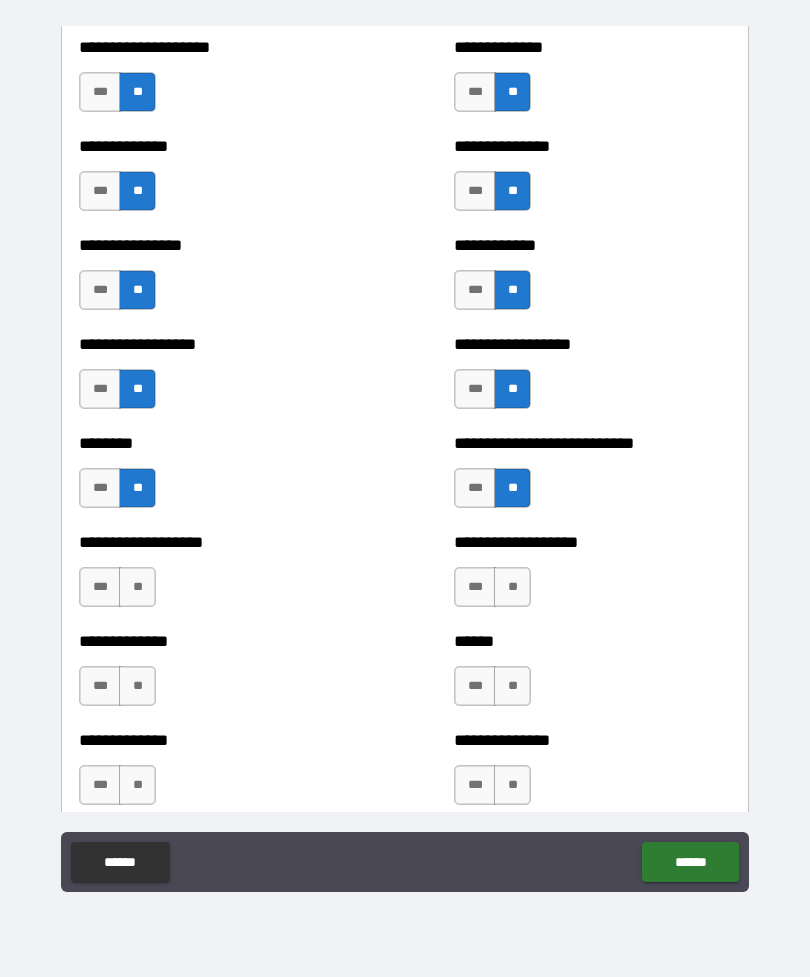 click on "**" at bounding box center (512, 587) 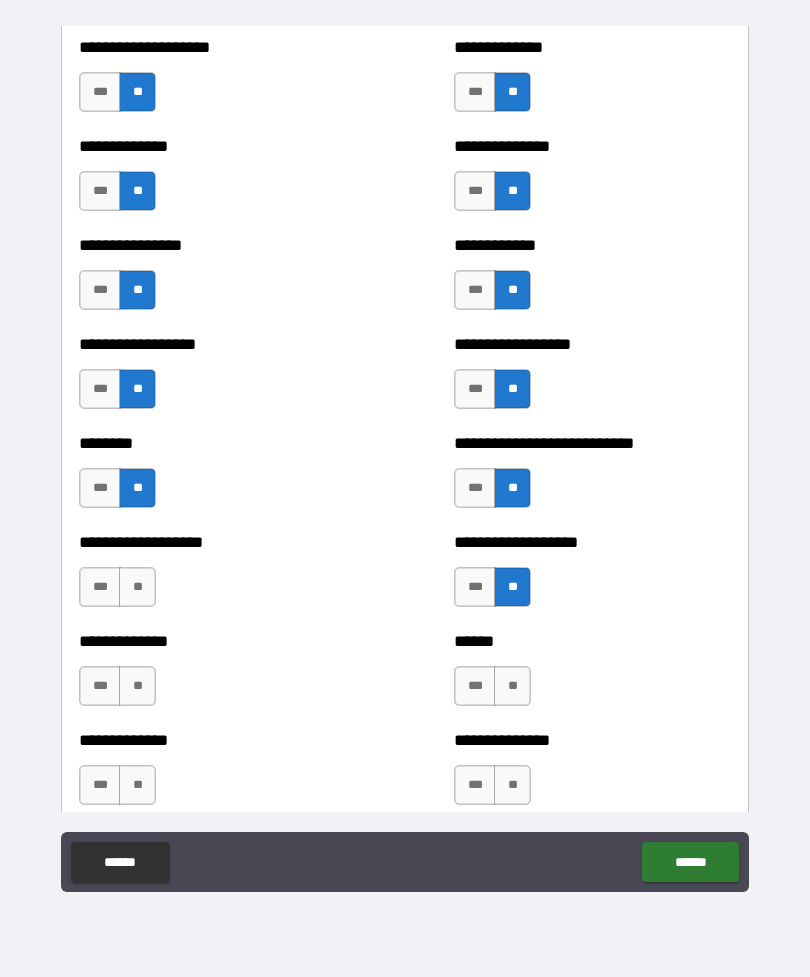 click on "**" at bounding box center (512, 686) 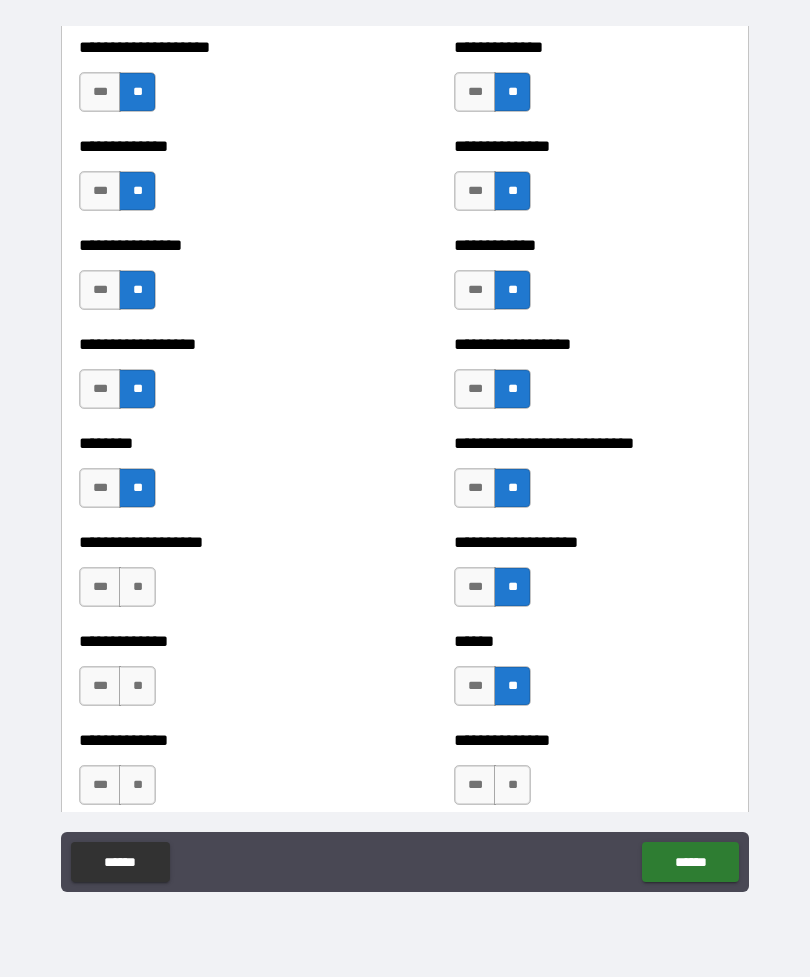 click on "**" at bounding box center [512, 785] 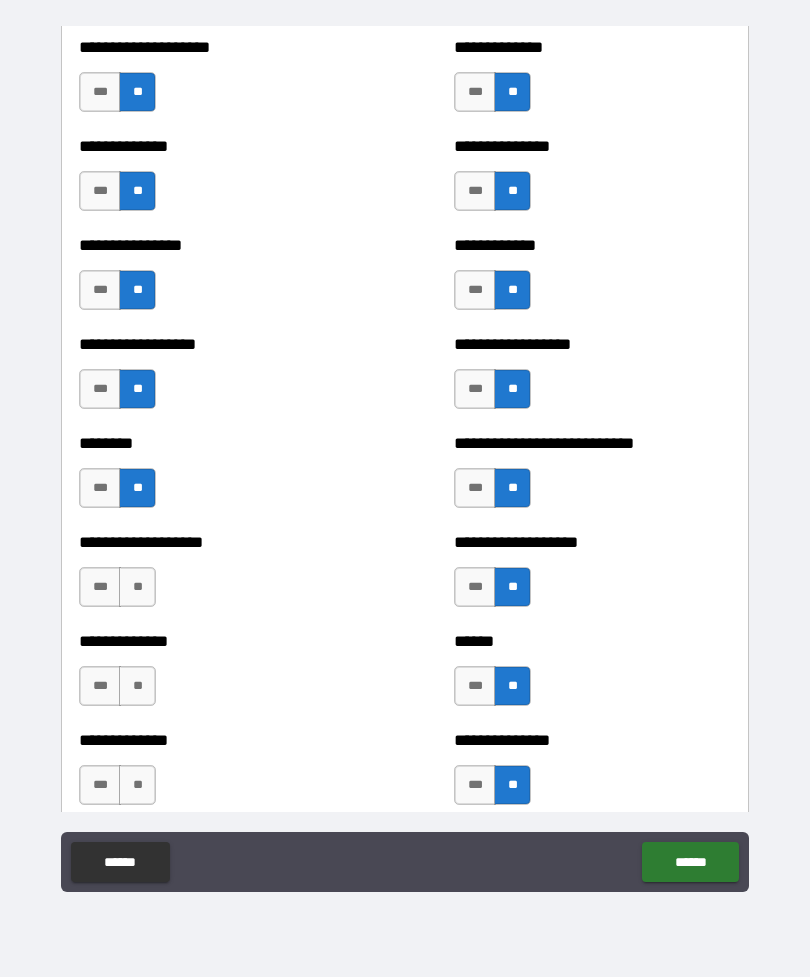 click on "**" at bounding box center (137, 587) 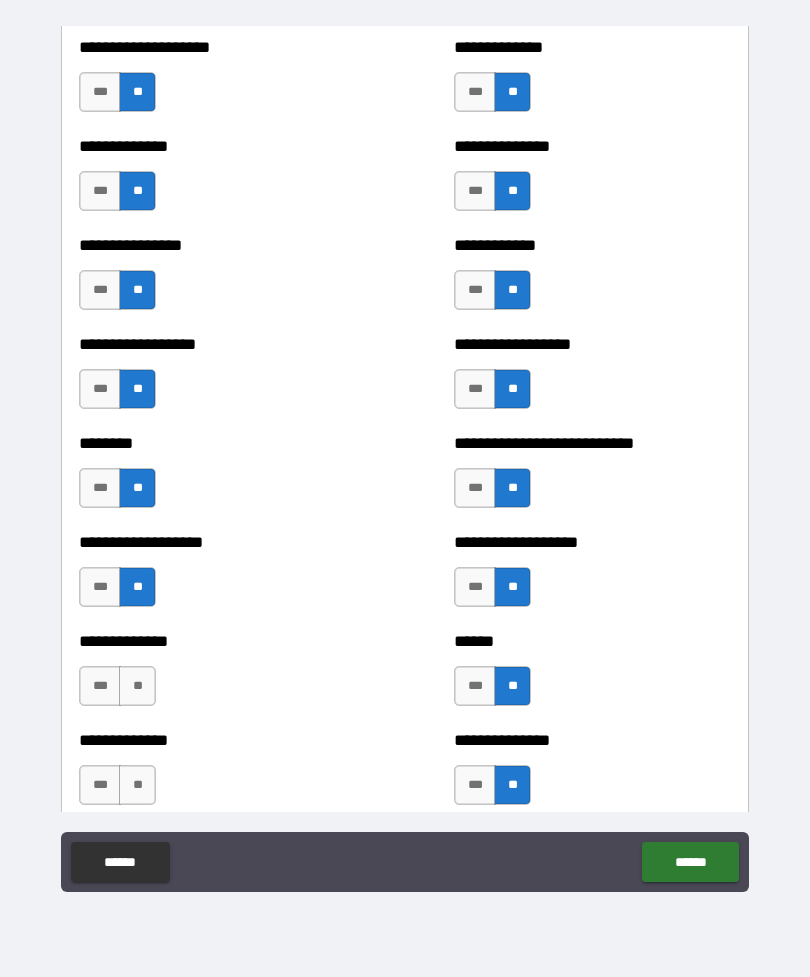 click on "**" at bounding box center [137, 686] 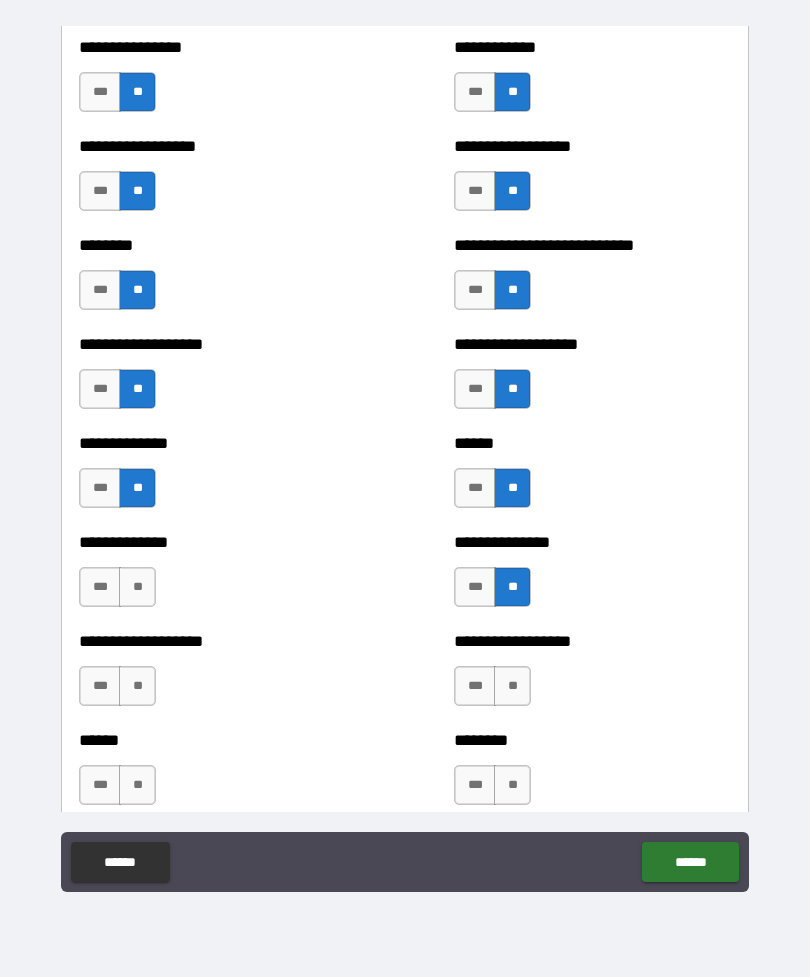 scroll, scrollTop: 4438, scrollLeft: 0, axis: vertical 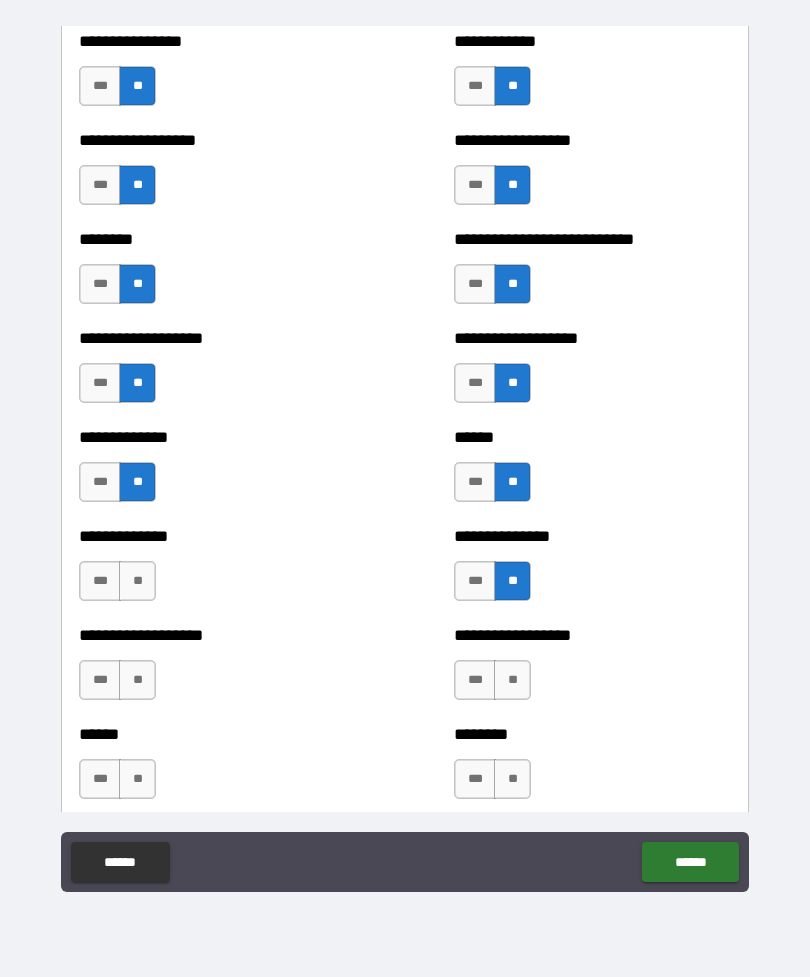 click on "**" at bounding box center [137, 581] 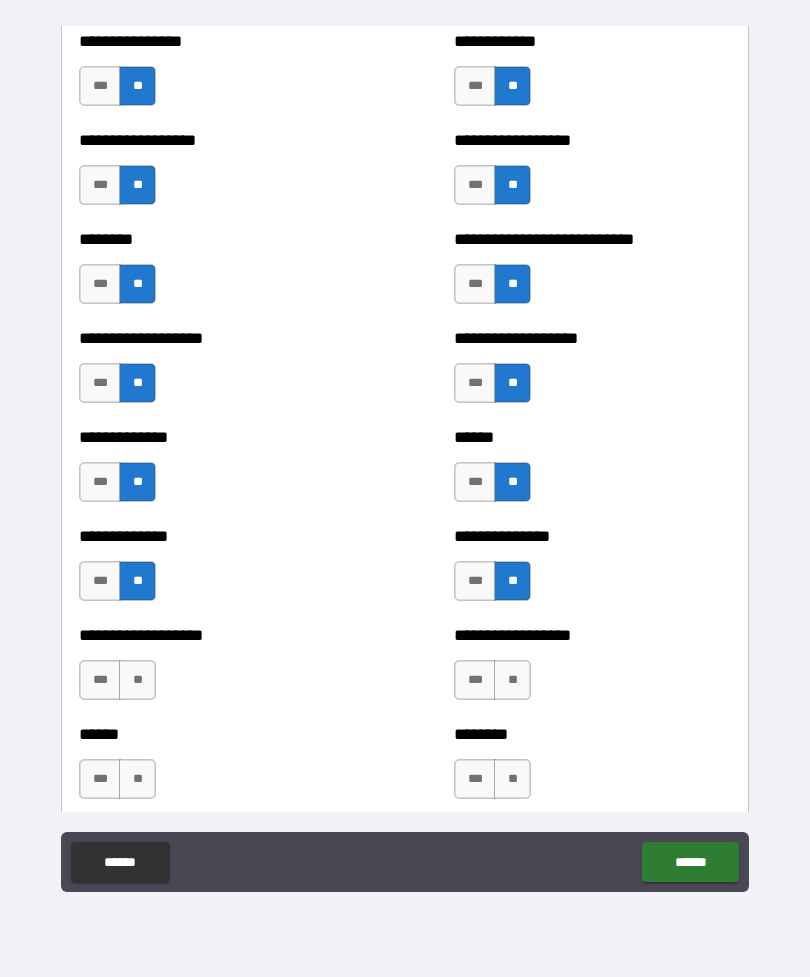 click on "**" at bounding box center [137, 680] 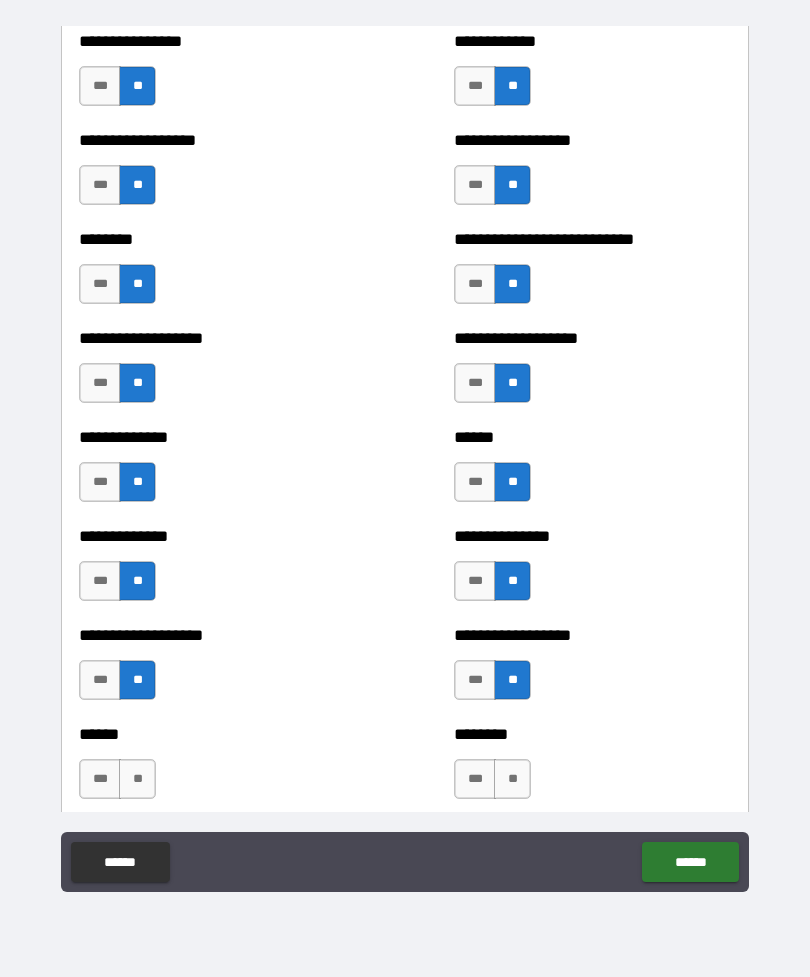 scroll, scrollTop: 4586, scrollLeft: 0, axis: vertical 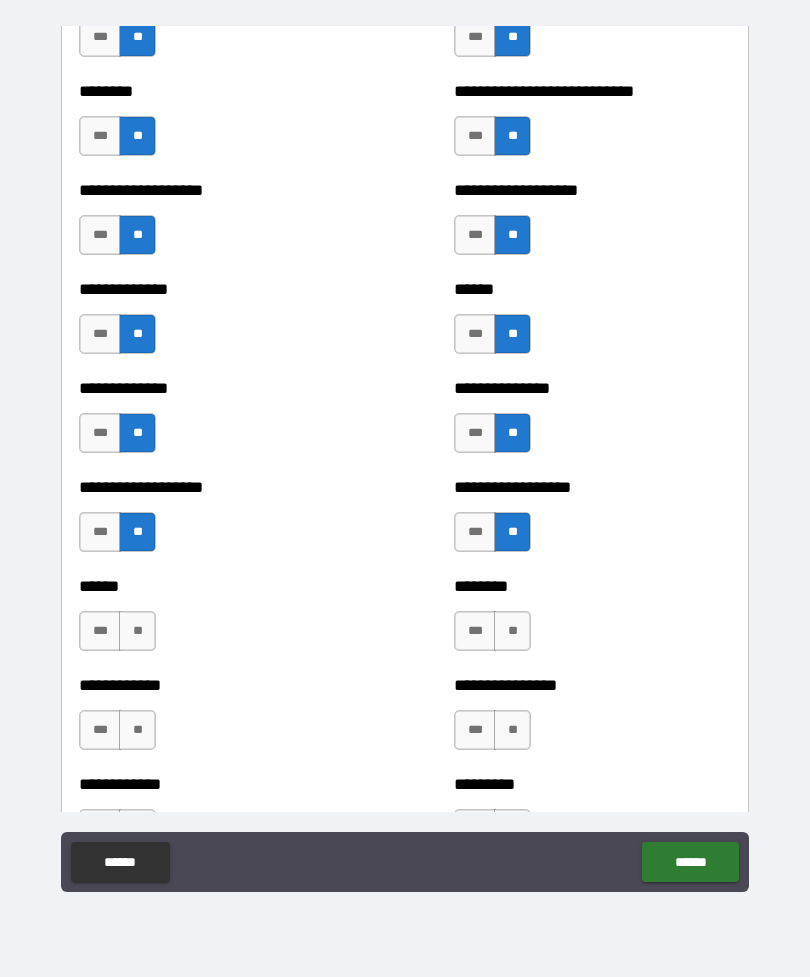 click on "**" at bounding box center [512, 631] 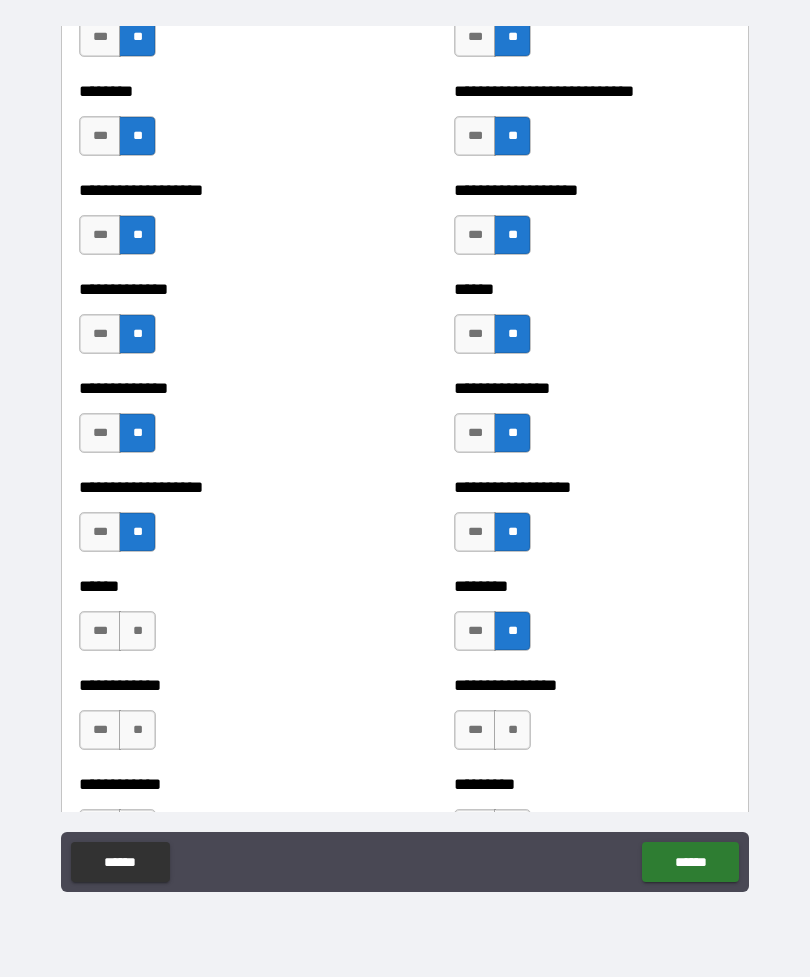 click on "**" at bounding box center [137, 631] 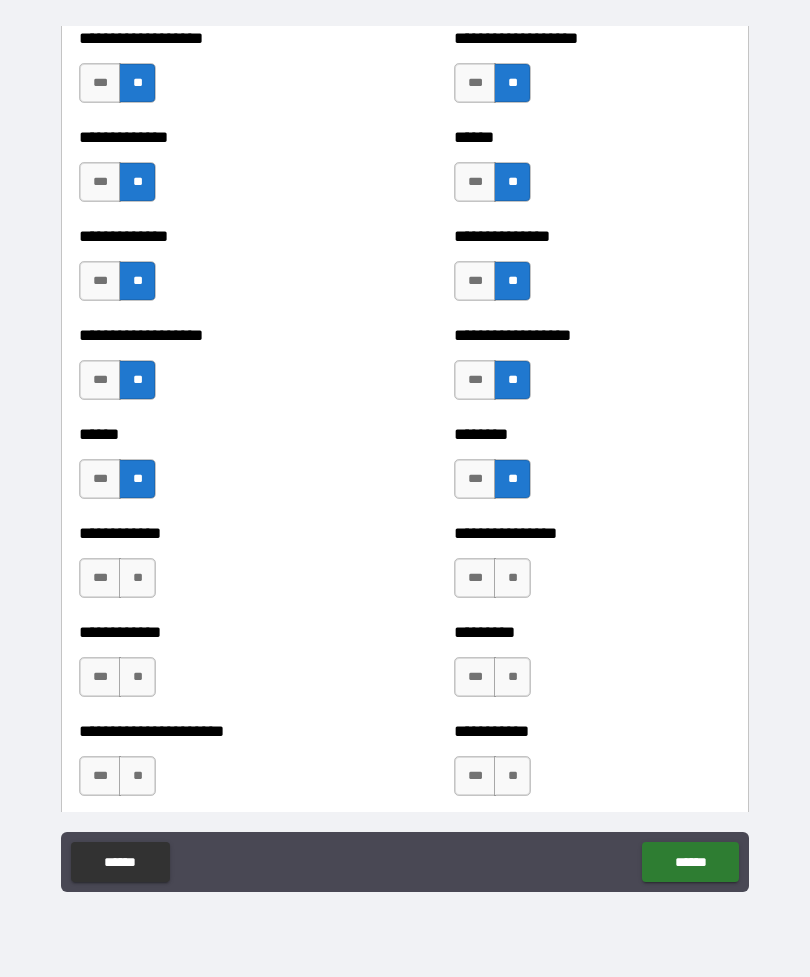 scroll, scrollTop: 4745, scrollLeft: 0, axis: vertical 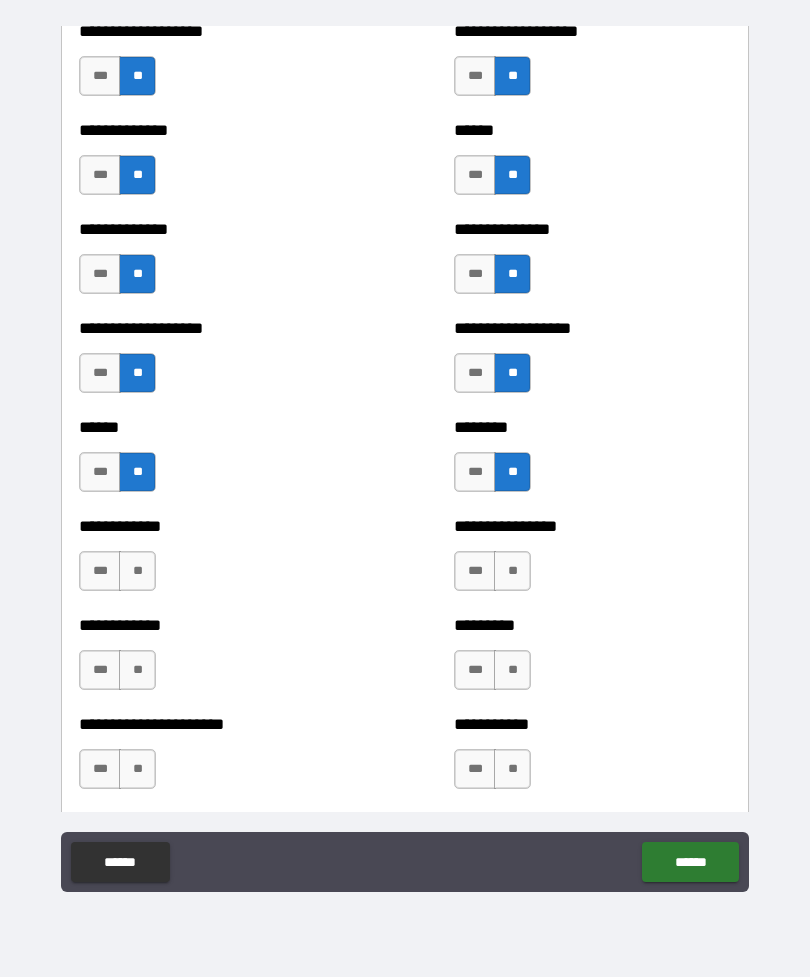 click on "**" at bounding box center [137, 571] 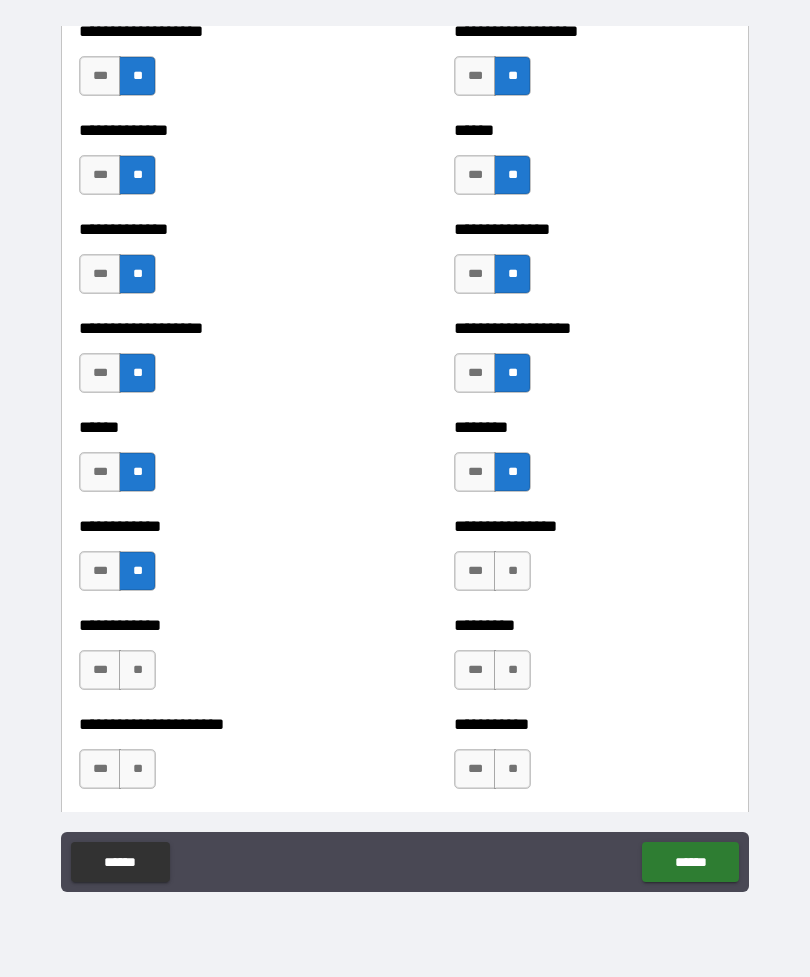 click on "**" at bounding box center [512, 571] 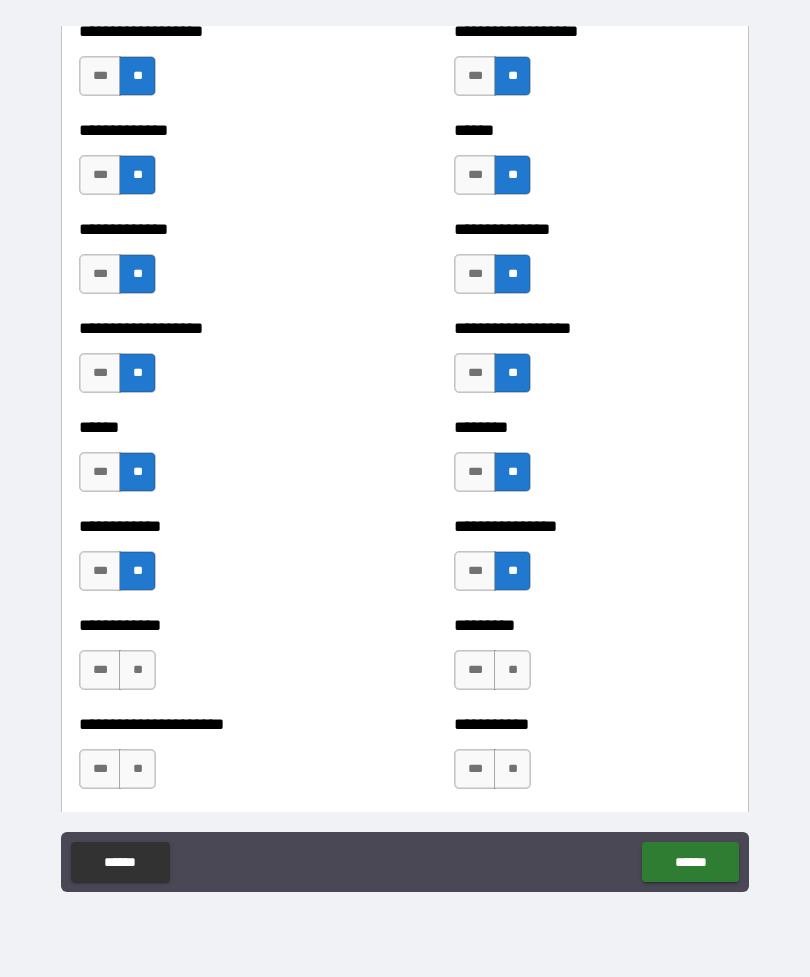 click on "**" at bounding box center [512, 670] 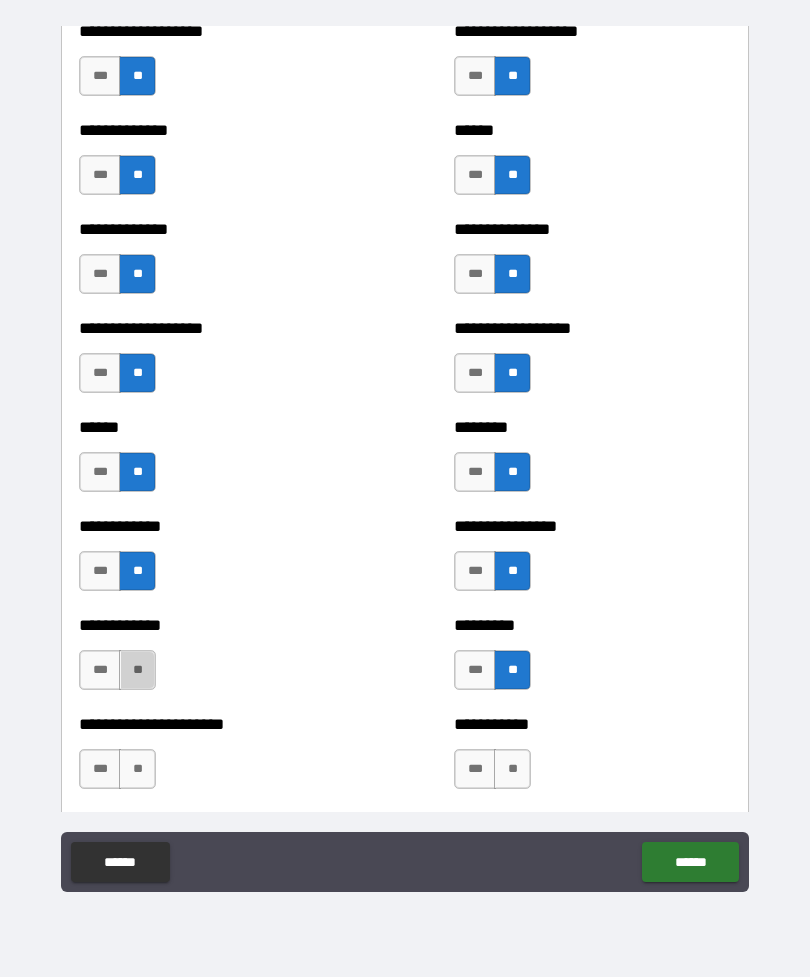 click on "**" at bounding box center (137, 670) 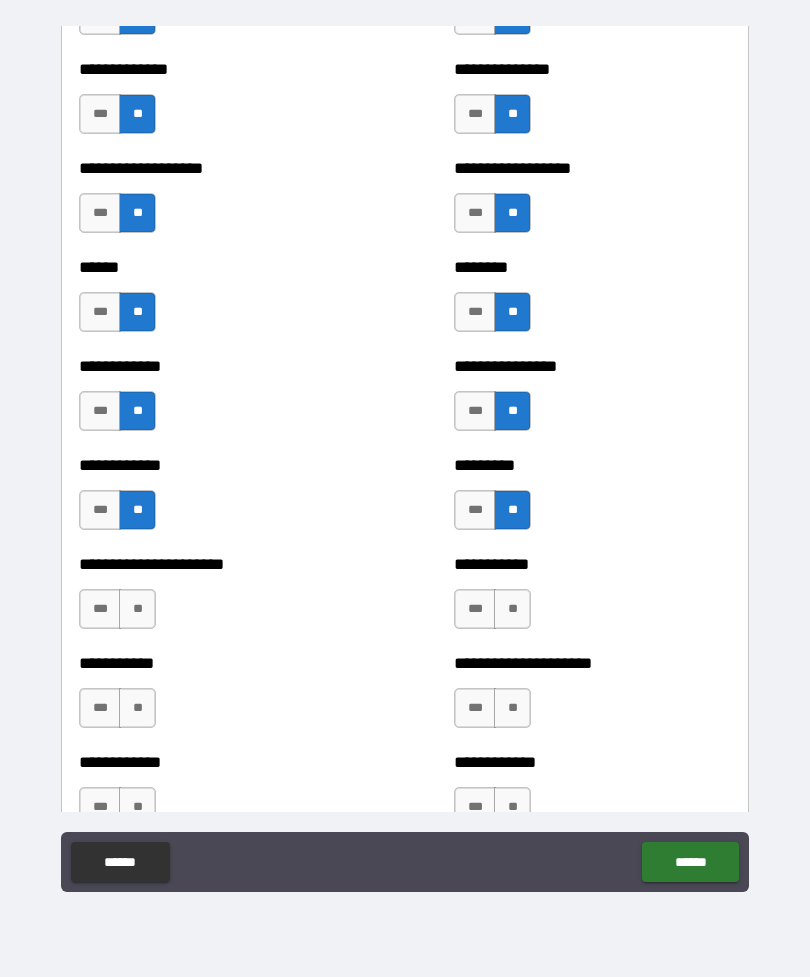 scroll, scrollTop: 4907, scrollLeft: 0, axis: vertical 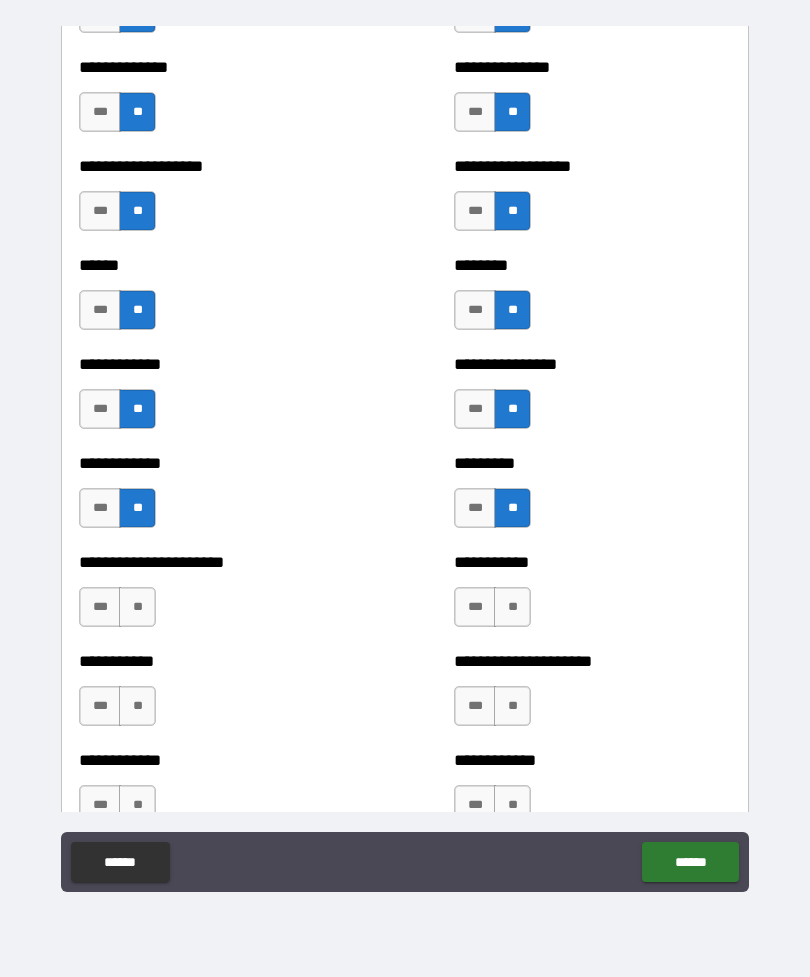 click on "**" at bounding box center (512, 607) 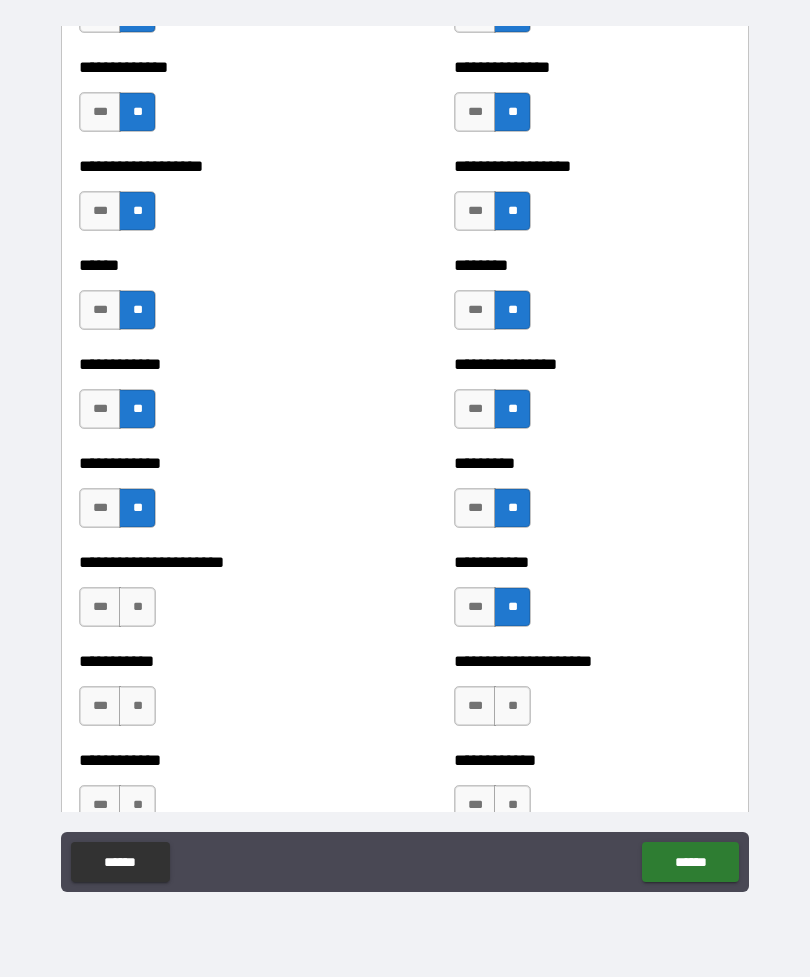 click on "**" at bounding box center [137, 607] 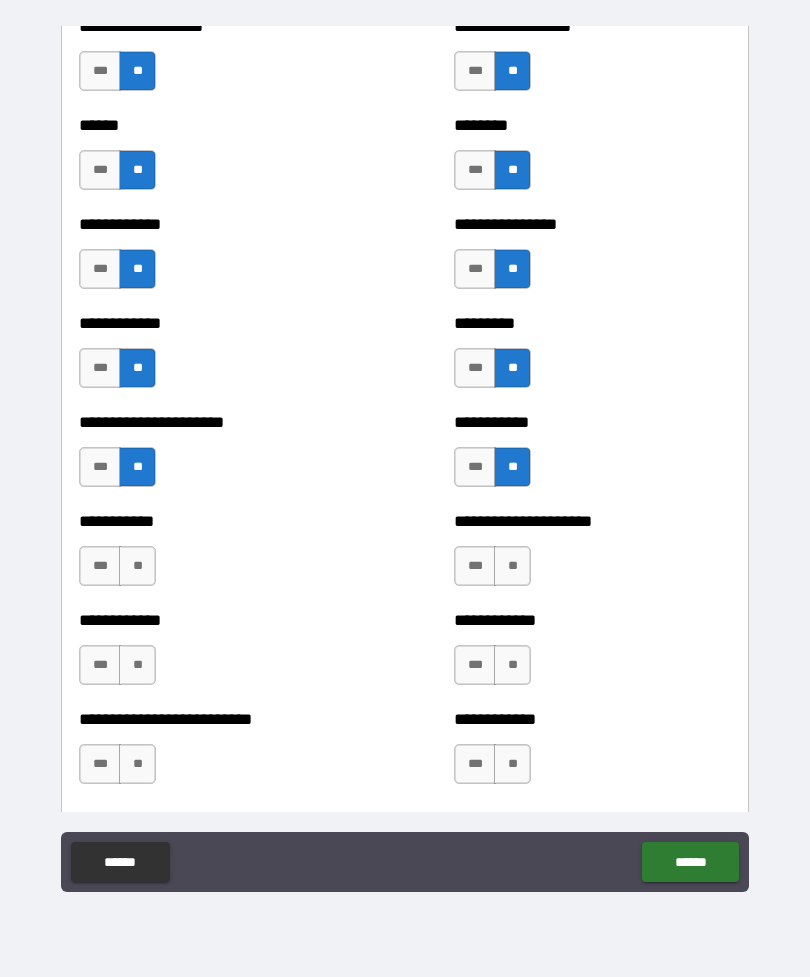 scroll, scrollTop: 5067, scrollLeft: 0, axis: vertical 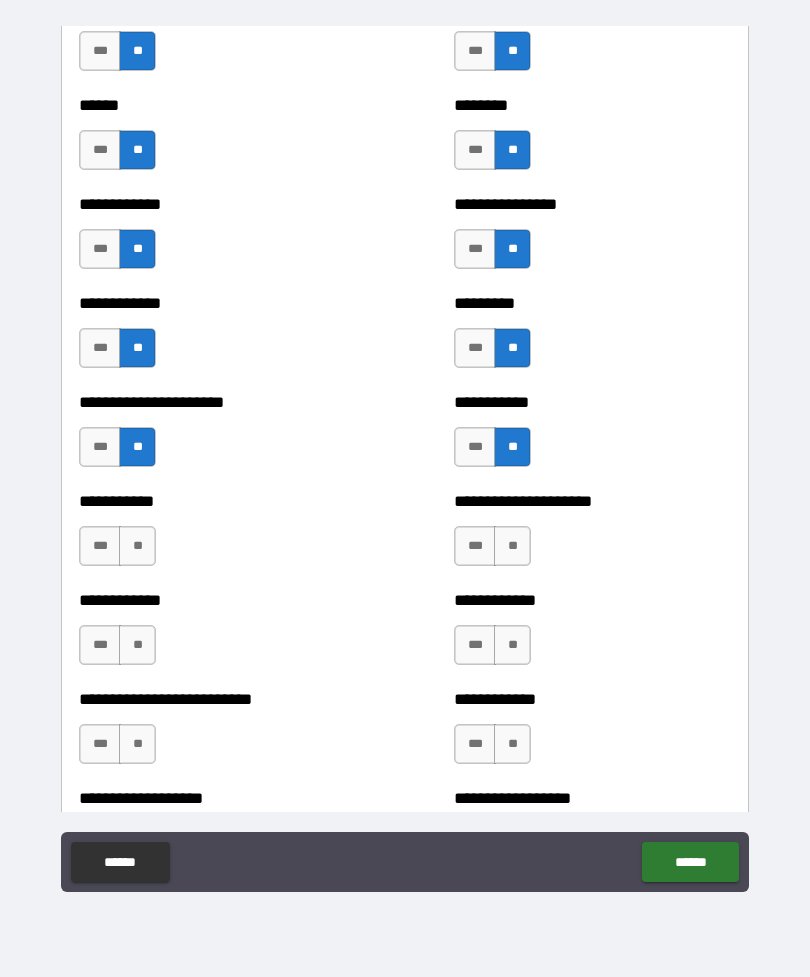 click on "**" at bounding box center (512, 546) 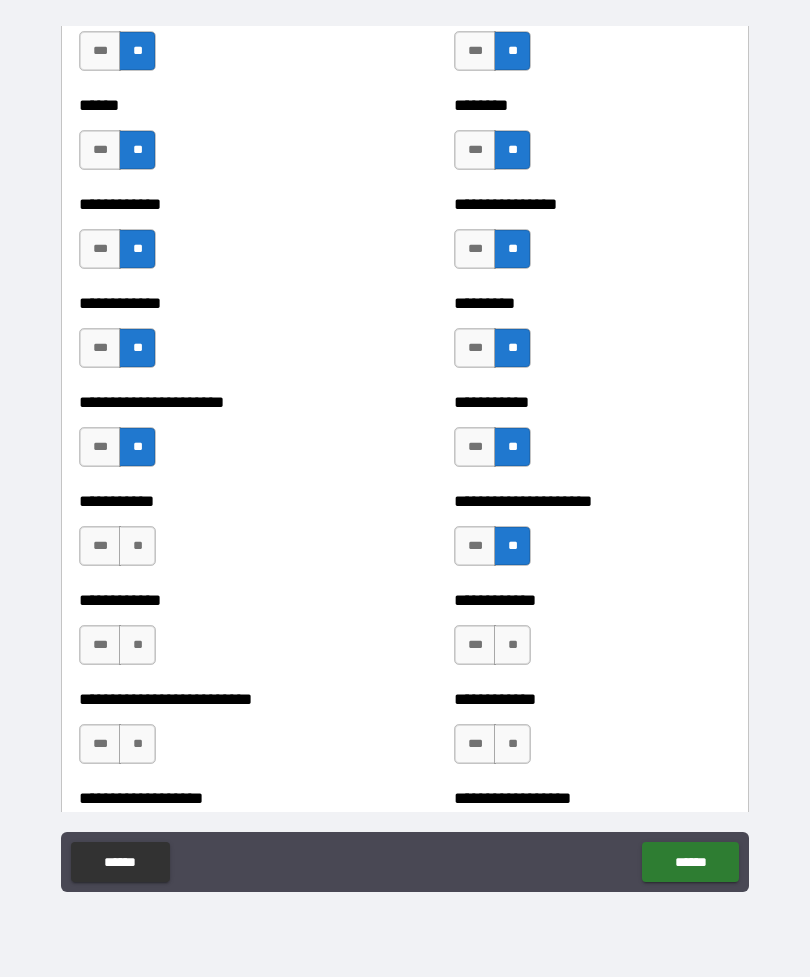 click on "**" at bounding box center (137, 546) 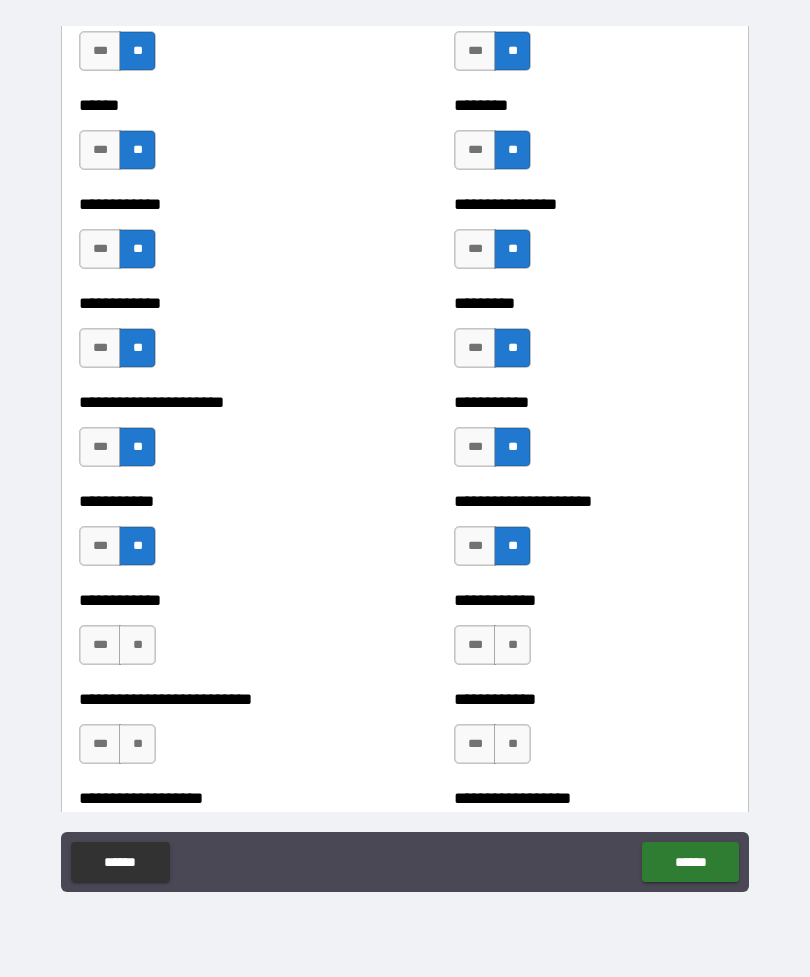 click on "**" at bounding box center (137, 645) 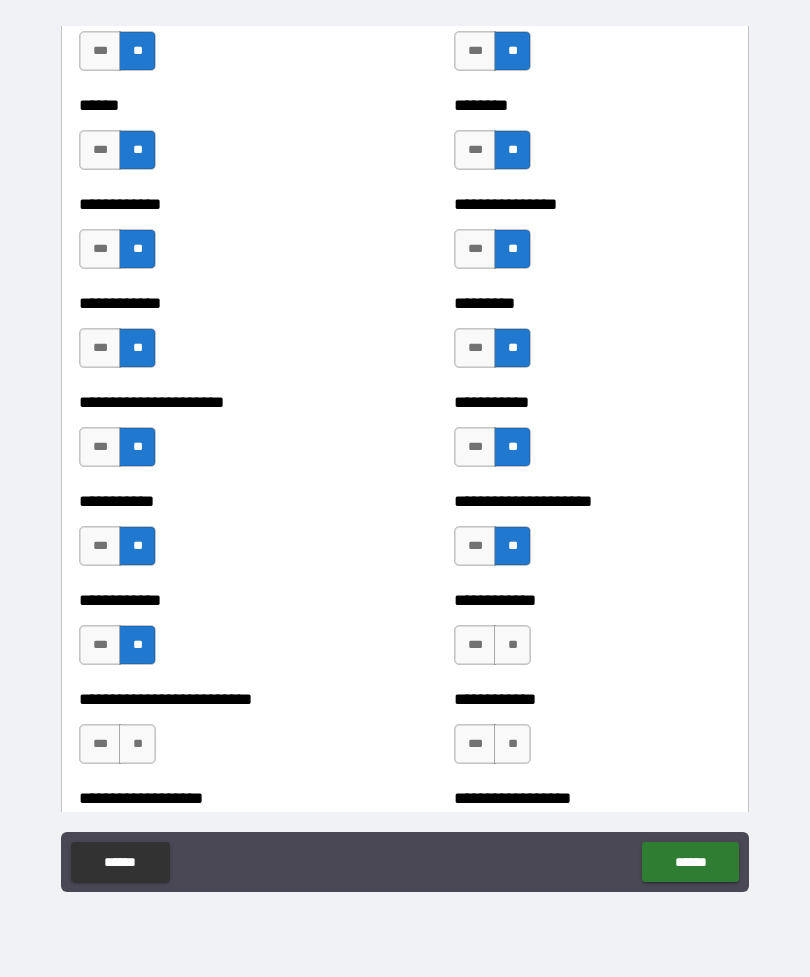 click on "**" at bounding box center [512, 645] 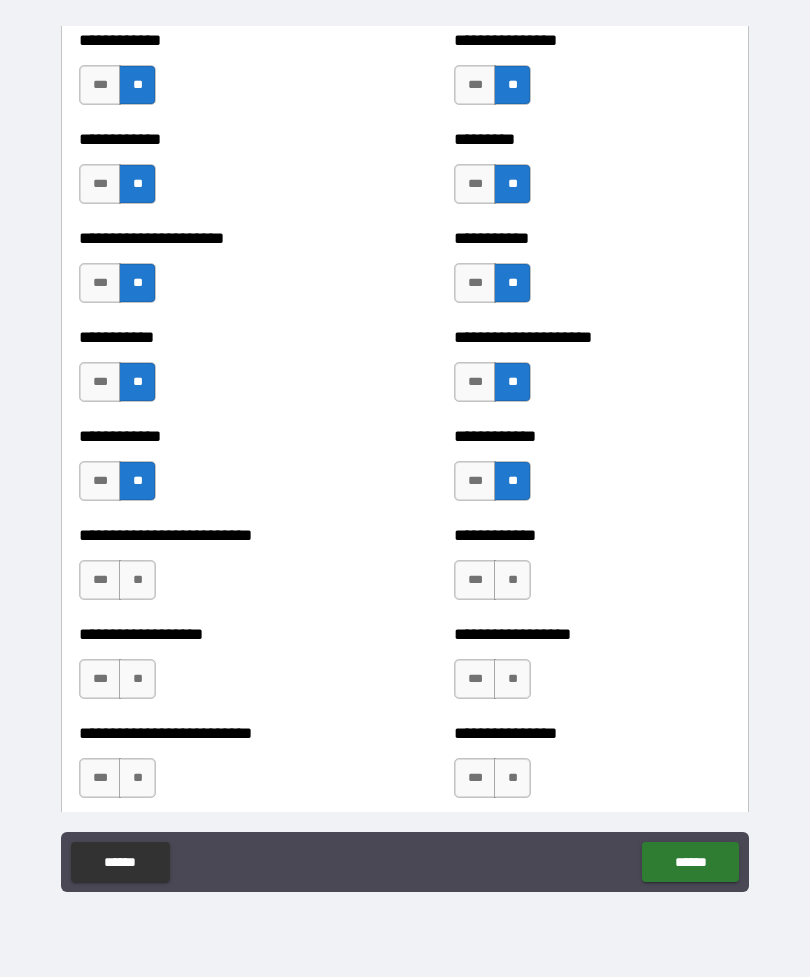 scroll, scrollTop: 5236, scrollLeft: 0, axis: vertical 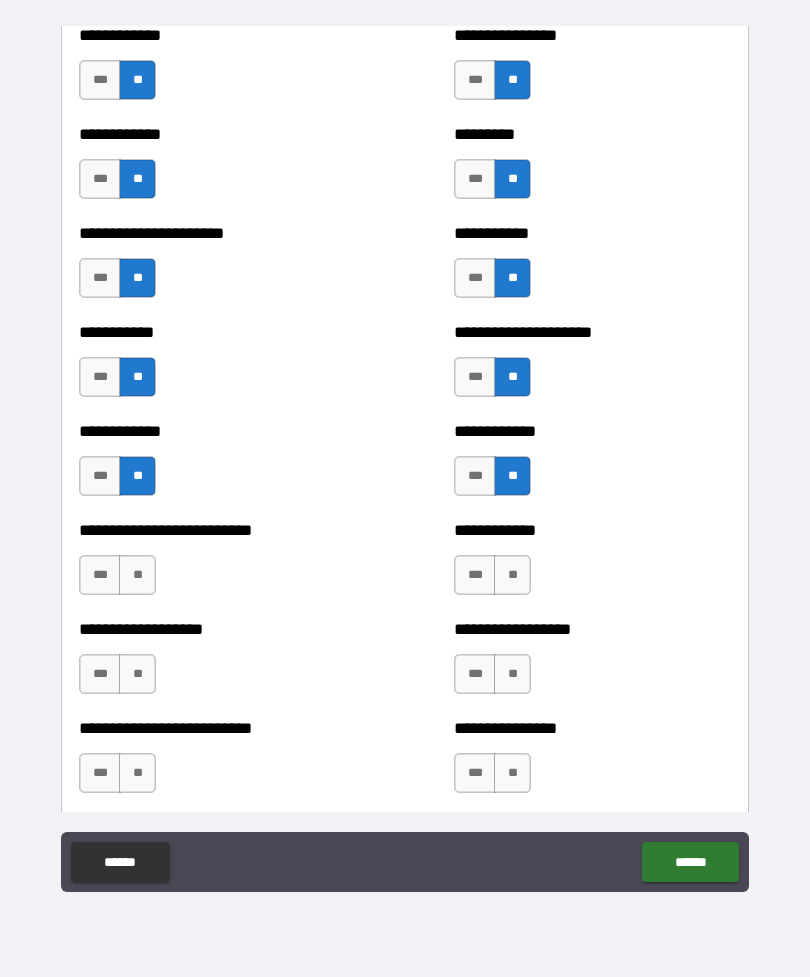 click on "**" at bounding box center (512, 575) 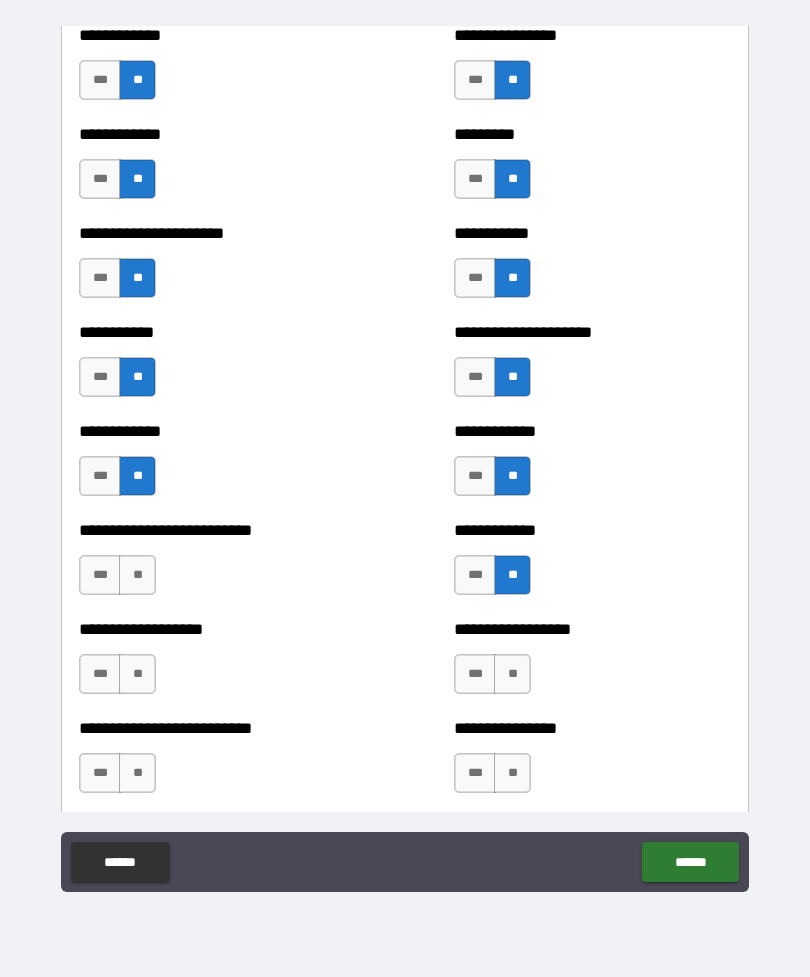 click on "**" at bounding box center [137, 575] 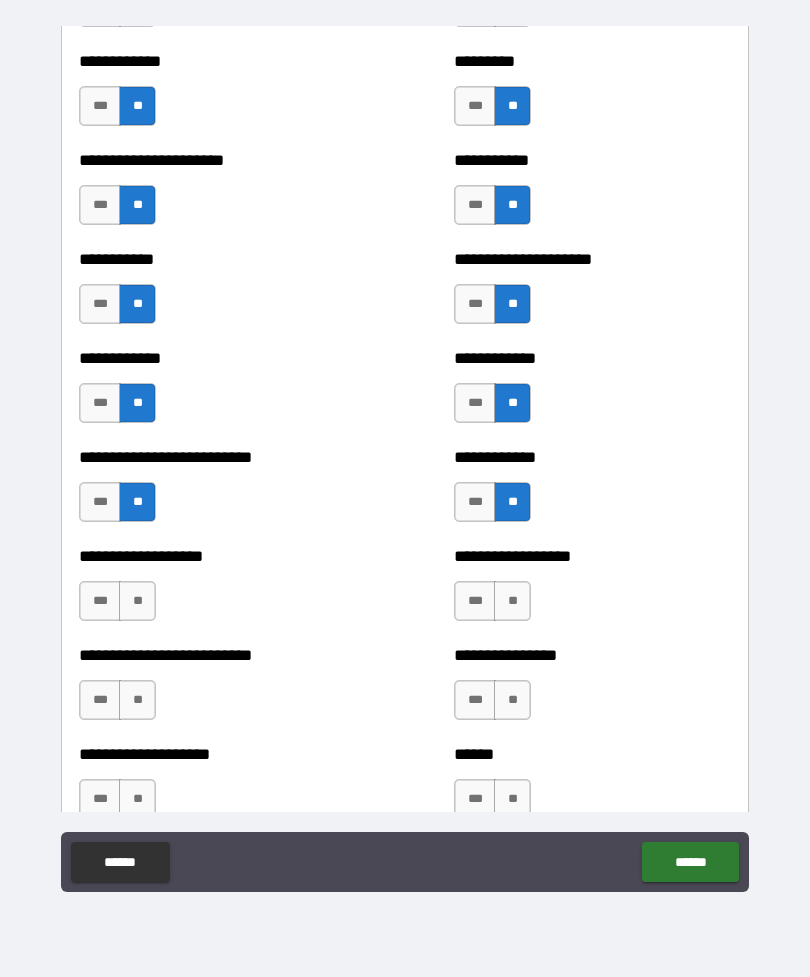 scroll, scrollTop: 5317, scrollLeft: 0, axis: vertical 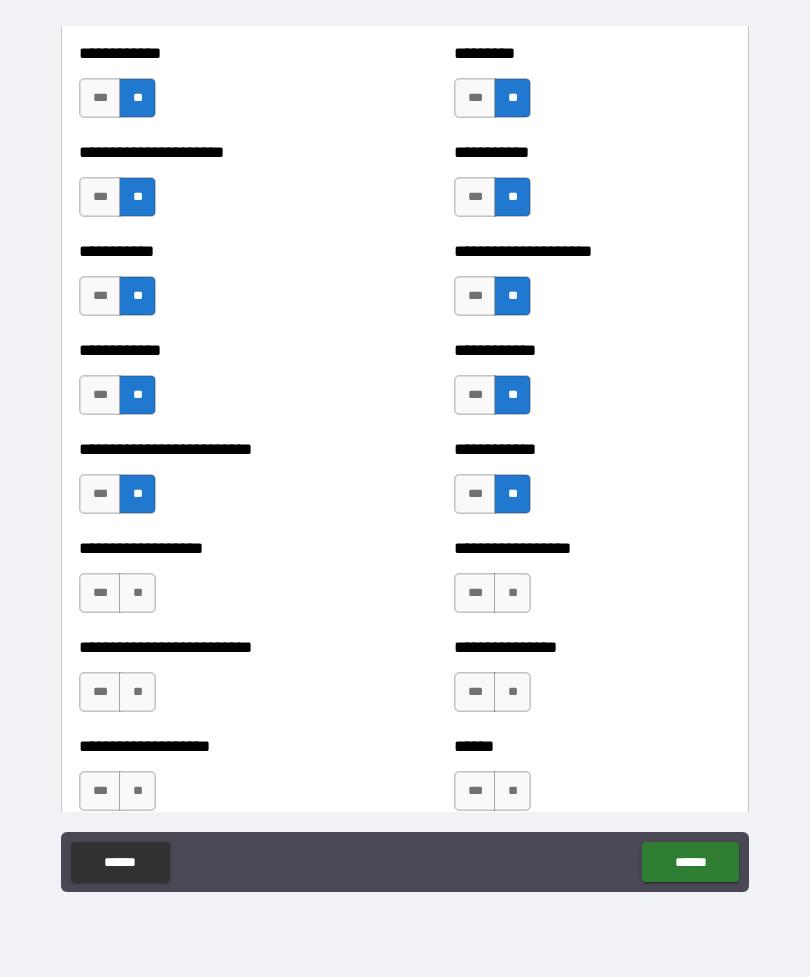 click on "**" at bounding box center [137, 593] 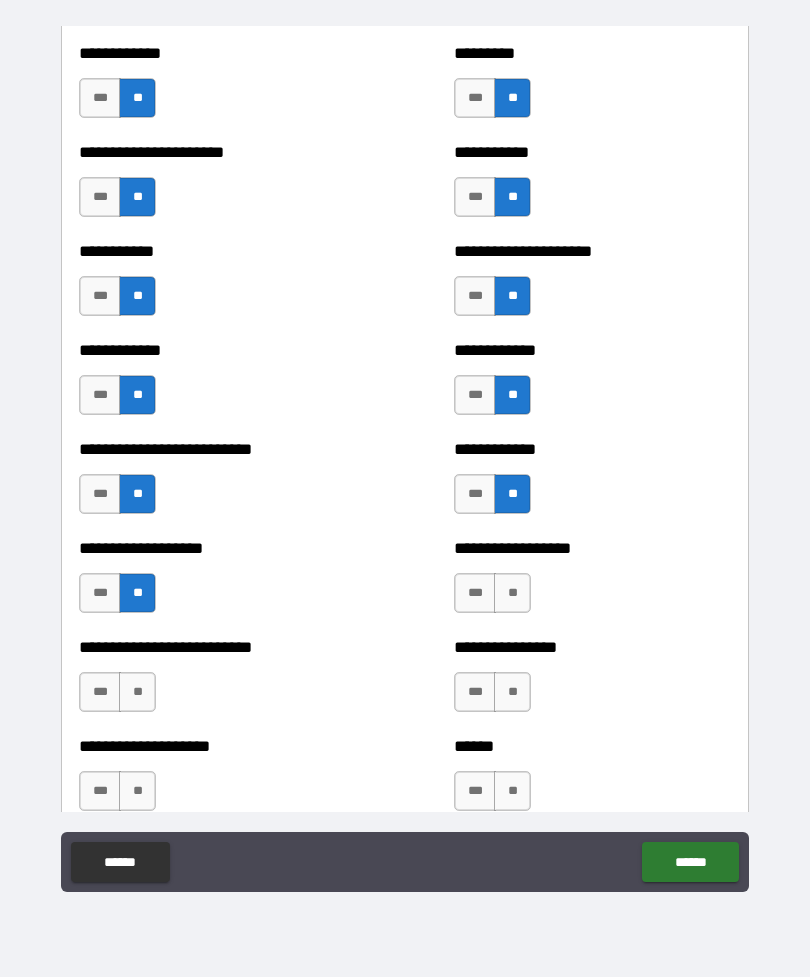 click on "***" at bounding box center [100, 593] 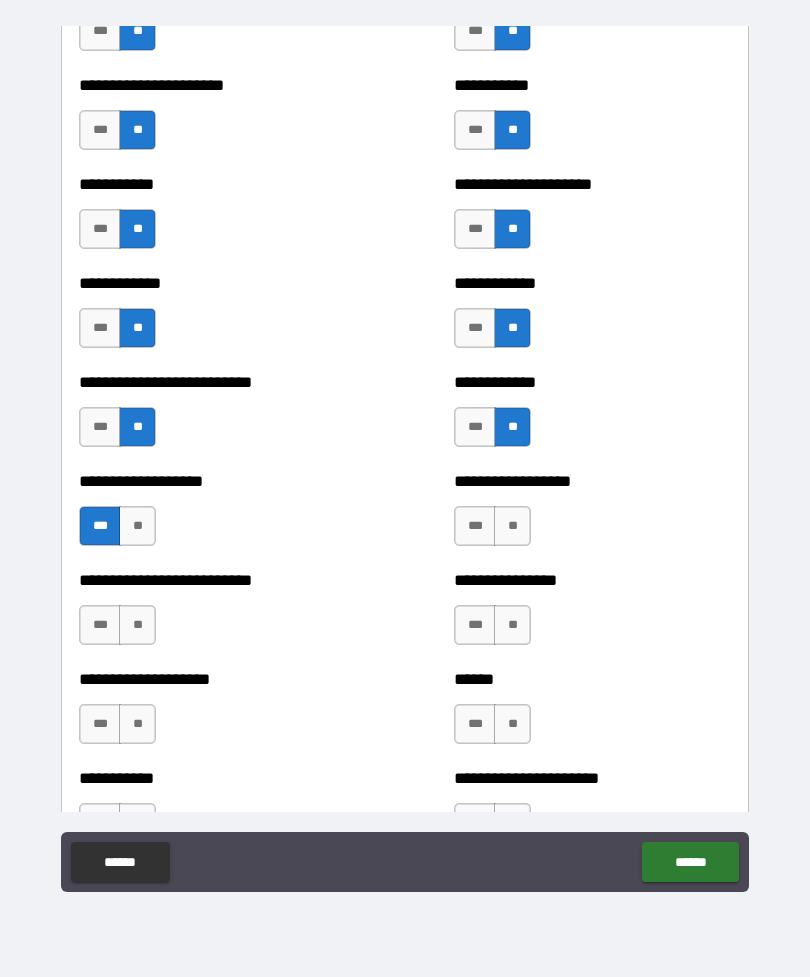 scroll, scrollTop: 5400, scrollLeft: 0, axis: vertical 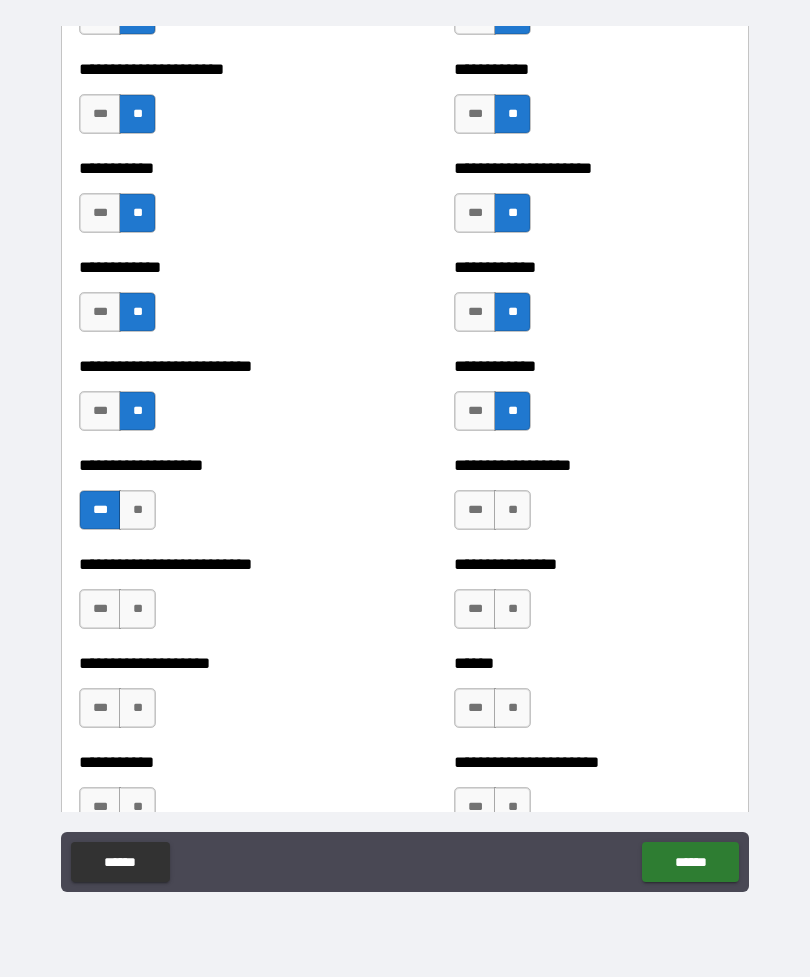 click on "**" at bounding box center (512, 510) 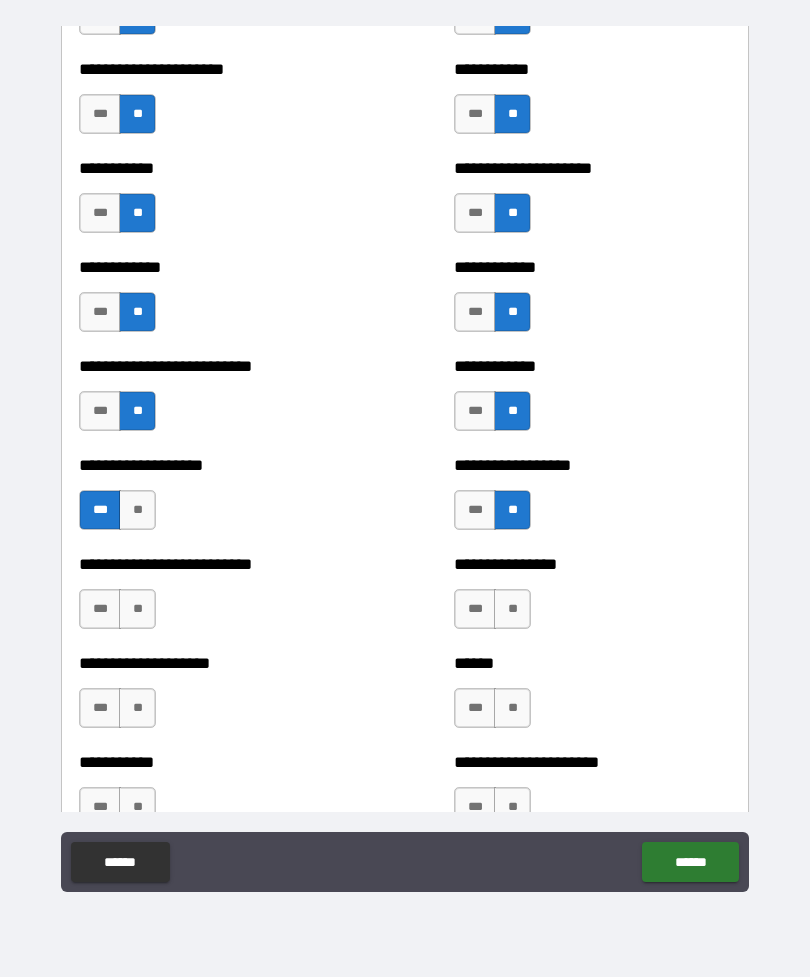click on "**" at bounding box center [512, 609] 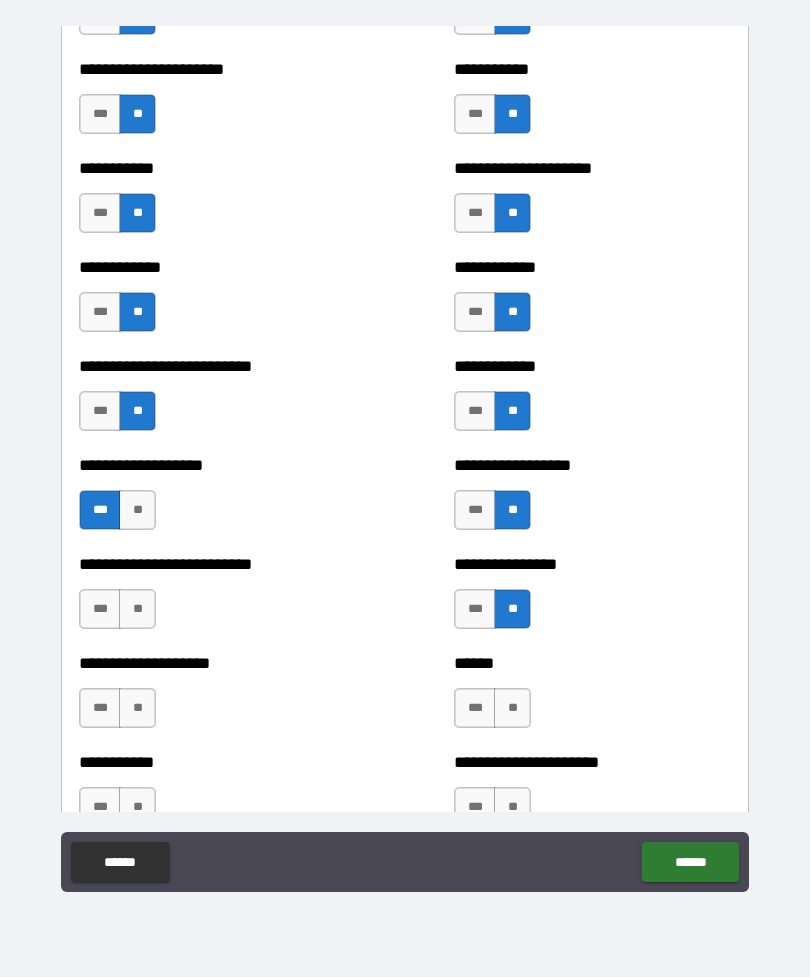 click on "**" at bounding box center (137, 609) 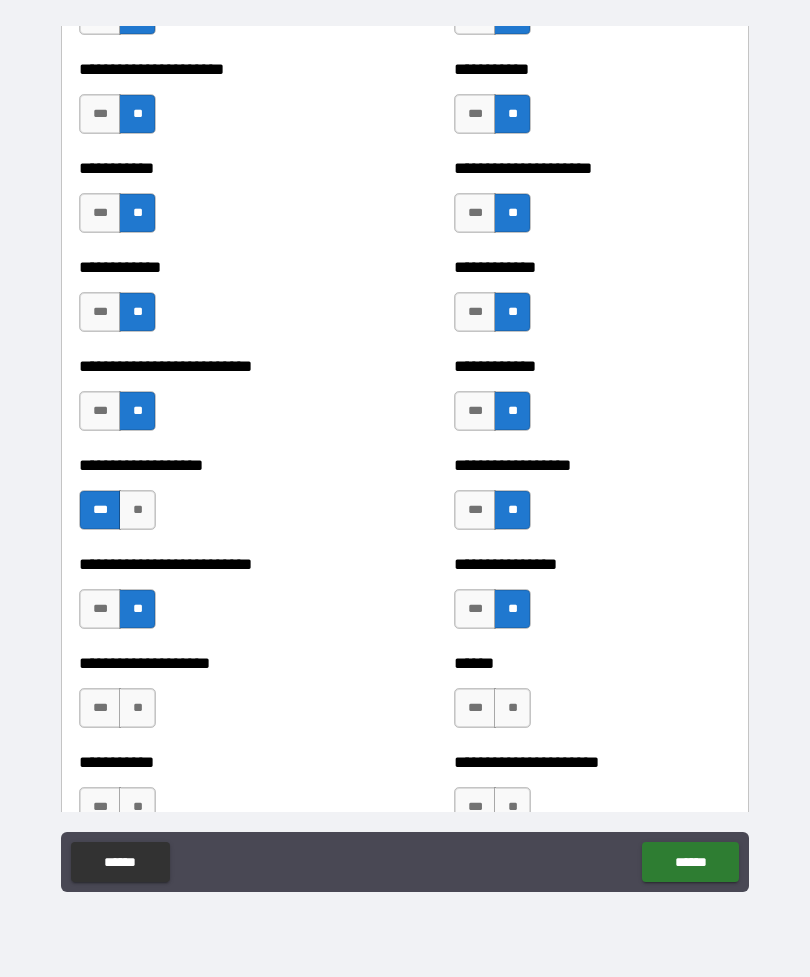 scroll, scrollTop: 5538, scrollLeft: 0, axis: vertical 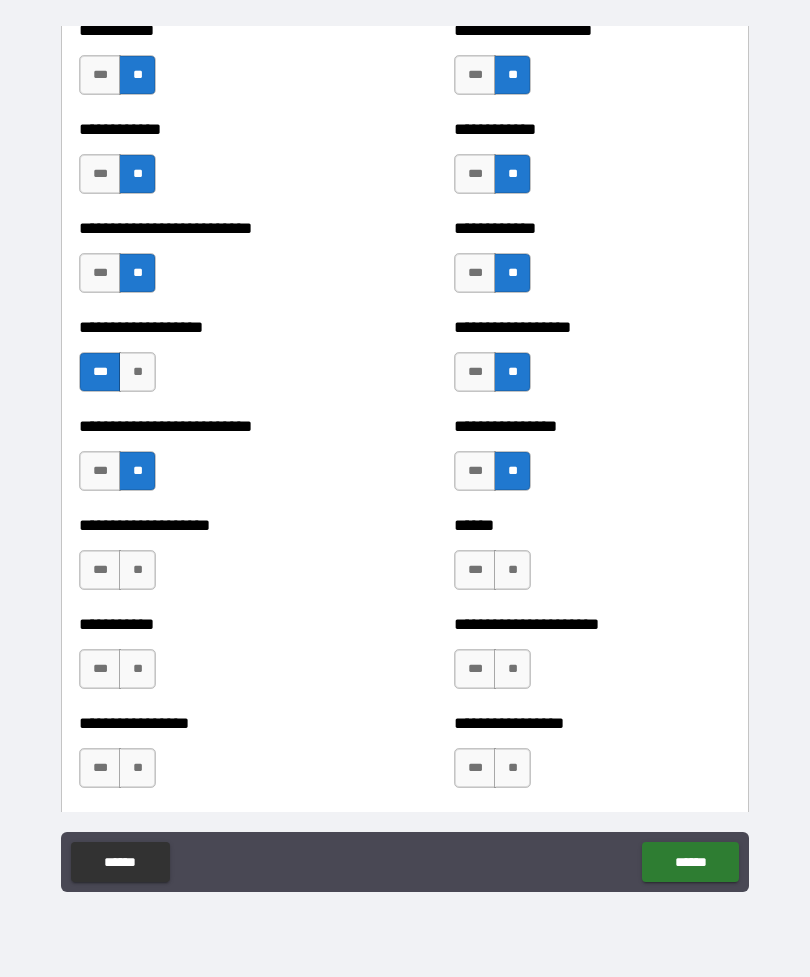 click on "**" at bounding box center (137, 570) 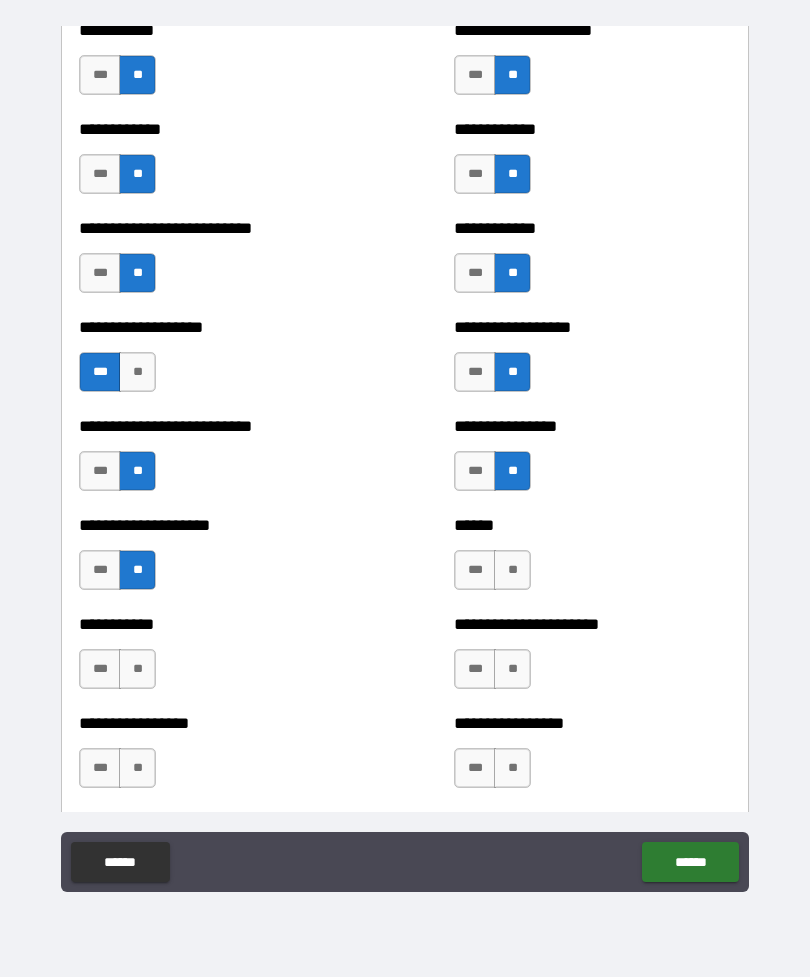 click on "**" at bounding box center [512, 570] 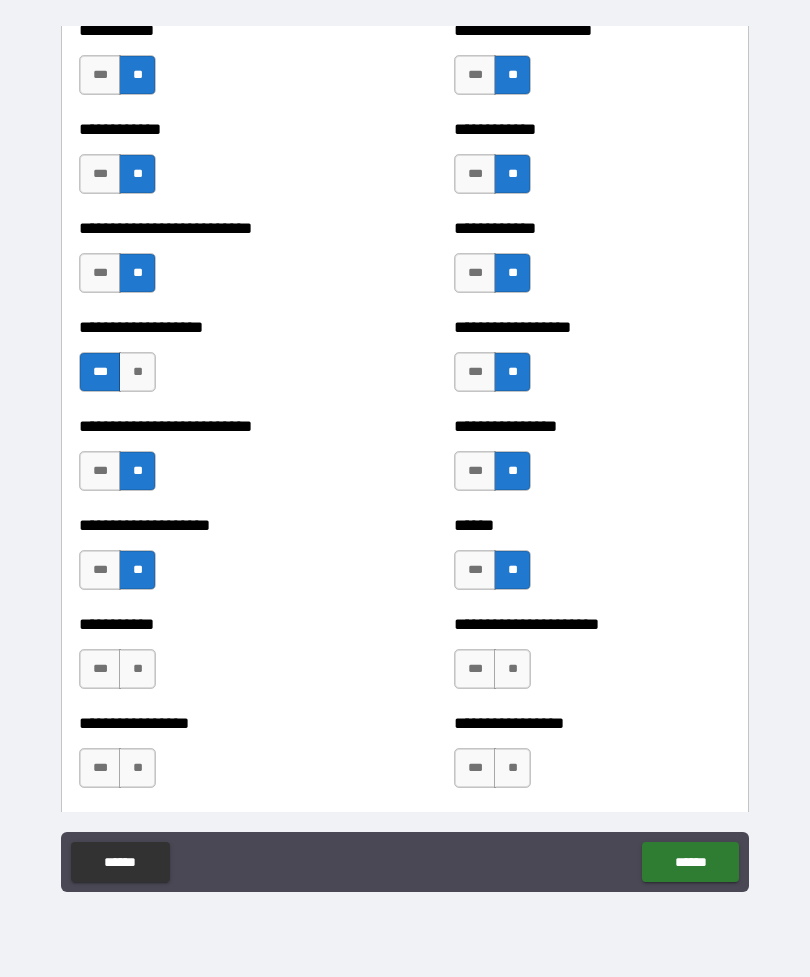 click on "**" at bounding box center [512, 669] 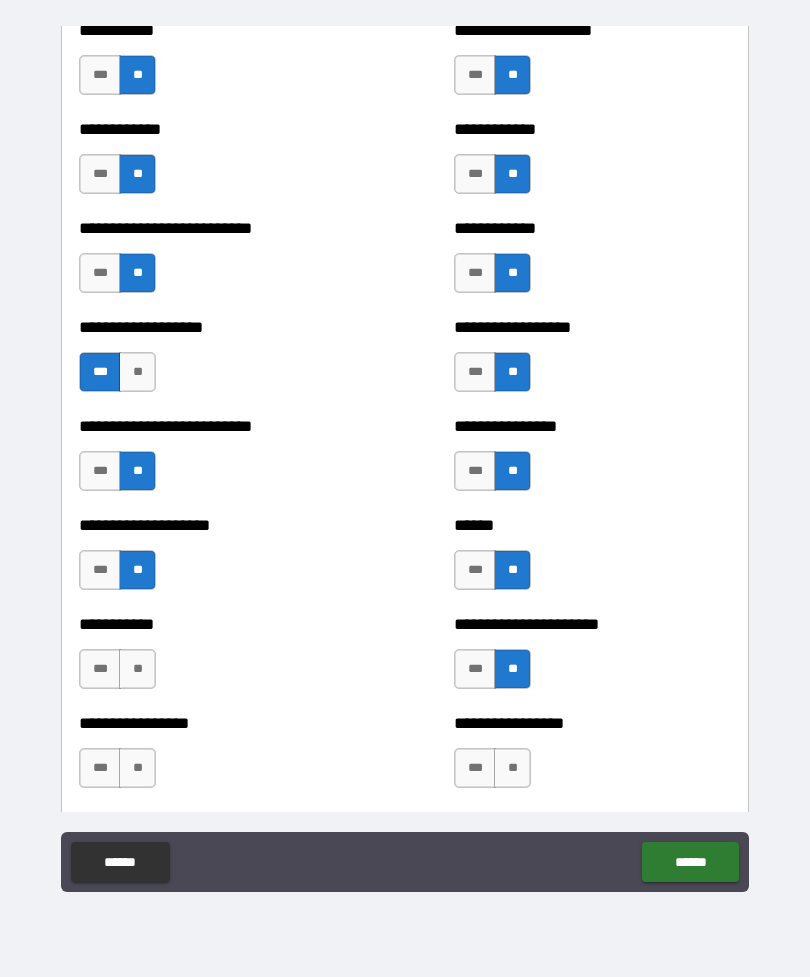 click on "**" at bounding box center (137, 669) 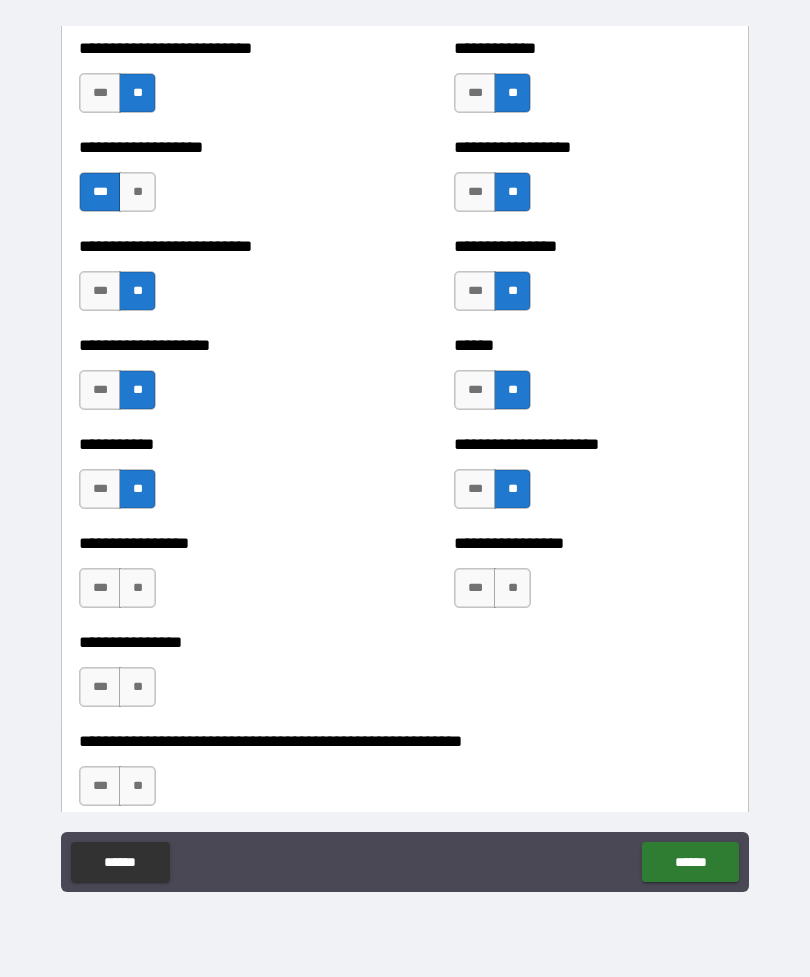 scroll, scrollTop: 5728, scrollLeft: 0, axis: vertical 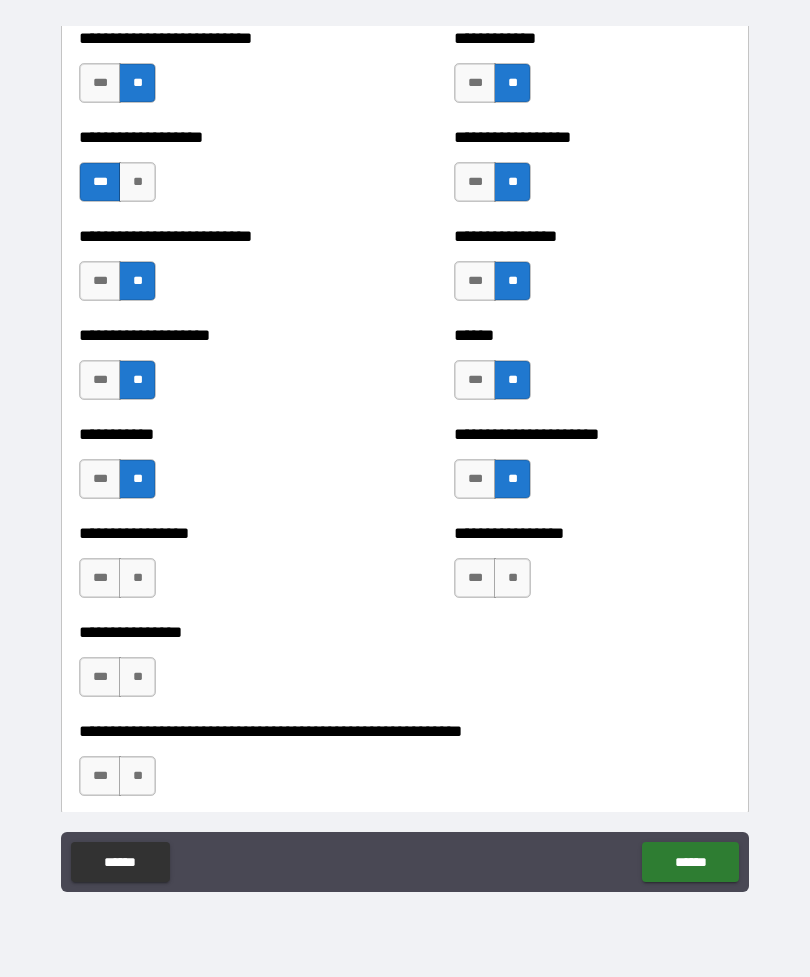 click on "**" at bounding box center (512, 578) 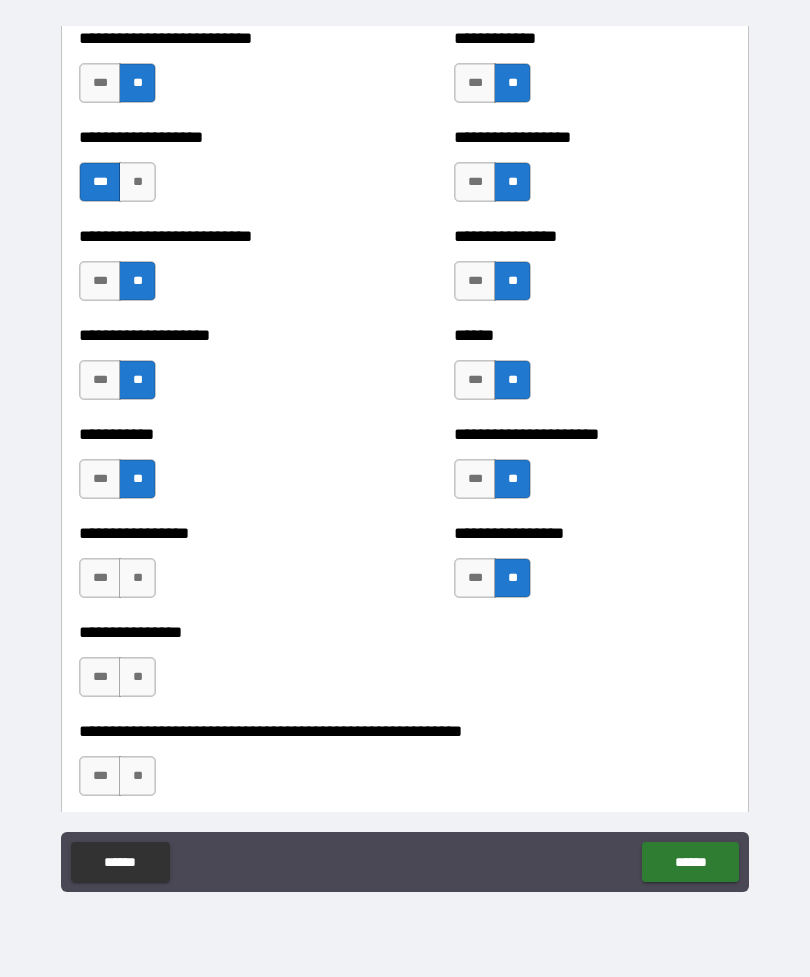 click on "**" at bounding box center (137, 578) 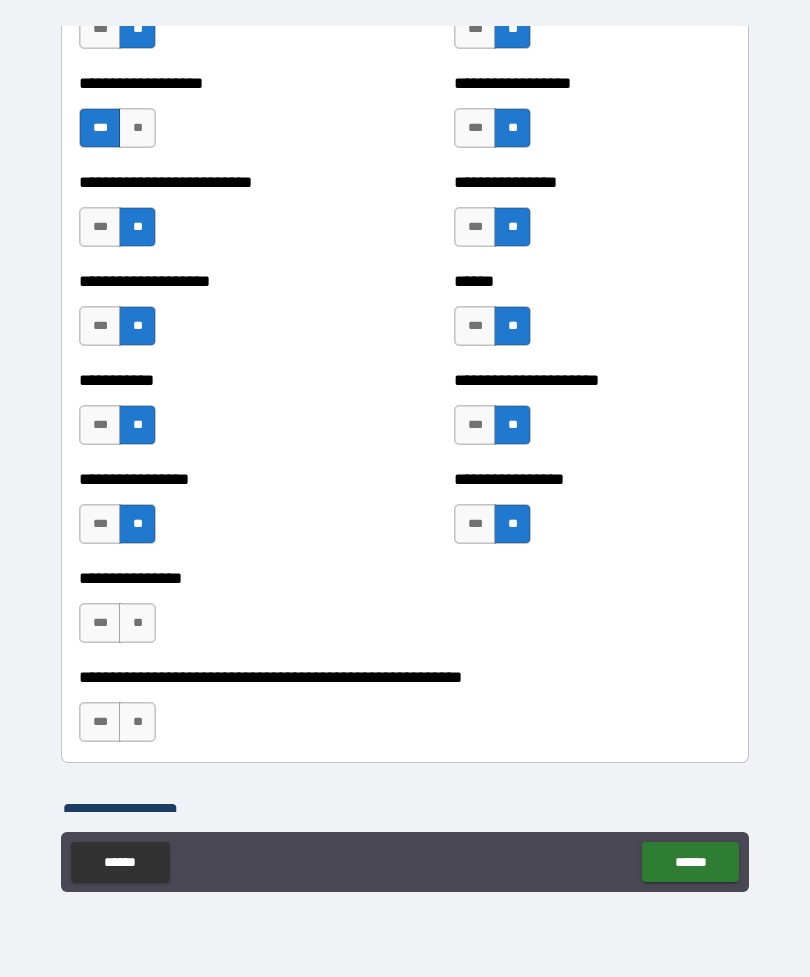 scroll, scrollTop: 5788, scrollLeft: 0, axis: vertical 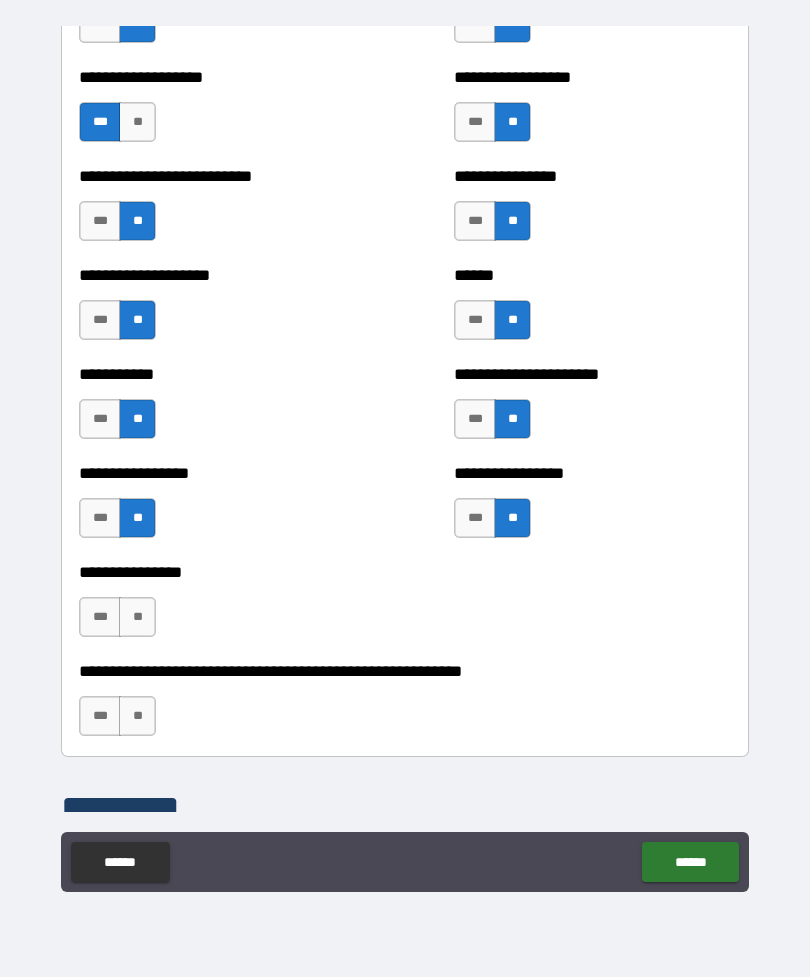 click on "**" at bounding box center (137, 617) 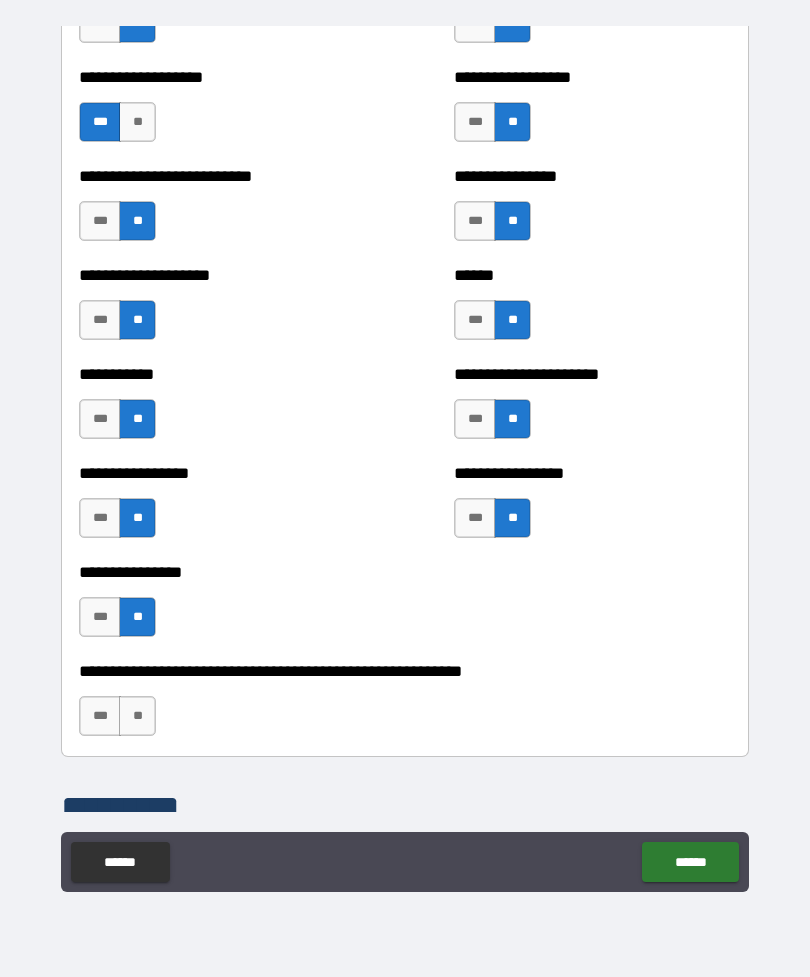 click on "**" at bounding box center (137, 716) 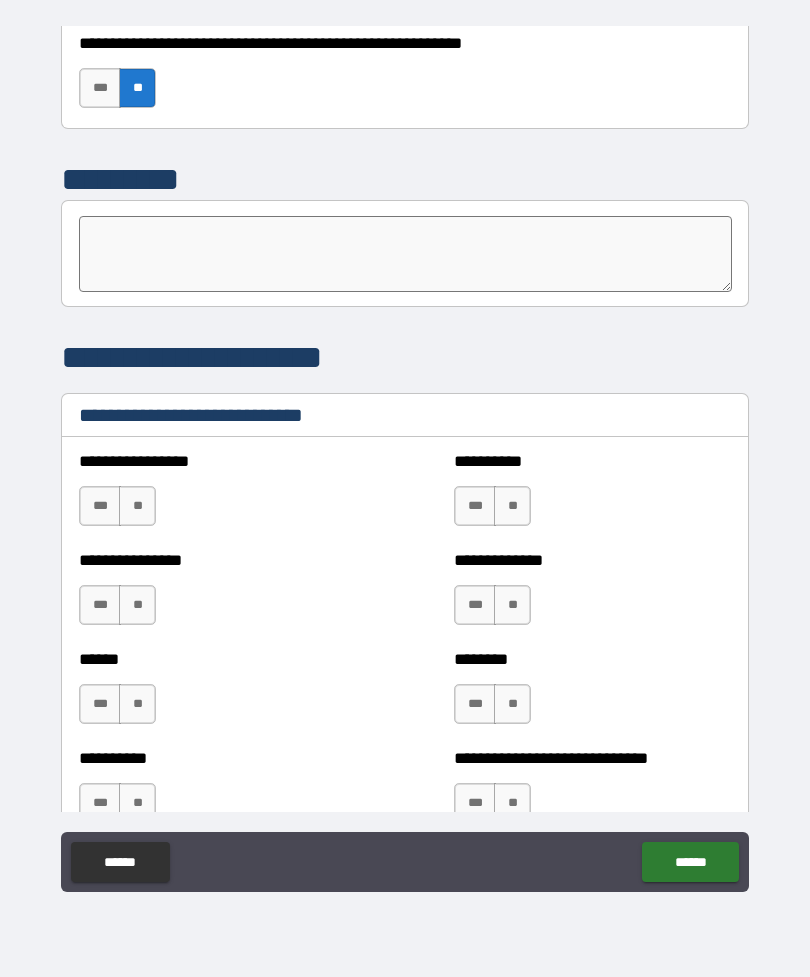 scroll, scrollTop: 6424, scrollLeft: 0, axis: vertical 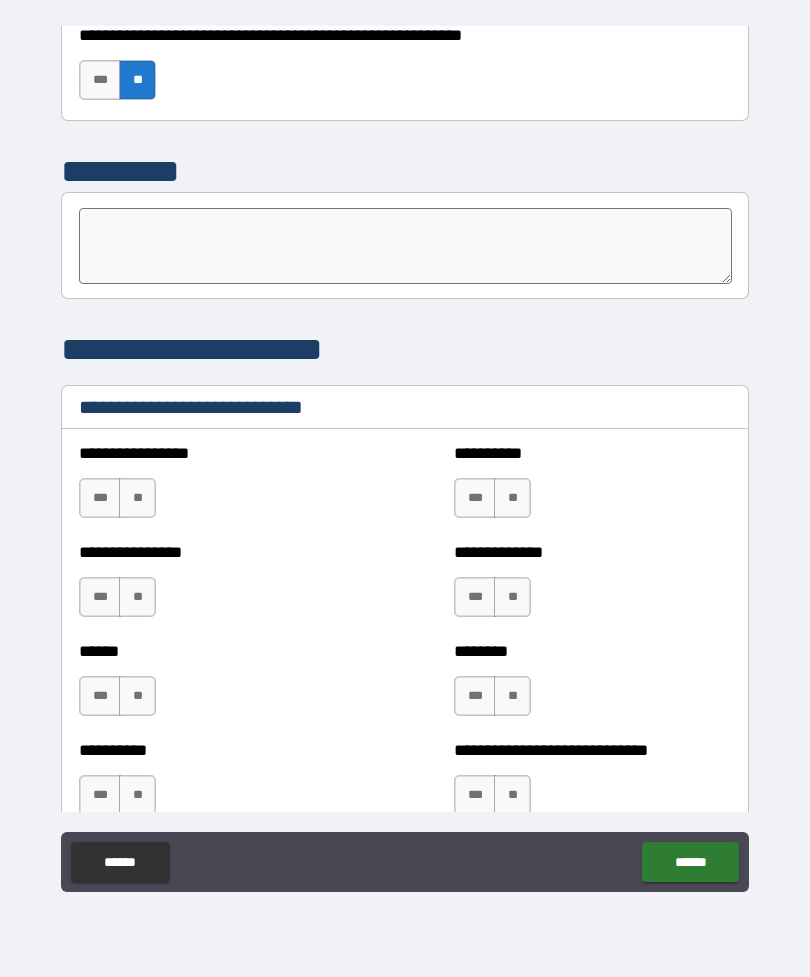 click on "***" at bounding box center (100, 498) 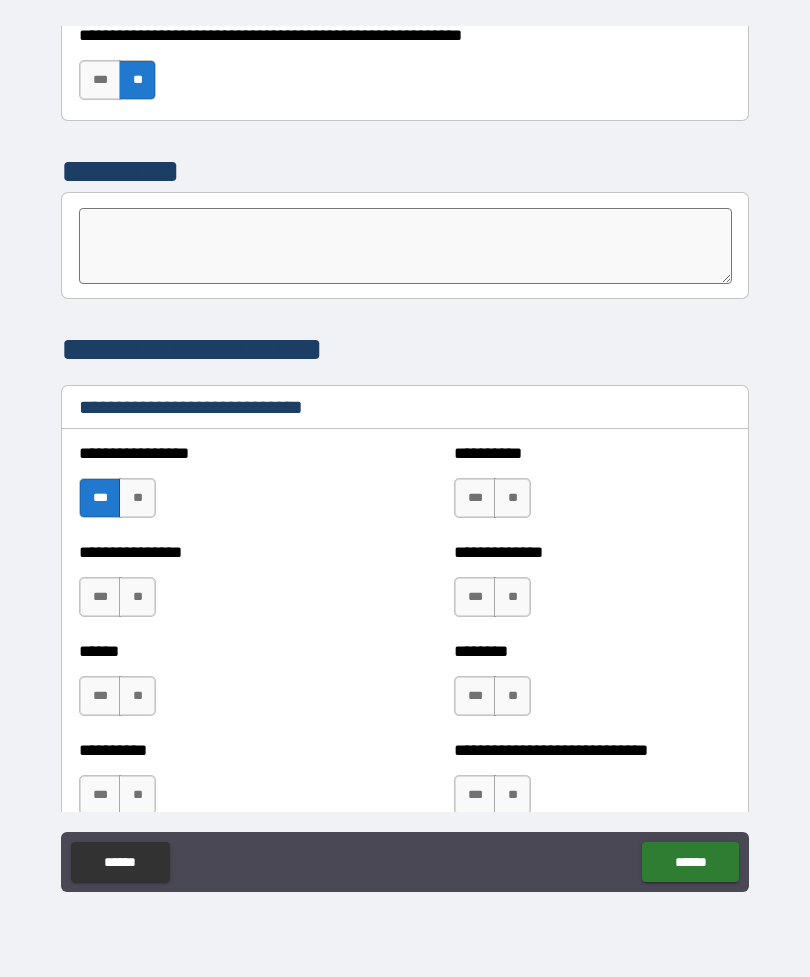 click on "**" at bounding box center (137, 498) 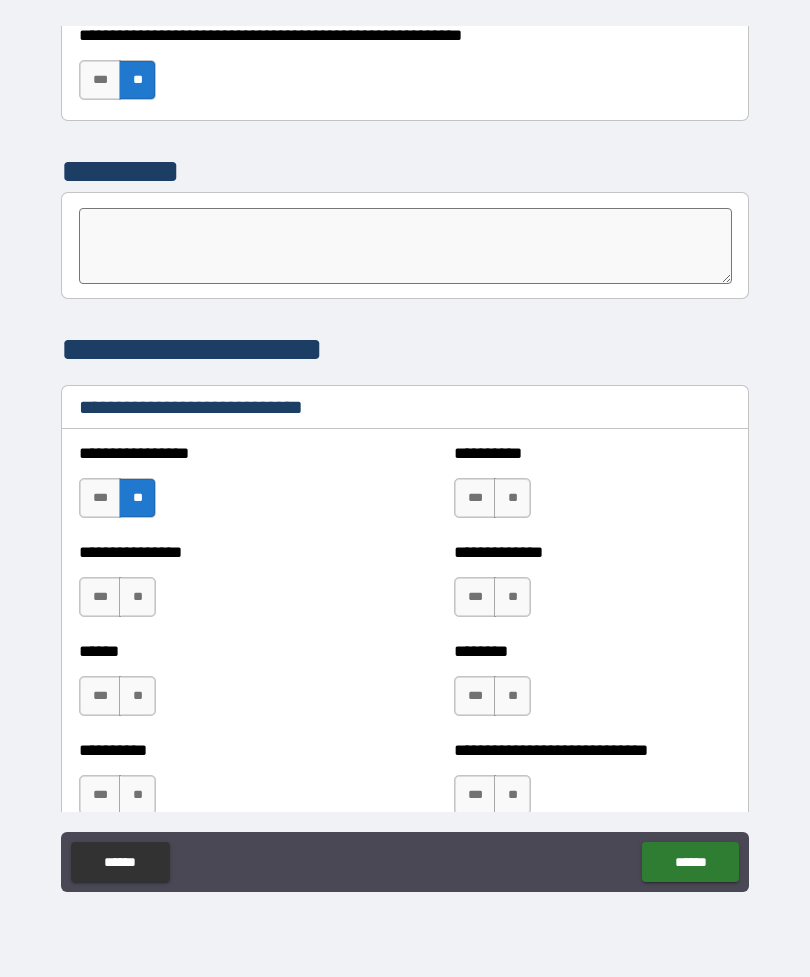 click on "**" at bounding box center [512, 498] 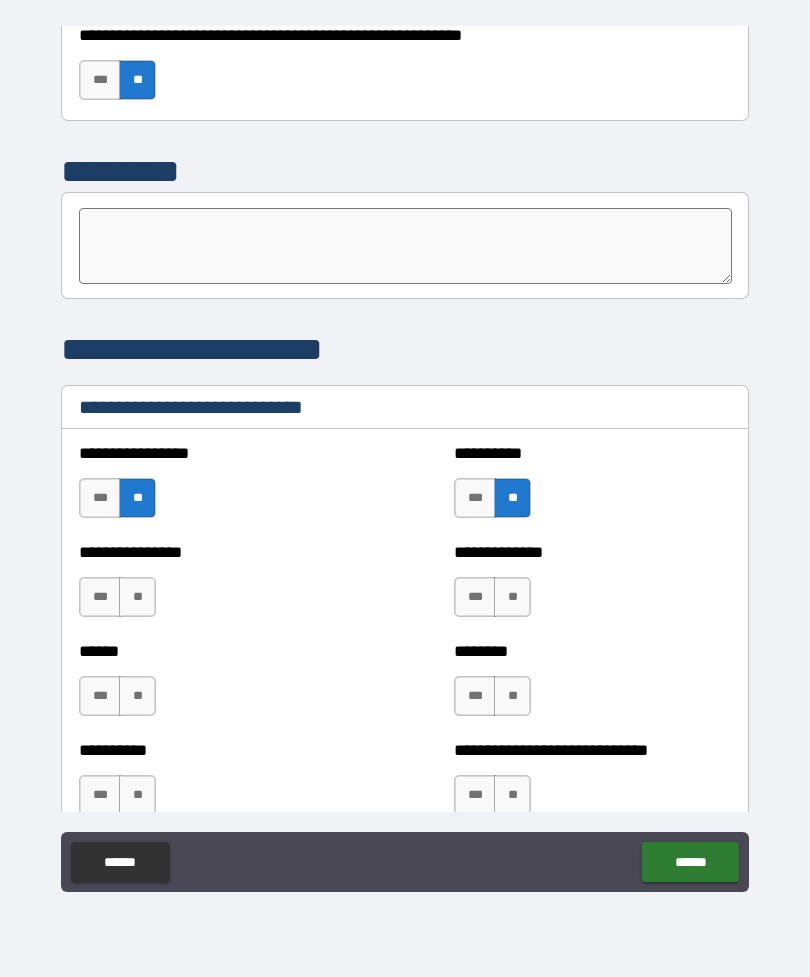 click on "**" at bounding box center [137, 597] 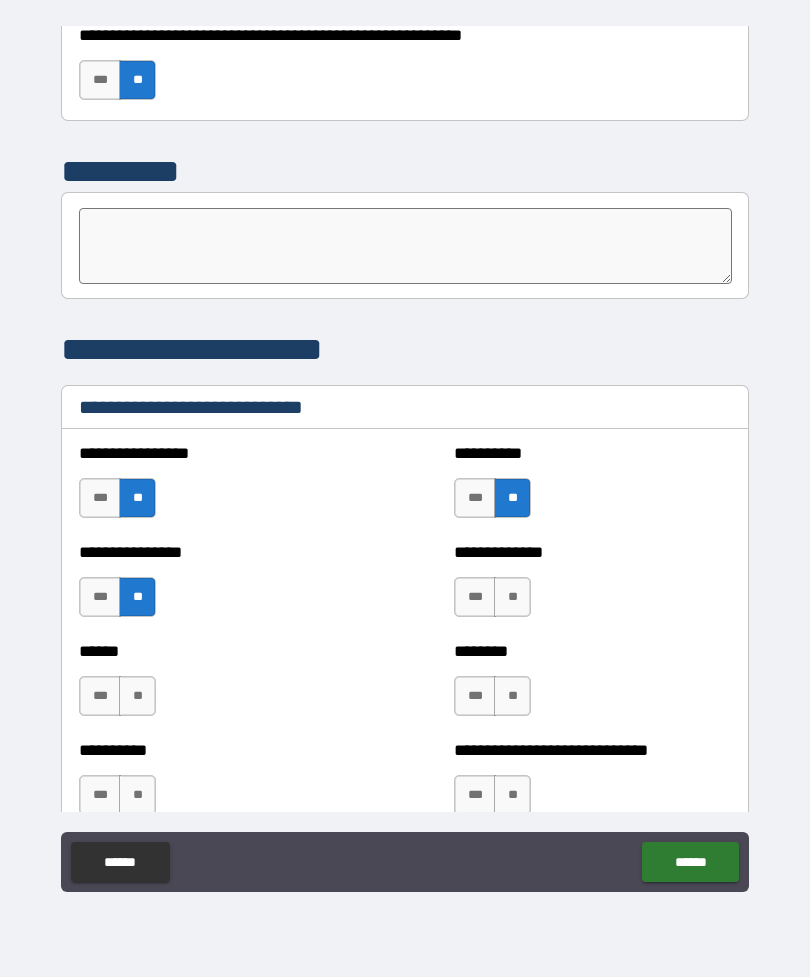 click on "***" at bounding box center (475, 597) 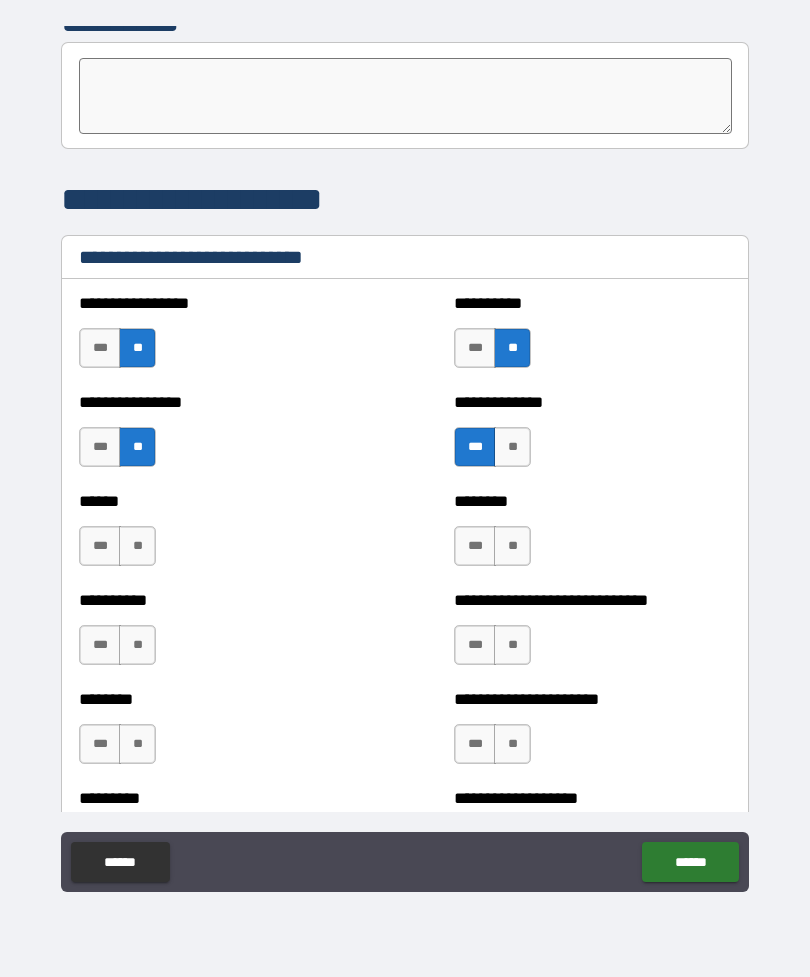 scroll, scrollTop: 6577, scrollLeft: 0, axis: vertical 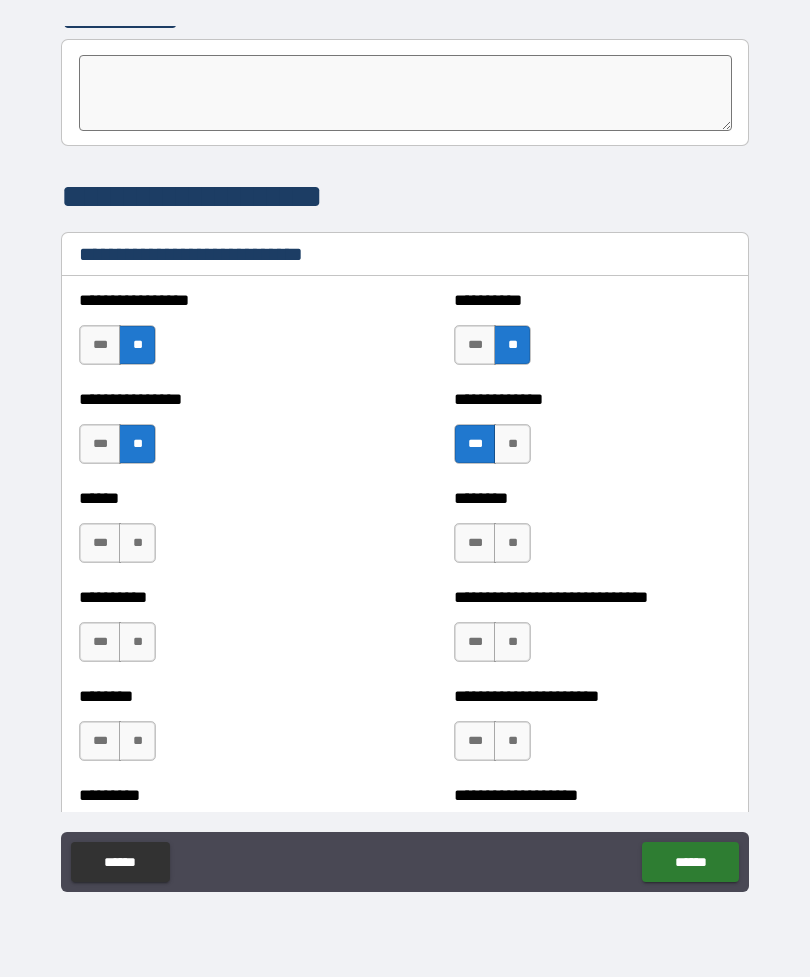click on "**" at bounding box center [137, 543] 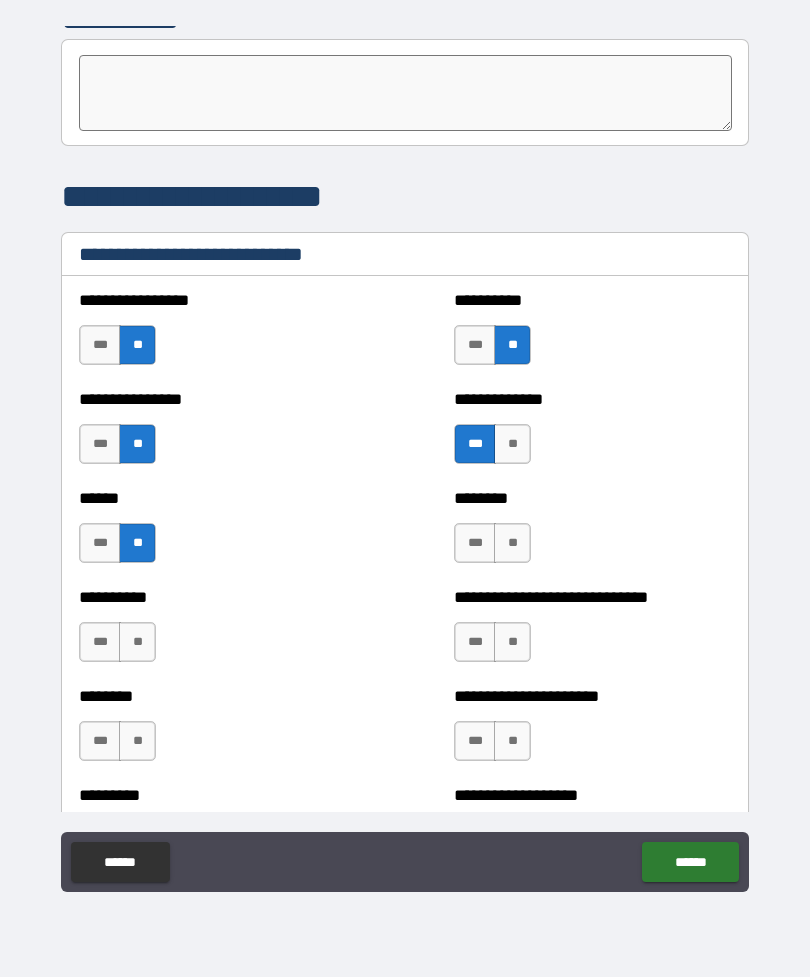 click on "**" at bounding box center (512, 543) 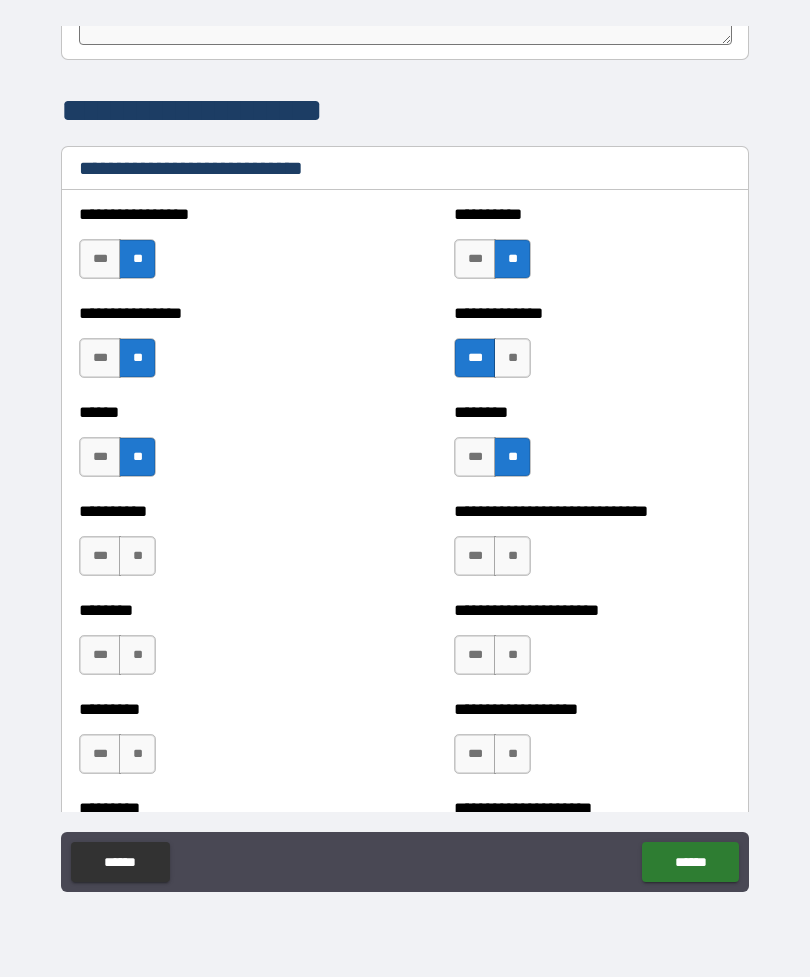 scroll, scrollTop: 6667, scrollLeft: 0, axis: vertical 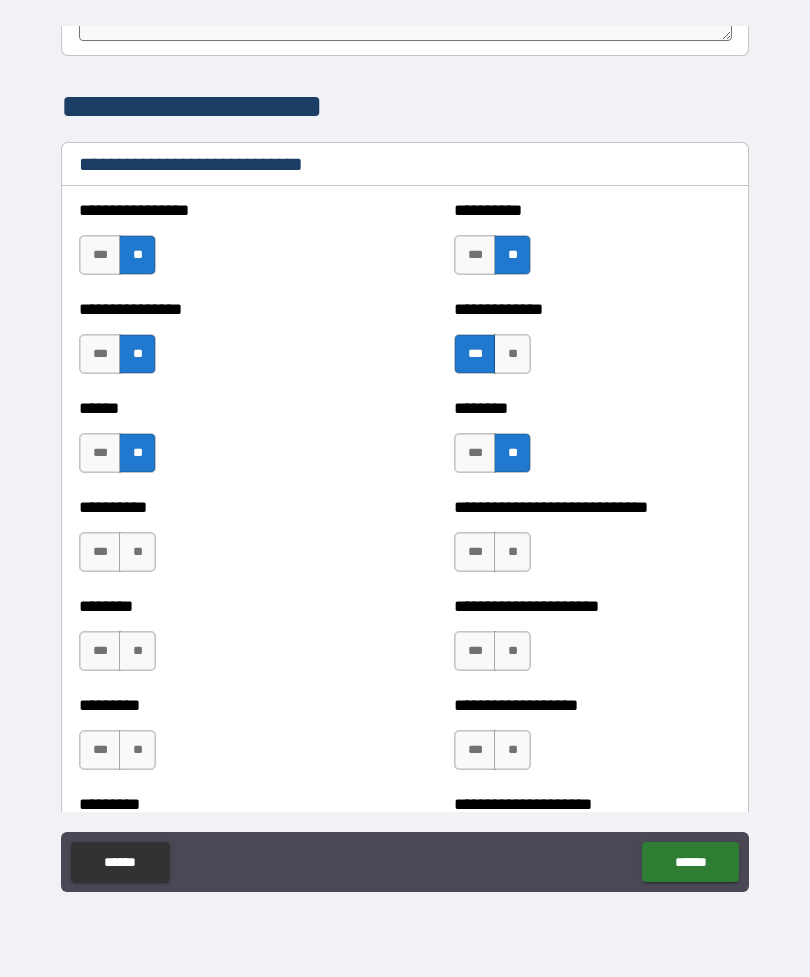 click on "***" at bounding box center (475, 552) 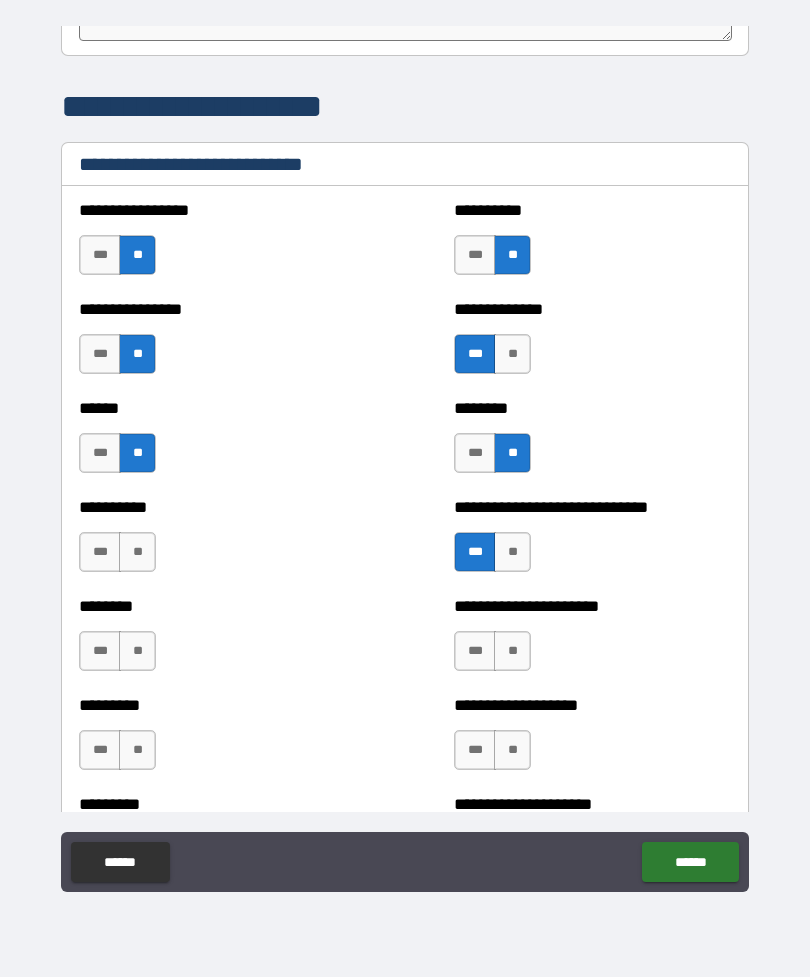 click on "**" at bounding box center (137, 552) 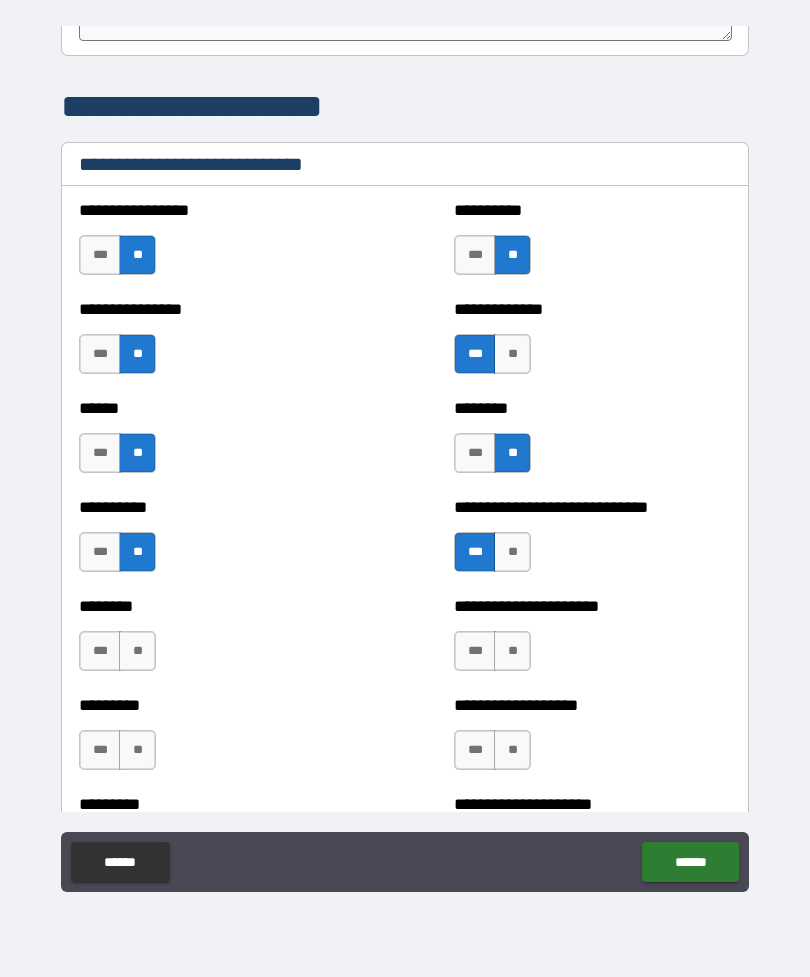 scroll, scrollTop: 6771, scrollLeft: 0, axis: vertical 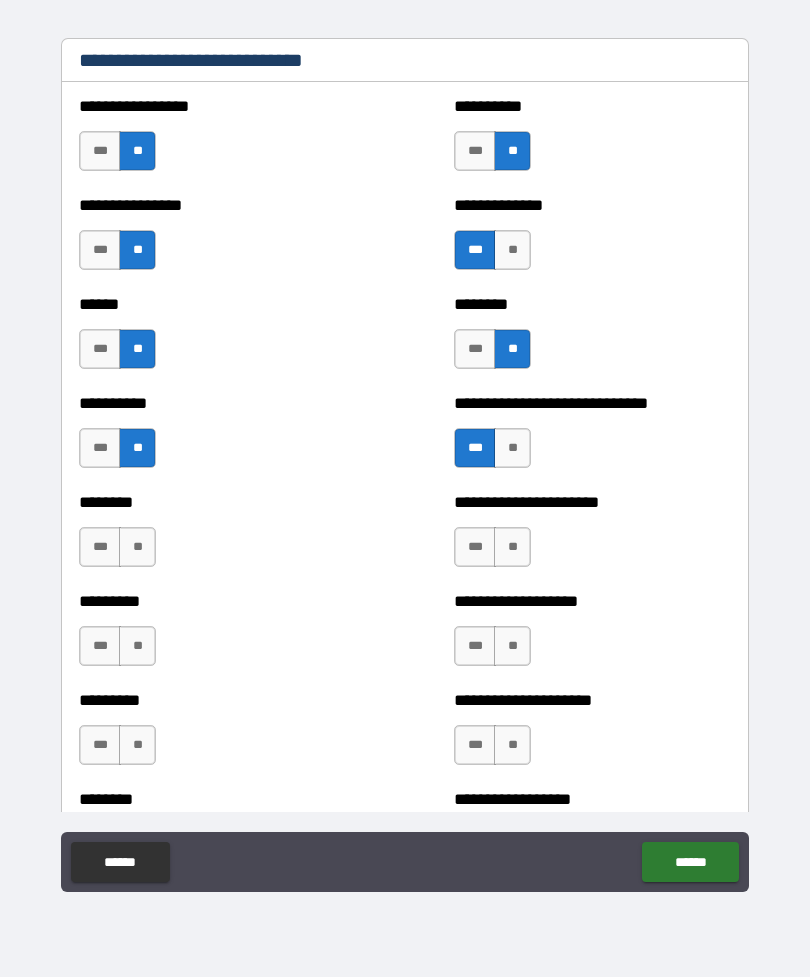 click on "**" at bounding box center [137, 547] 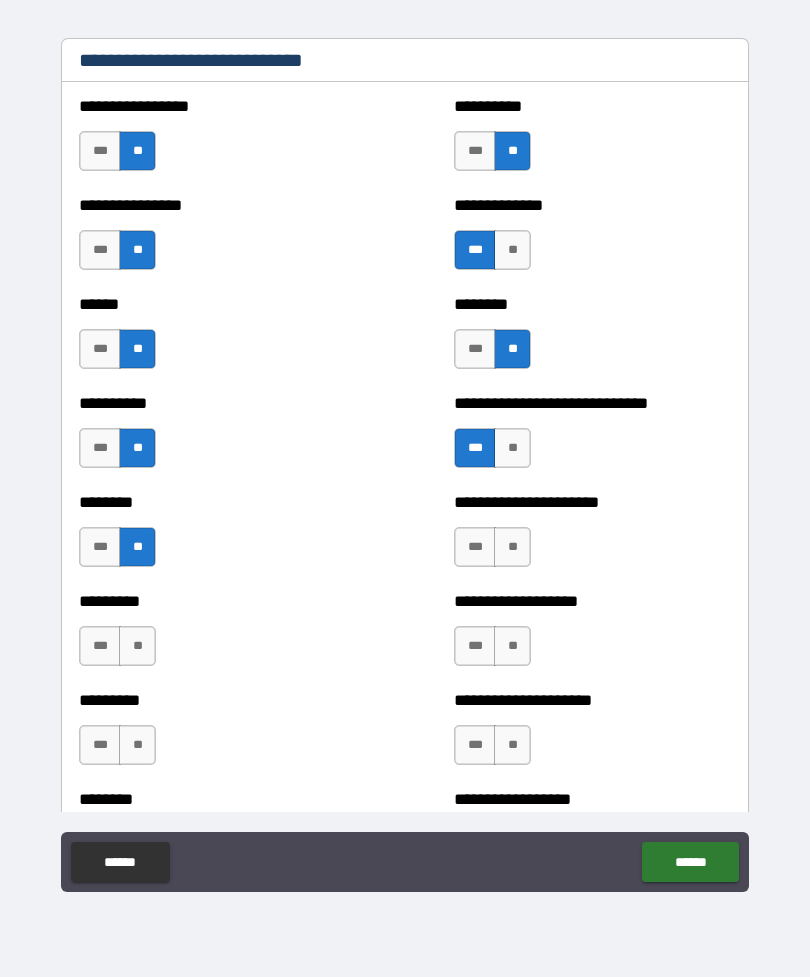 click on "***" at bounding box center [475, 547] 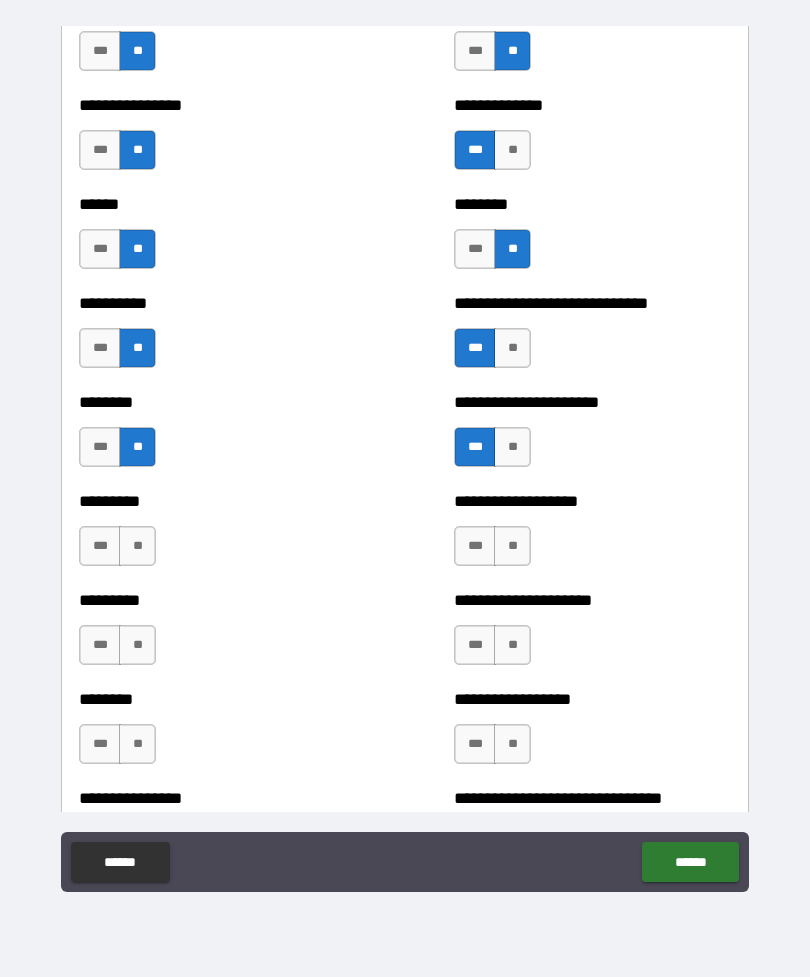 scroll, scrollTop: 6872, scrollLeft: 0, axis: vertical 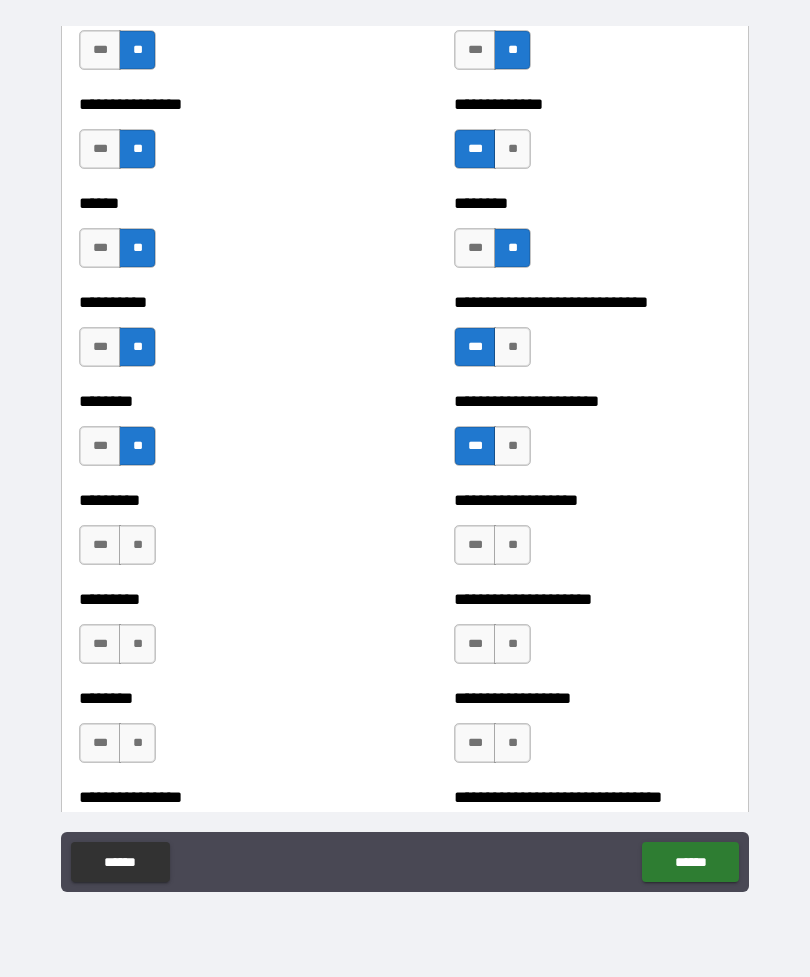 click on "***" at bounding box center (475, 545) 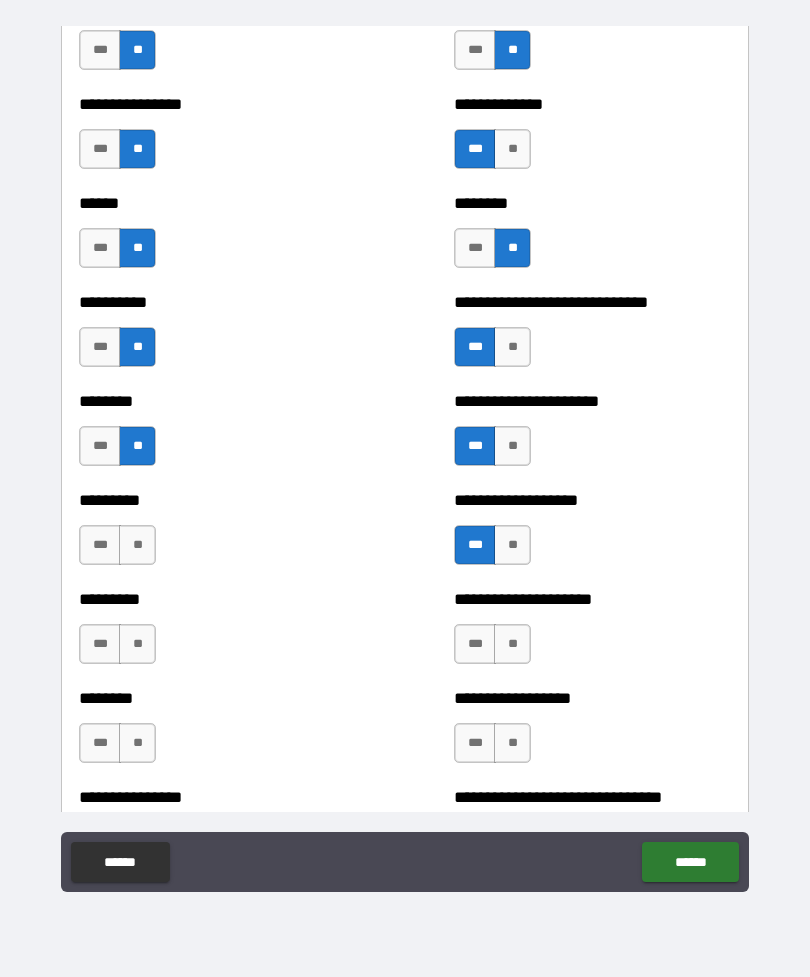 click on "**" at bounding box center (137, 545) 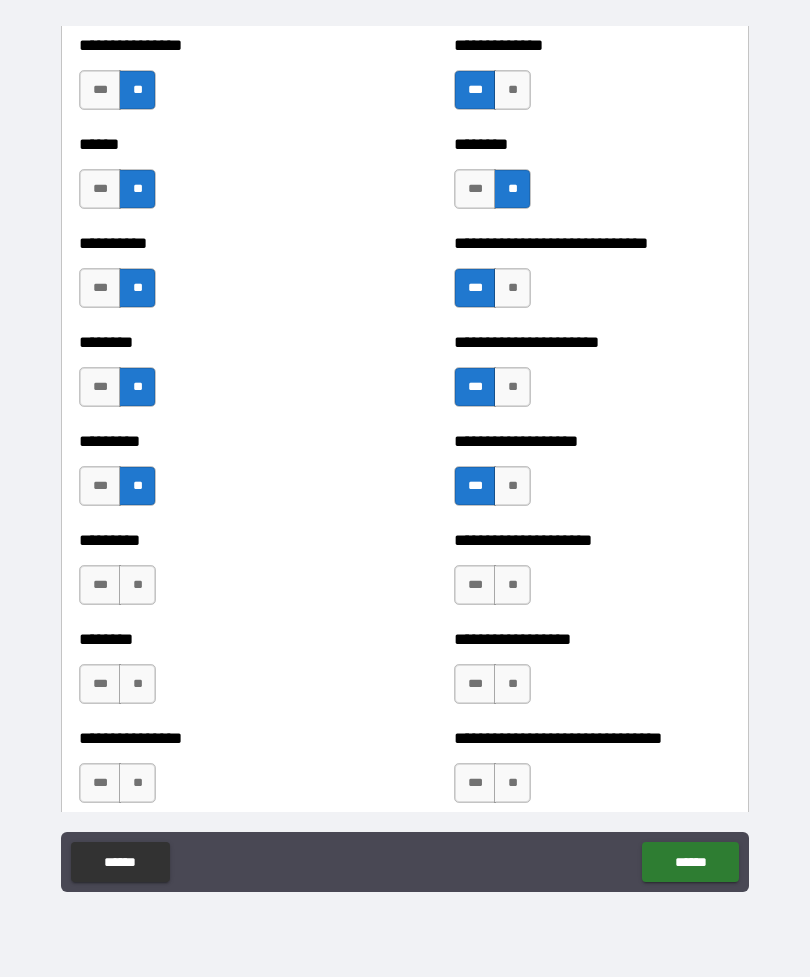 scroll, scrollTop: 6934, scrollLeft: 0, axis: vertical 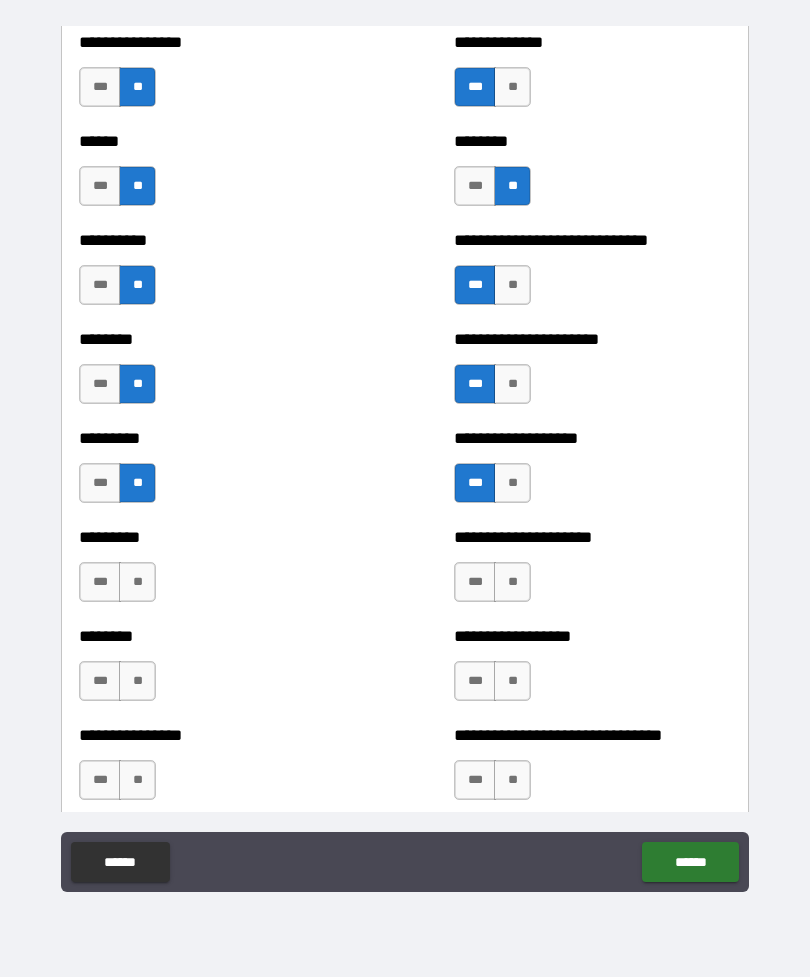 click on "**" at bounding box center (512, 582) 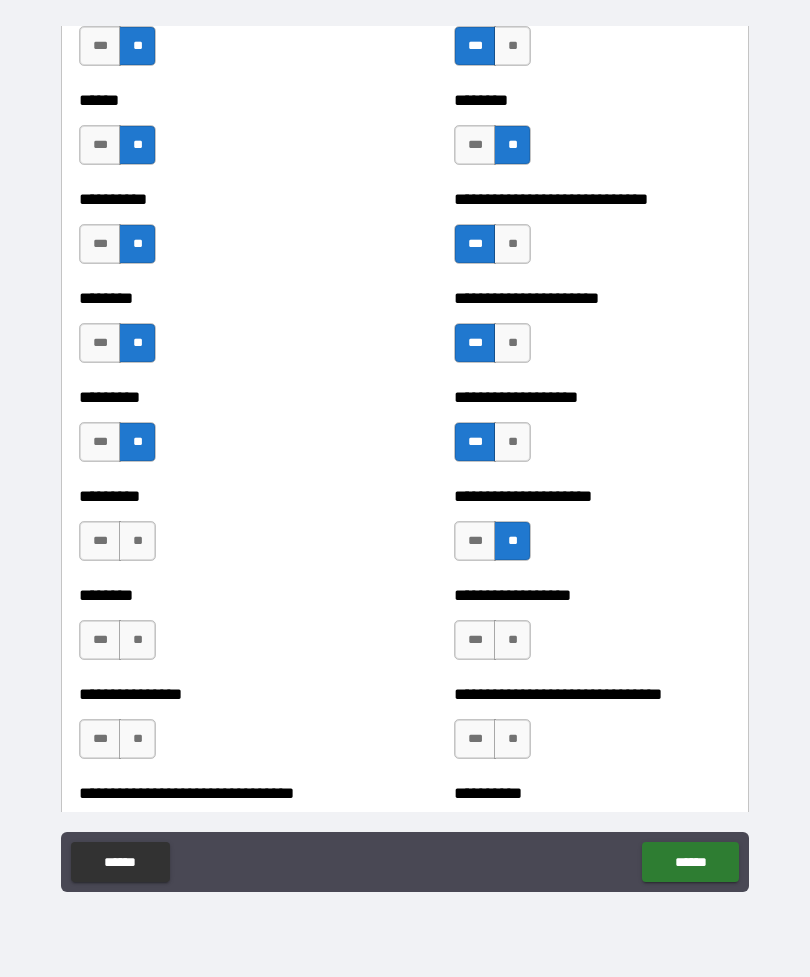 scroll, scrollTop: 6985, scrollLeft: 0, axis: vertical 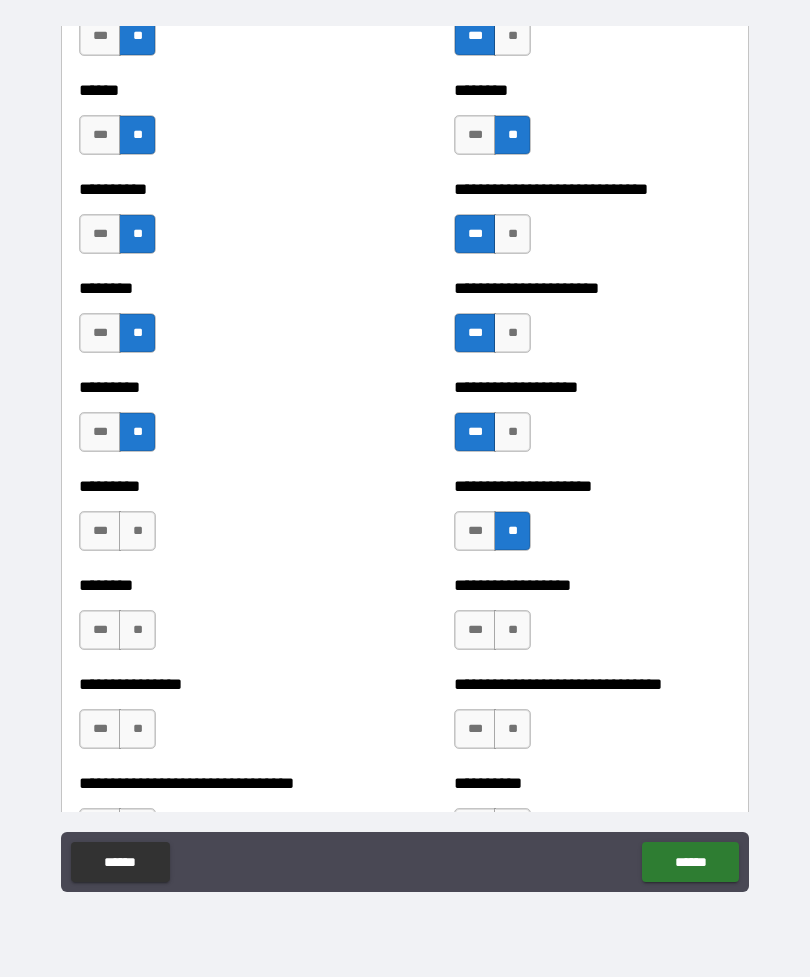 click on "***" at bounding box center (100, 531) 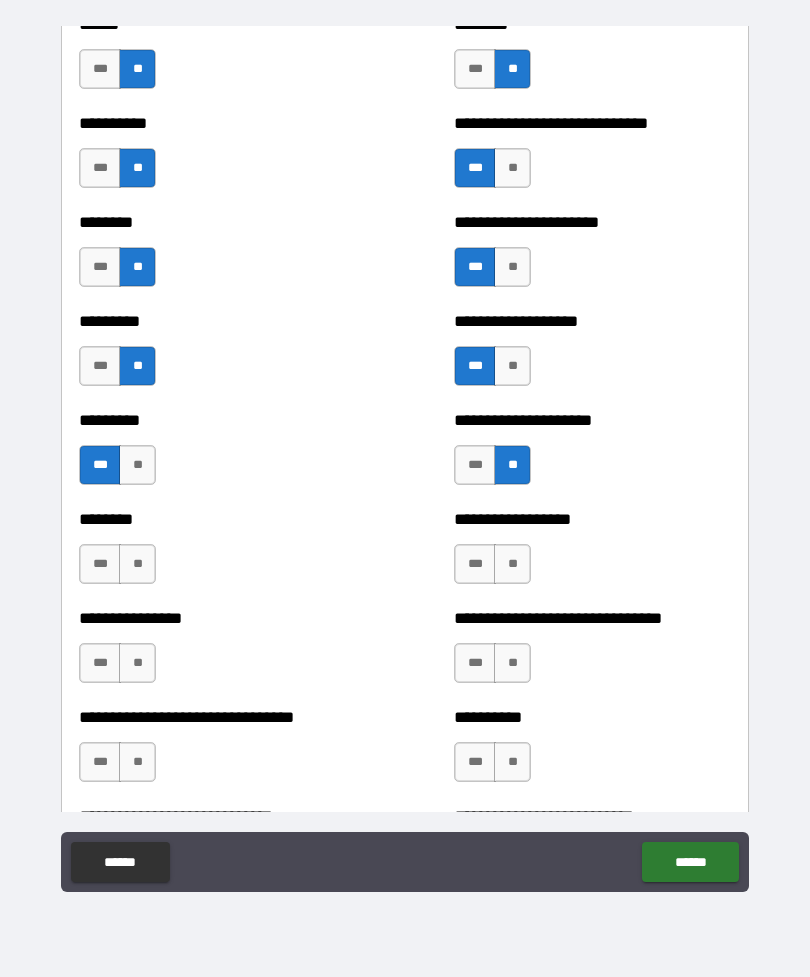 scroll, scrollTop: 7056, scrollLeft: 0, axis: vertical 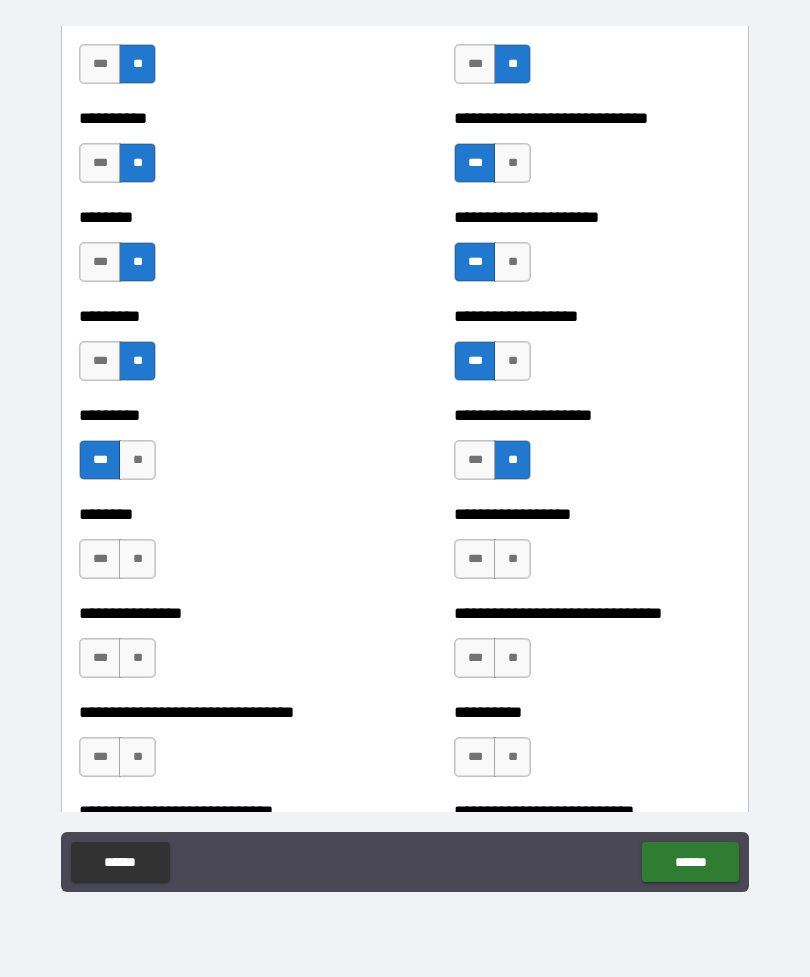 click on "**" at bounding box center (512, 559) 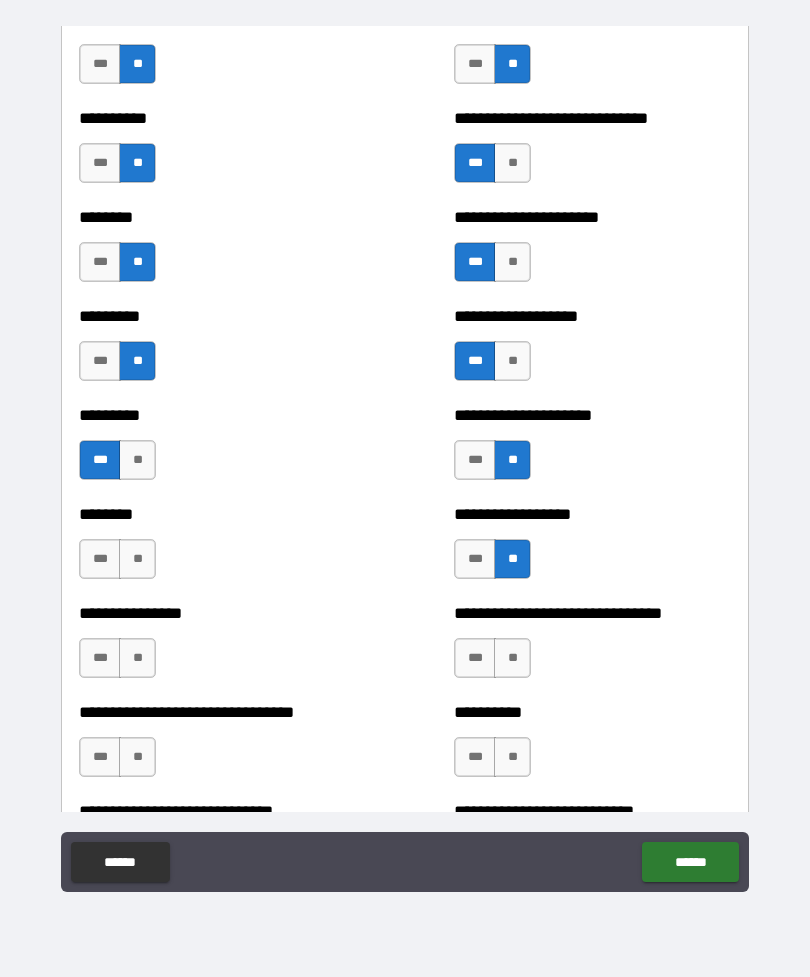 click on "**" at bounding box center (137, 559) 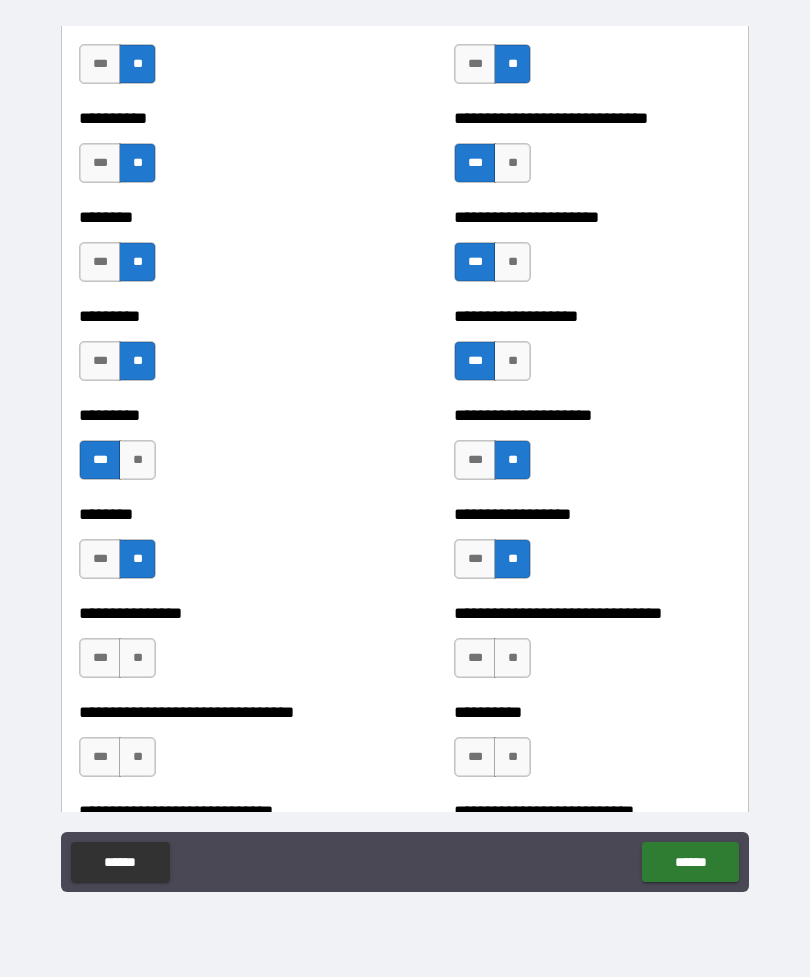 scroll, scrollTop: 7144, scrollLeft: 0, axis: vertical 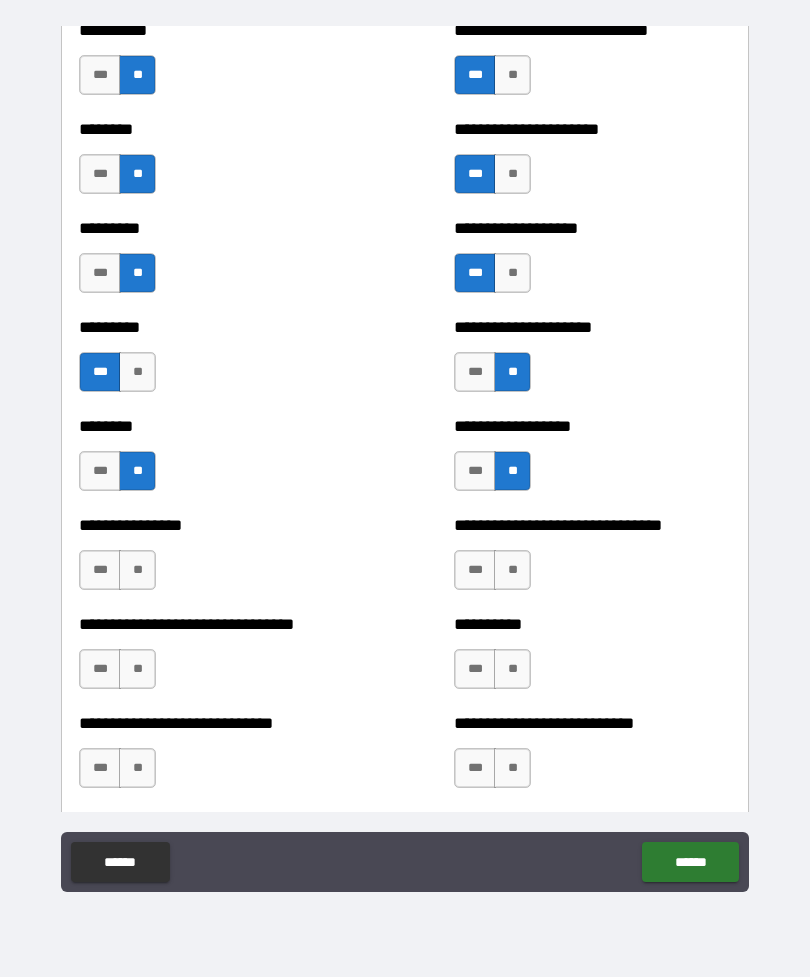 click on "***" at bounding box center [100, 570] 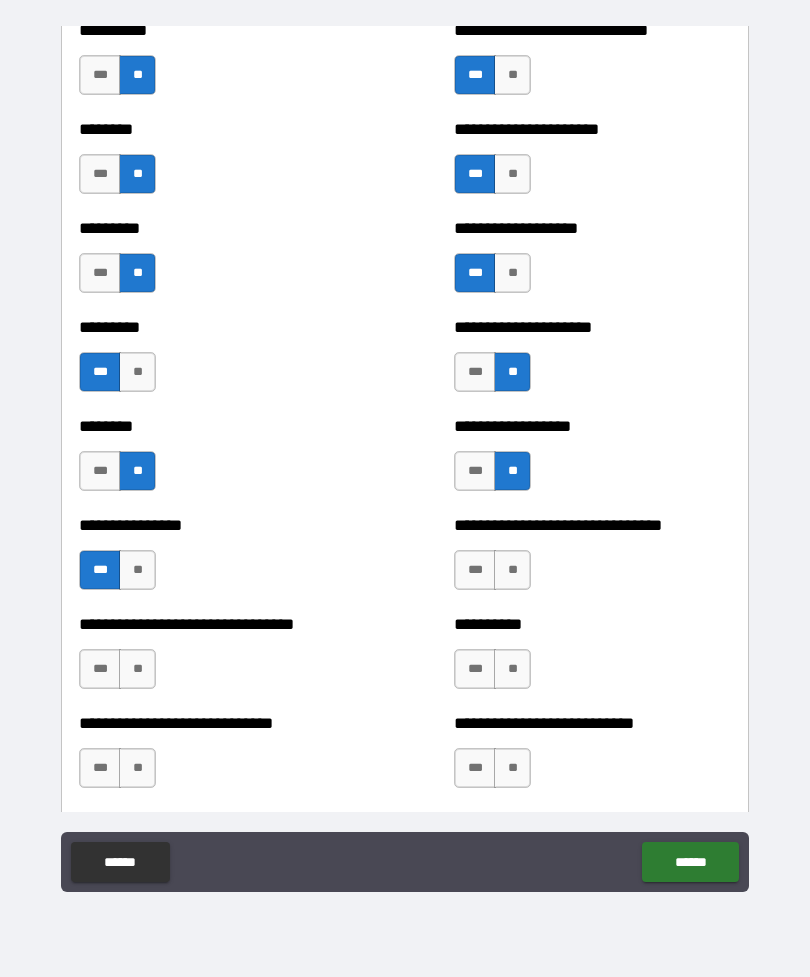 click on "***" at bounding box center [475, 570] 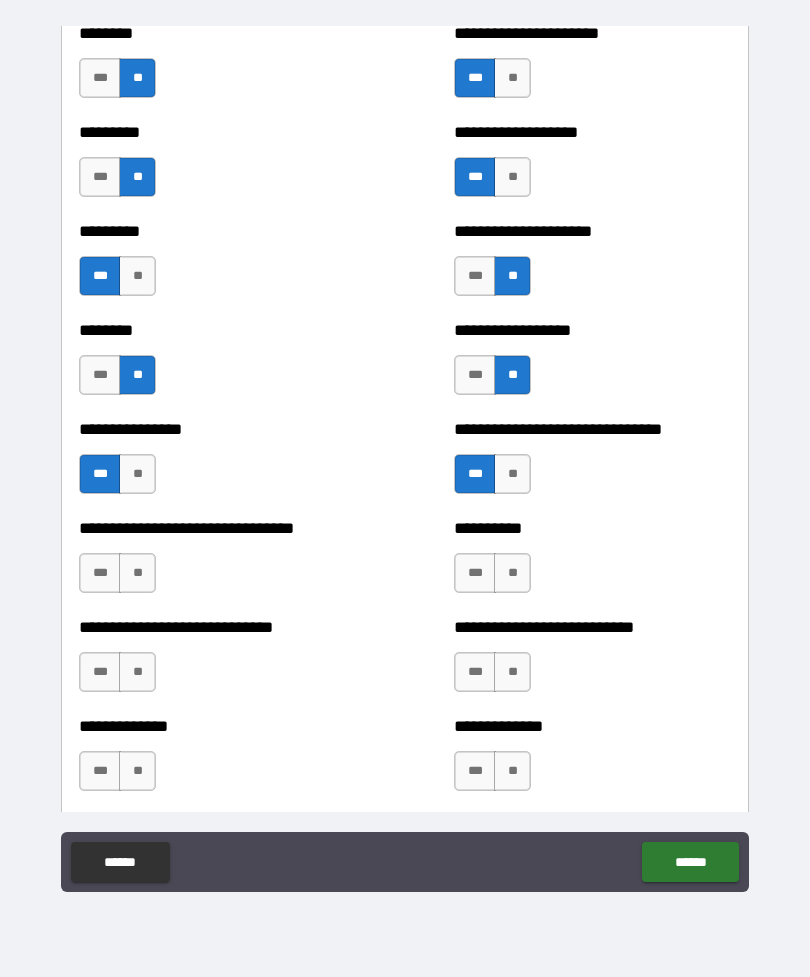 scroll, scrollTop: 7243, scrollLeft: 0, axis: vertical 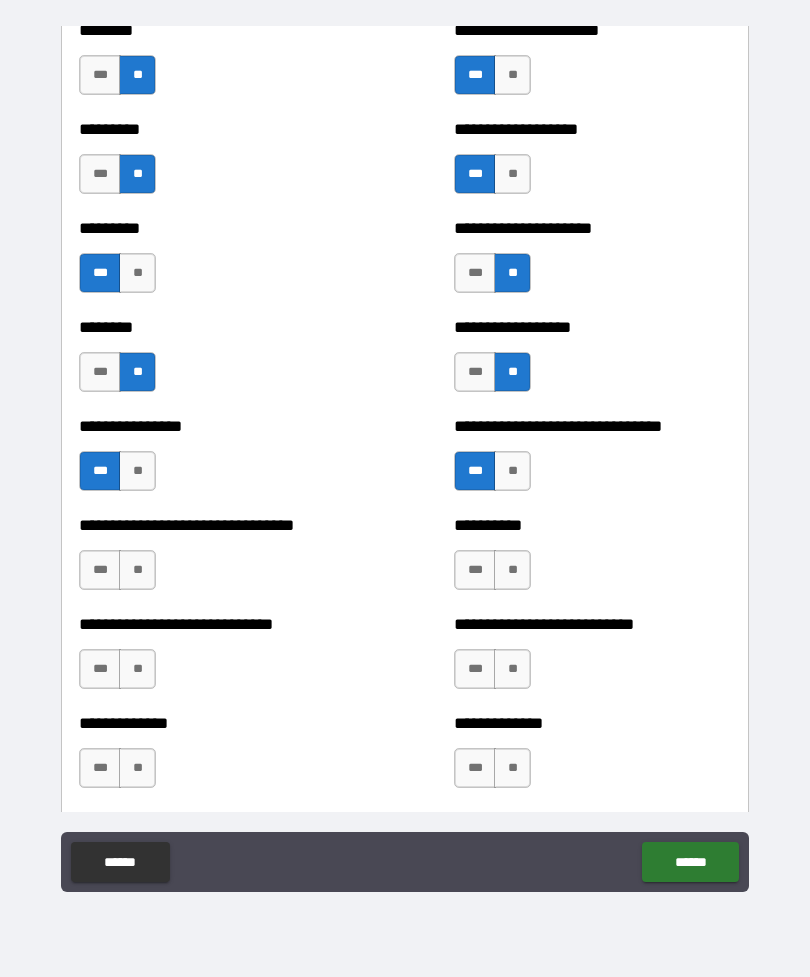 click on "**" at bounding box center [512, 471] 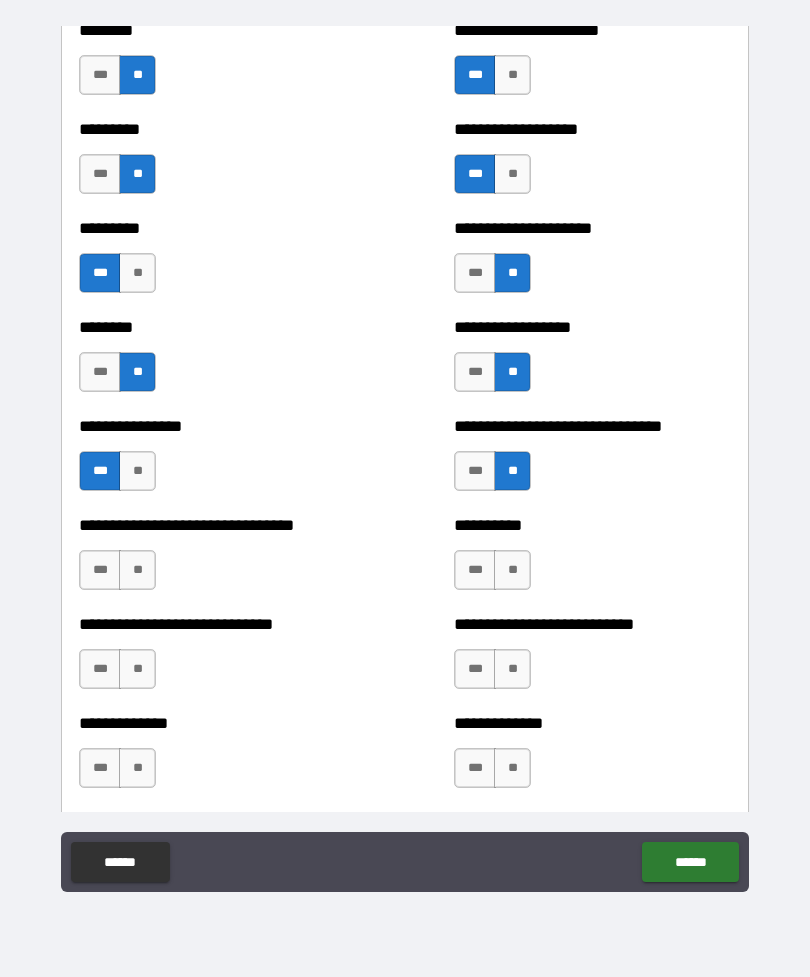 click on "***" at bounding box center (100, 570) 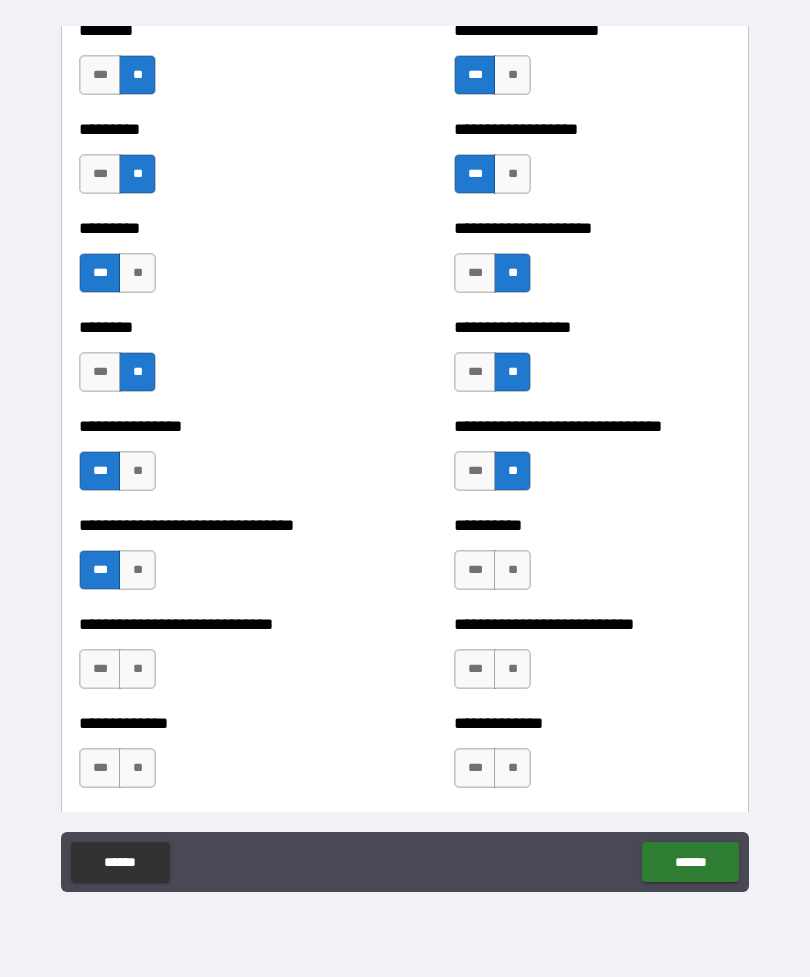 click on "***" at bounding box center [475, 570] 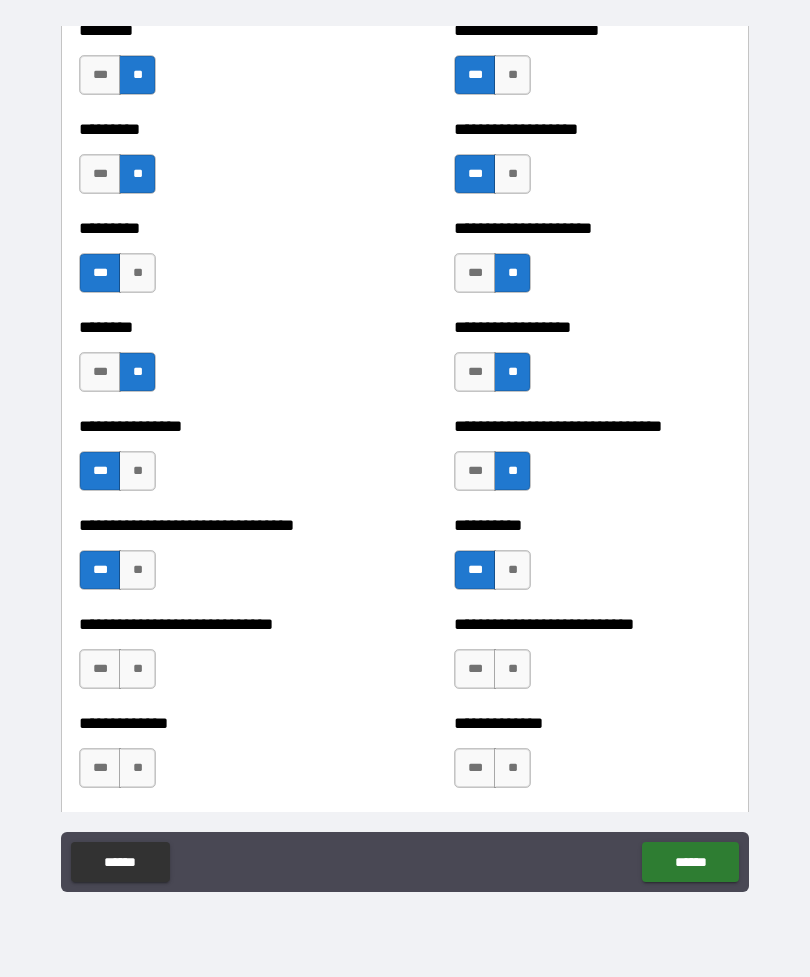 scroll, scrollTop: 7347, scrollLeft: 0, axis: vertical 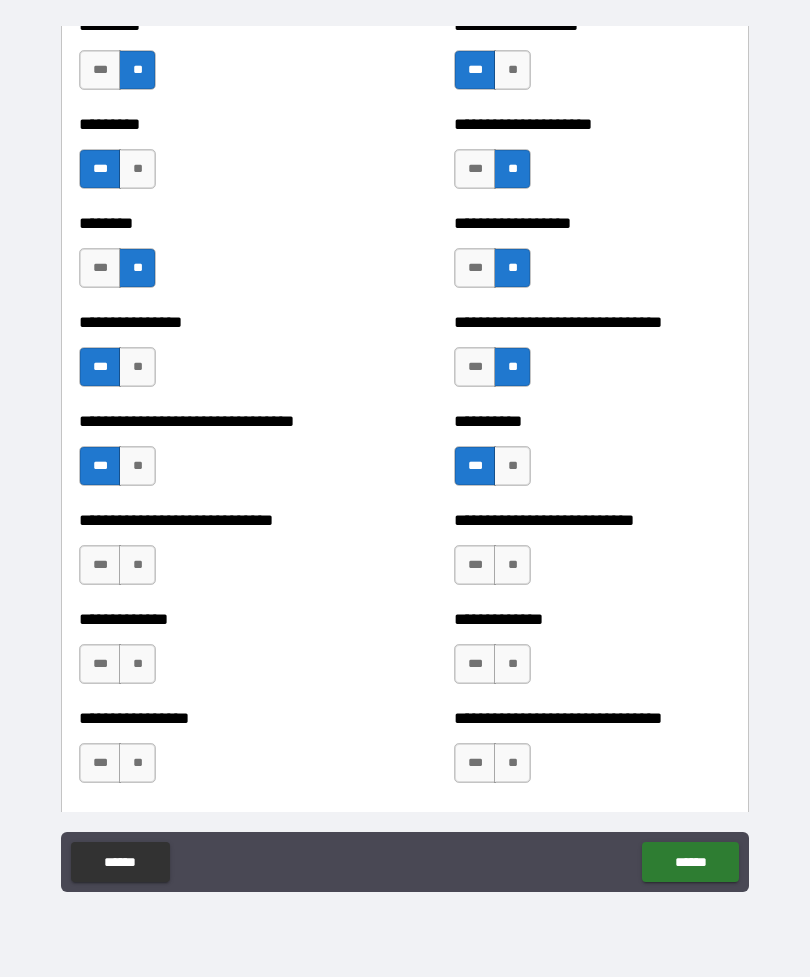 click on "**" at bounding box center (137, 565) 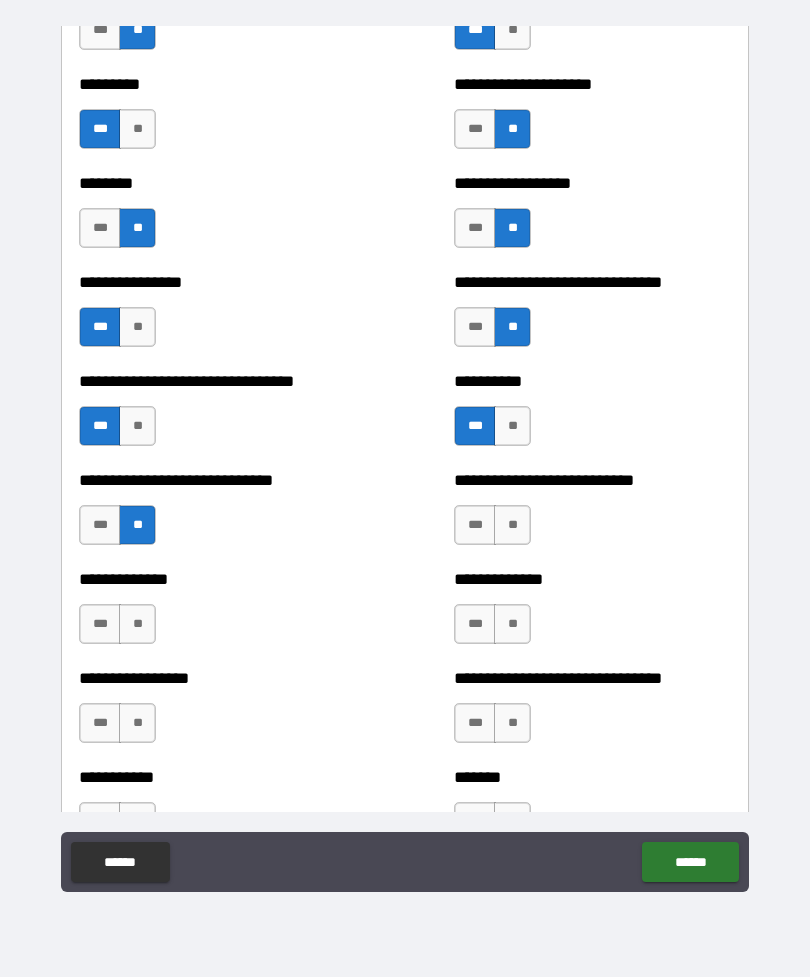 scroll, scrollTop: 7389, scrollLeft: 0, axis: vertical 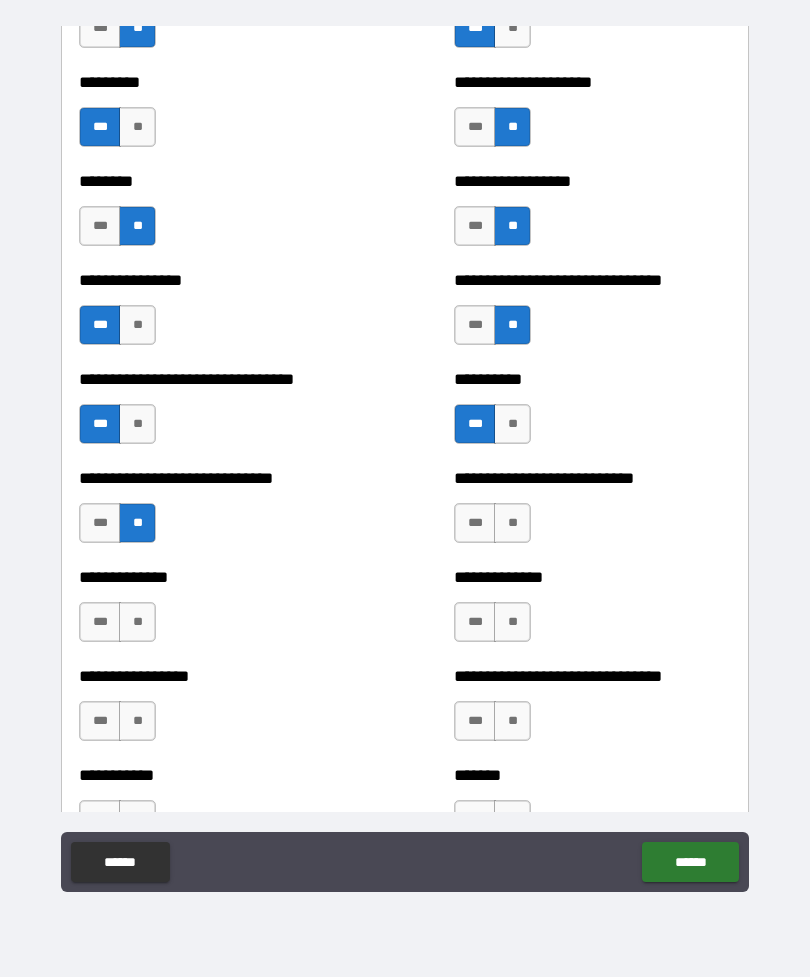 click on "**" at bounding box center (512, 523) 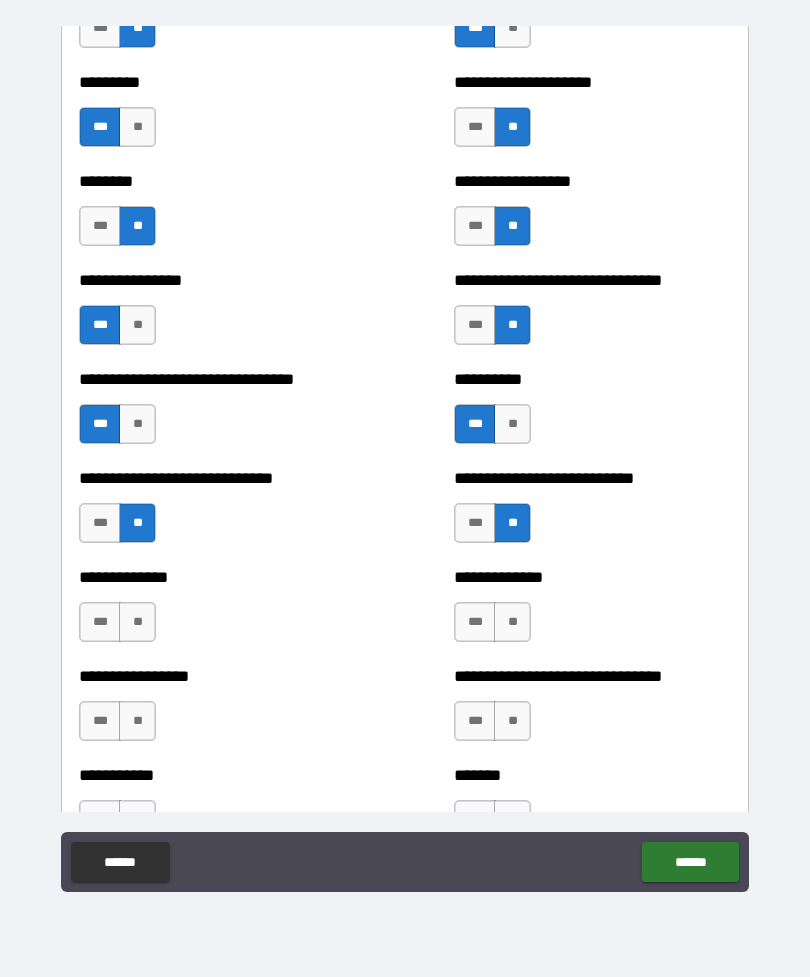click on "**" at bounding box center (512, 424) 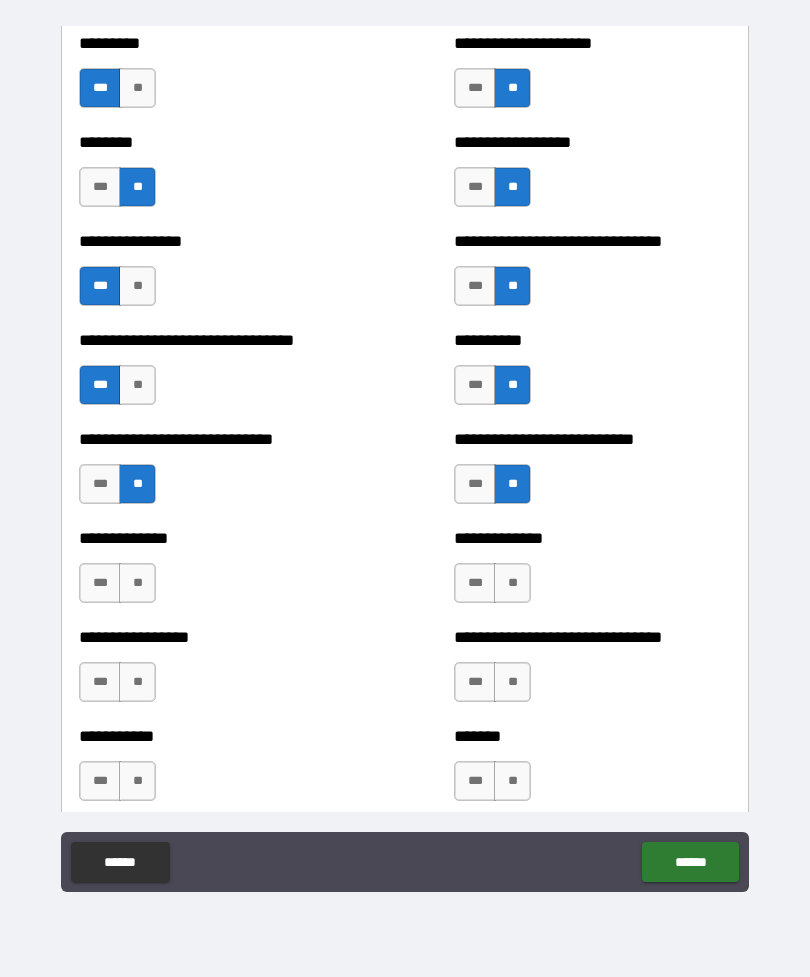 scroll, scrollTop: 7429, scrollLeft: 0, axis: vertical 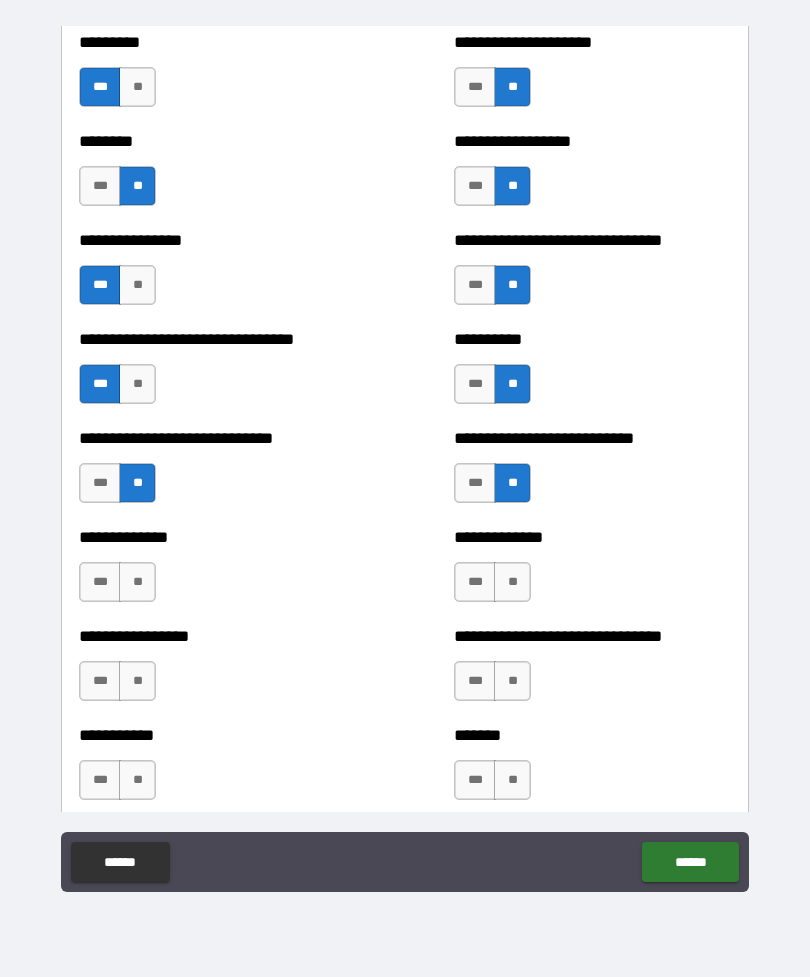click on "**" at bounding box center (137, 582) 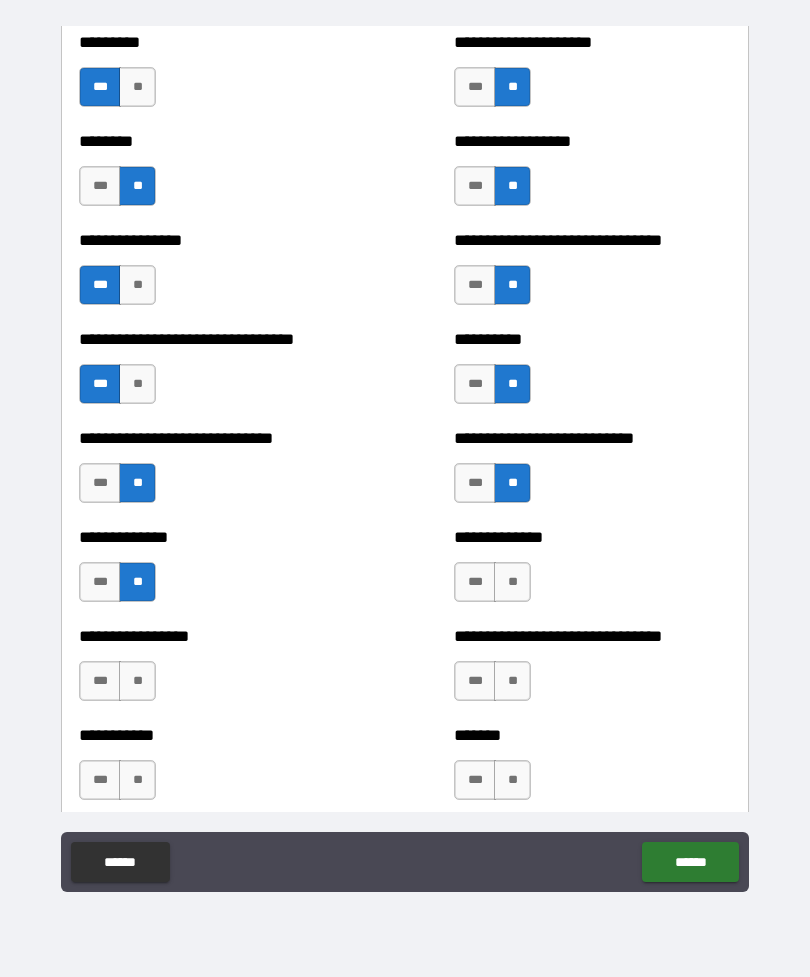 click on "**" at bounding box center [512, 582] 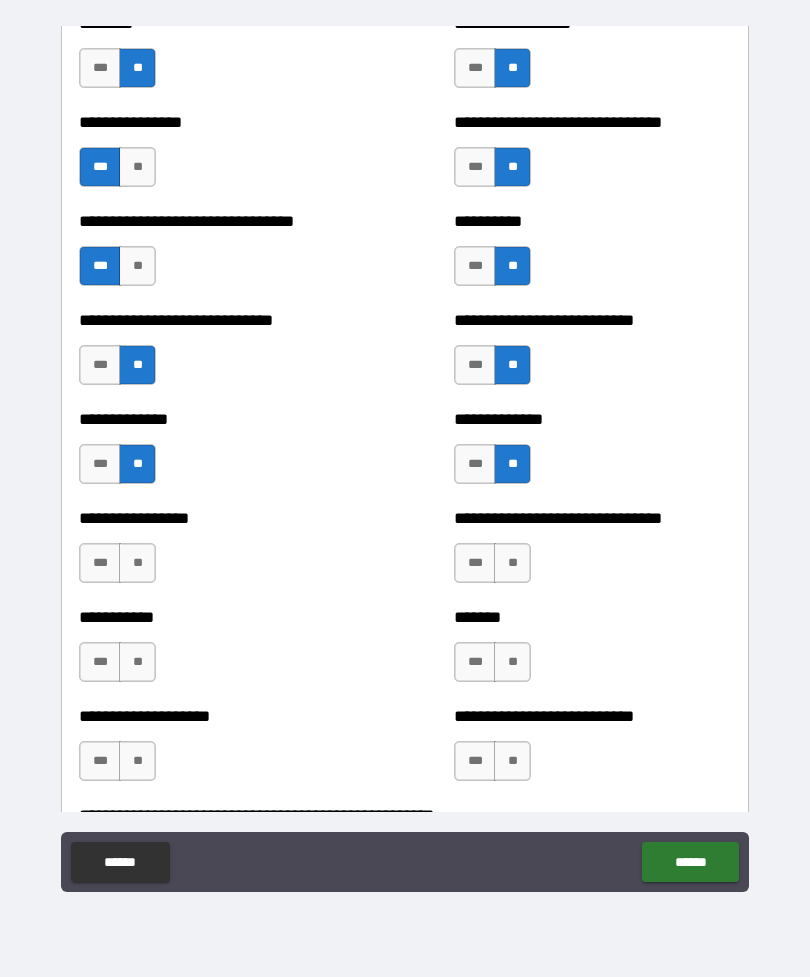 scroll, scrollTop: 7550, scrollLeft: 0, axis: vertical 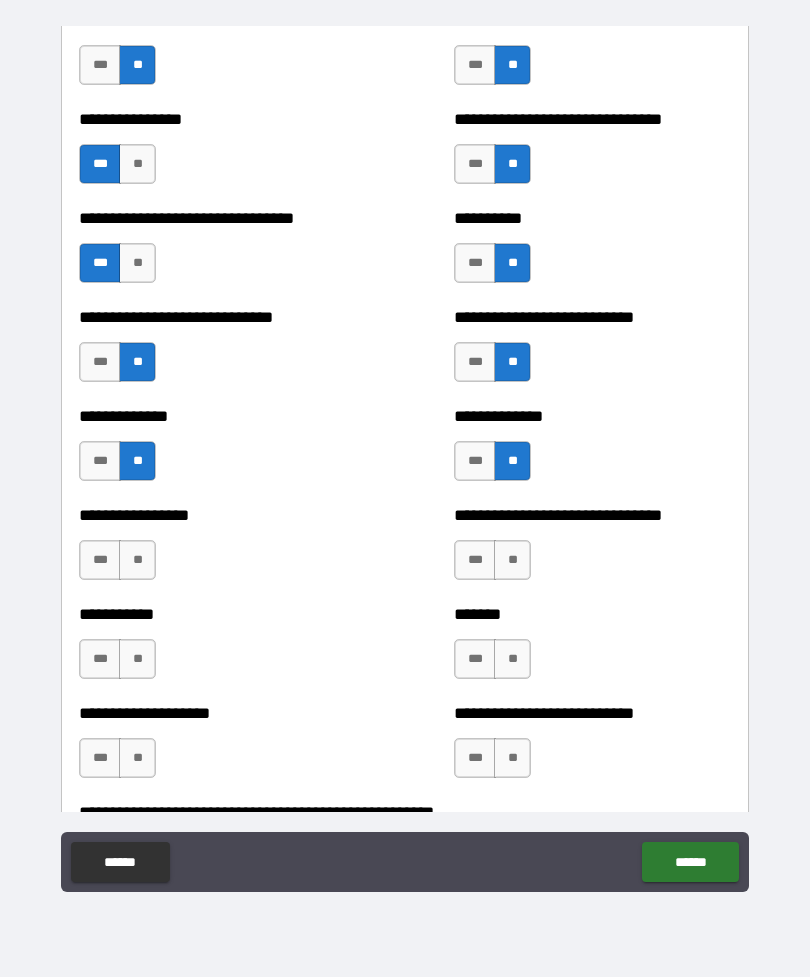 click on "**" at bounding box center [137, 560] 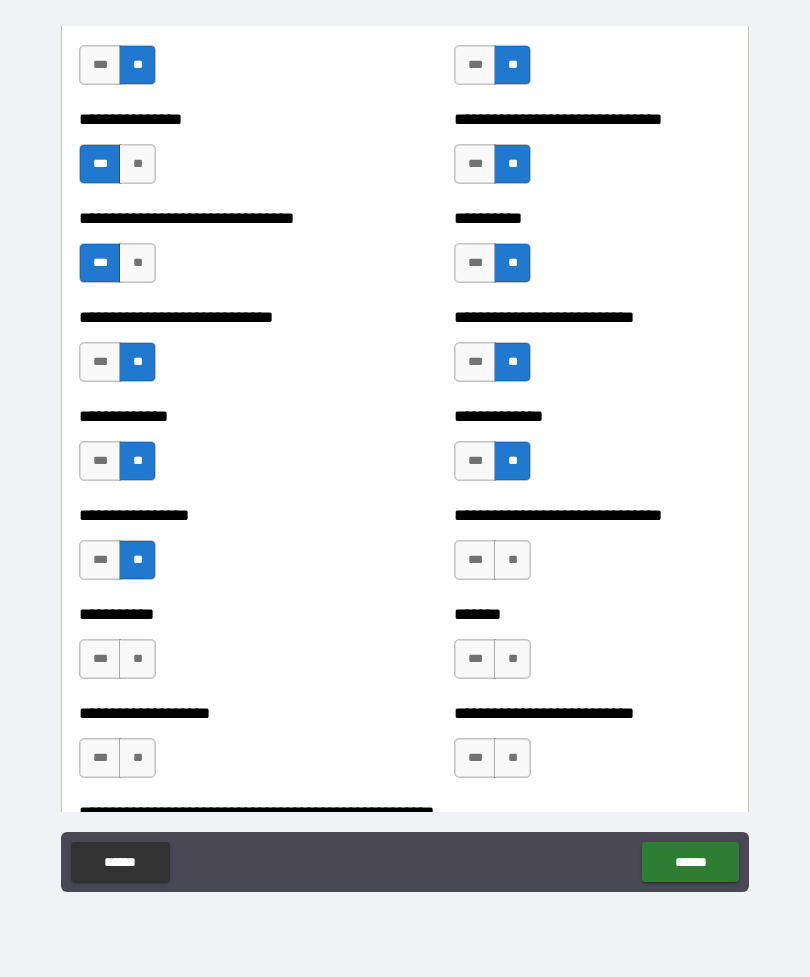 click on "**" at bounding box center (512, 560) 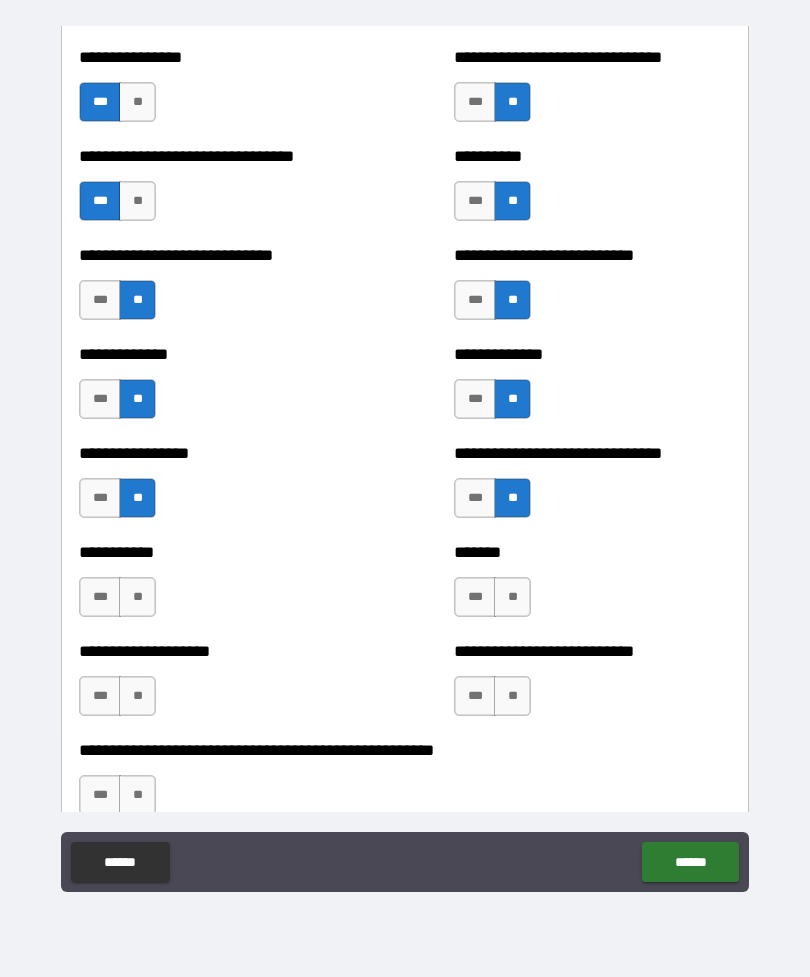 scroll, scrollTop: 7619, scrollLeft: 0, axis: vertical 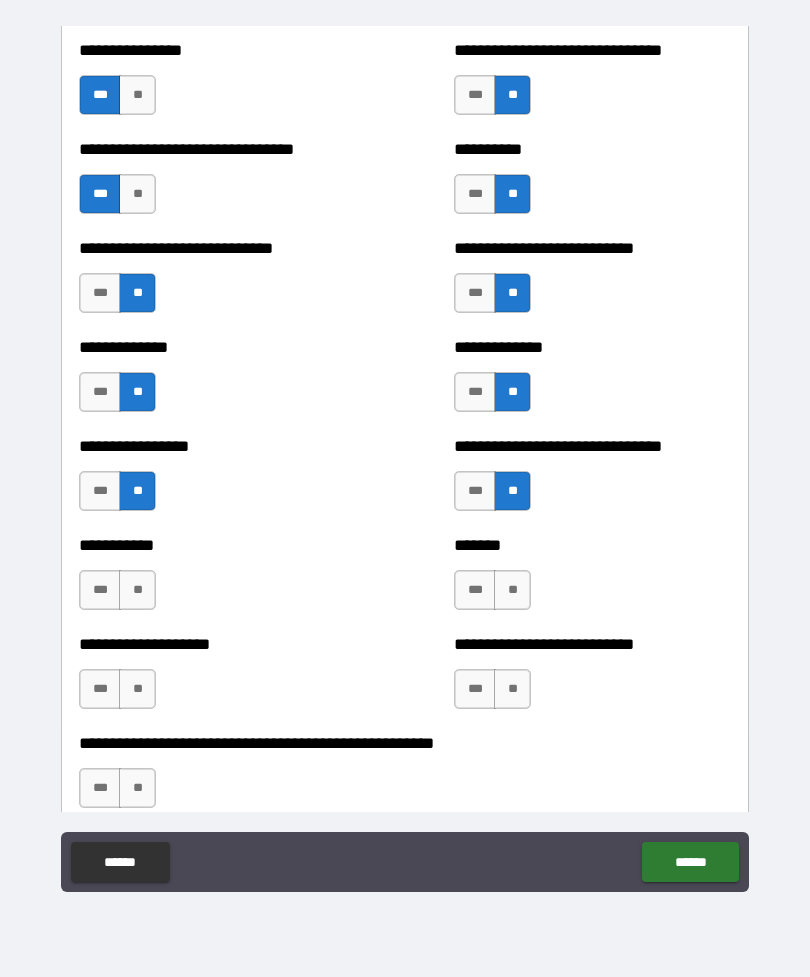 click on "**" at bounding box center [137, 590] 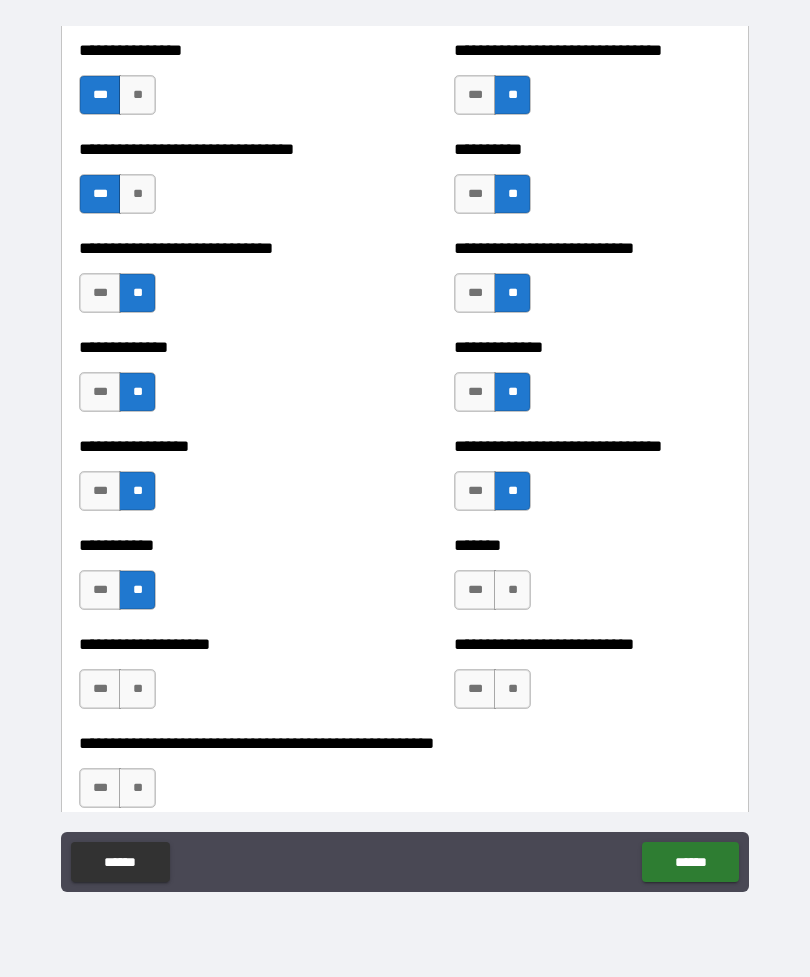 click on "**" at bounding box center (512, 590) 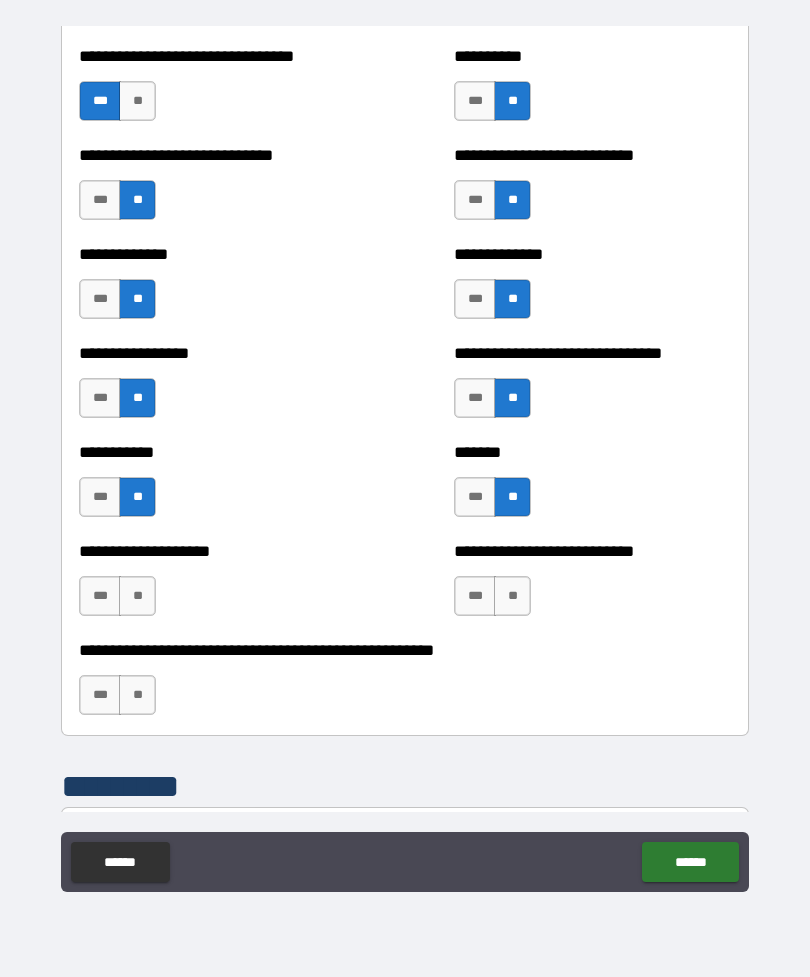 scroll, scrollTop: 7722, scrollLeft: 0, axis: vertical 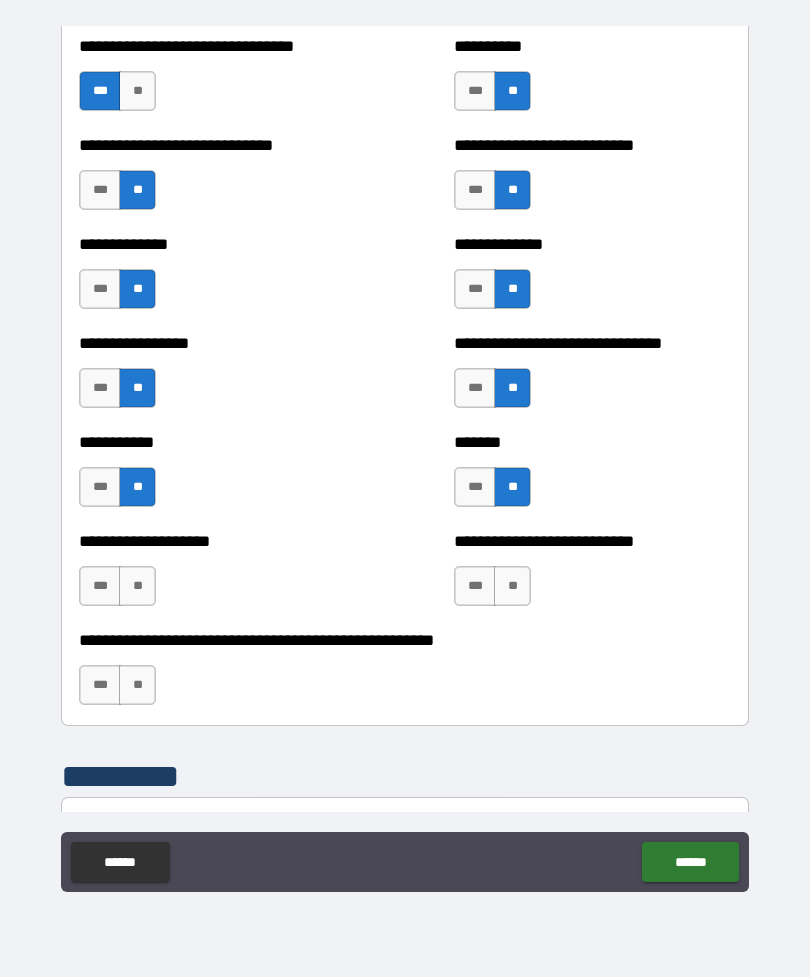 click on "**" at bounding box center [137, 586] 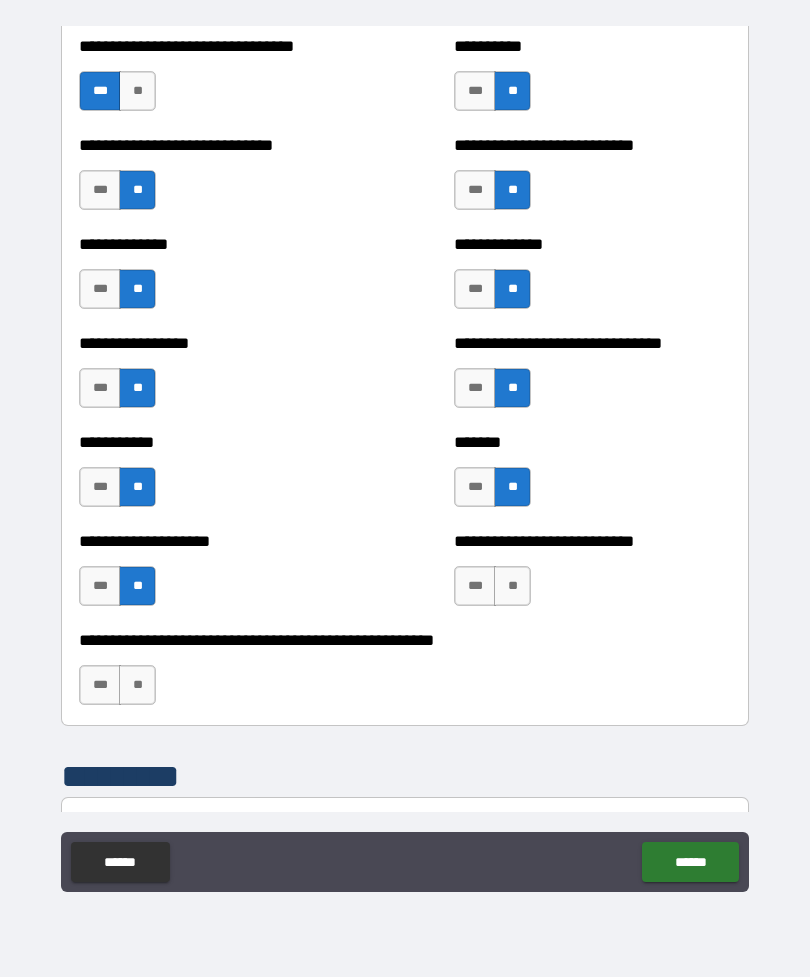 click on "**" at bounding box center [512, 586] 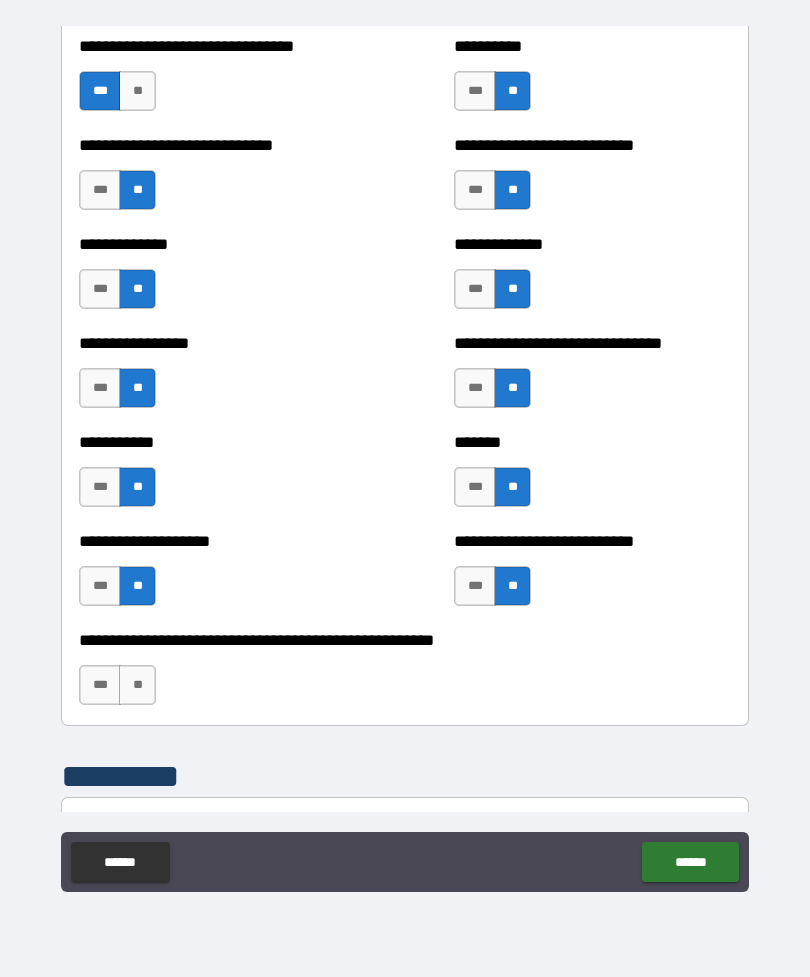 click on "**" at bounding box center [137, 685] 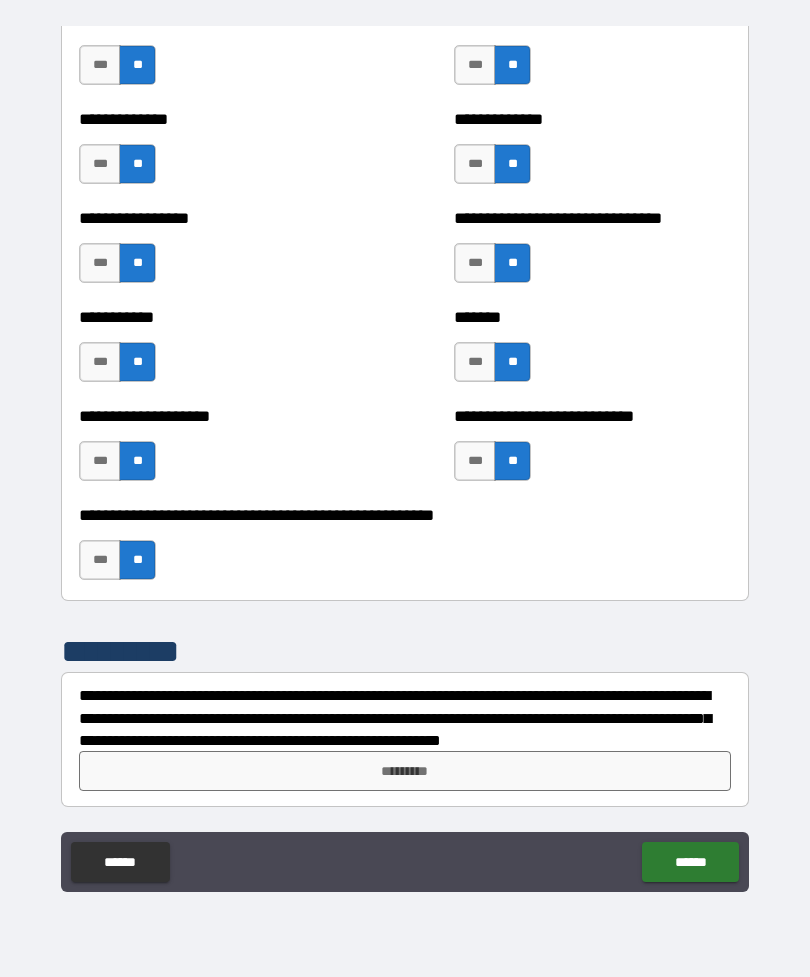 scroll, scrollTop: 7847, scrollLeft: 0, axis: vertical 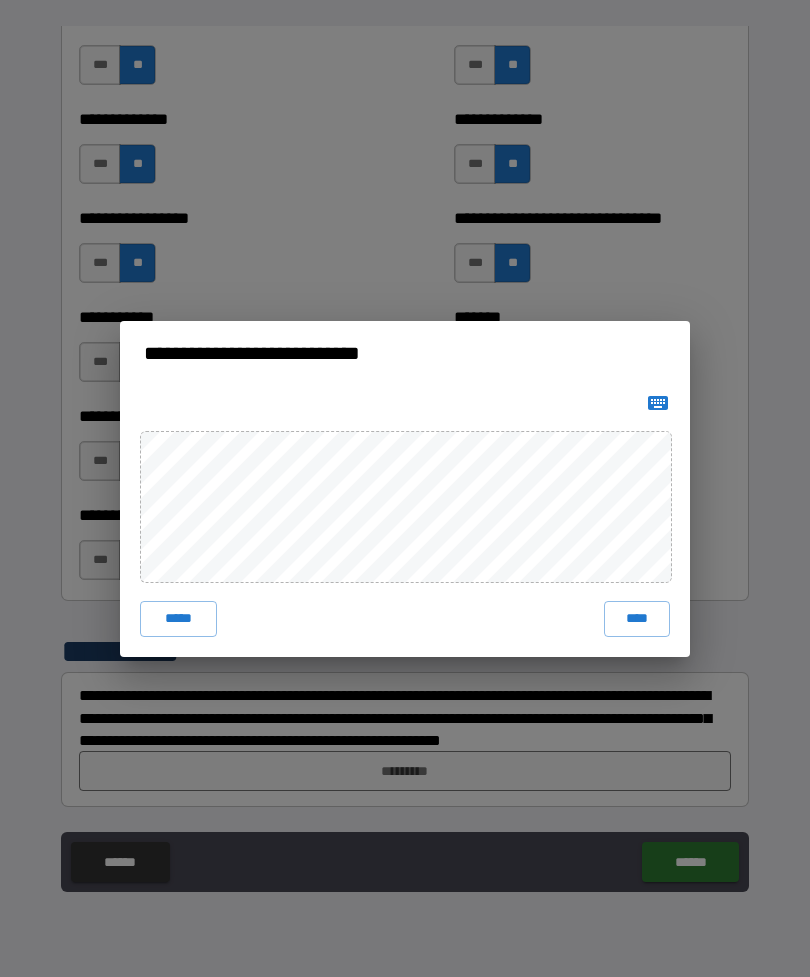click on "*****" at bounding box center [178, 619] 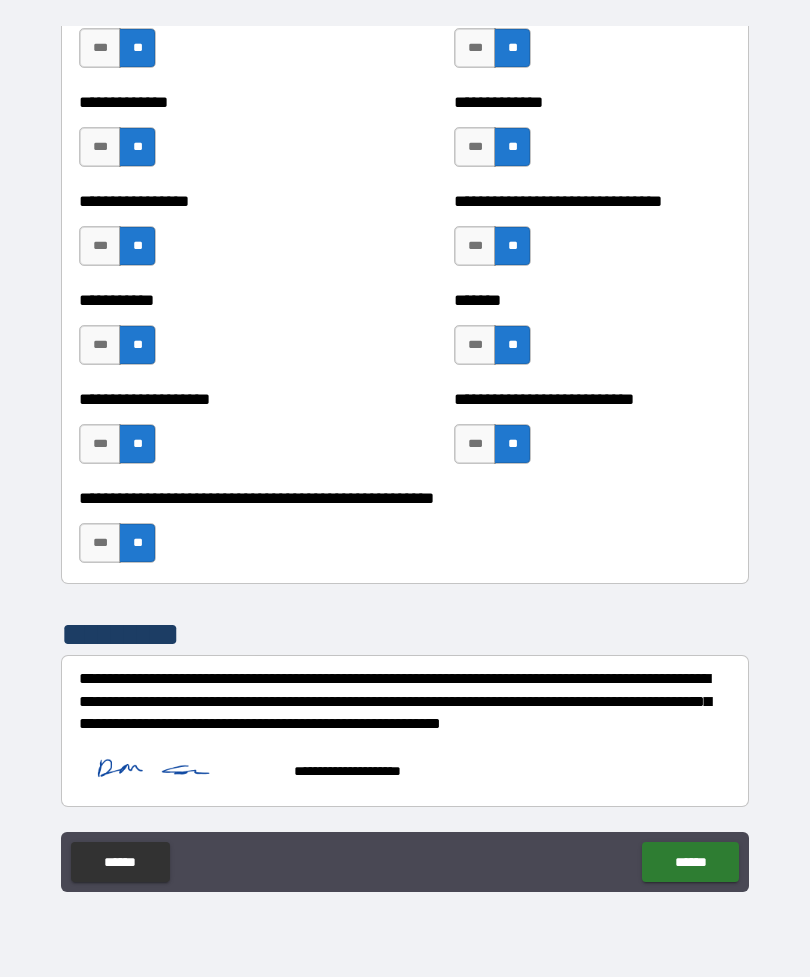 scroll, scrollTop: 7865, scrollLeft: 0, axis: vertical 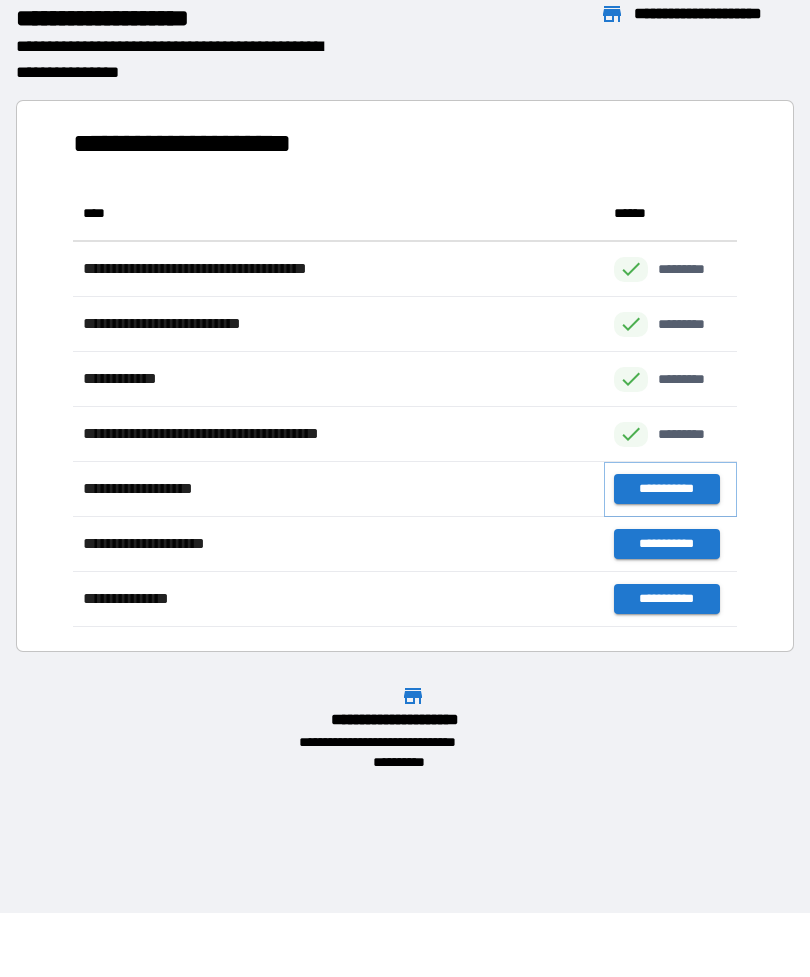 click on "**********" at bounding box center (666, 489) 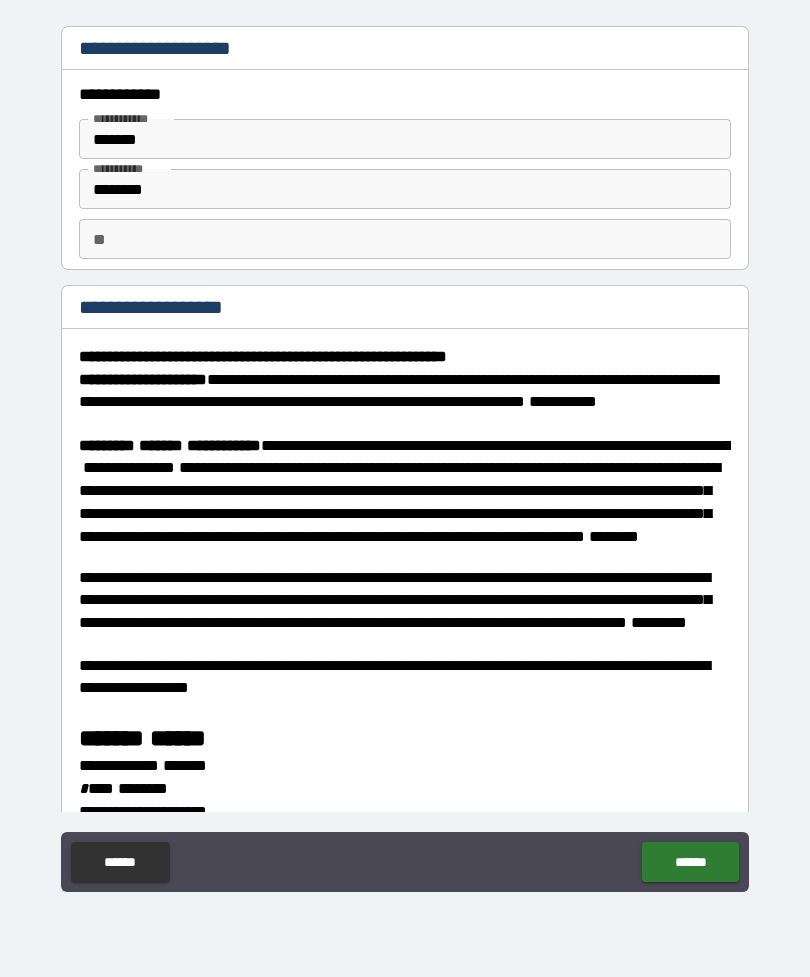 click on "**********" at bounding box center [405, 419] 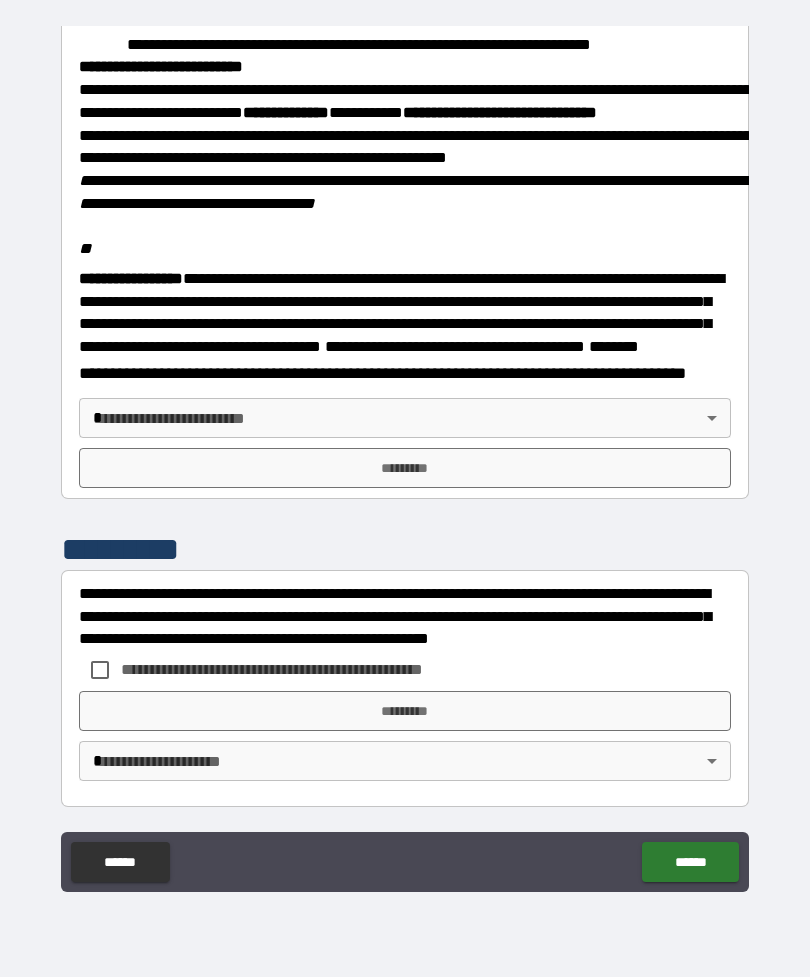 scroll, scrollTop: 2323, scrollLeft: 0, axis: vertical 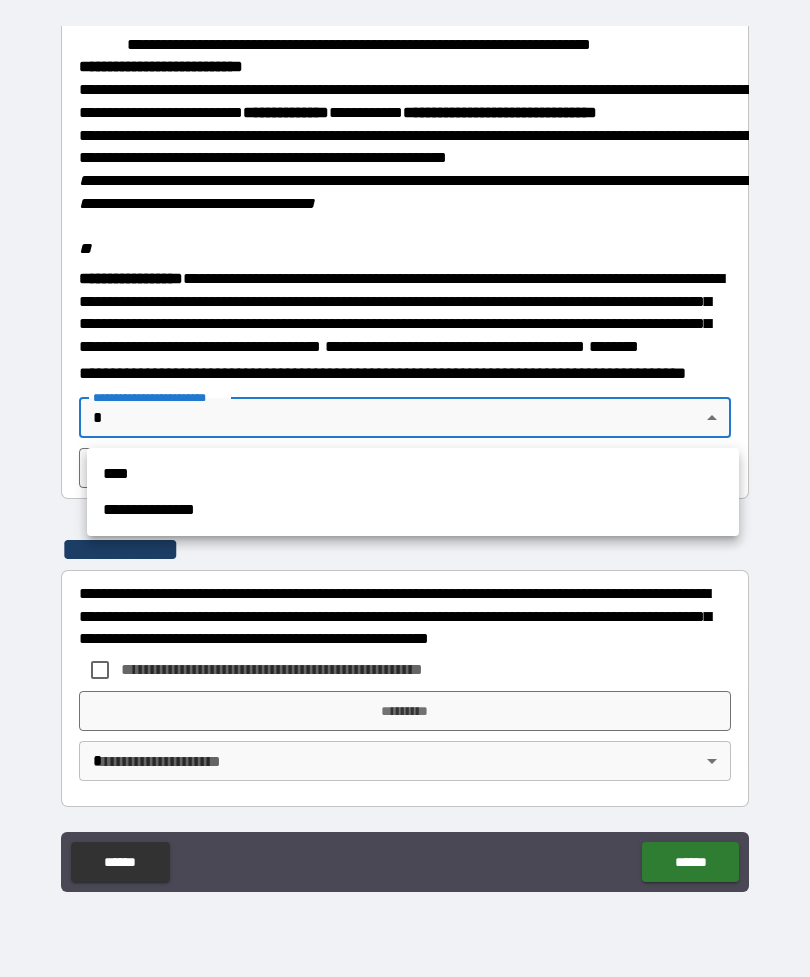click on "****" at bounding box center [413, 474] 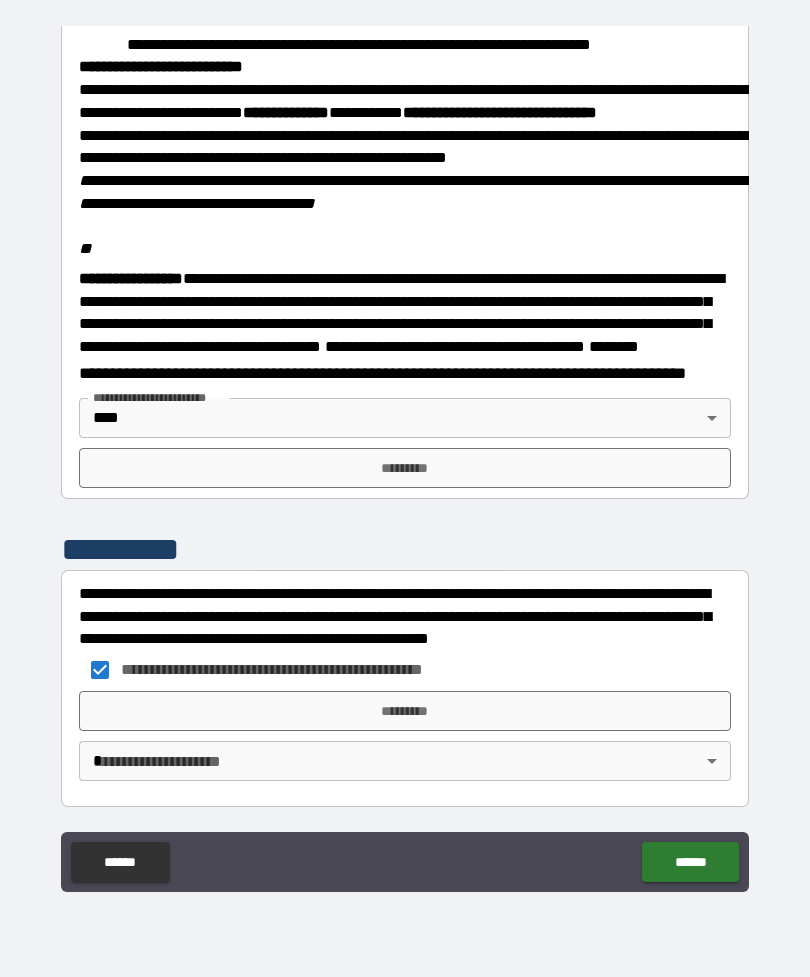 click on "*********" at bounding box center (405, 711) 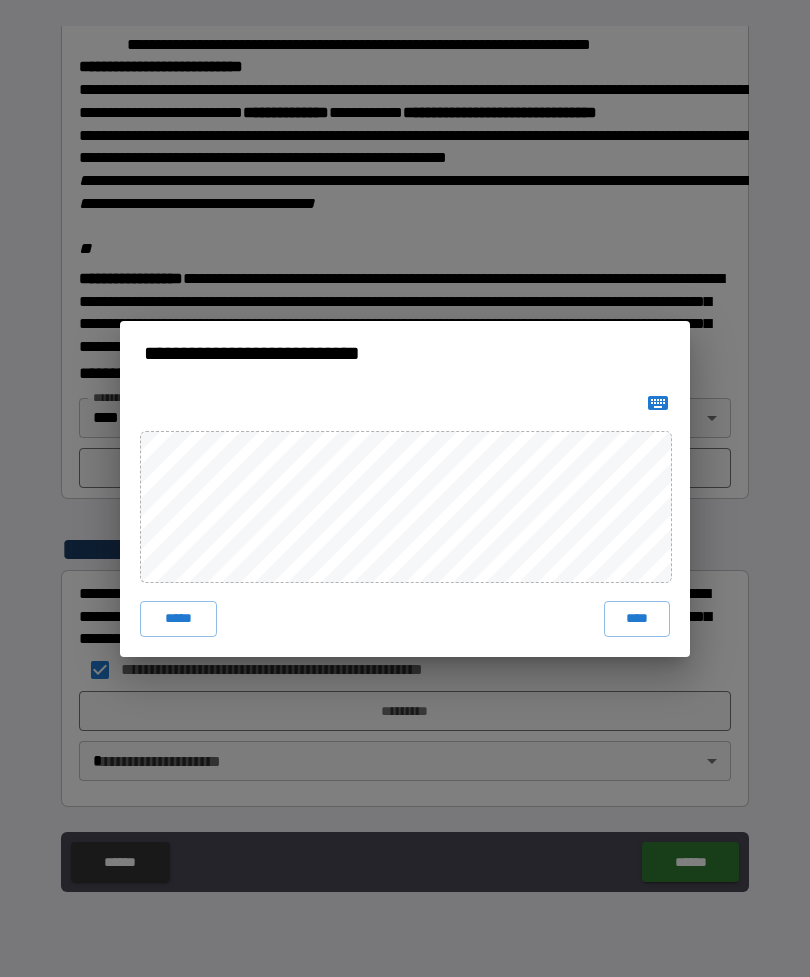 click on "****" at bounding box center [637, 619] 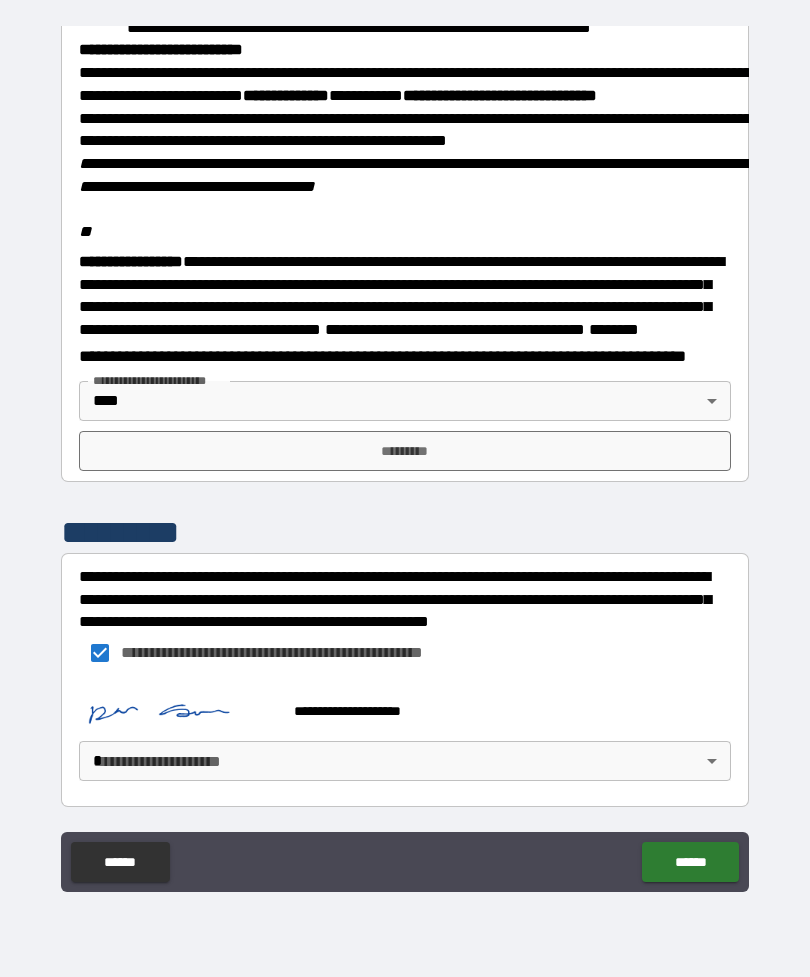 scroll, scrollTop: 2313, scrollLeft: 0, axis: vertical 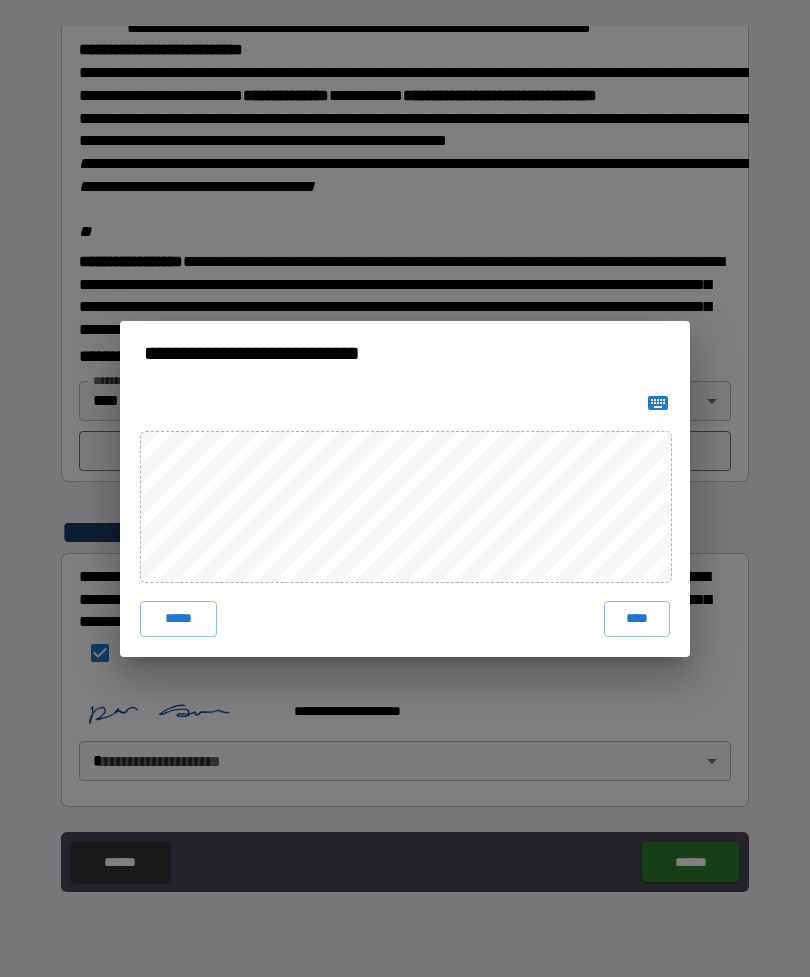 click on "*****" at bounding box center [178, 619] 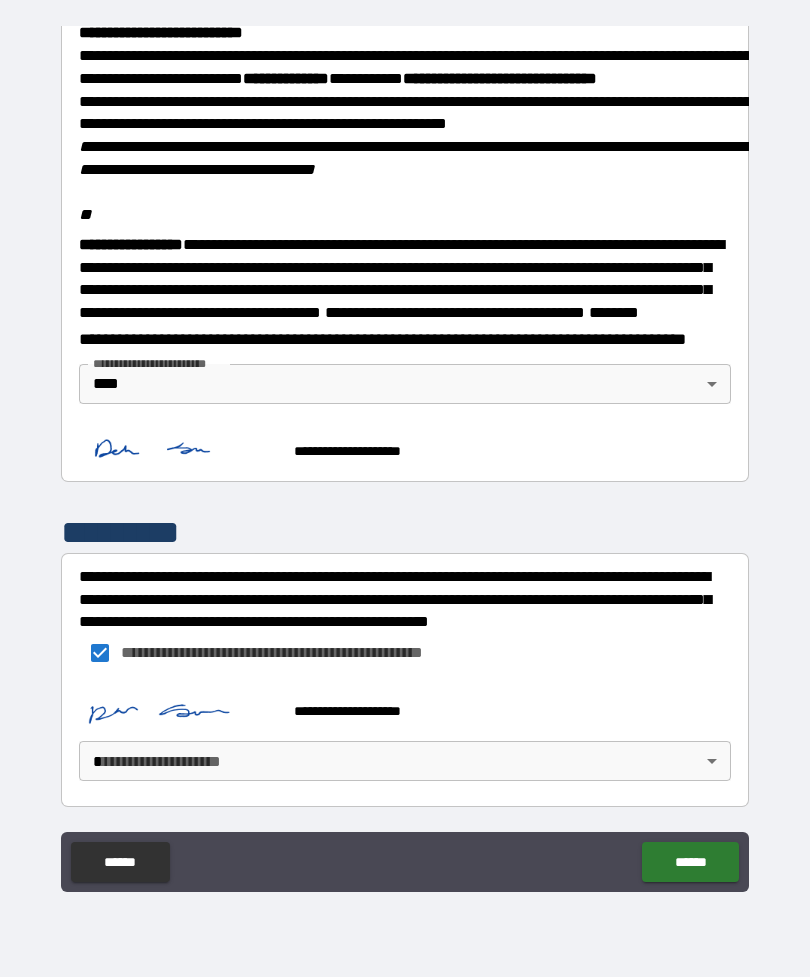 scroll, scrollTop: 2357, scrollLeft: 0, axis: vertical 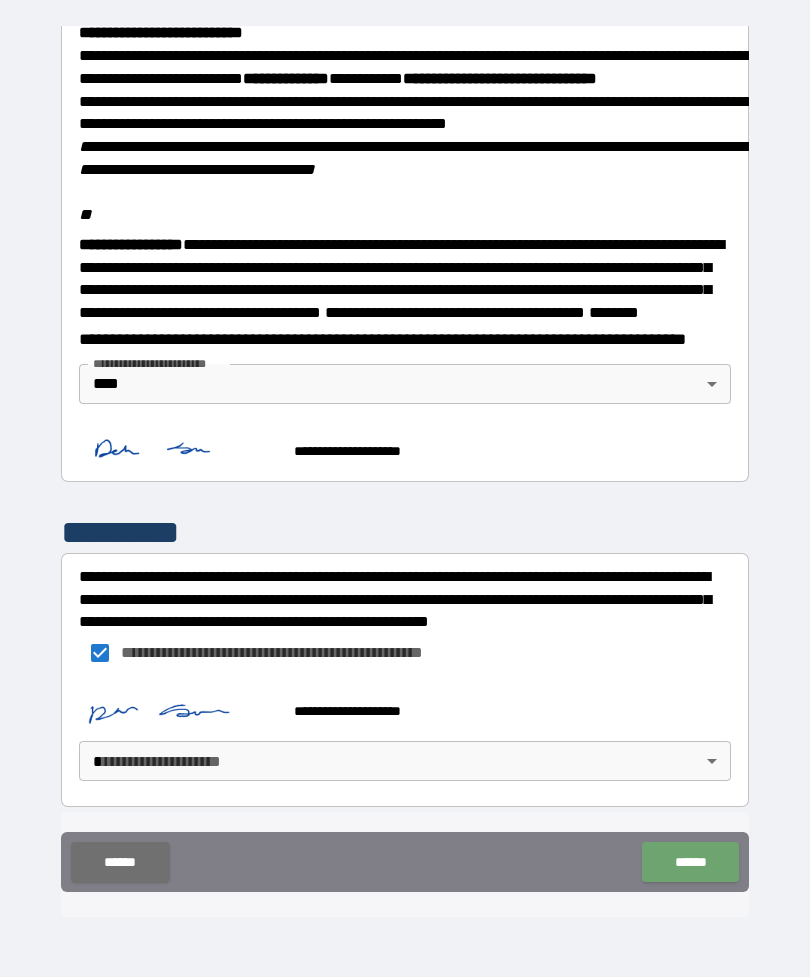 click on "******" at bounding box center [690, 862] 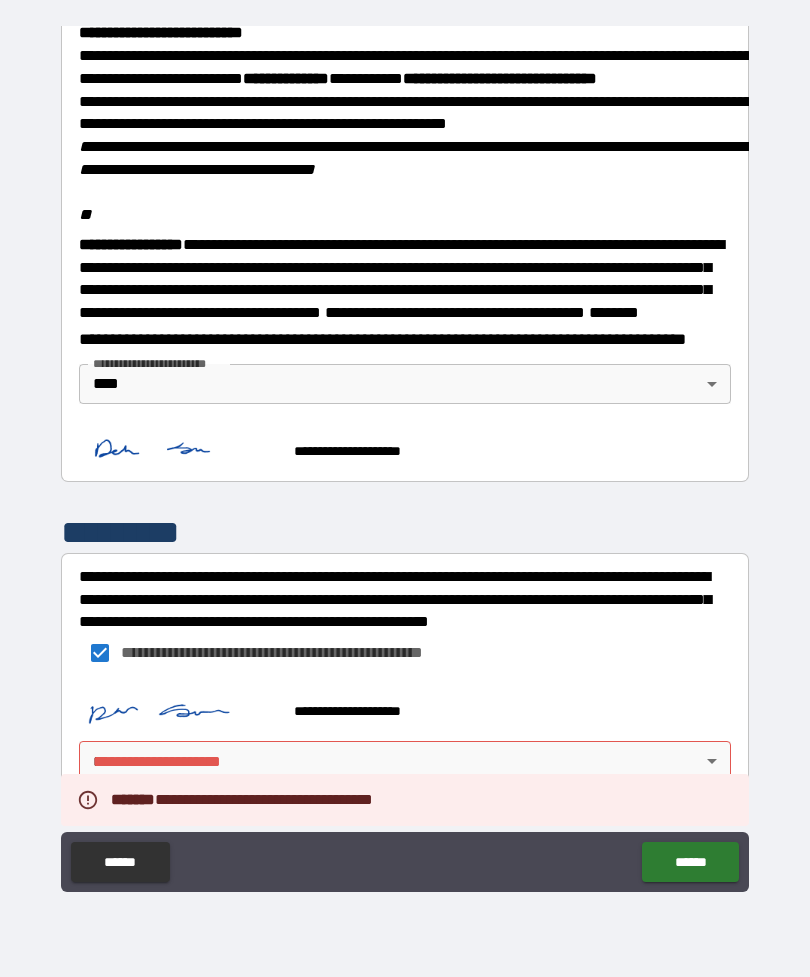 scroll, scrollTop: 2357, scrollLeft: 0, axis: vertical 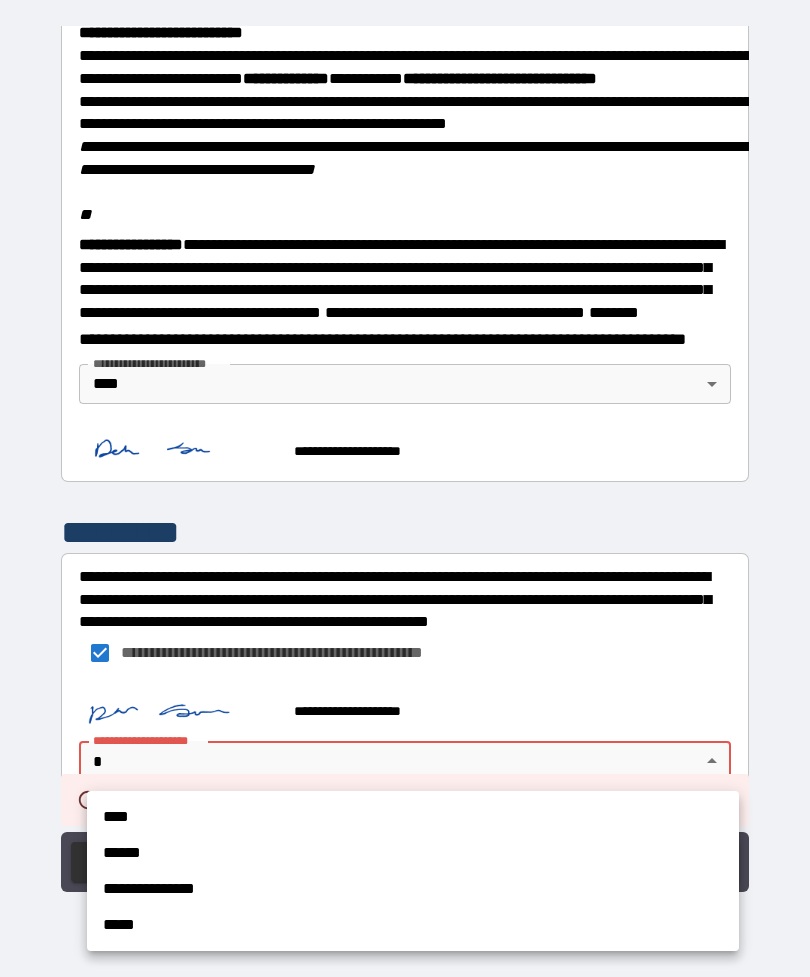 click on "****" at bounding box center (413, 817) 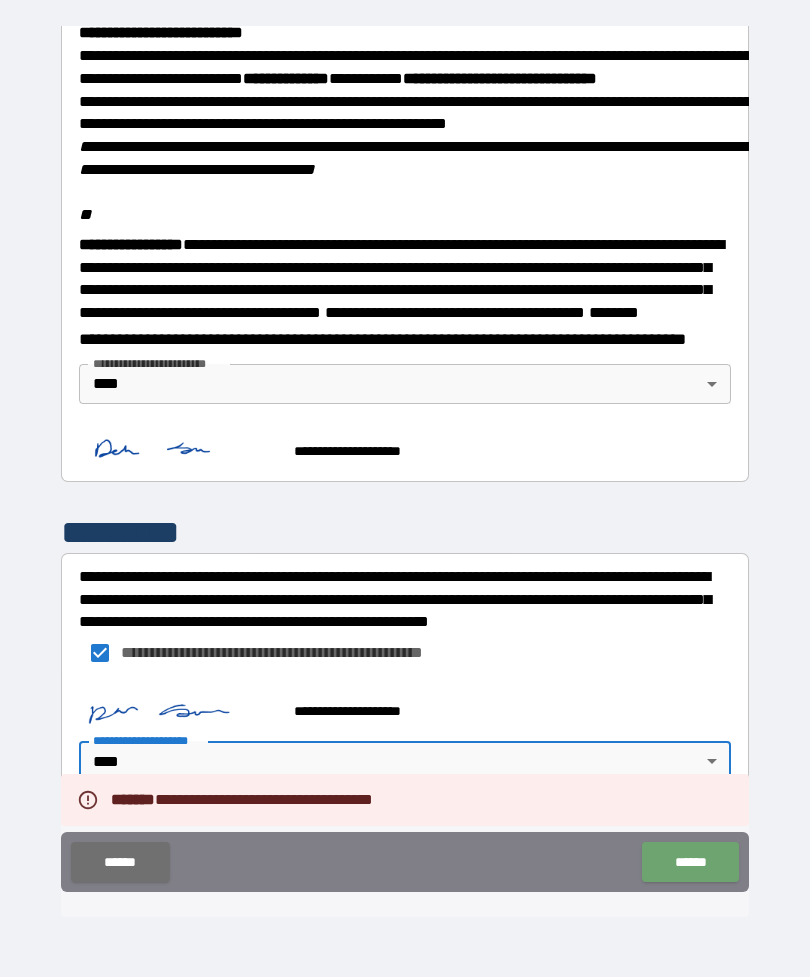 click on "******" at bounding box center [690, 862] 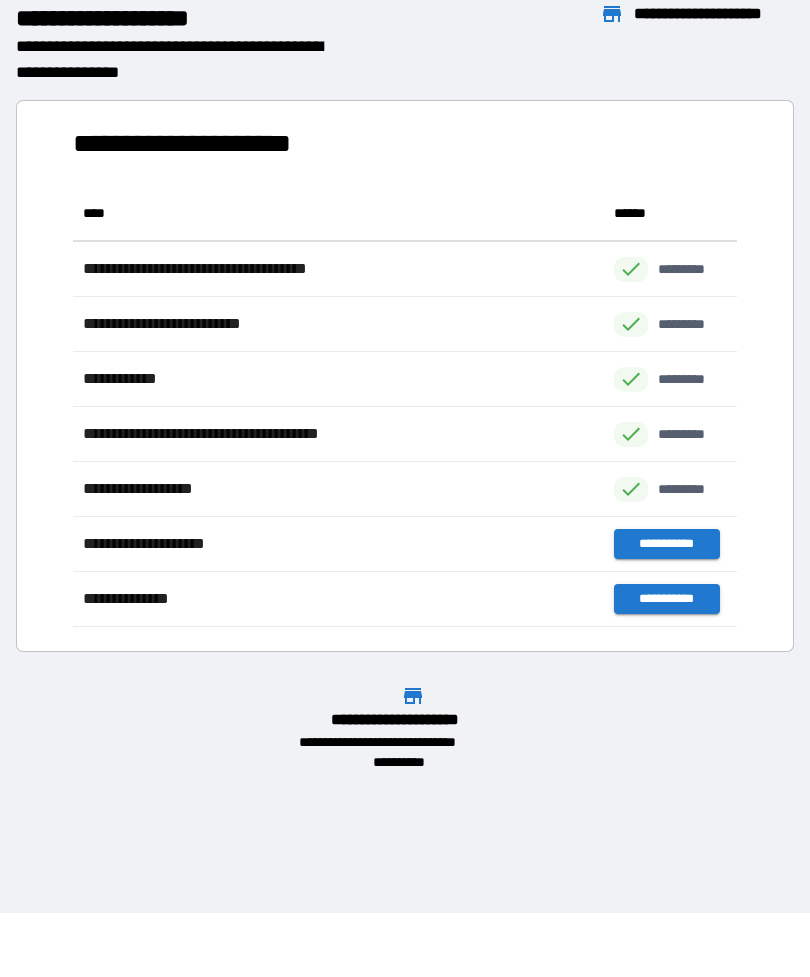 scroll, scrollTop: 1, scrollLeft: 1, axis: both 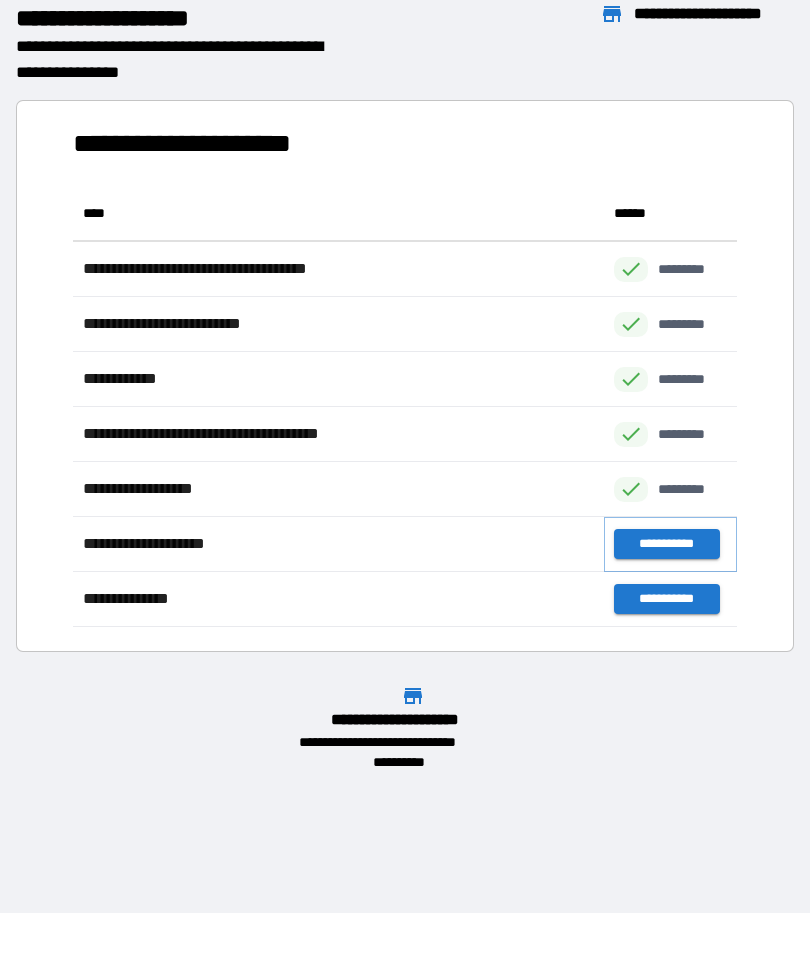 click on "**********" at bounding box center (666, 544) 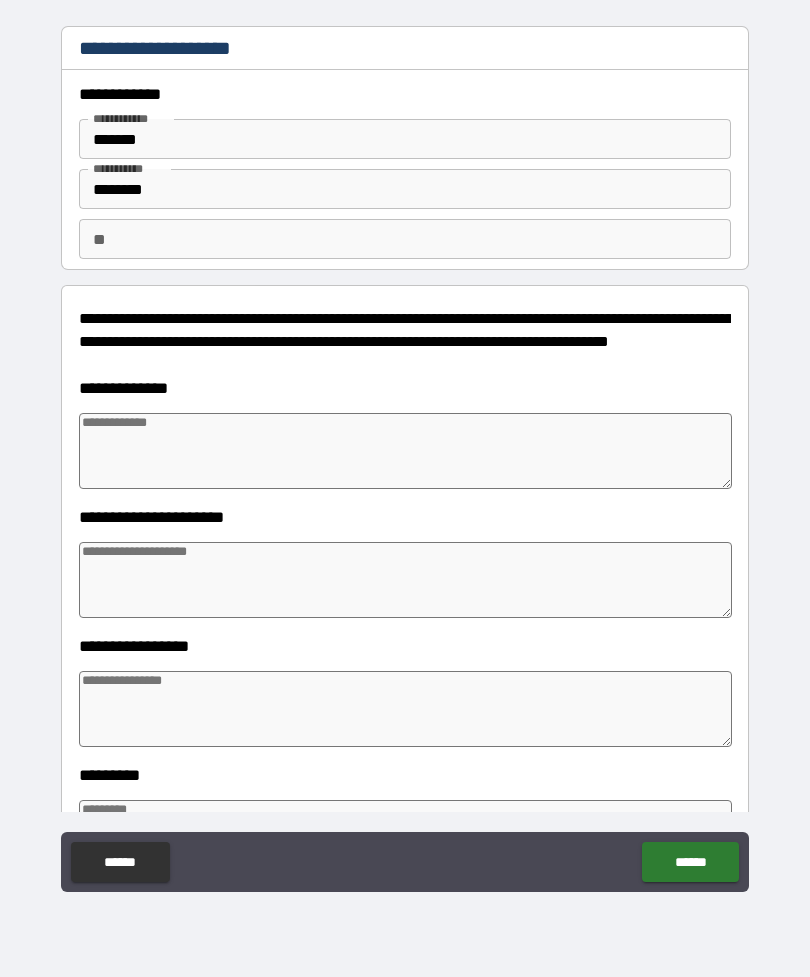 click on "**********" at bounding box center [405, 419] 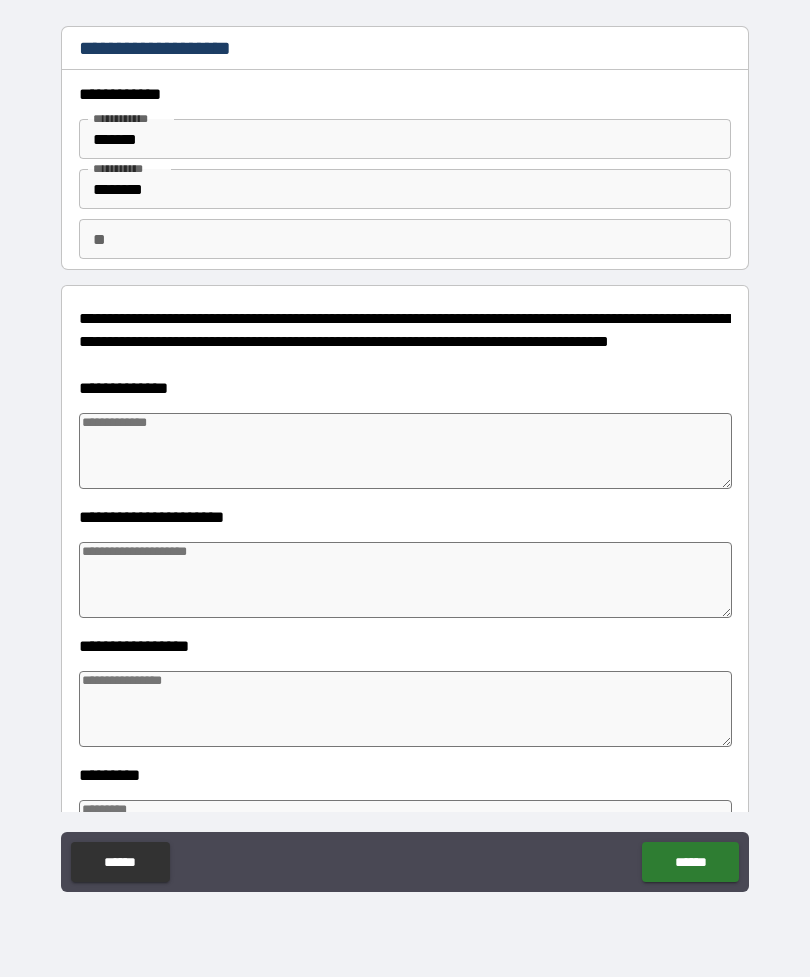 click on "**" at bounding box center [405, 239] 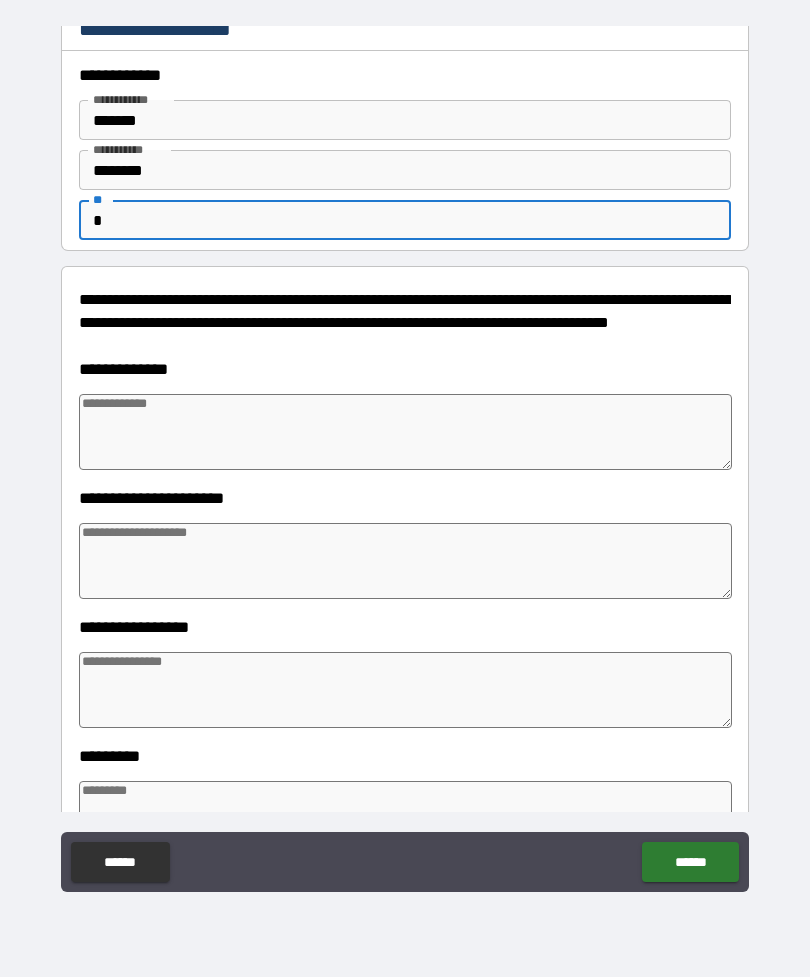 scroll, scrollTop: 52, scrollLeft: 0, axis: vertical 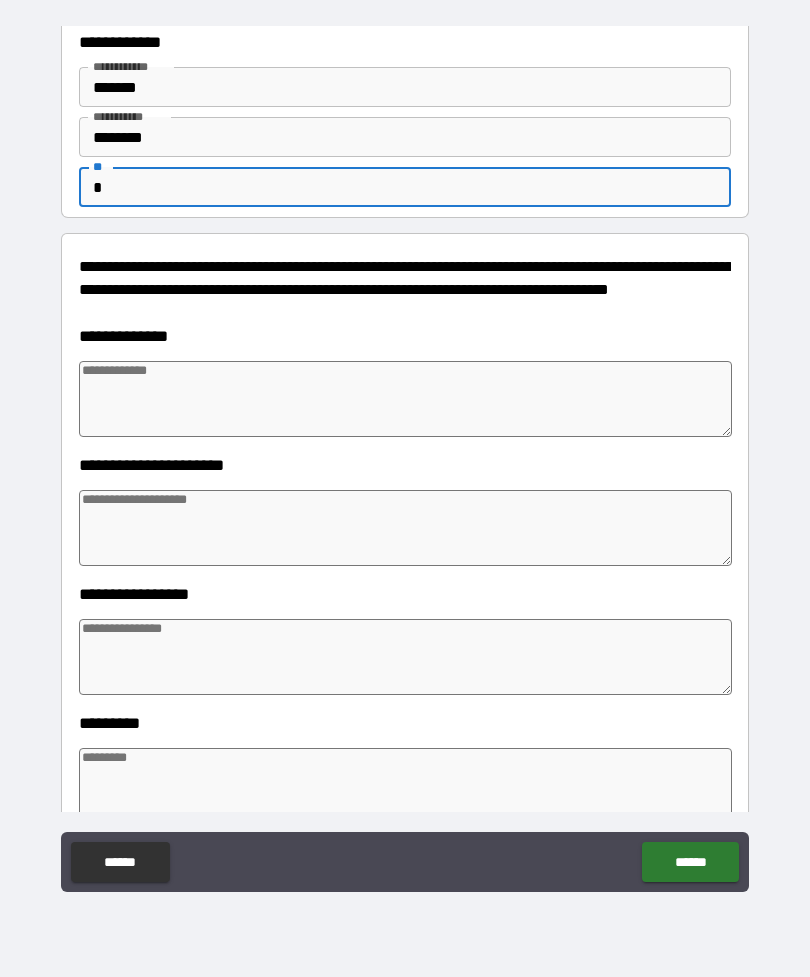 click at bounding box center (405, 399) 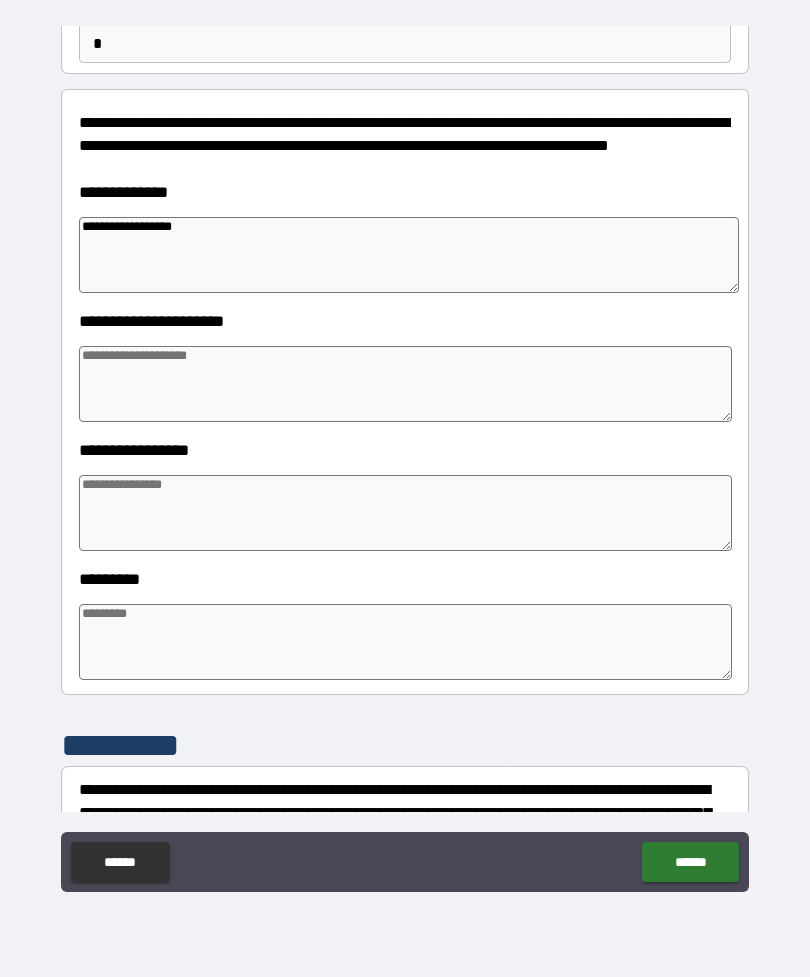 scroll, scrollTop: 212, scrollLeft: 0, axis: vertical 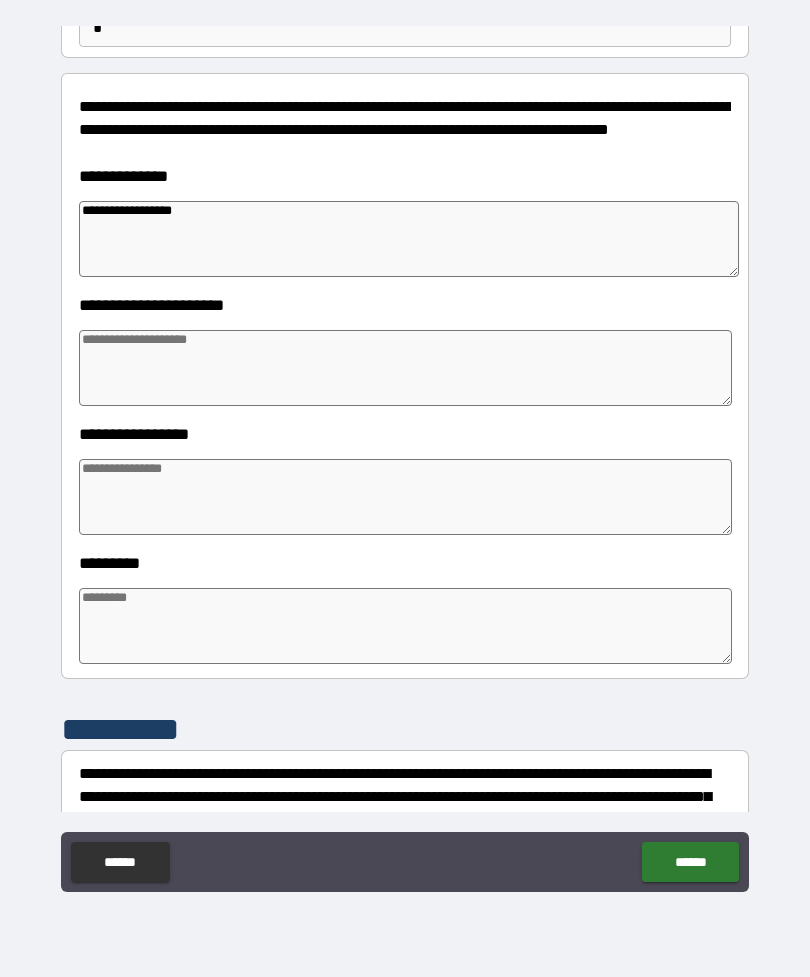 click at bounding box center [405, 368] 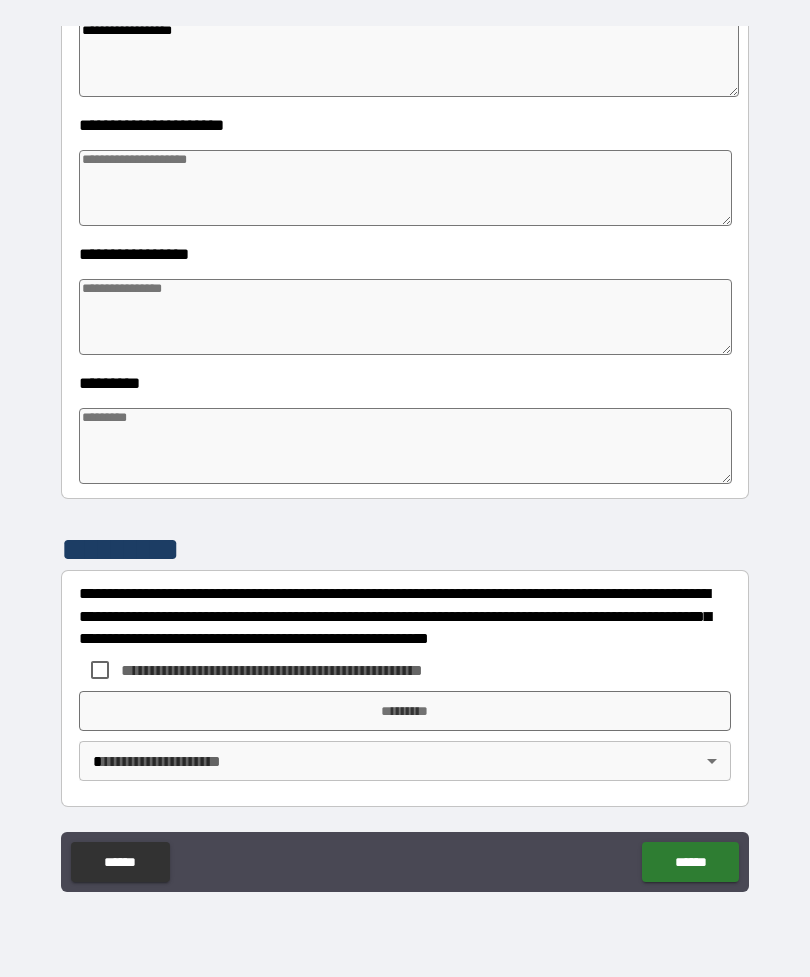 scroll, scrollTop: 392, scrollLeft: 0, axis: vertical 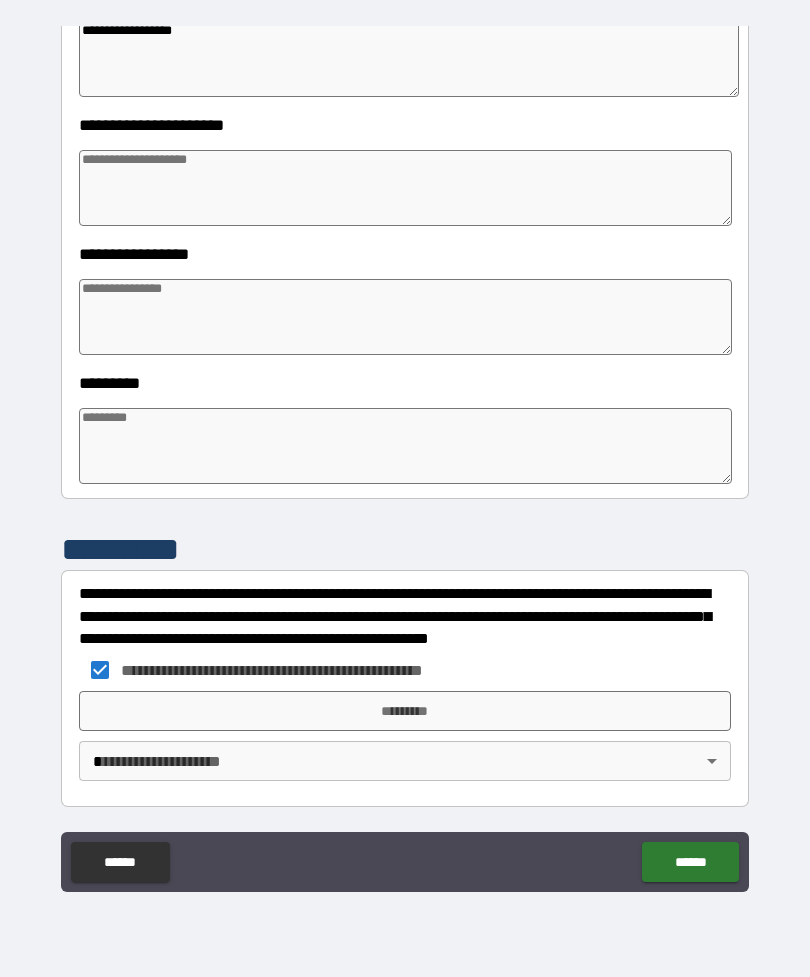 click on "*********" at bounding box center (405, 711) 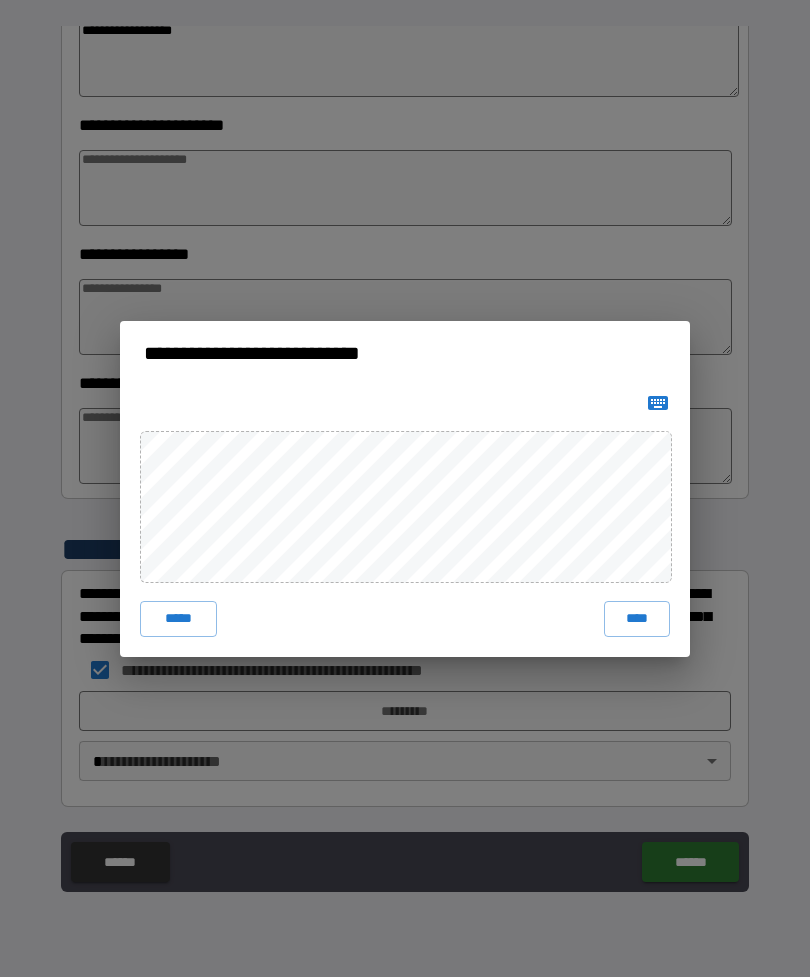 click on "****" at bounding box center [637, 619] 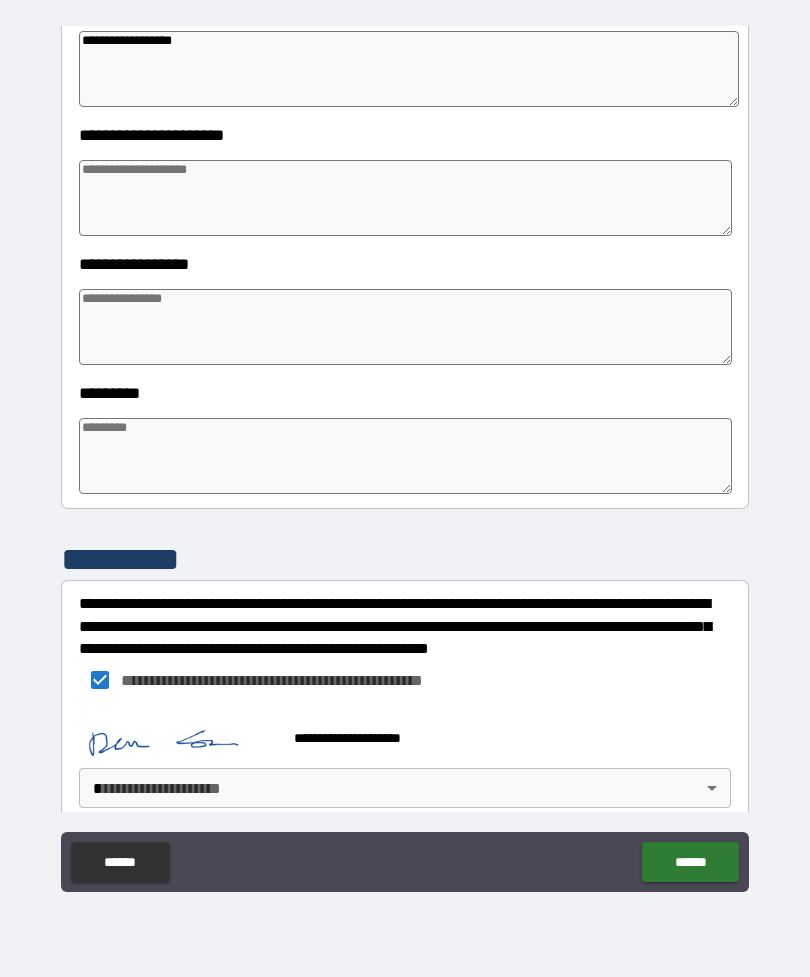 click on "**********" at bounding box center [405, 456] 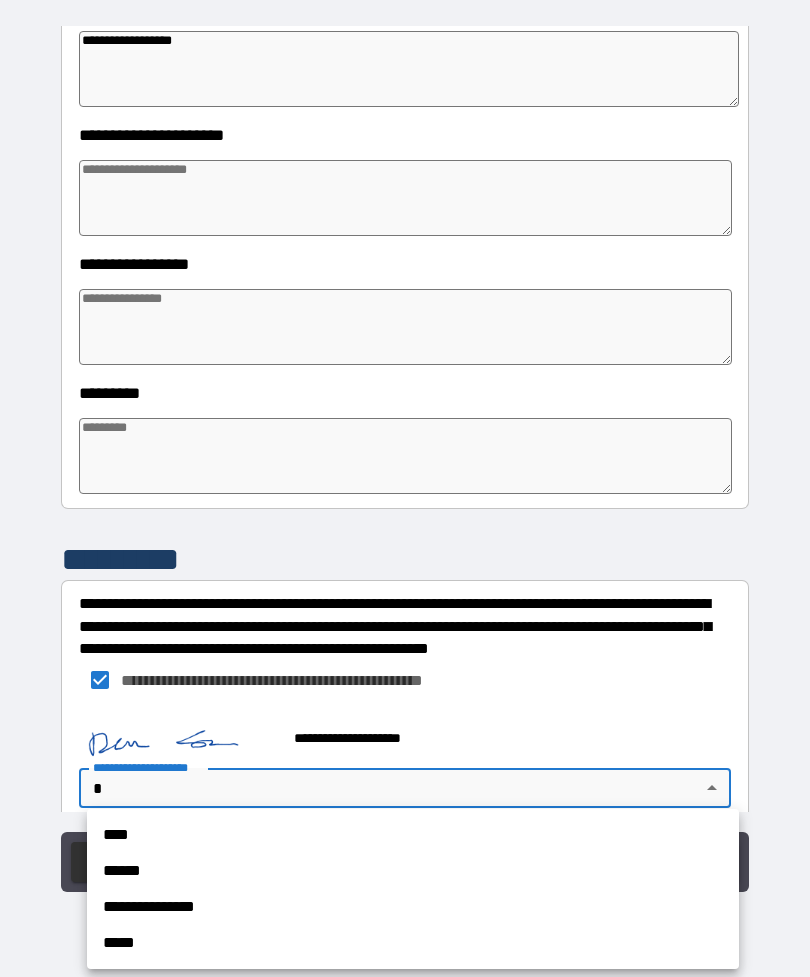 click on "****" at bounding box center [413, 835] 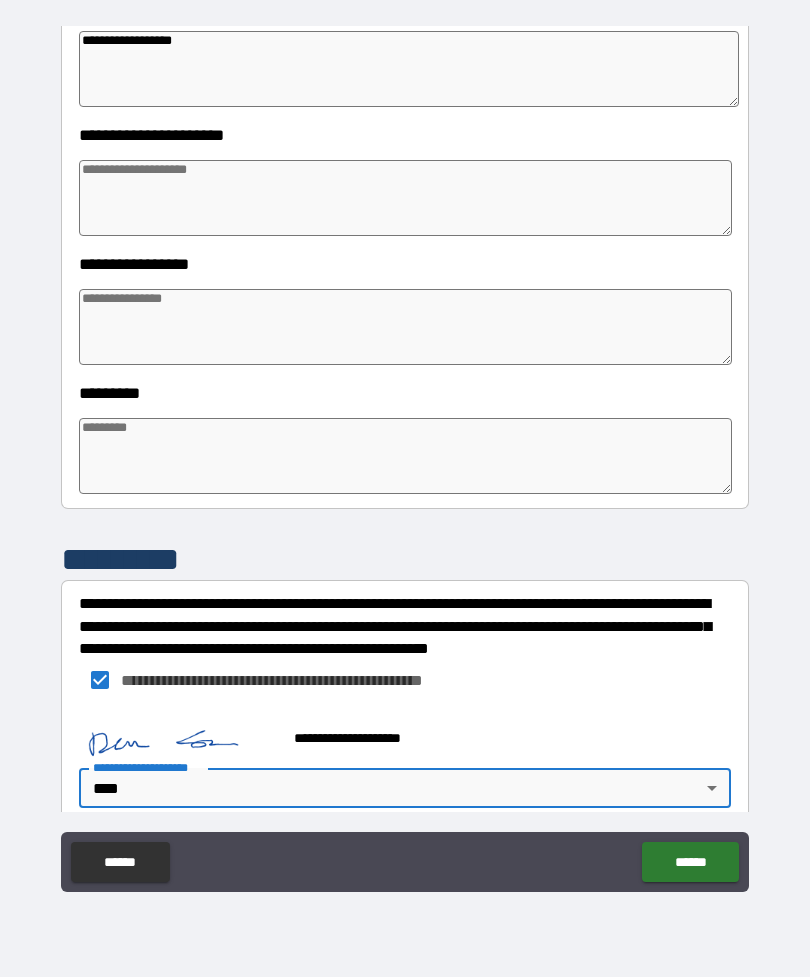 click on "******" at bounding box center (690, 862) 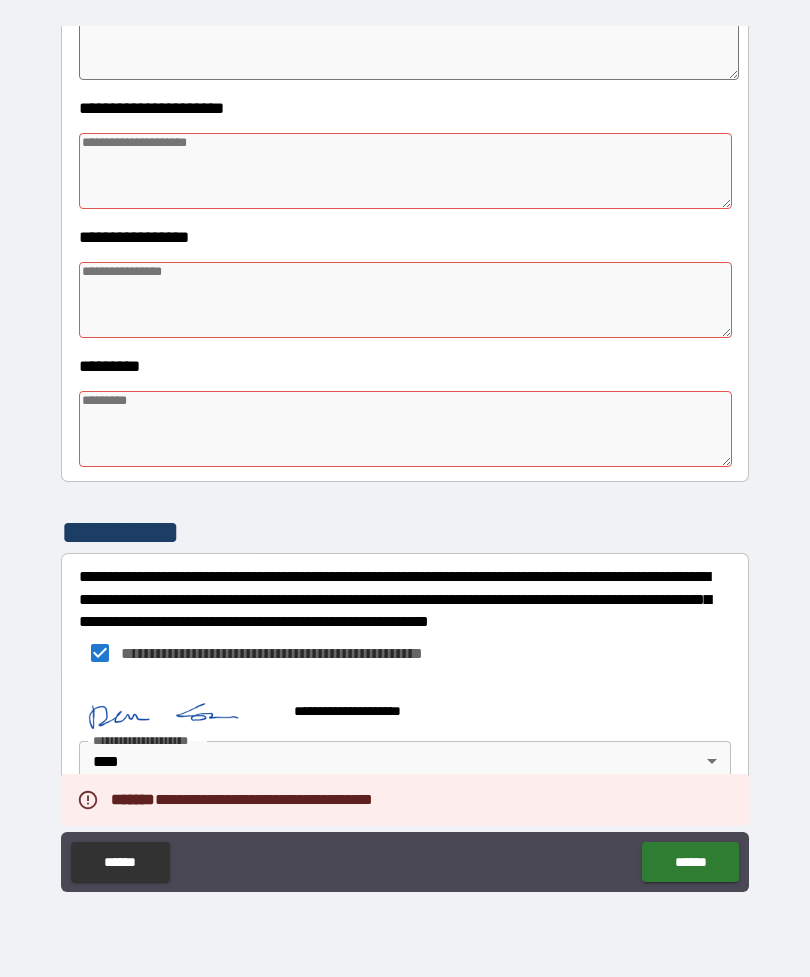 scroll, scrollTop: 409, scrollLeft: 0, axis: vertical 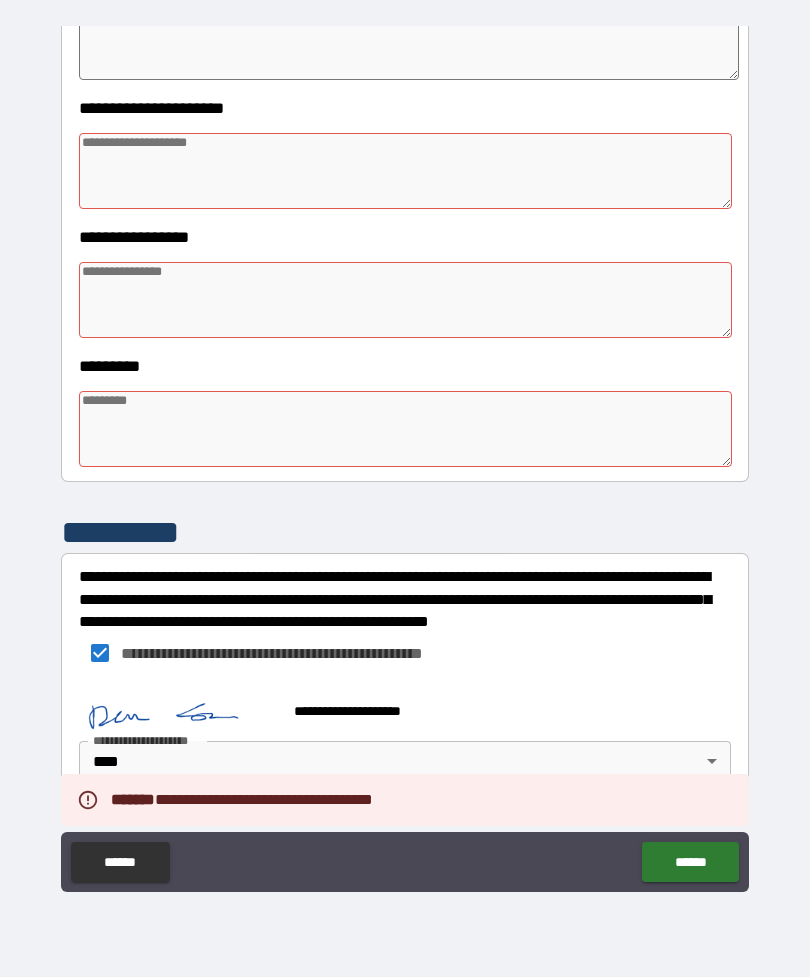 click on "**********" at bounding box center [405, 456] 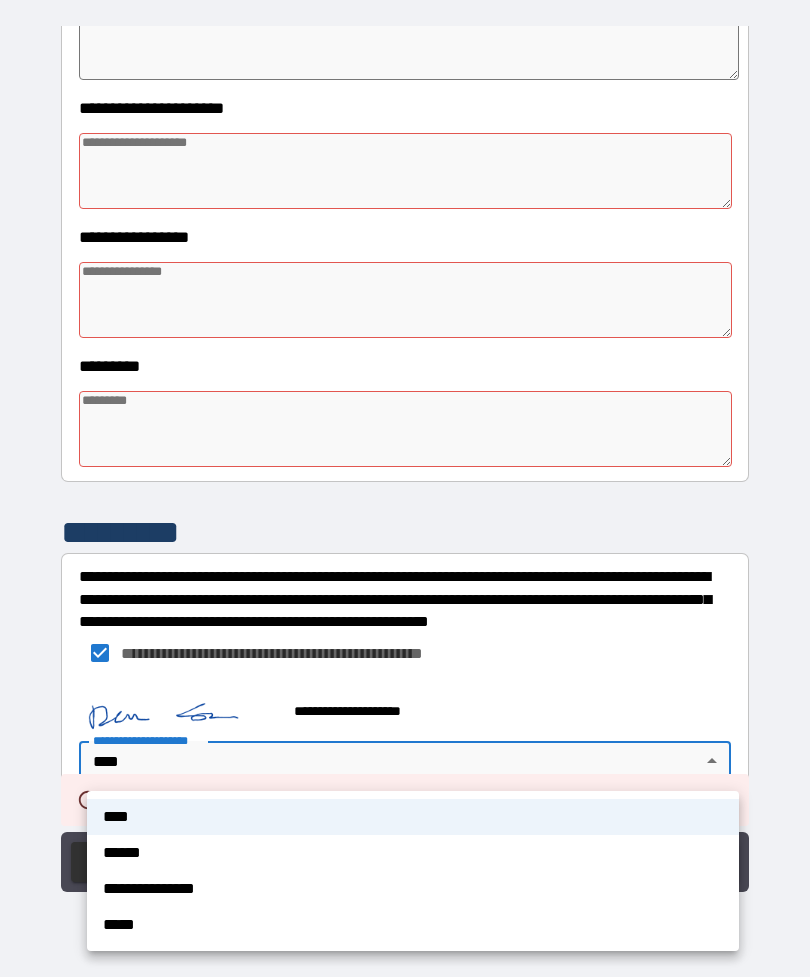 click on "****" at bounding box center (413, 817) 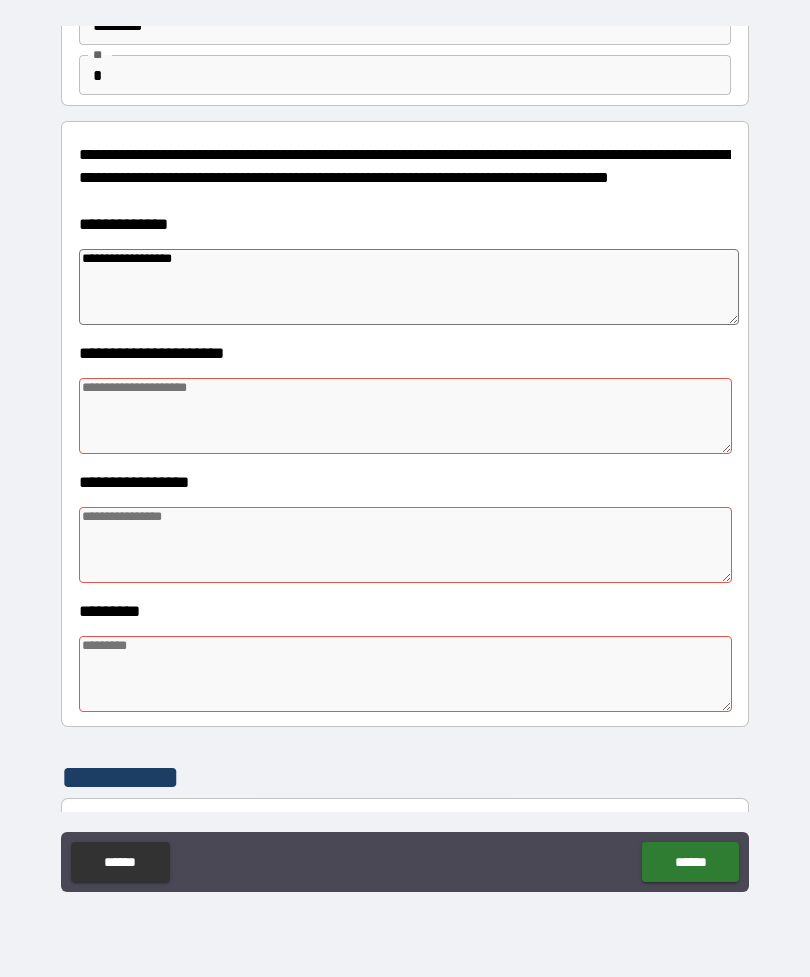 scroll, scrollTop: 139, scrollLeft: 0, axis: vertical 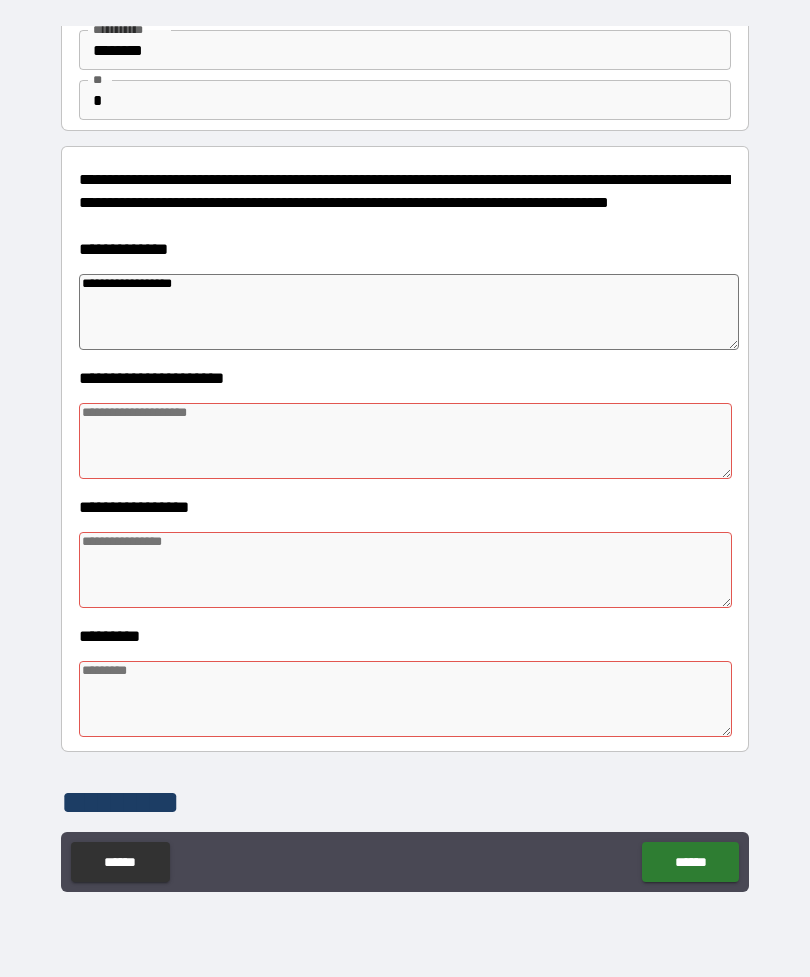 click at bounding box center (405, 441) 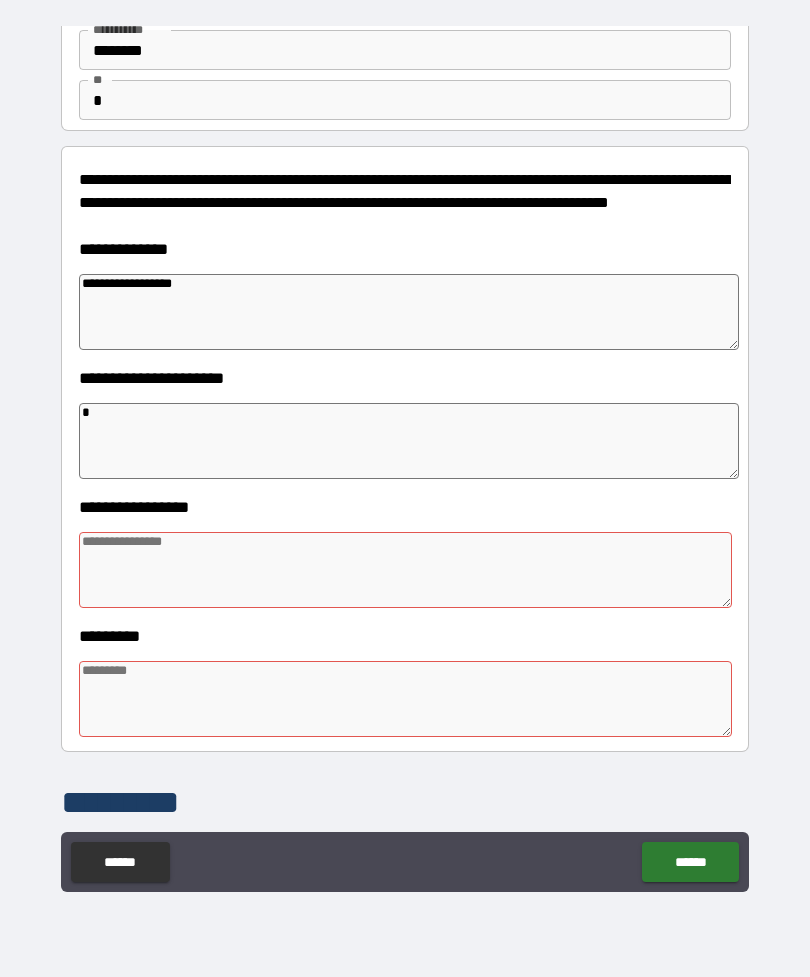 click at bounding box center (405, 570) 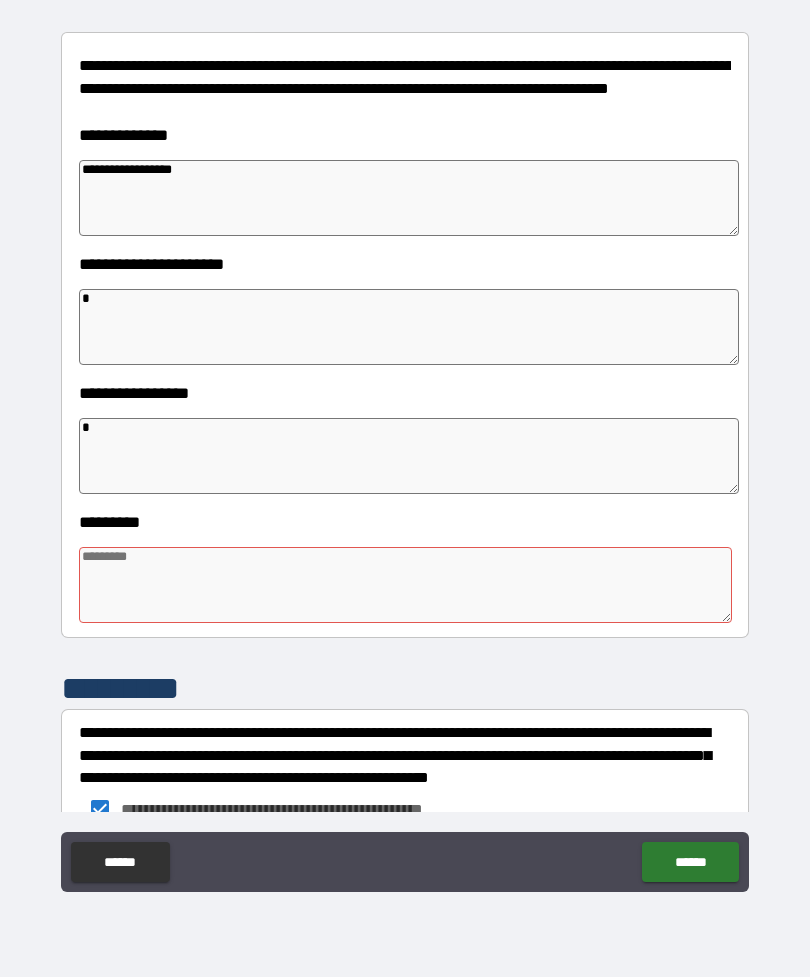 scroll, scrollTop: 258, scrollLeft: 0, axis: vertical 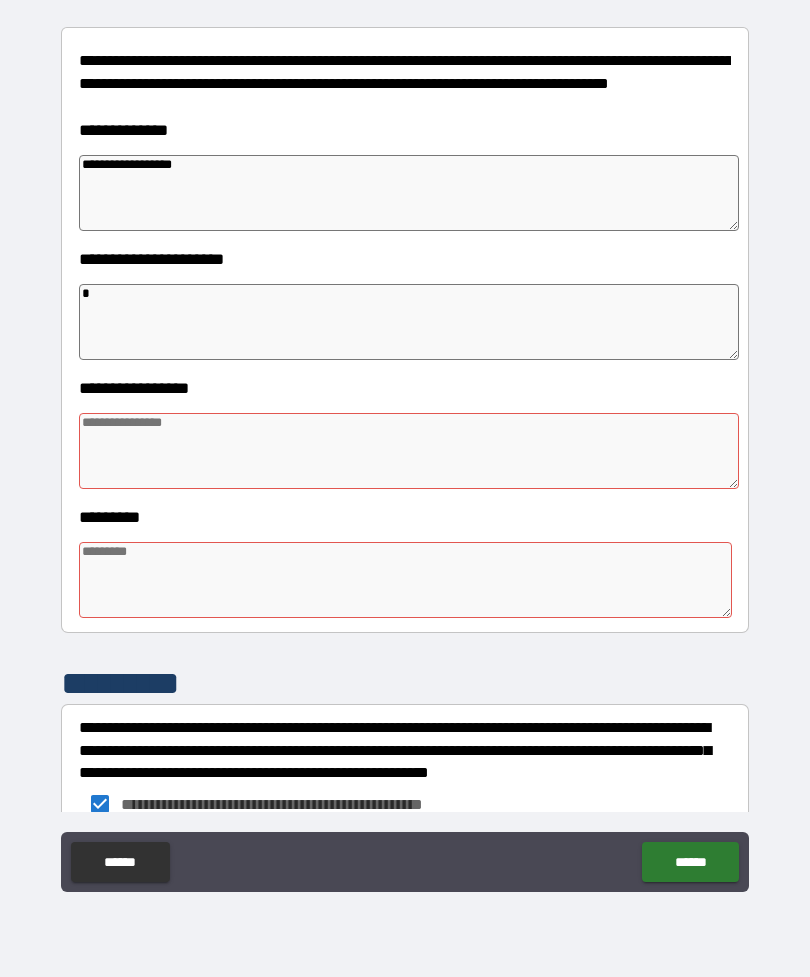 click on "**********" at bounding box center [405, 388] 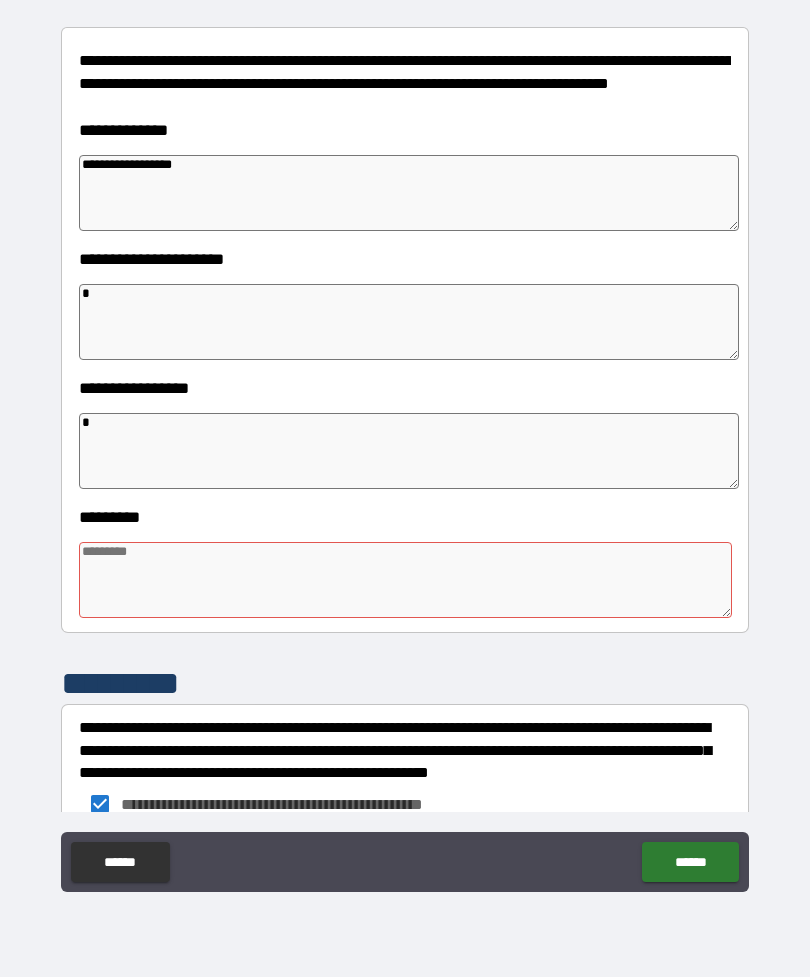 click at bounding box center (405, 580) 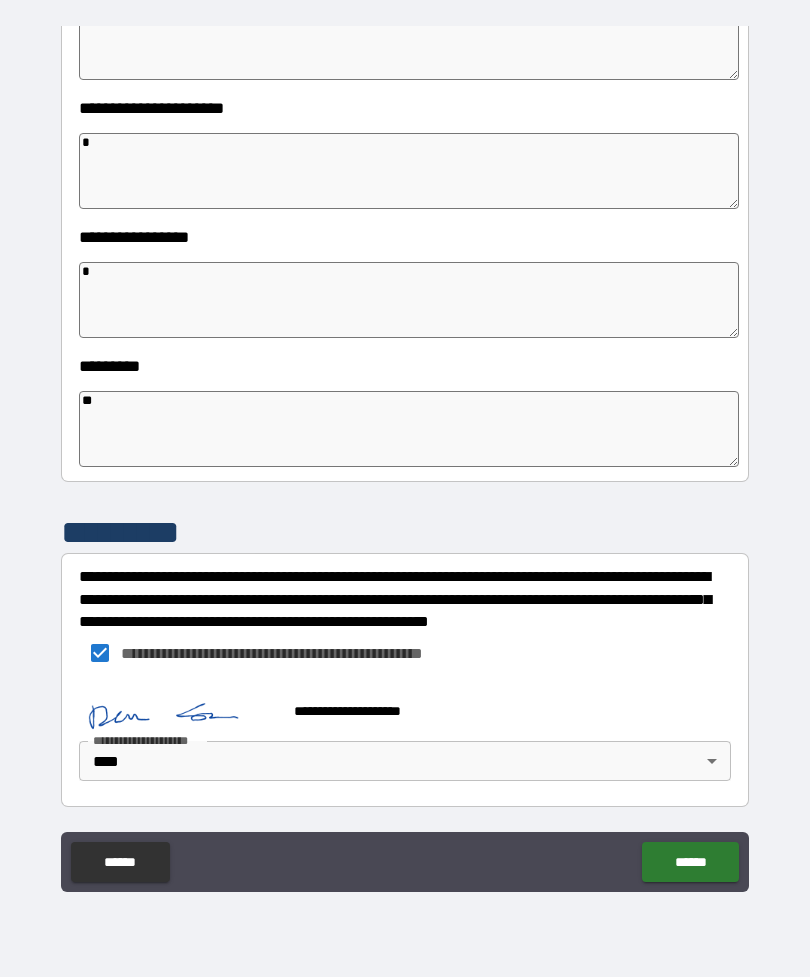 scroll, scrollTop: 409, scrollLeft: 0, axis: vertical 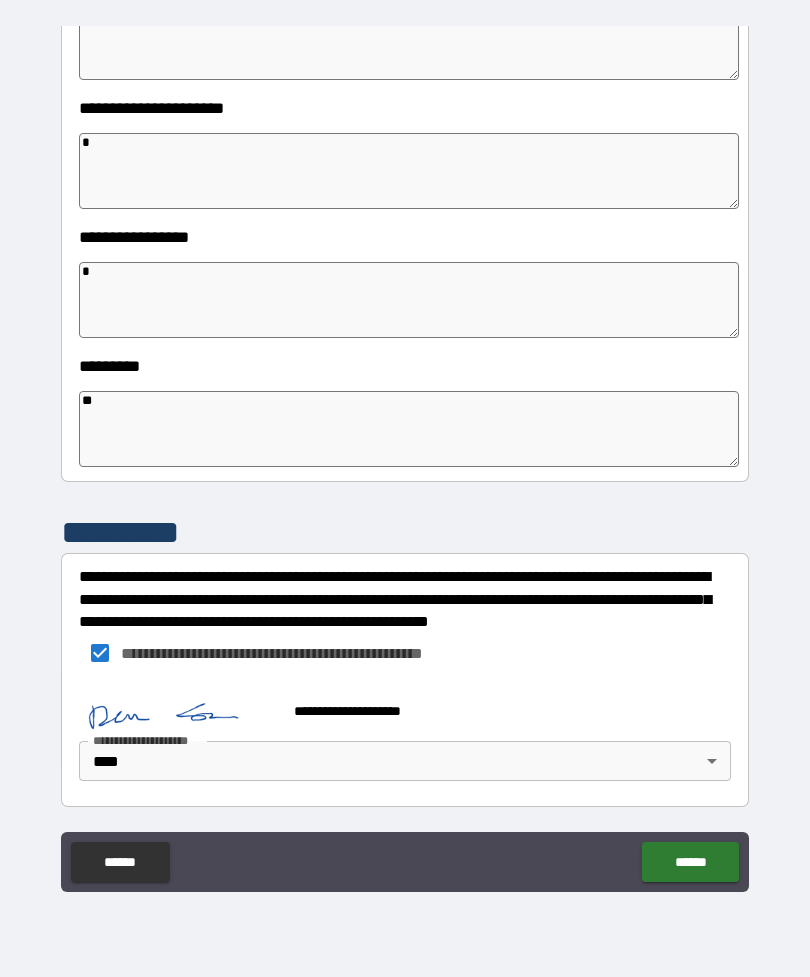 click on "**********" at bounding box center [405, 459] 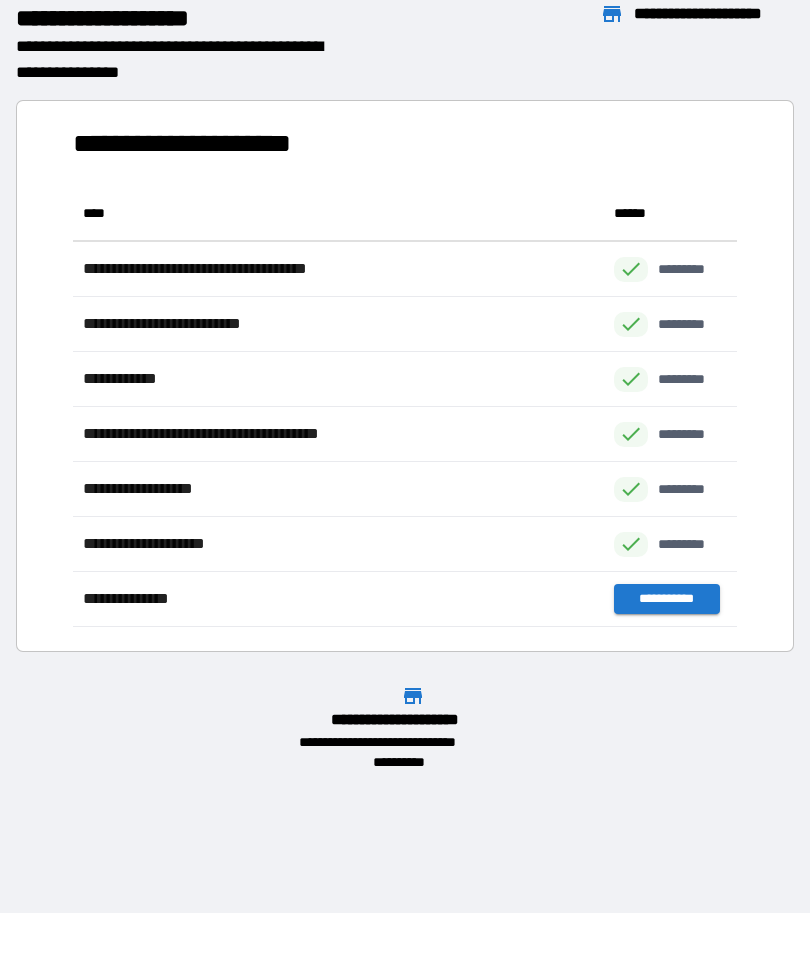 scroll, scrollTop: 441, scrollLeft: 664, axis: both 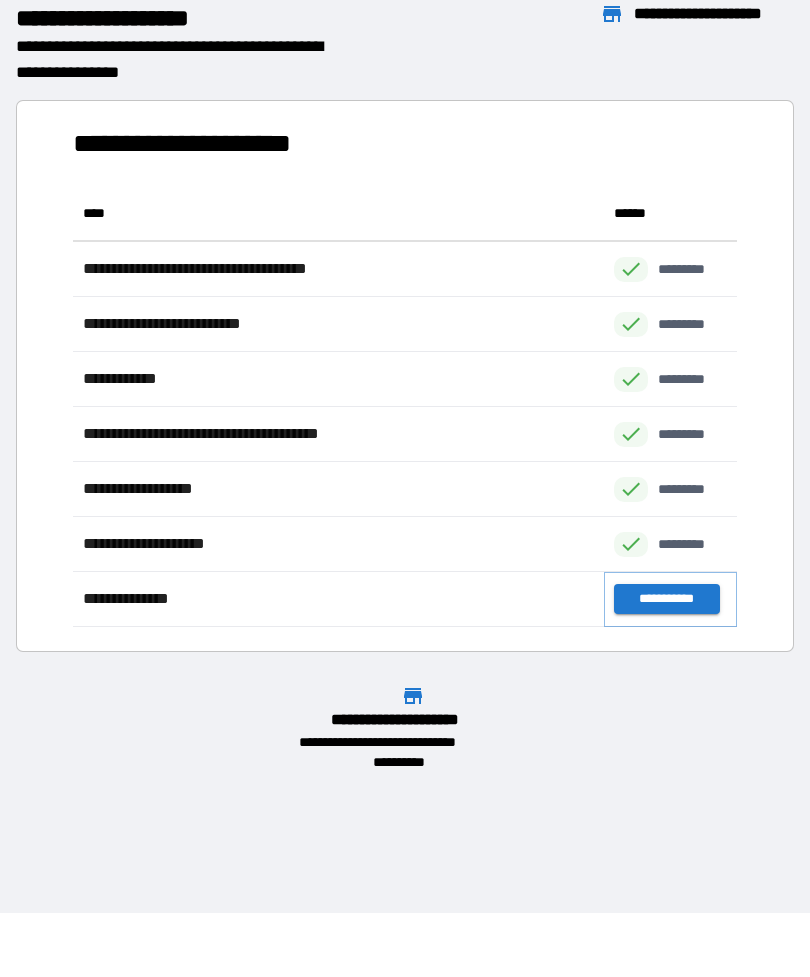 click on "**********" at bounding box center [666, 599] 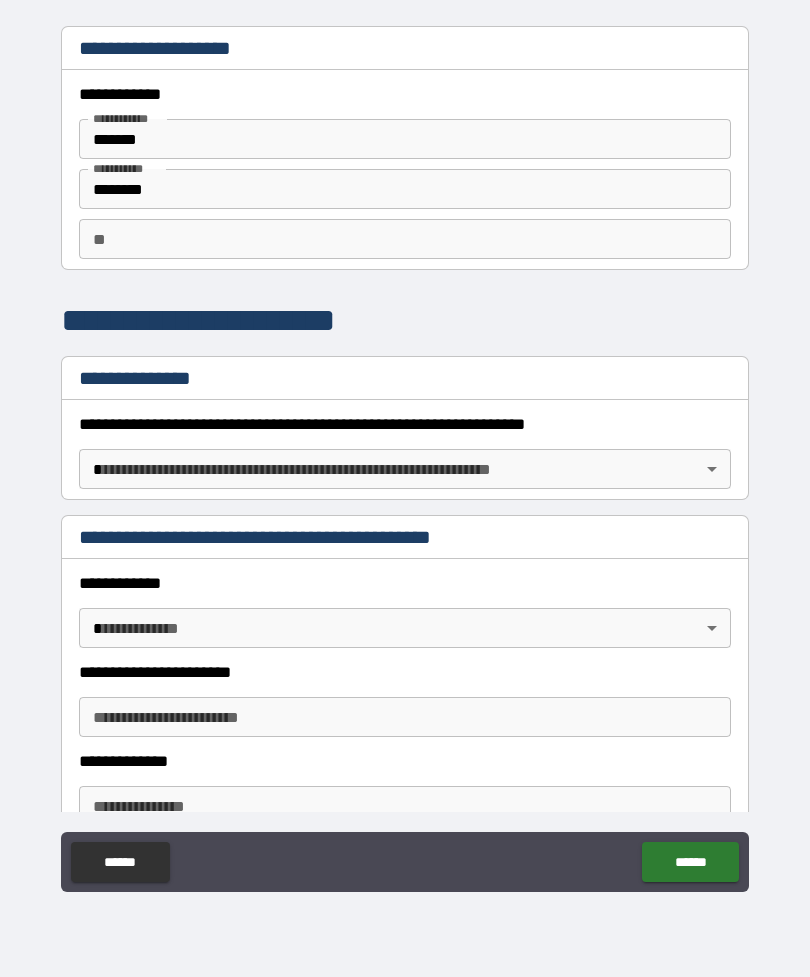 click on "**" at bounding box center [405, 239] 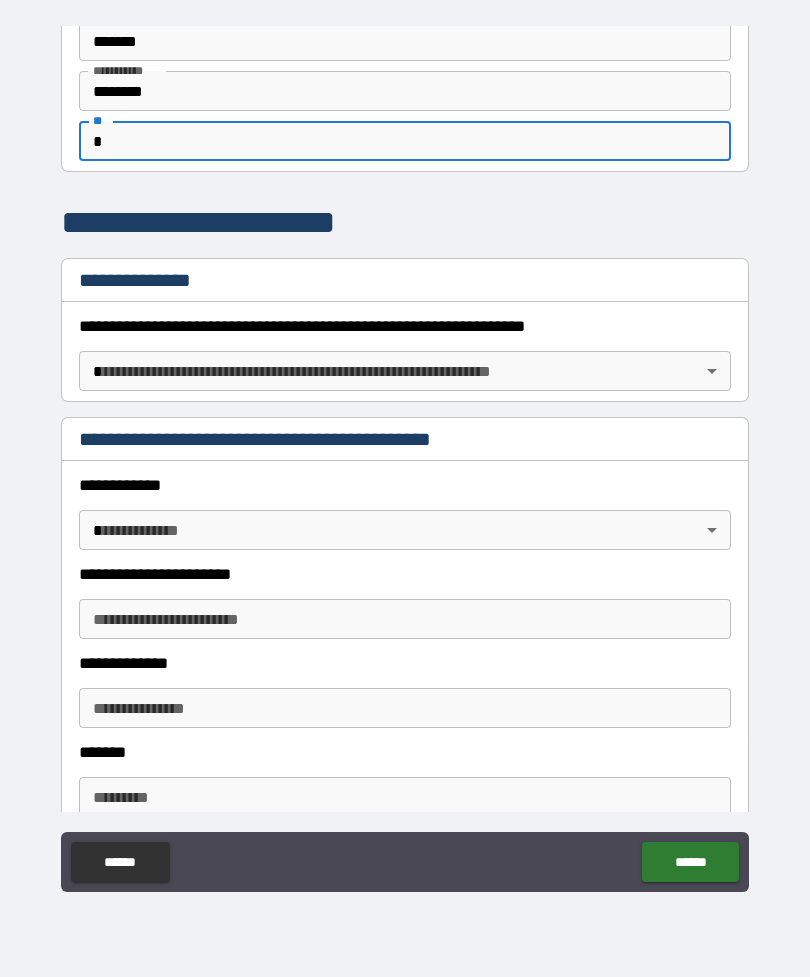 scroll, scrollTop: 110, scrollLeft: 0, axis: vertical 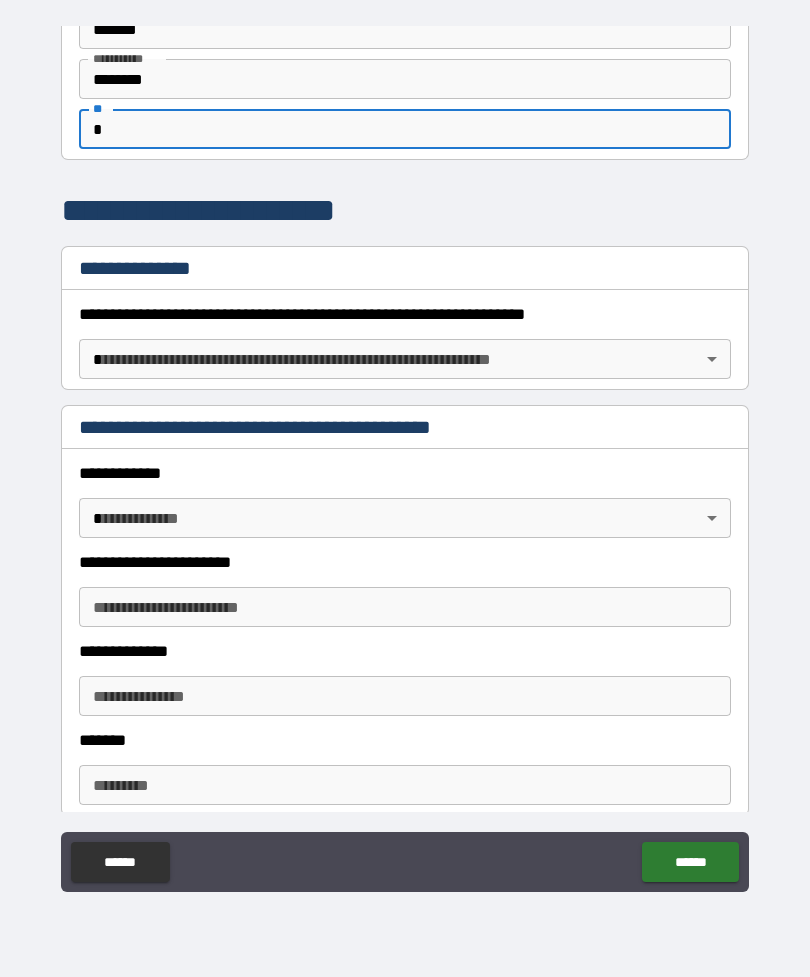 click on "**********" at bounding box center (405, 456) 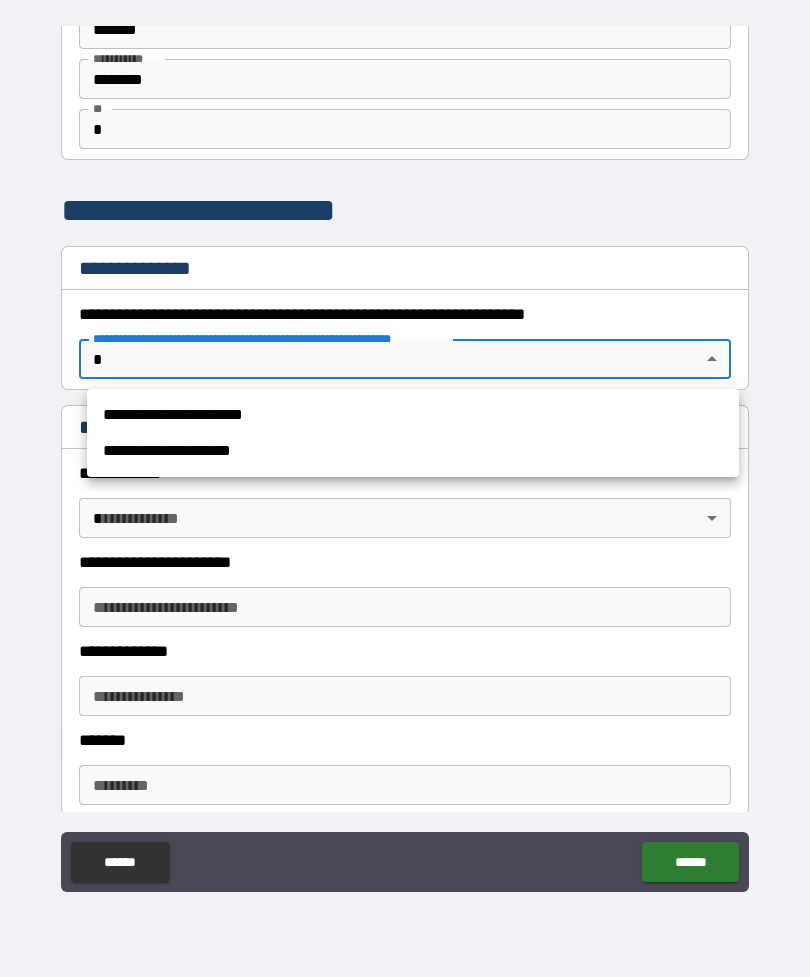 click on "**********" at bounding box center [413, 415] 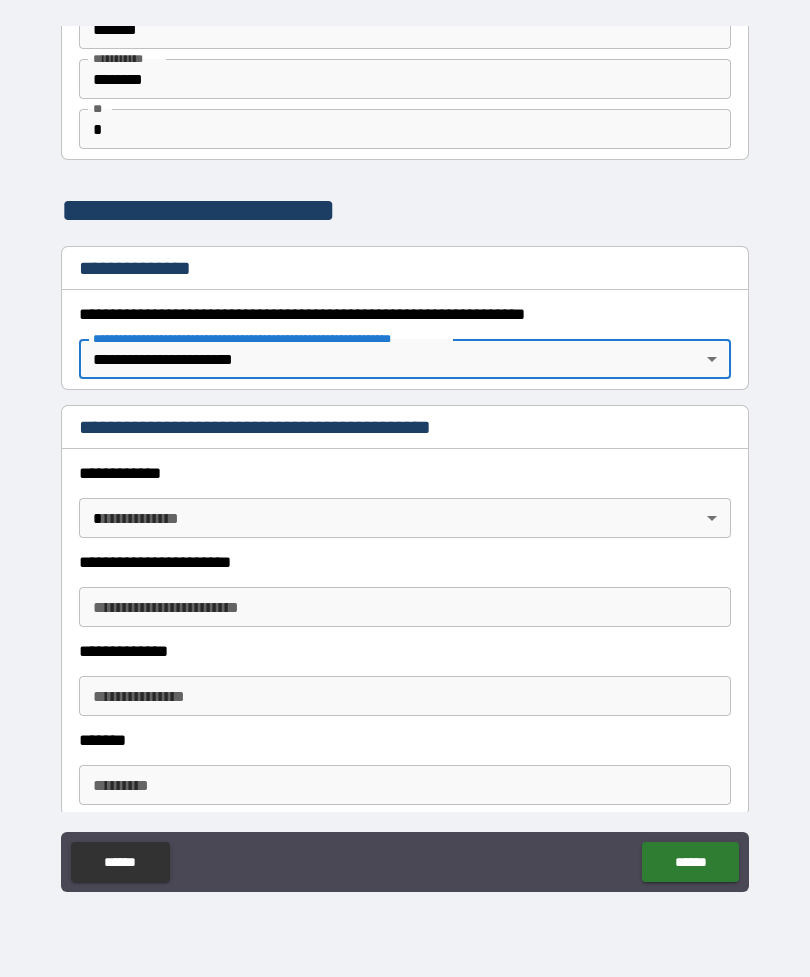 scroll, scrollTop: 205, scrollLeft: 0, axis: vertical 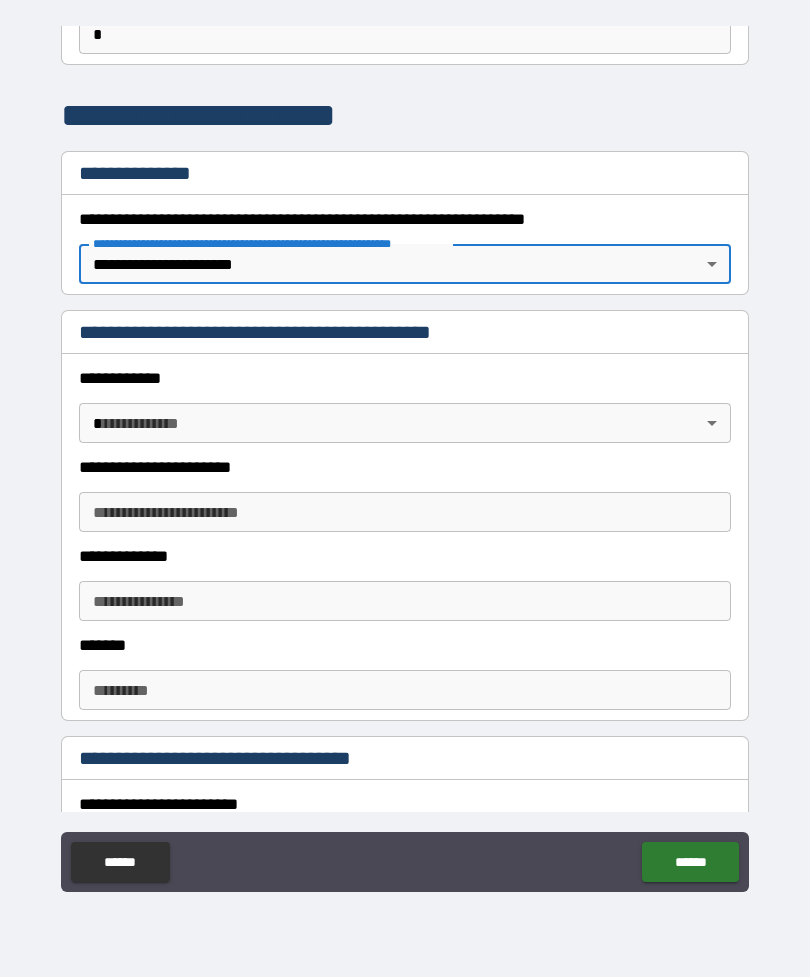 click on "**********" at bounding box center [405, 456] 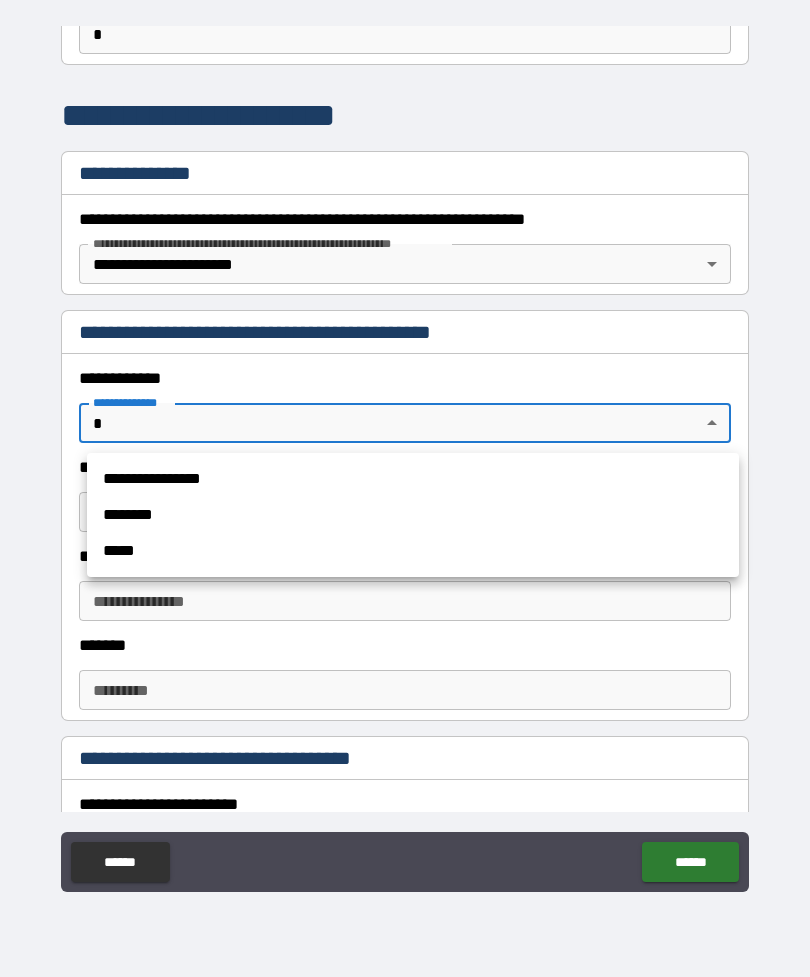 click on "**********" at bounding box center [413, 479] 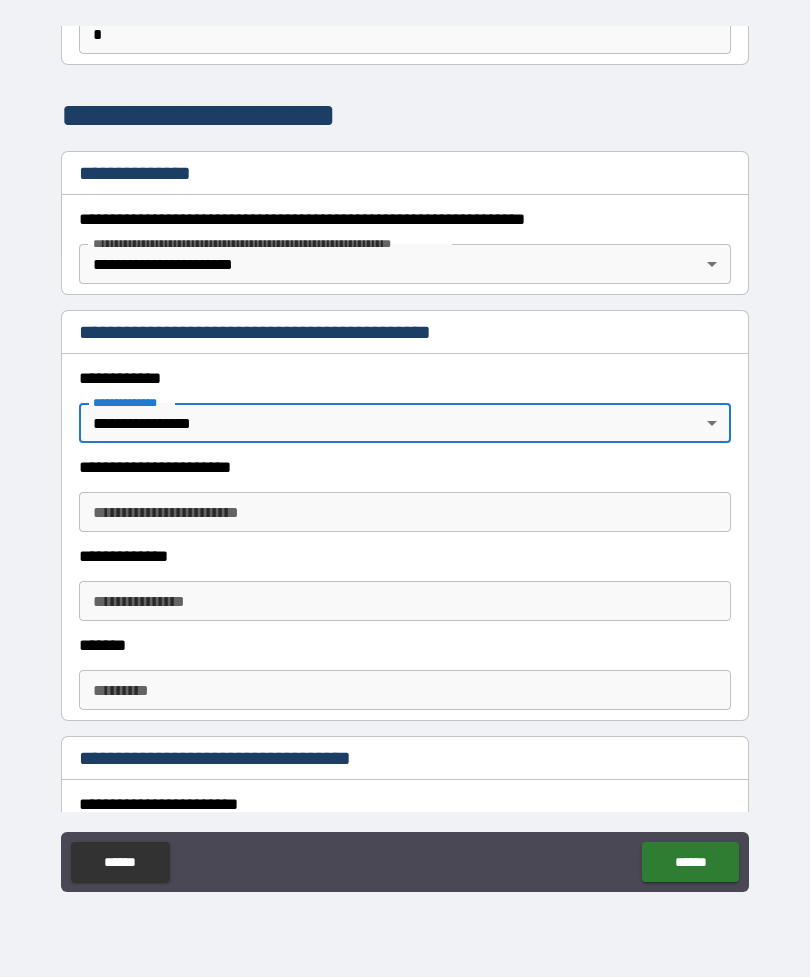 click on "**********" at bounding box center [405, 456] 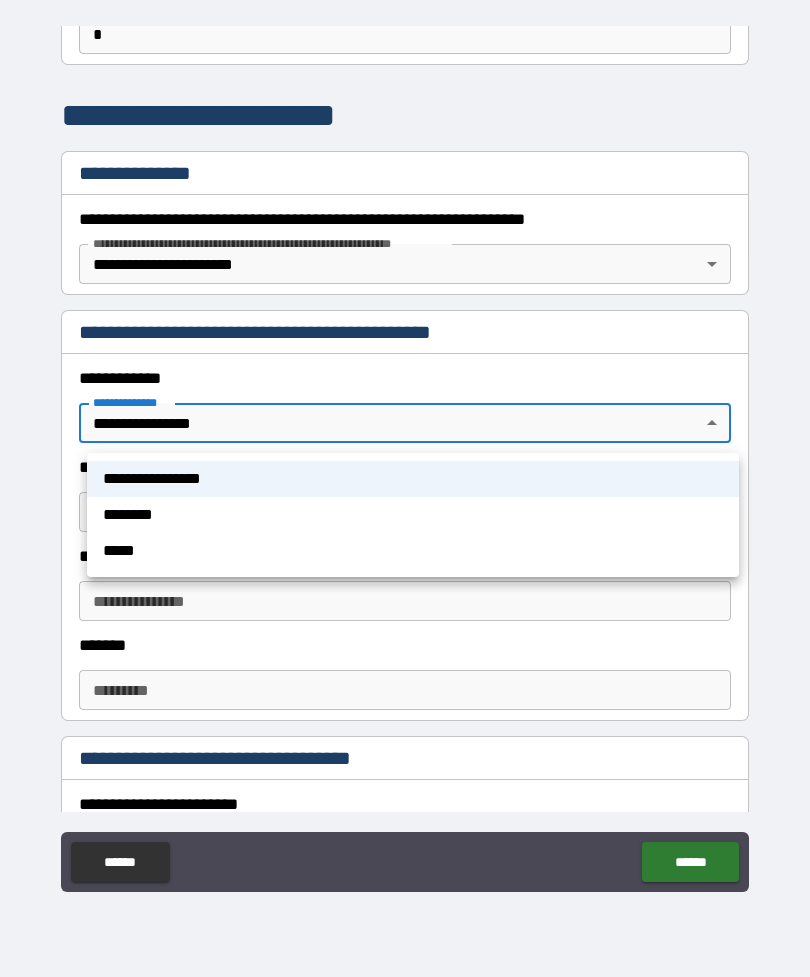 click on "********" at bounding box center [413, 515] 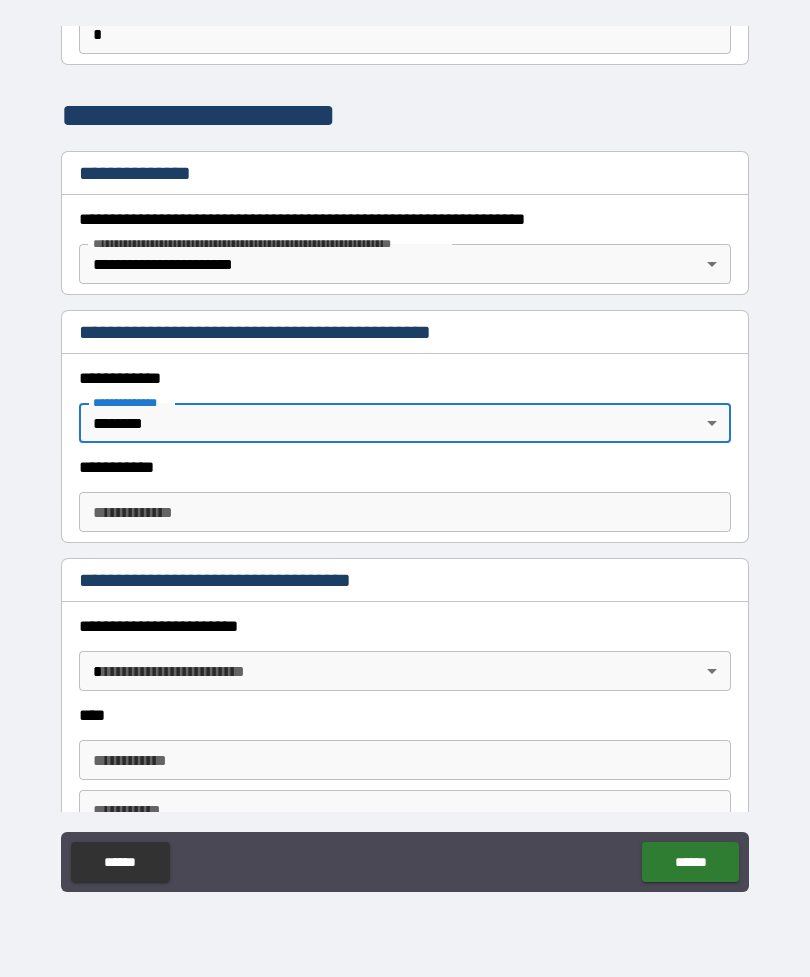 click on "**********" at bounding box center (405, 456) 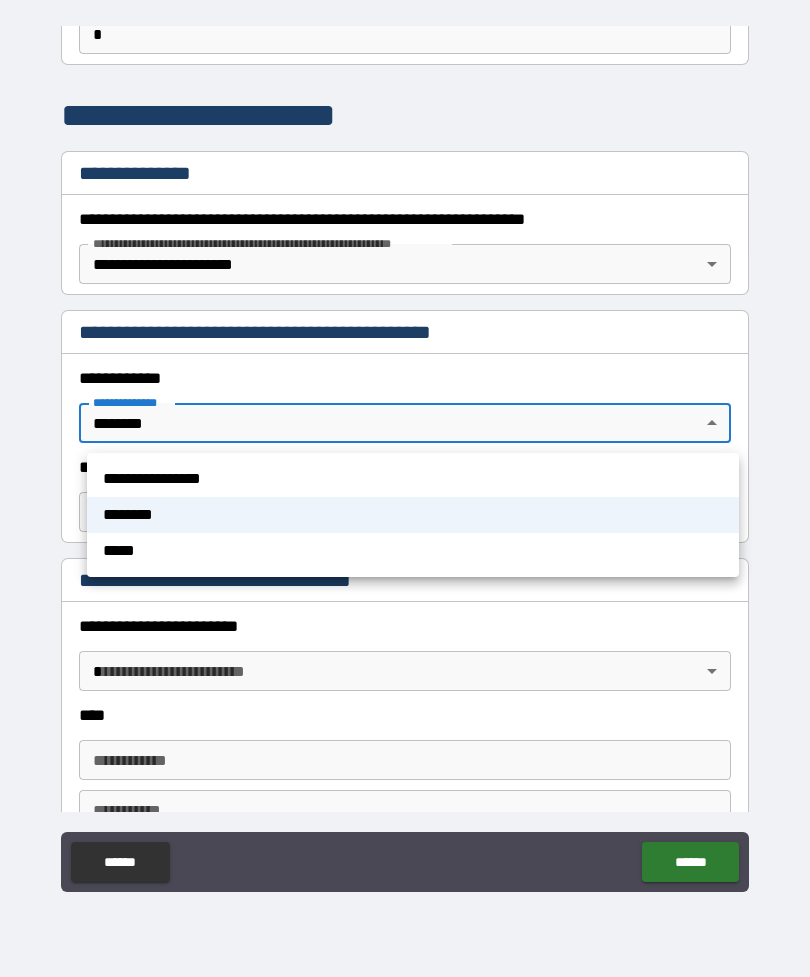 click on "**********" at bounding box center (413, 479) 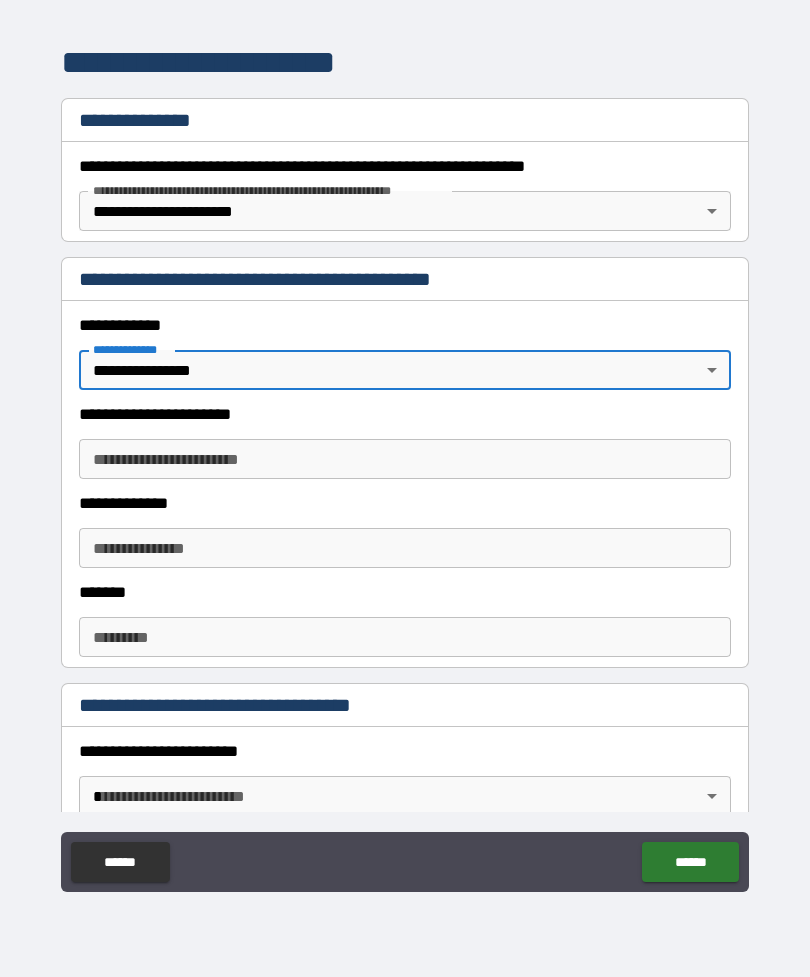scroll, scrollTop: 260, scrollLeft: 0, axis: vertical 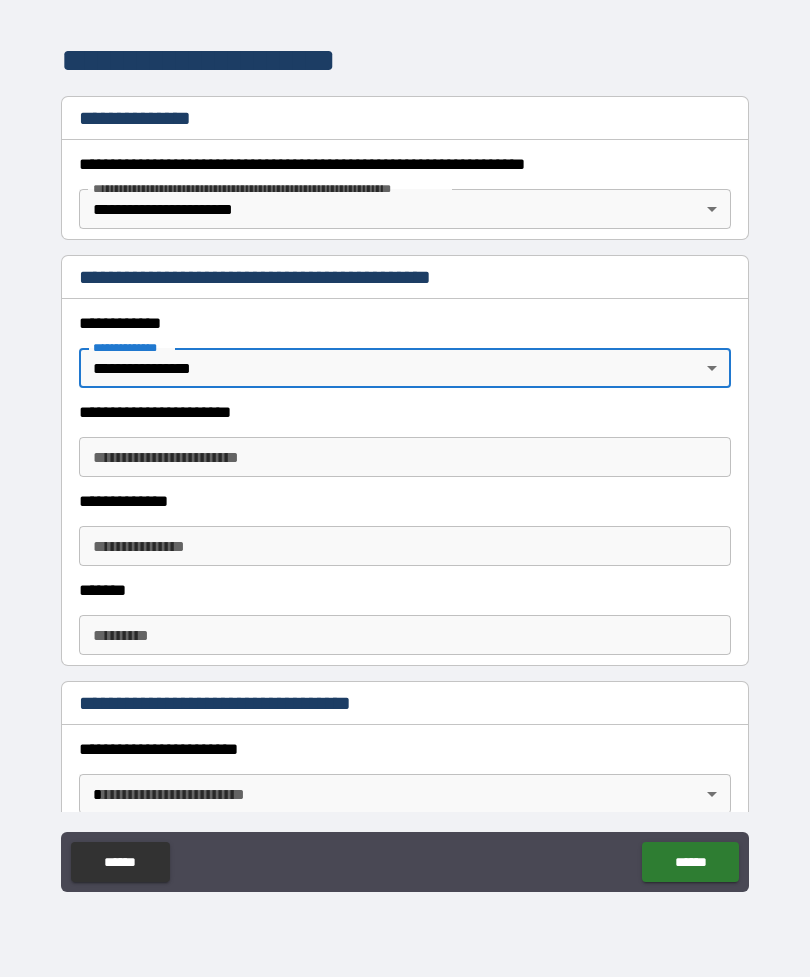 click on "**********" at bounding box center (405, 457) 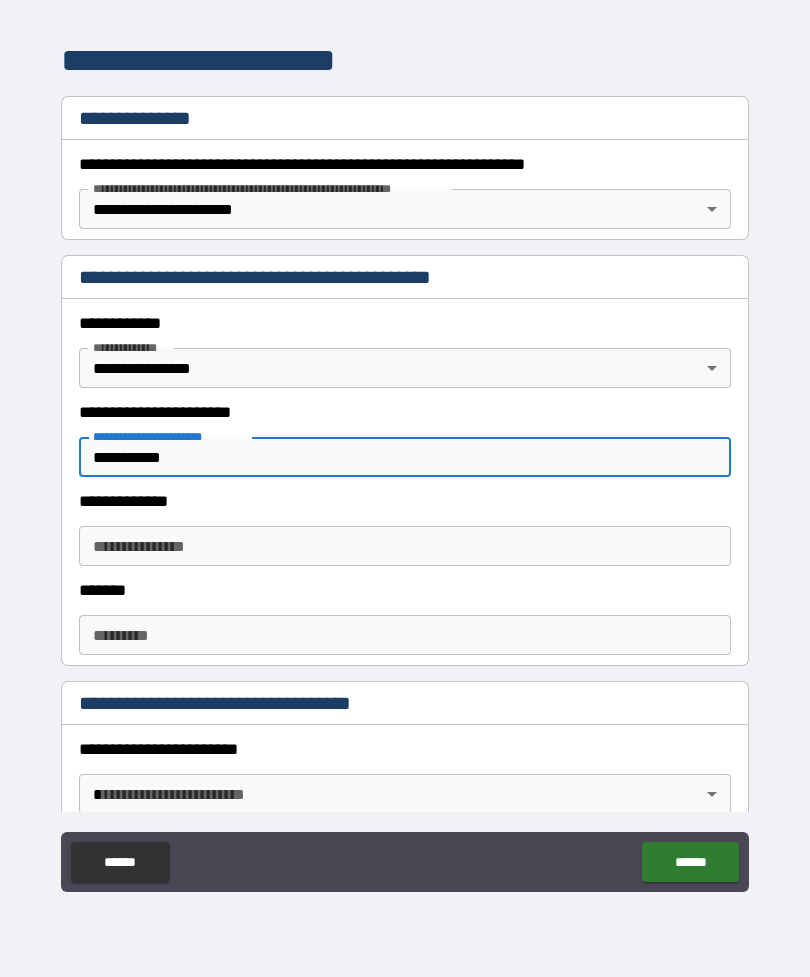 click on "**********" at bounding box center [405, 546] 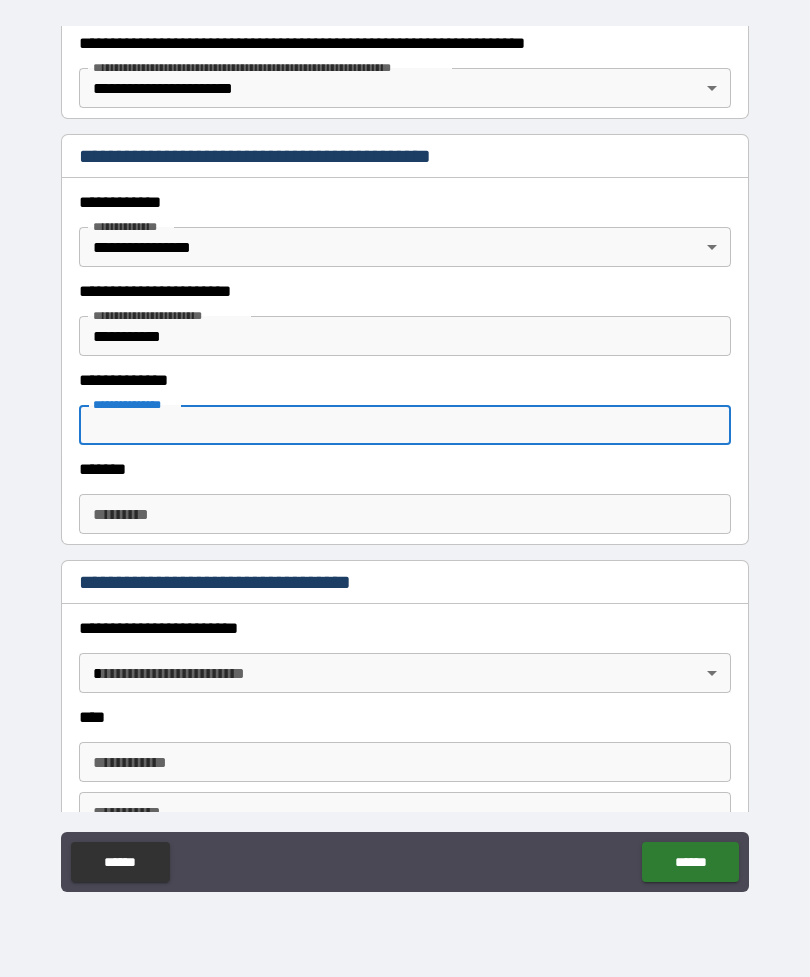 scroll, scrollTop: 383, scrollLeft: 0, axis: vertical 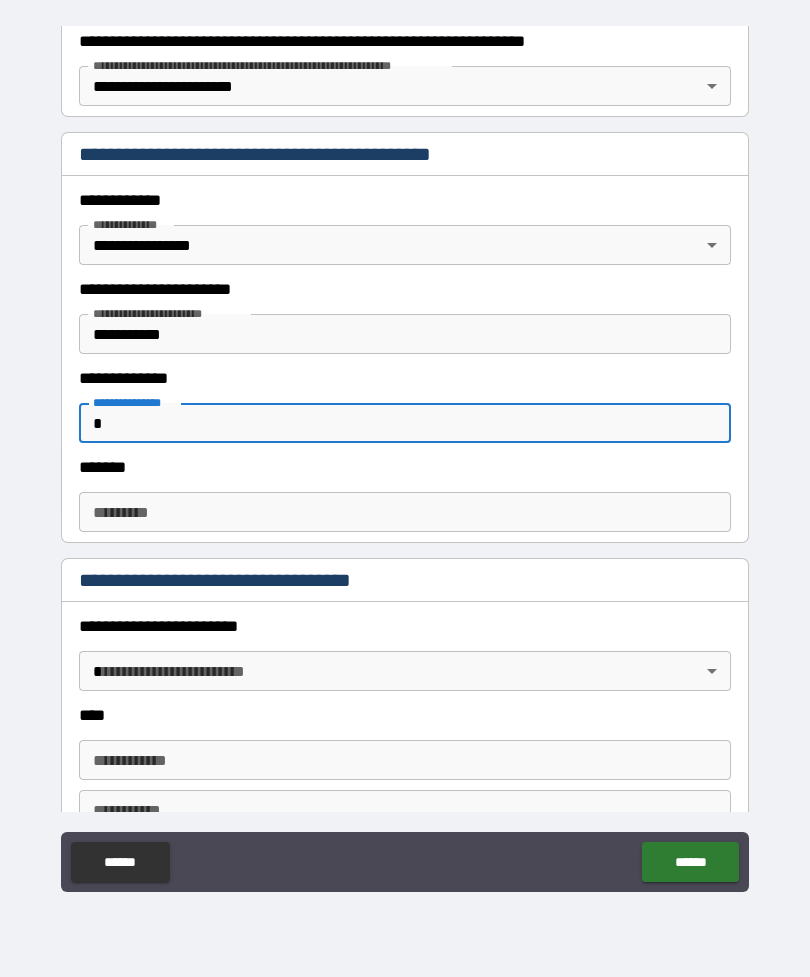 click on "*******   *" at bounding box center [405, 512] 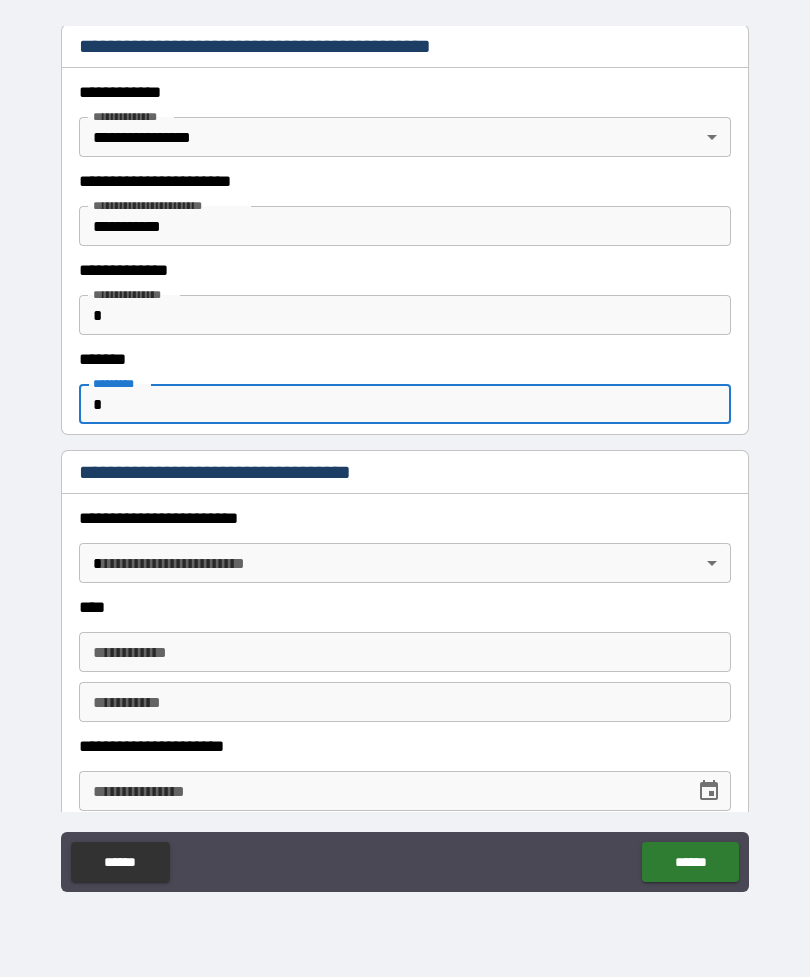 scroll, scrollTop: 585, scrollLeft: 0, axis: vertical 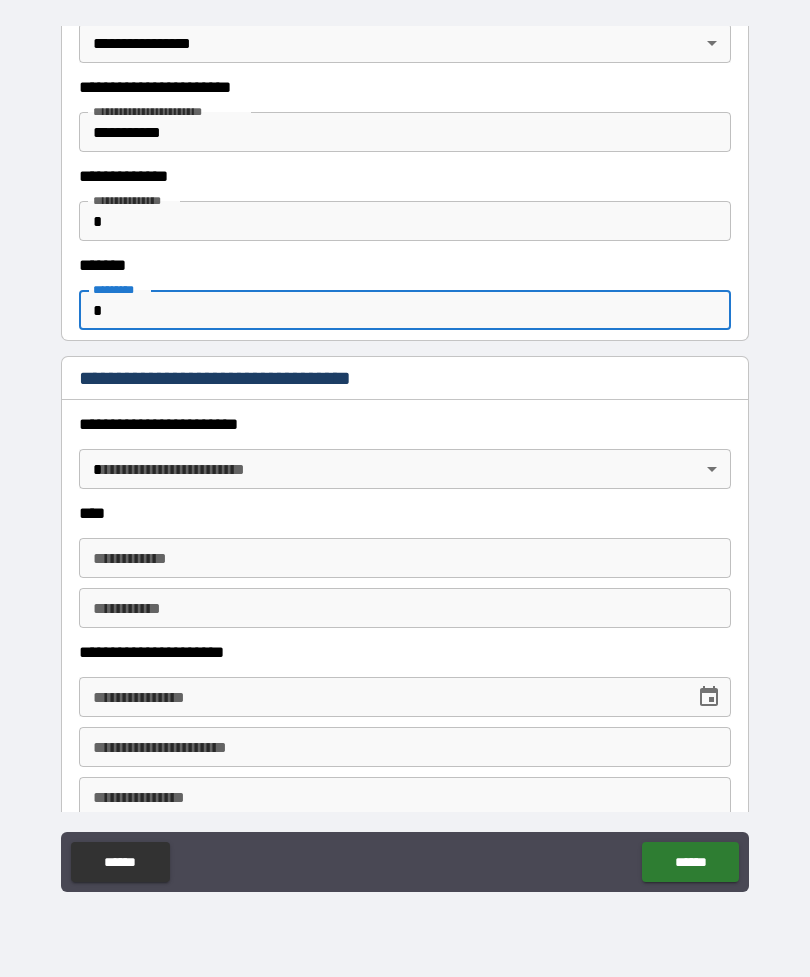 click on "**********" at bounding box center [405, 456] 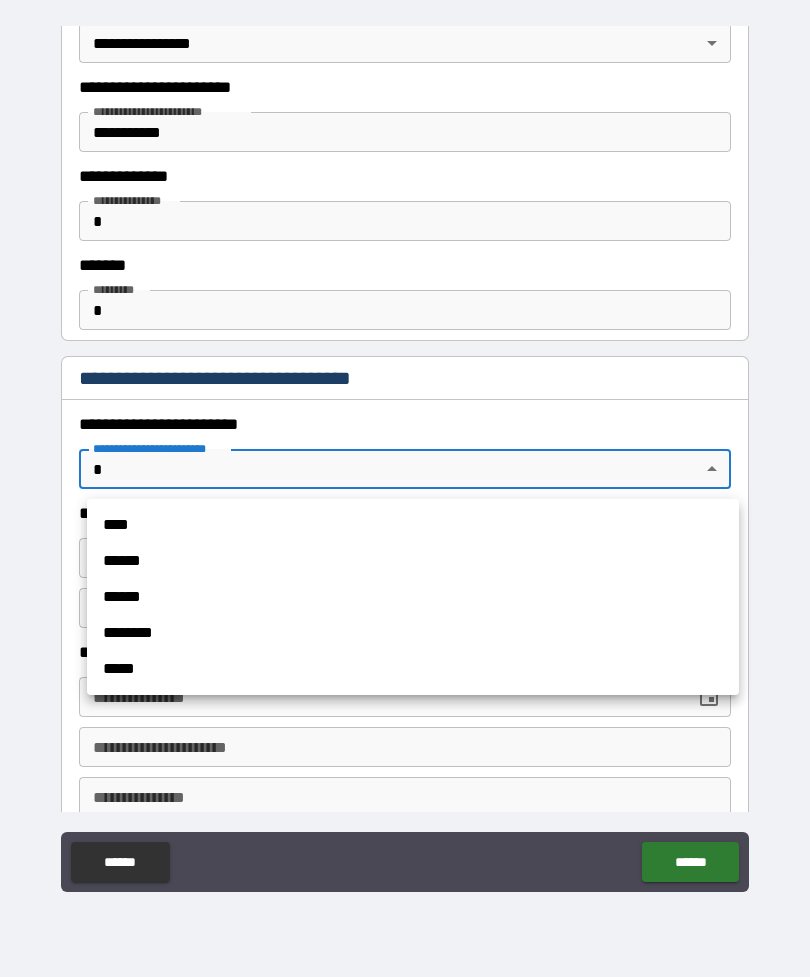 click on "****" at bounding box center (413, 525) 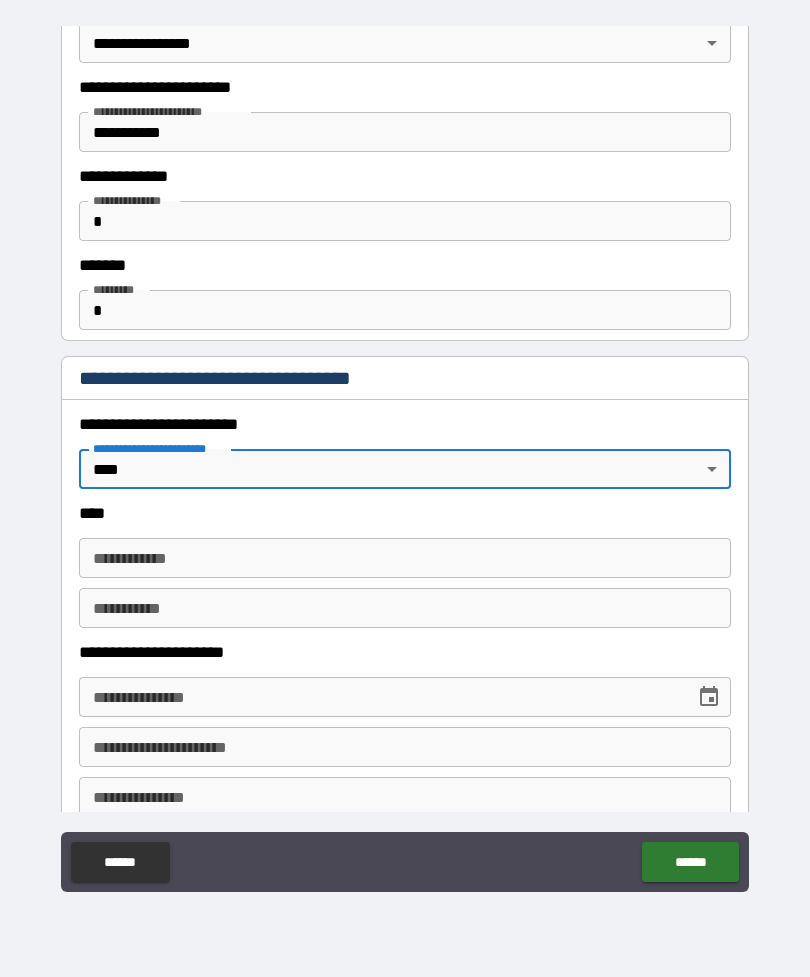 scroll, scrollTop: 647, scrollLeft: 0, axis: vertical 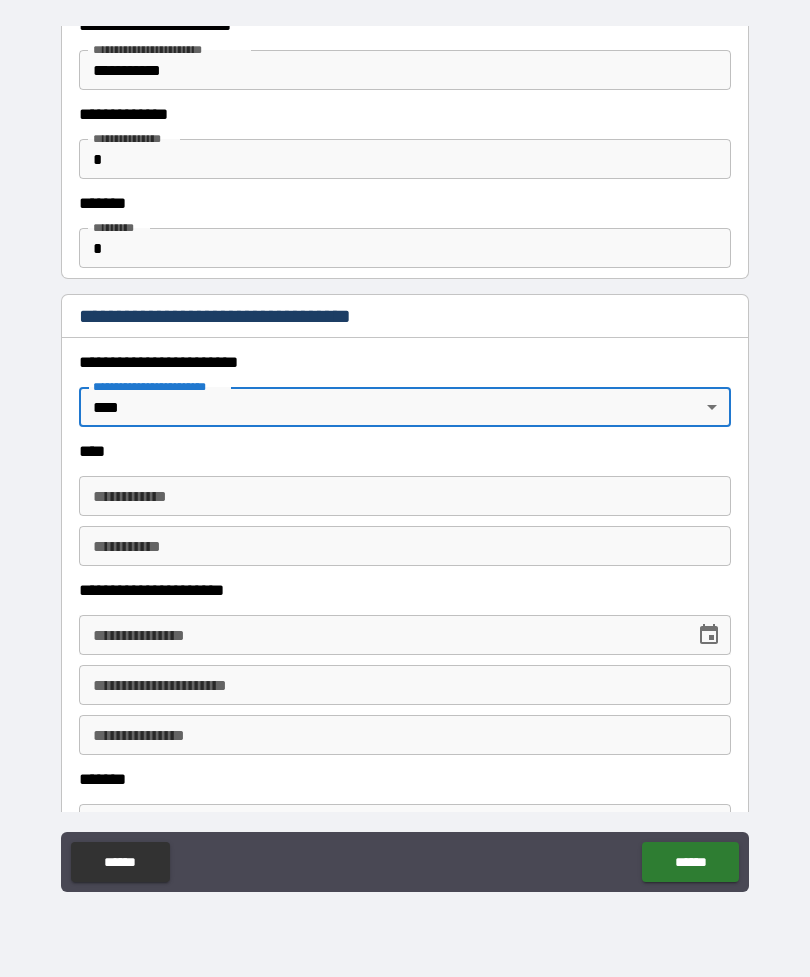 click on "**********" at bounding box center [405, 456] 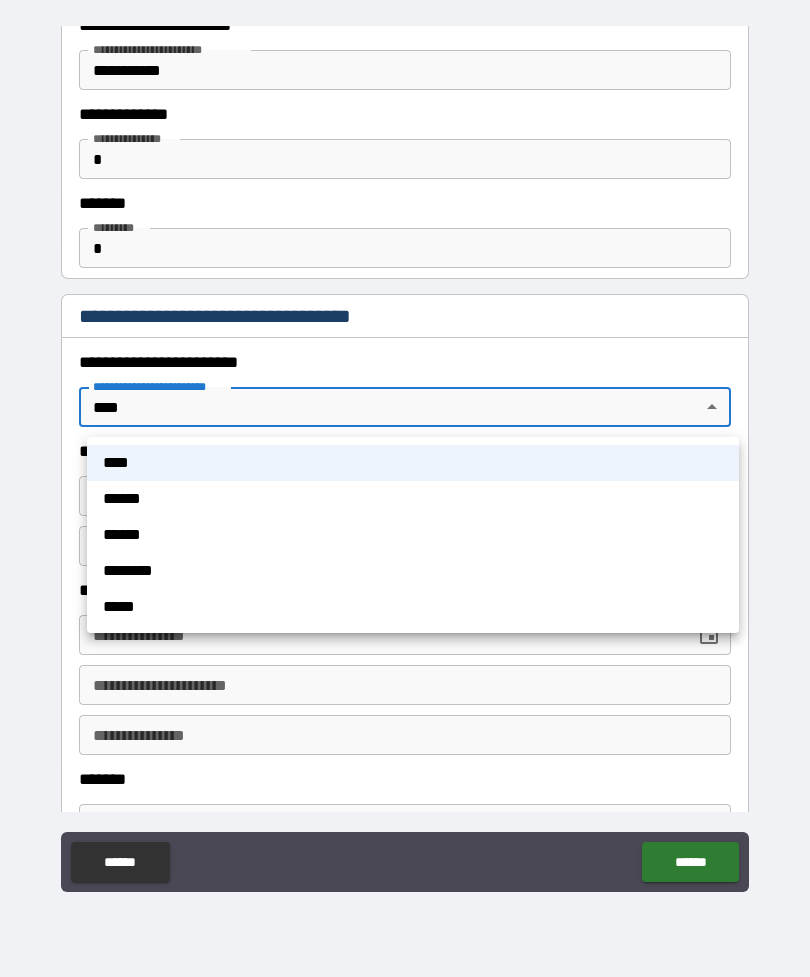 click at bounding box center (405, 488) 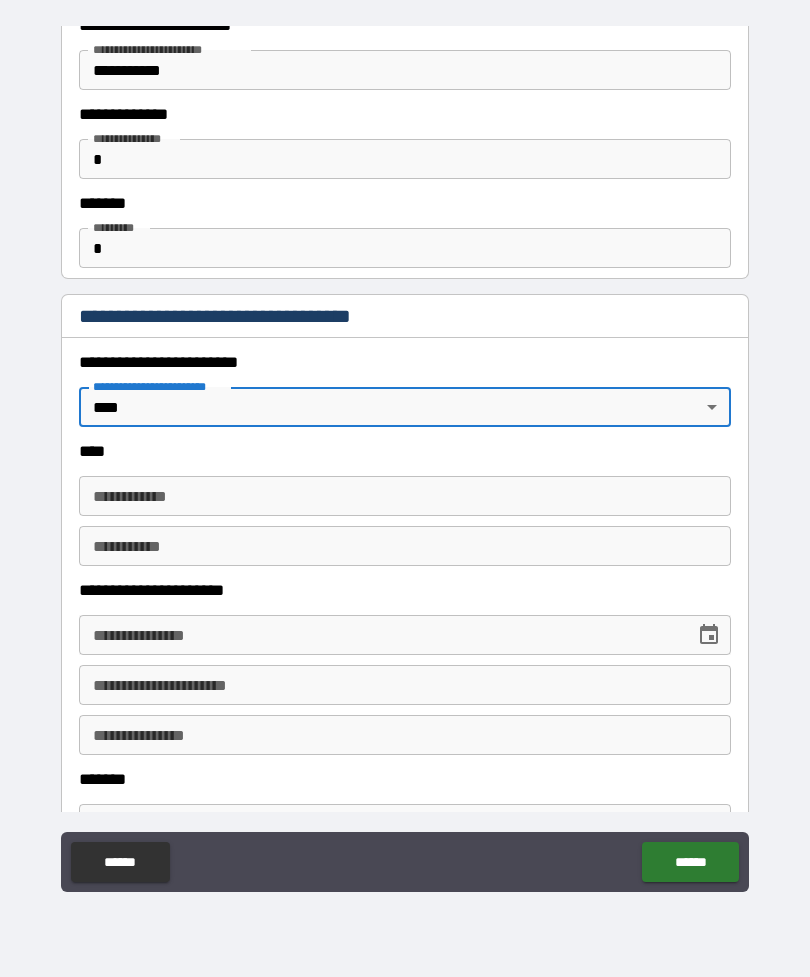 click on "**********" at bounding box center [405, 496] 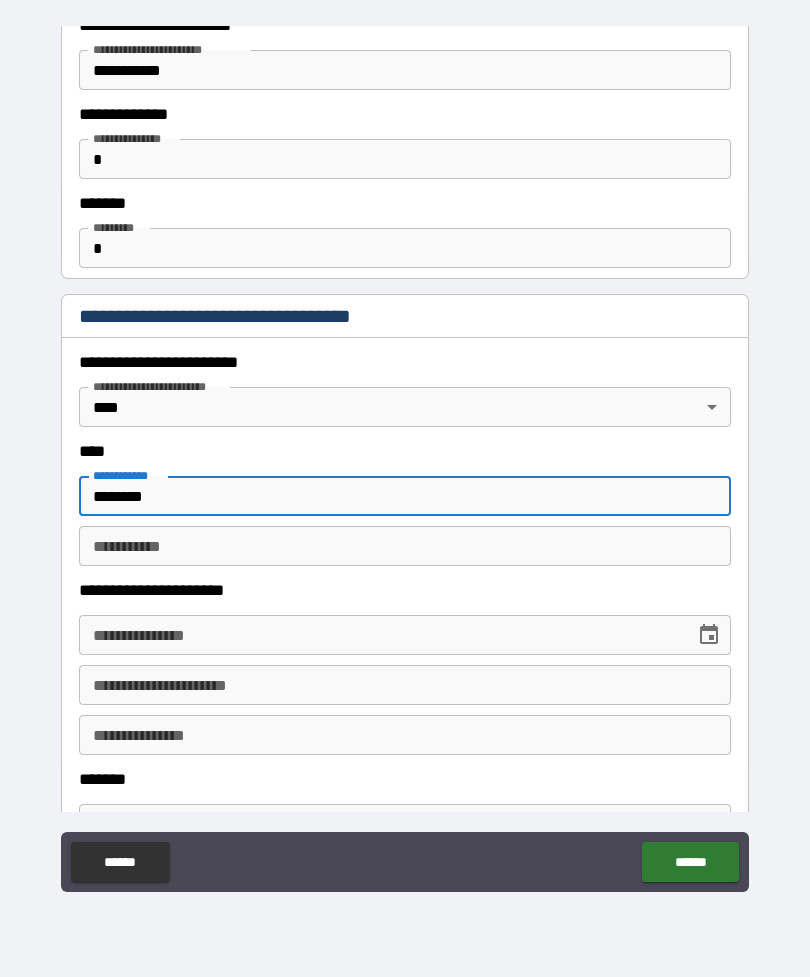 click on "*********   *" at bounding box center [405, 546] 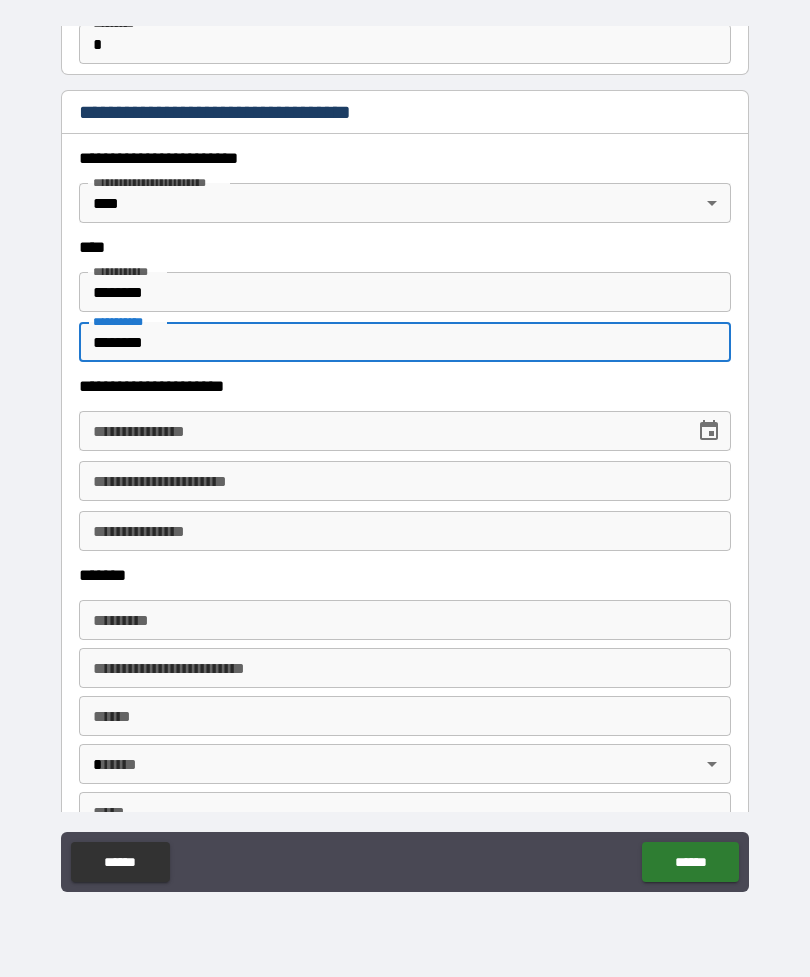 scroll, scrollTop: 852, scrollLeft: 0, axis: vertical 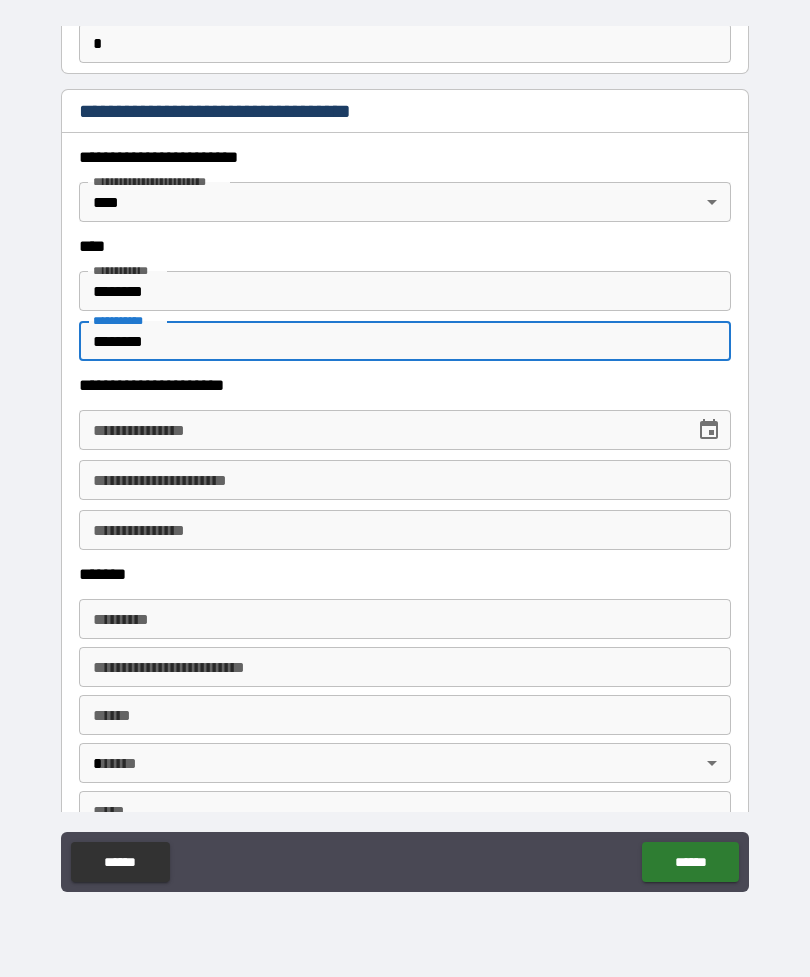 click on "**********" at bounding box center [380, 430] 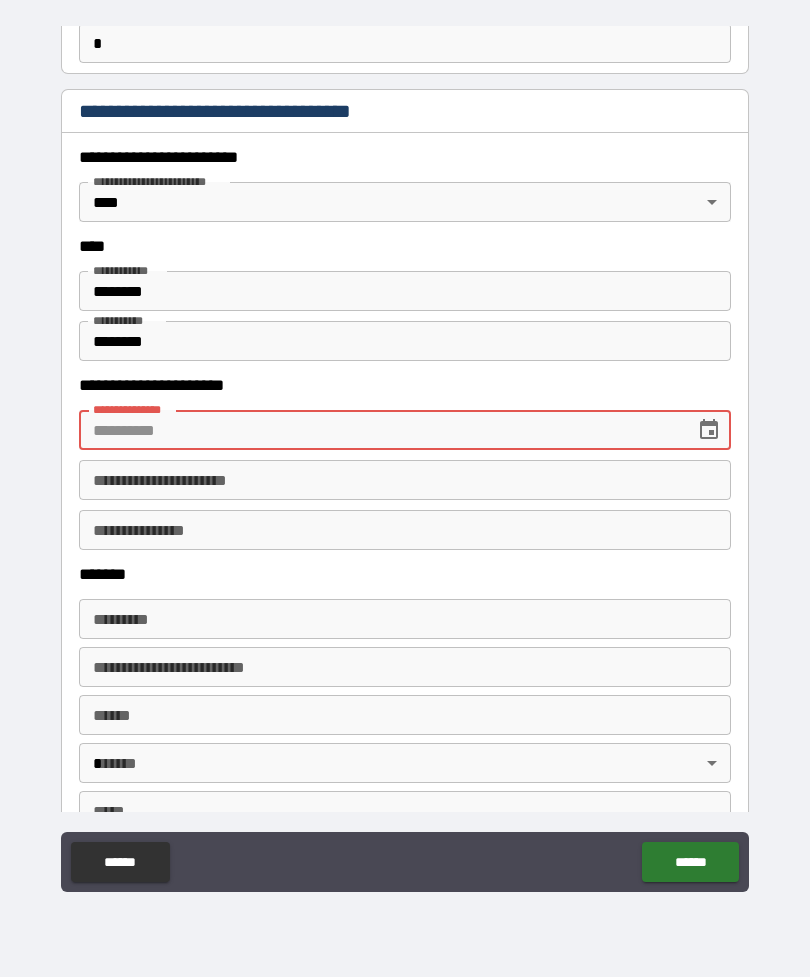 click 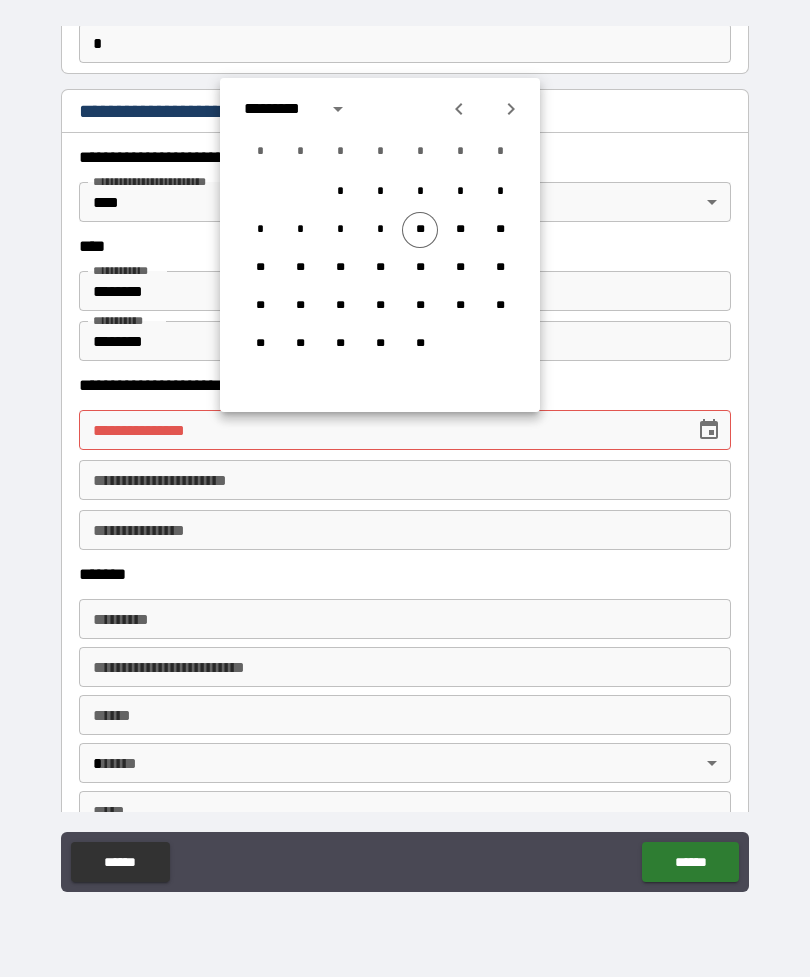 click 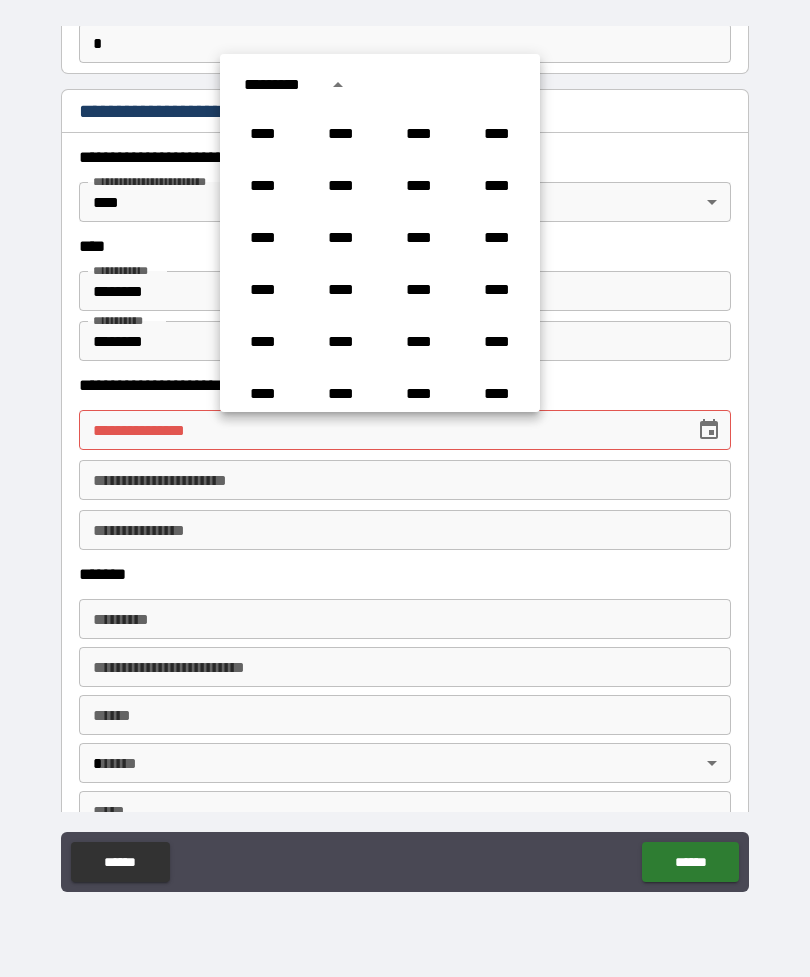 scroll, scrollTop: 1486, scrollLeft: 0, axis: vertical 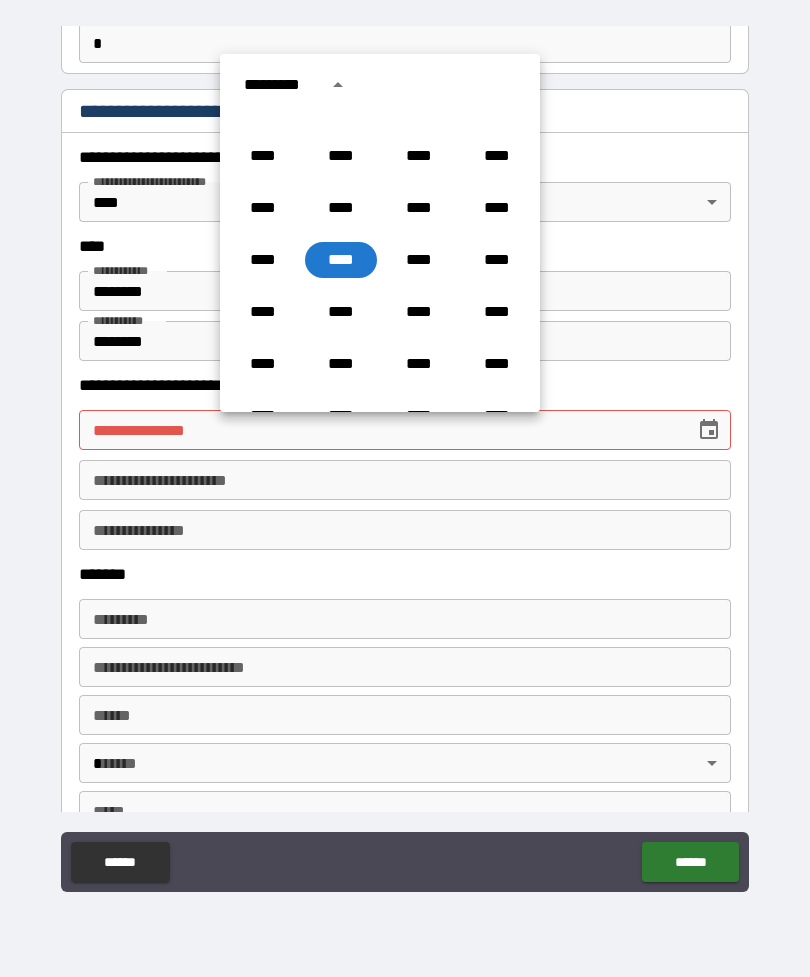 click at bounding box center (338, 85) 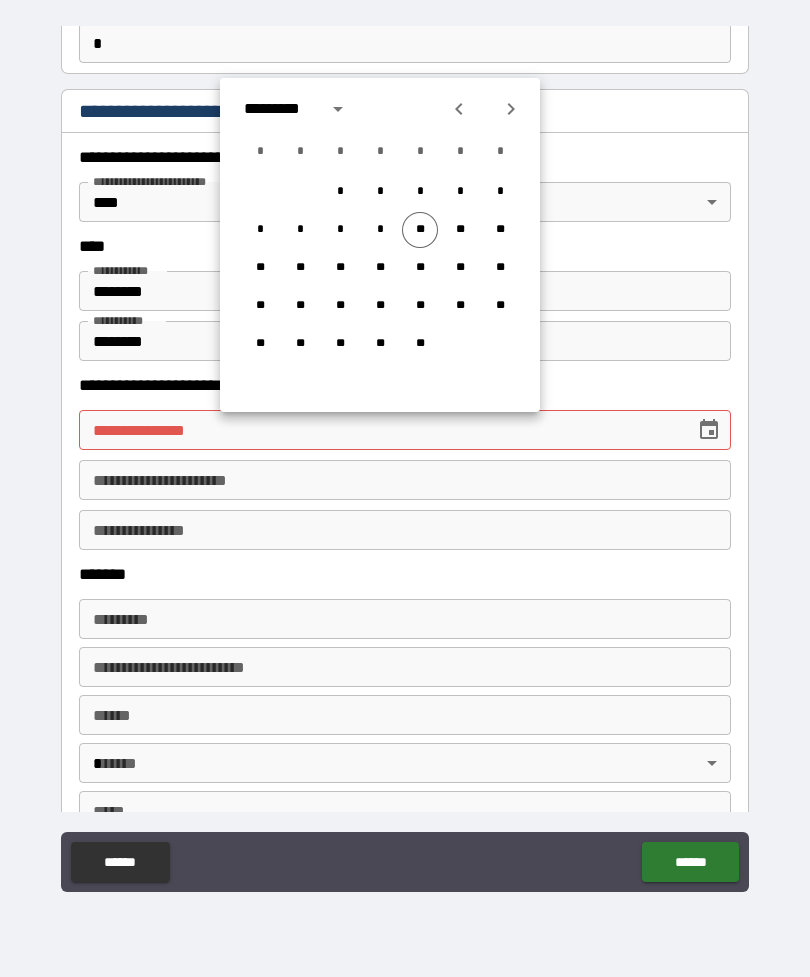click 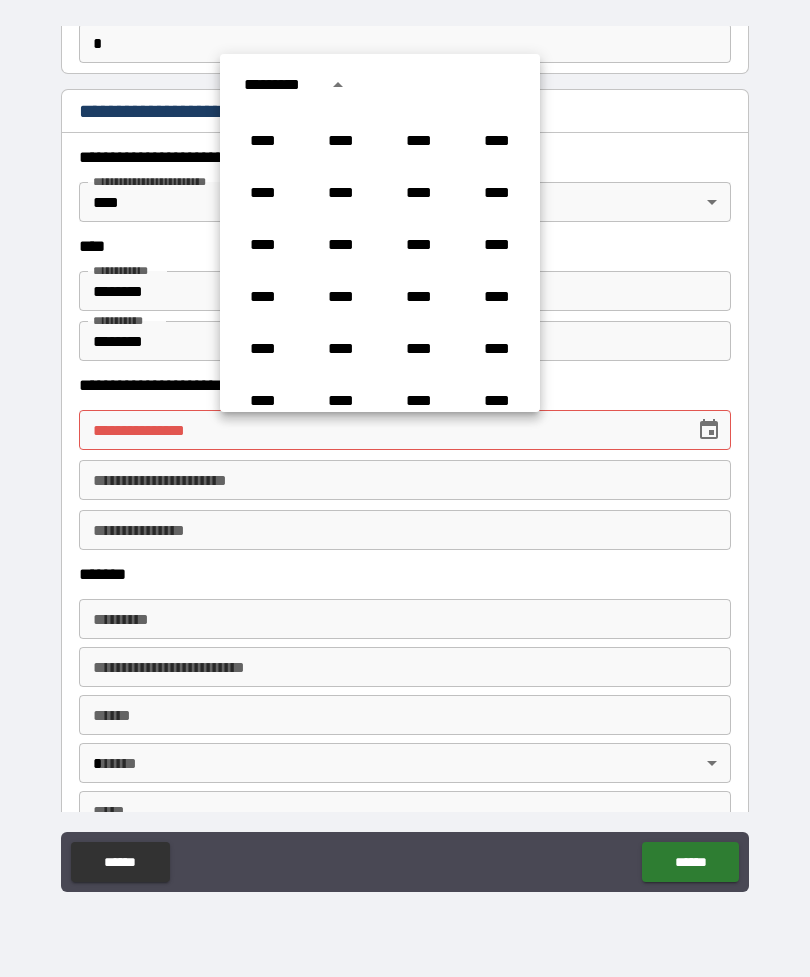 scroll, scrollTop: 1248, scrollLeft: 0, axis: vertical 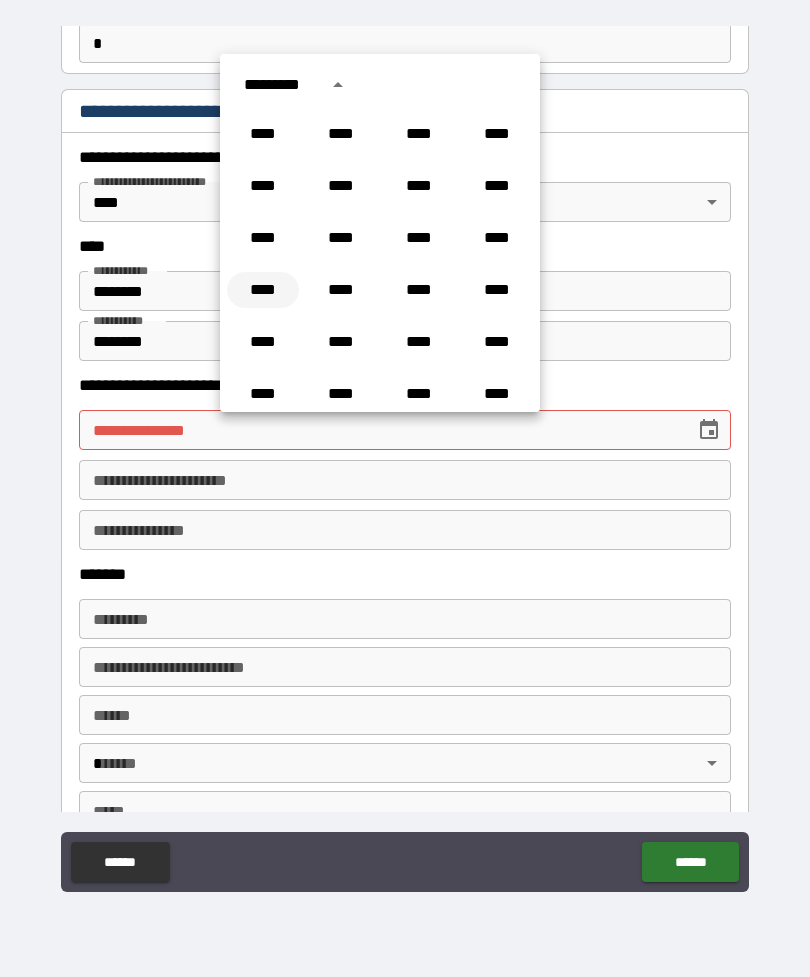 click on "****" at bounding box center [263, 290] 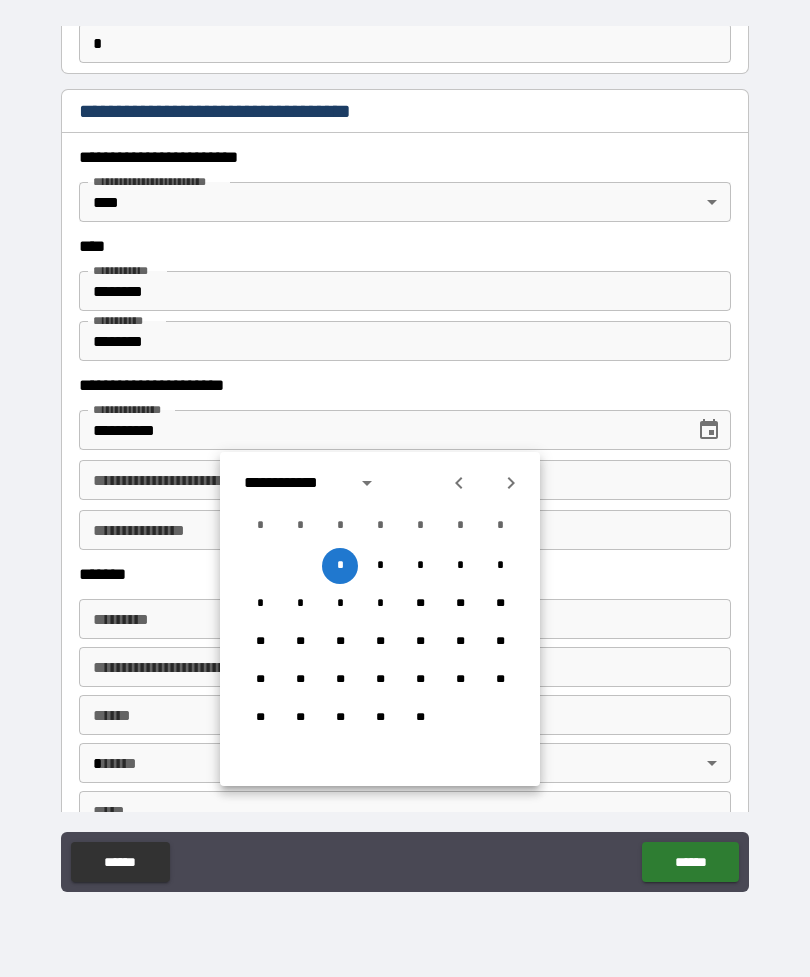click 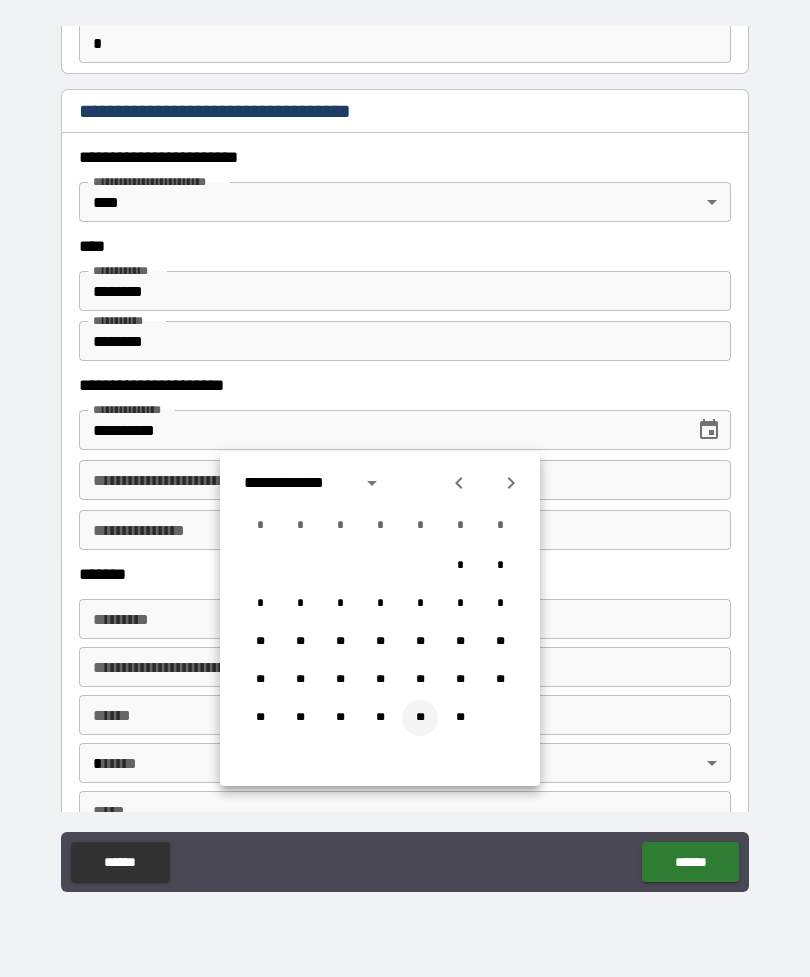 click on "**" at bounding box center (420, 718) 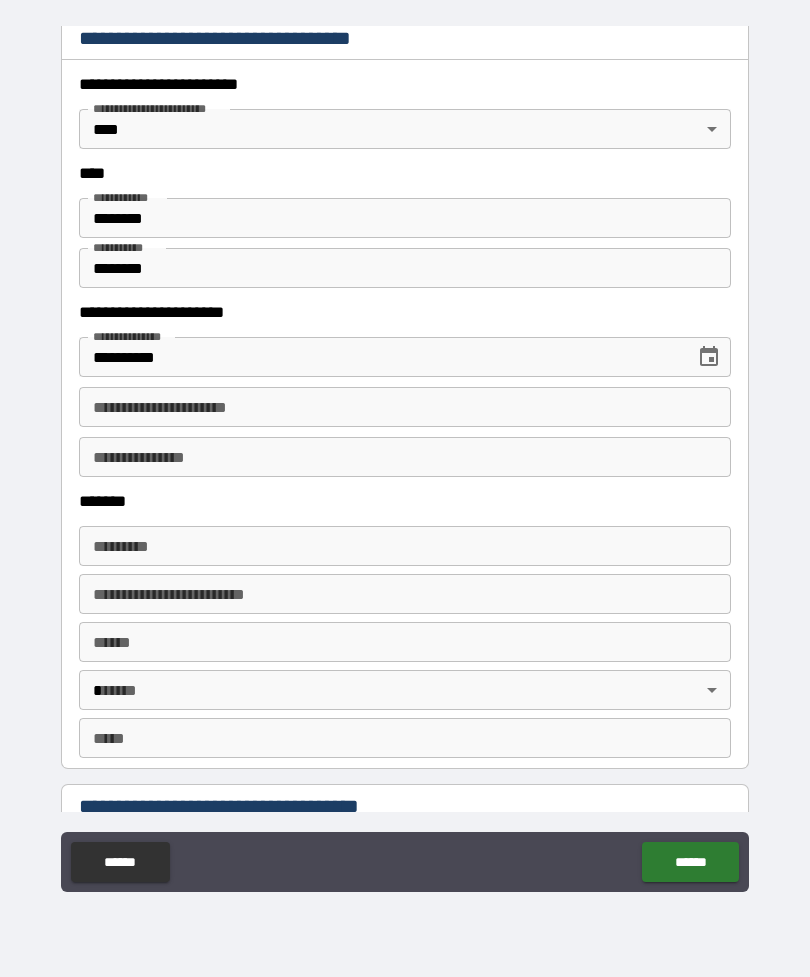 scroll, scrollTop: 939, scrollLeft: 0, axis: vertical 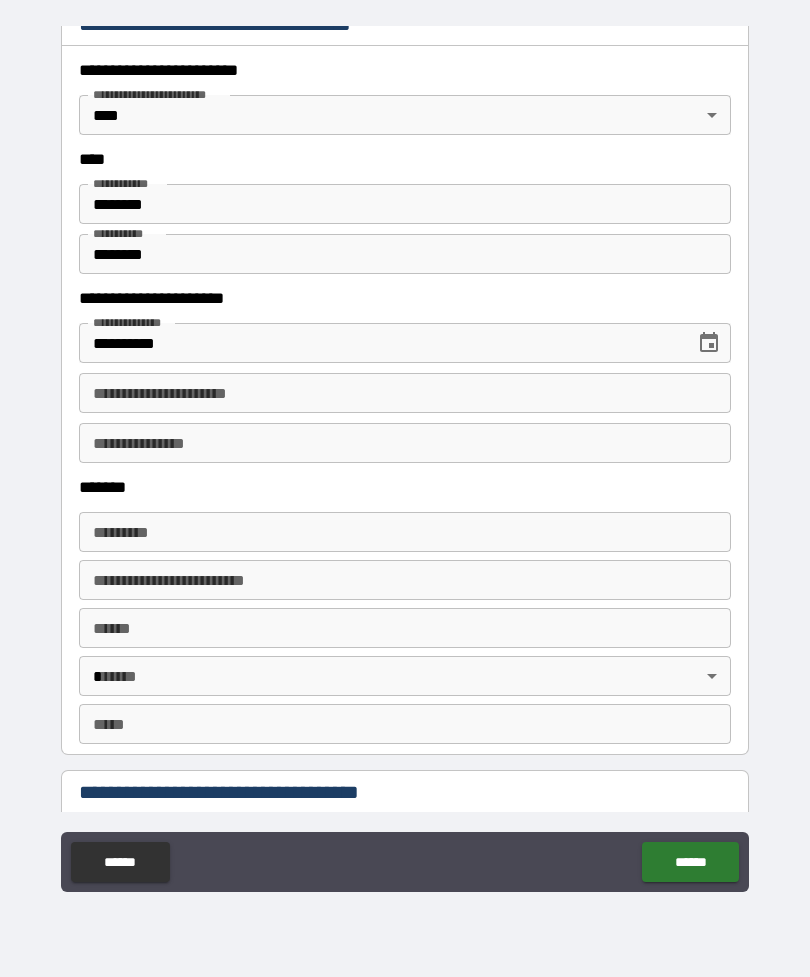 click on "**********" at bounding box center (405, 393) 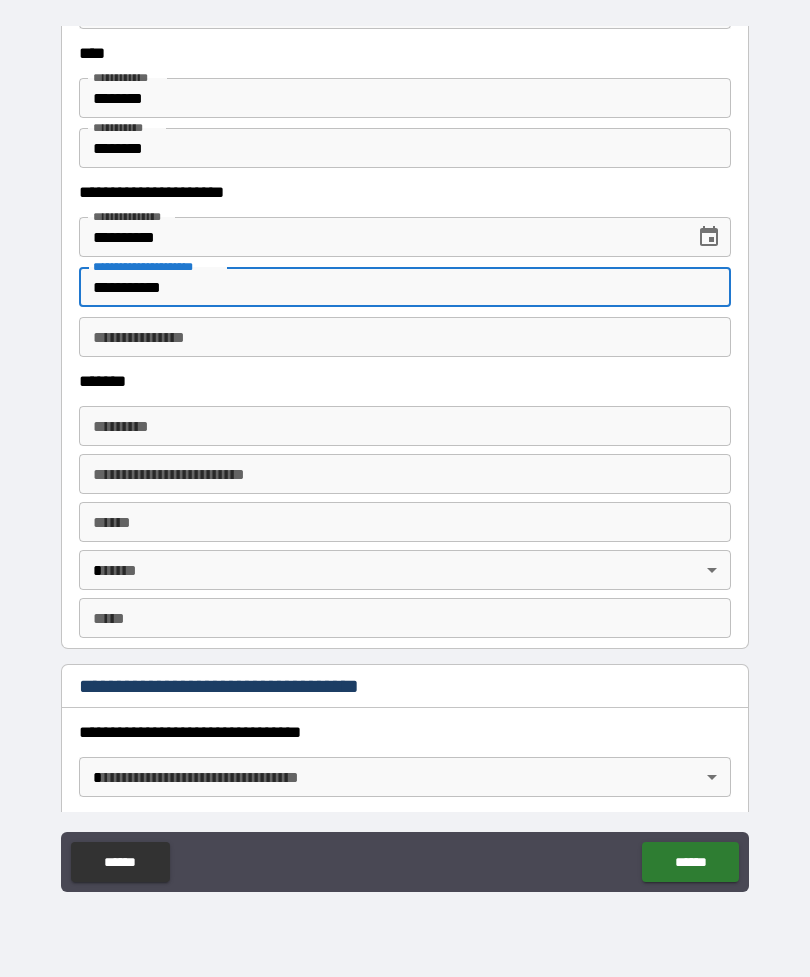 scroll, scrollTop: 1047, scrollLeft: 0, axis: vertical 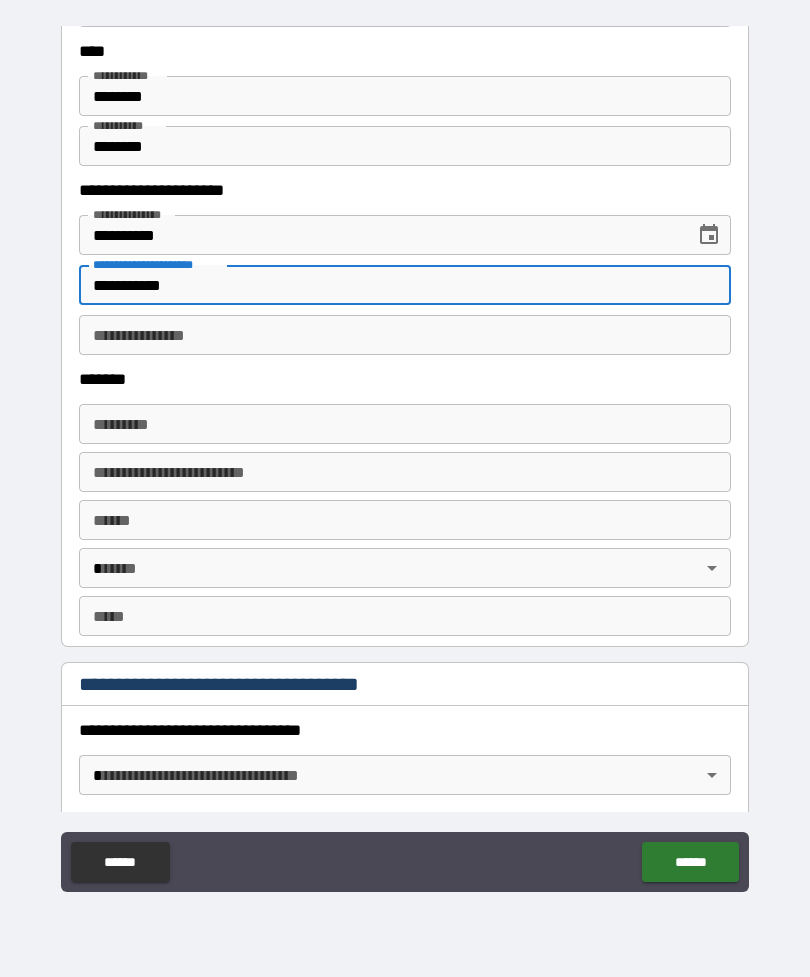 click on "*******   * *******   *" at bounding box center [405, 424] 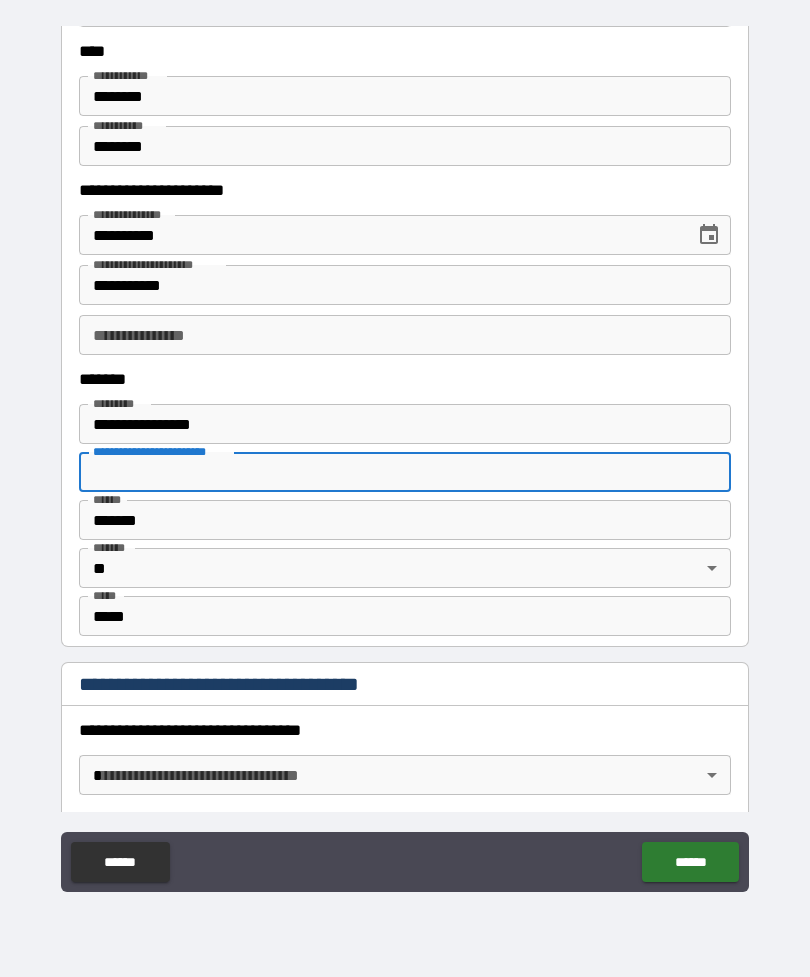 click on "*******" at bounding box center (405, 520) 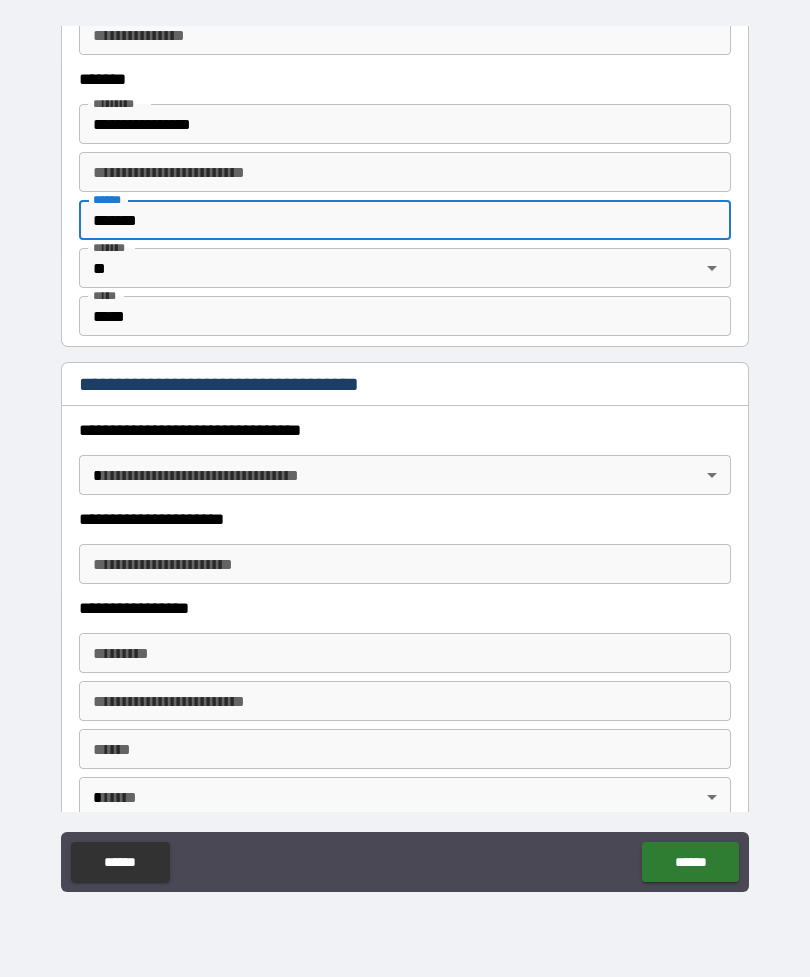 scroll, scrollTop: 1355, scrollLeft: 0, axis: vertical 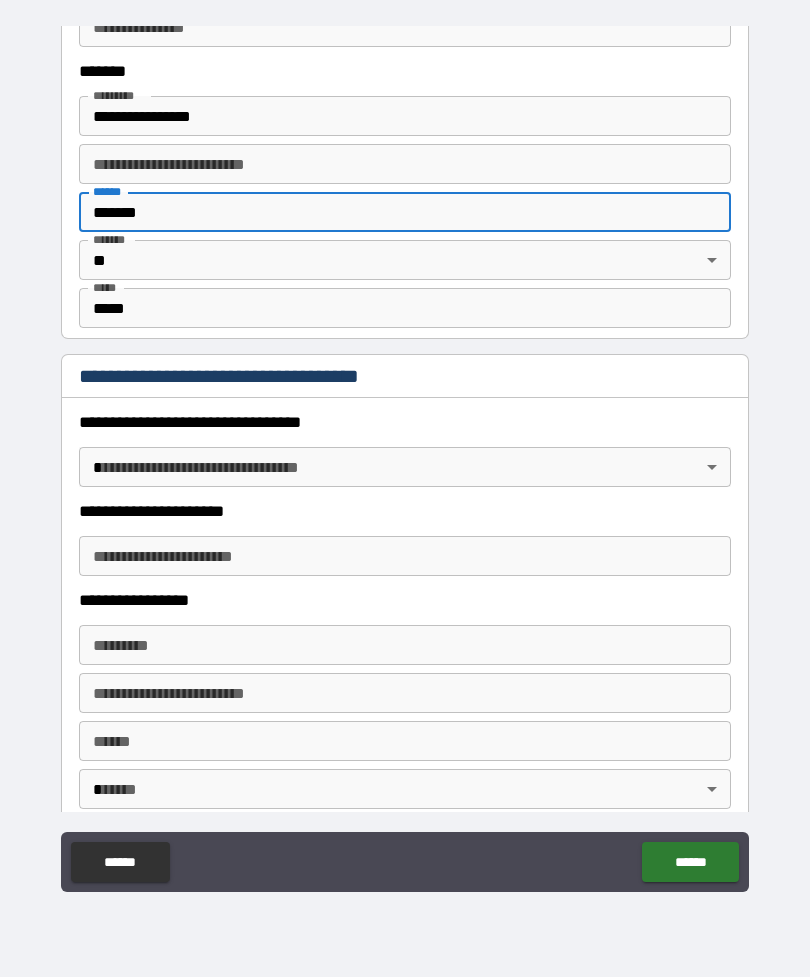 click on "**********" at bounding box center (405, 456) 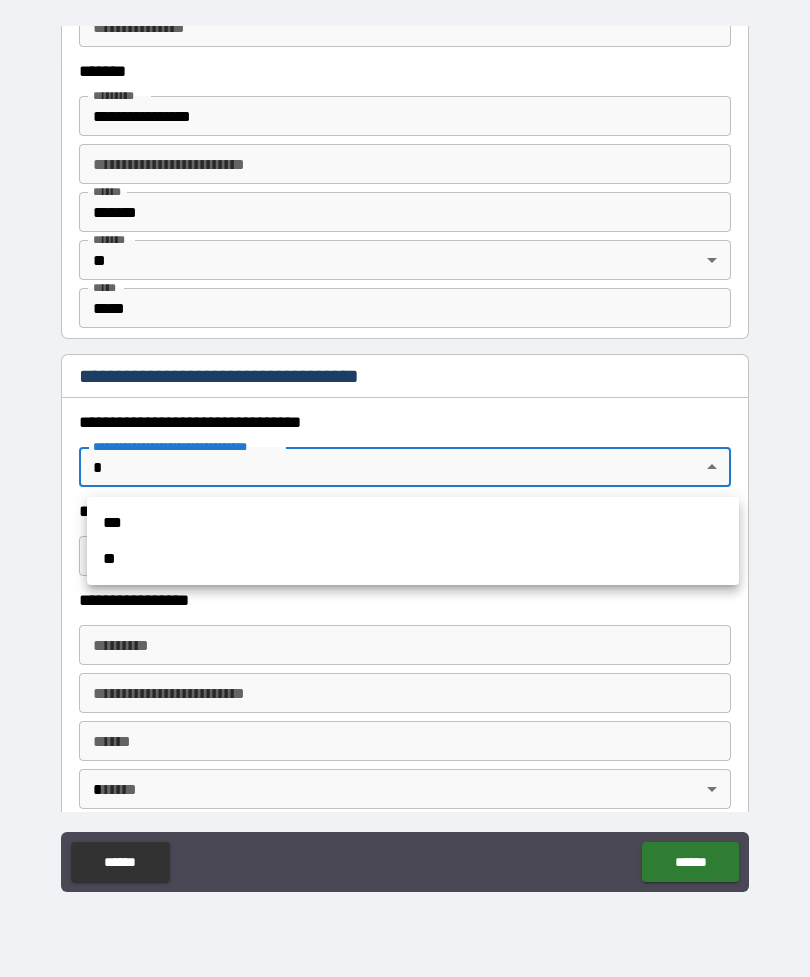 click on "***" at bounding box center (413, 523) 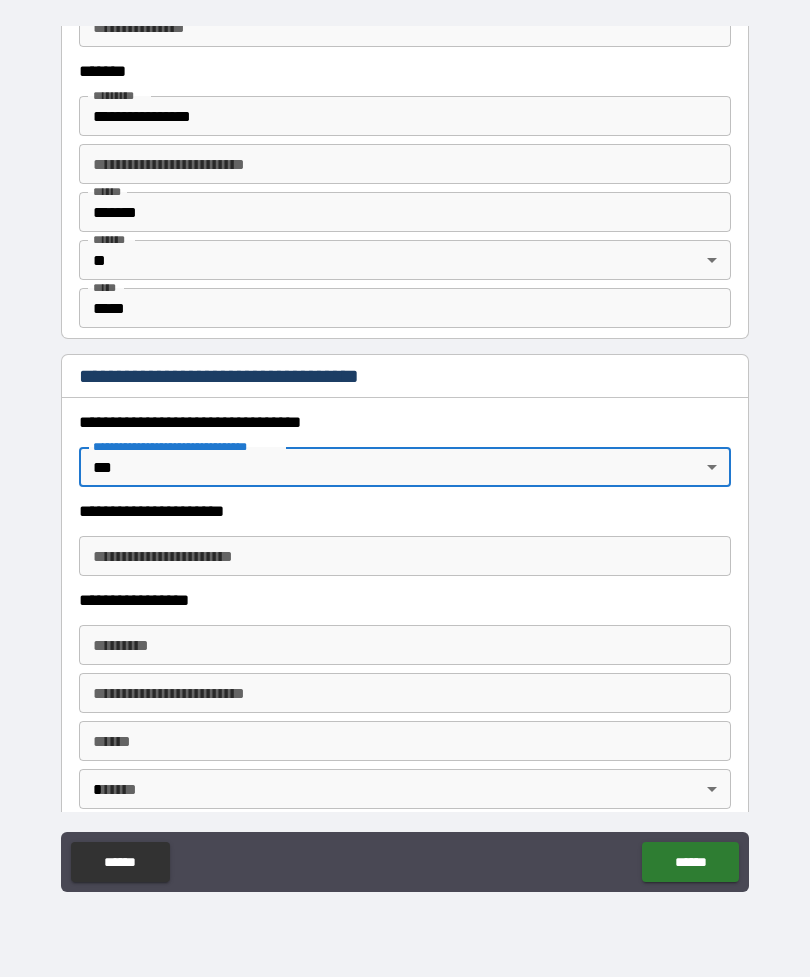 click on "**********" at bounding box center [405, 556] 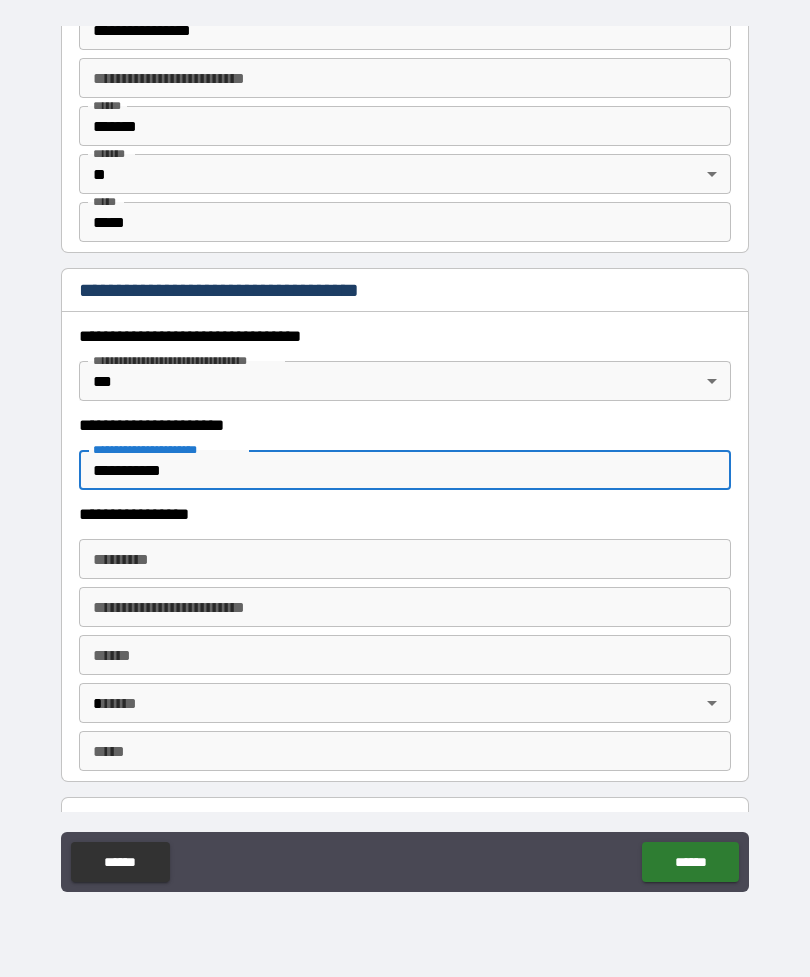 scroll, scrollTop: 1459, scrollLeft: 0, axis: vertical 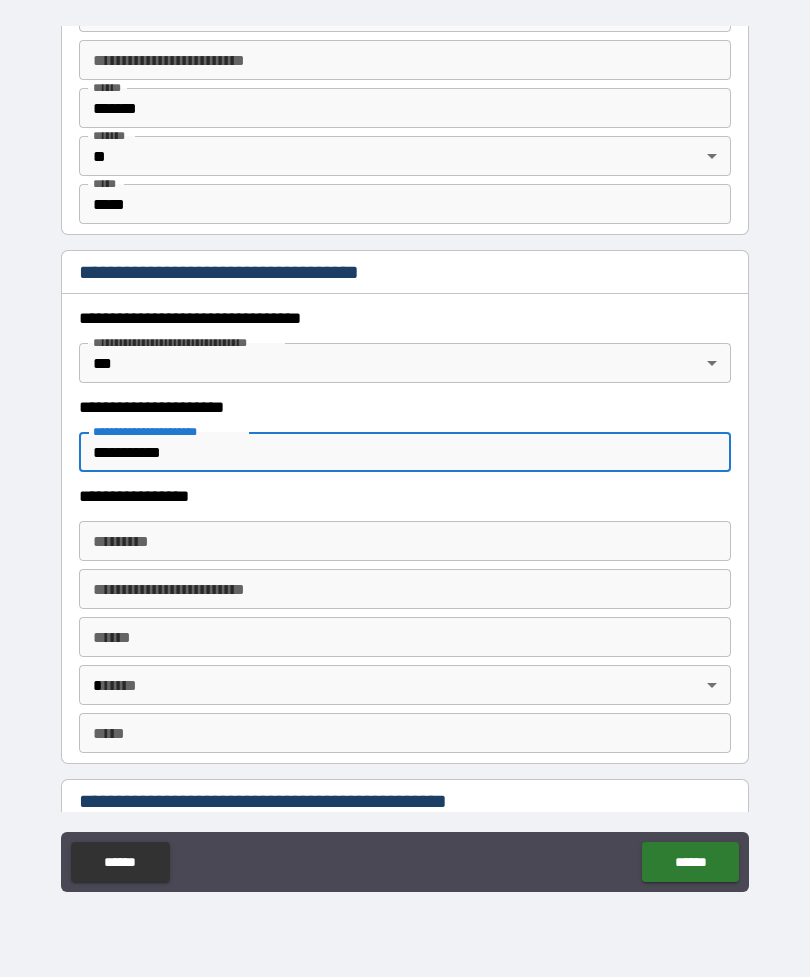 click on "*******   *" at bounding box center [405, 541] 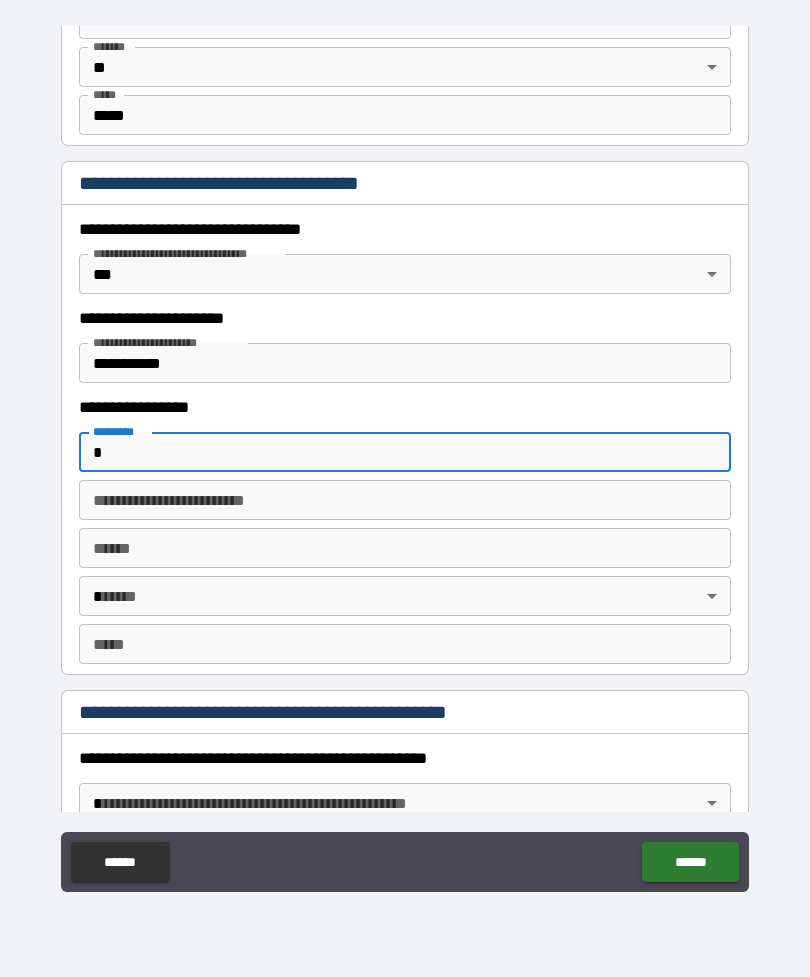 scroll, scrollTop: 1566, scrollLeft: 0, axis: vertical 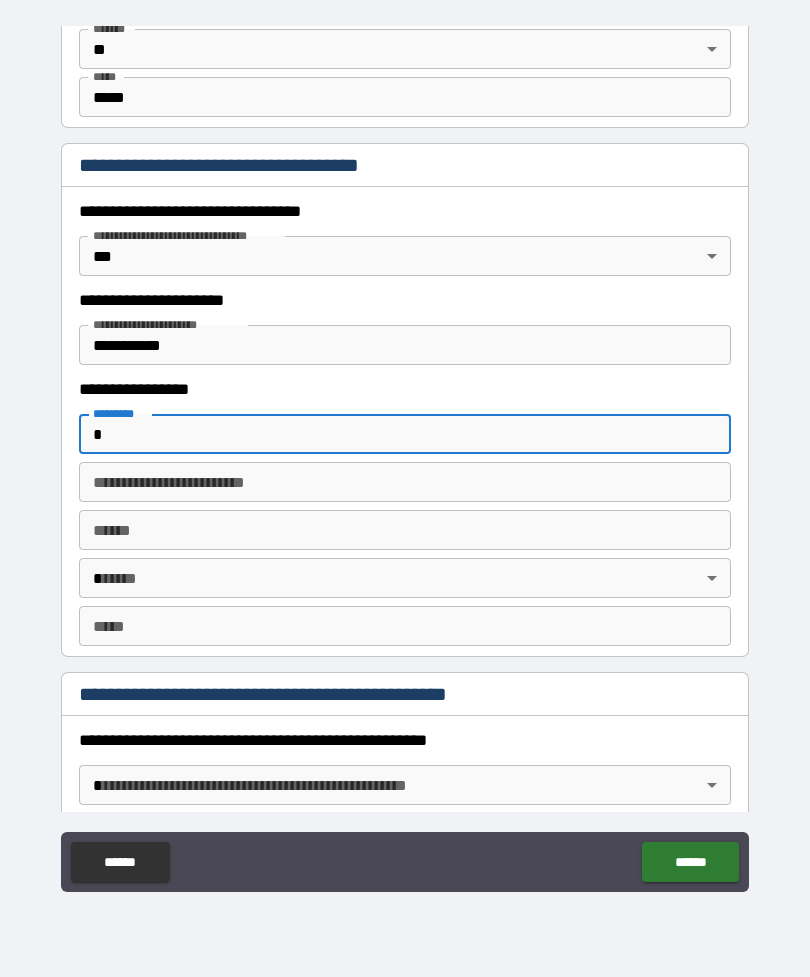 click on "**********" at bounding box center (405, 482) 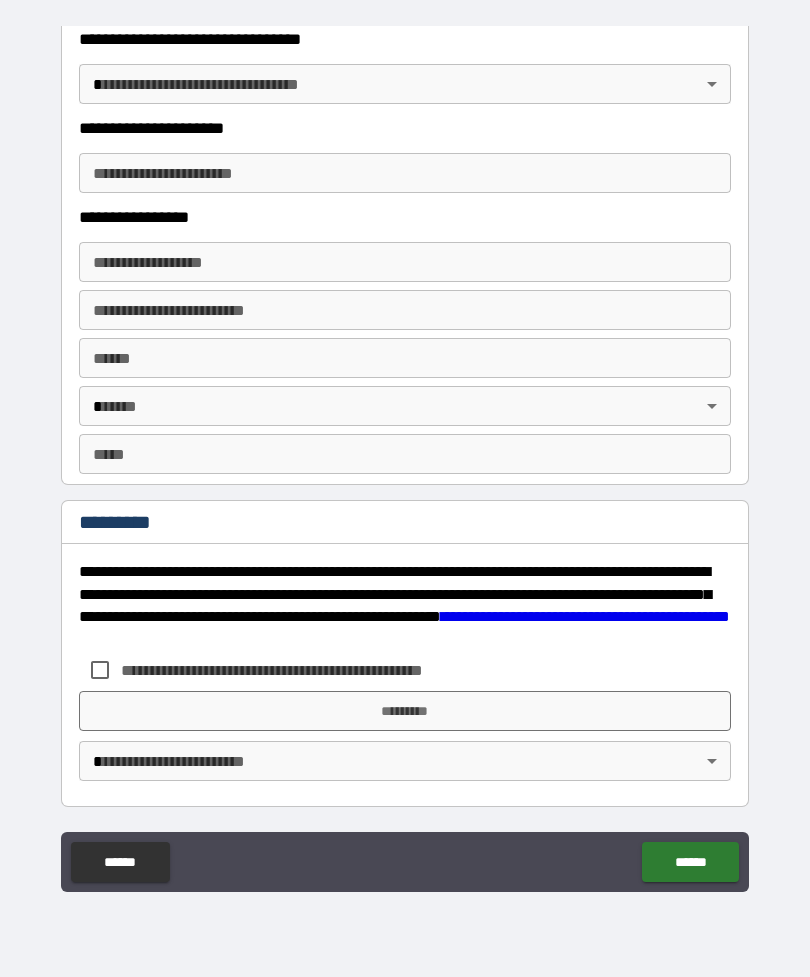 scroll, scrollTop: 3550, scrollLeft: 0, axis: vertical 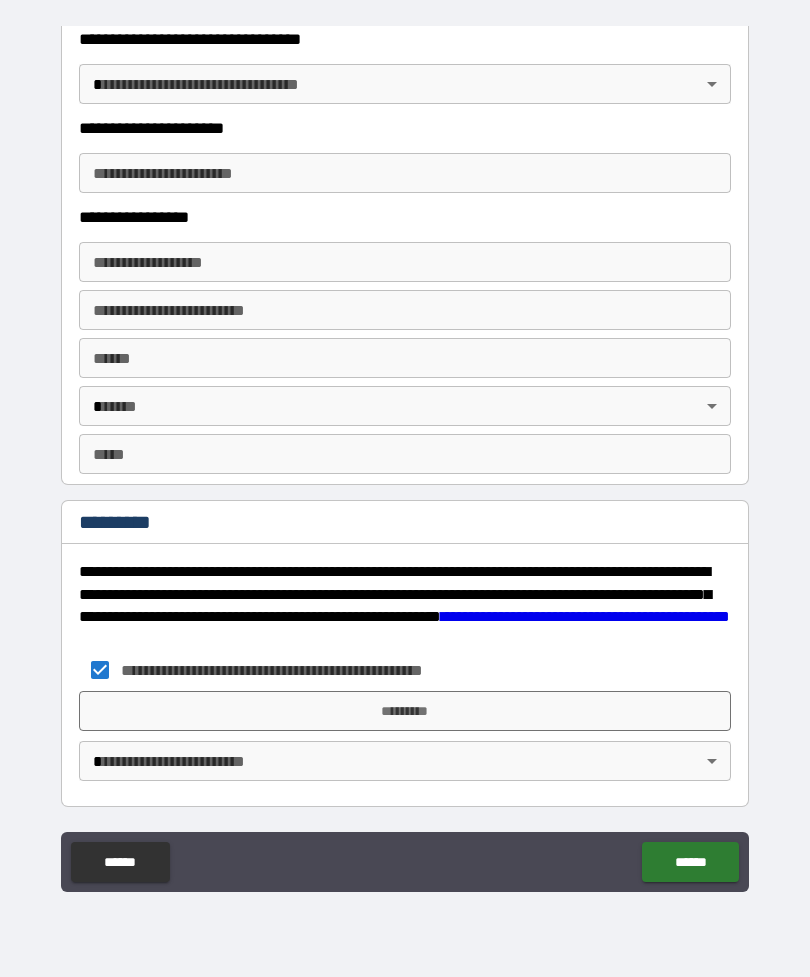 click on "*********" at bounding box center (405, 711) 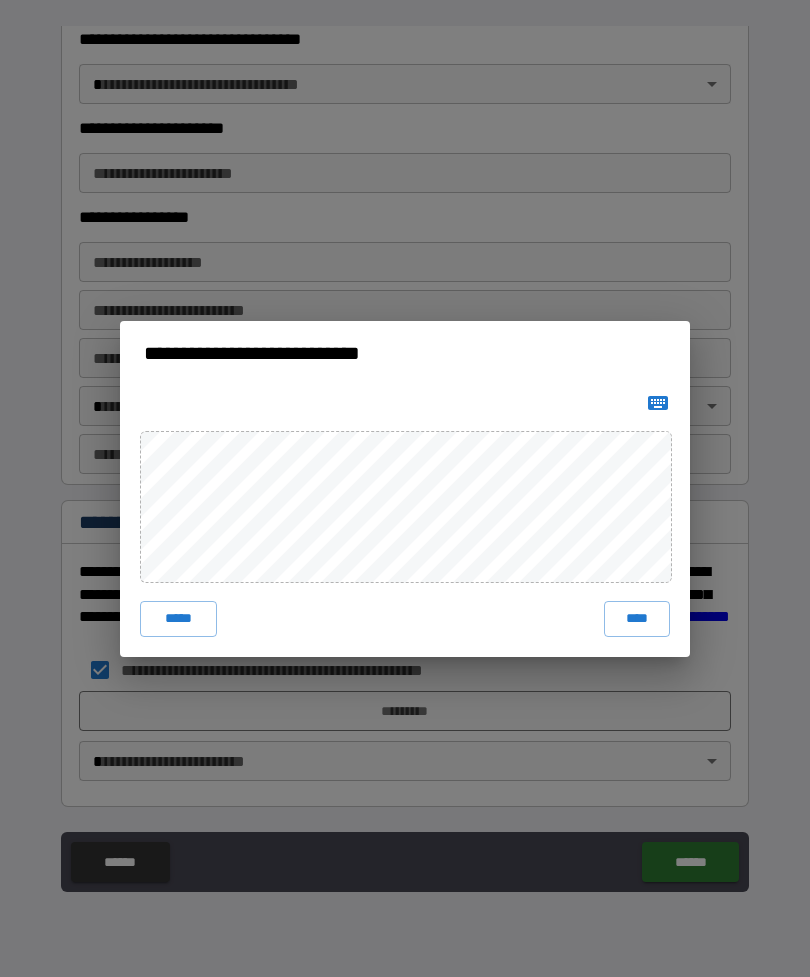click on "*****" at bounding box center (178, 619) 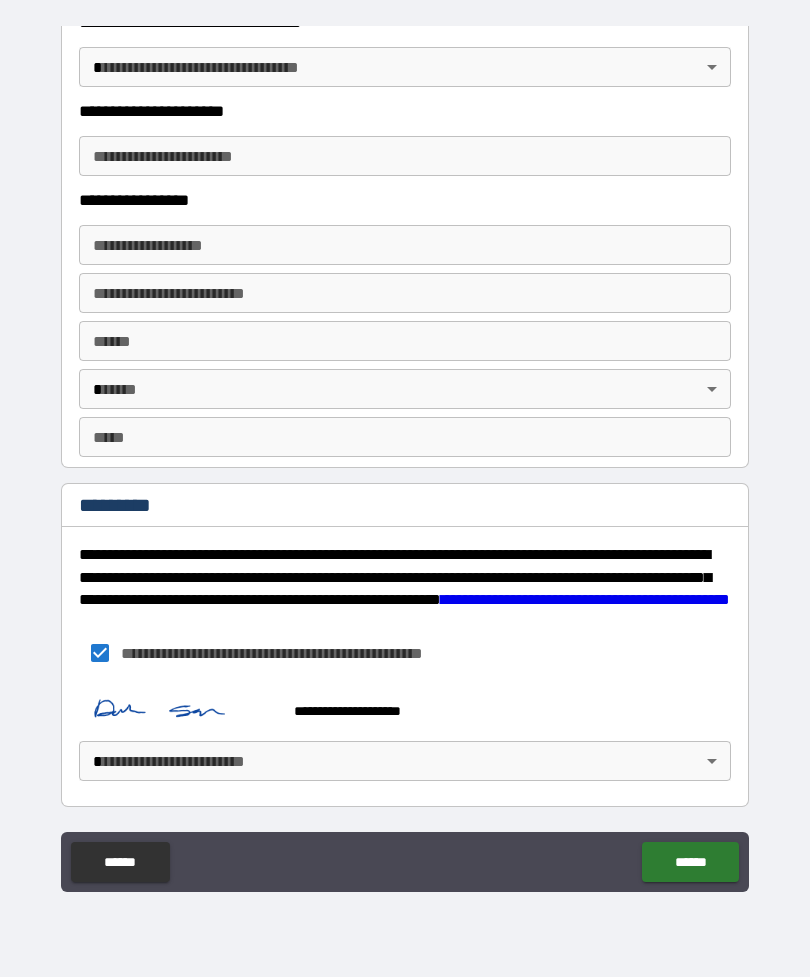 scroll, scrollTop: 3567, scrollLeft: 0, axis: vertical 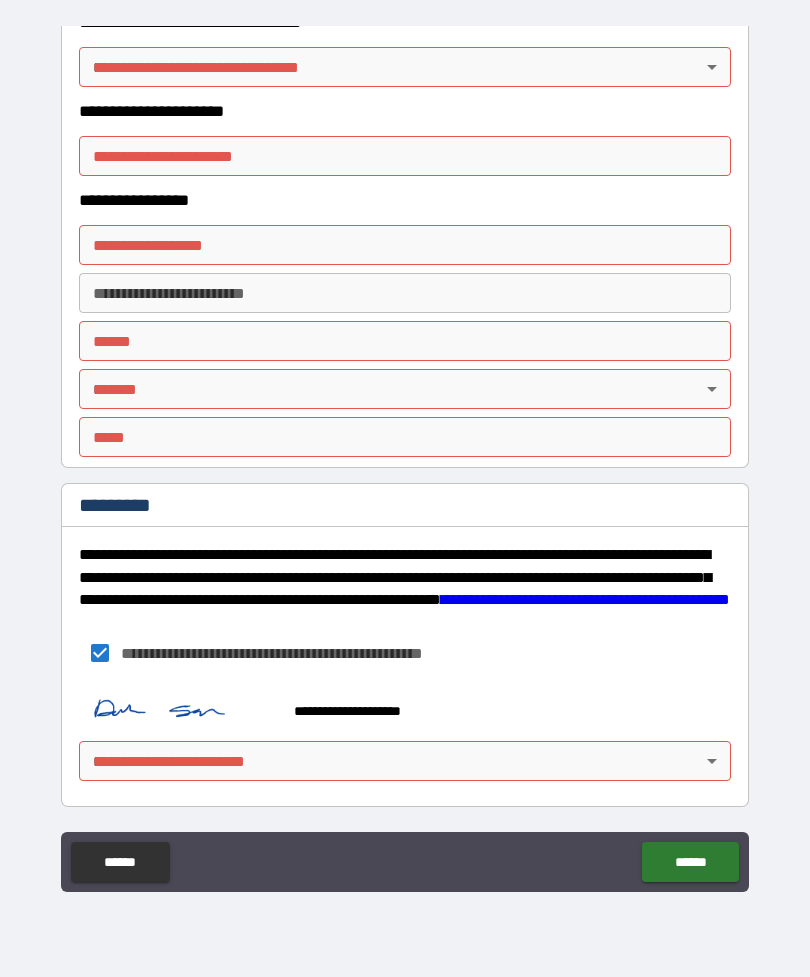click on "**********" at bounding box center [405, 456] 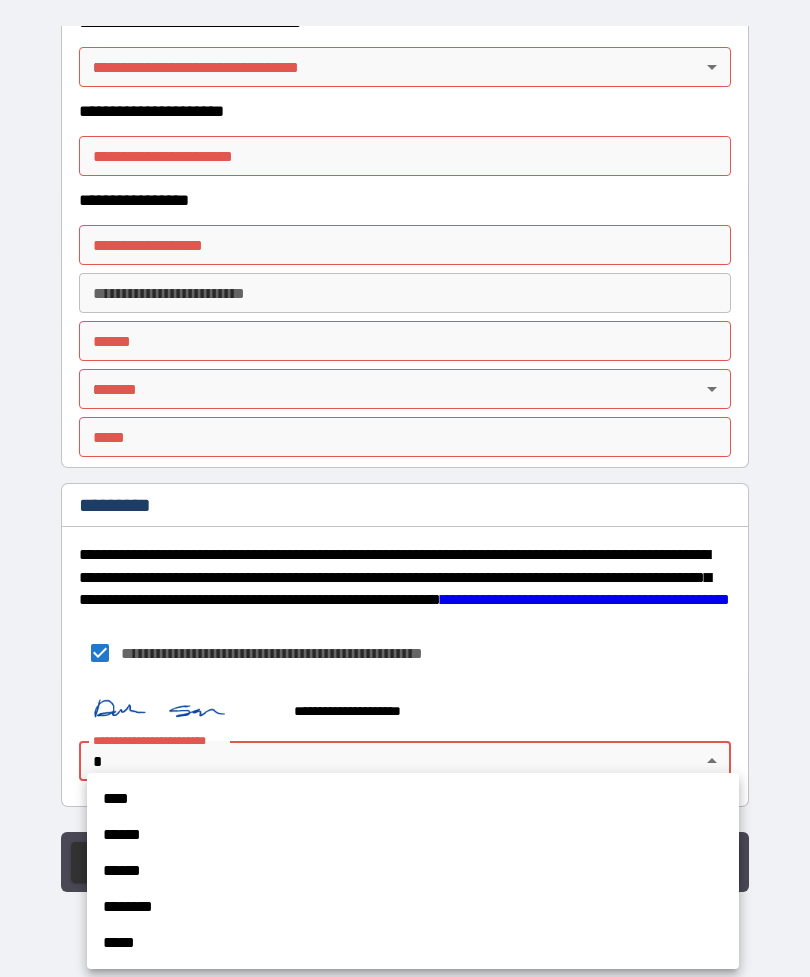 click on "****" at bounding box center (413, 799) 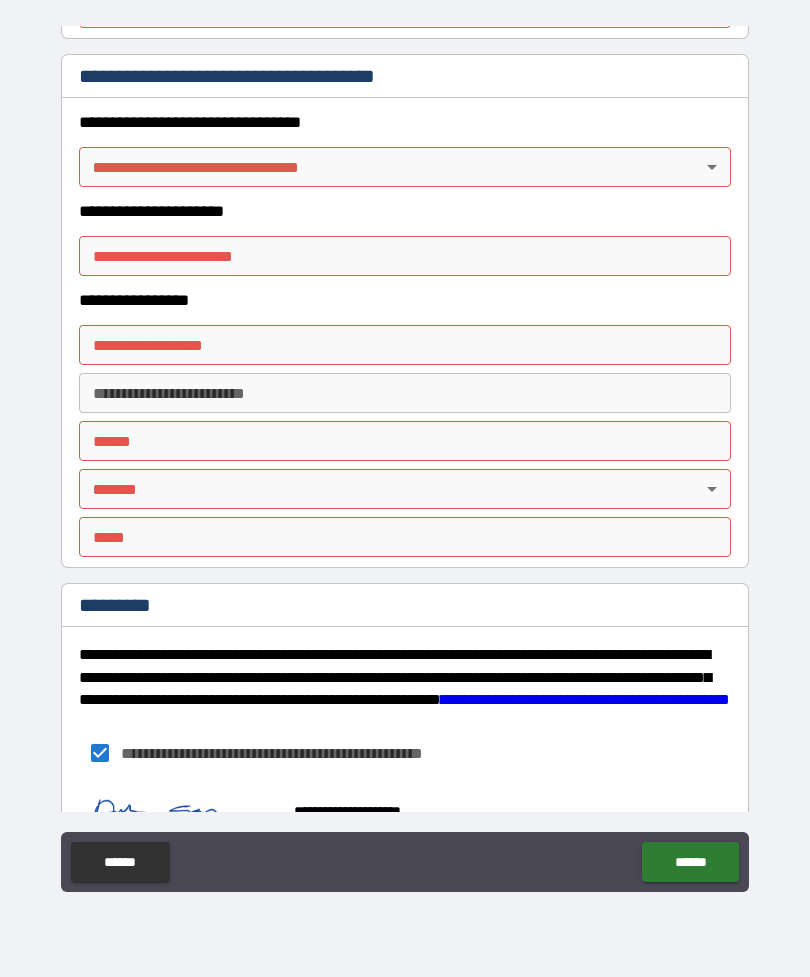 scroll, scrollTop: 3464, scrollLeft: 0, axis: vertical 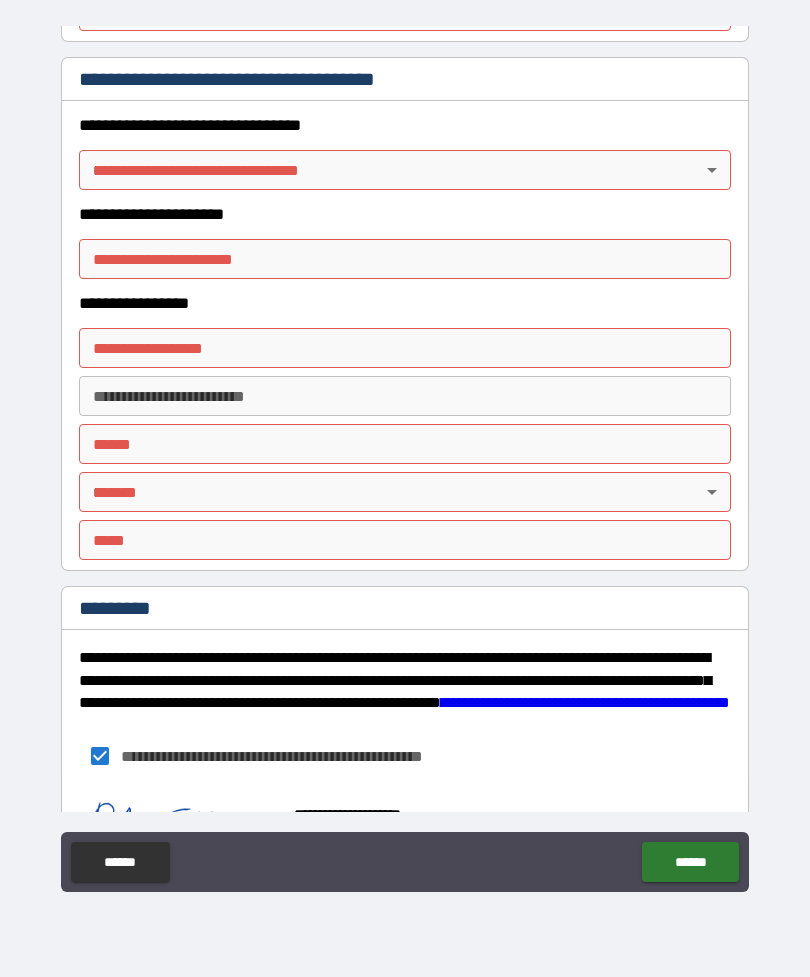 click on "****   *" at bounding box center (405, 444) 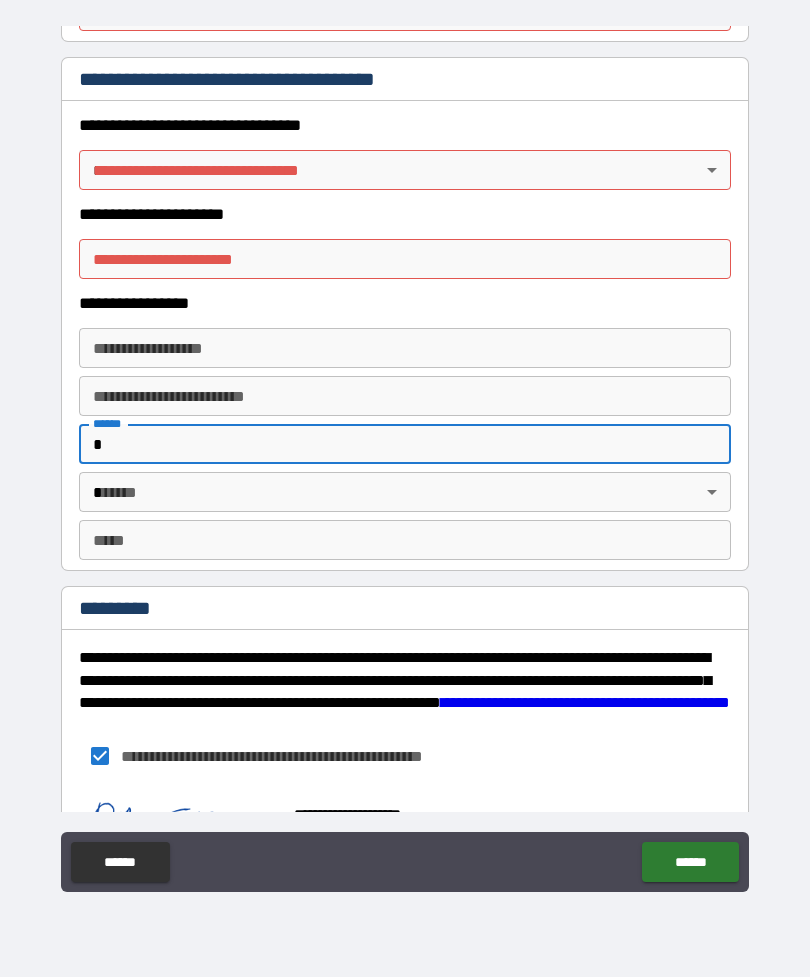 click on "***   *" at bounding box center [405, 540] 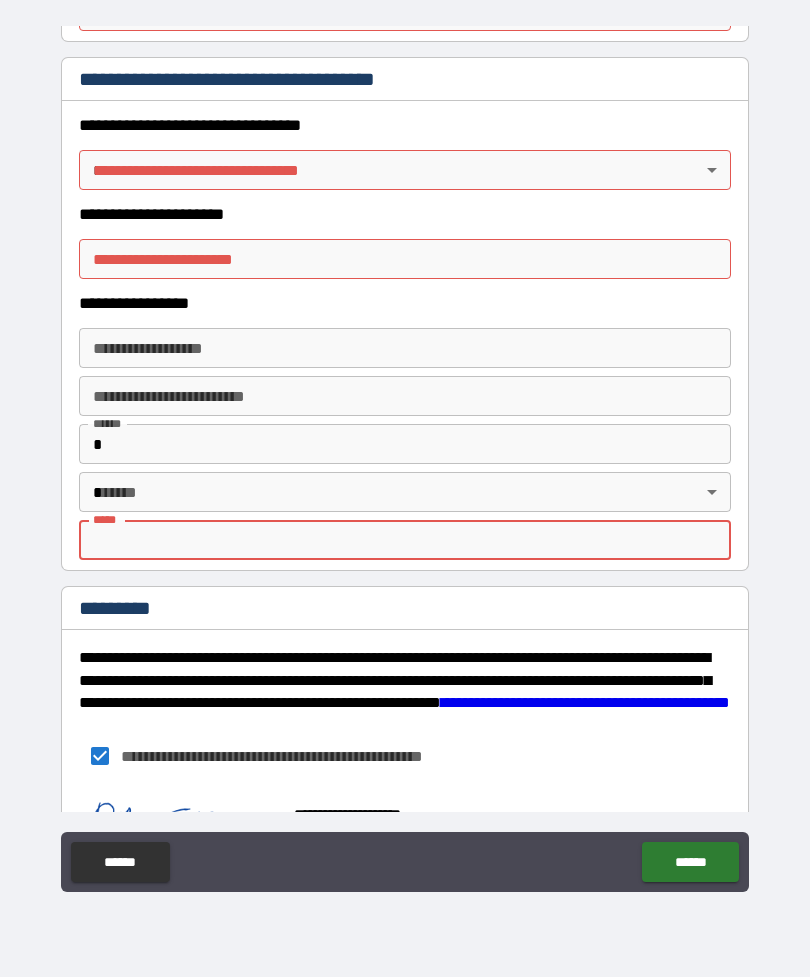 click on "***   *" at bounding box center [405, 540] 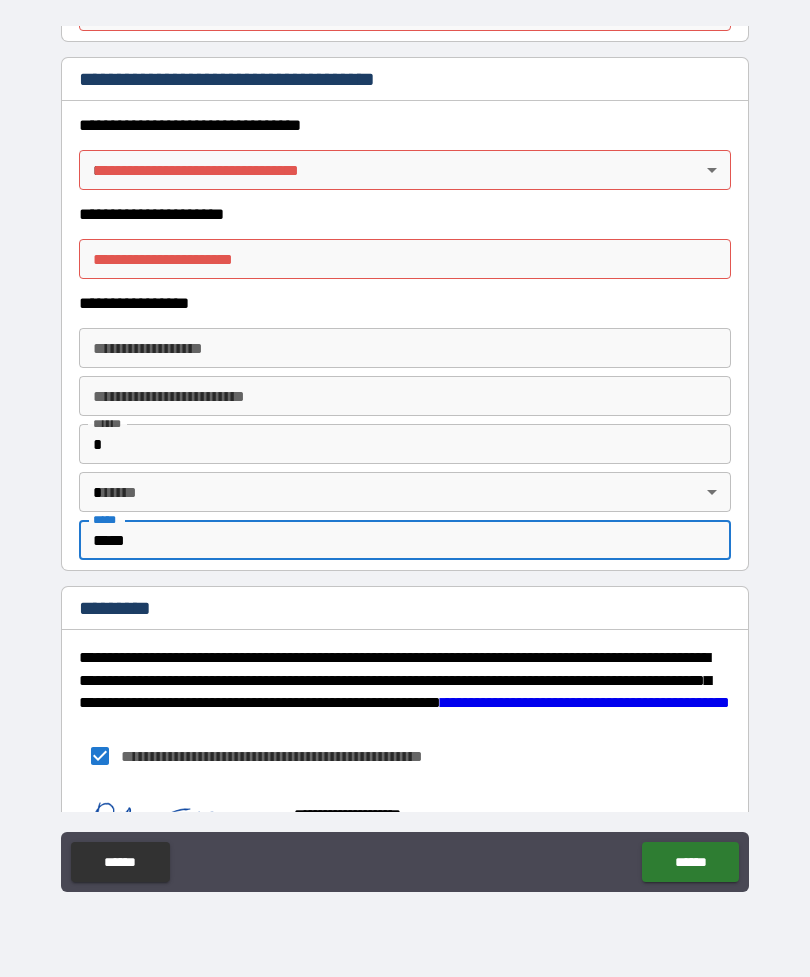 click on "**********" at bounding box center (405, 456) 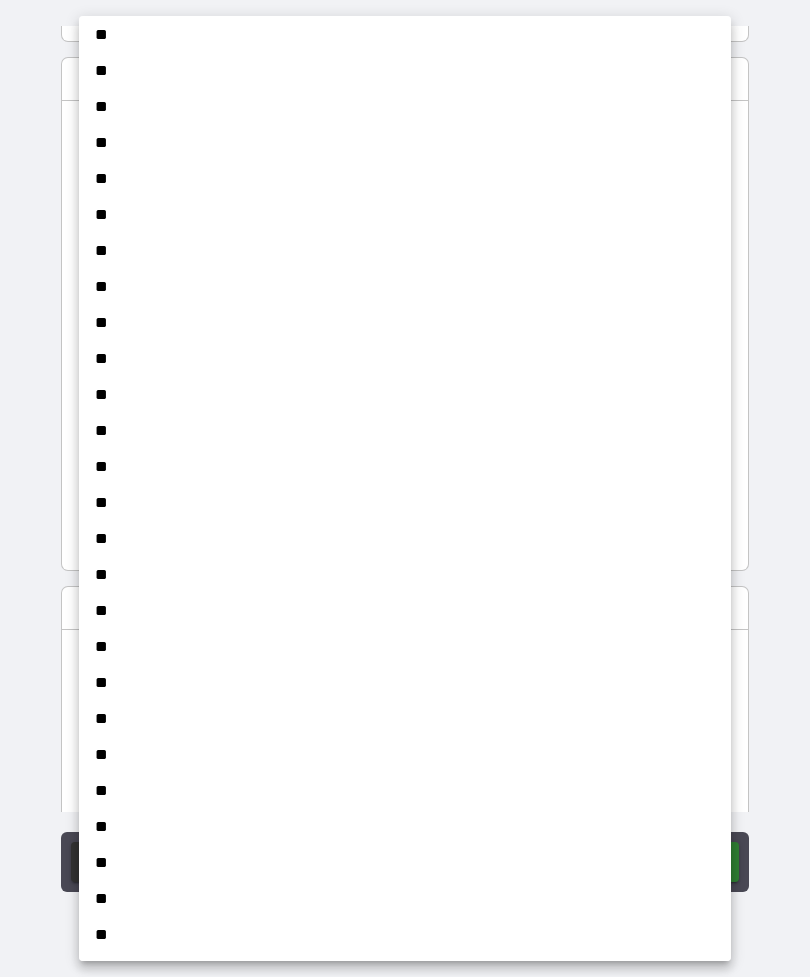scroll, scrollTop: 1195, scrollLeft: 0, axis: vertical 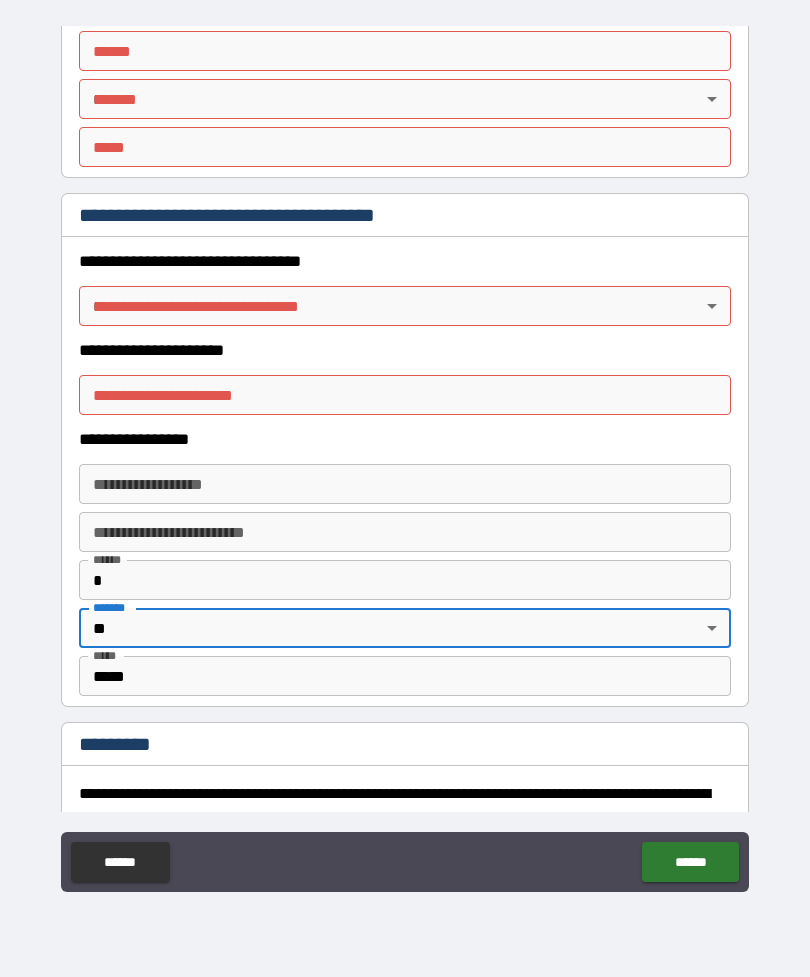 click on "**********" at bounding box center [405, 484] 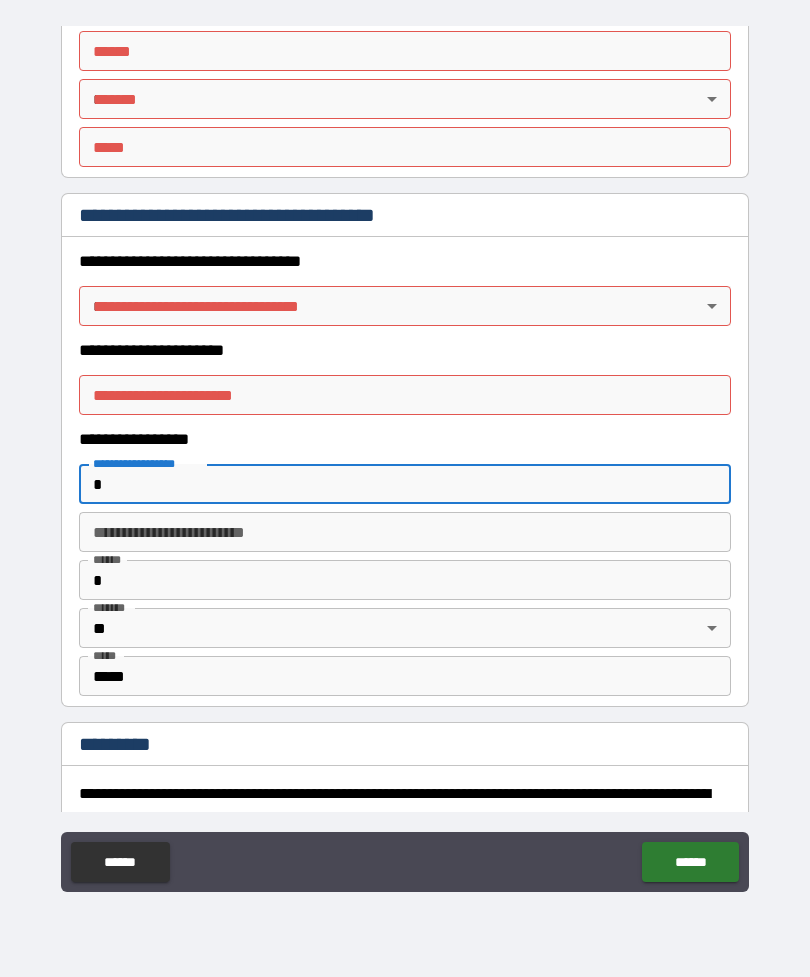 click on "**********" at bounding box center (405, 532) 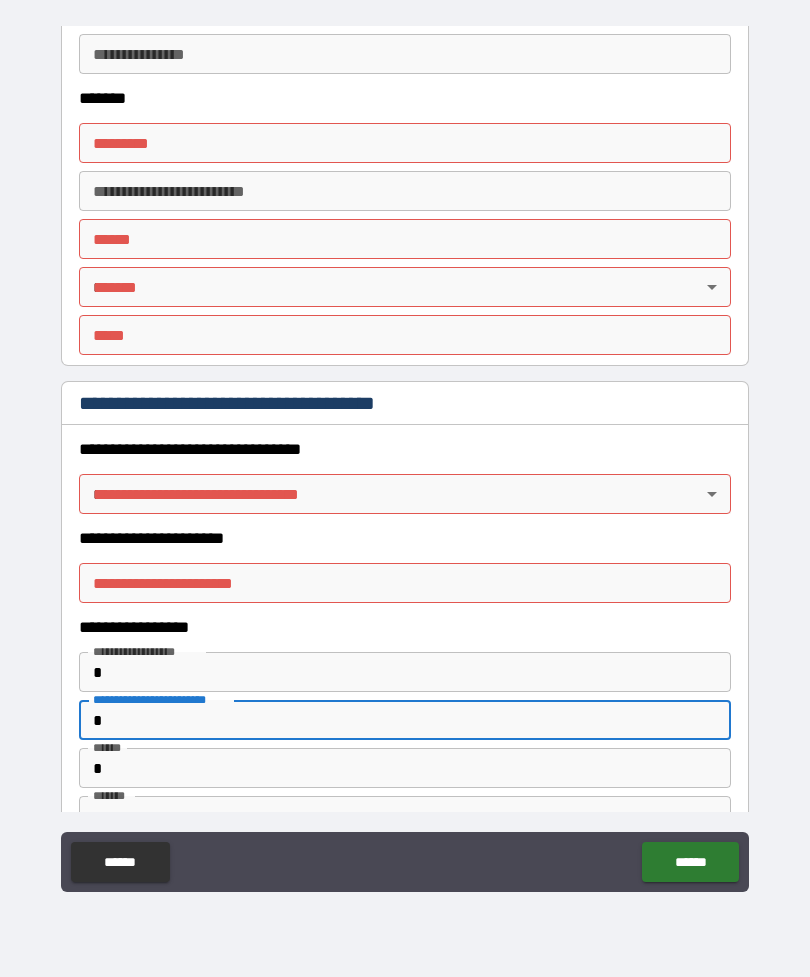 scroll, scrollTop: 3138, scrollLeft: 0, axis: vertical 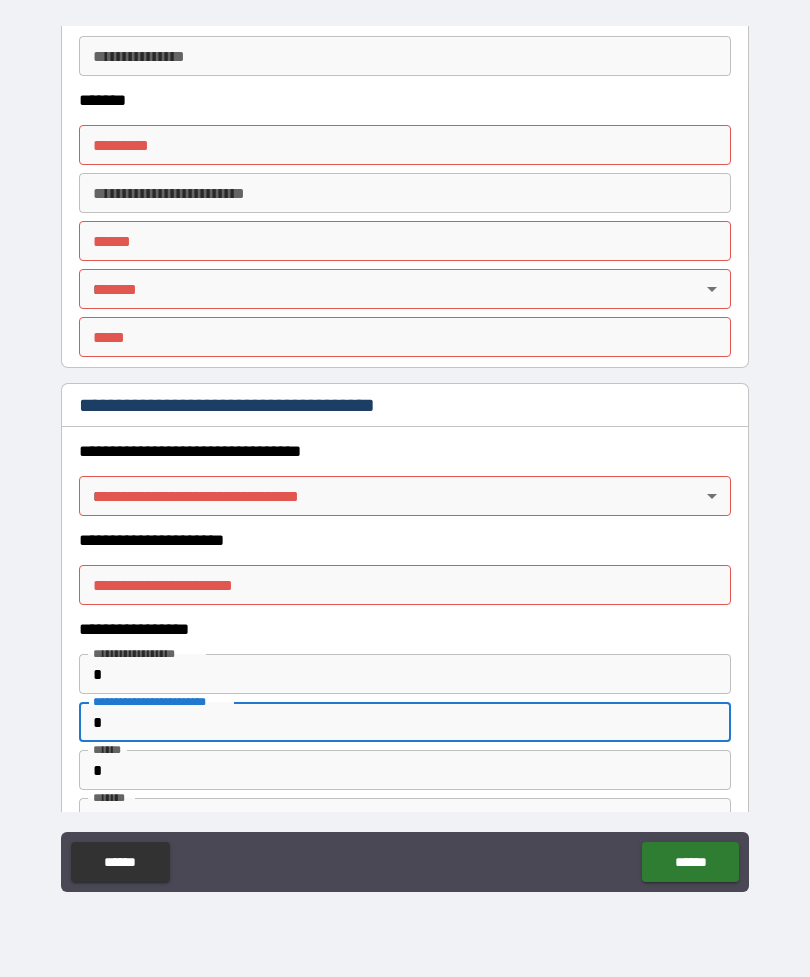 click on "**********" at bounding box center [405, 456] 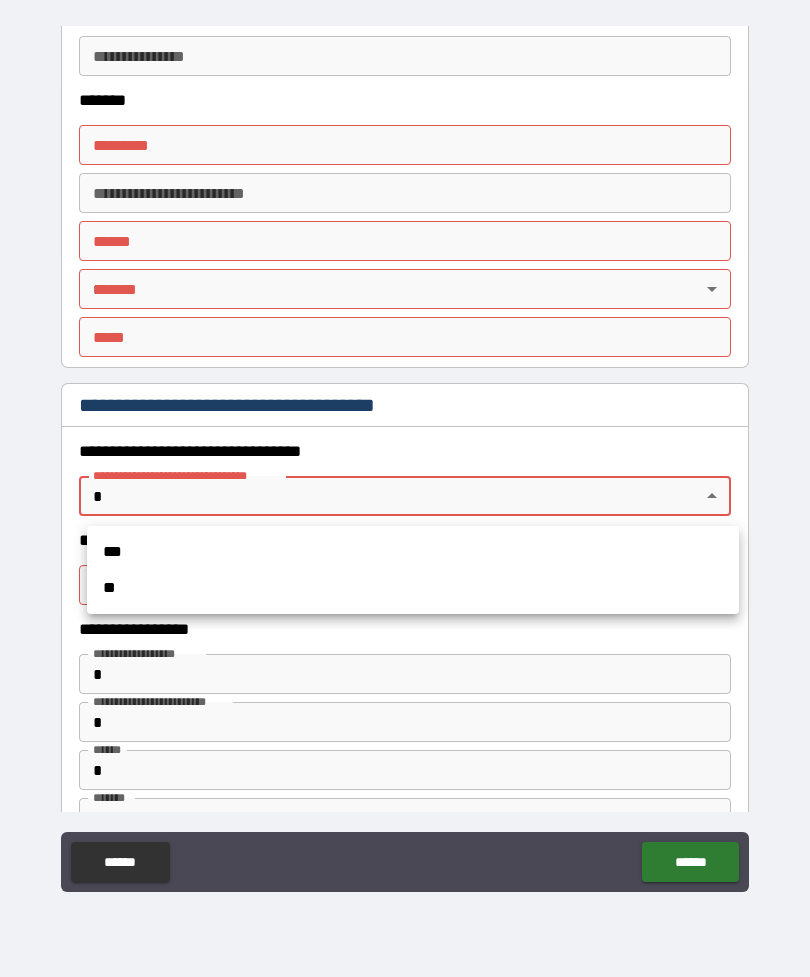 click on "***" at bounding box center (413, 552) 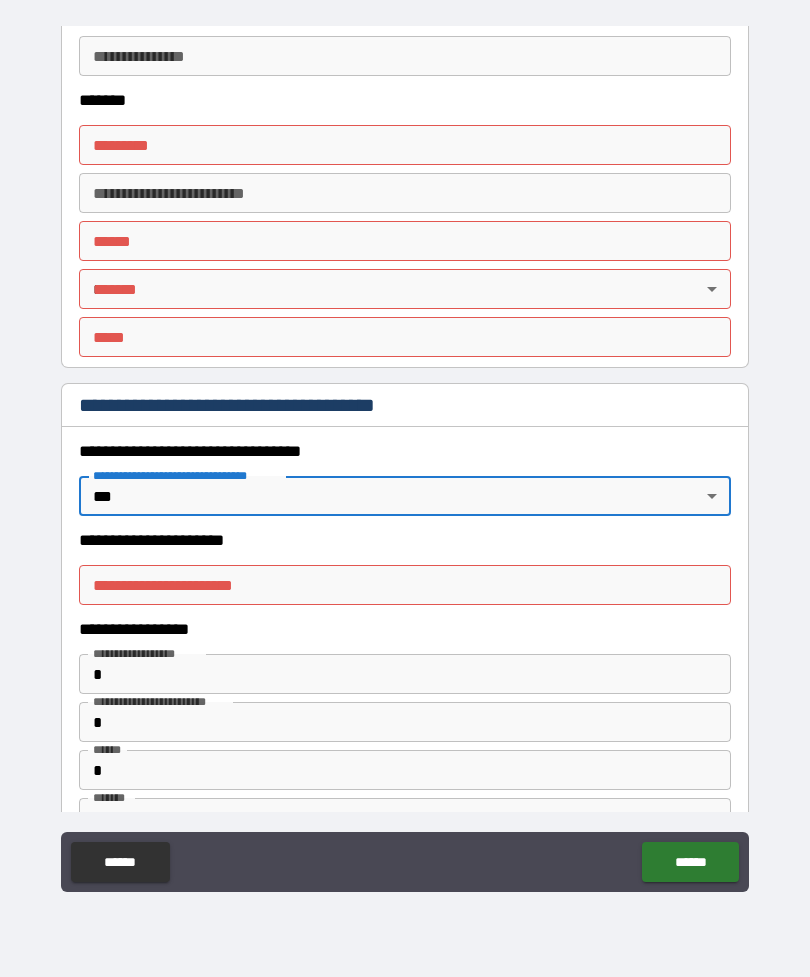 click on "**********" at bounding box center (405, 585) 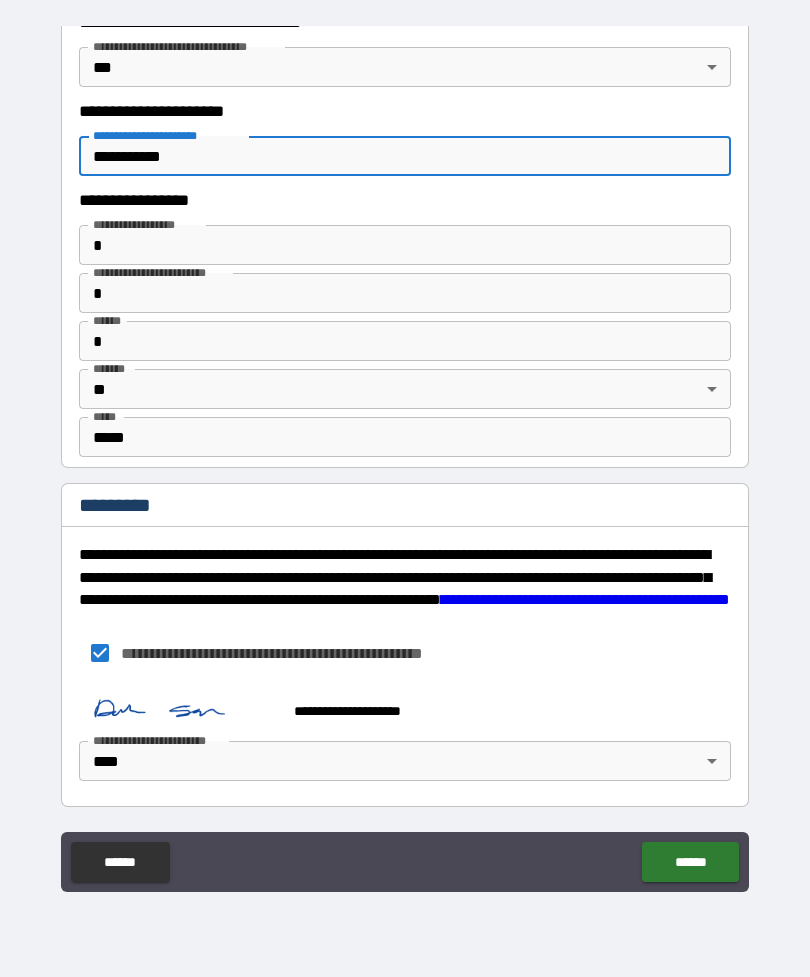 scroll, scrollTop: 3567, scrollLeft: 0, axis: vertical 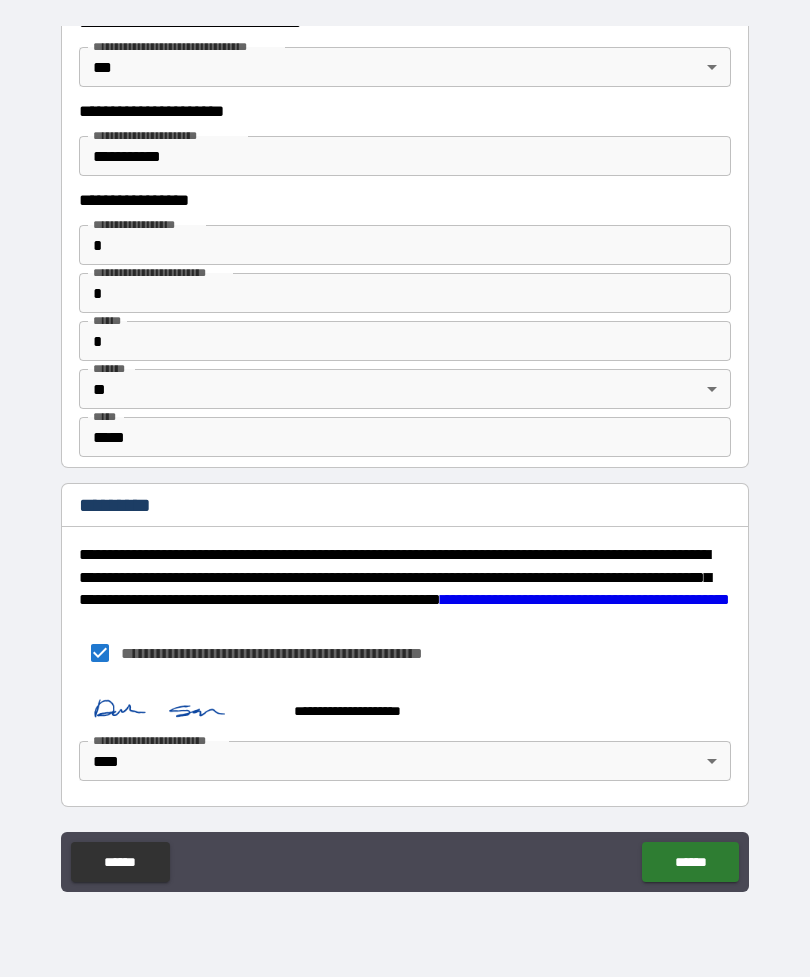 click on "******" at bounding box center (690, 862) 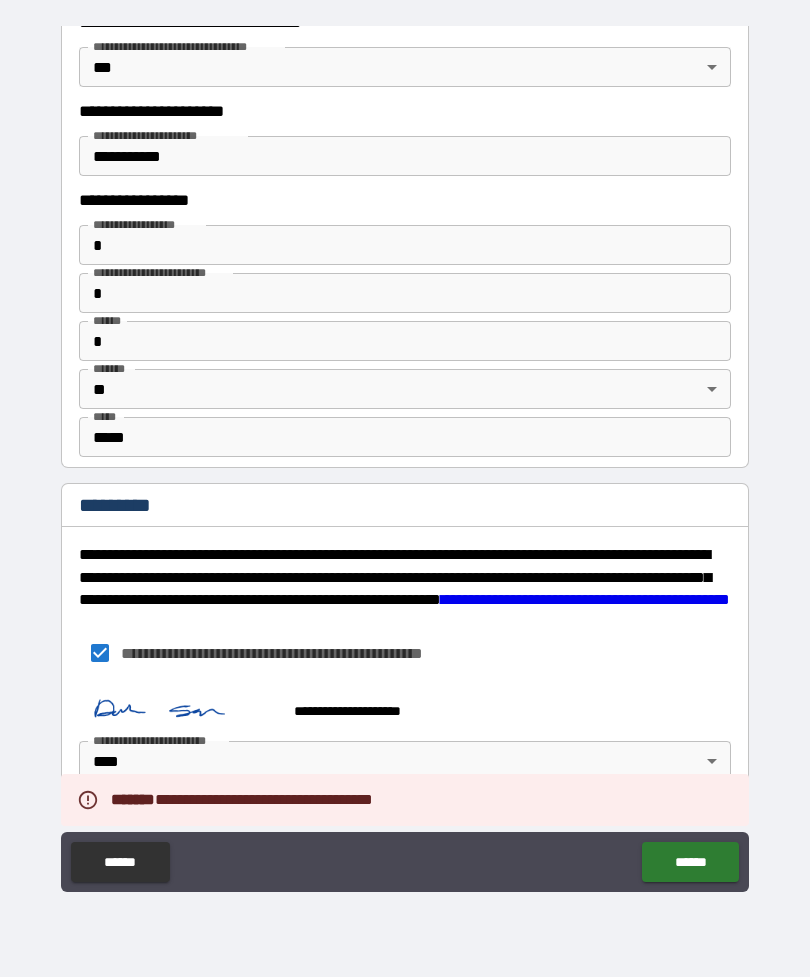 click on "******" at bounding box center (690, 862) 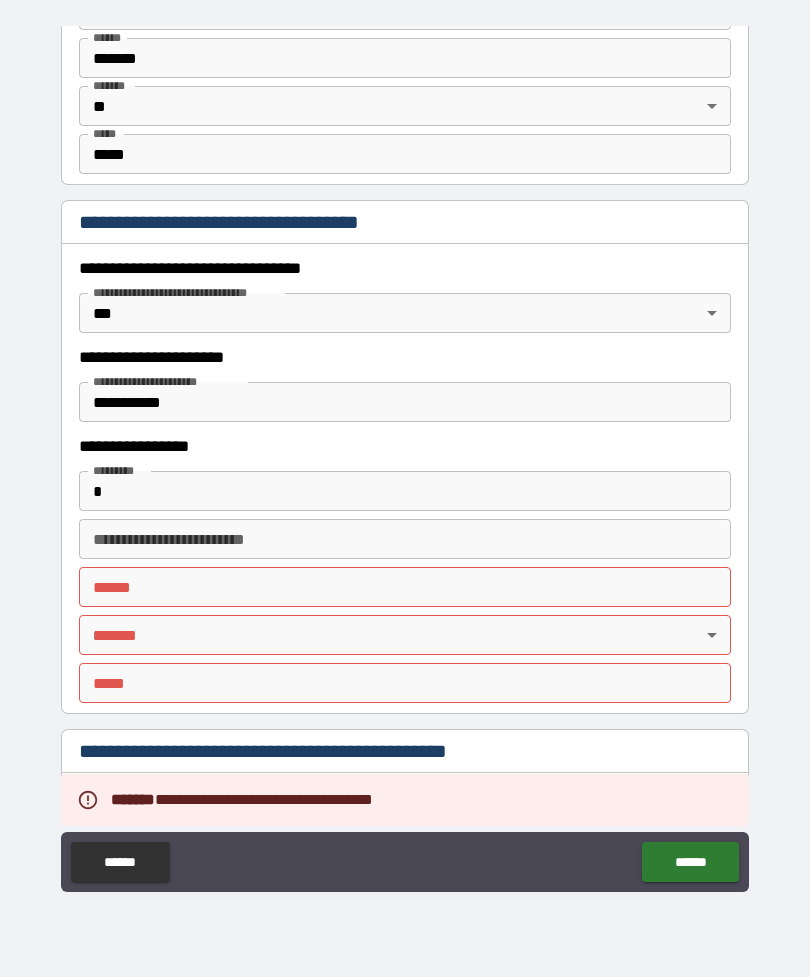 scroll, scrollTop: 1492, scrollLeft: 0, axis: vertical 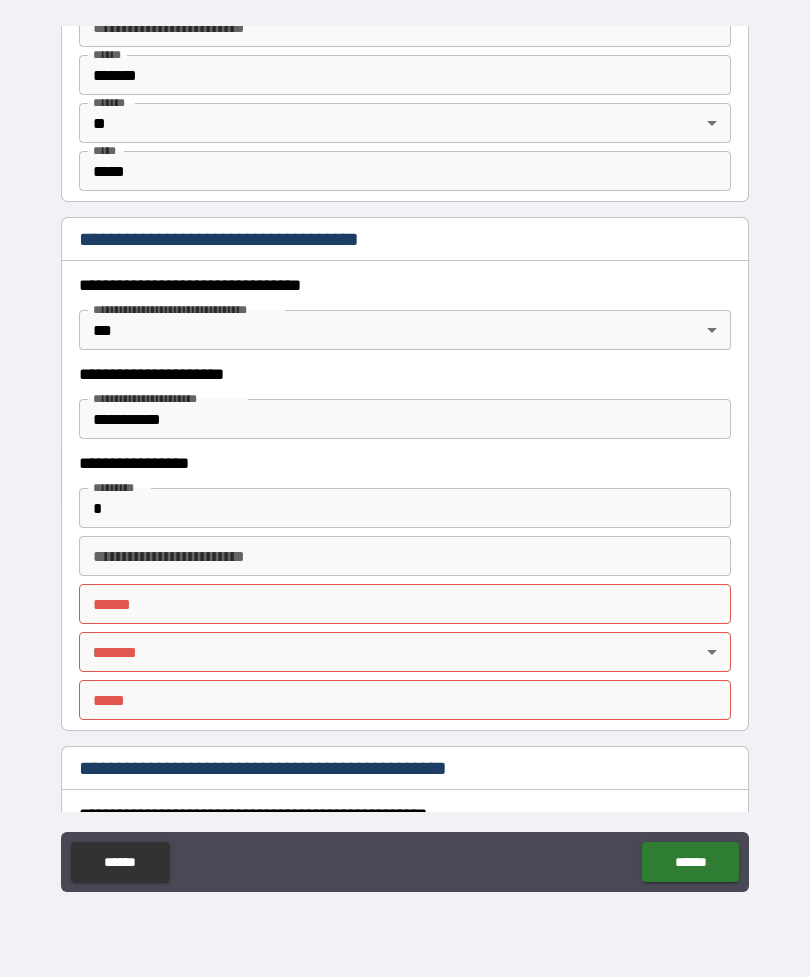 click on "****   *" at bounding box center (405, 604) 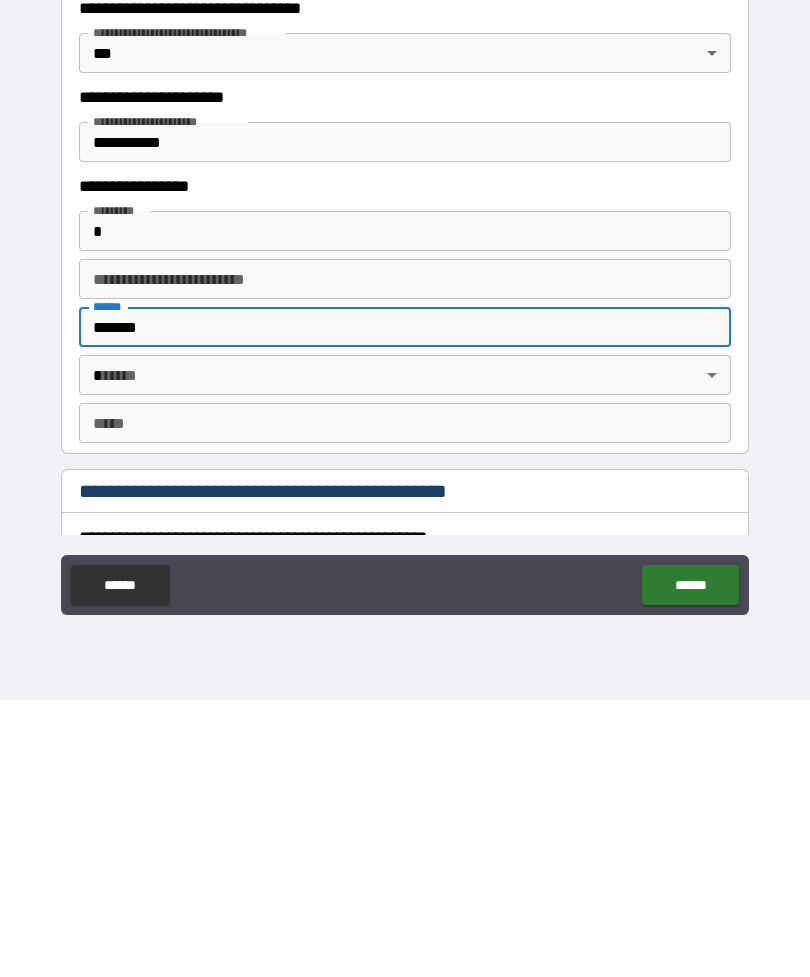 click on "**********" at bounding box center [405, 456] 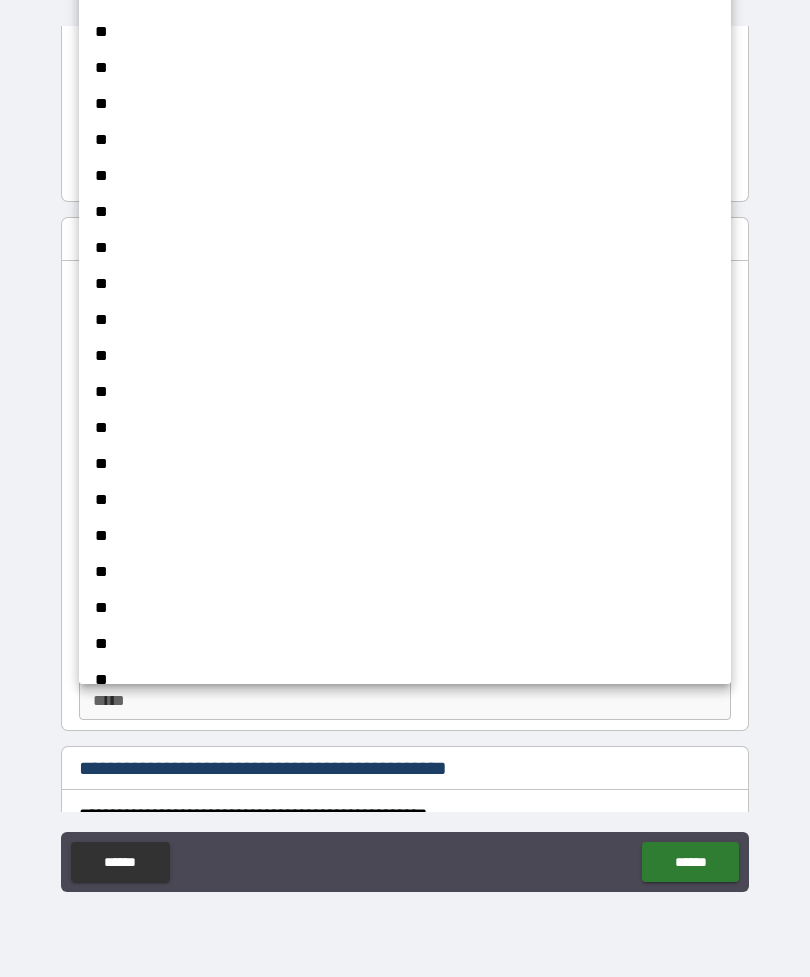 scroll, scrollTop: 882, scrollLeft: 0, axis: vertical 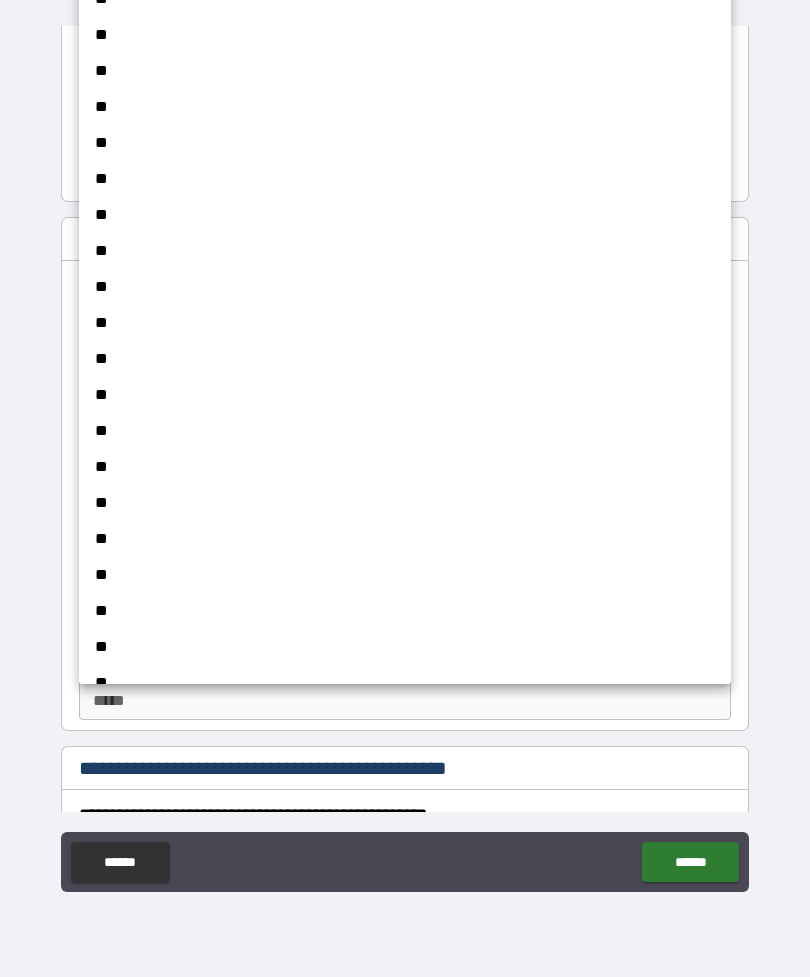 click on "**" at bounding box center [405, 359] 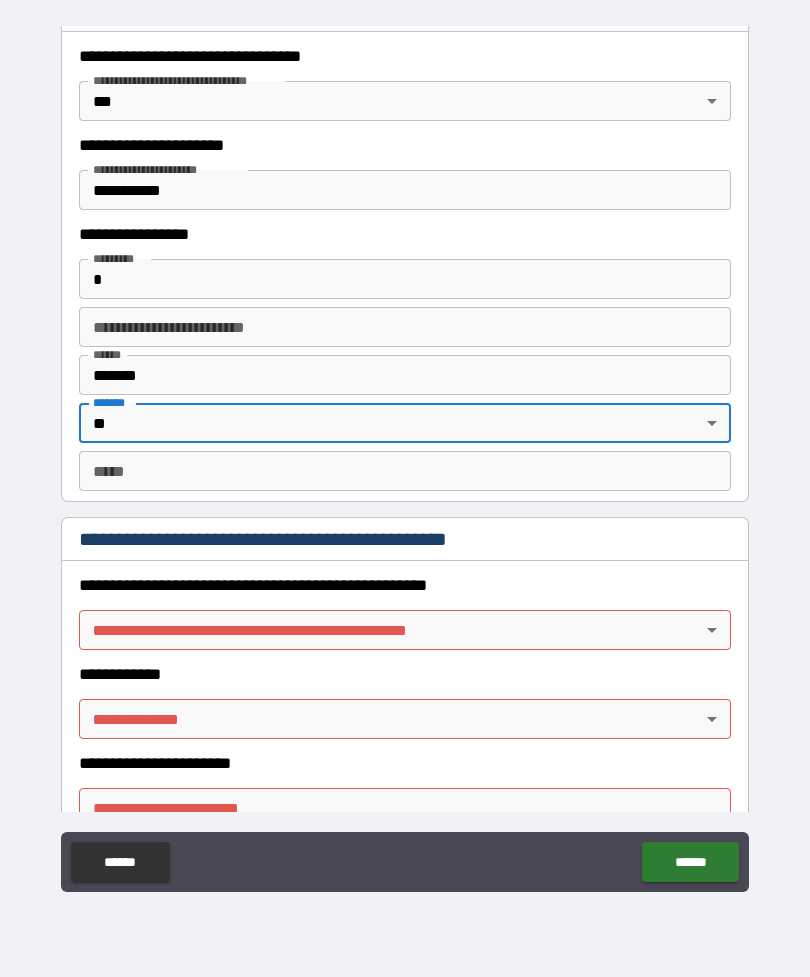 scroll, scrollTop: 1724, scrollLeft: 0, axis: vertical 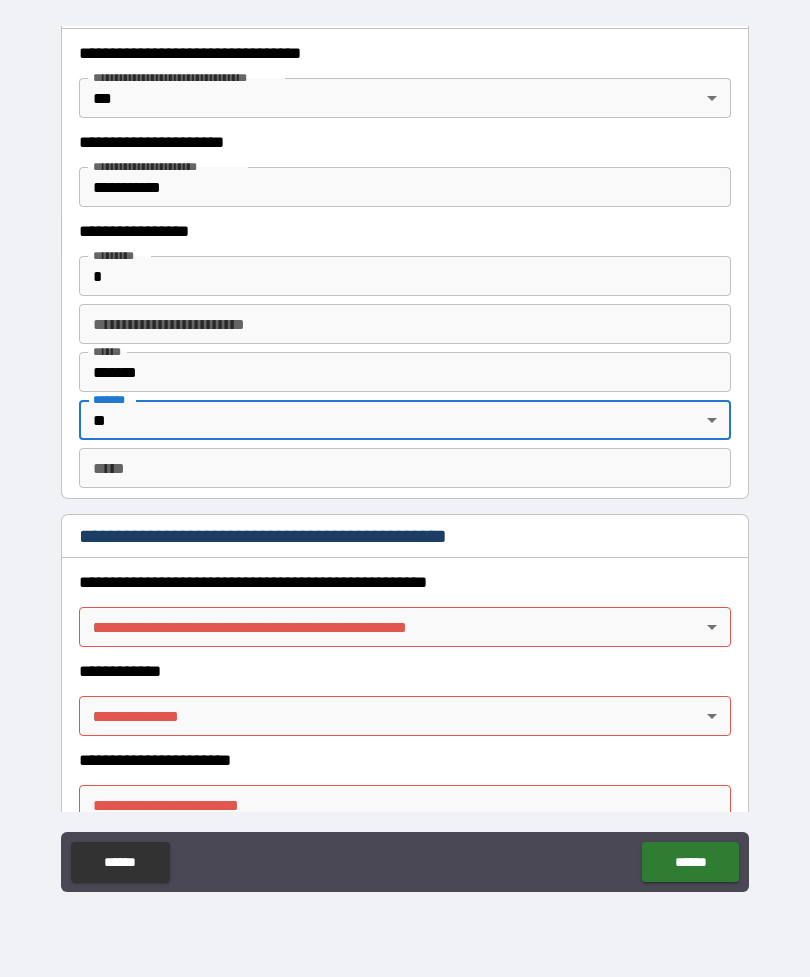 click on "***   *" at bounding box center (405, 468) 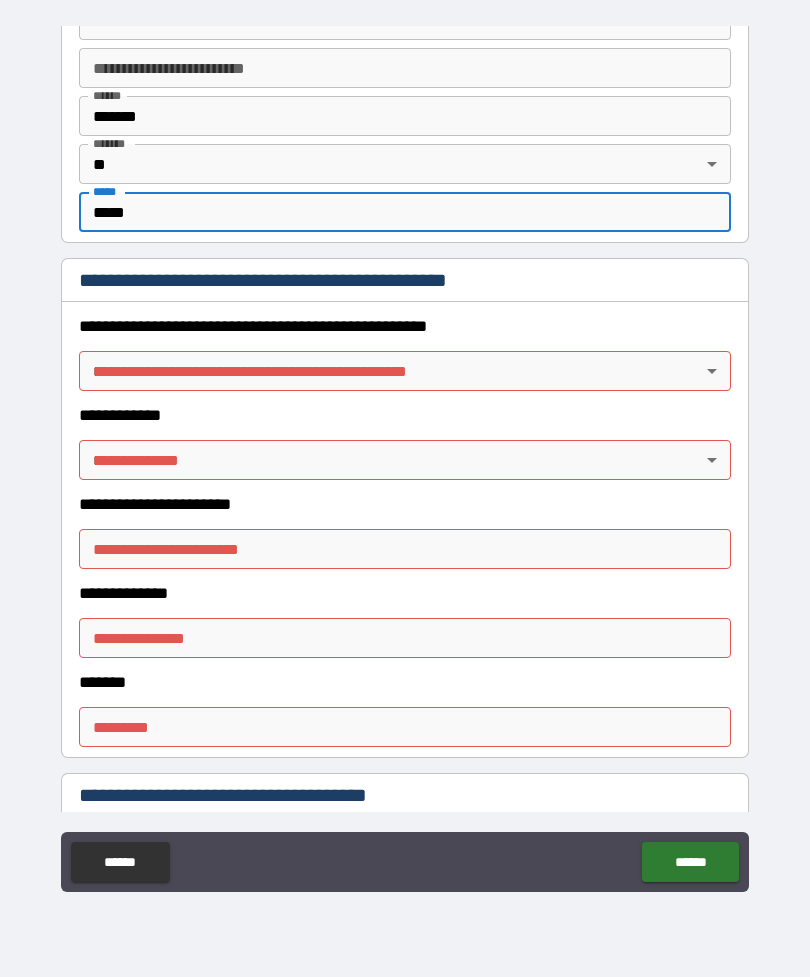 scroll, scrollTop: 1988, scrollLeft: 0, axis: vertical 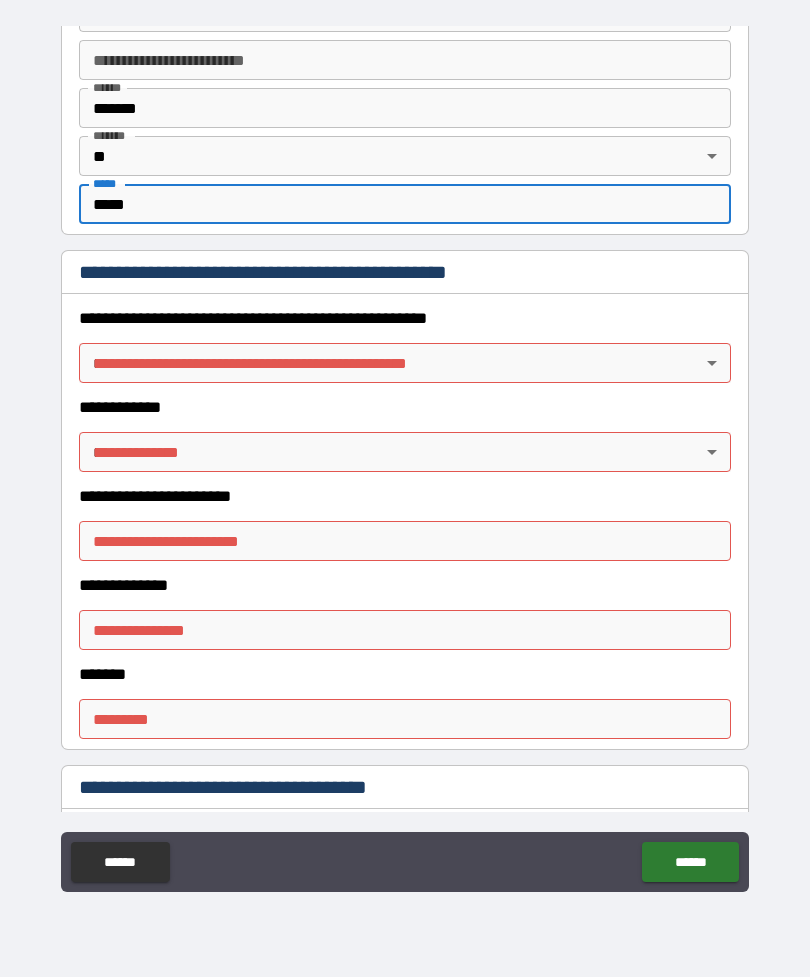 click on "**********" at bounding box center (405, 456) 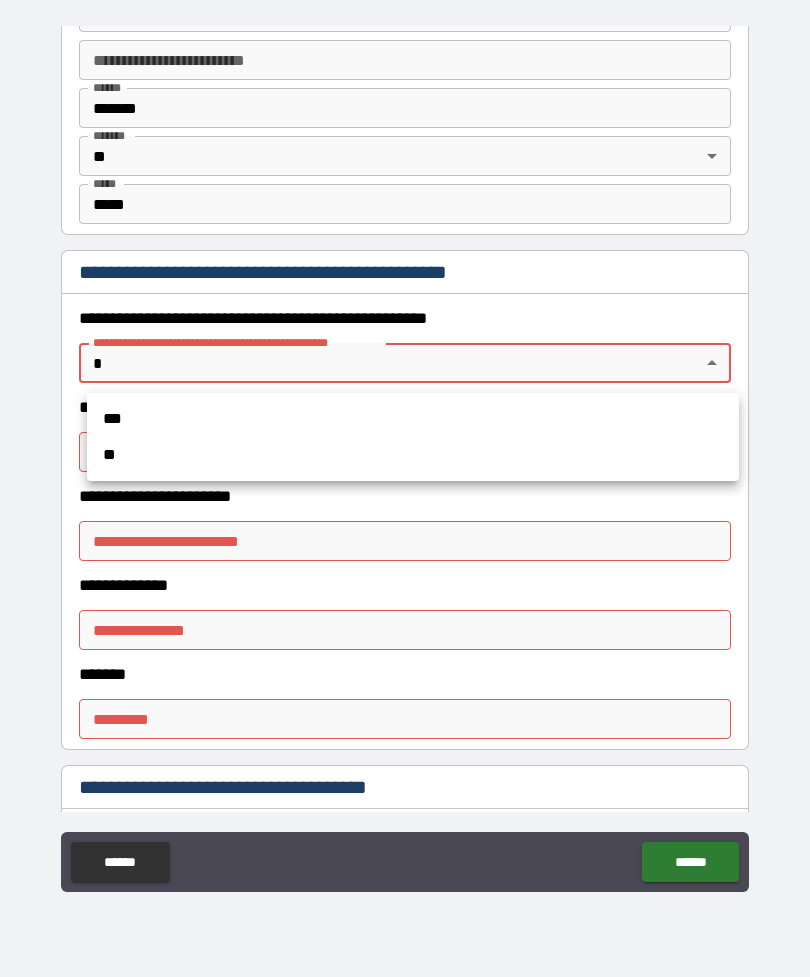 click on "**" at bounding box center [413, 455] 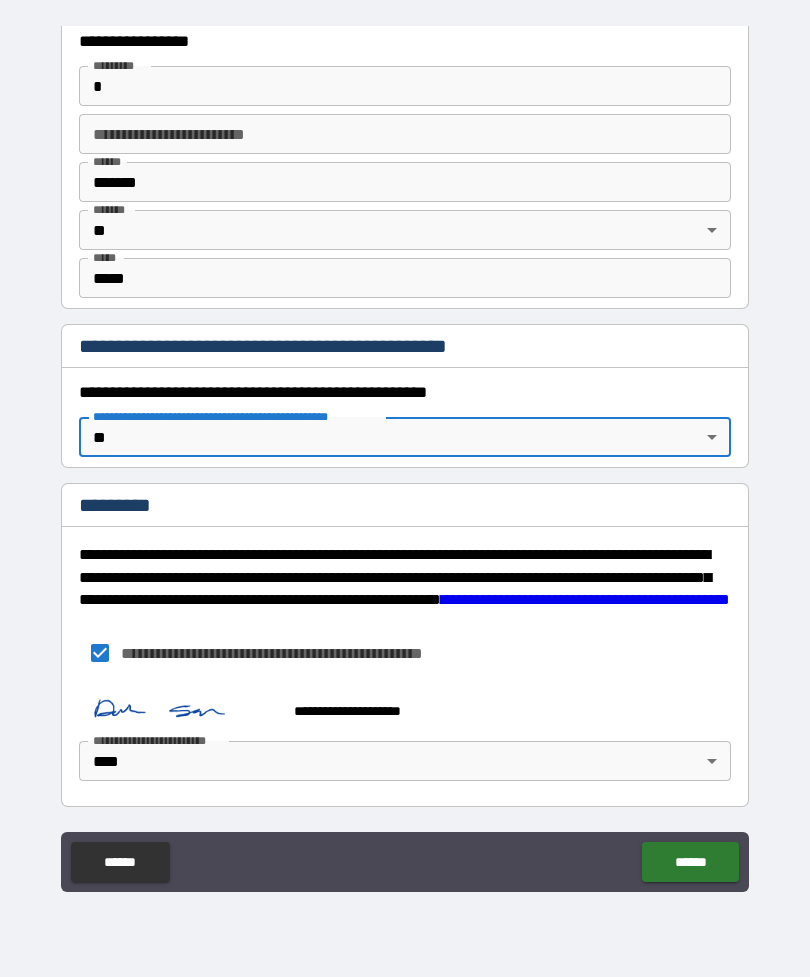 scroll, scrollTop: 1914, scrollLeft: 0, axis: vertical 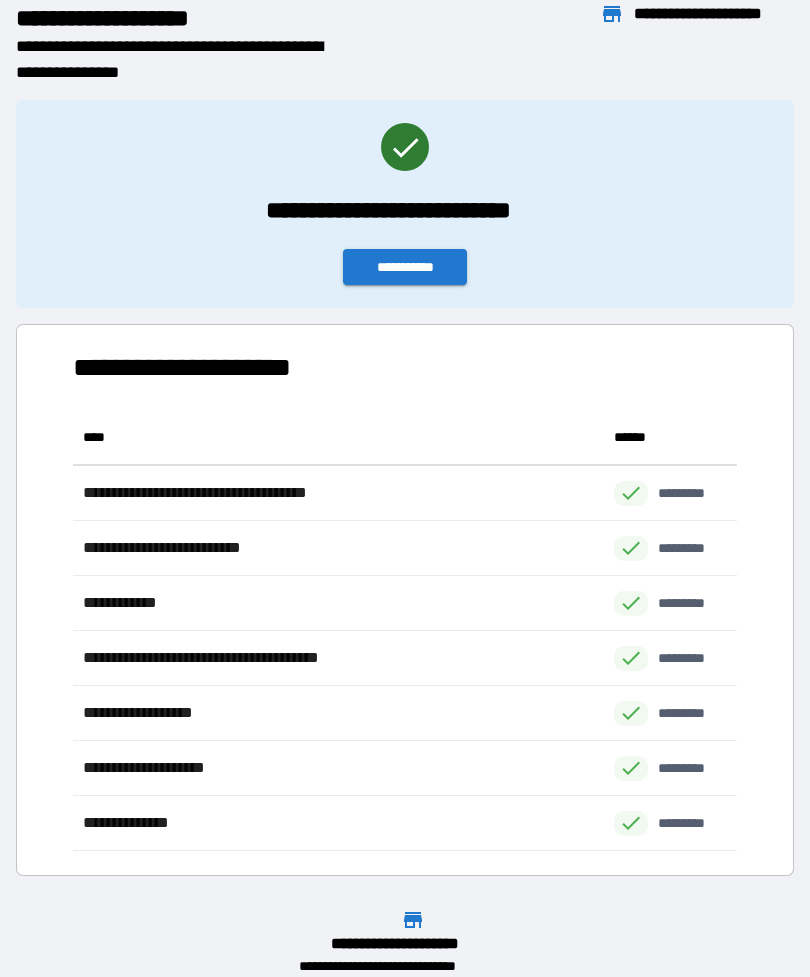 click on "**********" at bounding box center (405, 267) 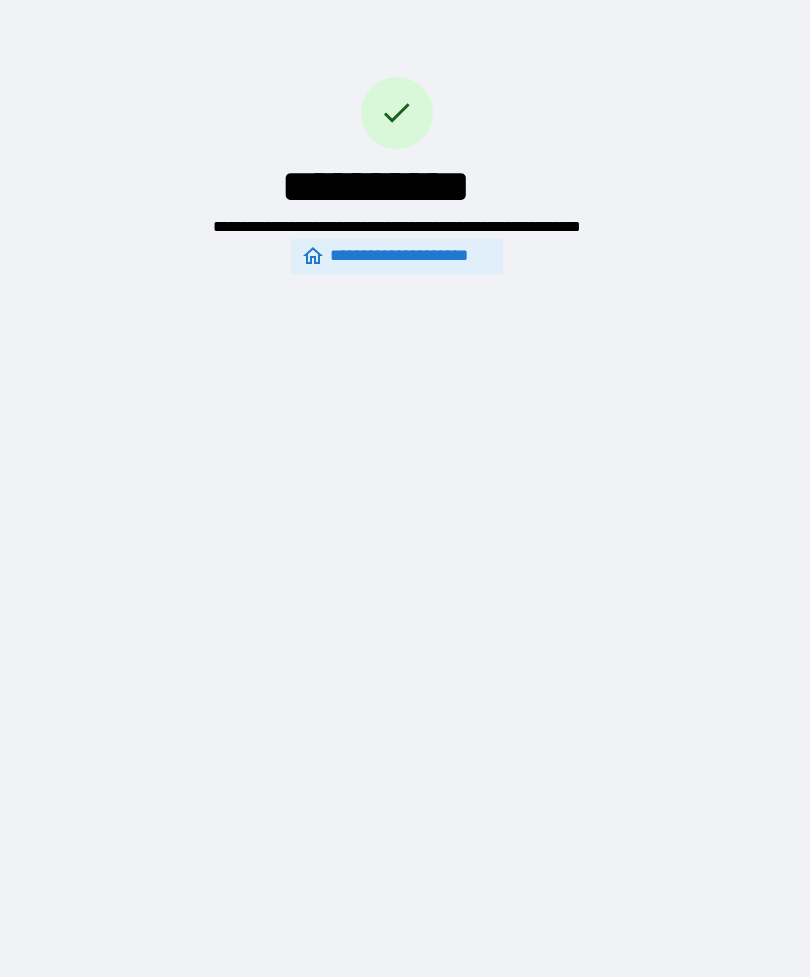 click on "**********" at bounding box center [405, 456] 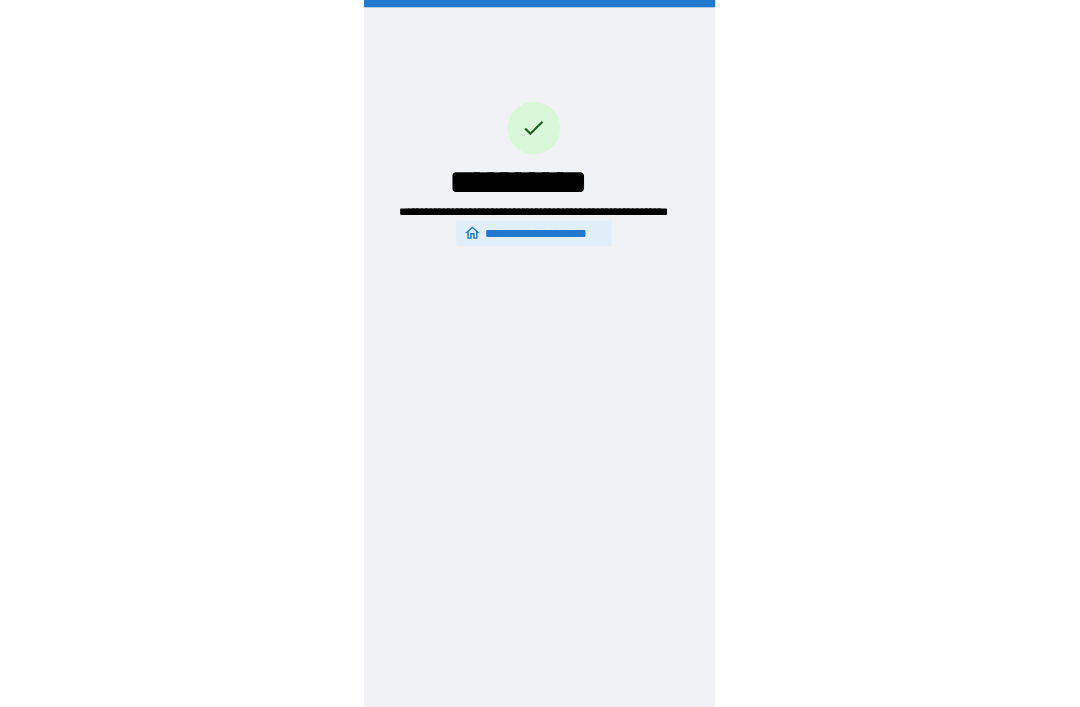 scroll, scrollTop: 64, scrollLeft: 0, axis: vertical 